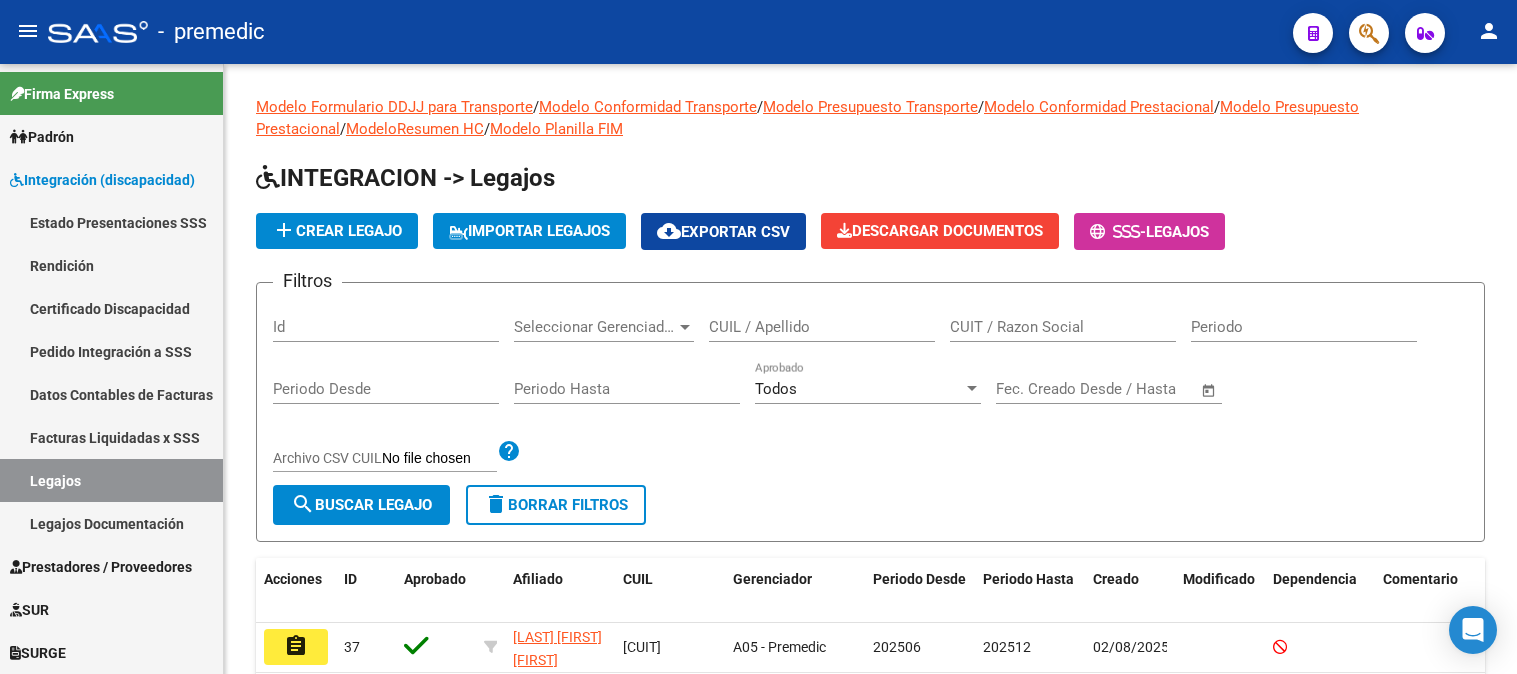 scroll, scrollTop: 0, scrollLeft: 0, axis: both 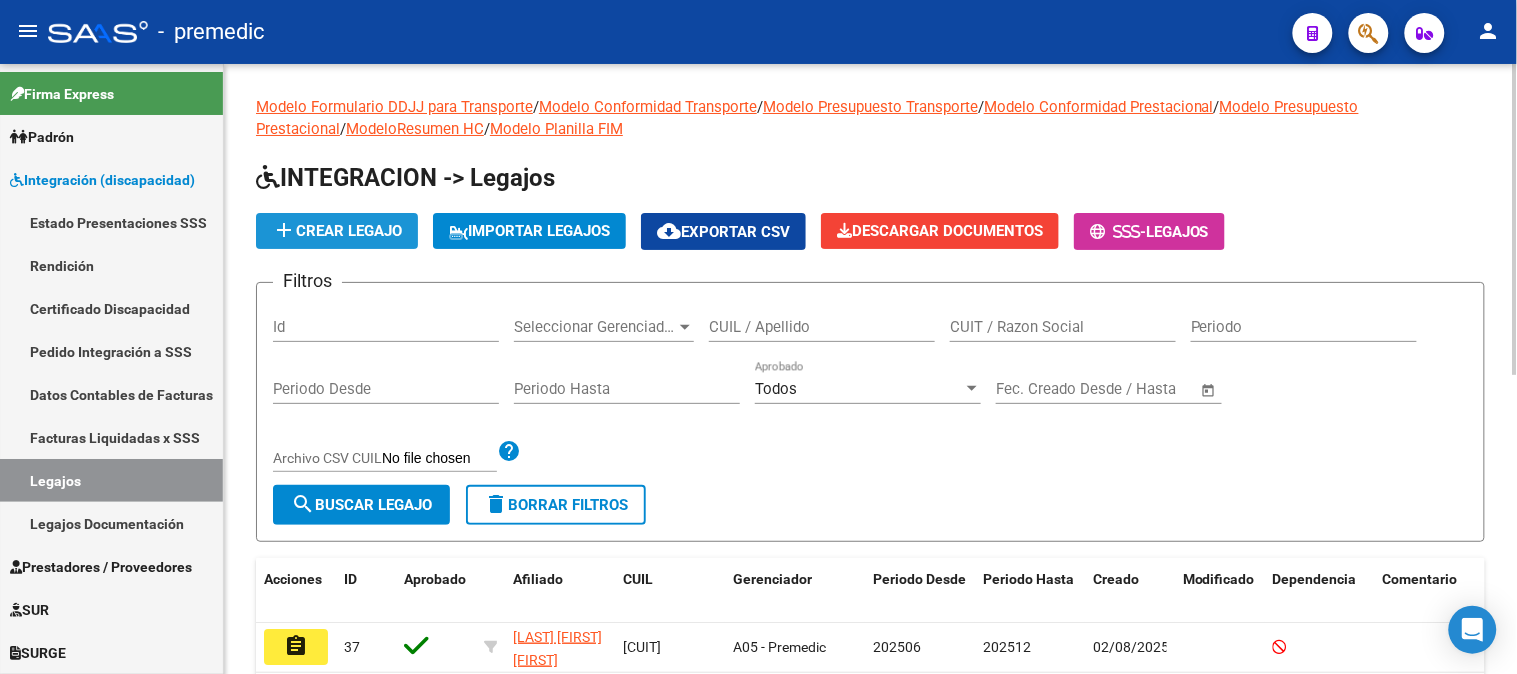 click on "add  Crear Legajo" 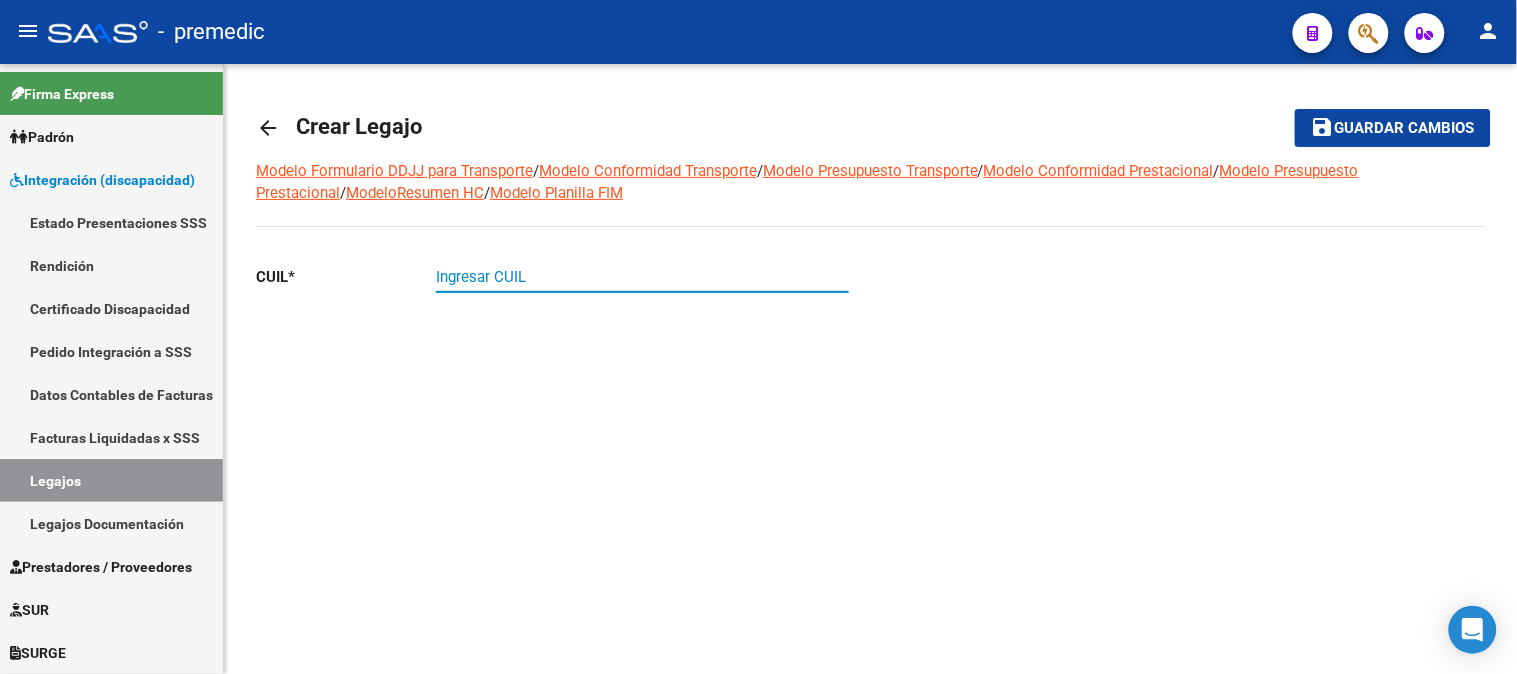 click on "Ingresar CUIL" at bounding box center [642, 277] 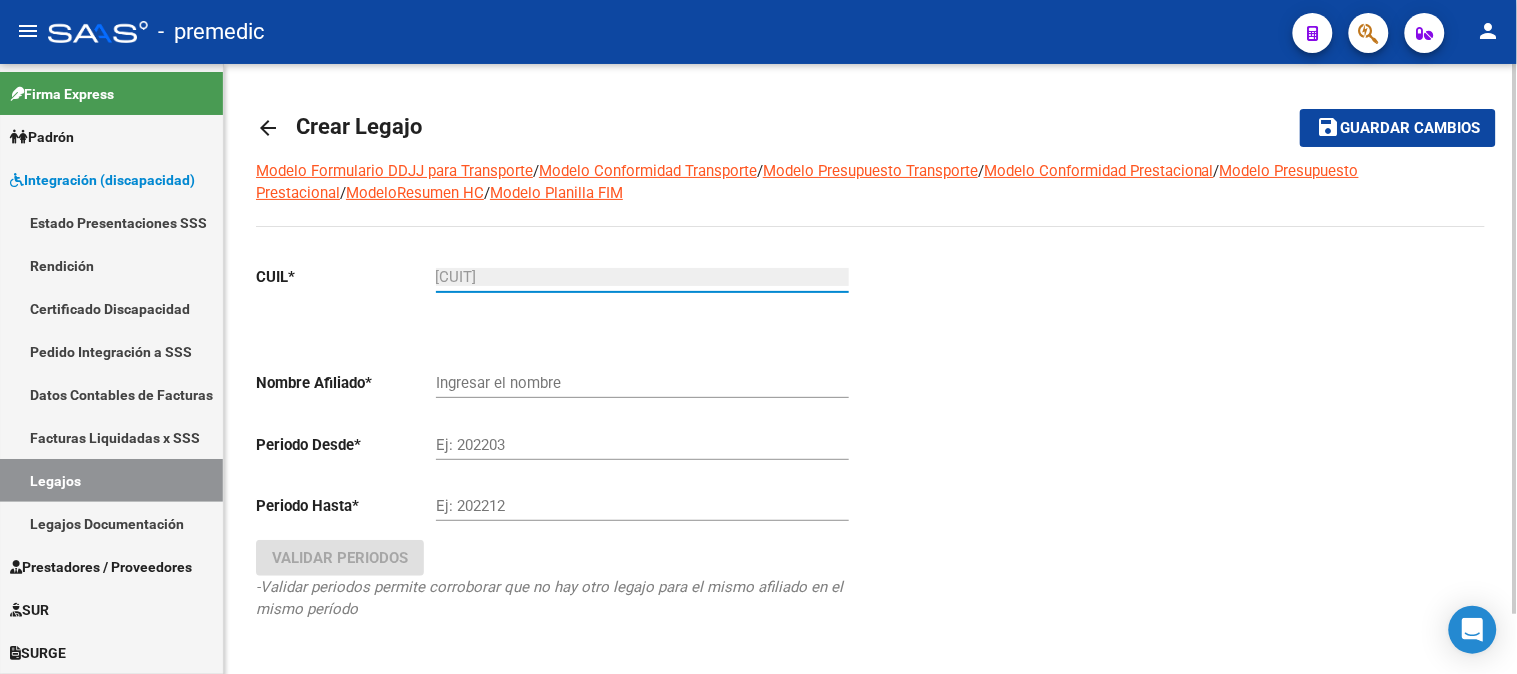 type on "[LAST] [FIRST] [LAST]" 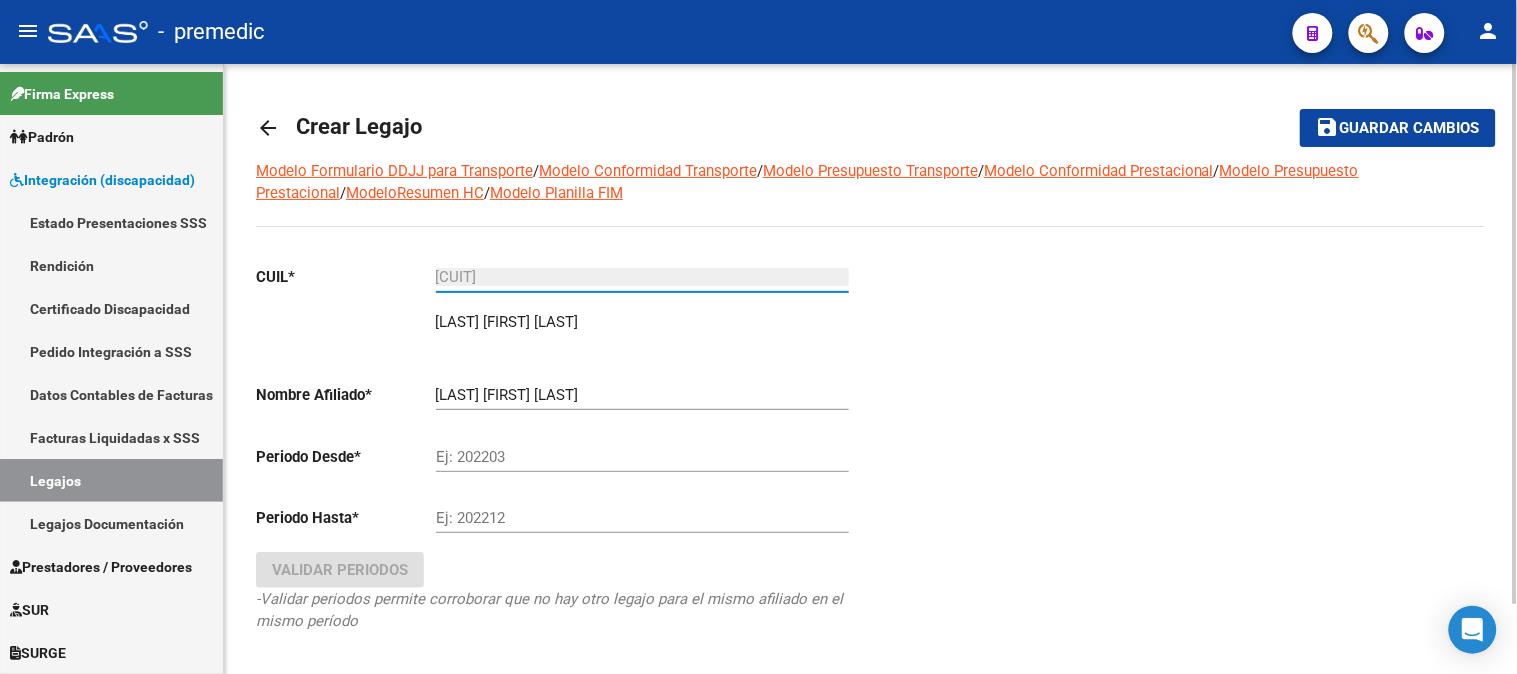 type on "[CUIT]" 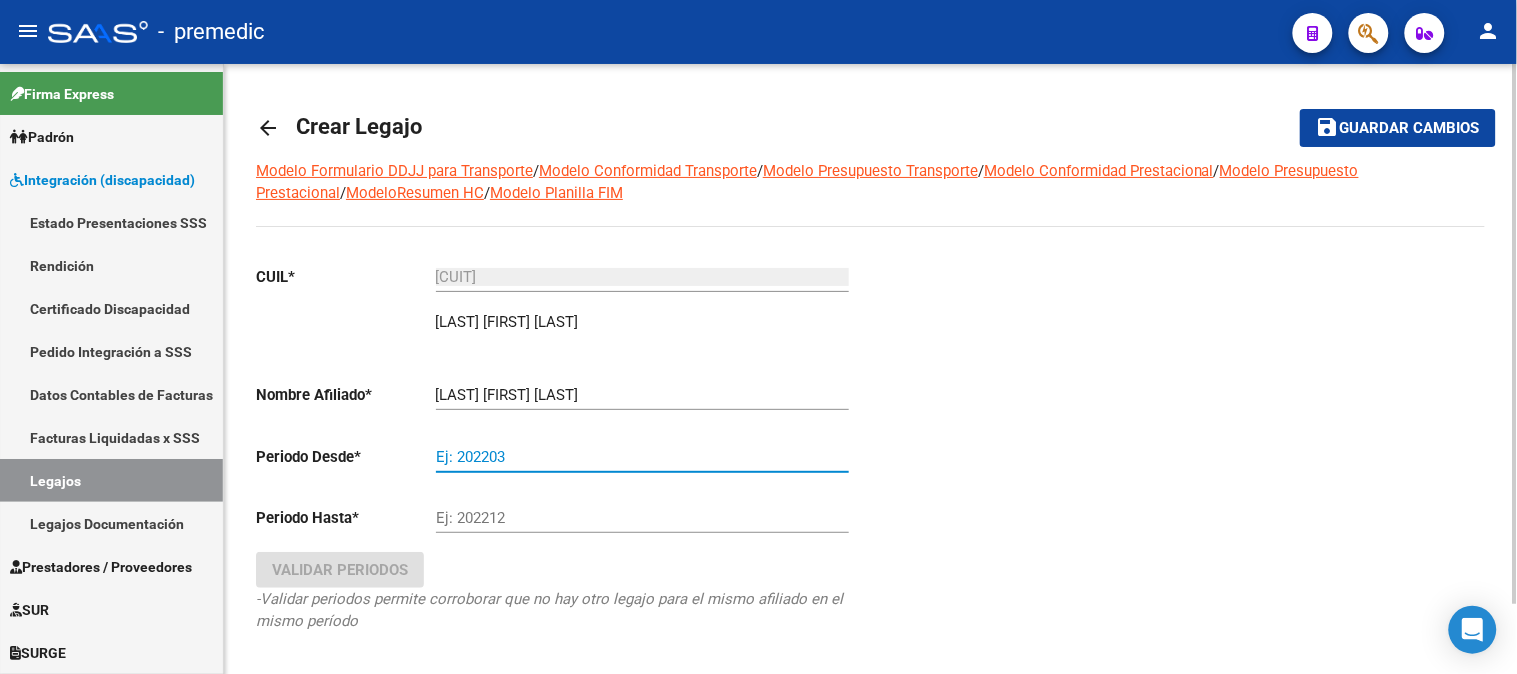 click on "Ej: 202203" at bounding box center (642, 457) 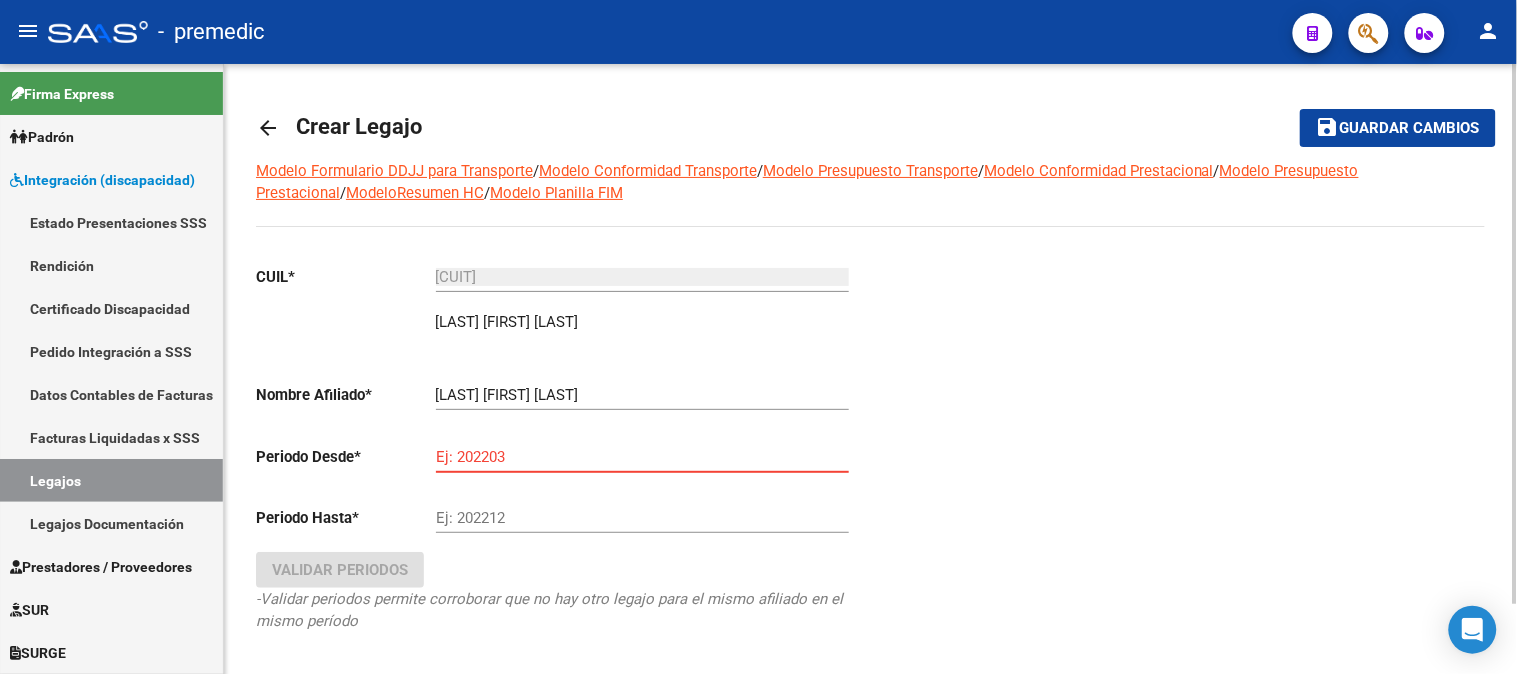 click on "Ej: 202203" at bounding box center [642, 457] 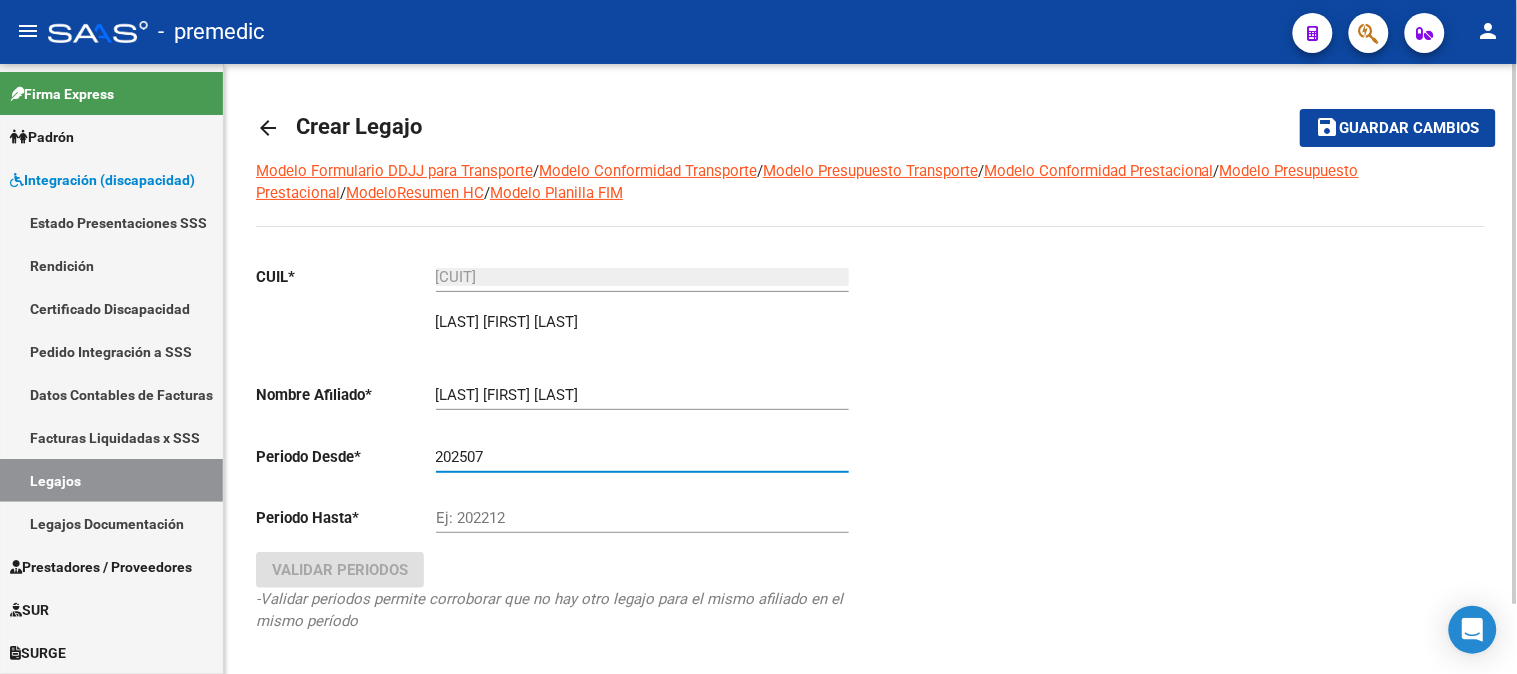 type on "202507" 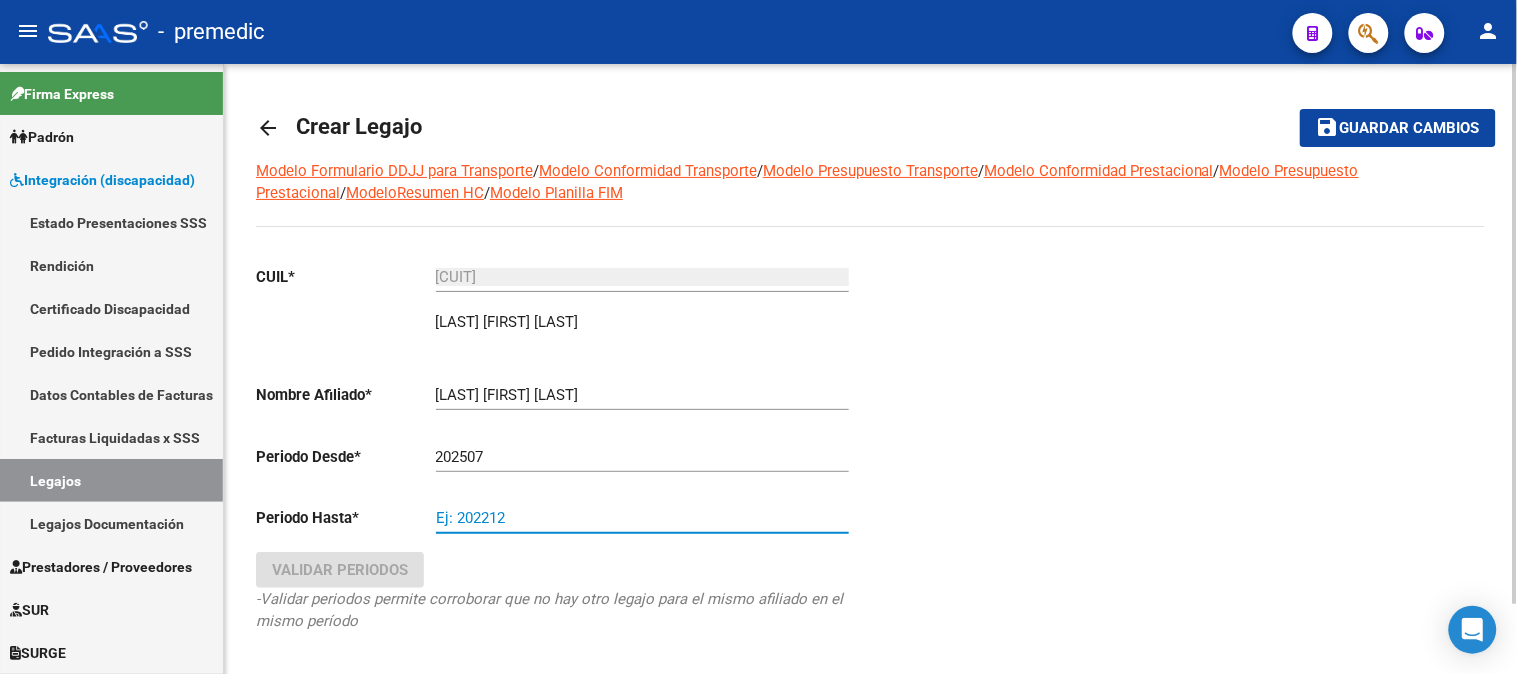 click on "Ej: 202212" at bounding box center (642, 518) 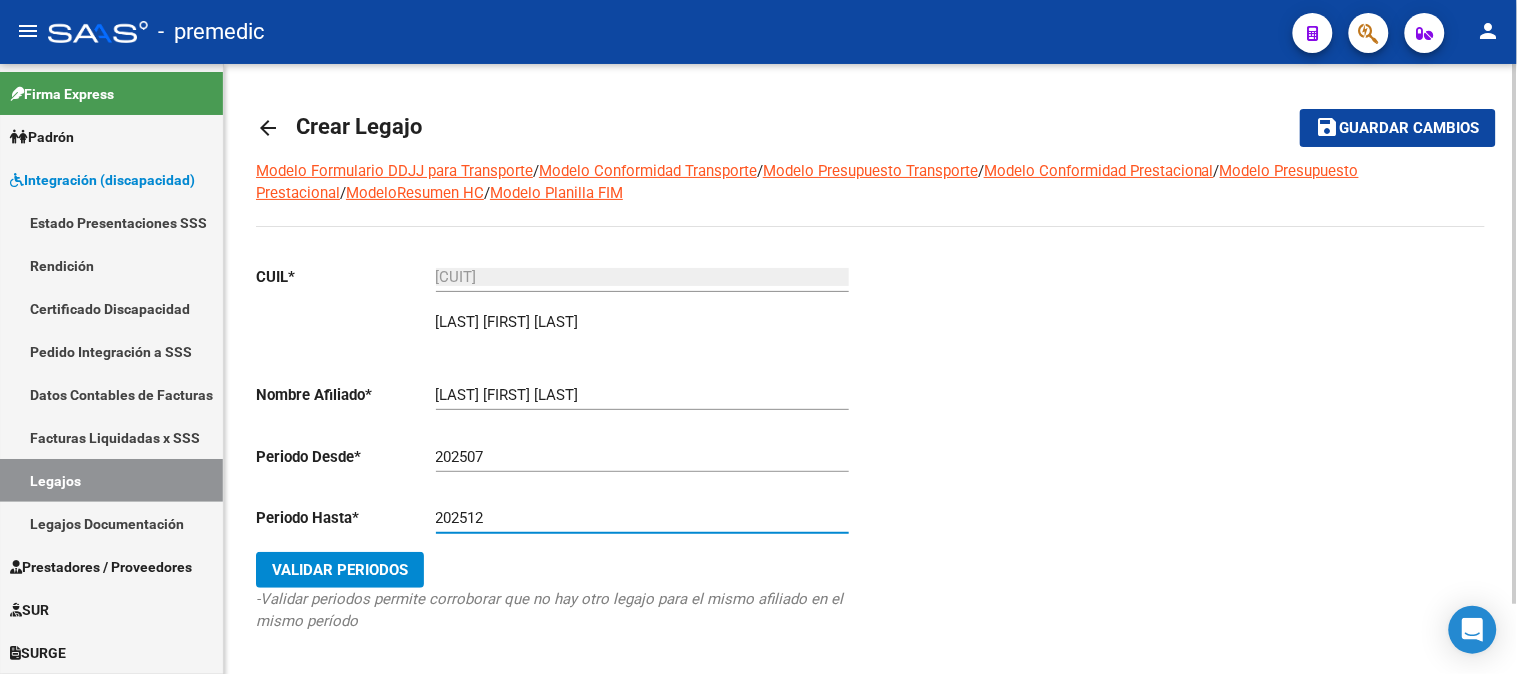 type on "202512" 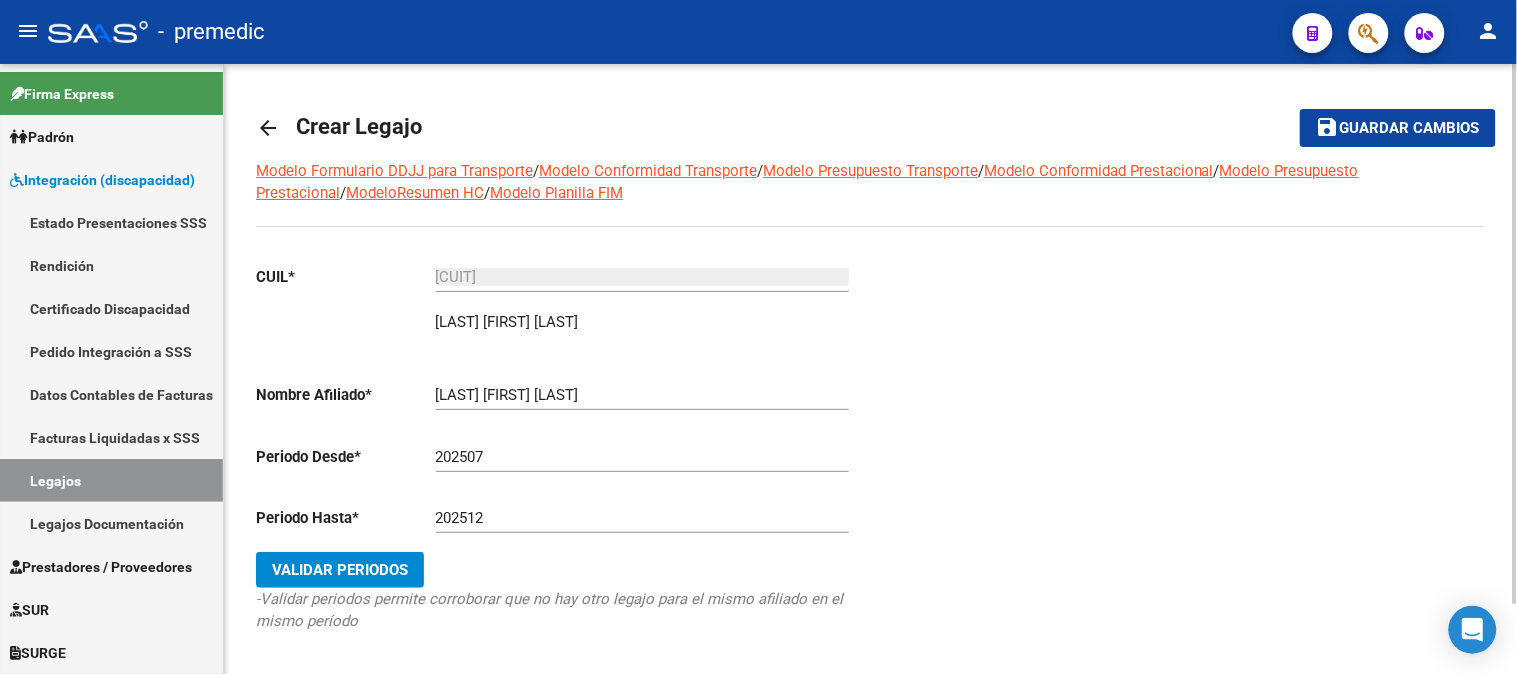 click on "-Validar periodos permite corroborar que no hay otro legajo para el mismo afiliado en el mismo período" 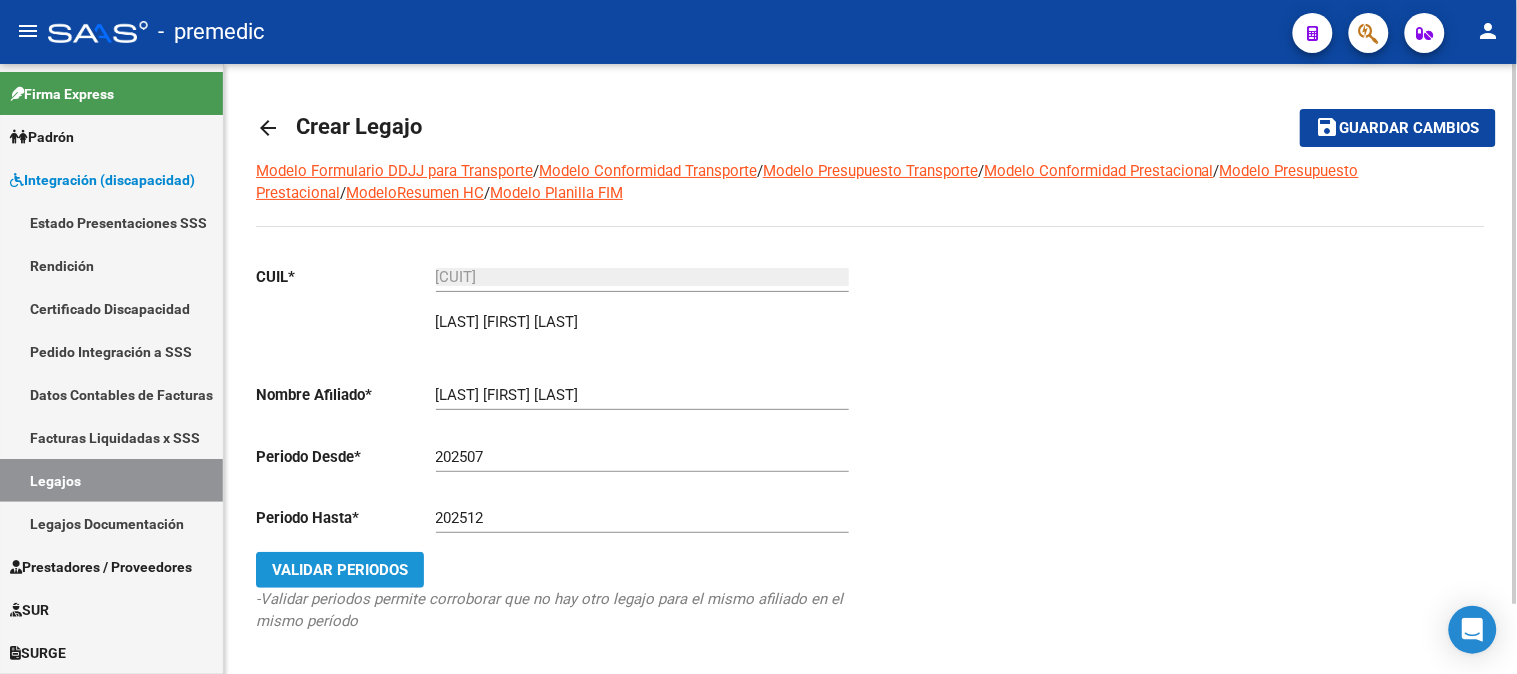 click on "Validar Periodos" 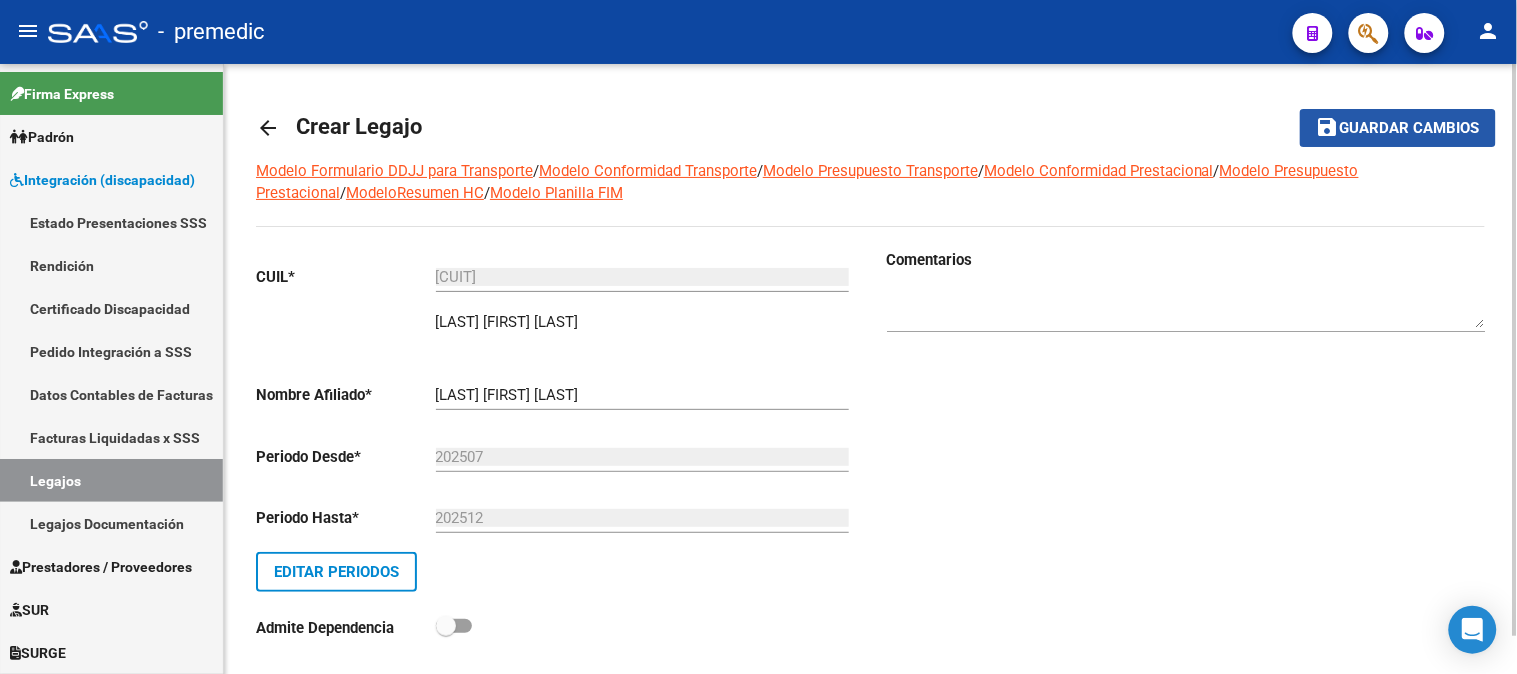 click on "save Guardar cambios" 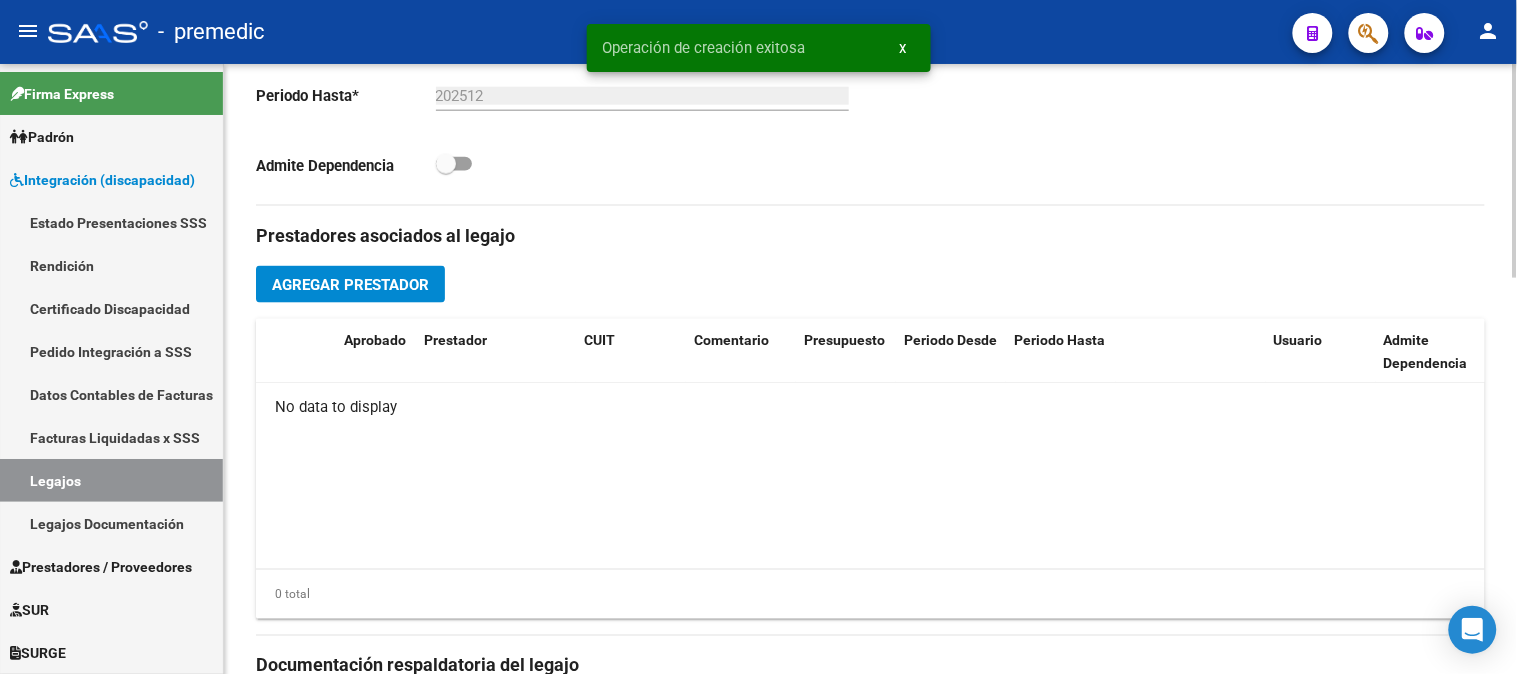 scroll, scrollTop: 665, scrollLeft: 0, axis: vertical 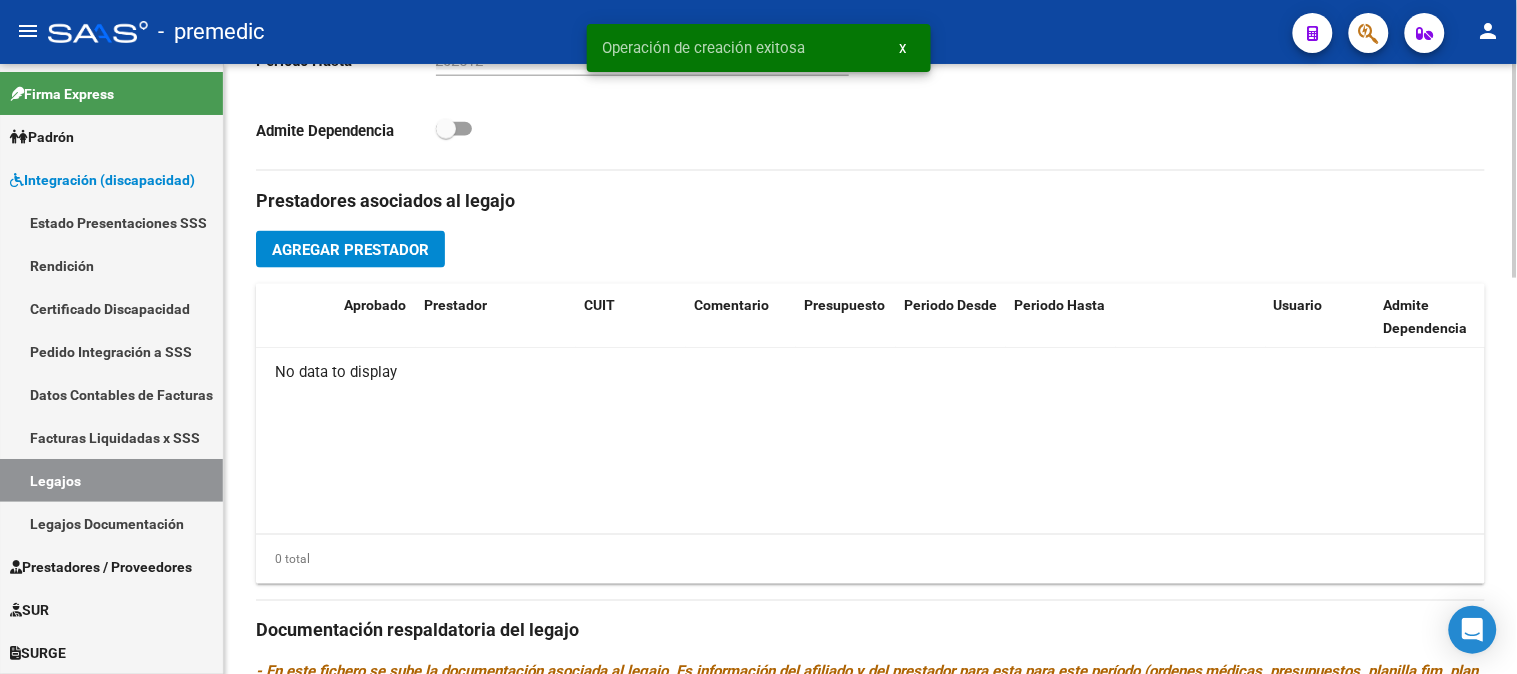click on "Prestadores asociados al legajo Agregar Prestador Aprobado Prestador CUIT Comentario Presupuesto Periodo Desde Periodo Hasta Usuario Admite Dependencia   [LAST] [FIRST] [NUMBER]     $ 98.964,88  202507 202512 [FIRST] [LAST]   [DATE]      [LAST] [FIRST] [NUMBER]     $ 98.964,88  202507 202512 [FIRST] [LAST]   [DATE]      [FIRST] [LAST] [NUMBER]     $ 98.964,88  202507 202512 [FIRST] [LAST]   [DATE]    3 total Documentación respaldatoria del legajo - En este fichero se sube la documentación asociada al legajo. Es información del afiliado y del prestador para esta para este período (ordenes médicas, presupuestos, planilla fim, plan de trabajo, etc.) - Agregar Documentacion Aprobado Descripción Comentario Comentario Administrador Creado    Datos Del Prestador Psi        [FIRST] [LAST]   [DATE] [TIME]     Presu Psi        [FIRST] [LAST]   [DATE] [TIME]     Plan Psi        [FIRST] [LAST]" 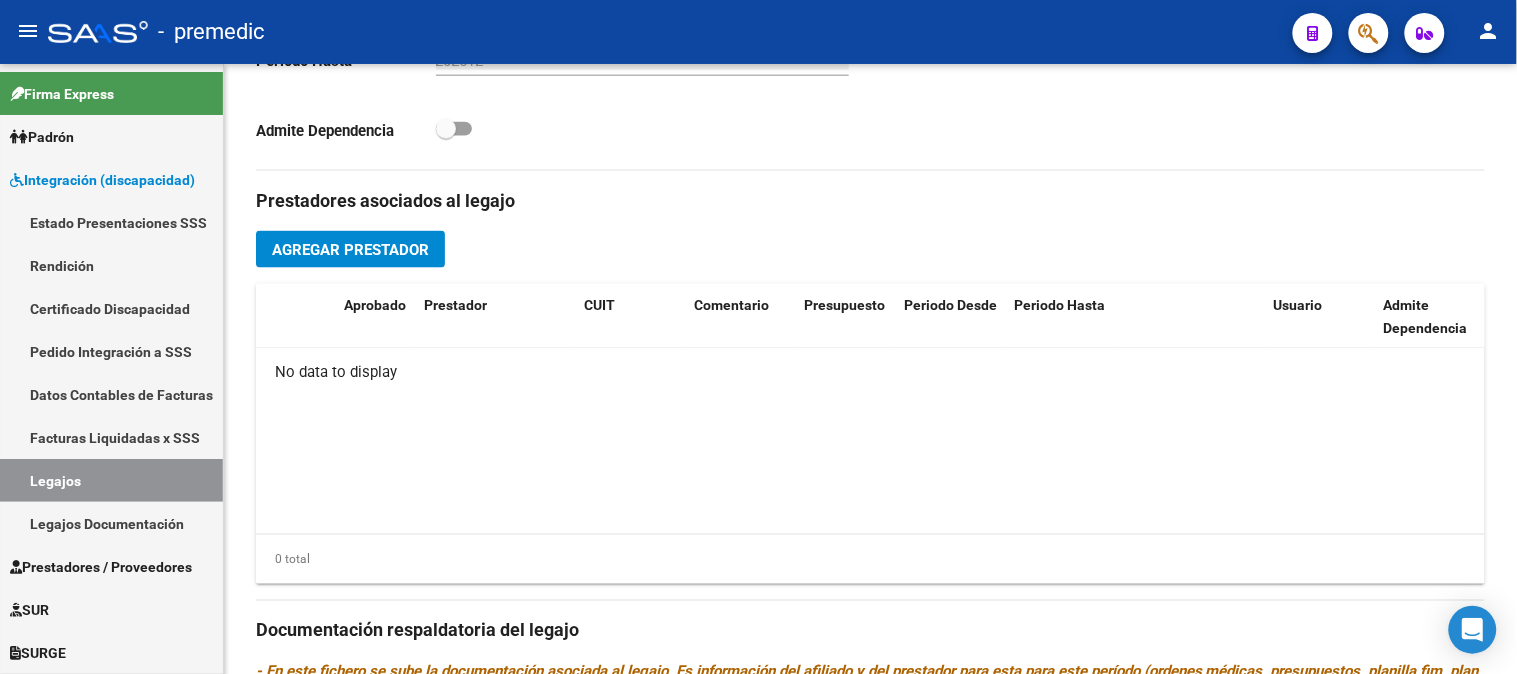 click on "Agregar Prestador" 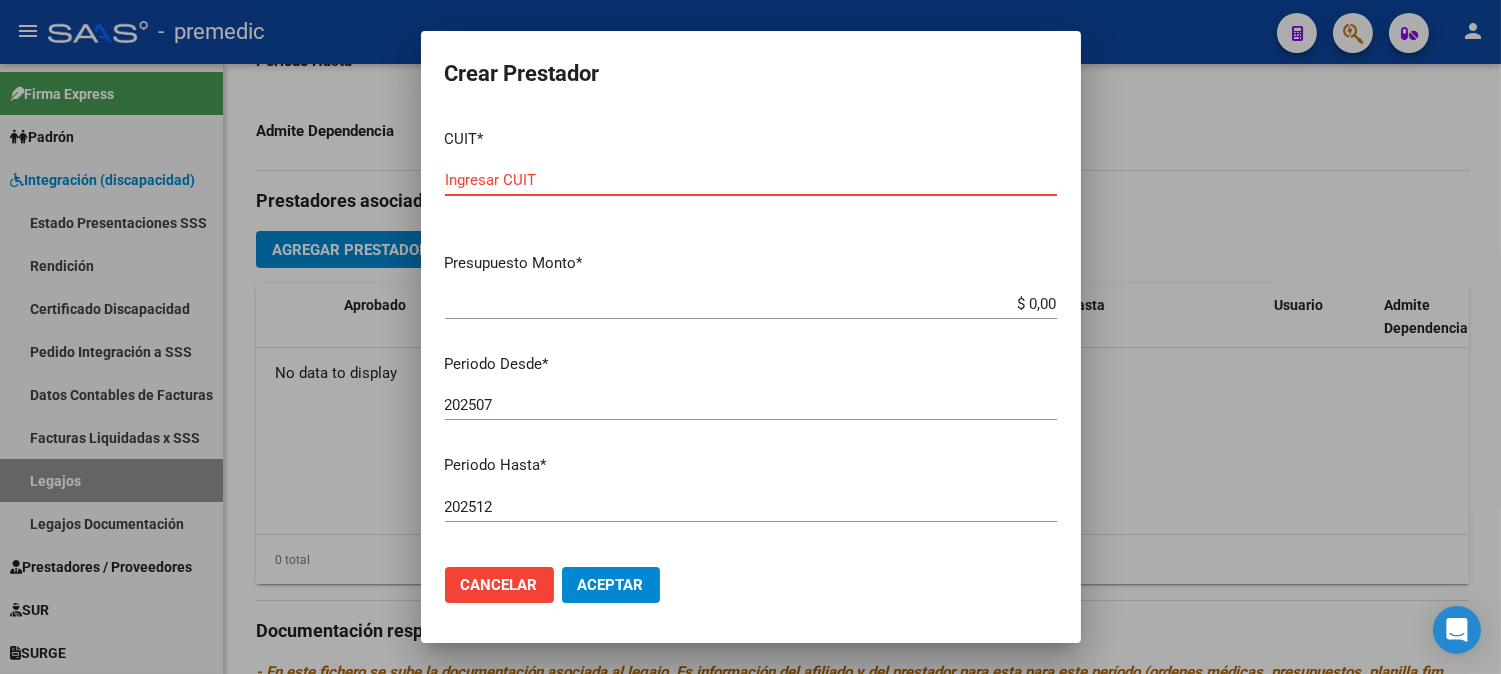 paste on "[NUMBER]" 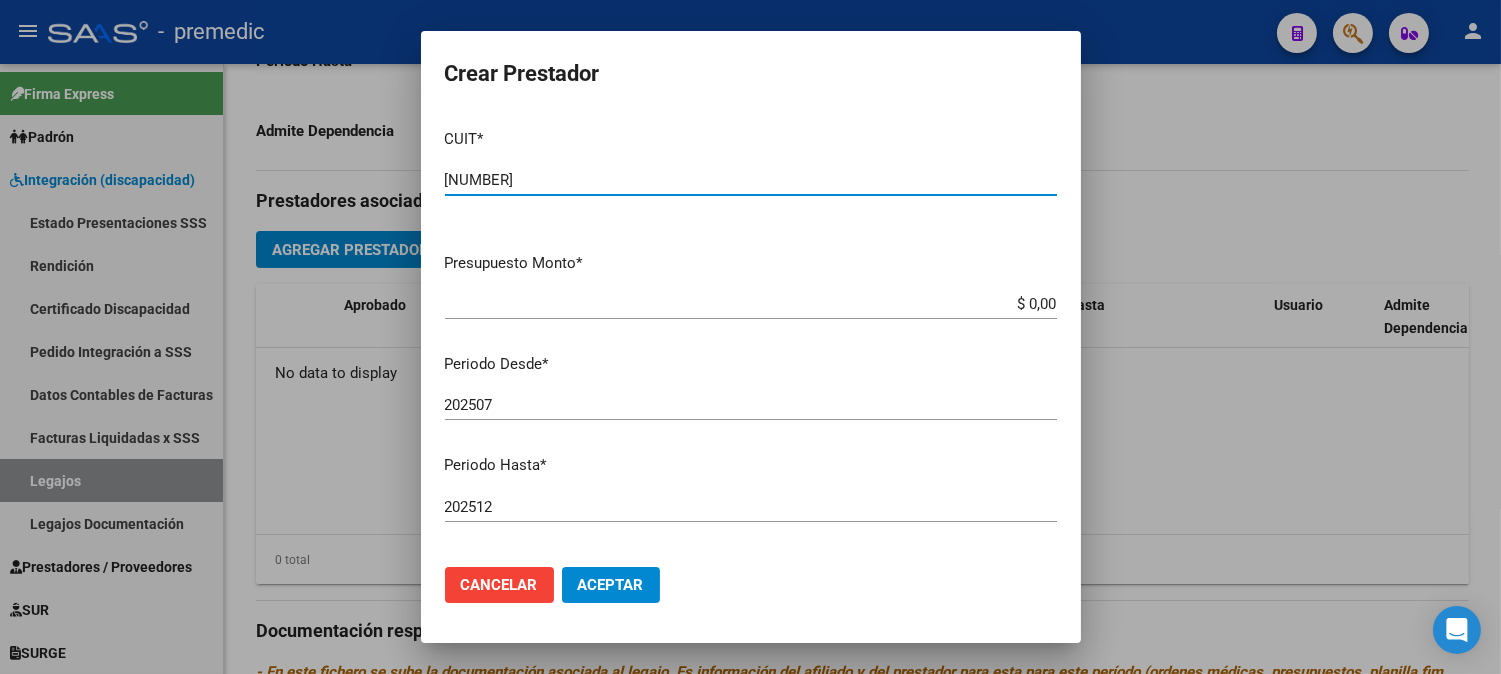 type on "[NUMBER]" 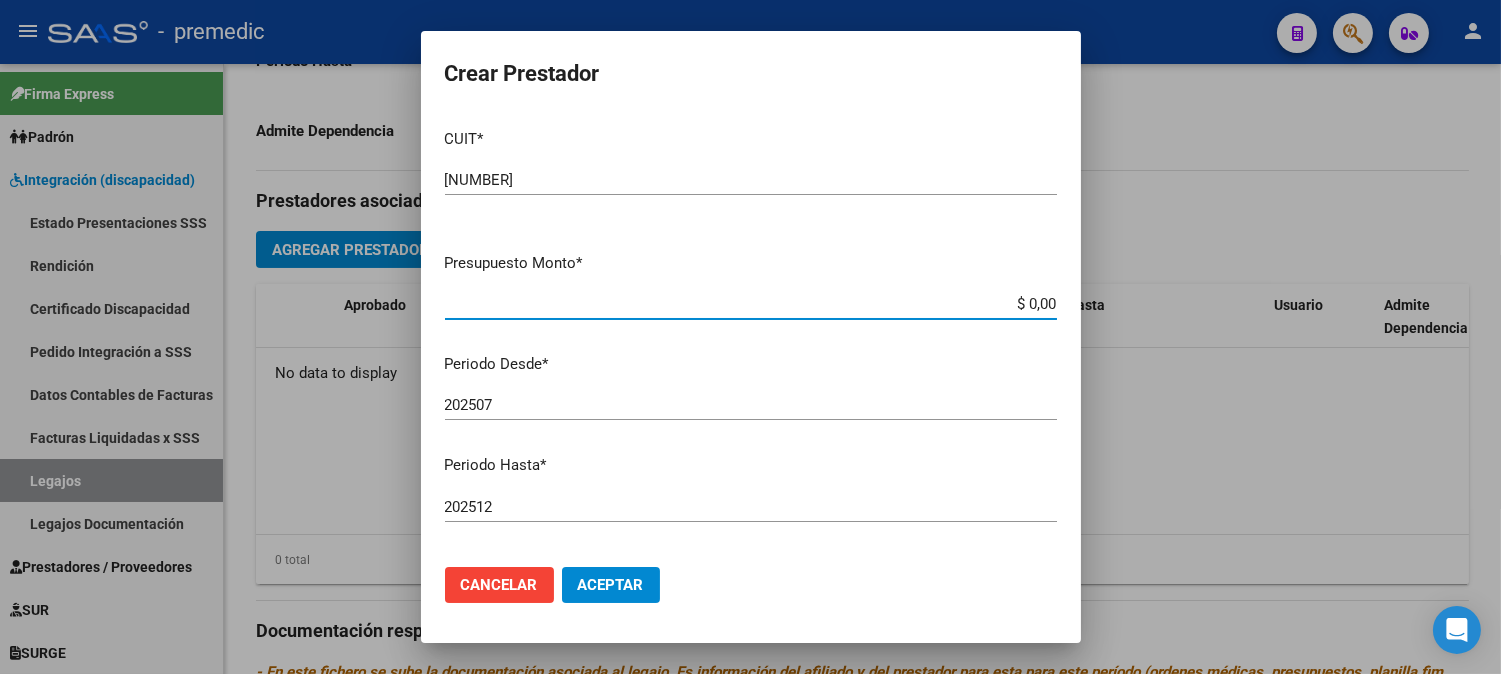 click on "$ 0,00" at bounding box center (751, 304) 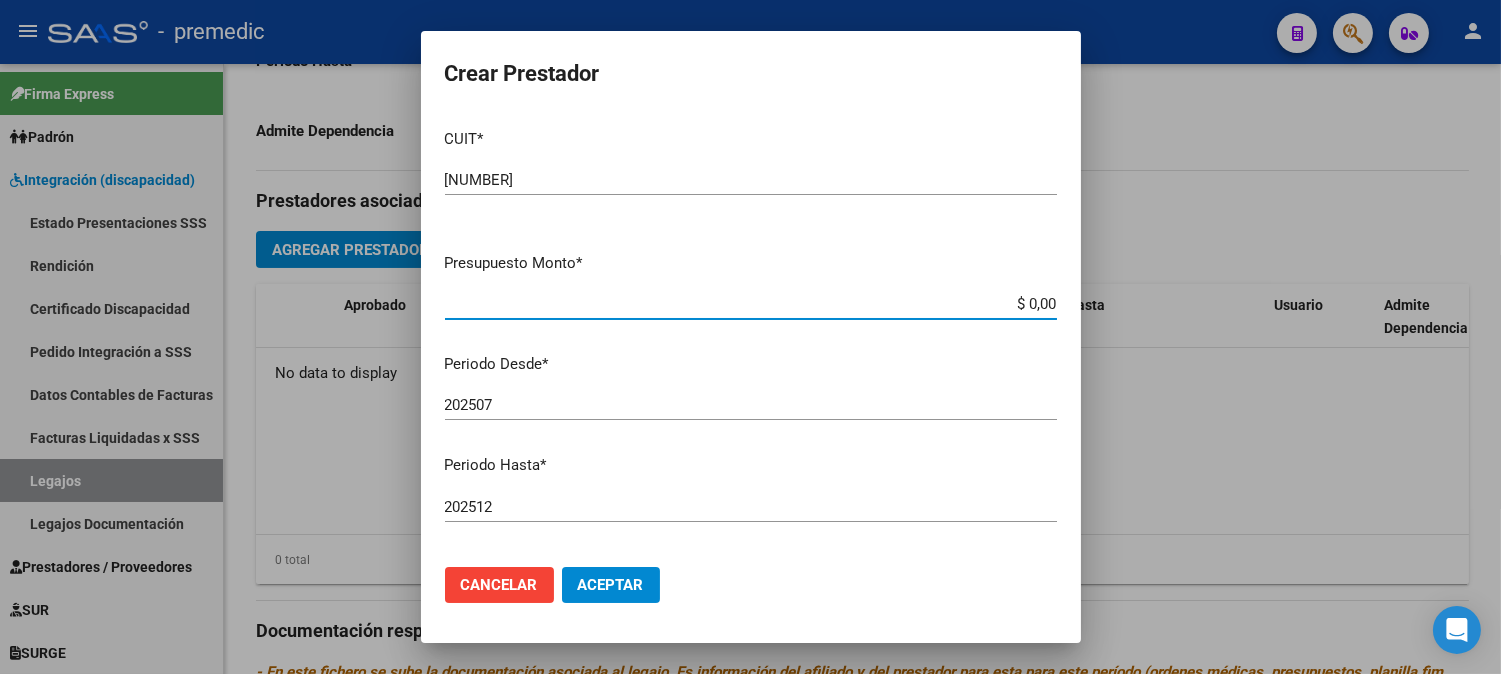 paste on "98964.88" 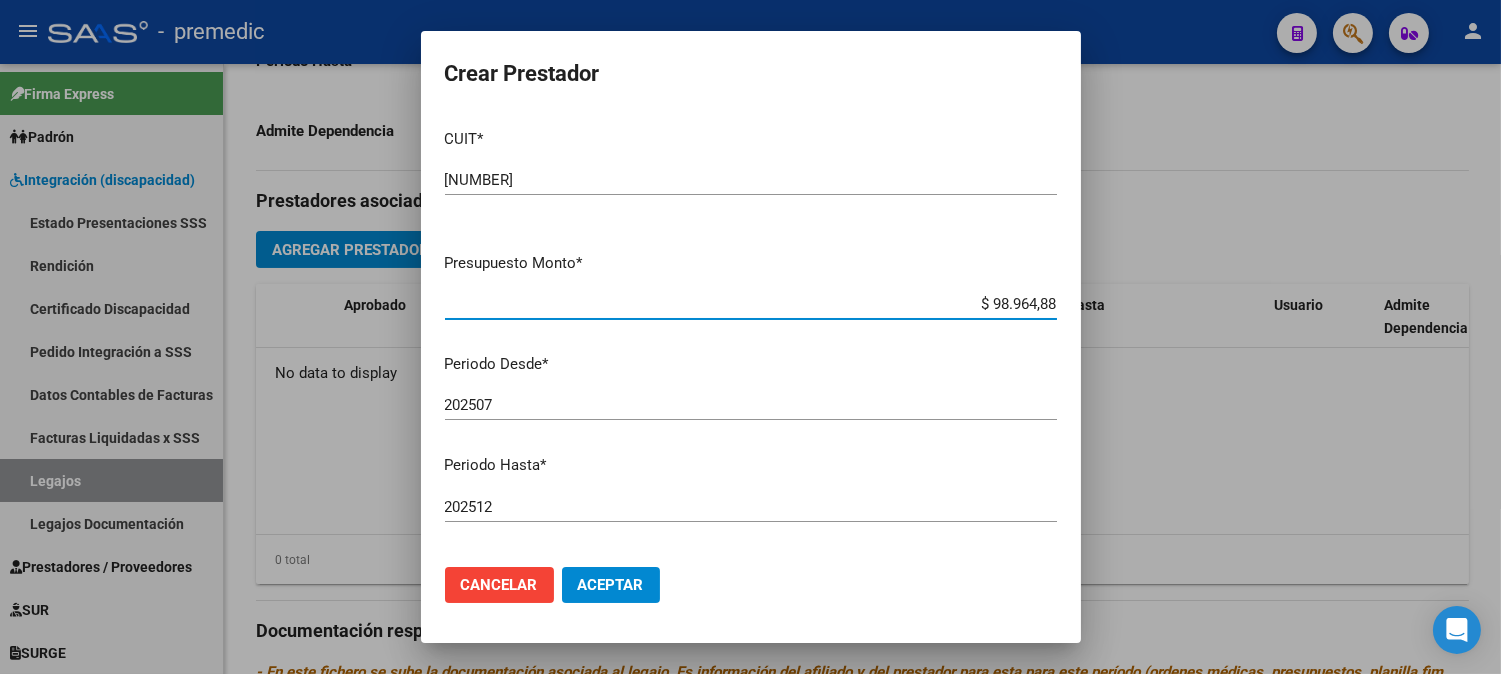 type on "$ 98.964,88" 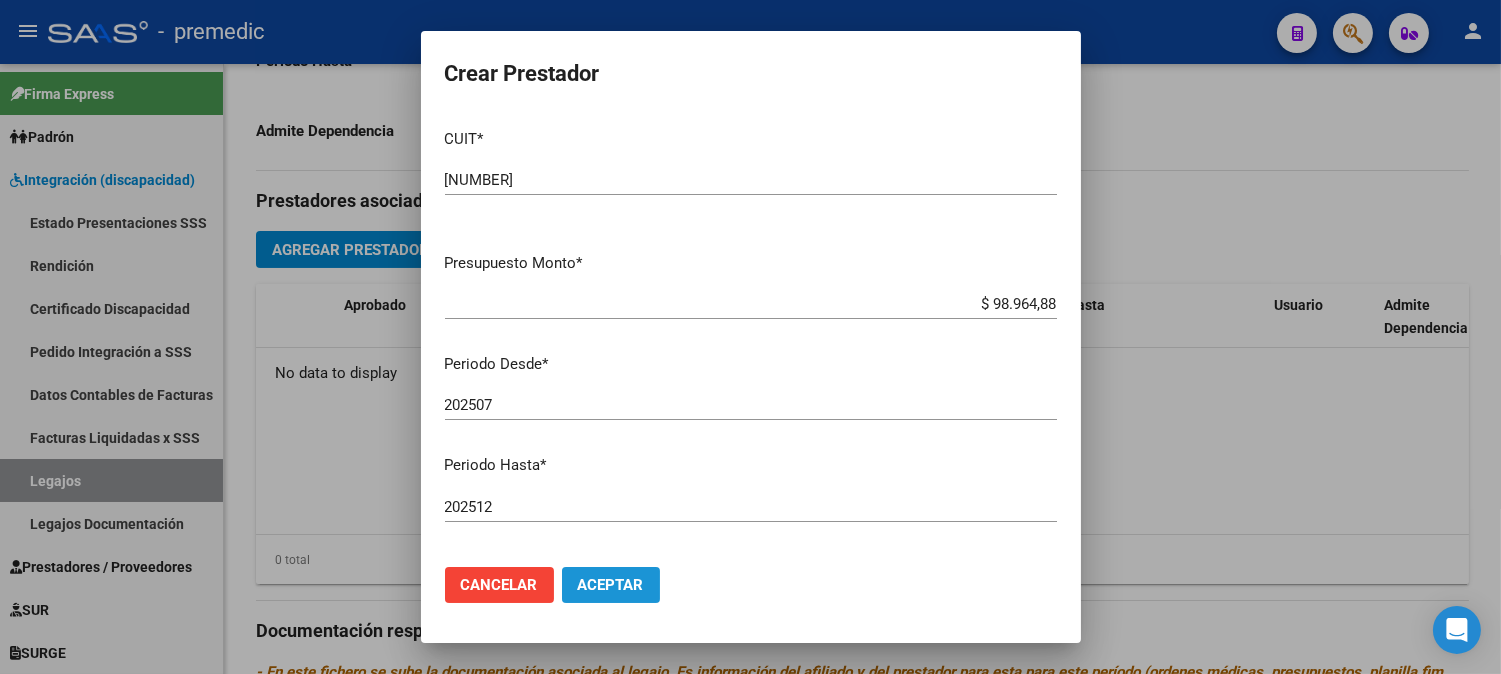 click on "Aceptar" 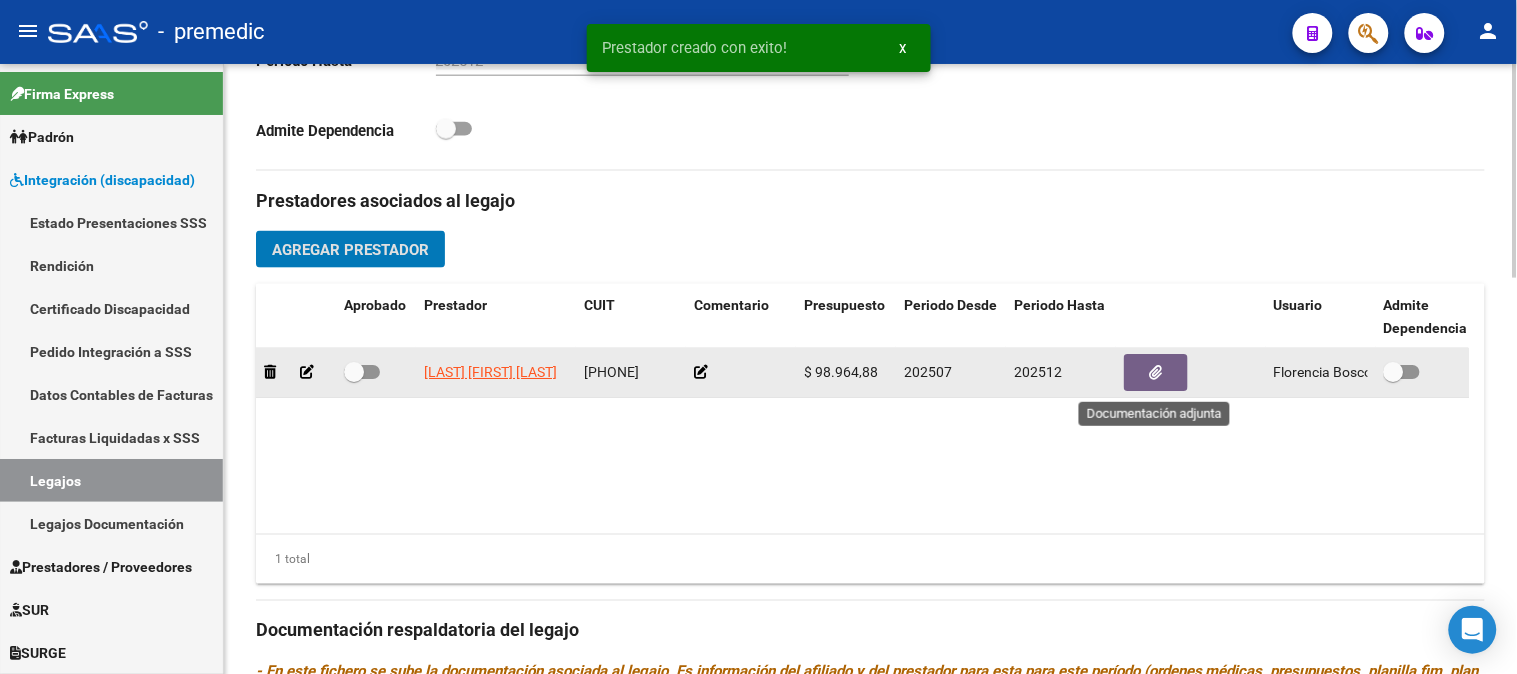 click 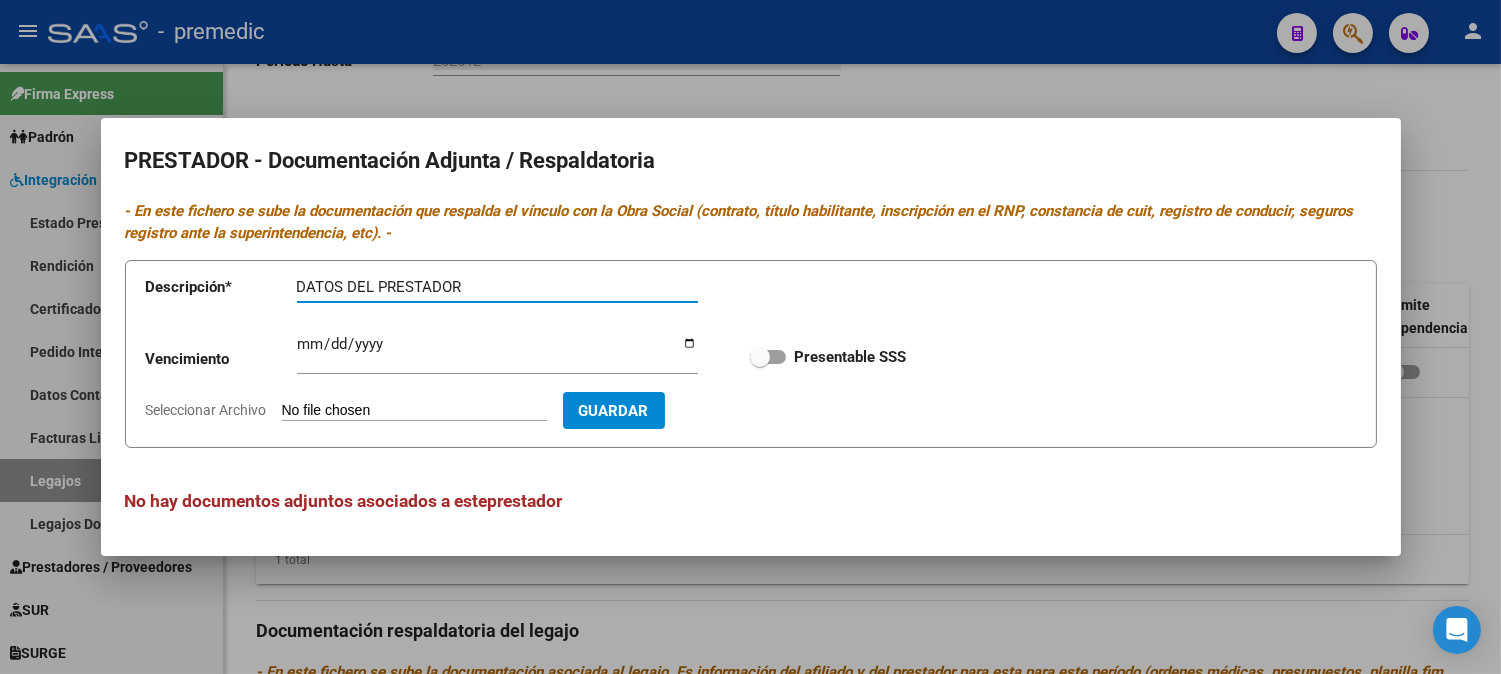 type on "DATOS DEL PRESTADOR" 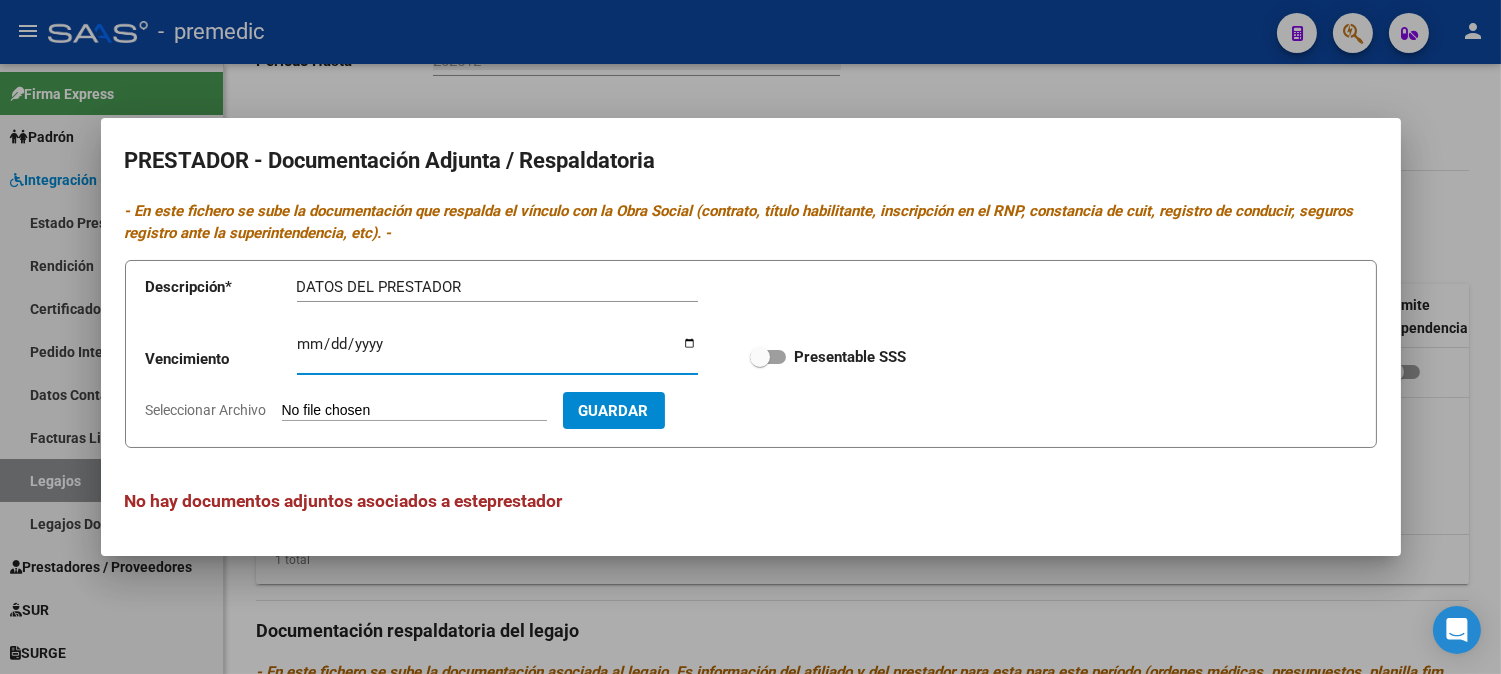 click on "Ingresar vencimiento" at bounding box center [497, 352] 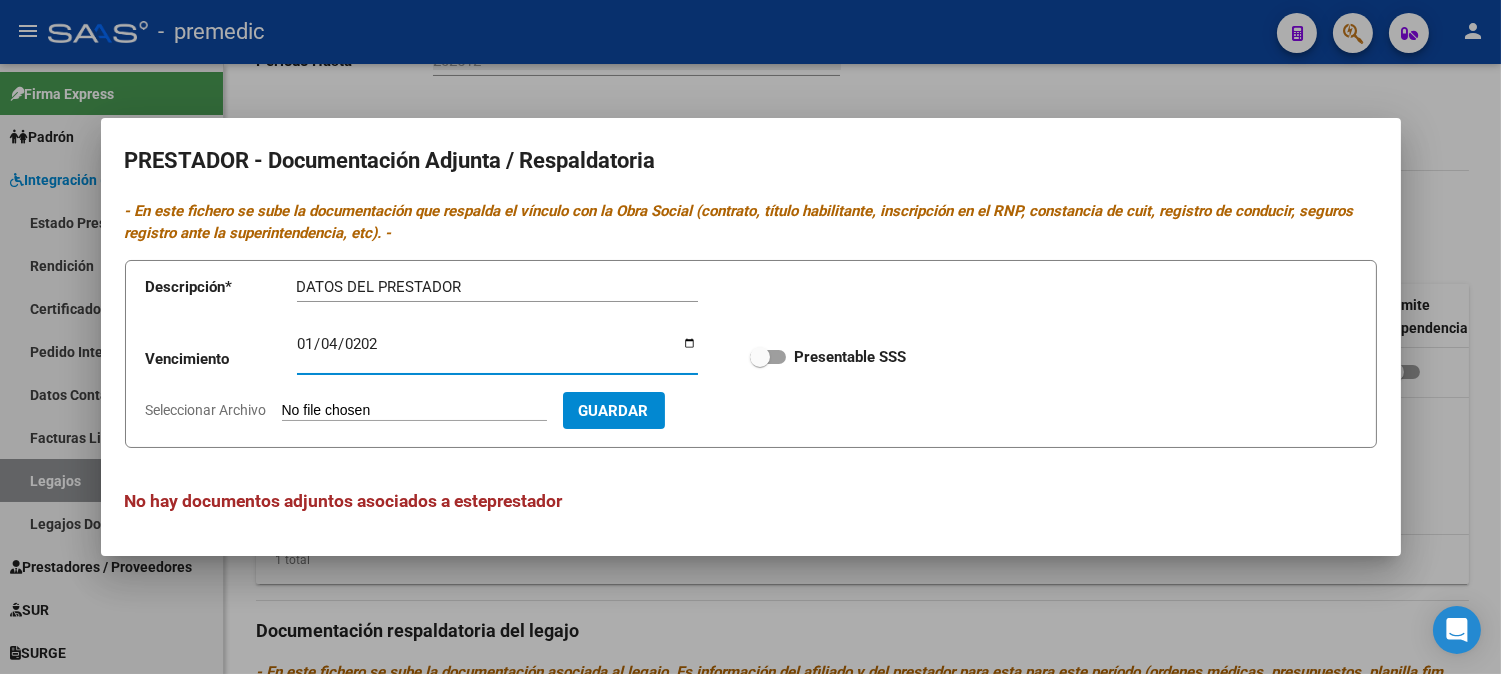 type on "2028-01-04" 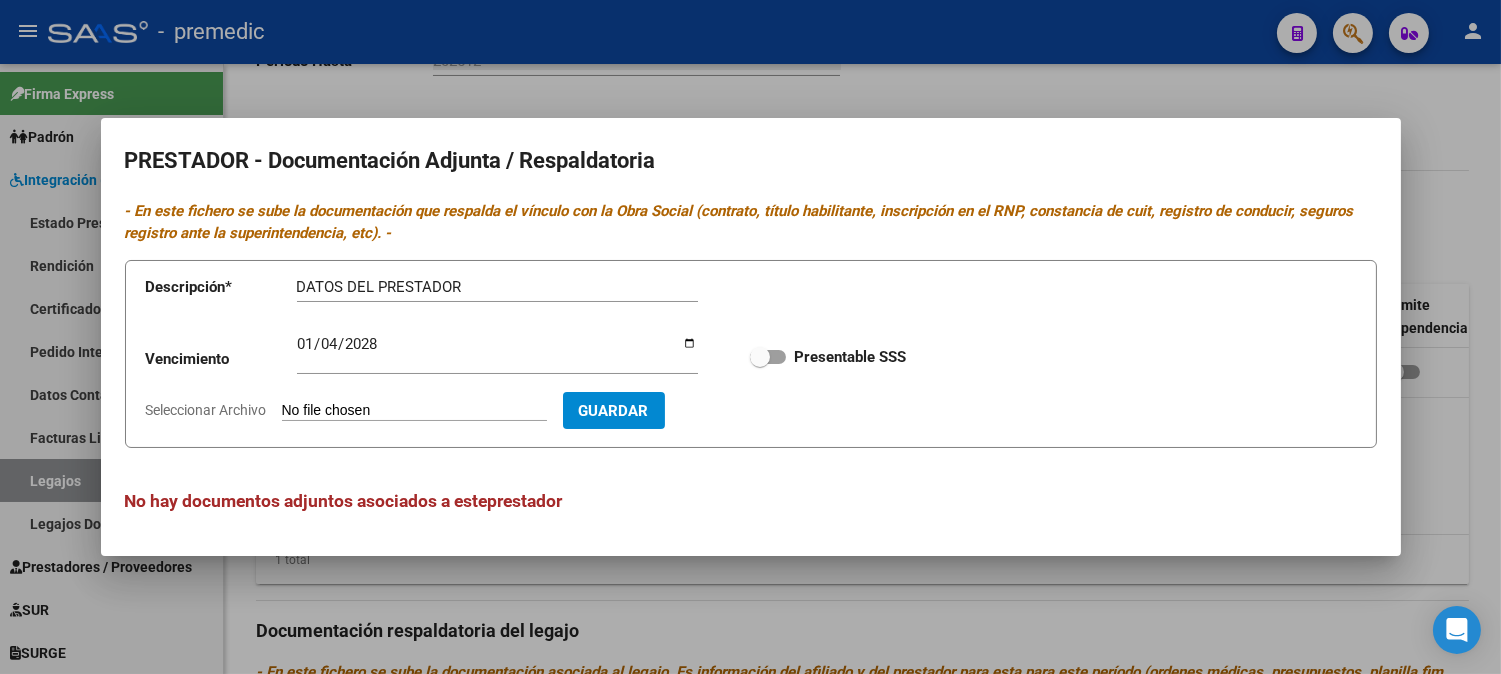click on "Descripción  *   DATOS DEL PRESTADOR Descripción  Vencimiento    2028-01-04 Ingresar vencimiento    Presentable SSS Seleccionar Archivo Guardar" at bounding box center [751, 354] 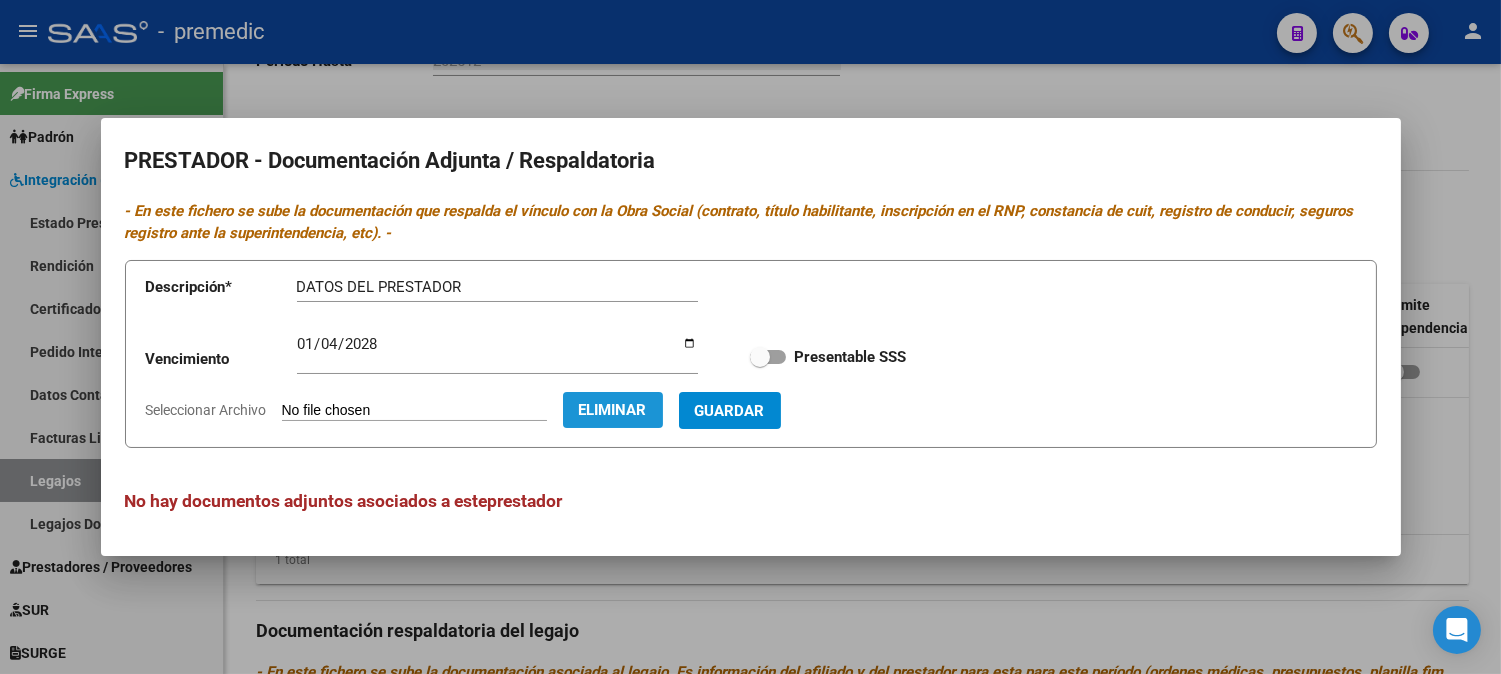 click on "Eliminar" 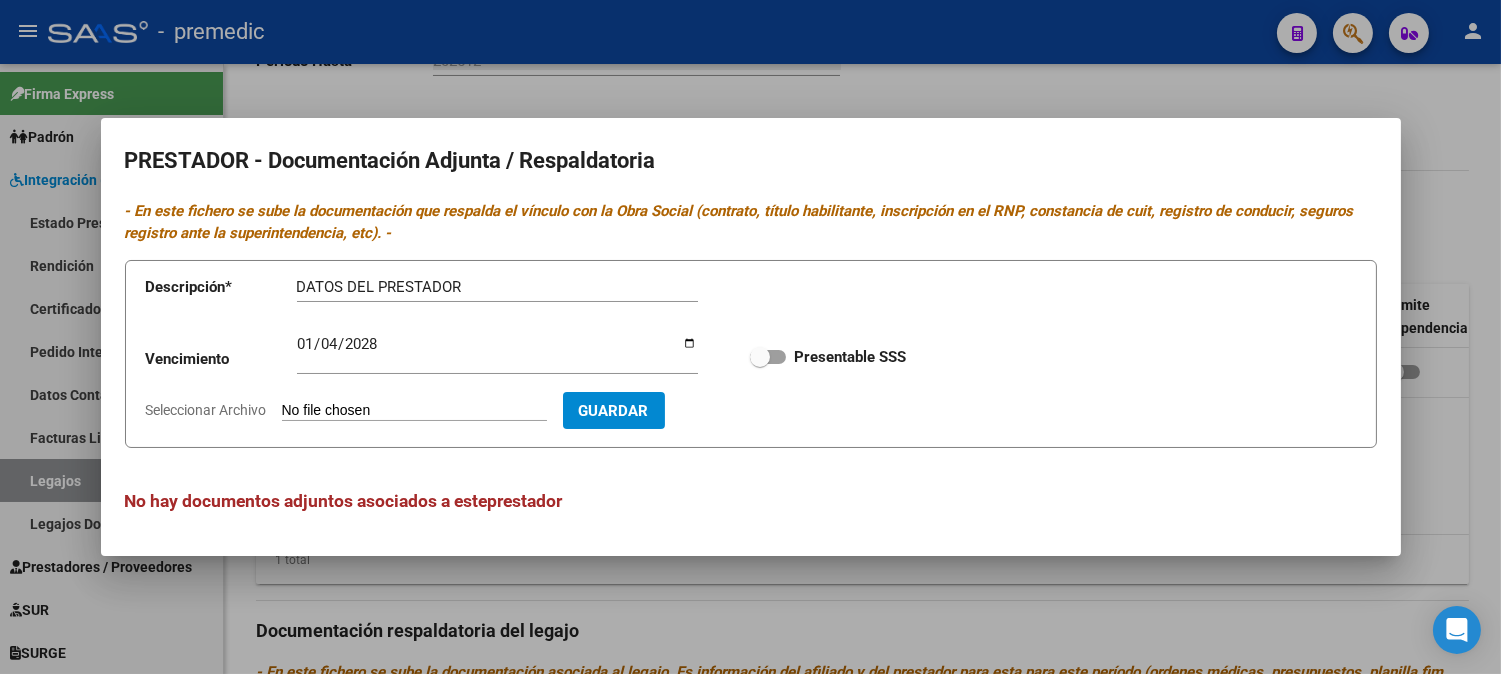 click on "Seleccionar Archivo" at bounding box center [414, 411] 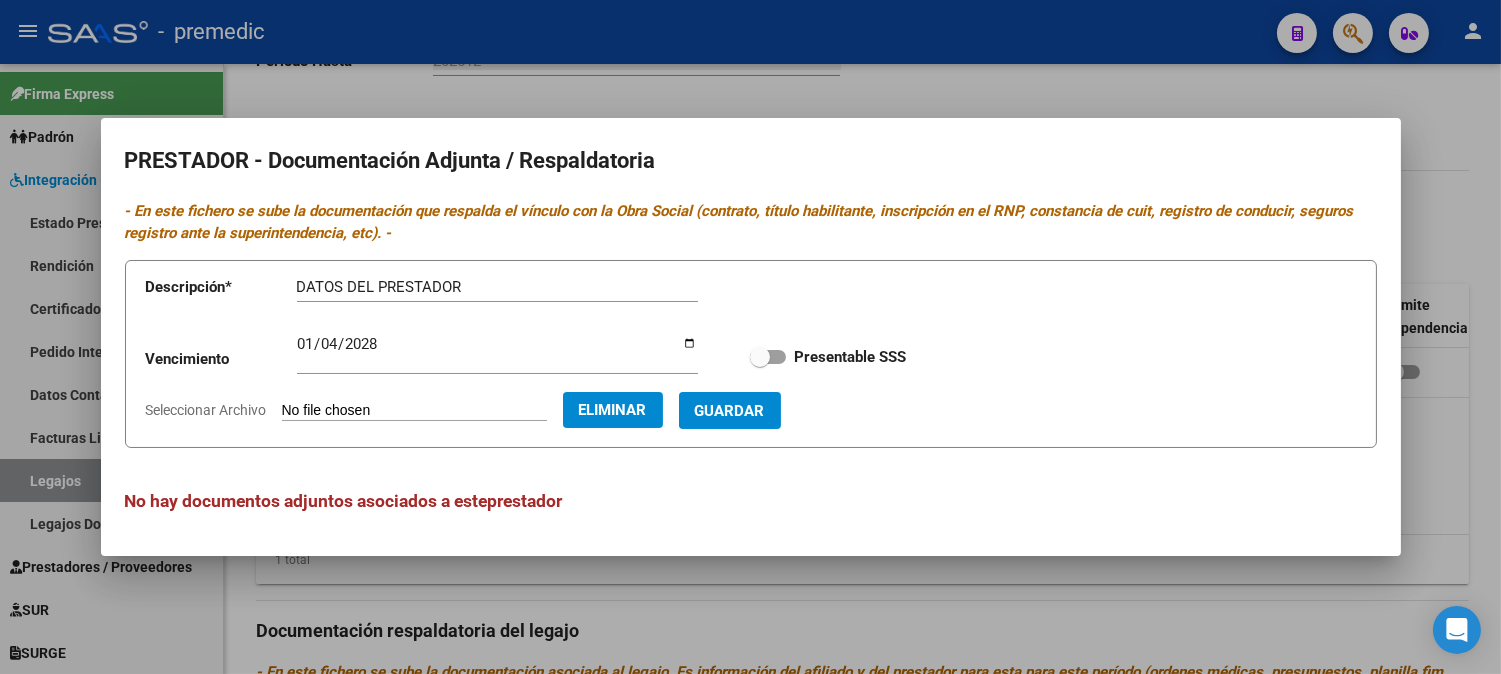 click at bounding box center (768, 357) 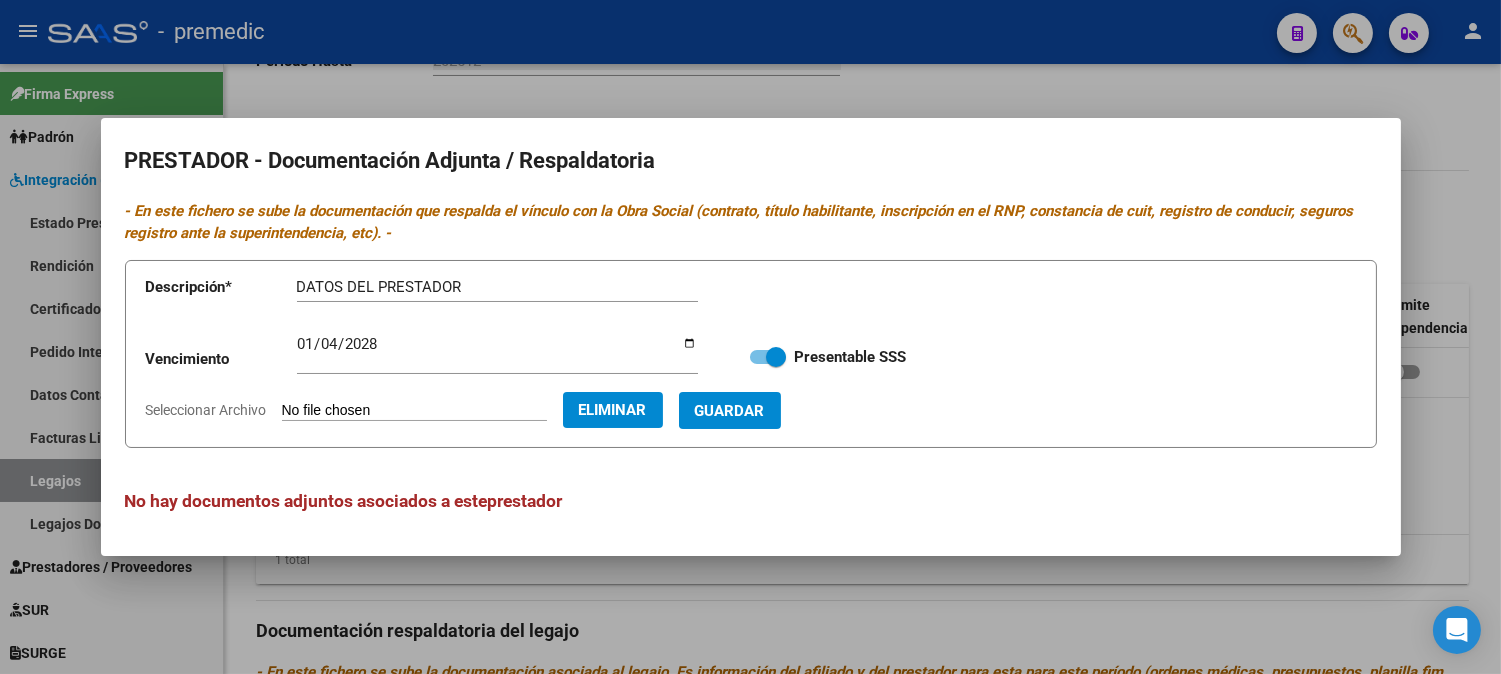 click on "Guardar" at bounding box center (730, 411) 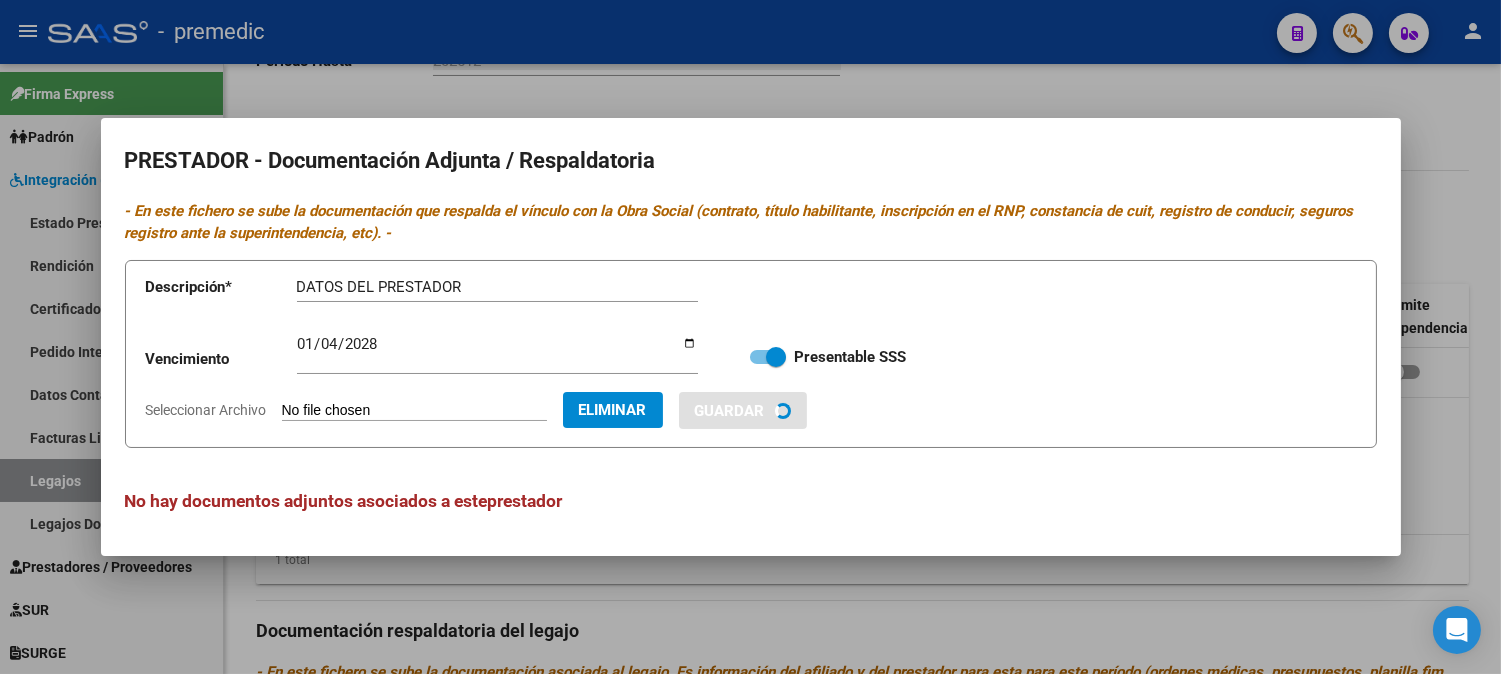 type 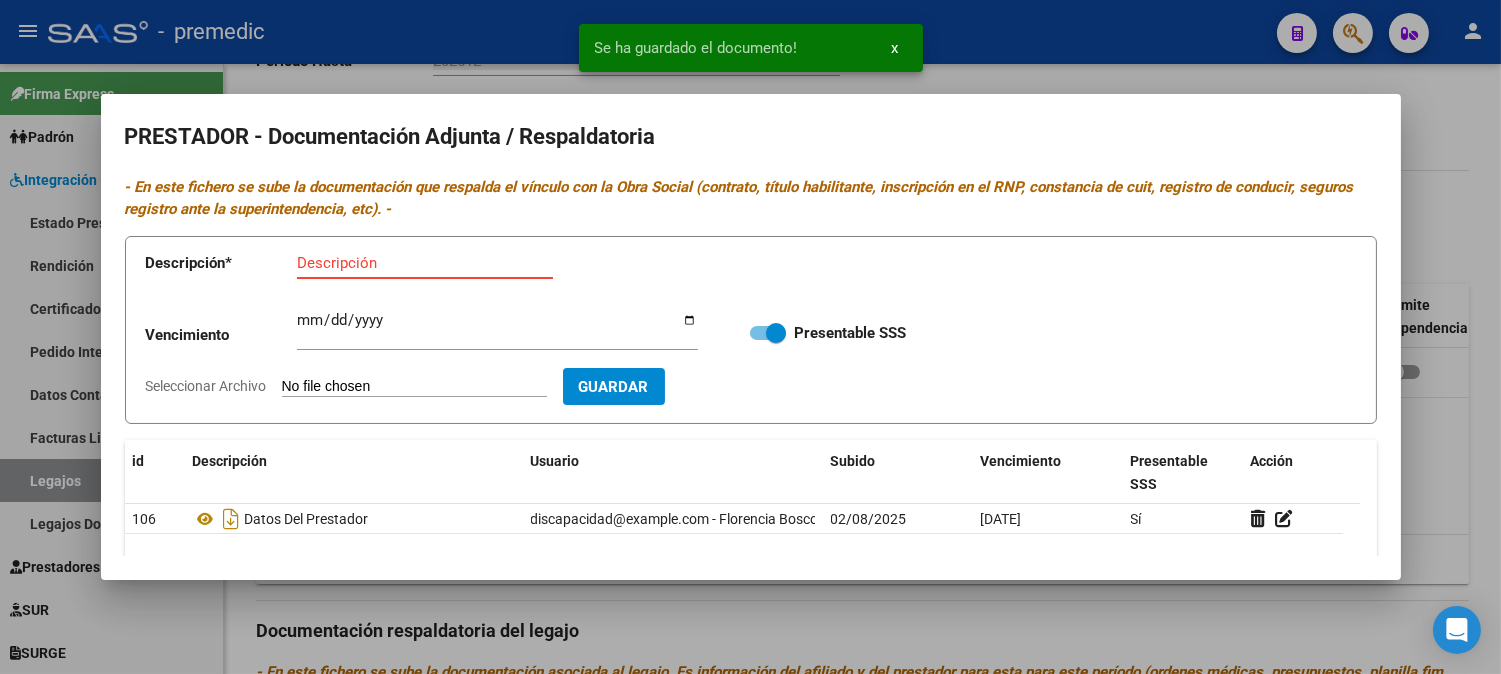 click on "Descripción" at bounding box center [425, 263] 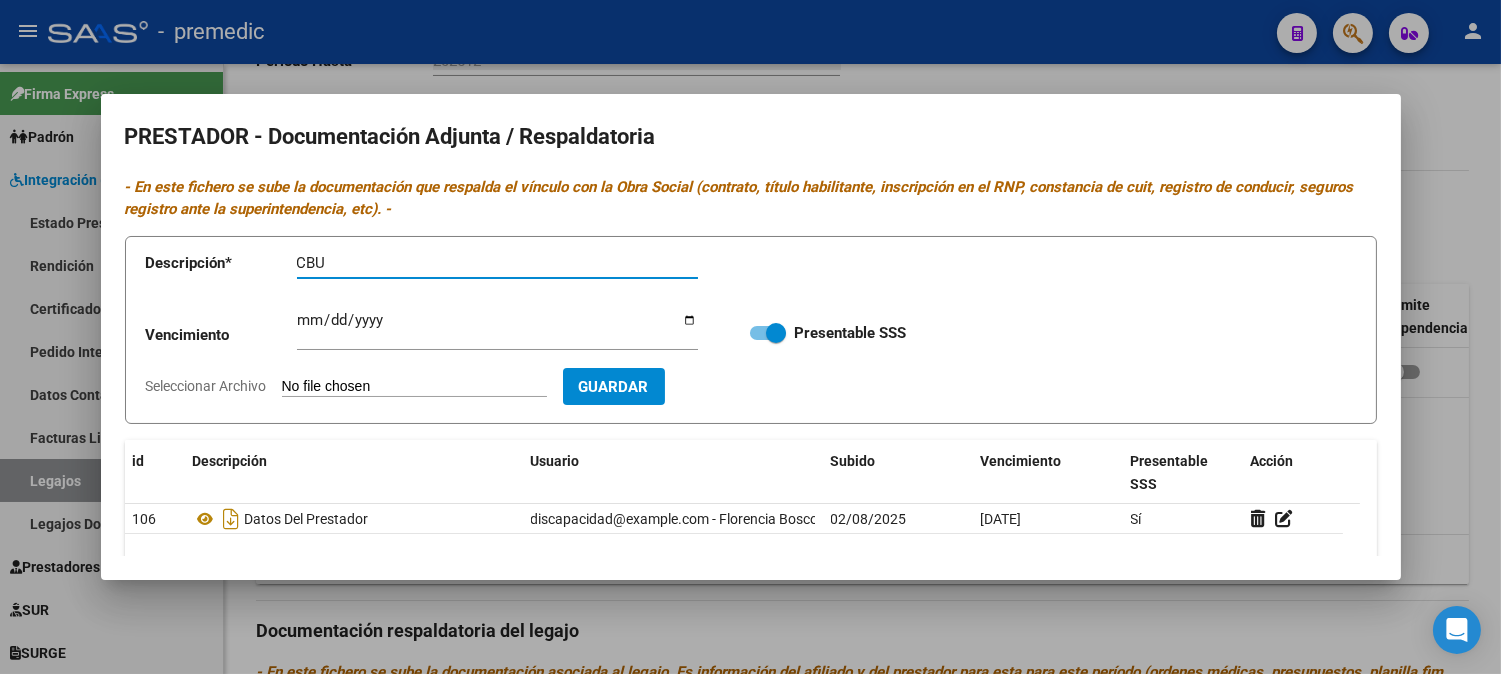 type on "CBU" 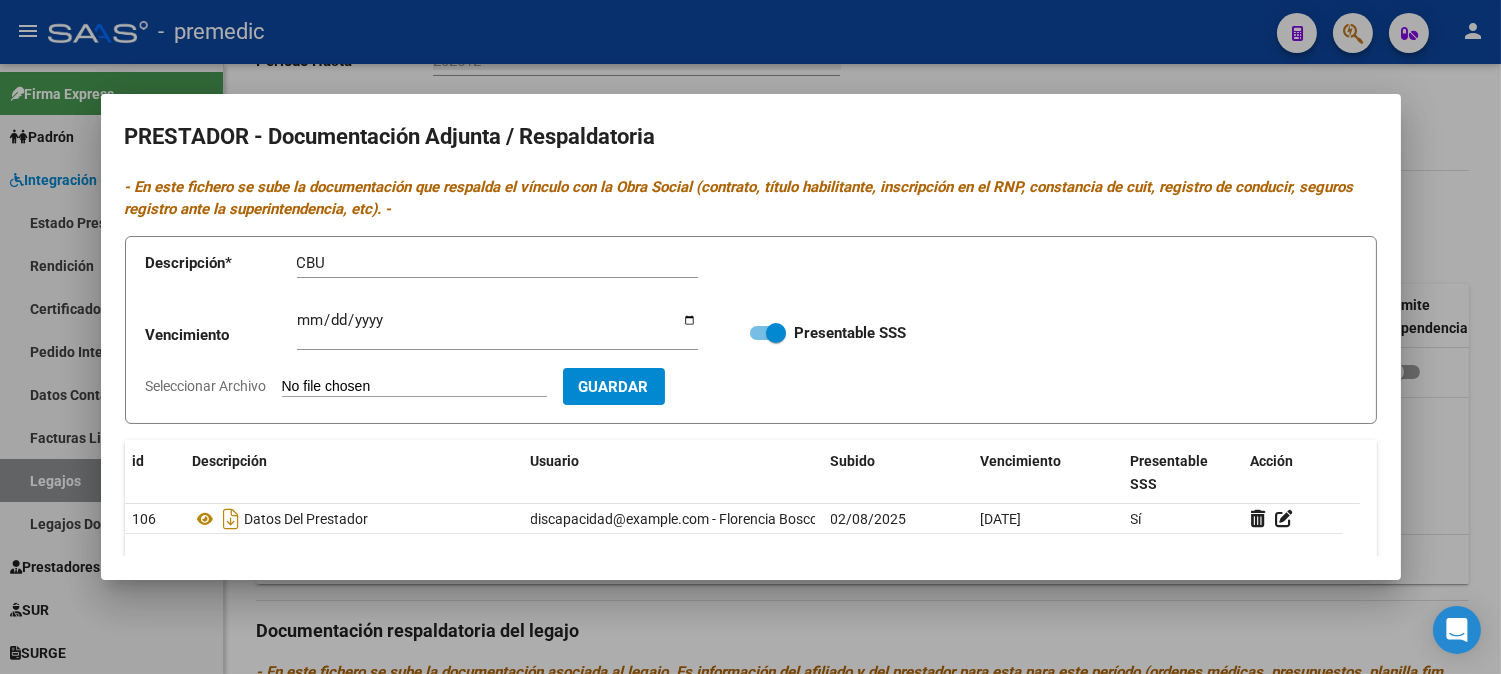 click on "Descripción  *   CBU Descripción  Vencimiento    Ingresar vencimiento    Presentable SSS Seleccionar Archivo Guardar" at bounding box center [751, 330] 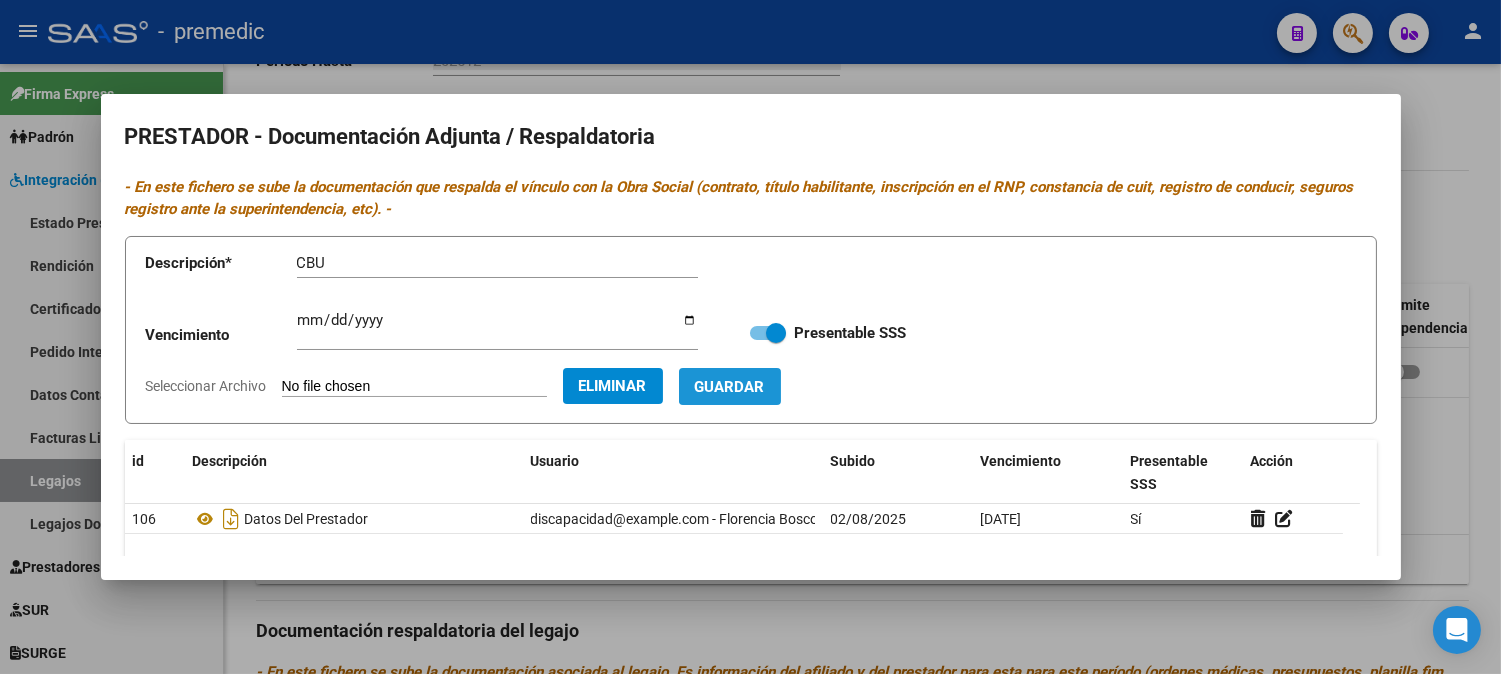 click on "Guardar" at bounding box center (730, 386) 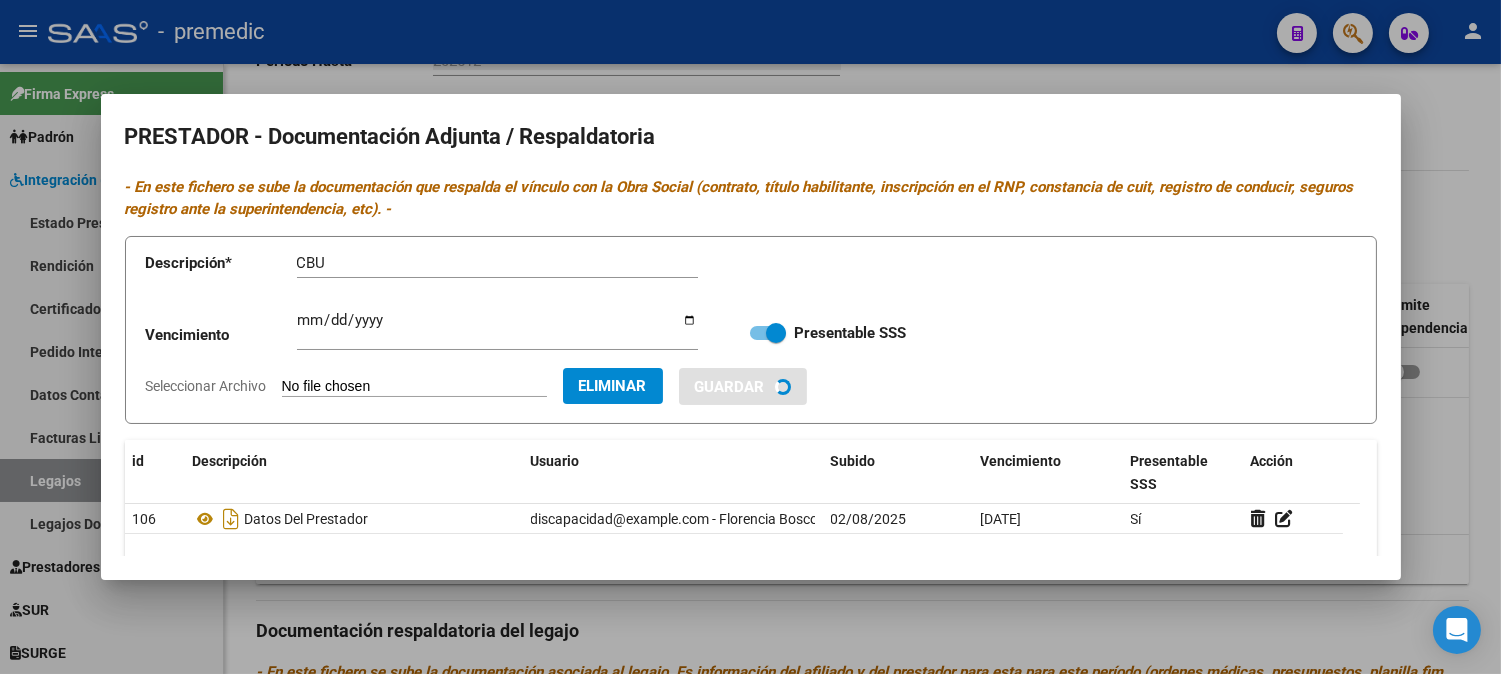 type 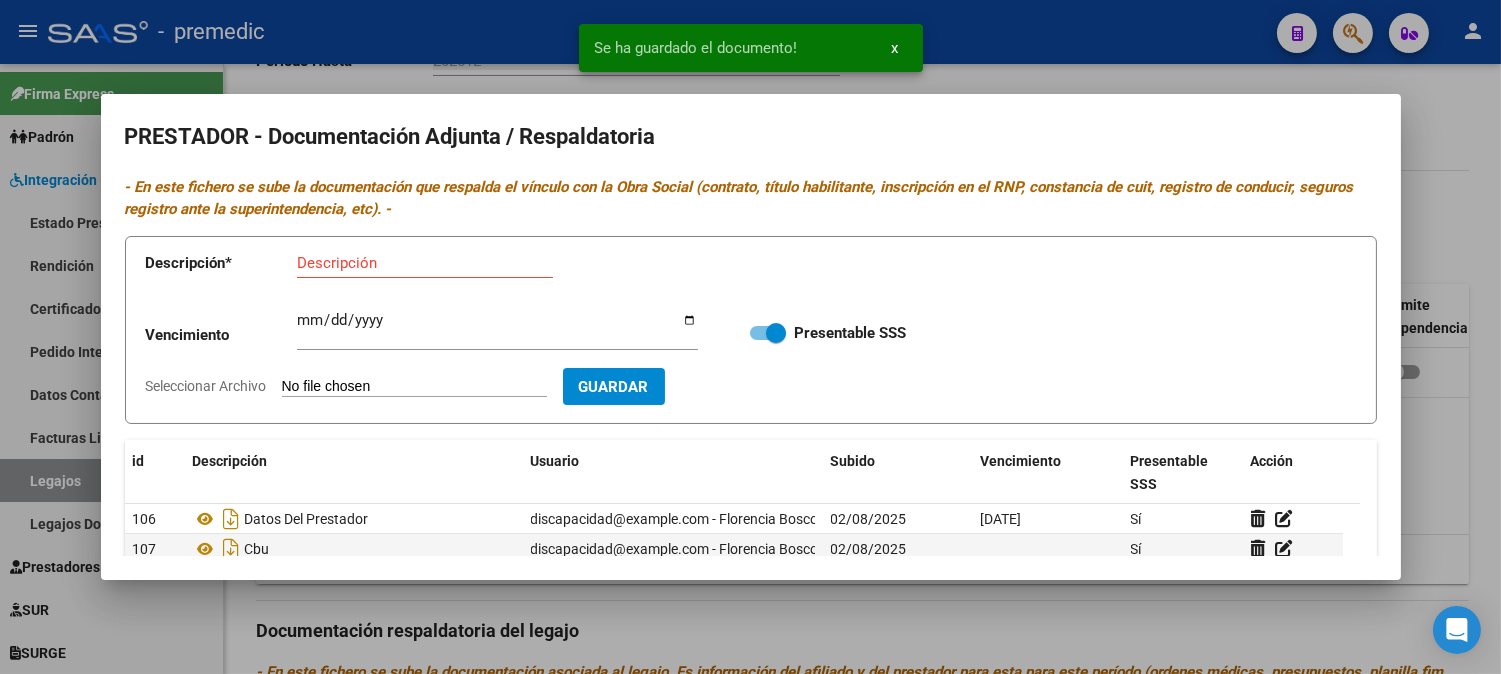 click at bounding box center (750, 337) 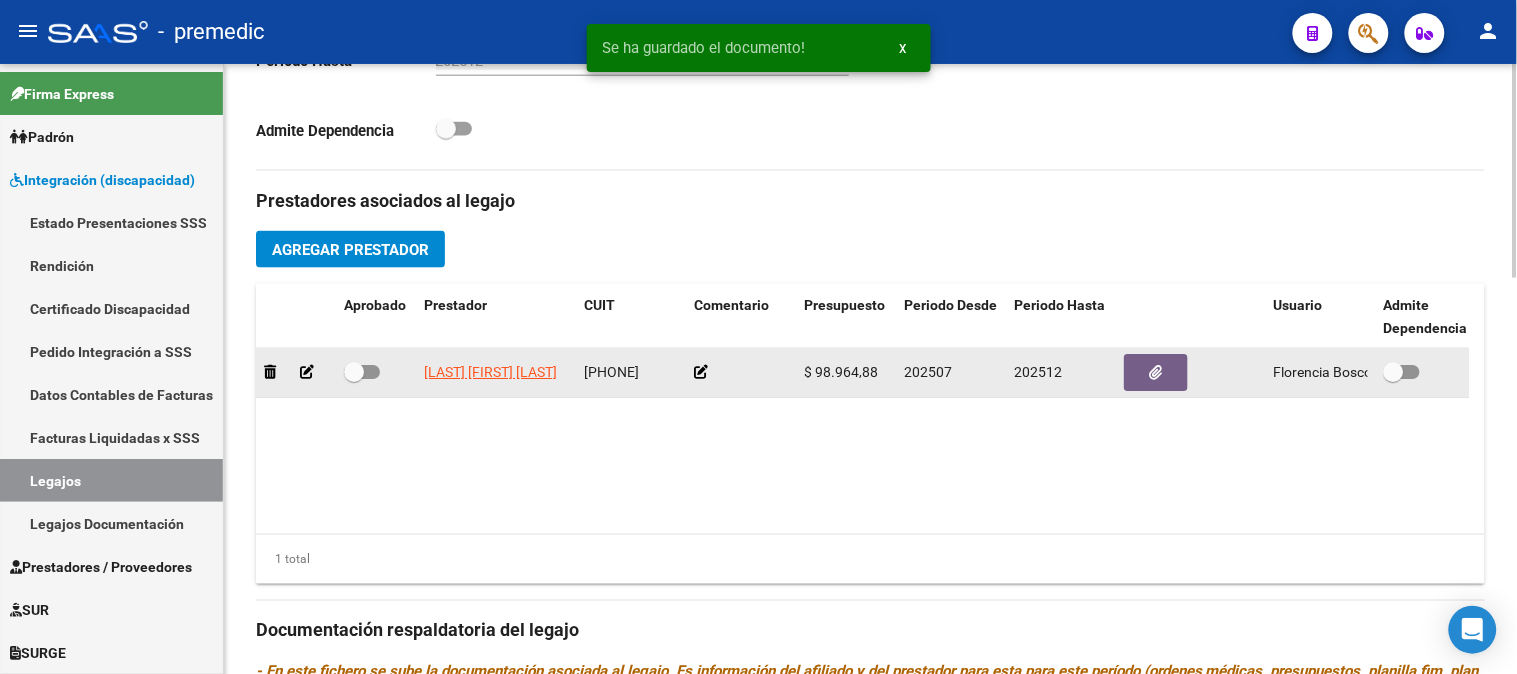 click 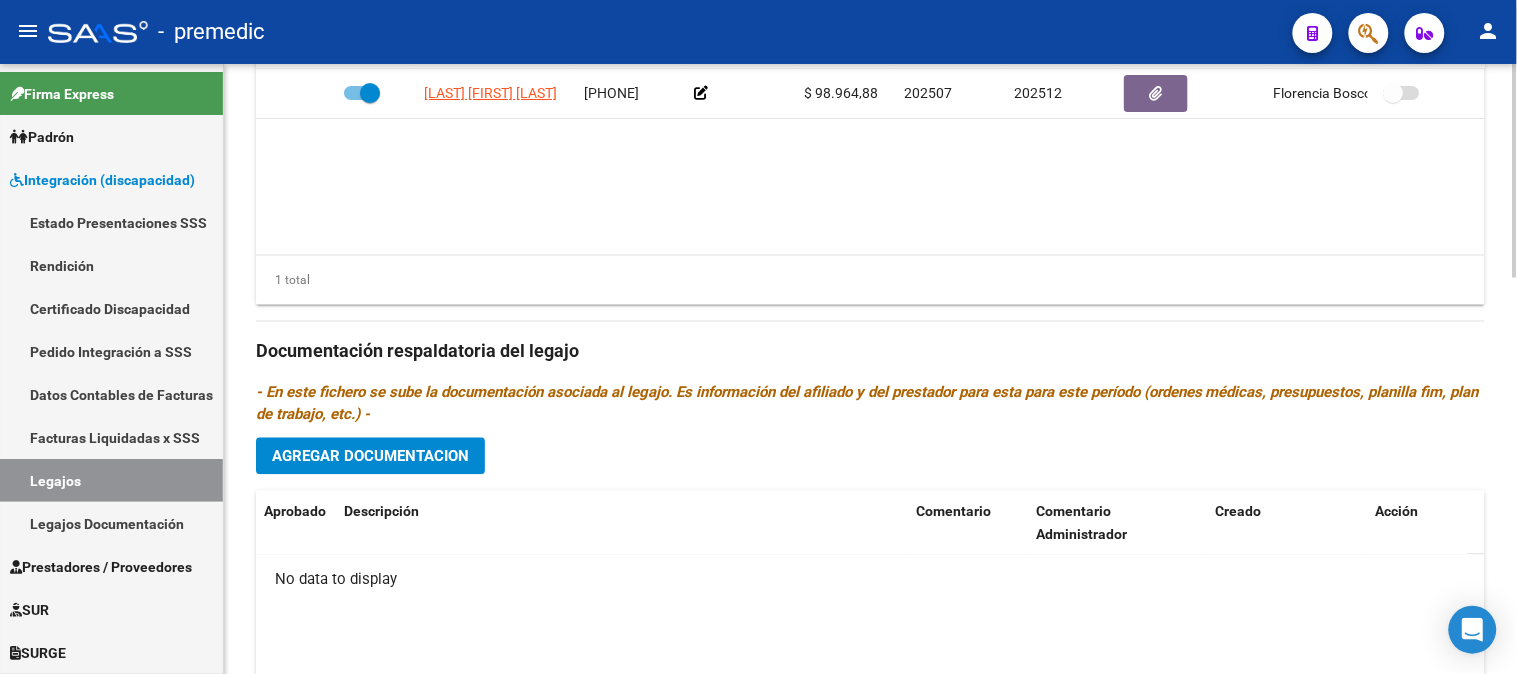 scroll, scrollTop: 985, scrollLeft: 0, axis: vertical 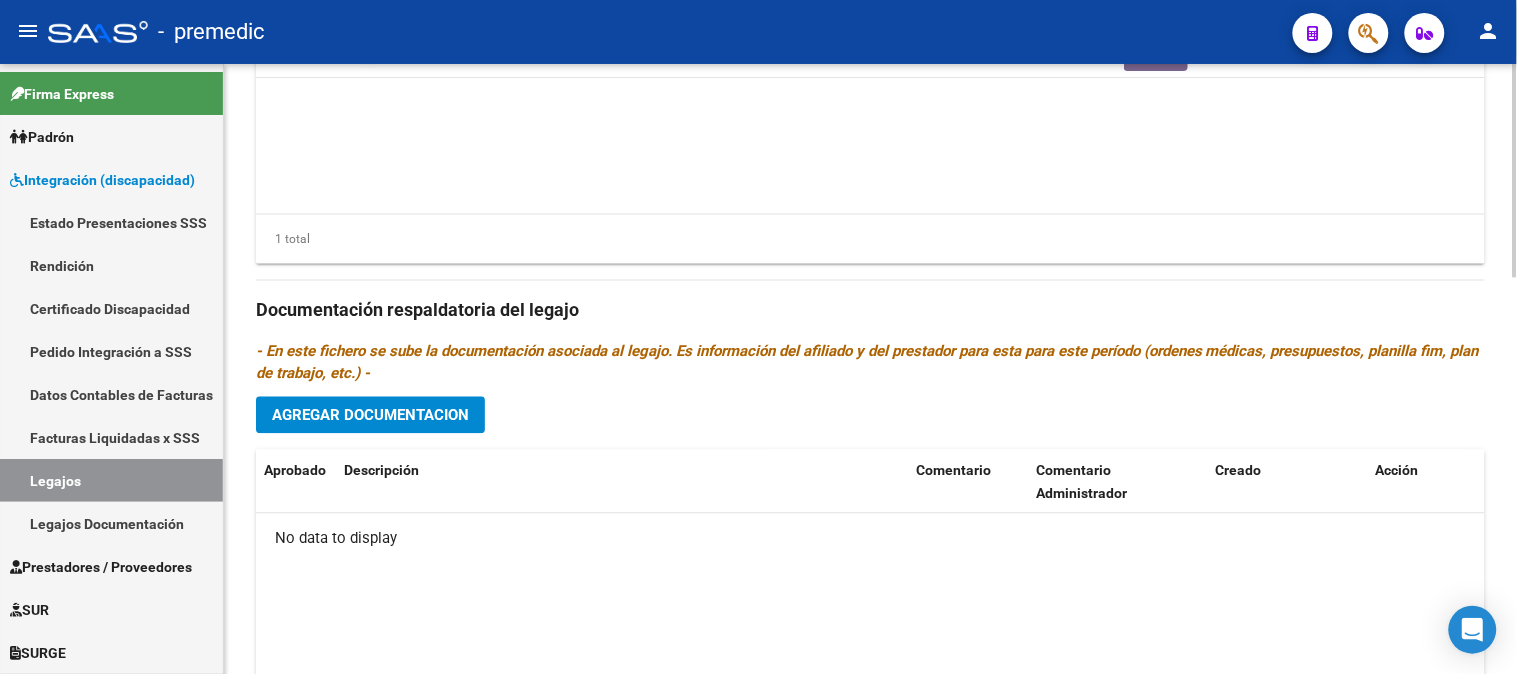 click 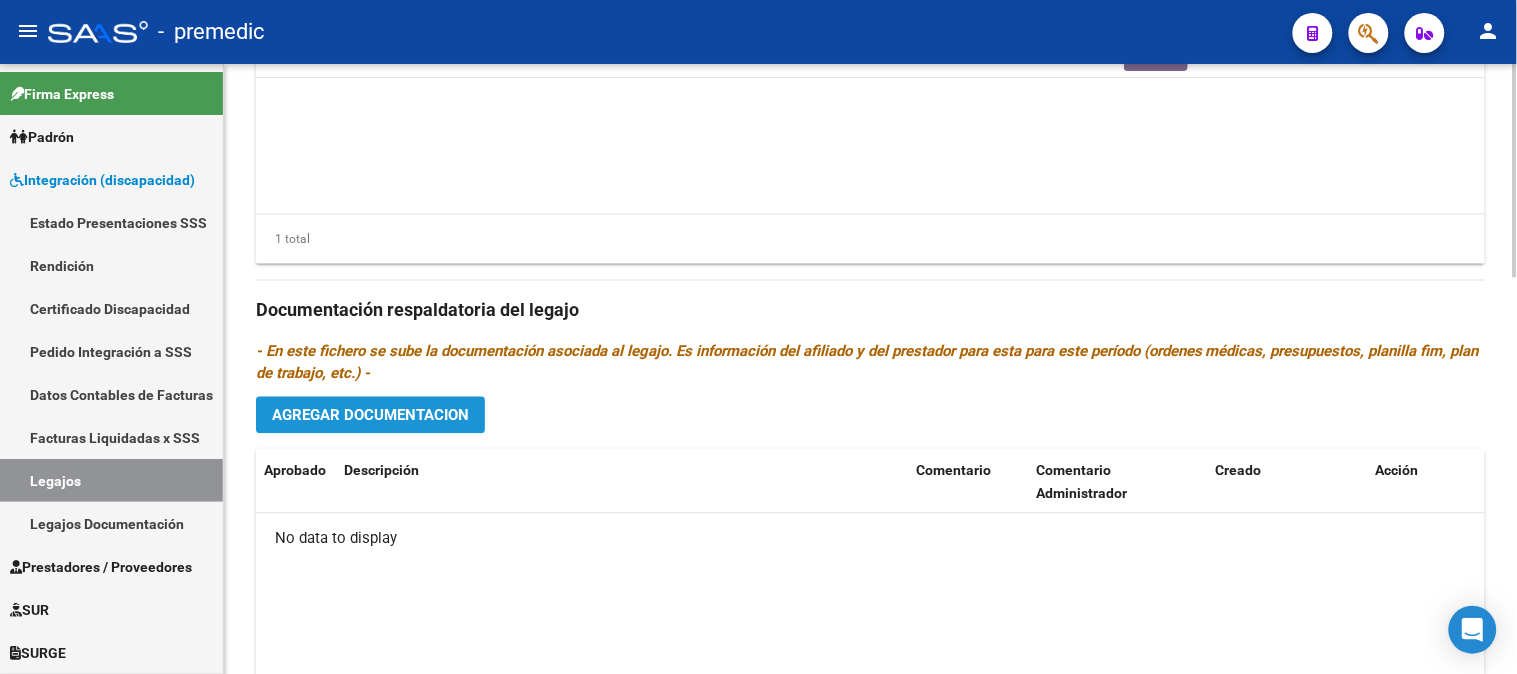 click on "Agregar Documentacion" 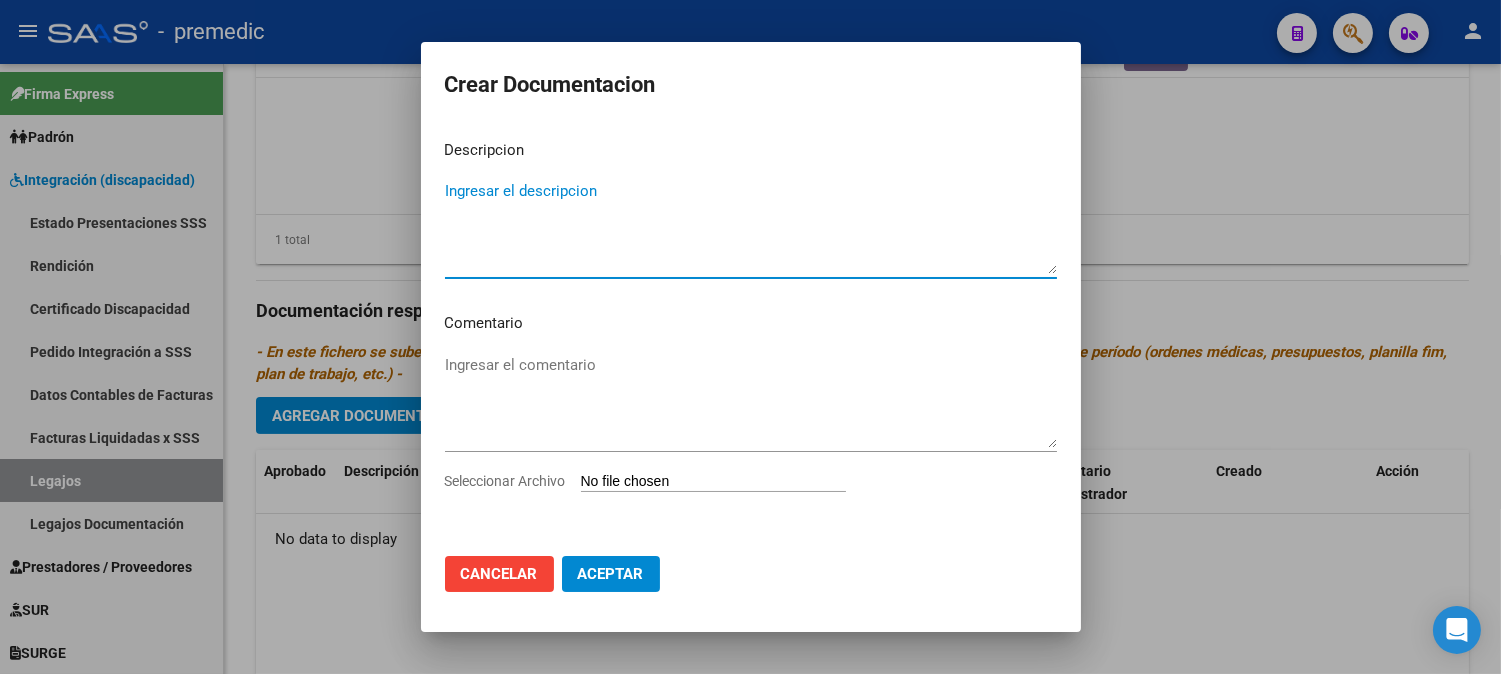 click on "Seleccionar Archivo" at bounding box center (713, 482) 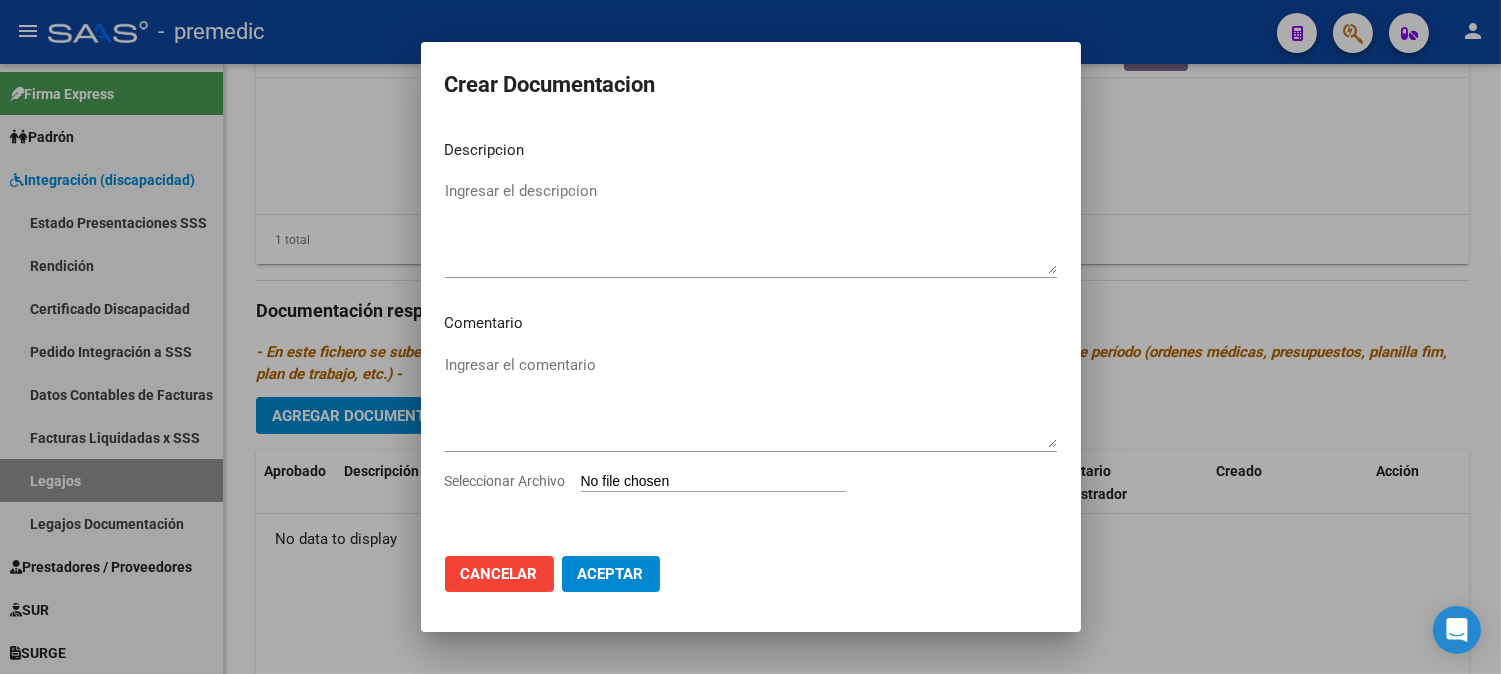 type on "C:\fakepath\1- CUD.pdf" 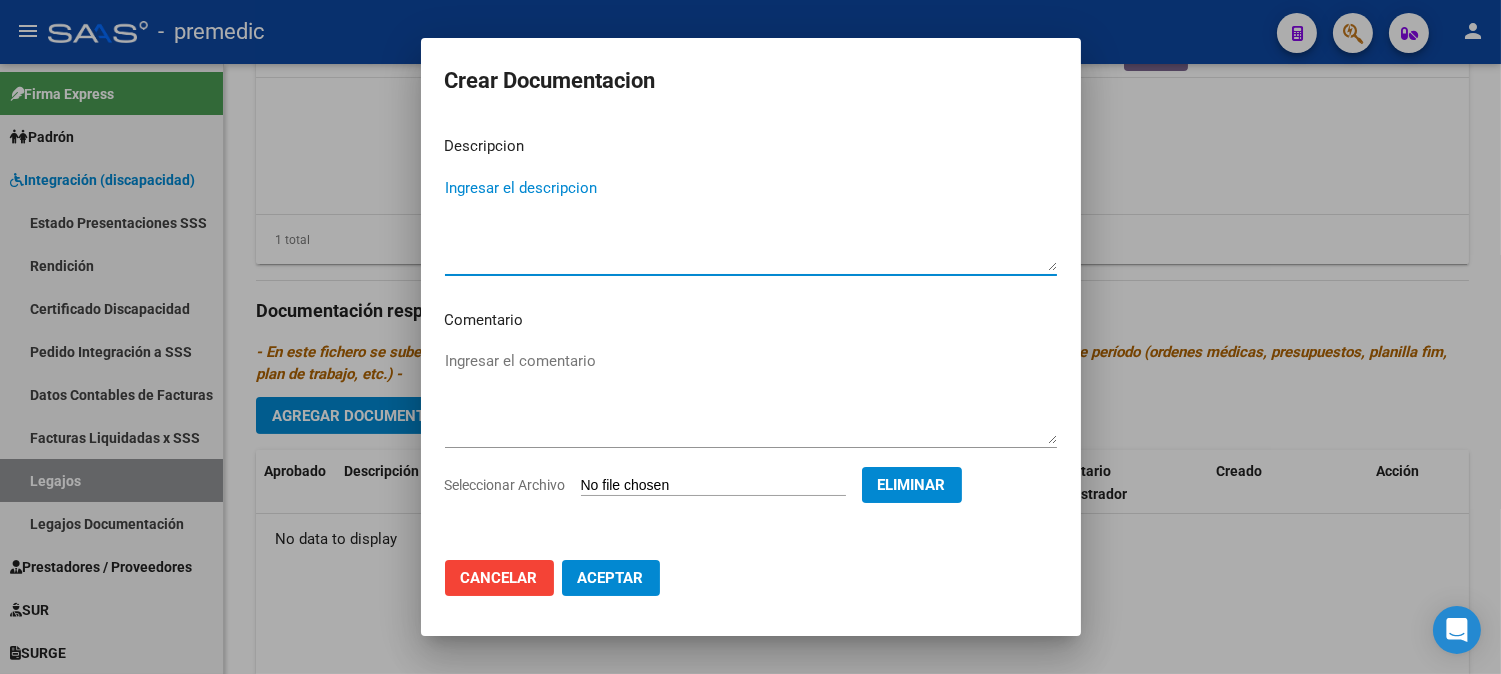 click on "Ingresar el descripcion" at bounding box center (751, 224) 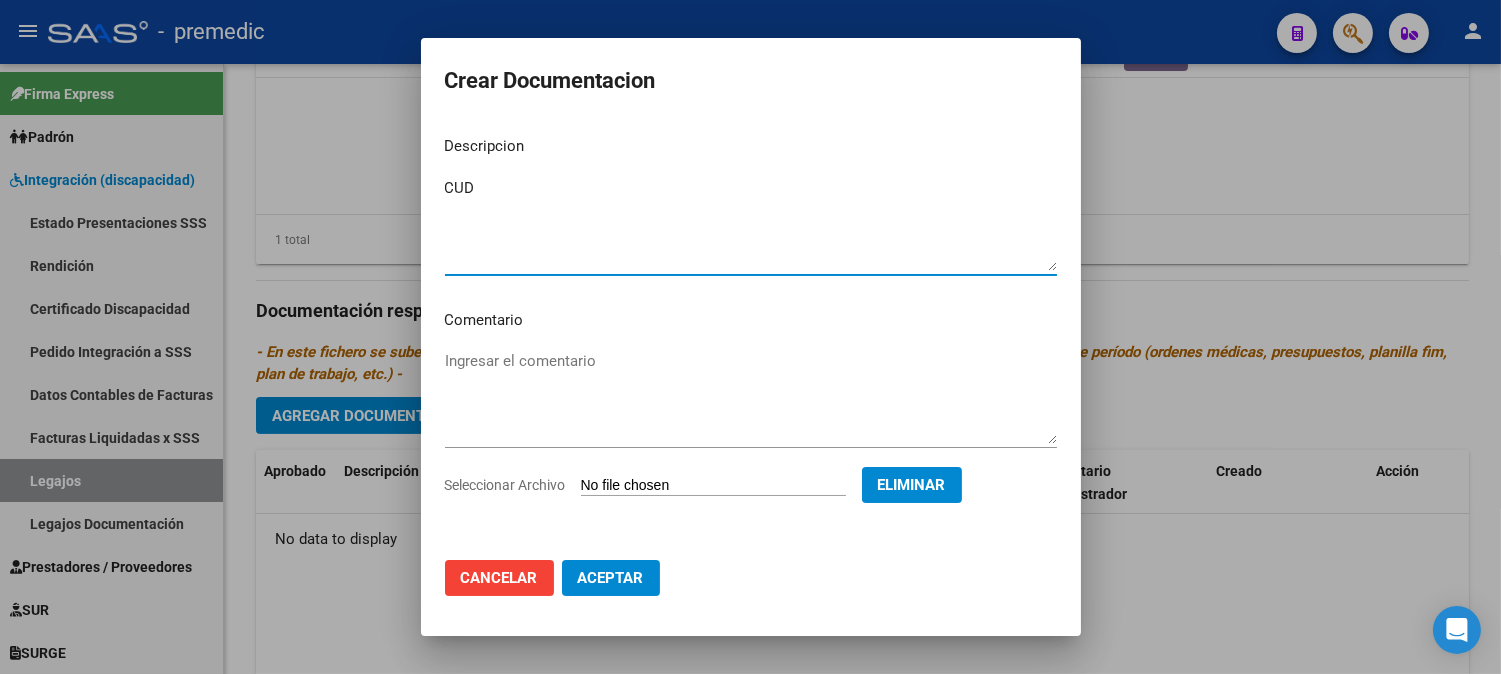 type on "CUD" 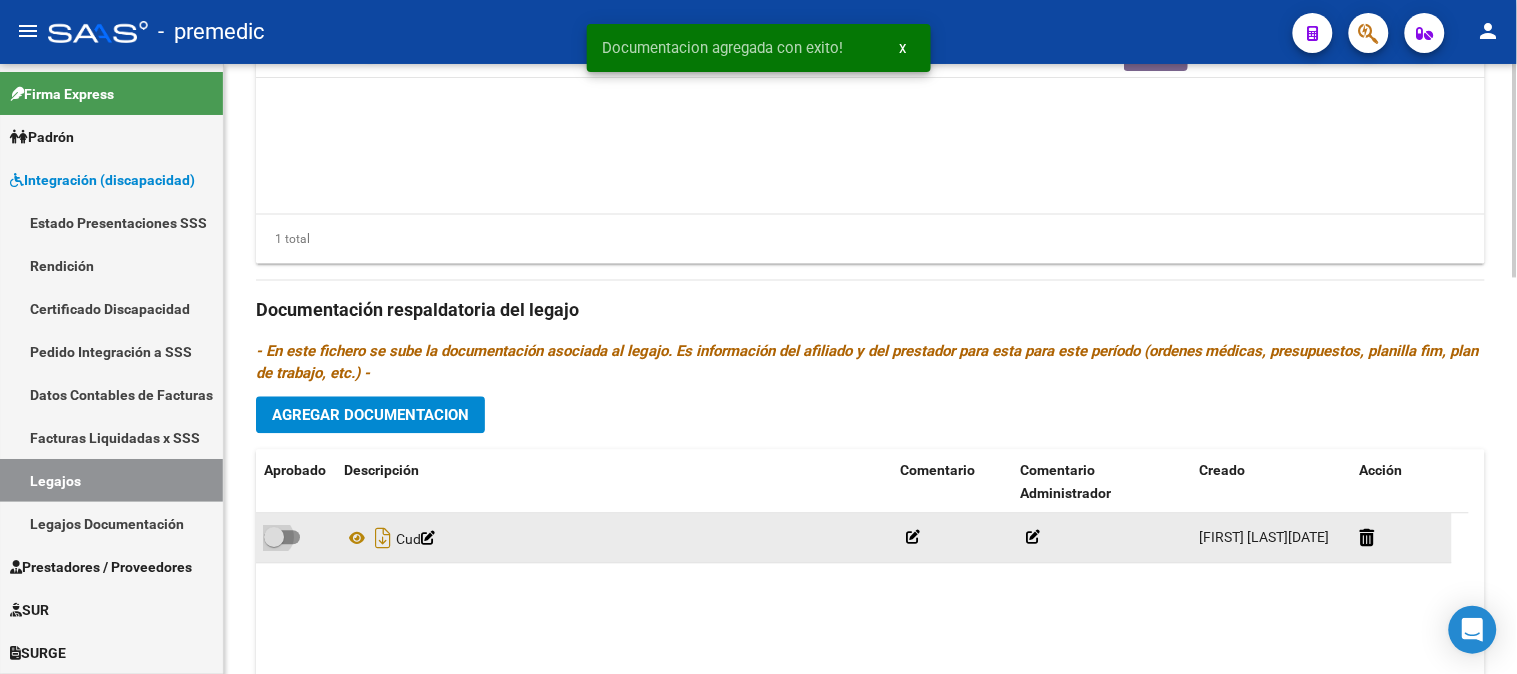 click at bounding box center [282, 538] 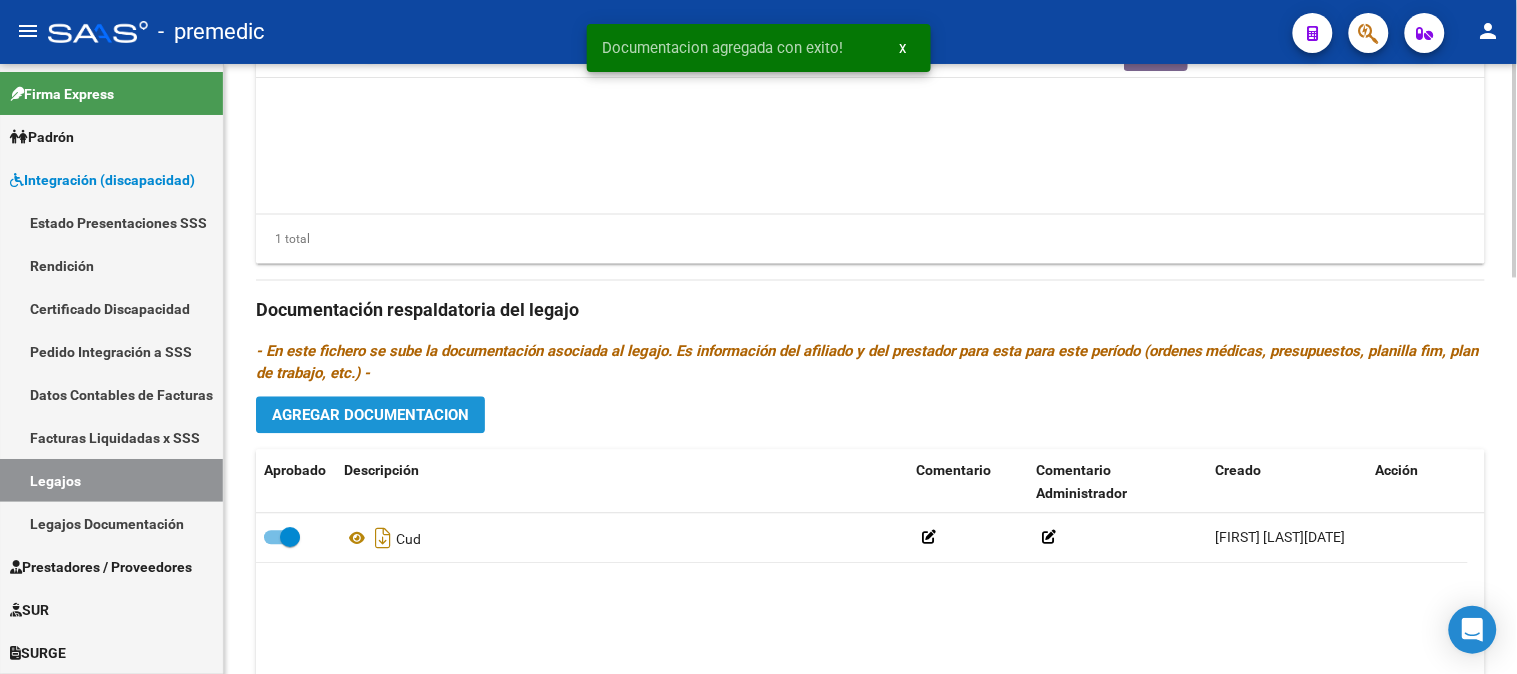 click on "Agregar Documentacion" 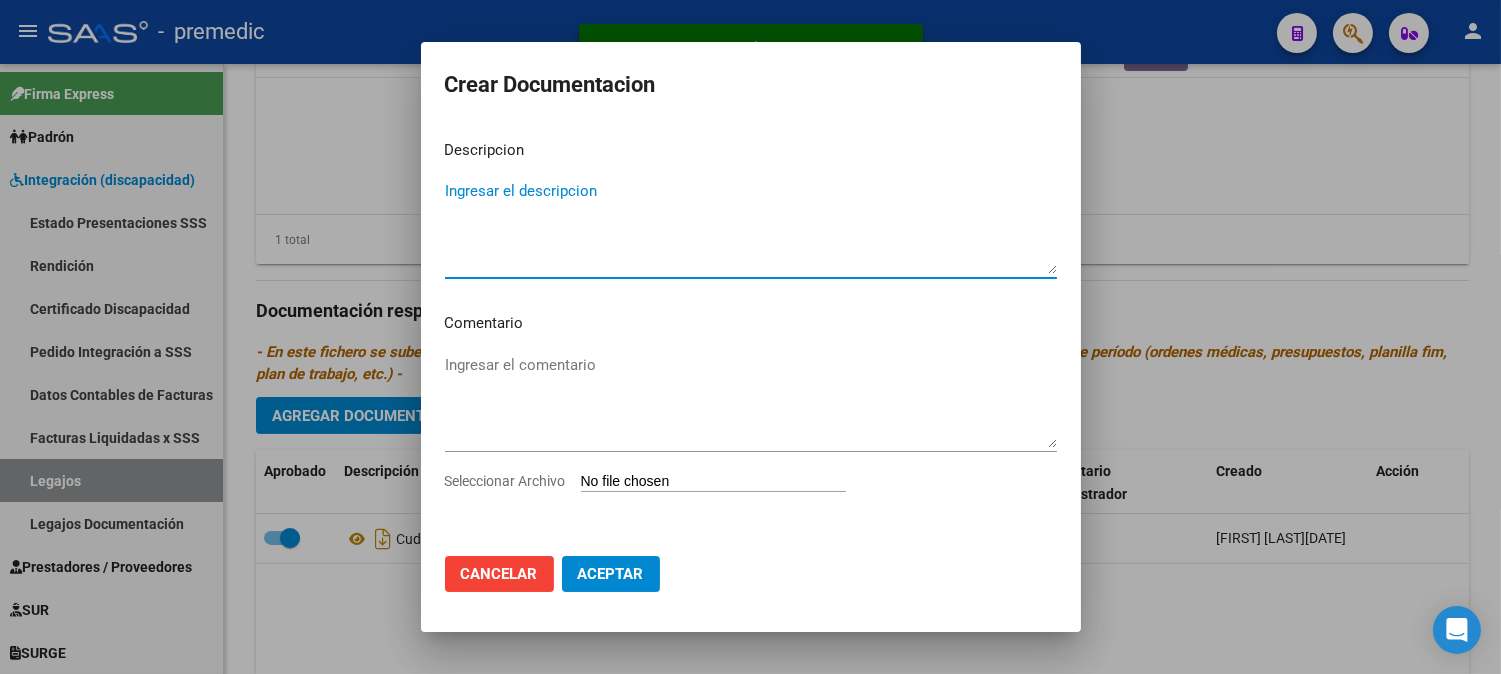 click on "Seleccionar Archivo" at bounding box center [713, 482] 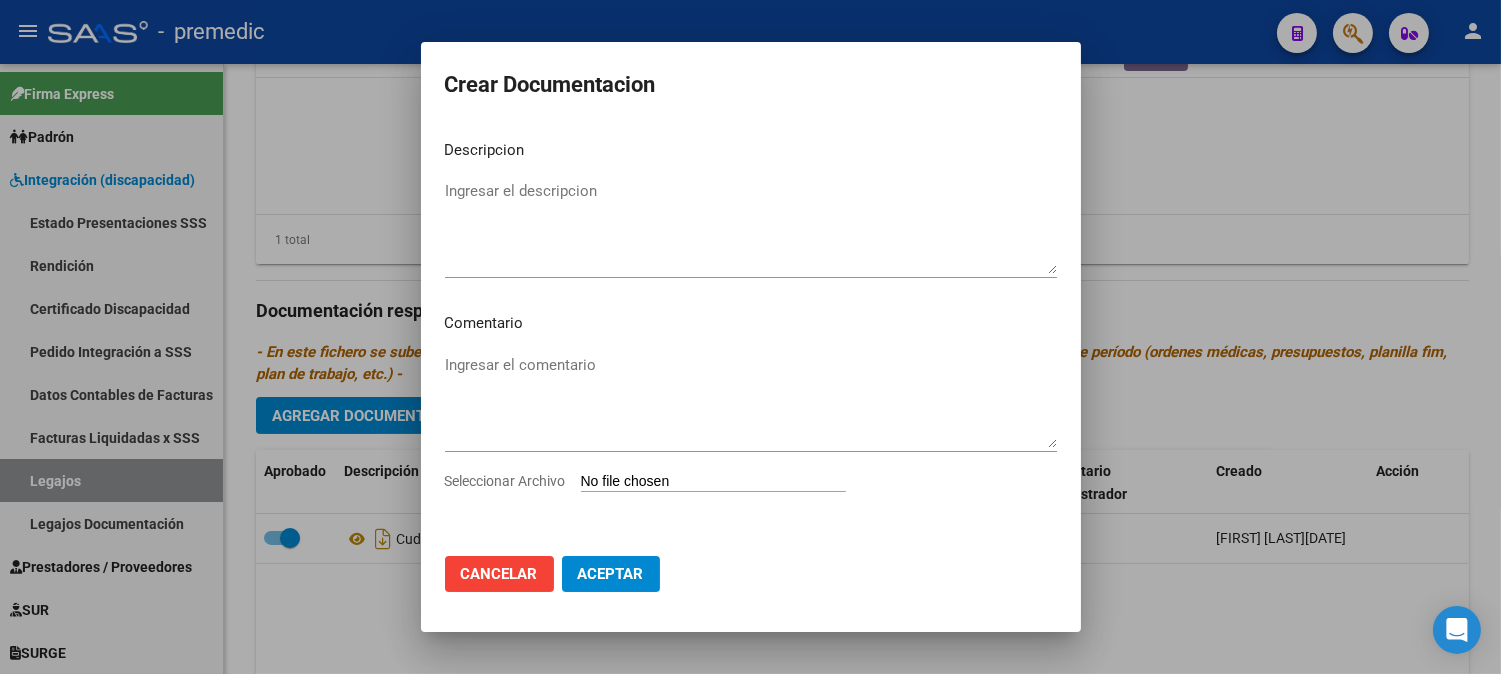 type on "C:\fakepath\2- DNI.pdf" 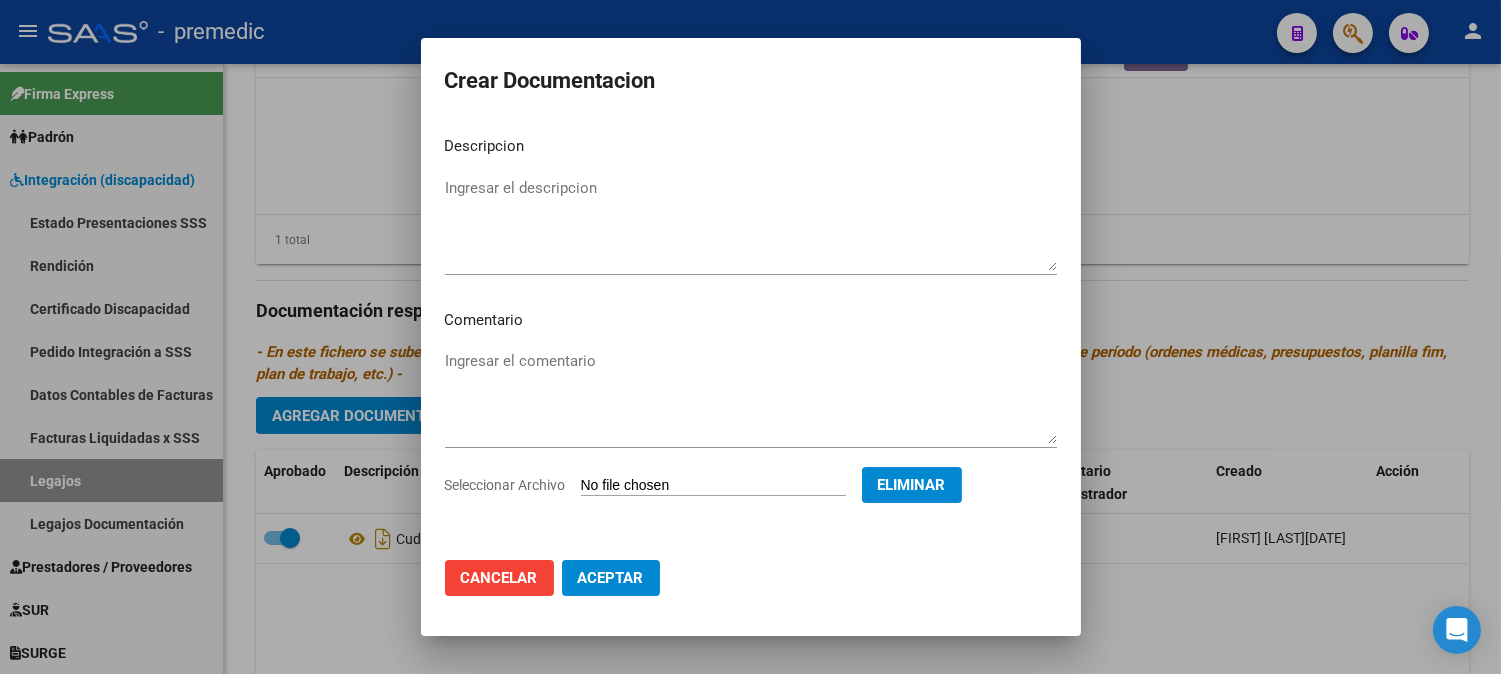 click on "Descripcion    Ingresar el descripcion  Comentario    Ingresar el comentario  Seleccionar Archivo Eliminar" at bounding box center (751, 332) 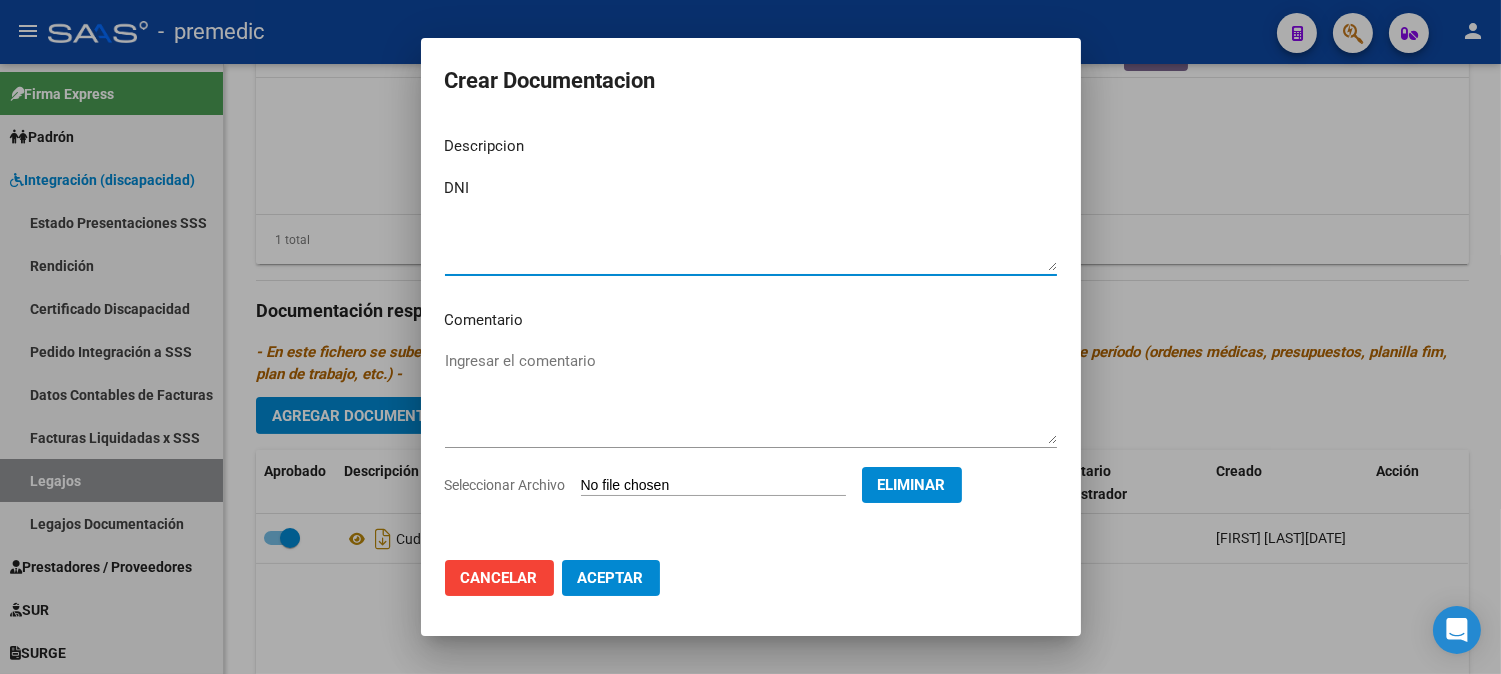 type on "DNI" 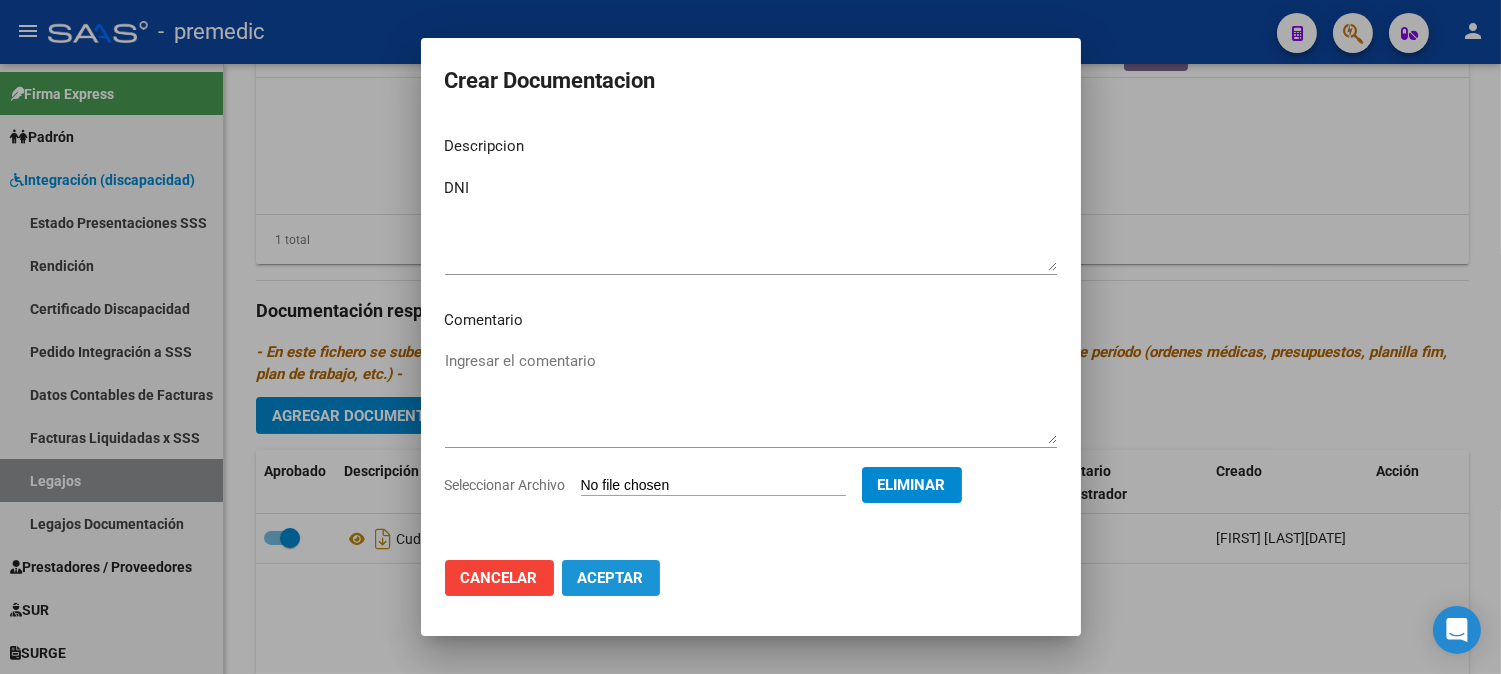 click on "Aceptar" 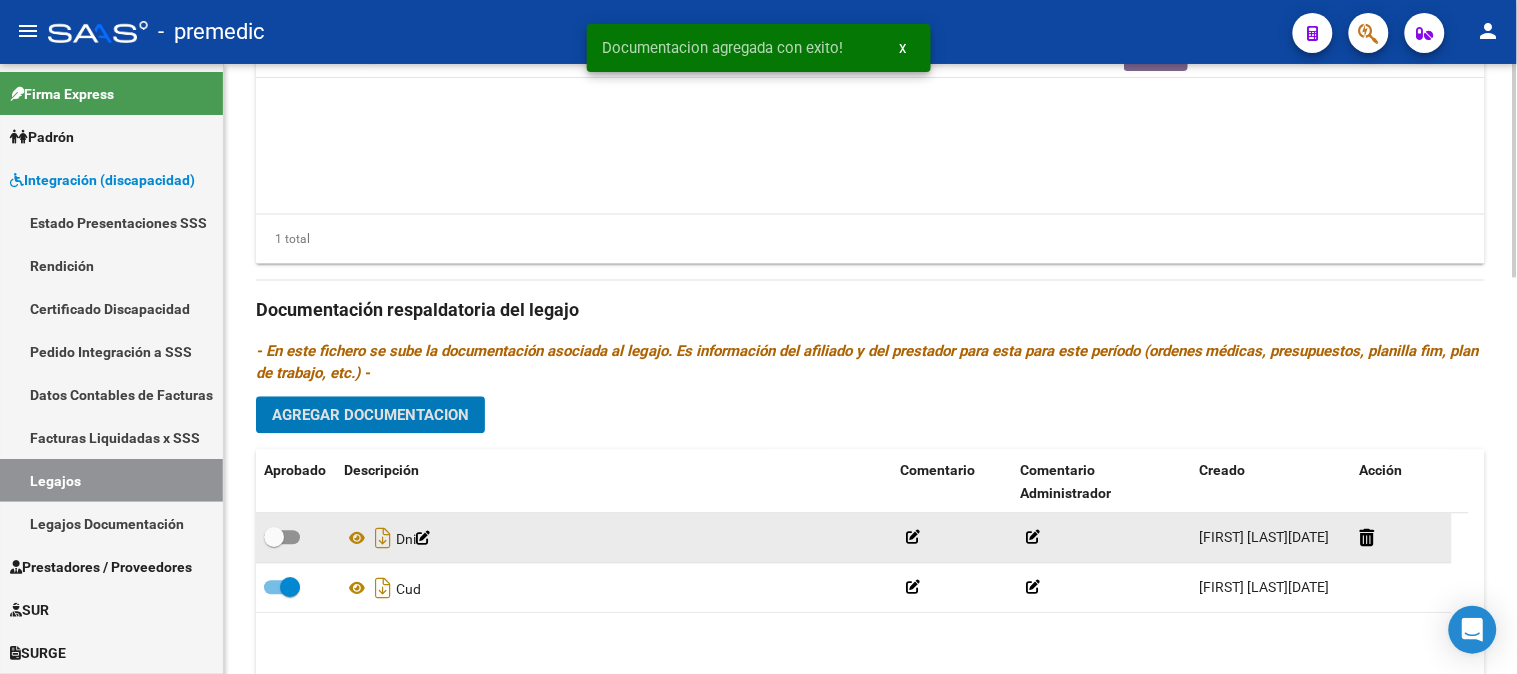 click at bounding box center (282, 538) 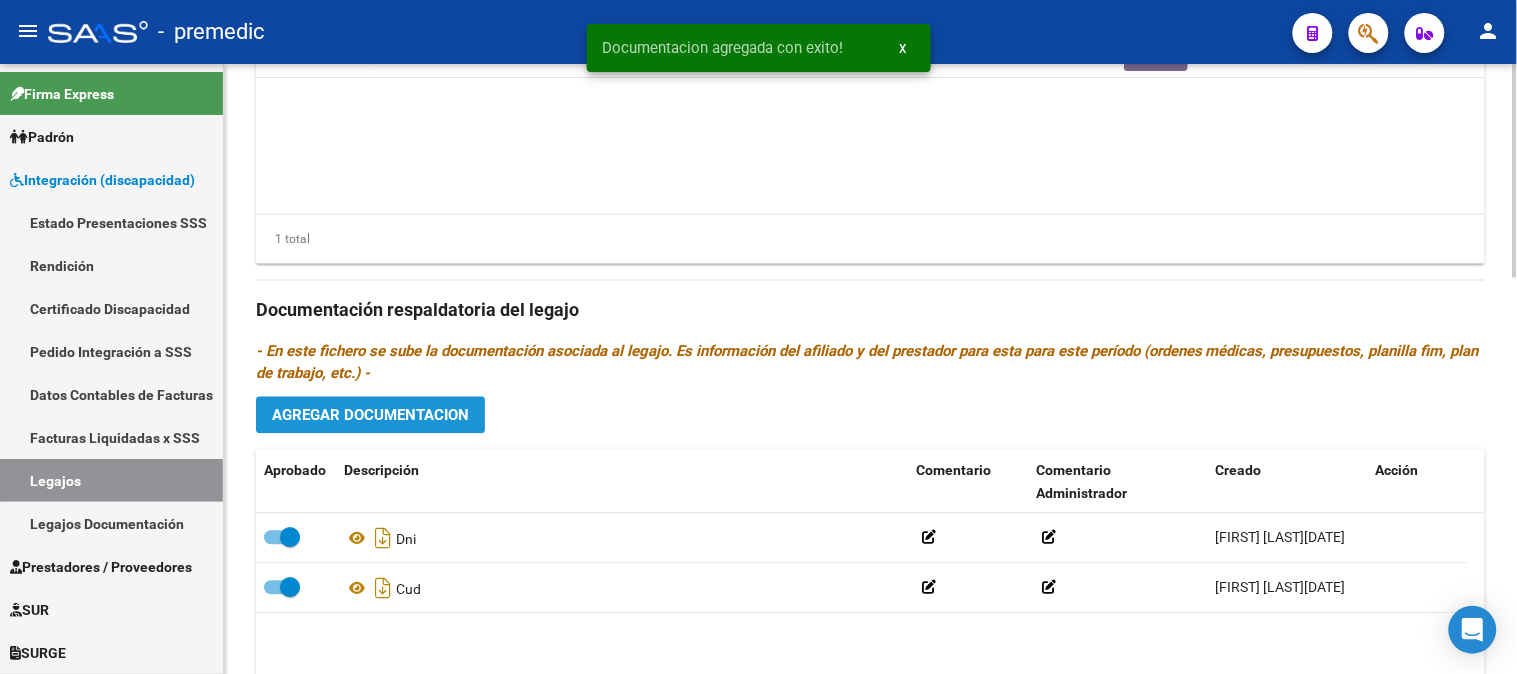 click on "Agregar Documentacion" 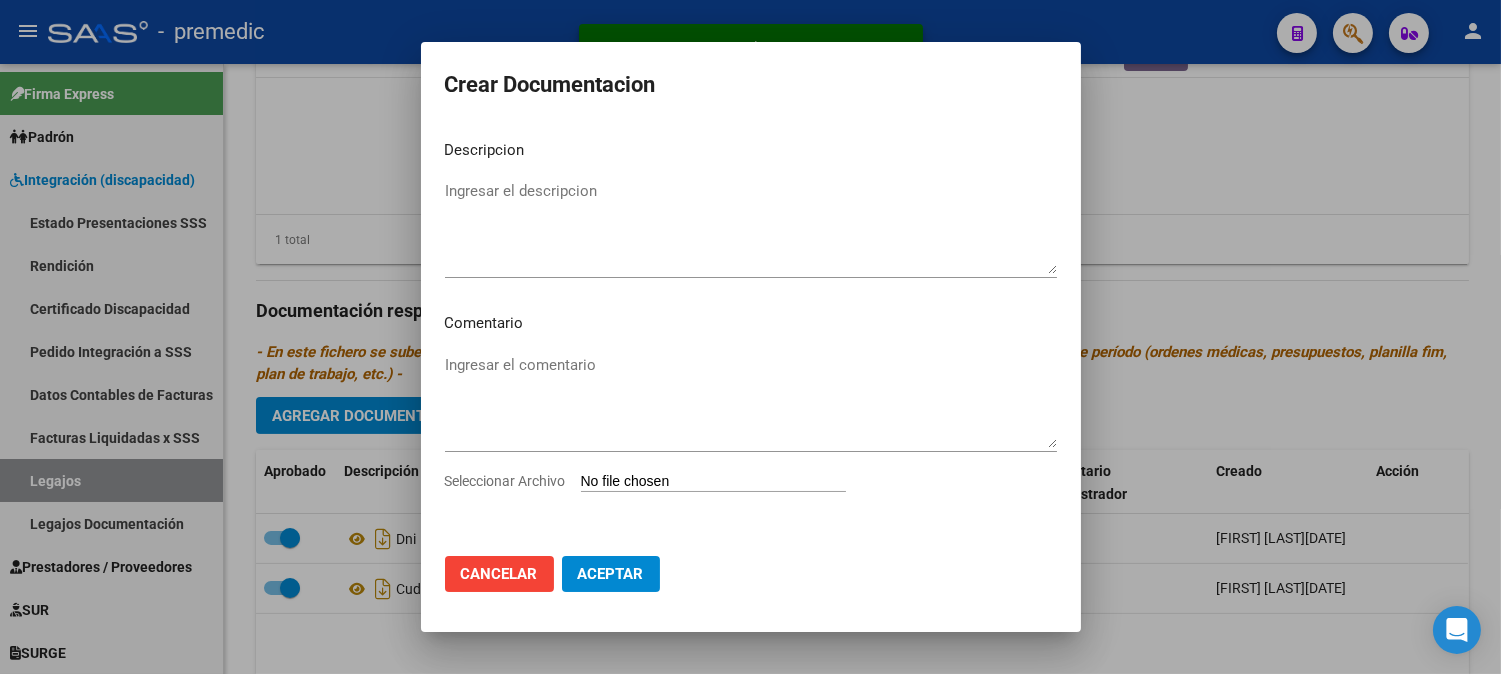click on "Seleccionar Archivo" at bounding box center [713, 482] 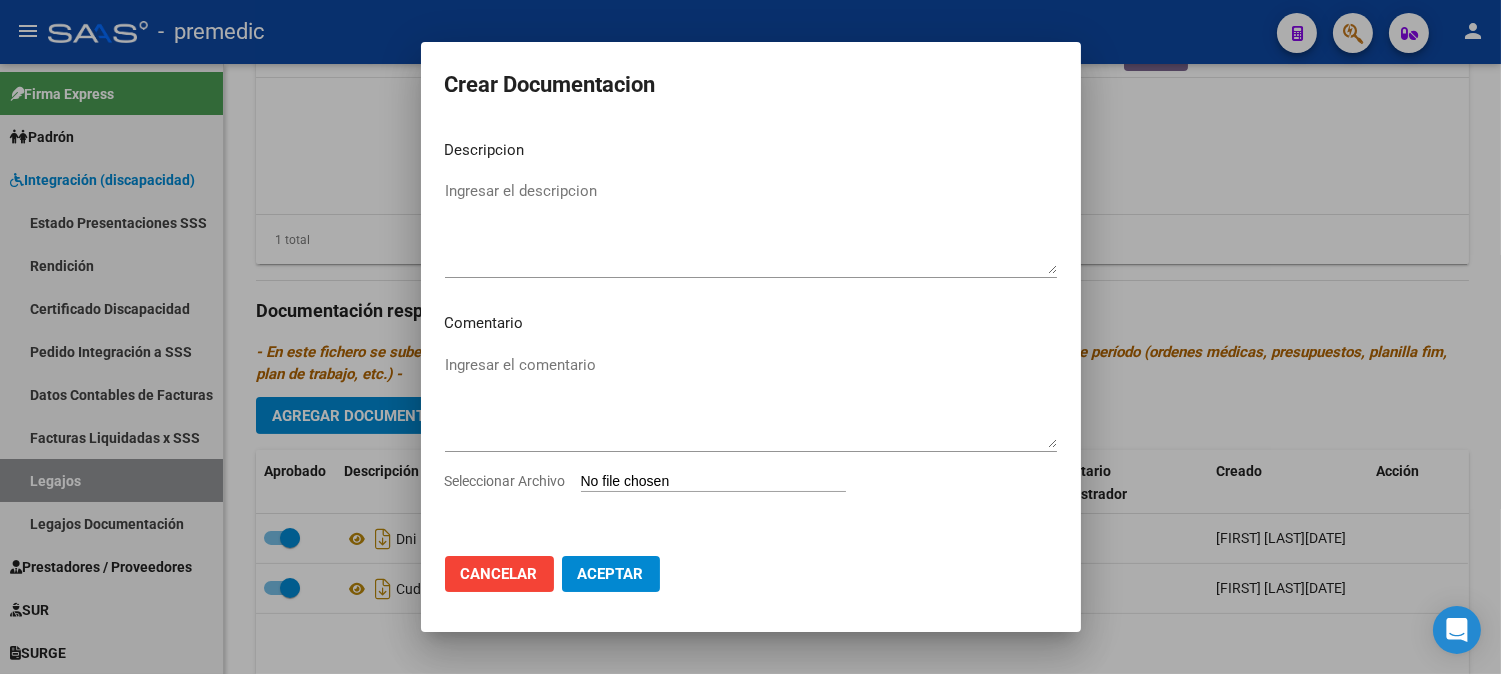 type on "C:\fakepath\3- CONFORMIDAD.pdf" 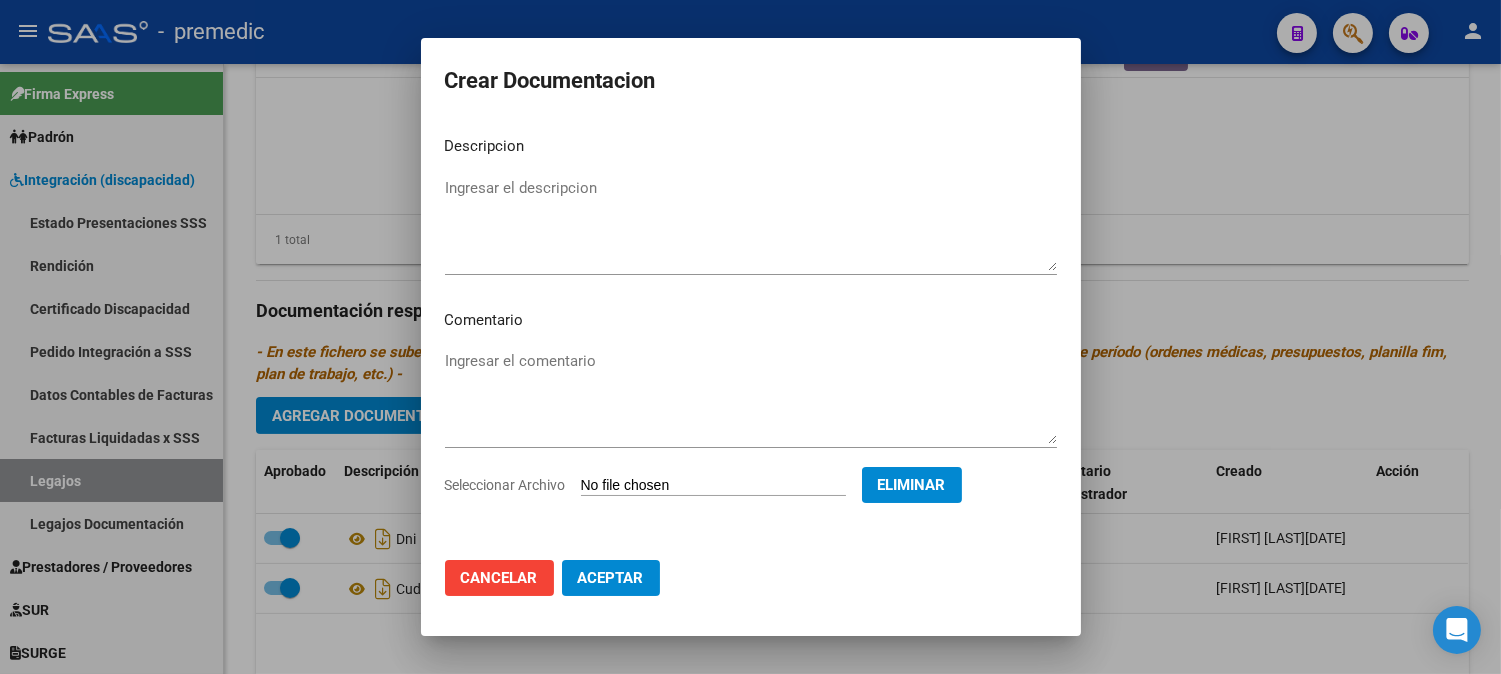 click on "Ingresar el descripcion" at bounding box center (751, 224) 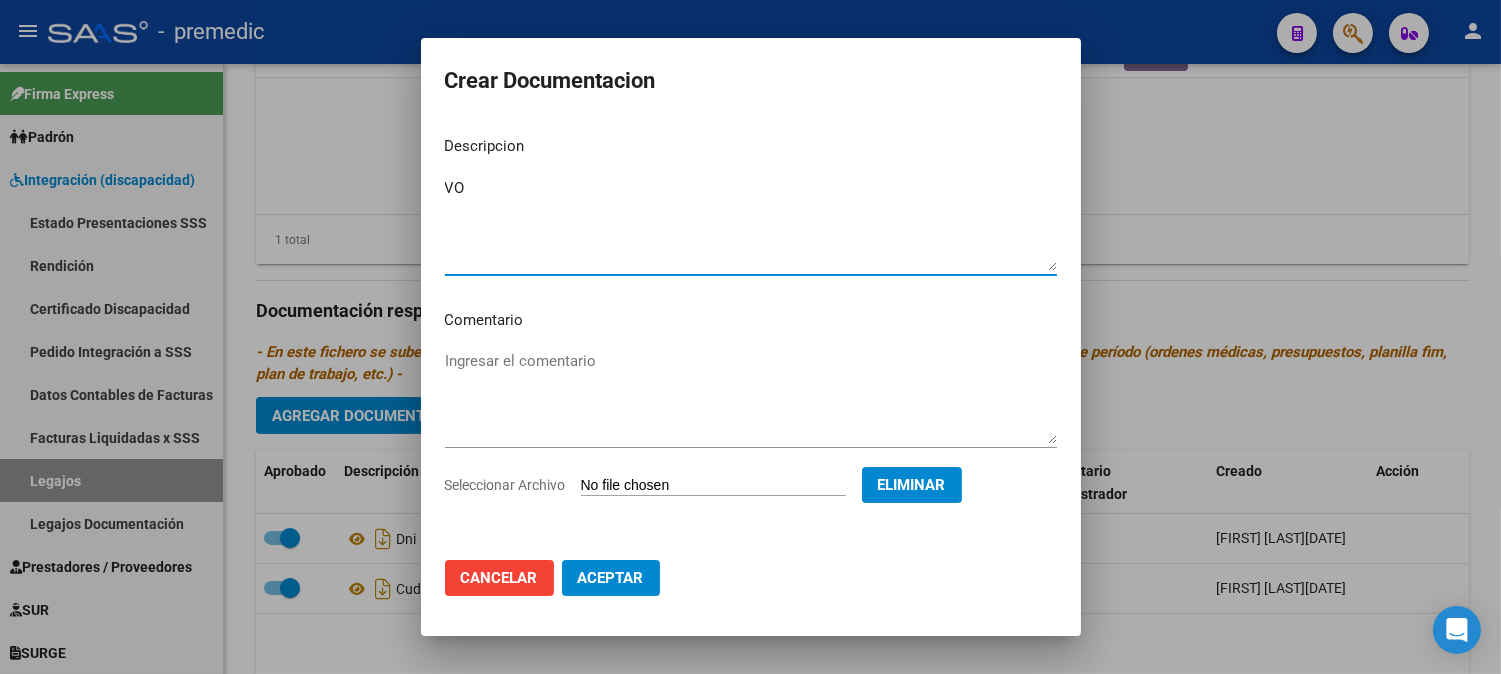 type on "V" 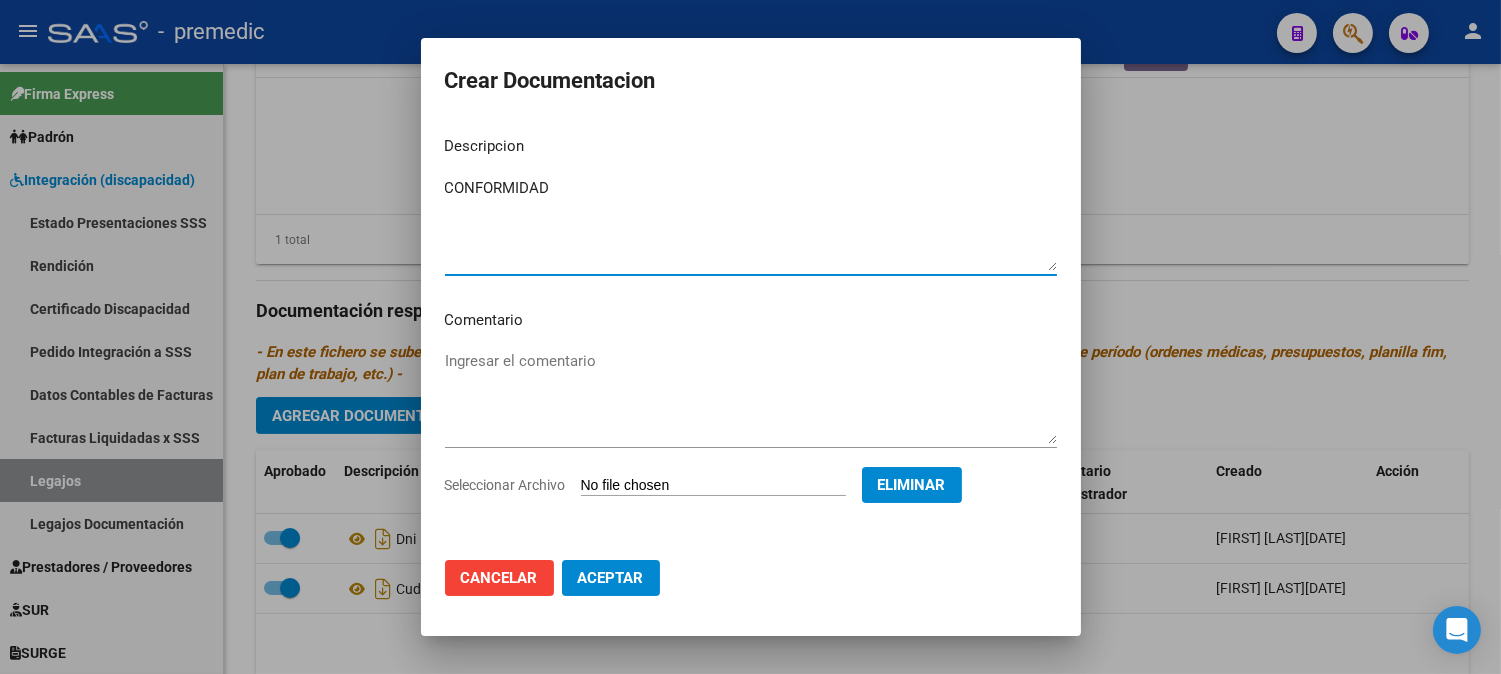 type on "CONFORMIDAD" 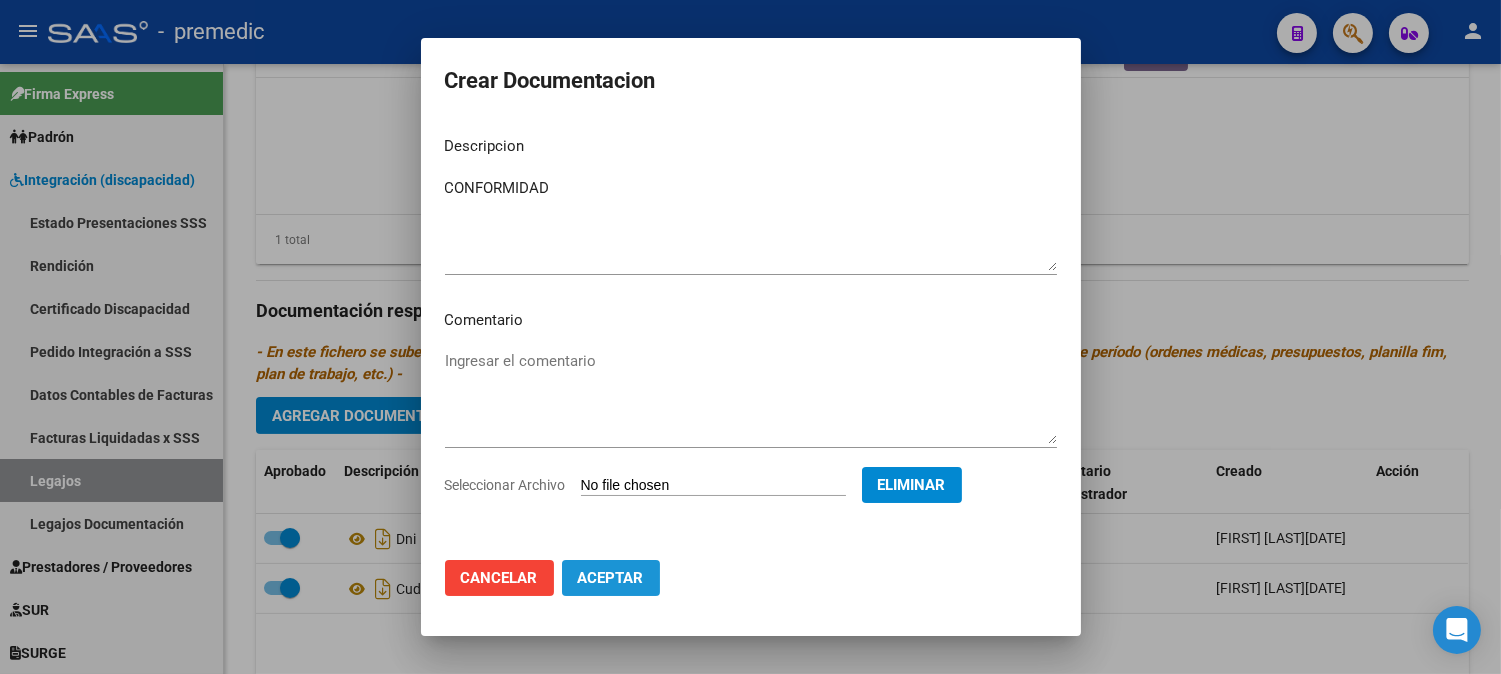 click on "Aceptar" 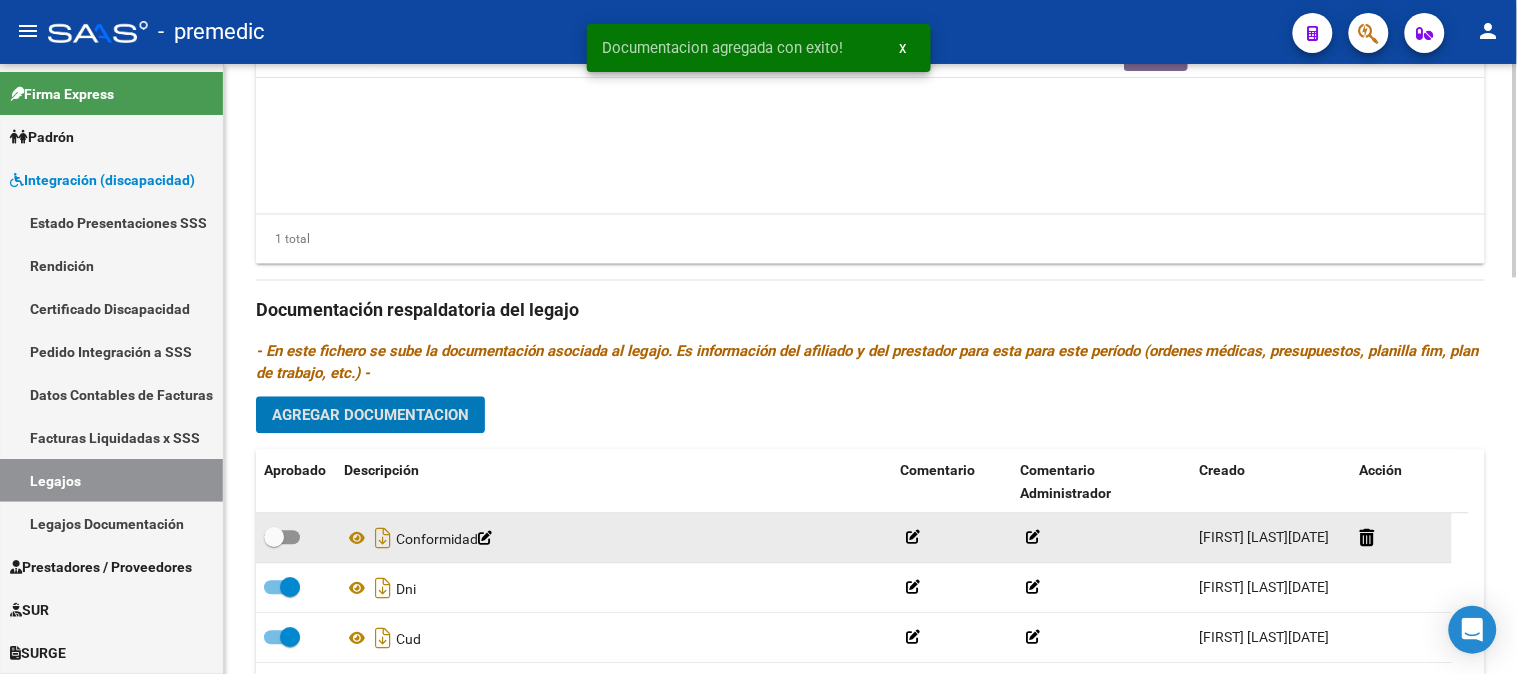 click at bounding box center [282, 538] 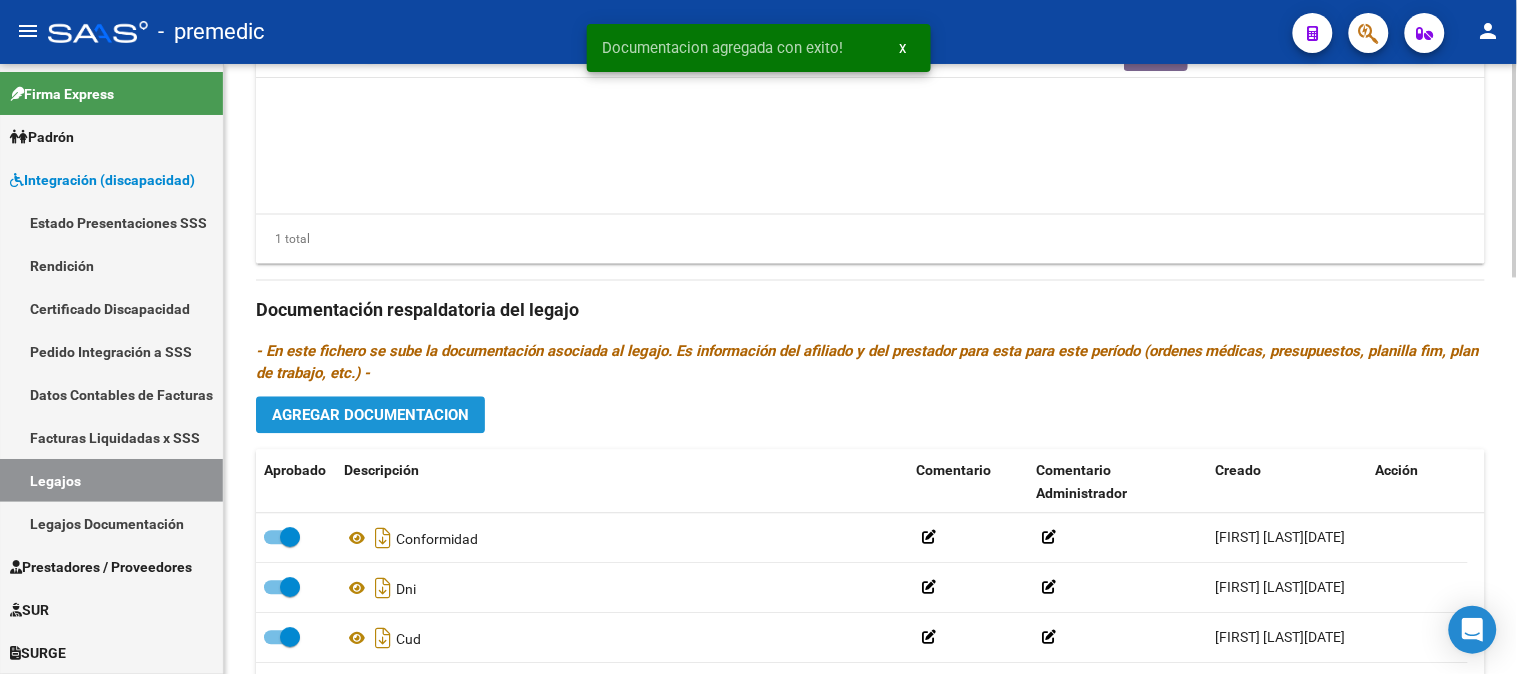 click on "Agregar Documentacion" 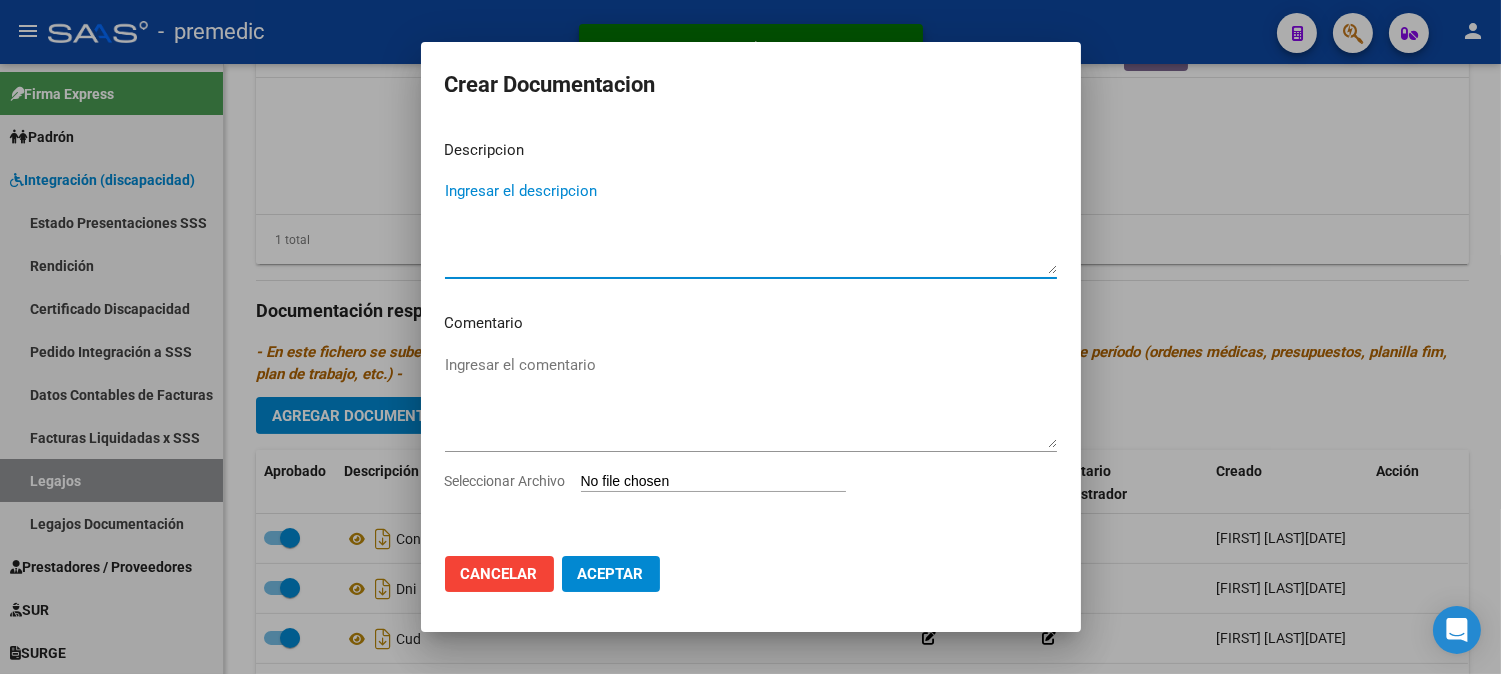 click on "Seleccionar Archivo" at bounding box center (713, 482) 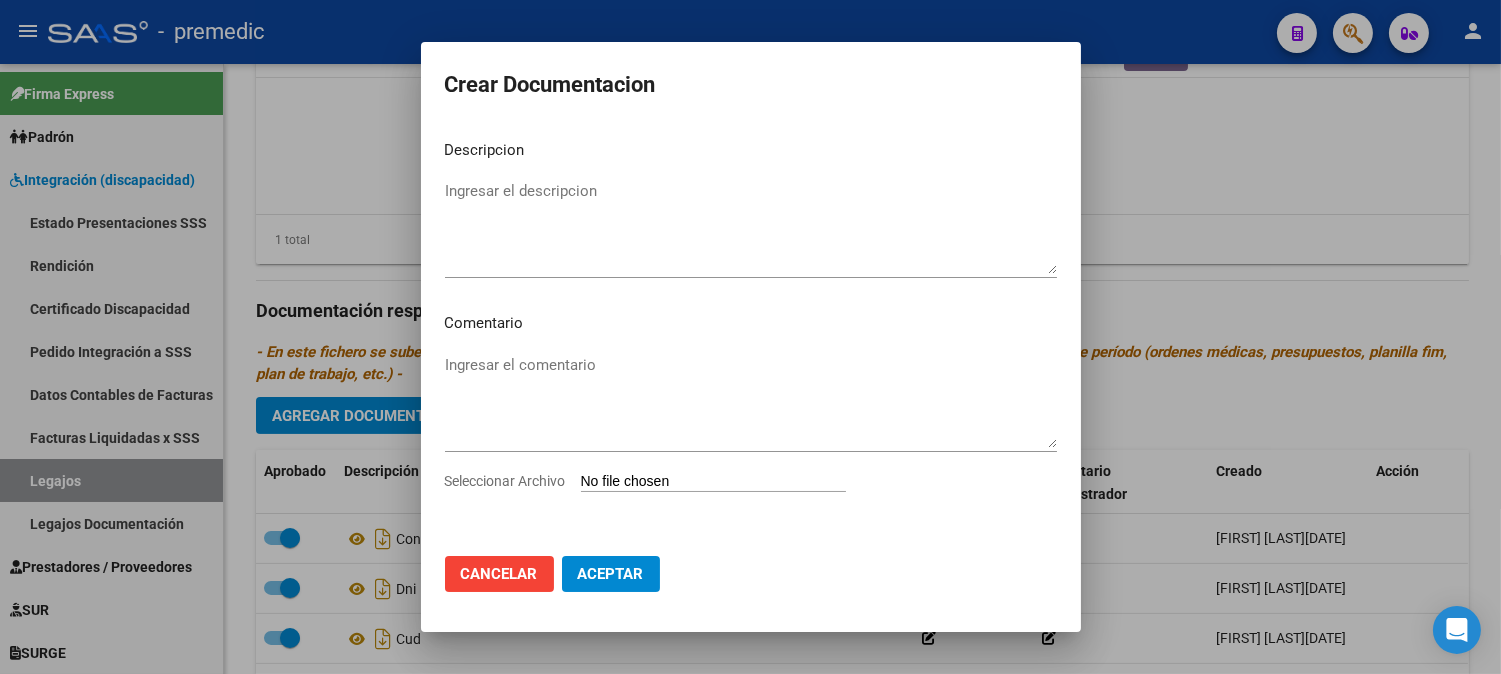 type on "C:\fakepath\4- RHC.pdf" 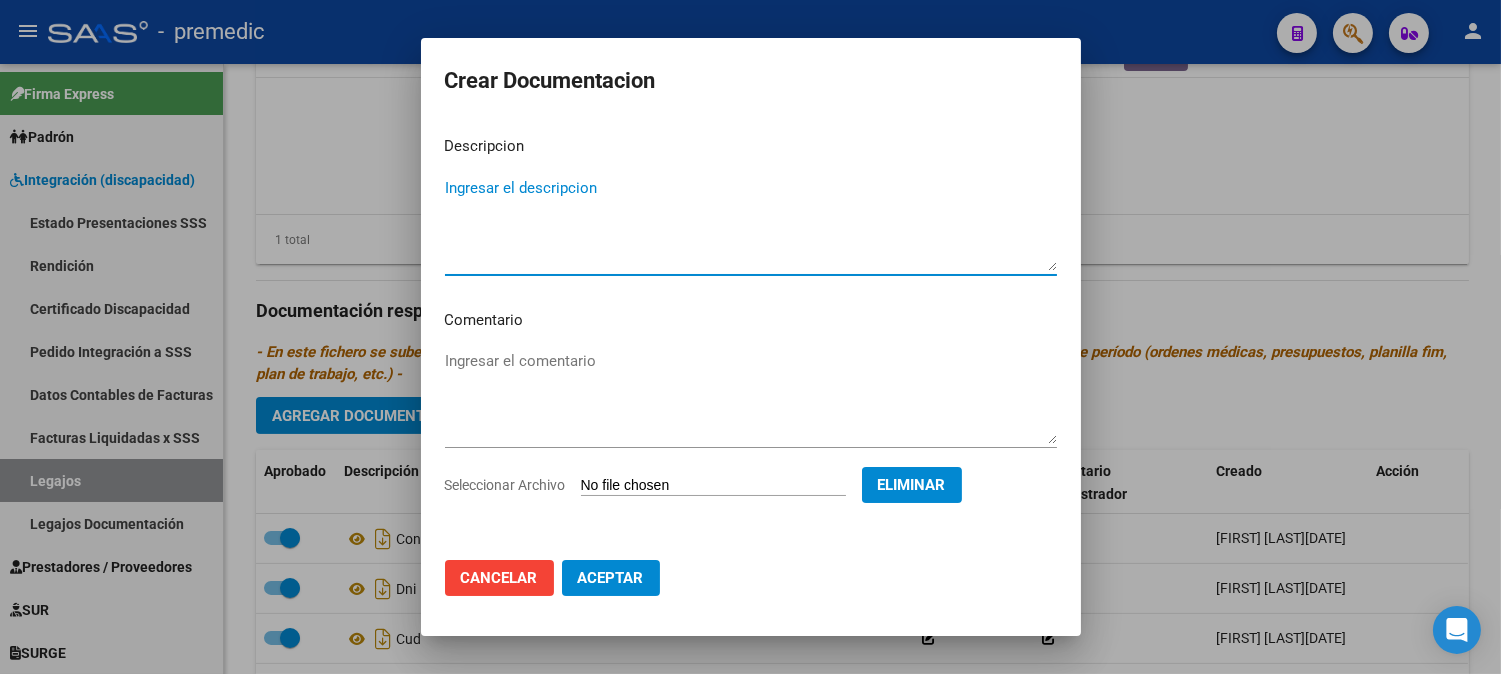 click on "Ingresar el descripcion" at bounding box center (751, 224) 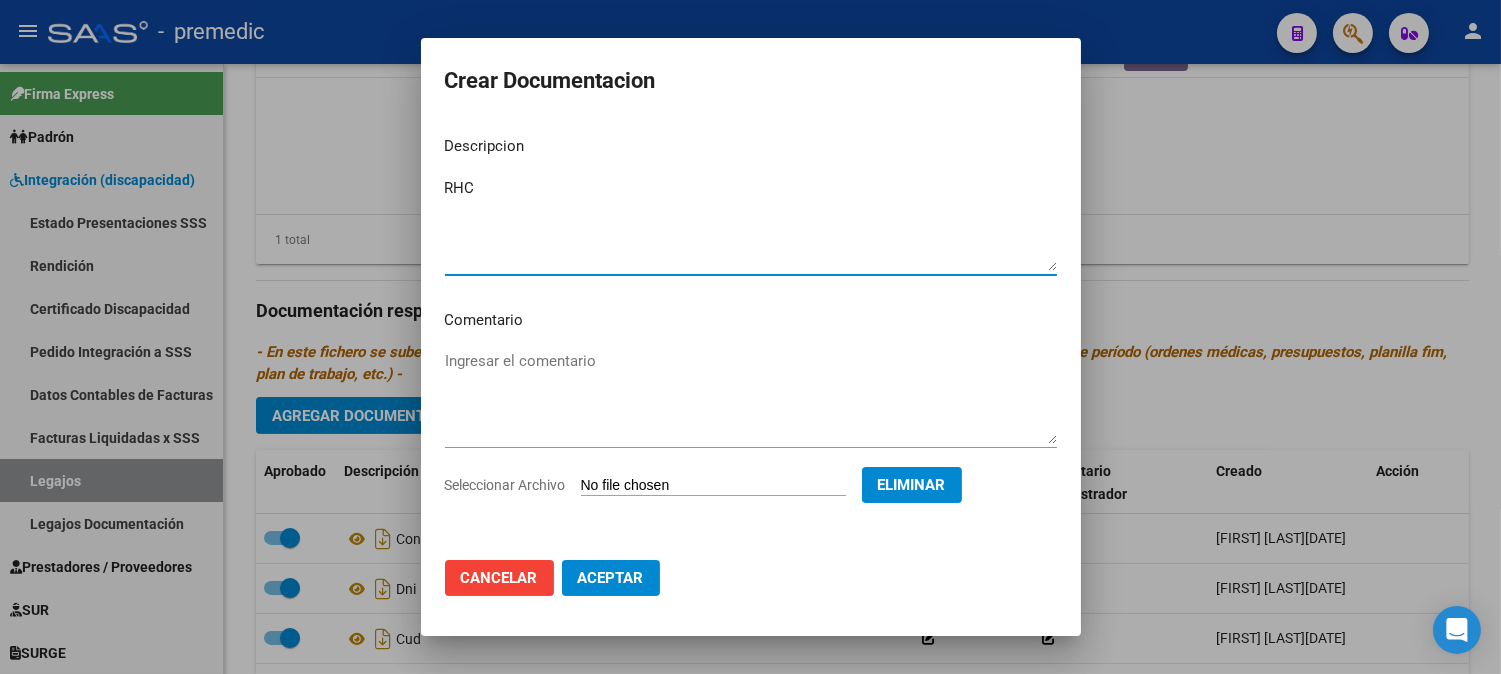type on "RHC" 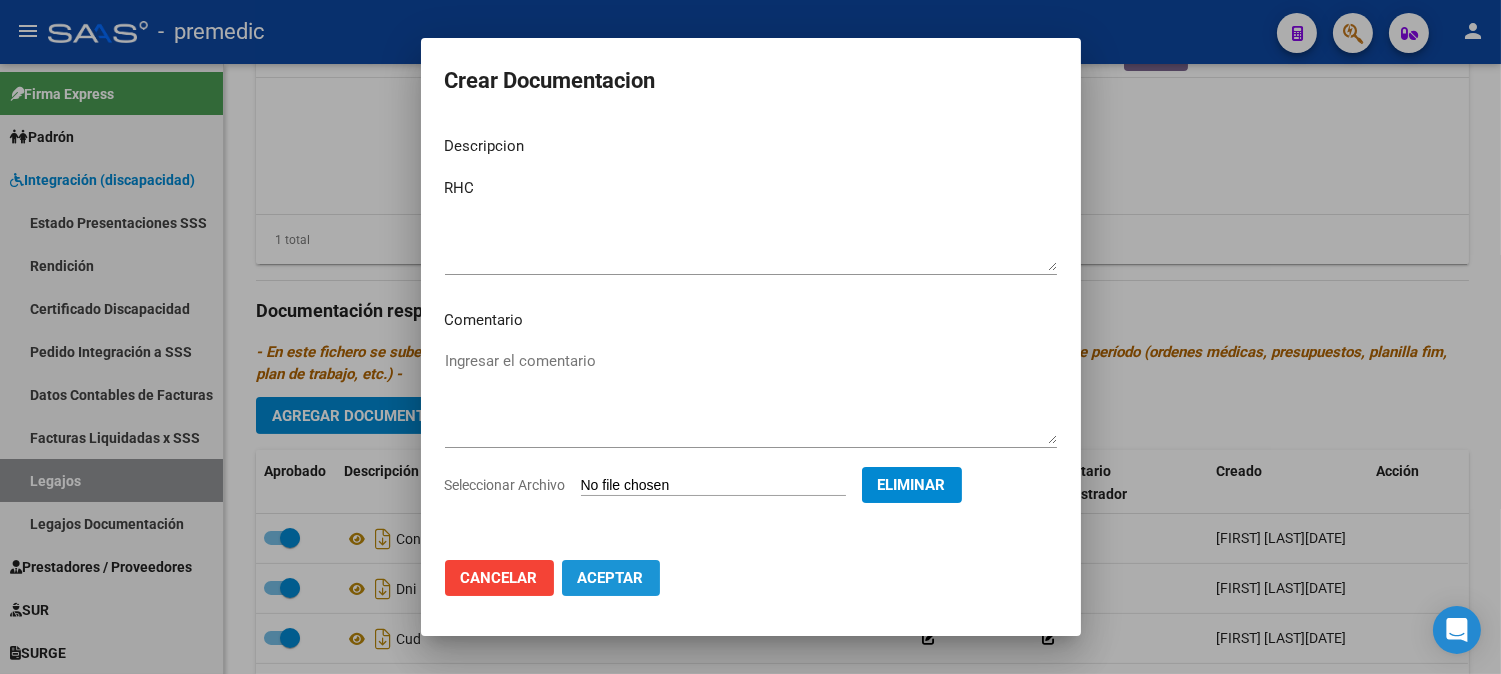 click on "Aceptar" 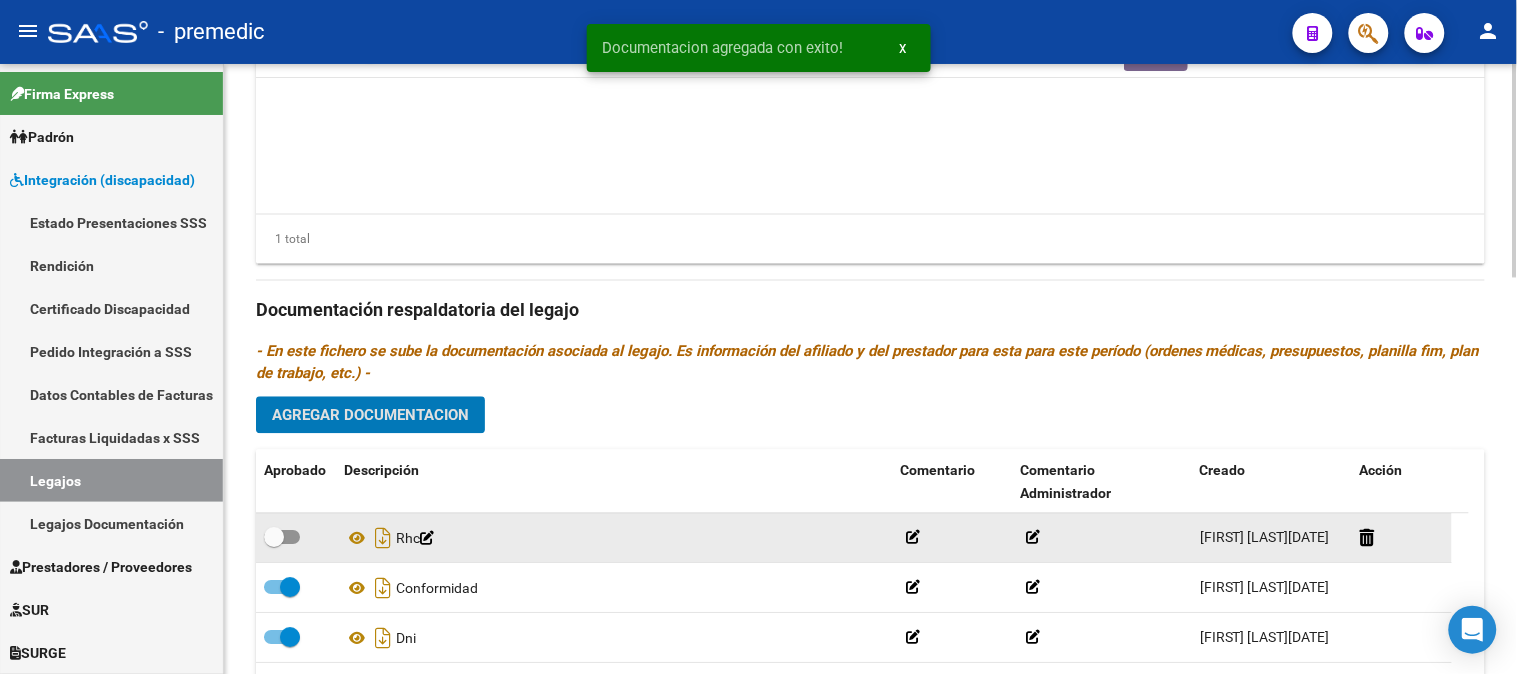 click at bounding box center [282, 538] 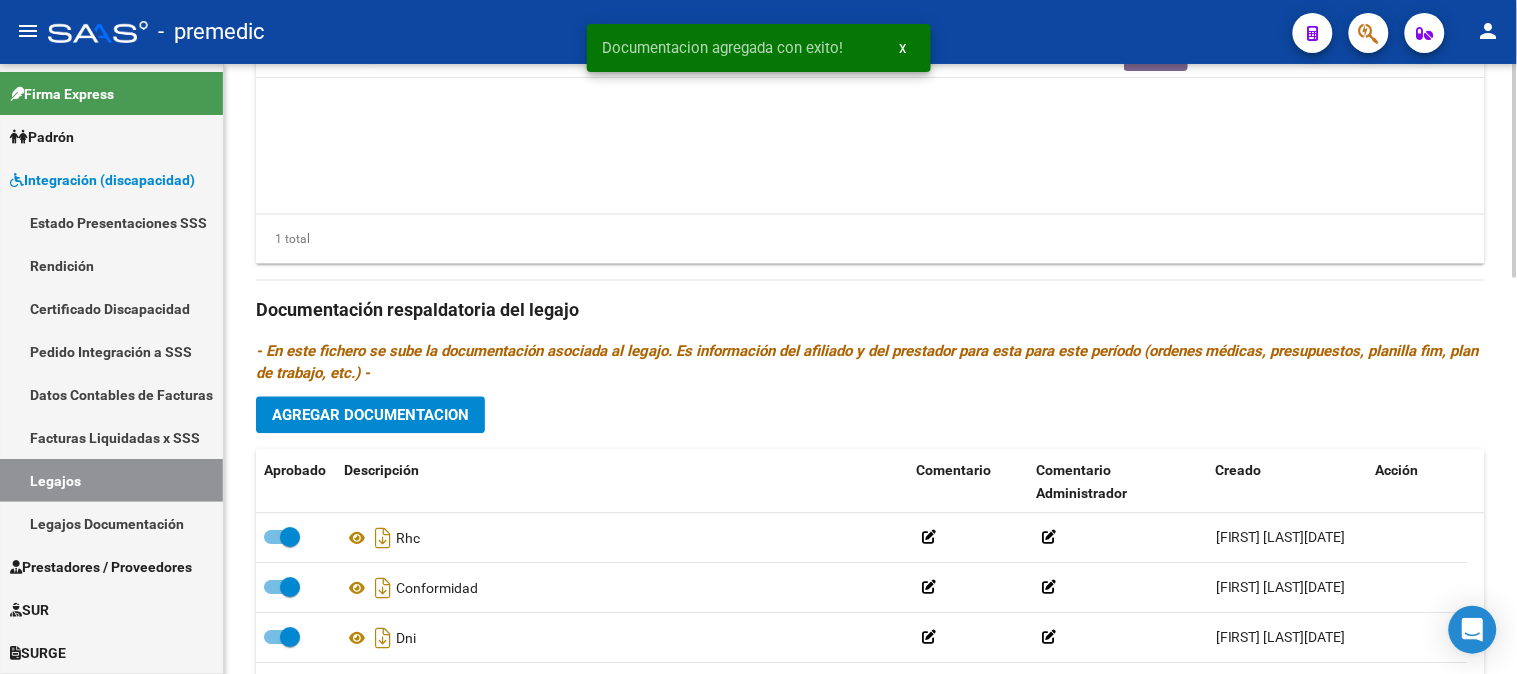 click on "Prestadores asociados al legajo Agregar Prestador Aprobado Prestador CUIT Comentario Presupuesto Periodo Desde Periodo Hasta Usuario Admite Dependencia   AGUIRRE GISELA ROMINA [CUIT]      $ 98.964,88  202507 202512 Florencia Bosco   [DATE]    1 total Documentación respaldatoria del legajo - En este fichero se sube la documentación asociada al legajo. Es información del afiliado y del prestador para esta para este período (ordenes médicas, presupuestos, planilla fim, plan de trabajo, etc.) - Agregar Documentacion Aprobado Descripción Comentario Comentario Administrador Creado Acción    Rhc              Florencia Bosco   [DATE]     Conformidad              Florencia Bosco   [DATE]     Dni              Florencia Bosco   [DATE]     Cud              Florencia Bosco   [DATE]  4 total" 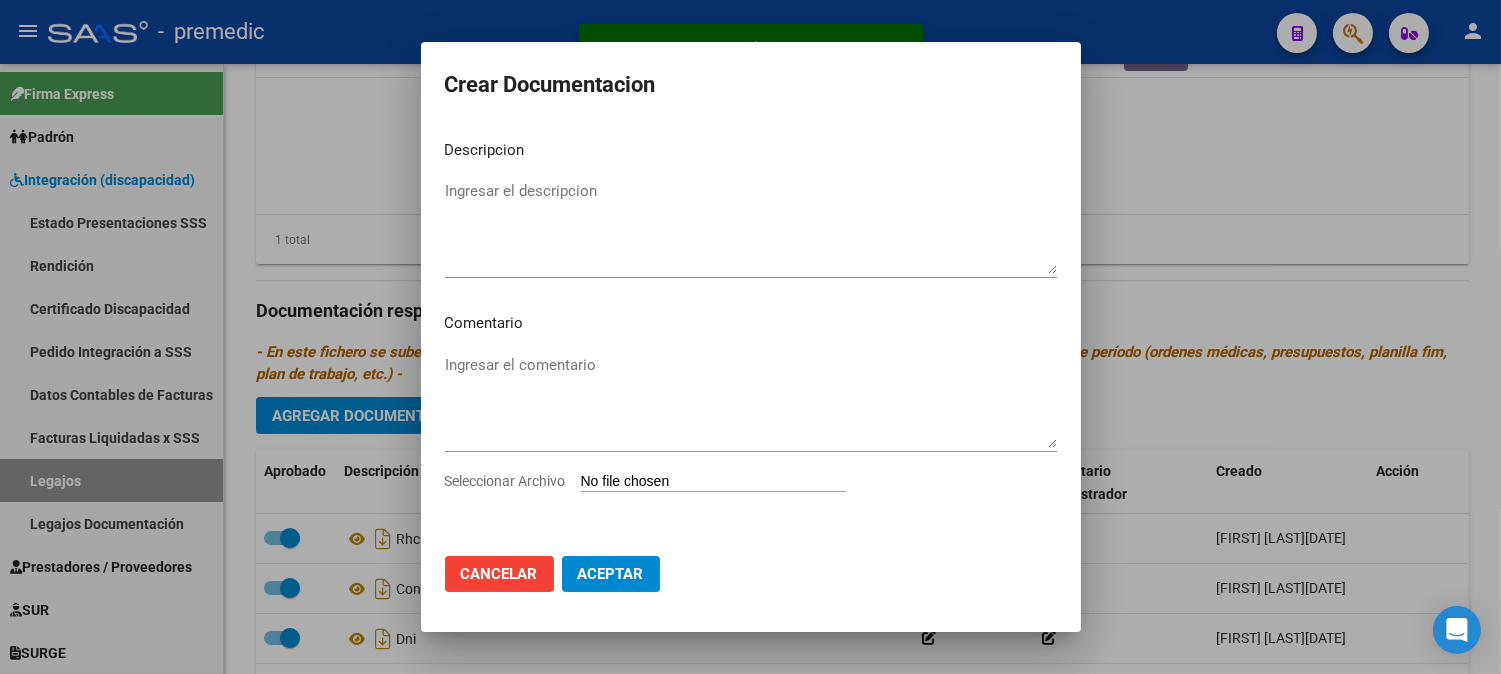 click on "Seleccionar Archivo" at bounding box center [713, 482] 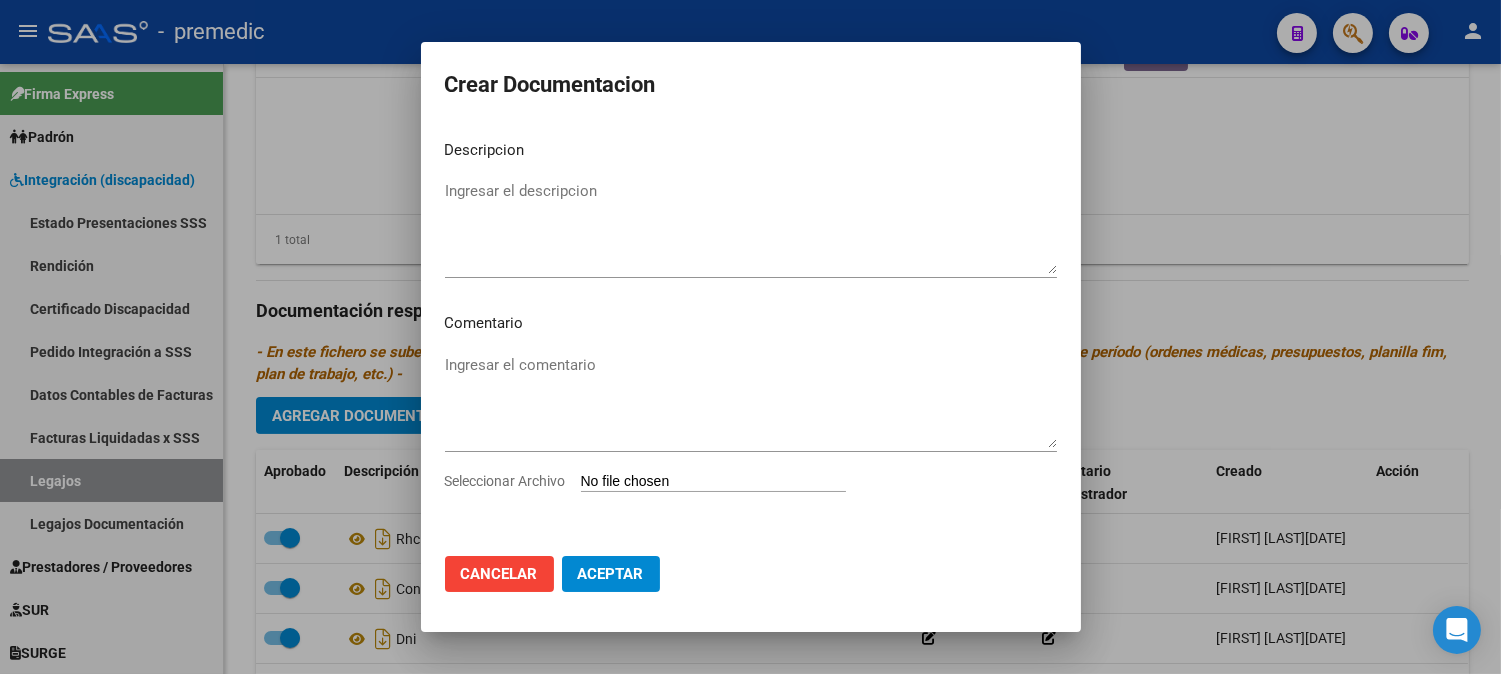 type on "C:\fakepath\5- OM.pdf" 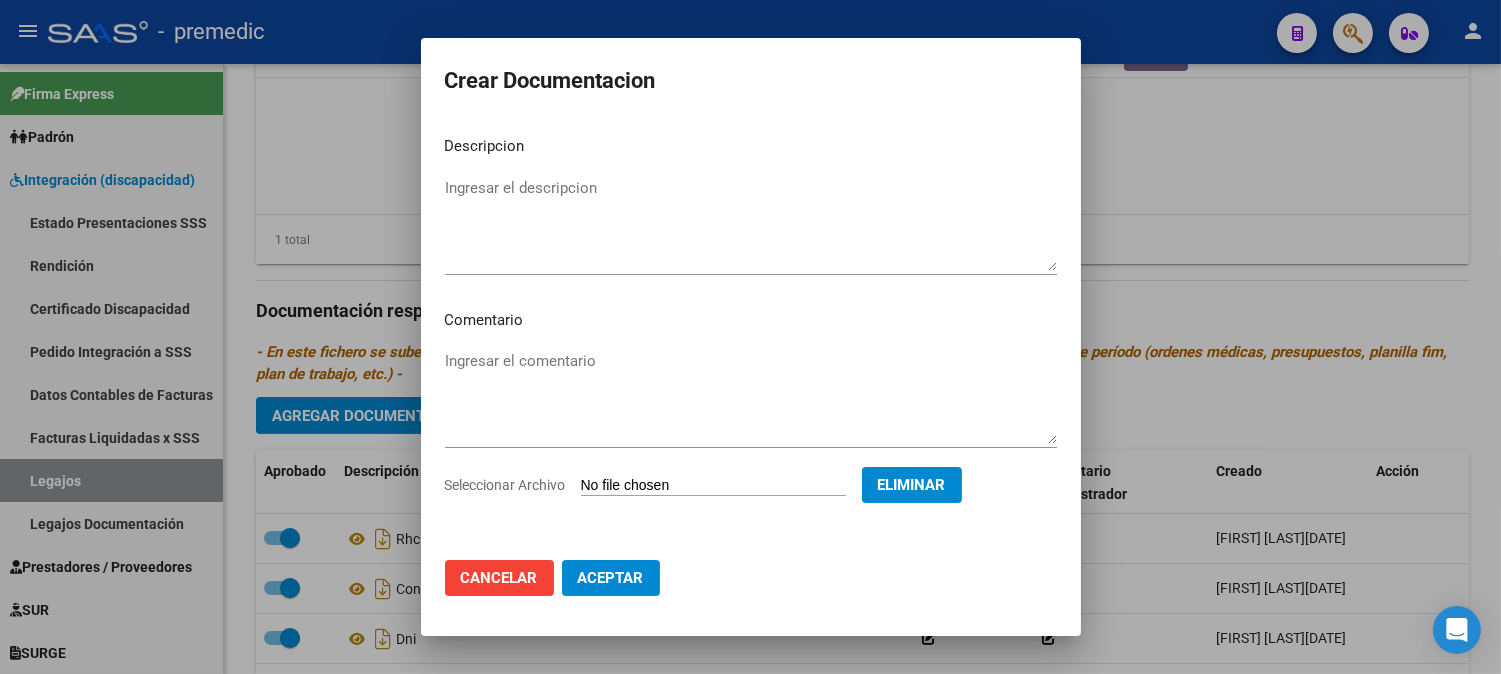 click on "Ingresar el descripcion" at bounding box center [751, 224] 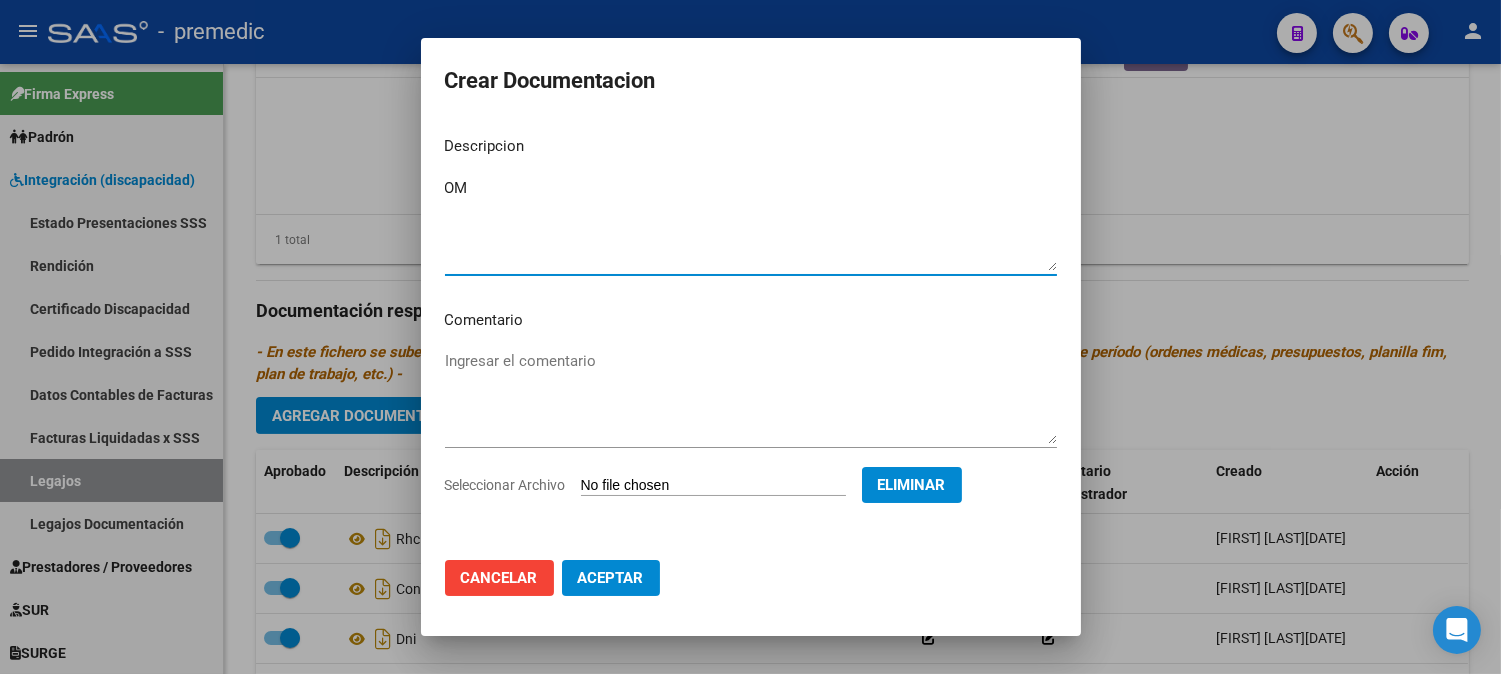 type on "OM" 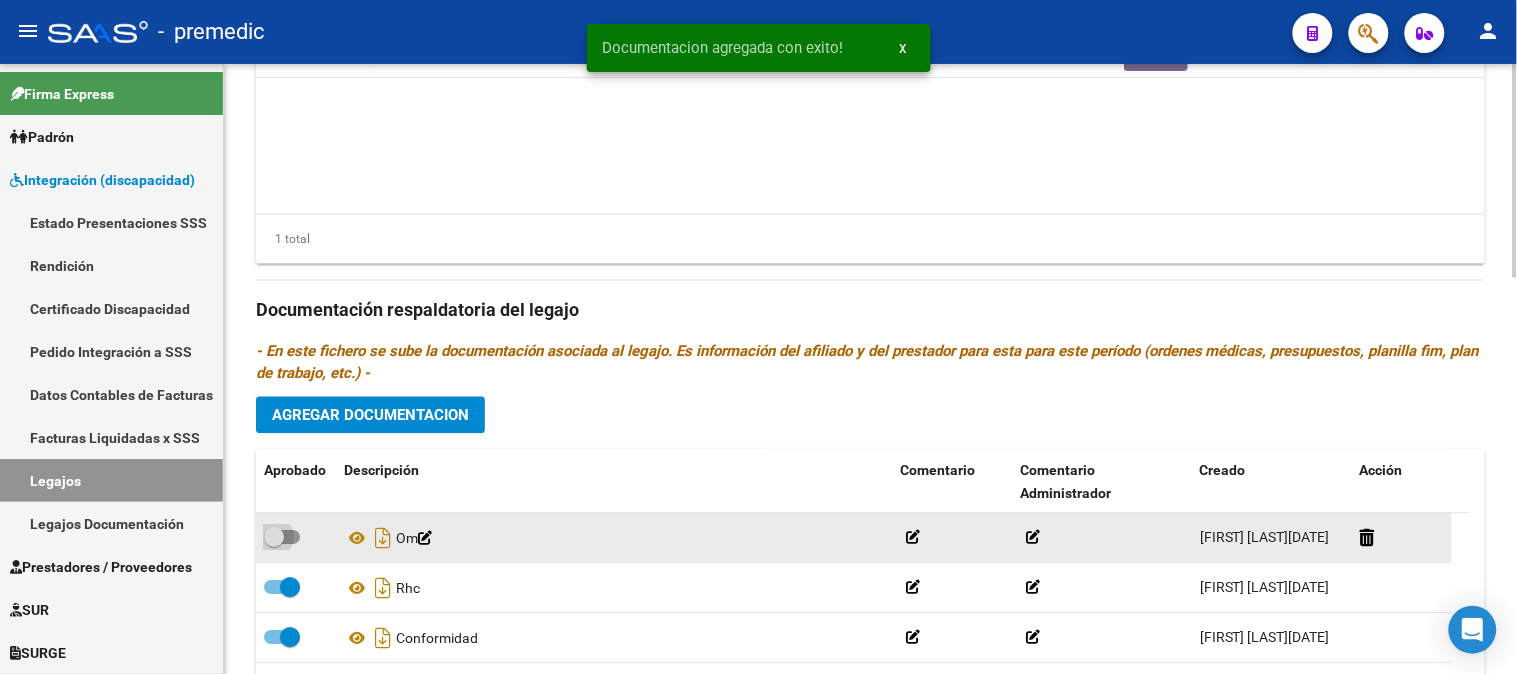 click at bounding box center [282, 538] 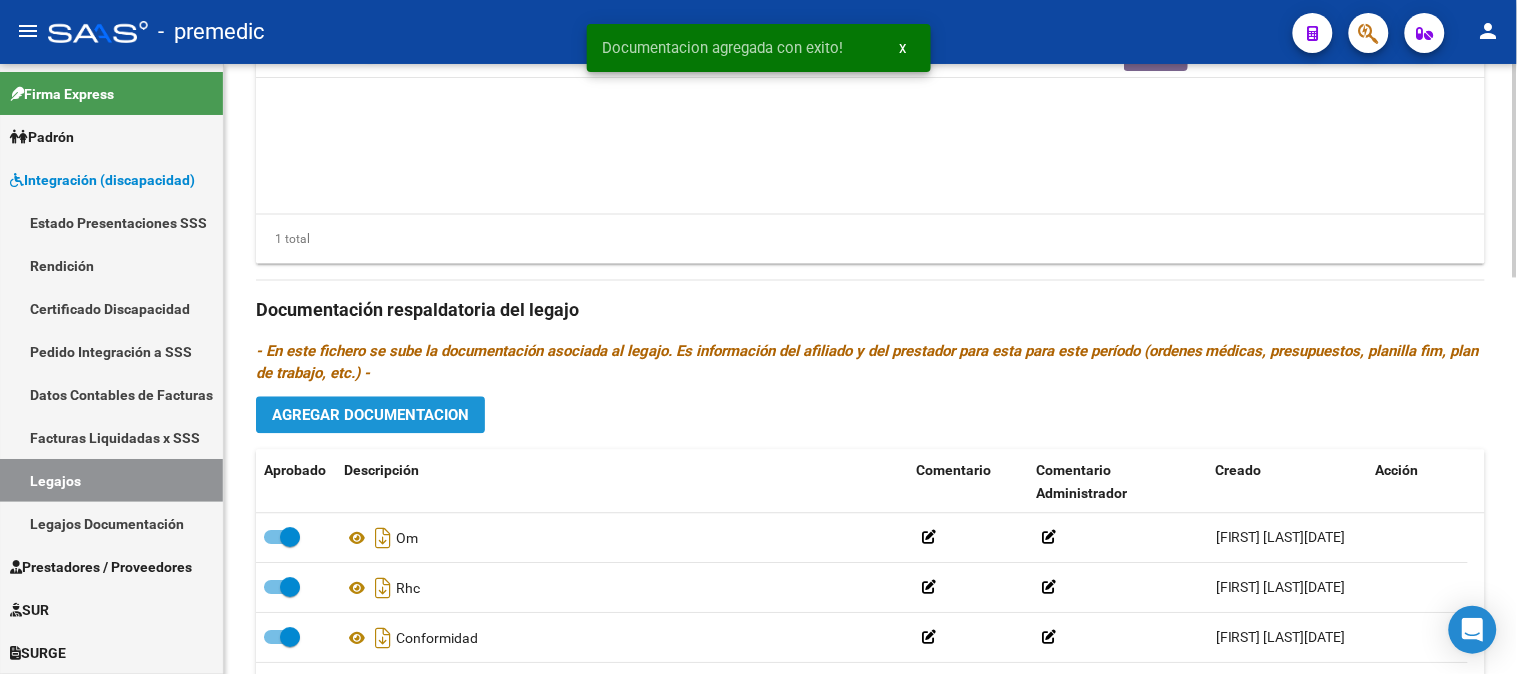 click on "Agregar Documentacion" 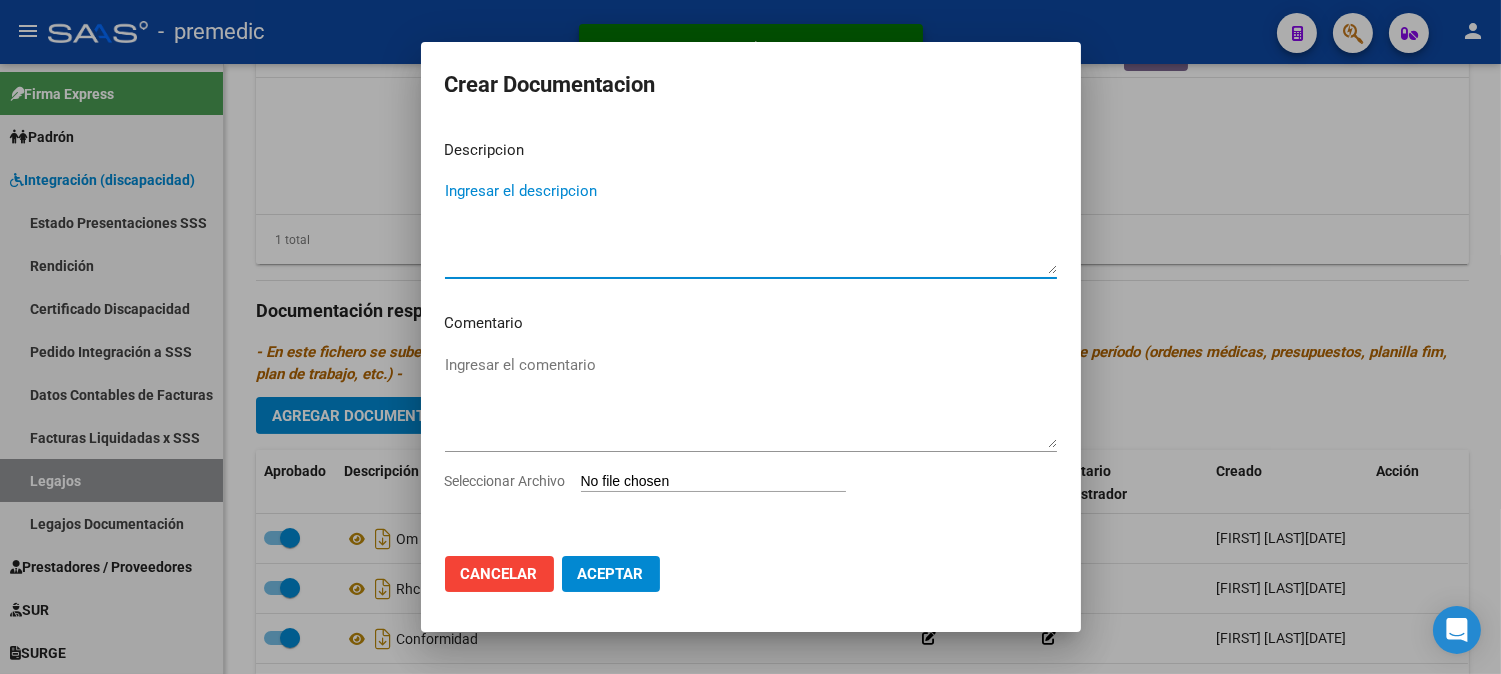 click on "Seleccionar Archivo" at bounding box center [713, 482] 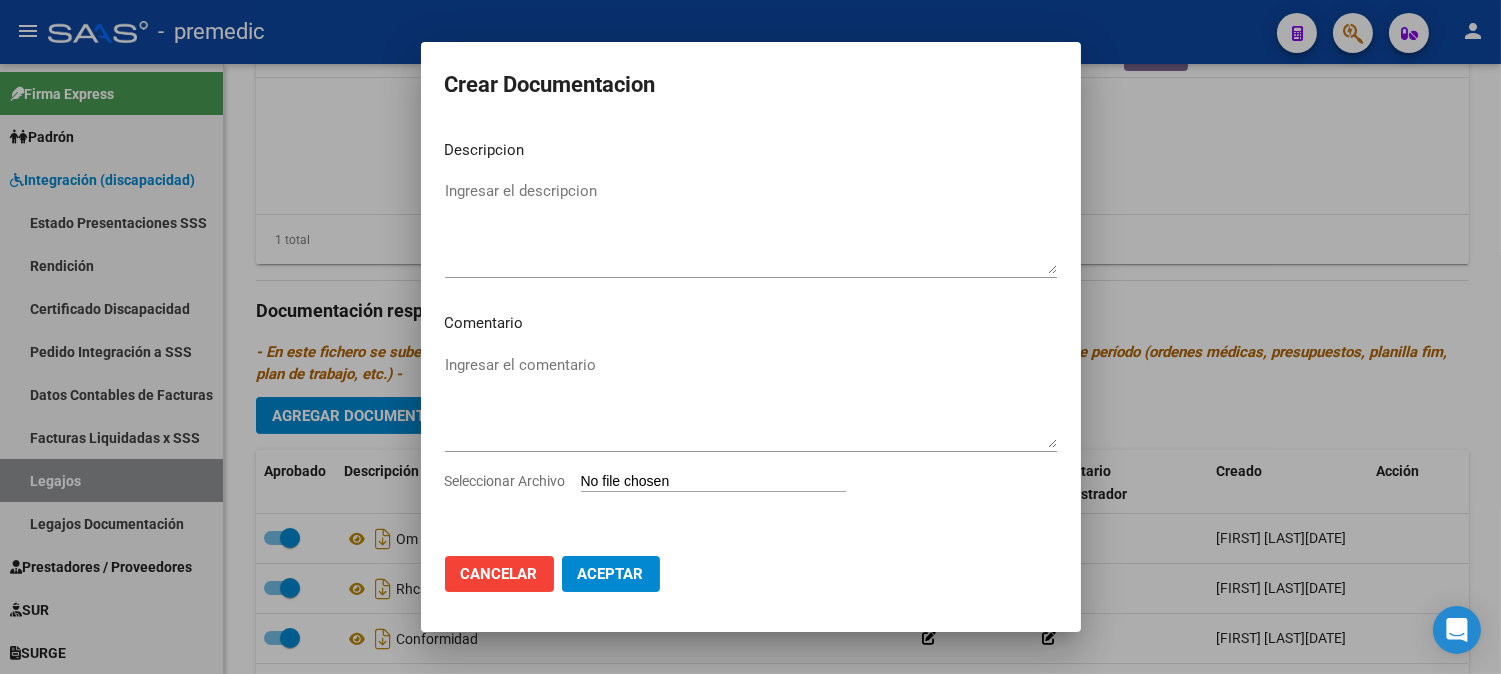 type on "C:\fakepath\6- DATOS FAMILIARES.pdf" 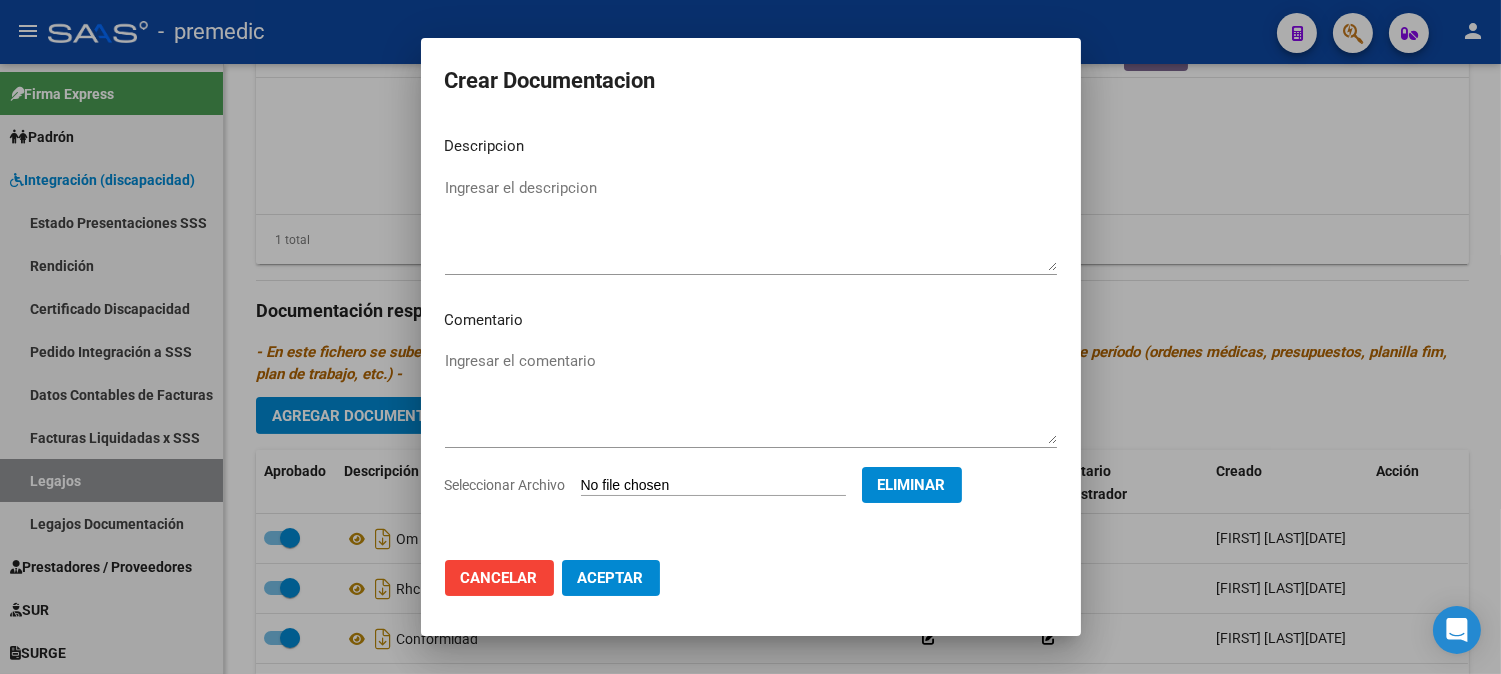 click on "Ingresar el descripcion" at bounding box center (751, 224) 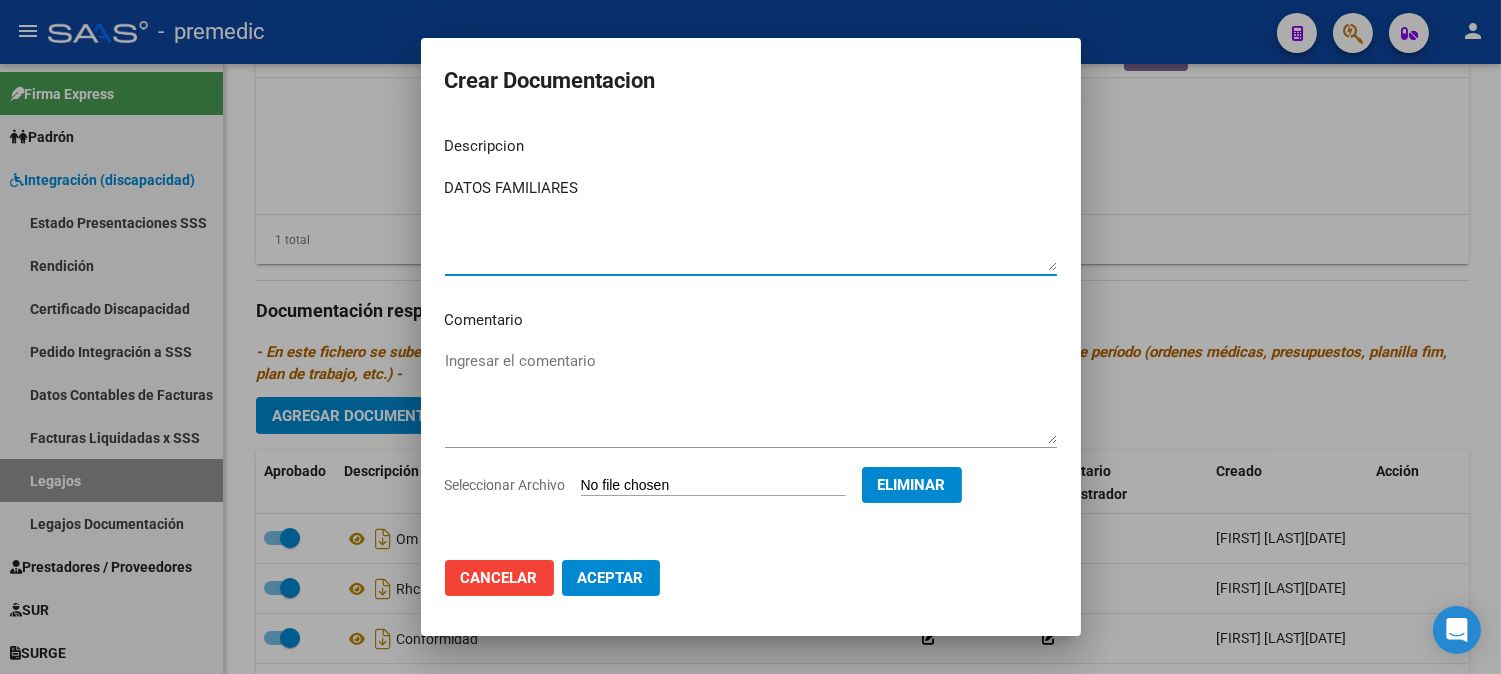 type on "DATOS FAMILIARES" 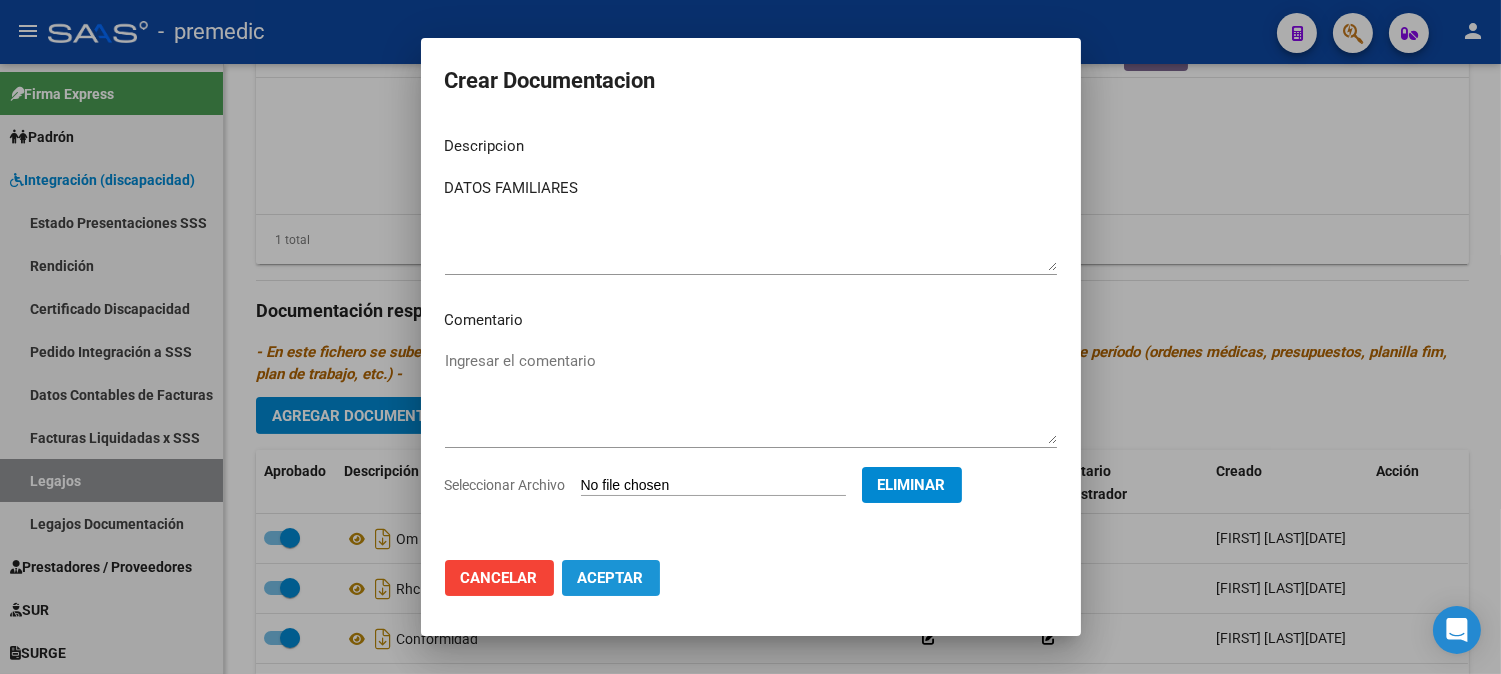 click on "Aceptar" 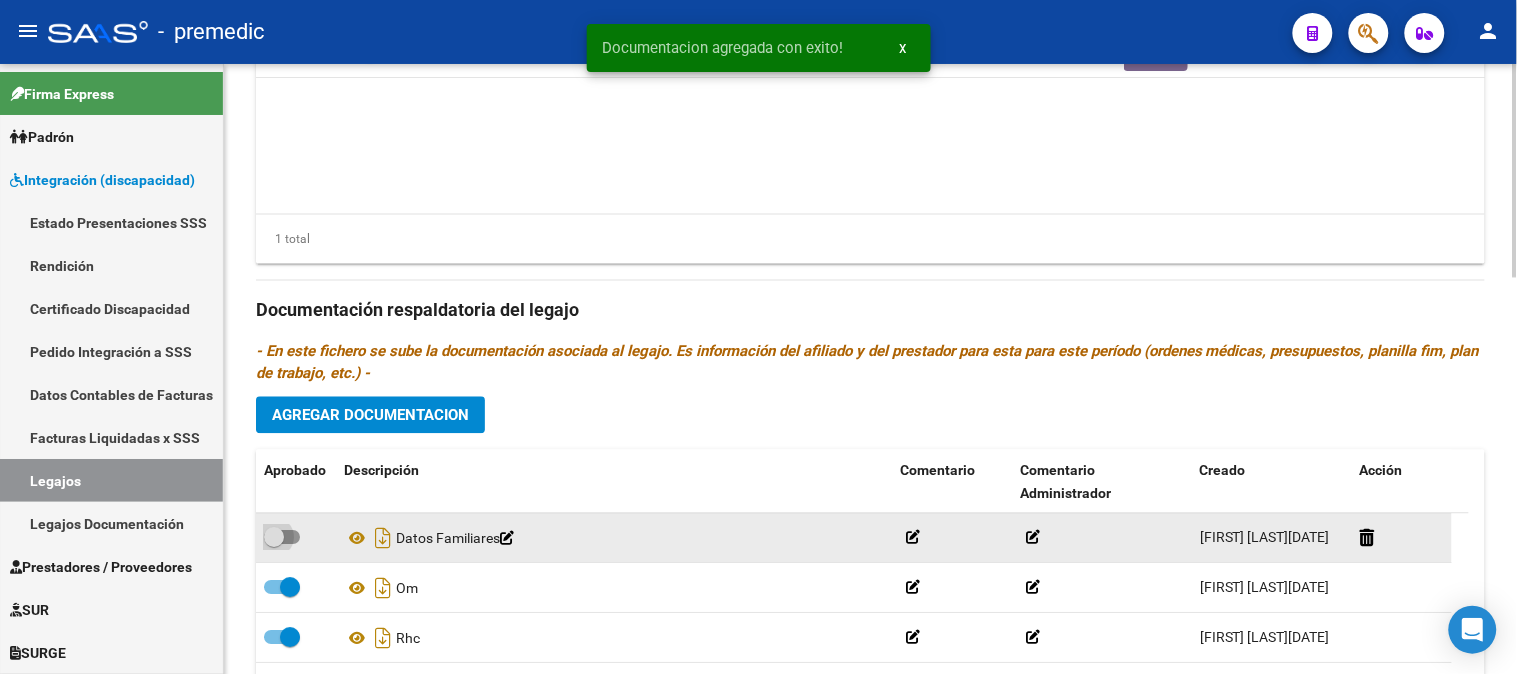 click at bounding box center [282, 538] 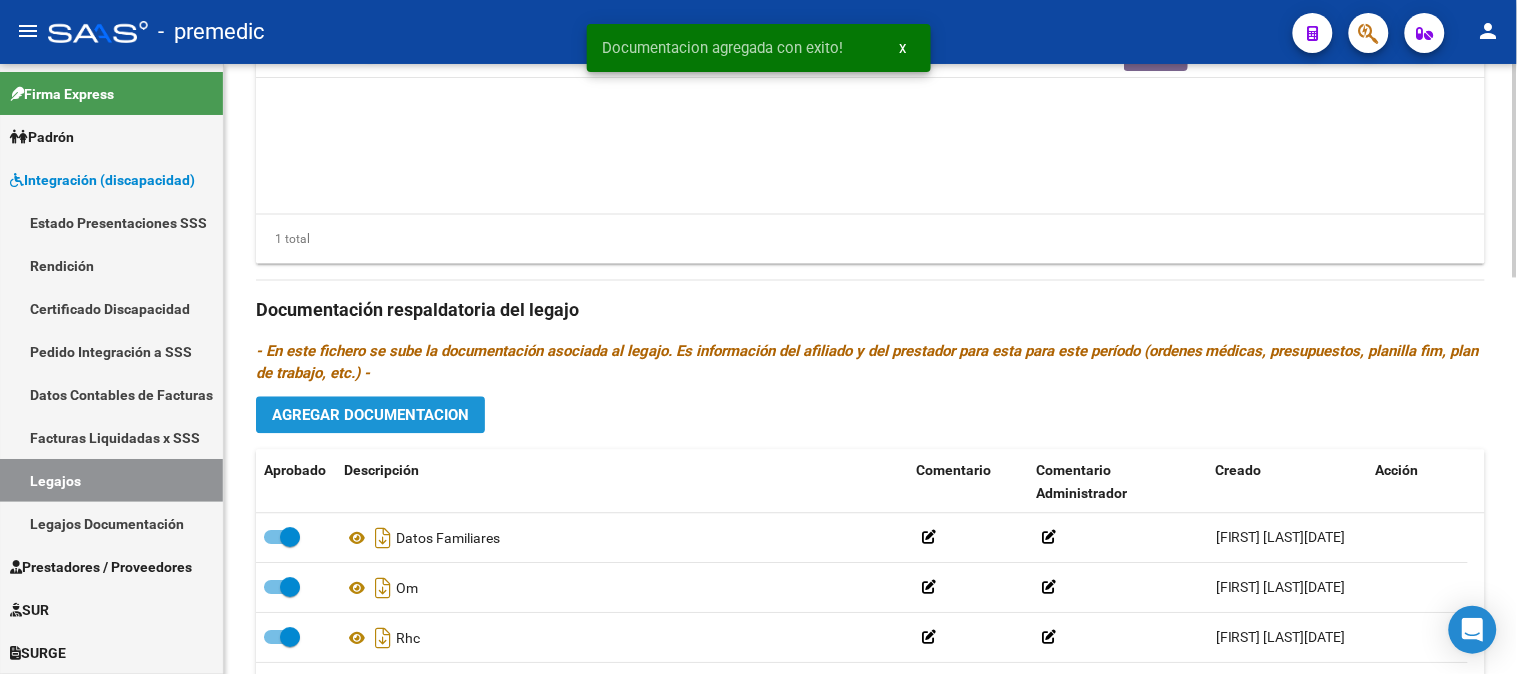 click on "Agregar Documentacion" 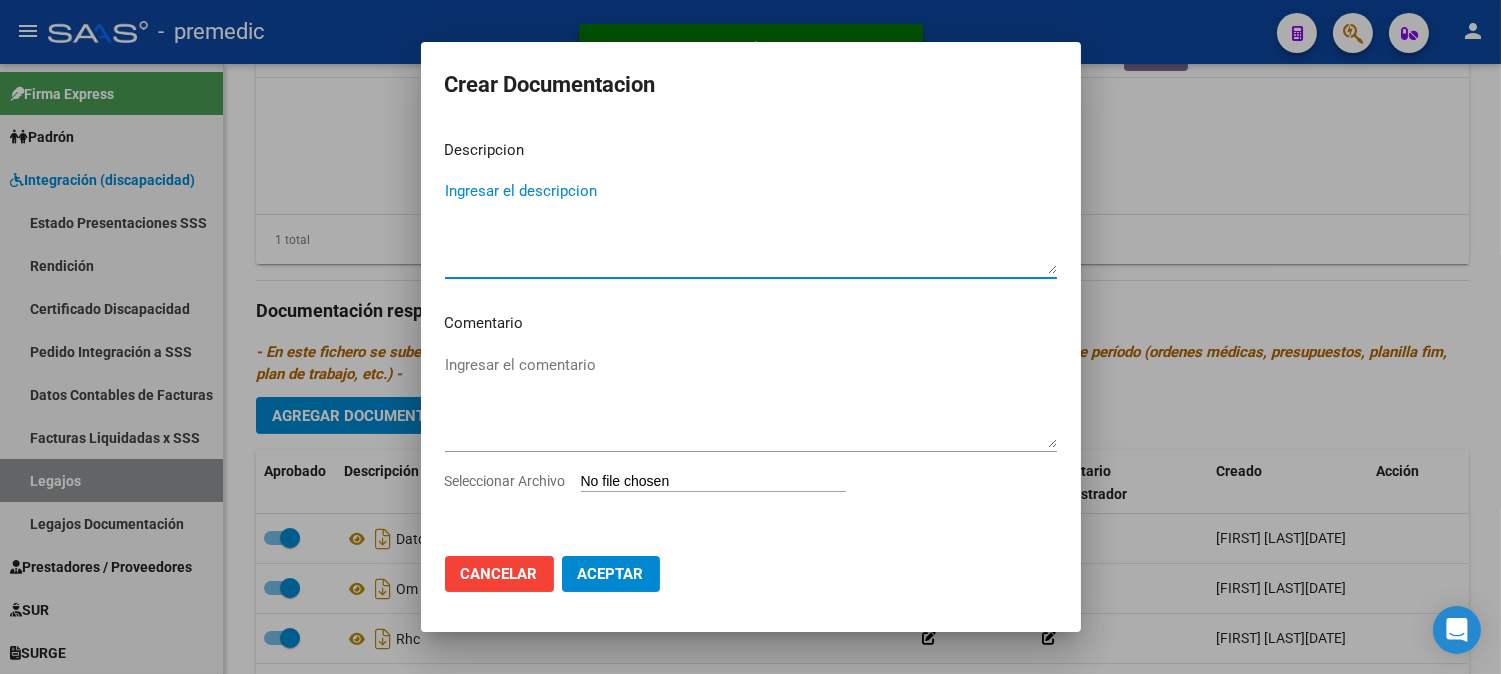 click on "Seleccionar Archivo" at bounding box center [653, 481] 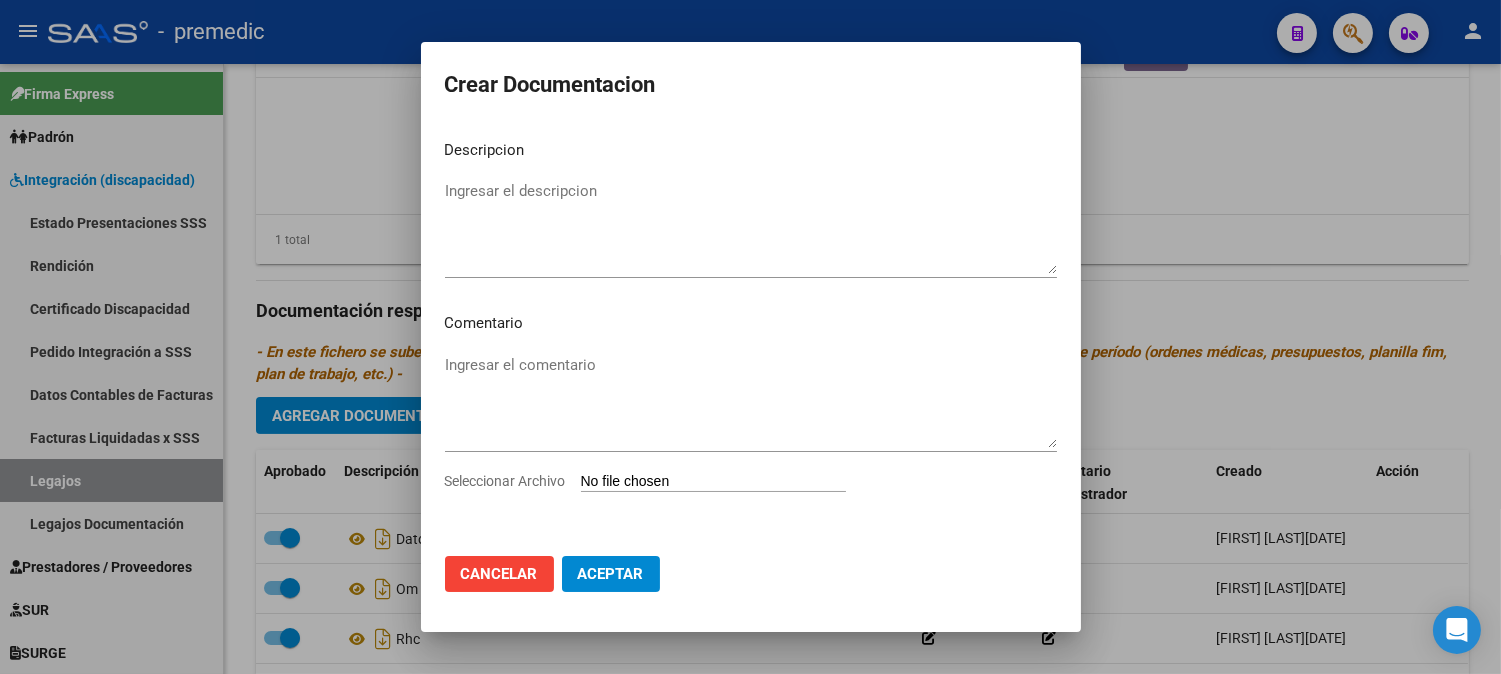 click on "Seleccionar Archivo" at bounding box center (713, 482) 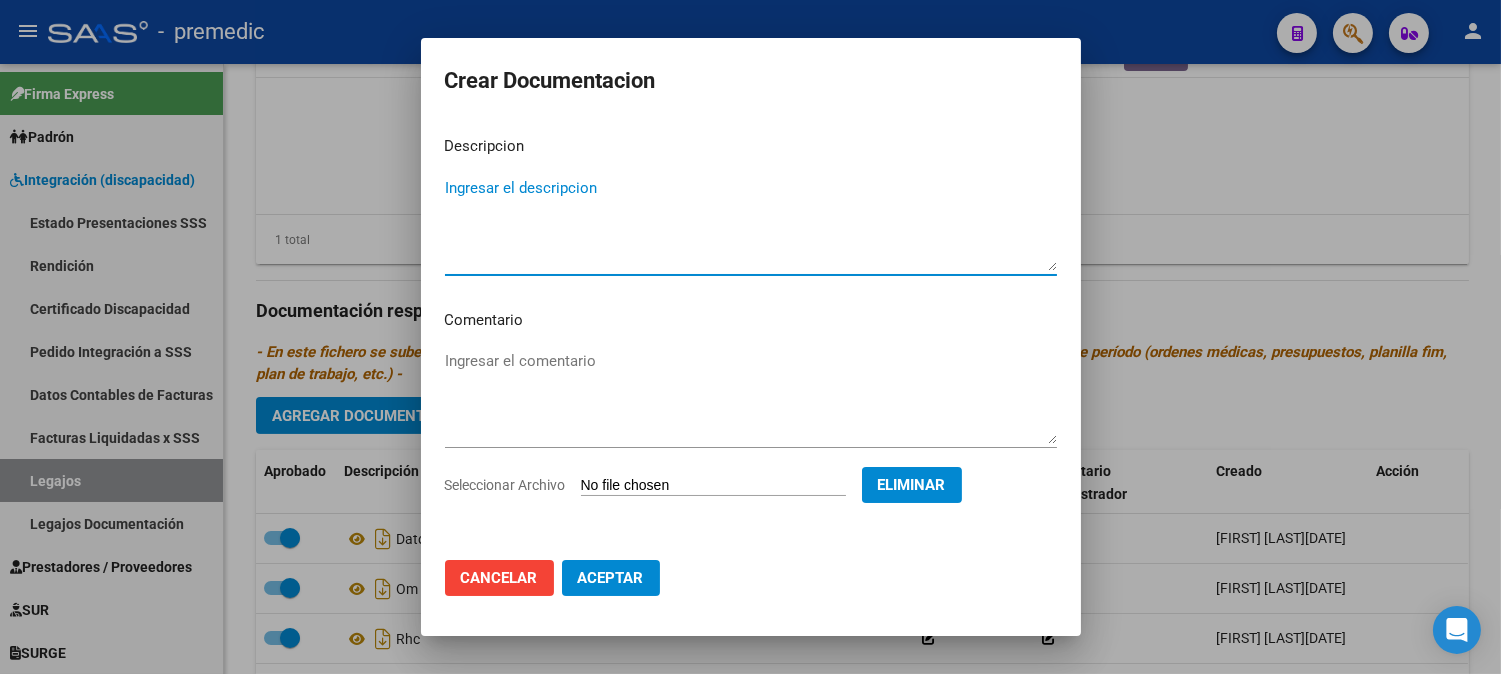 click on "Ingresar el descripcion" at bounding box center [751, 224] 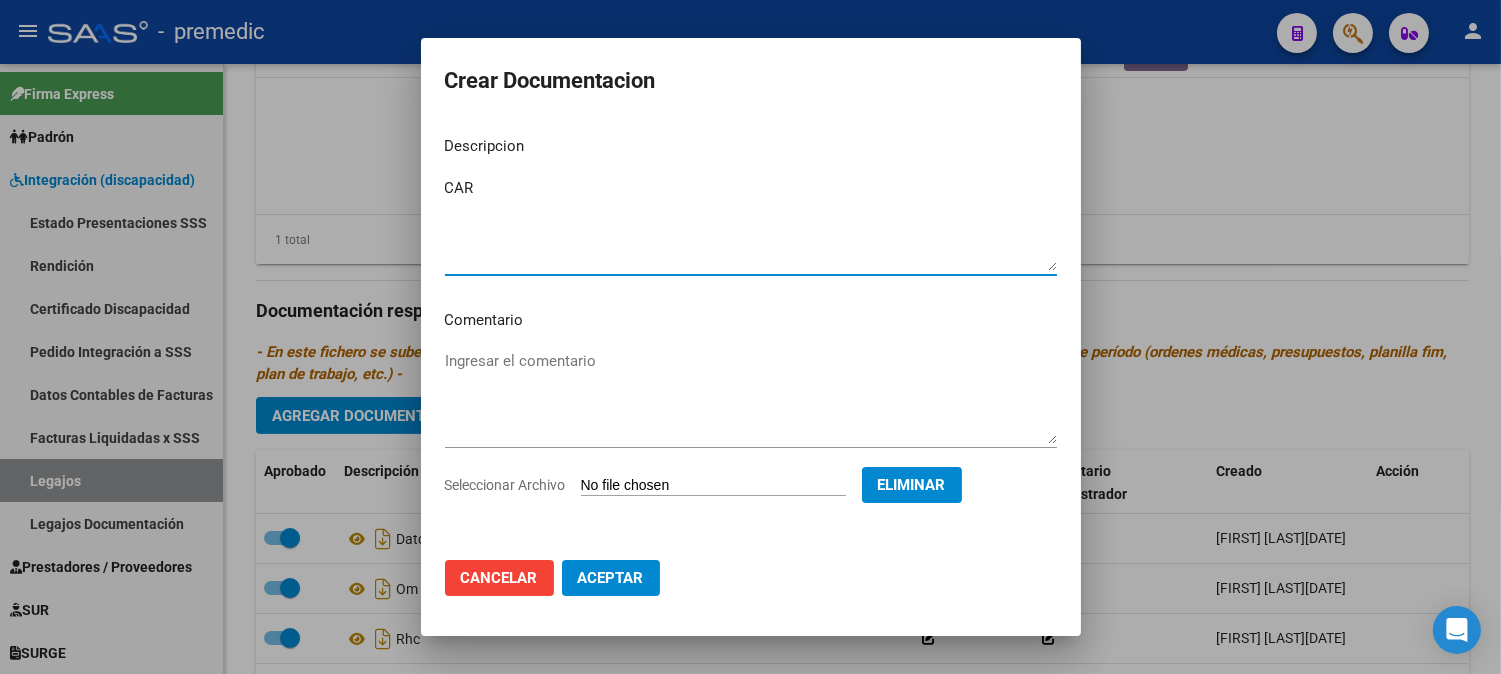 type on "CAR" 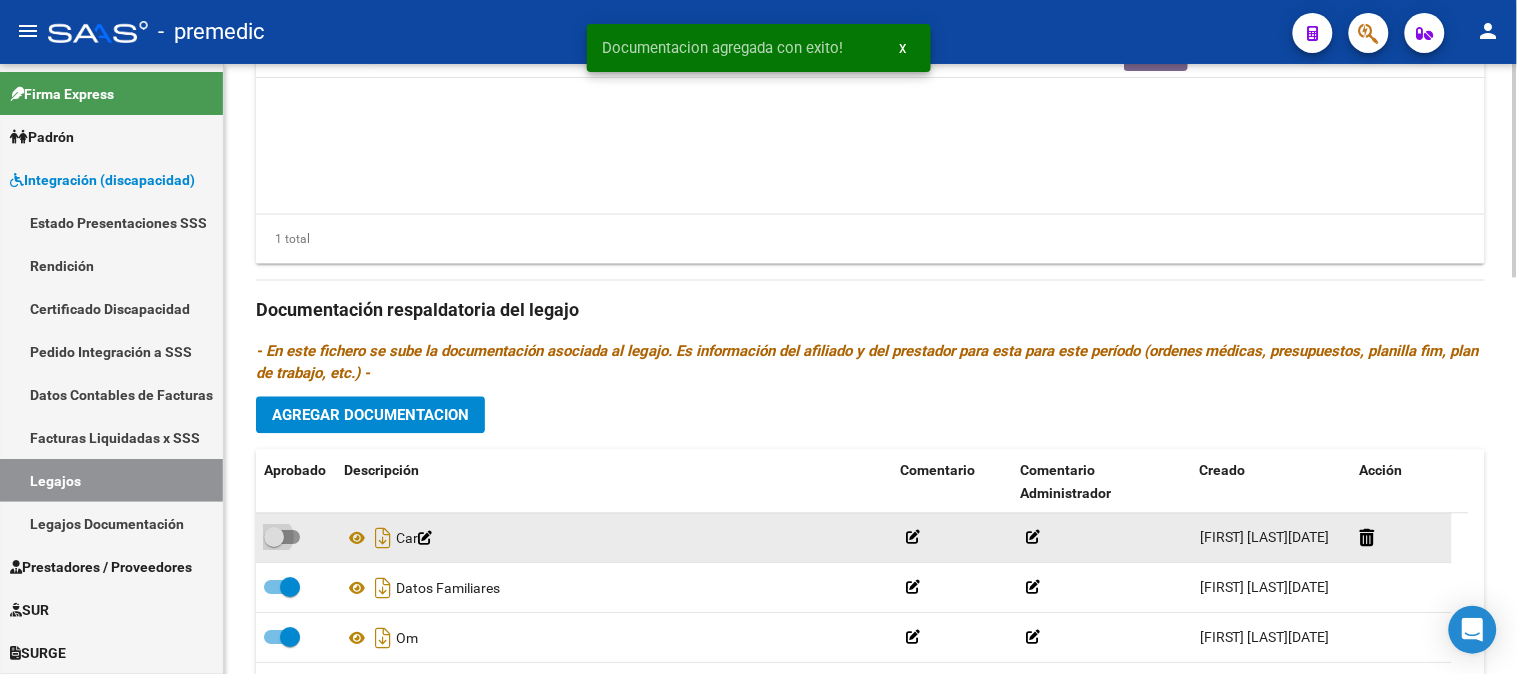 click at bounding box center (282, 538) 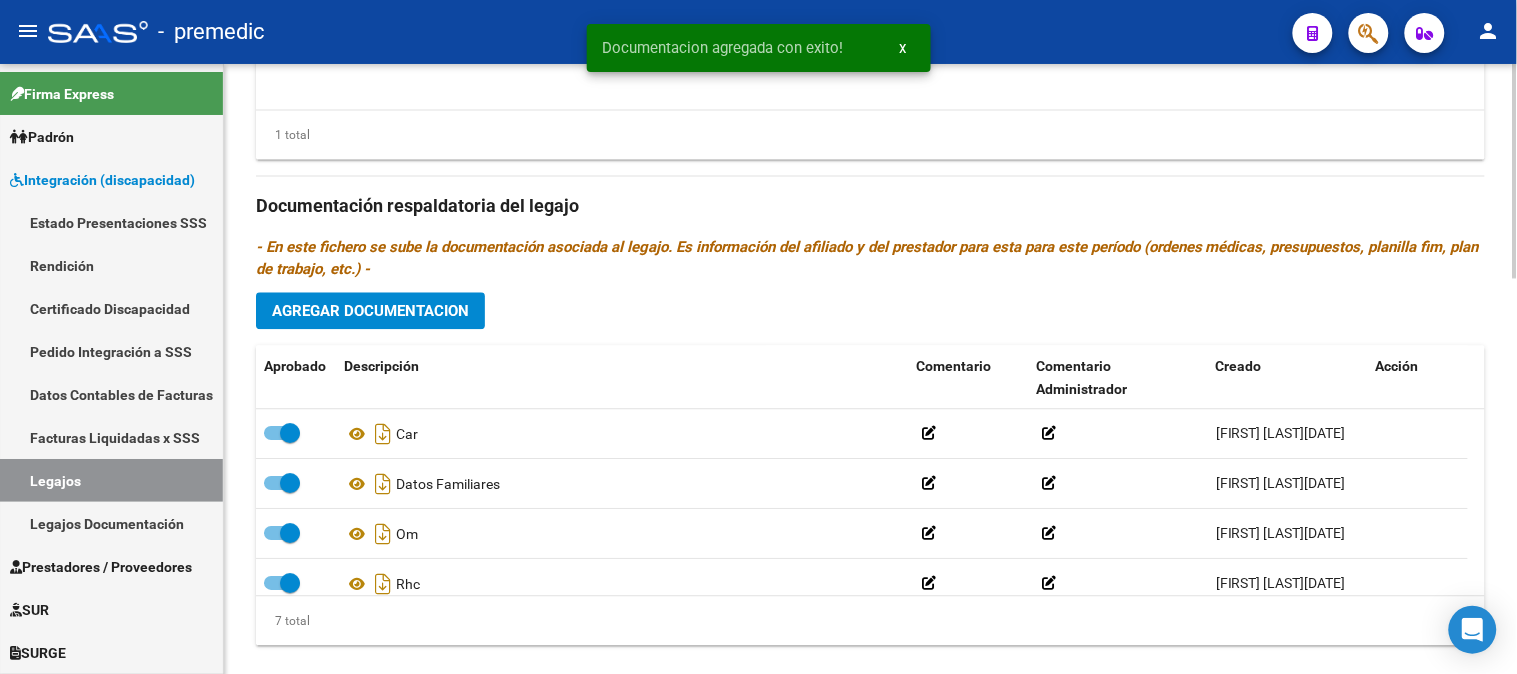 scroll, scrollTop: 1128, scrollLeft: 0, axis: vertical 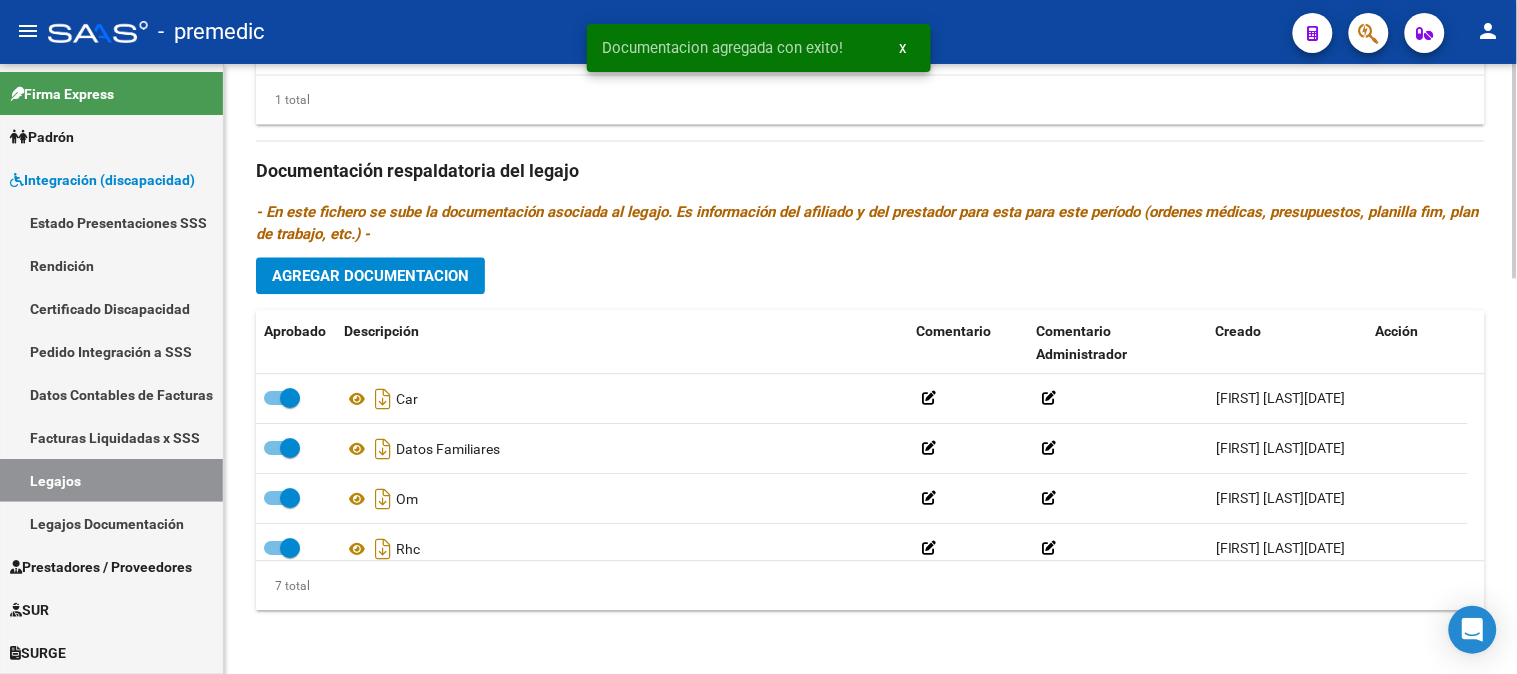 click 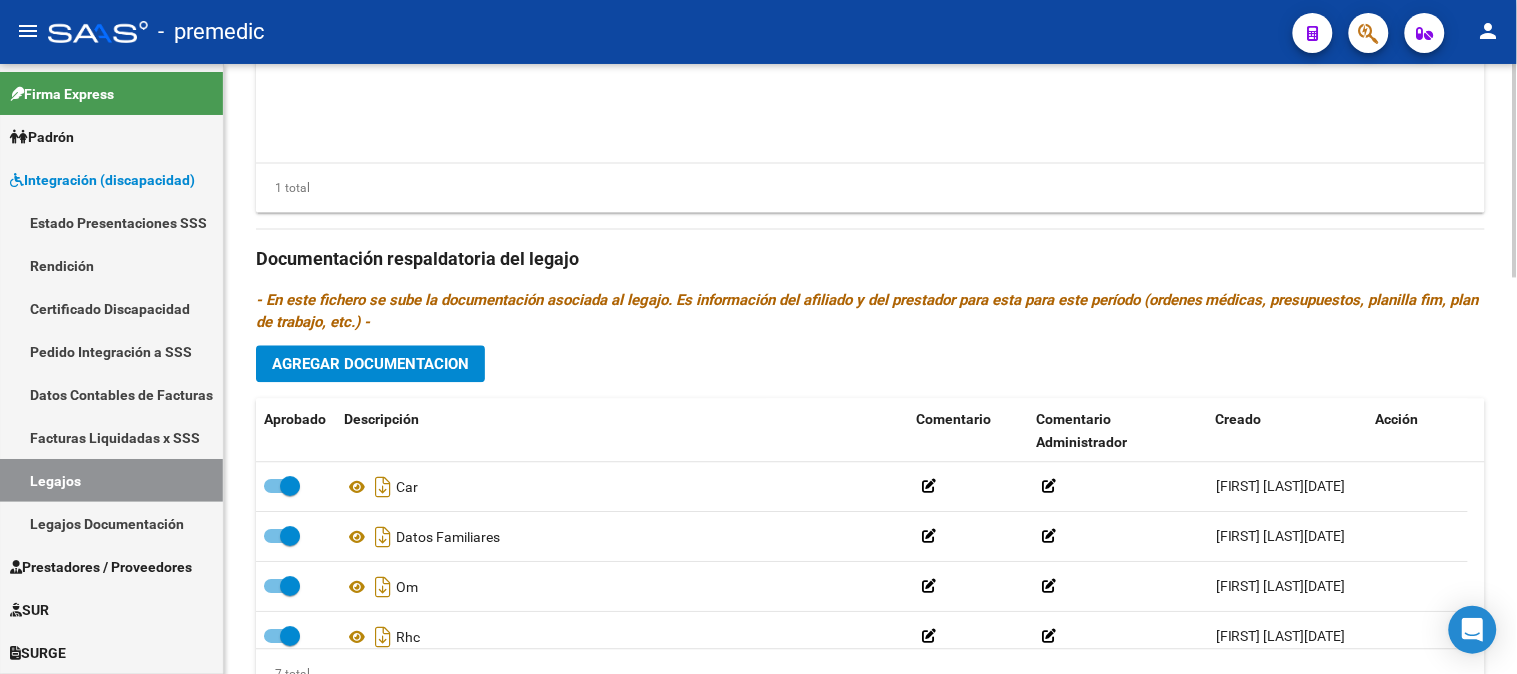 scroll, scrollTop: 1090, scrollLeft: 0, axis: vertical 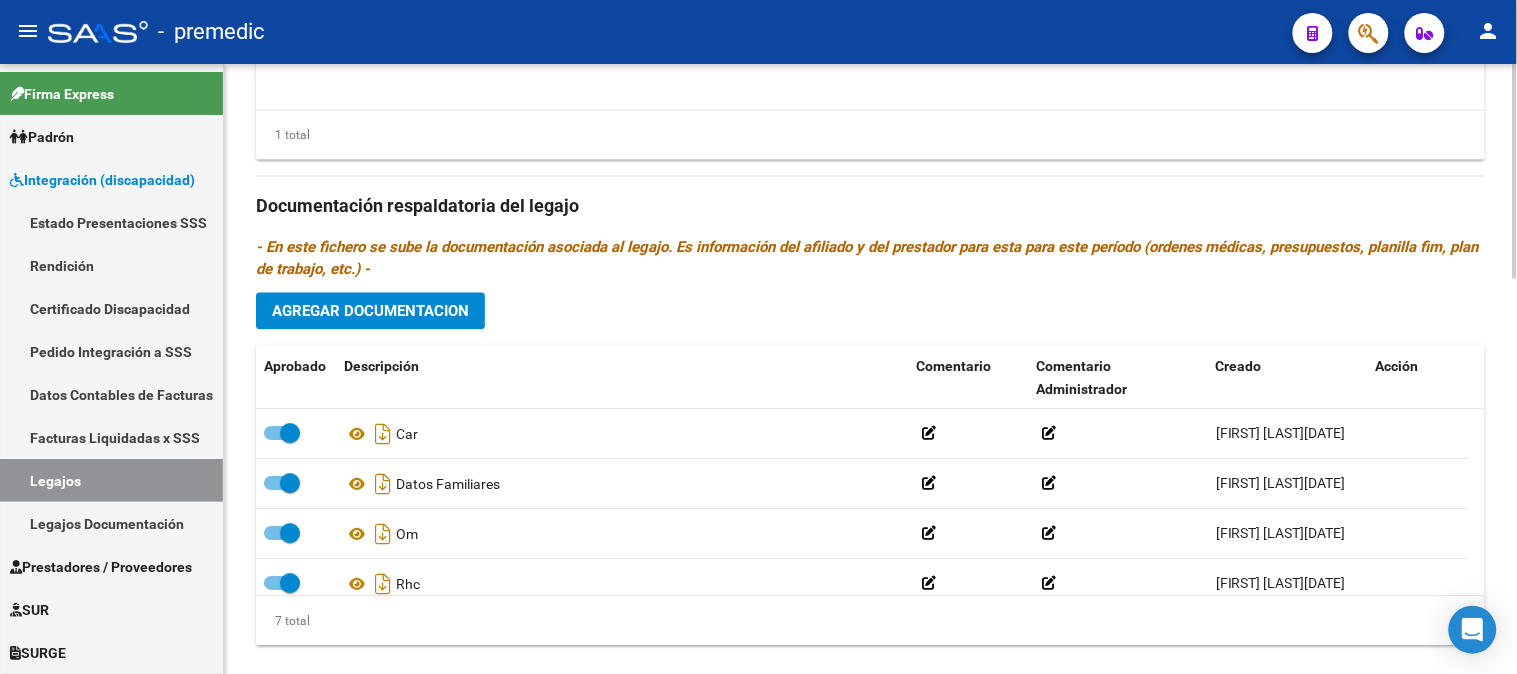 click 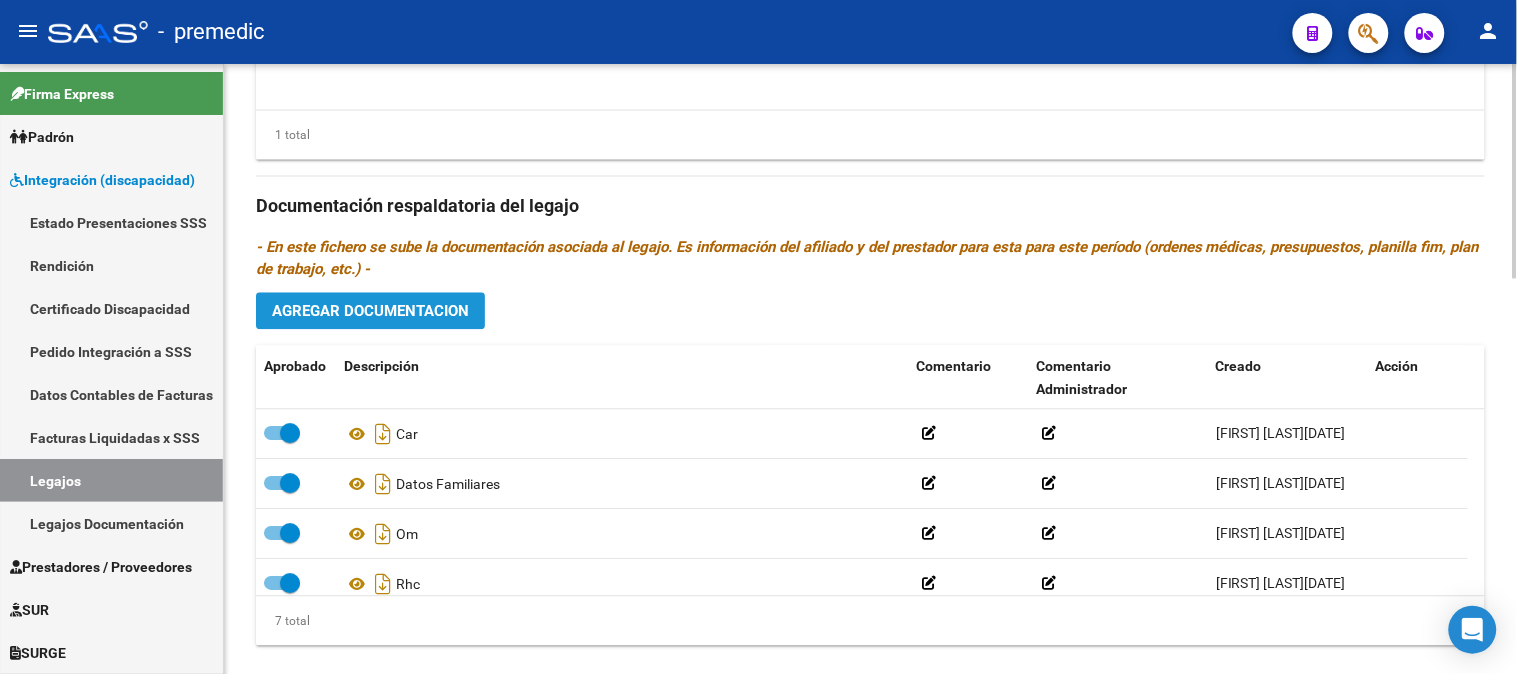 click on "Agregar Documentacion" 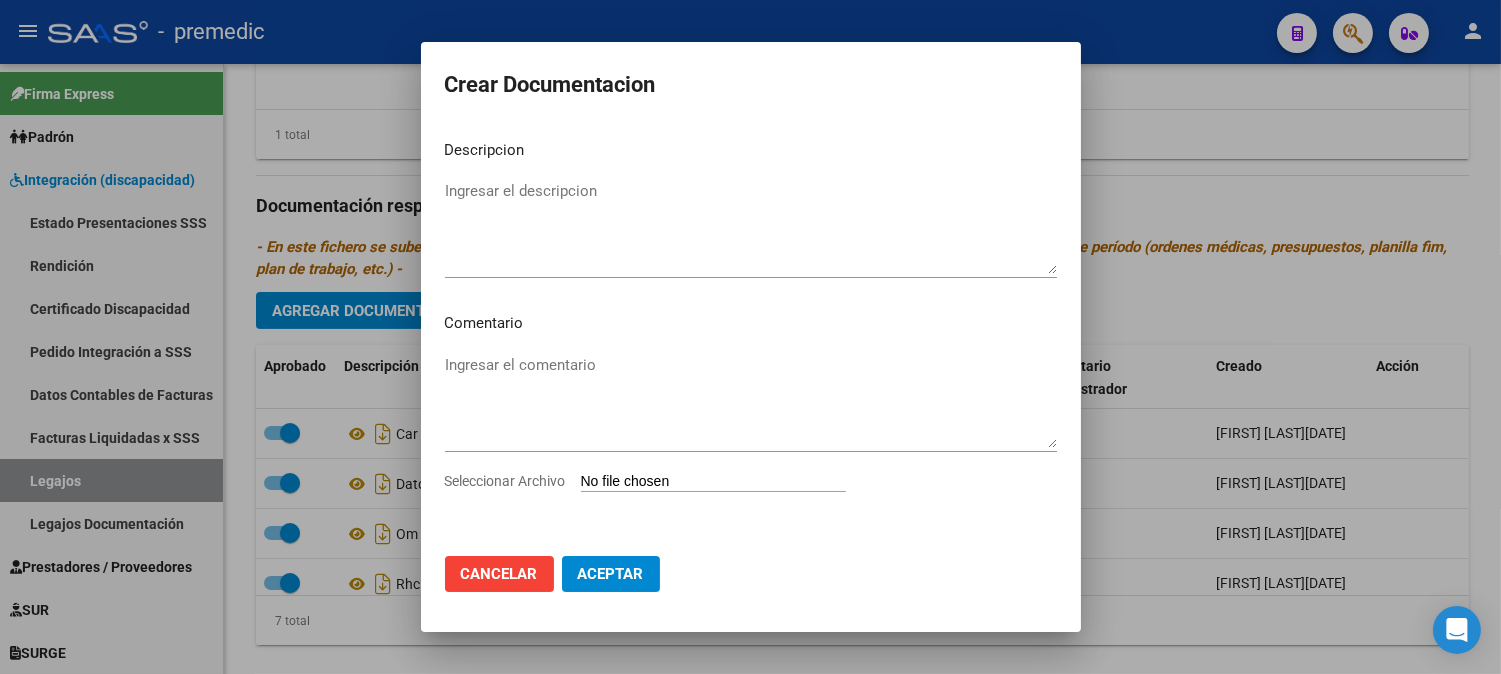 click on "Seleccionar Archivo" at bounding box center [713, 482] 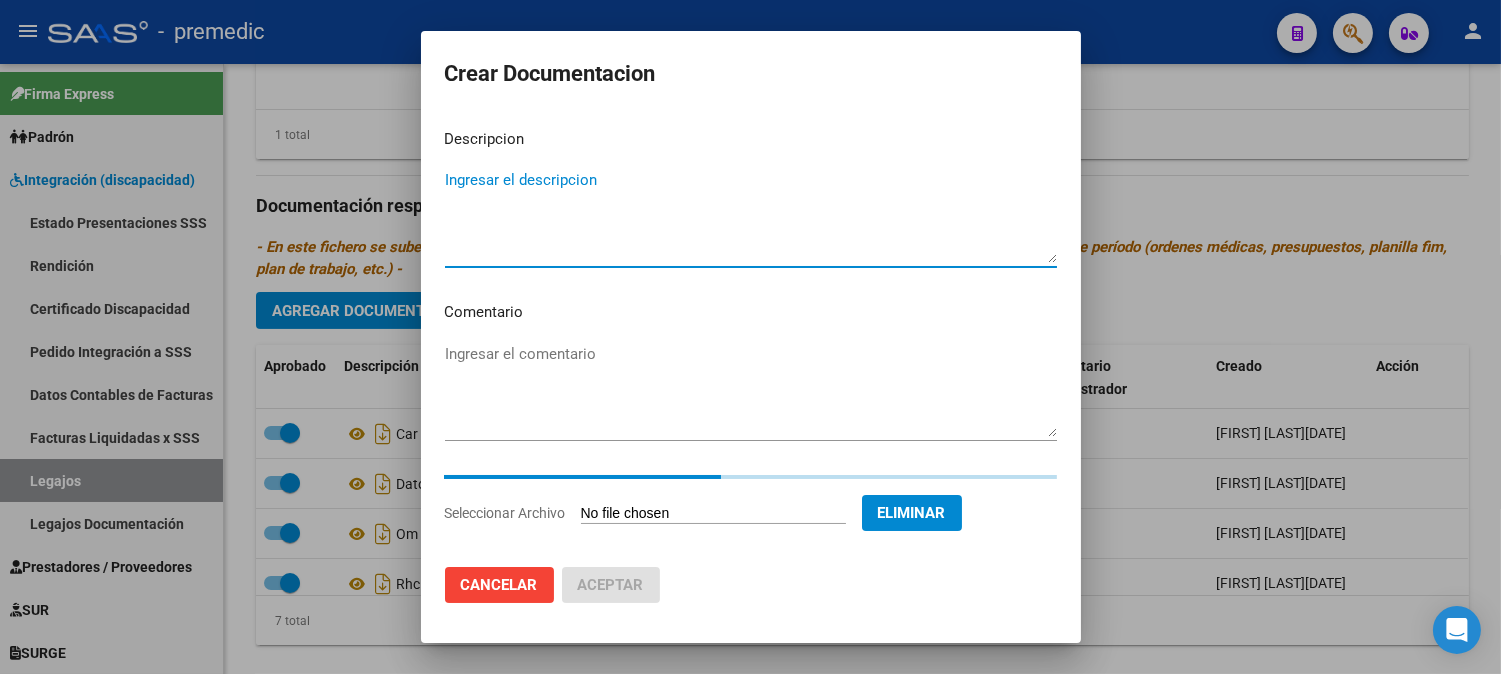 click on "Ingresar el descripcion" at bounding box center [751, 216] 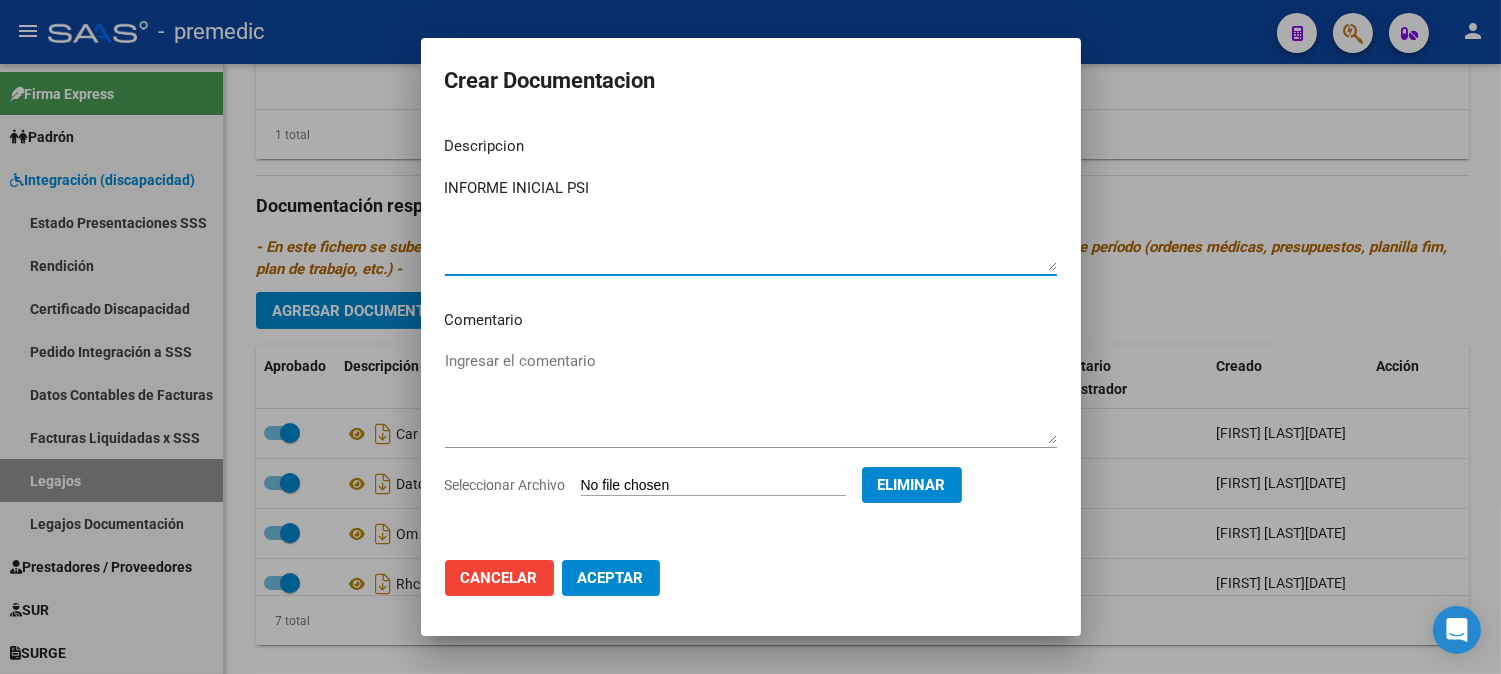 type on "INFORME INICIAL PSI" 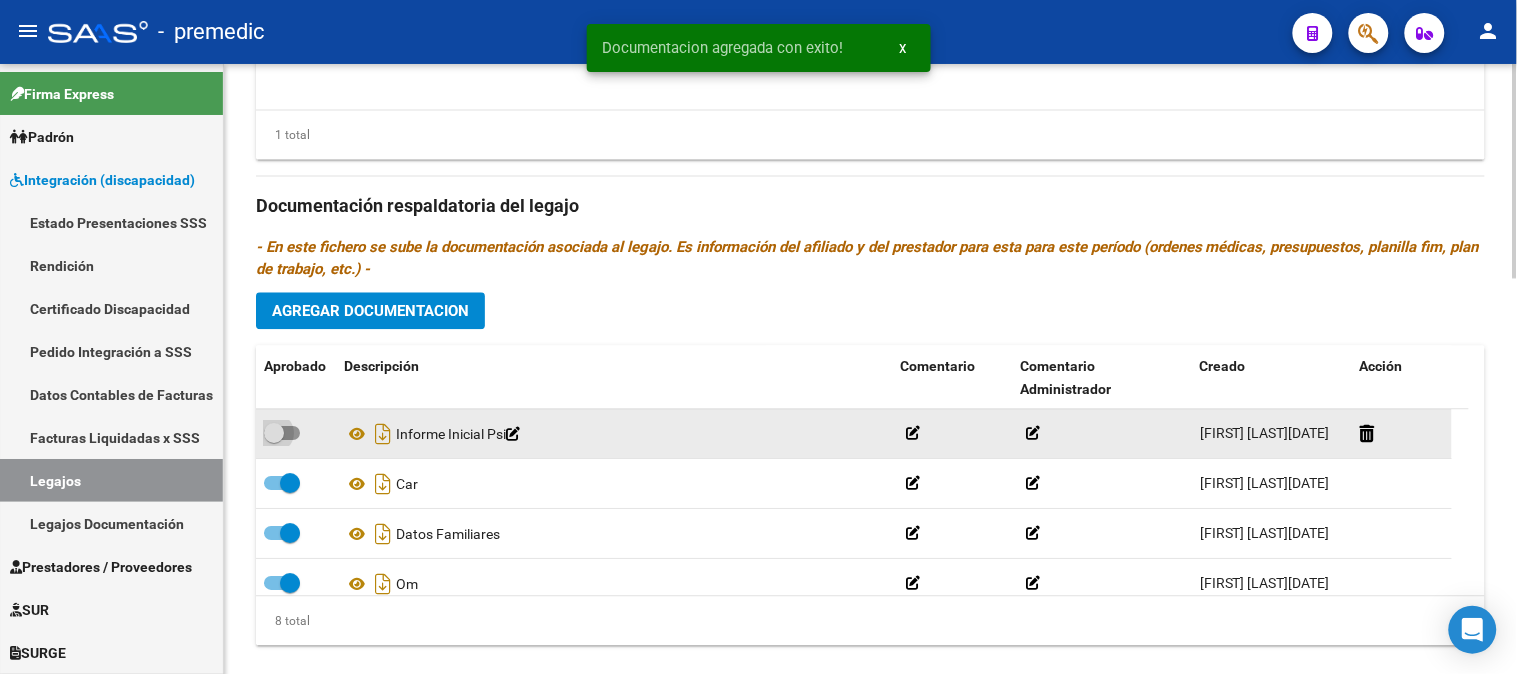 click at bounding box center [282, 433] 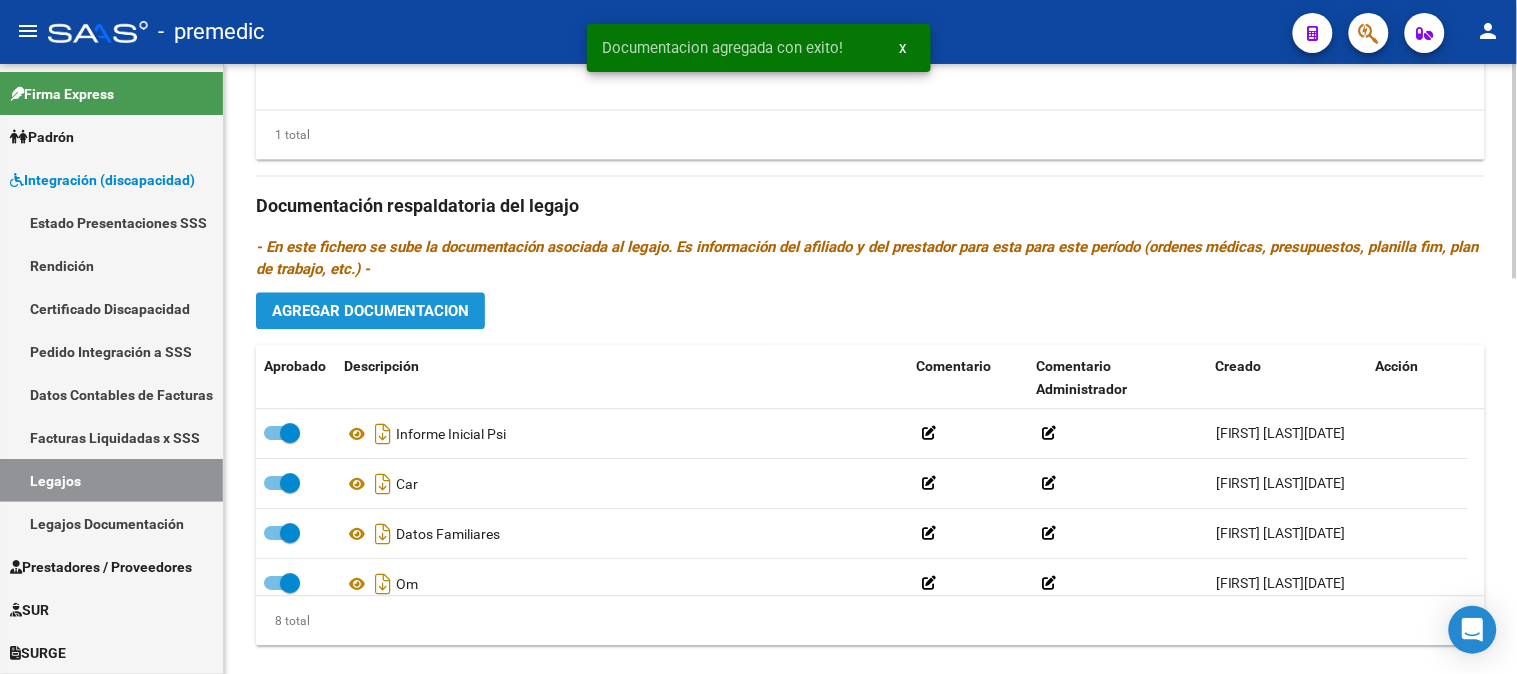 click on "Agregar Documentacion" 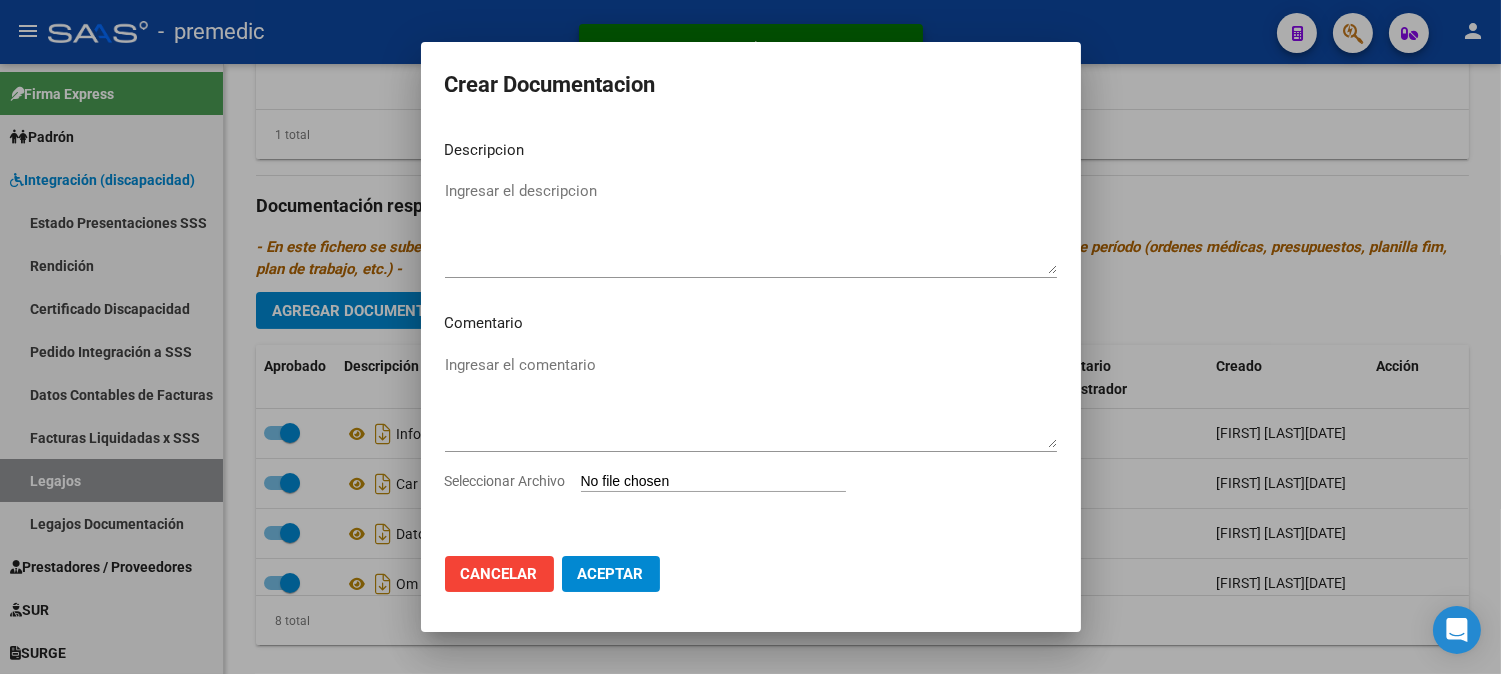 click on "Seleccionar Archivo" at bounding box center [713, 482] 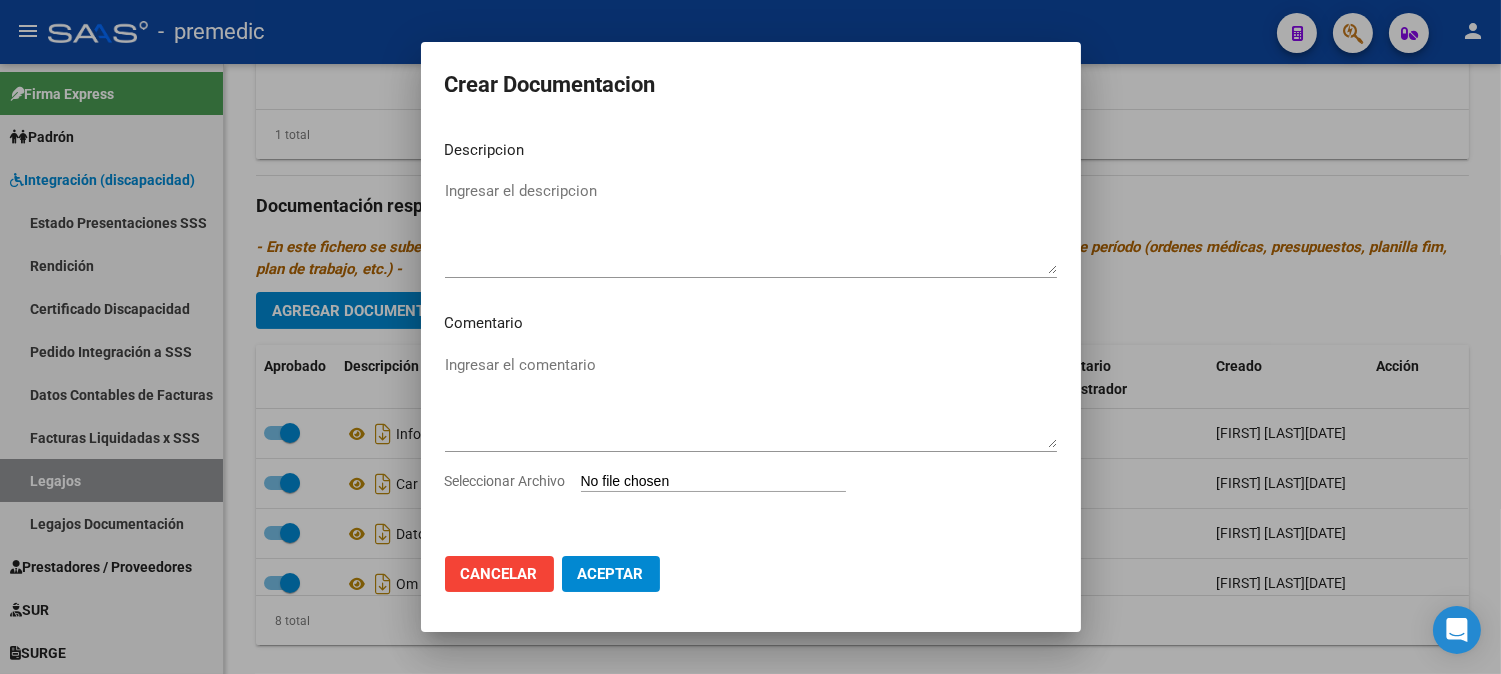 type on "C:\fakepath\9- PLAN.pdf" 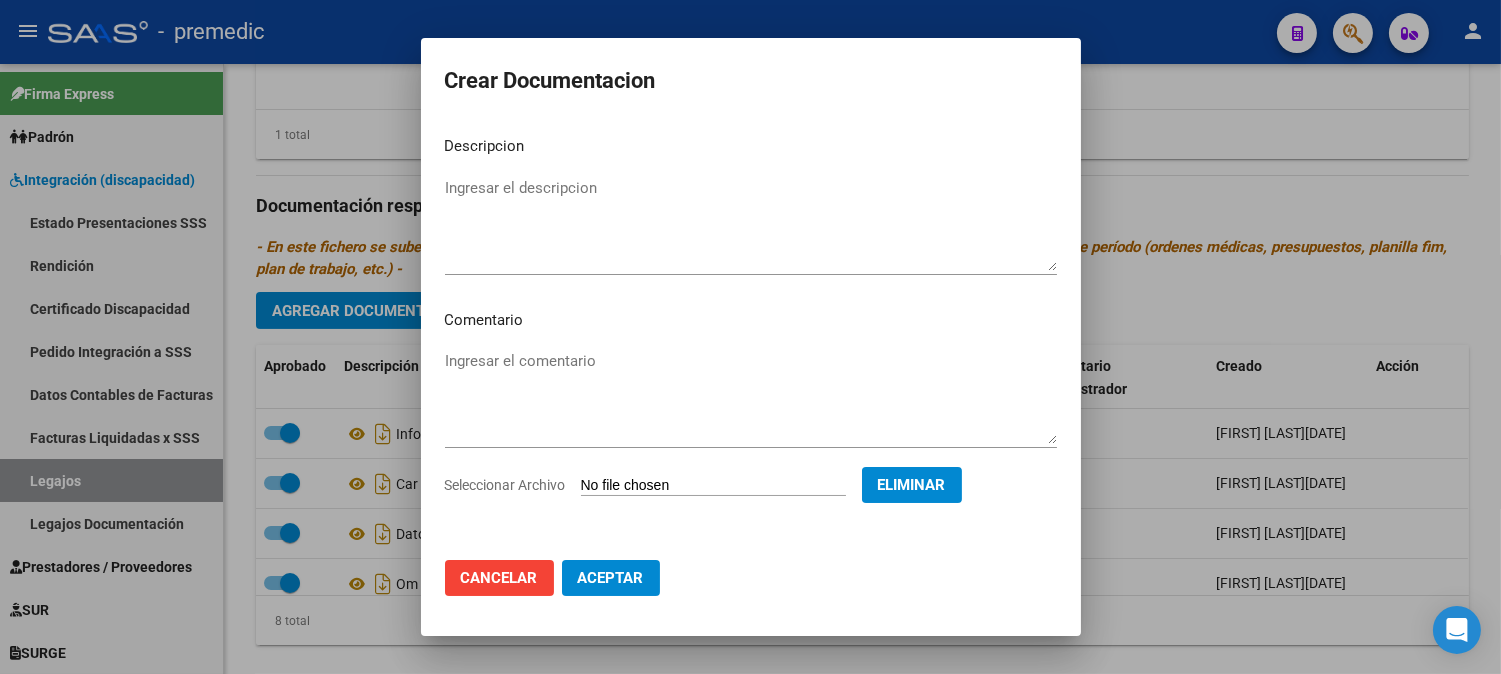 click on "Ingresar el descripcion" at bounding box center [751, 224] 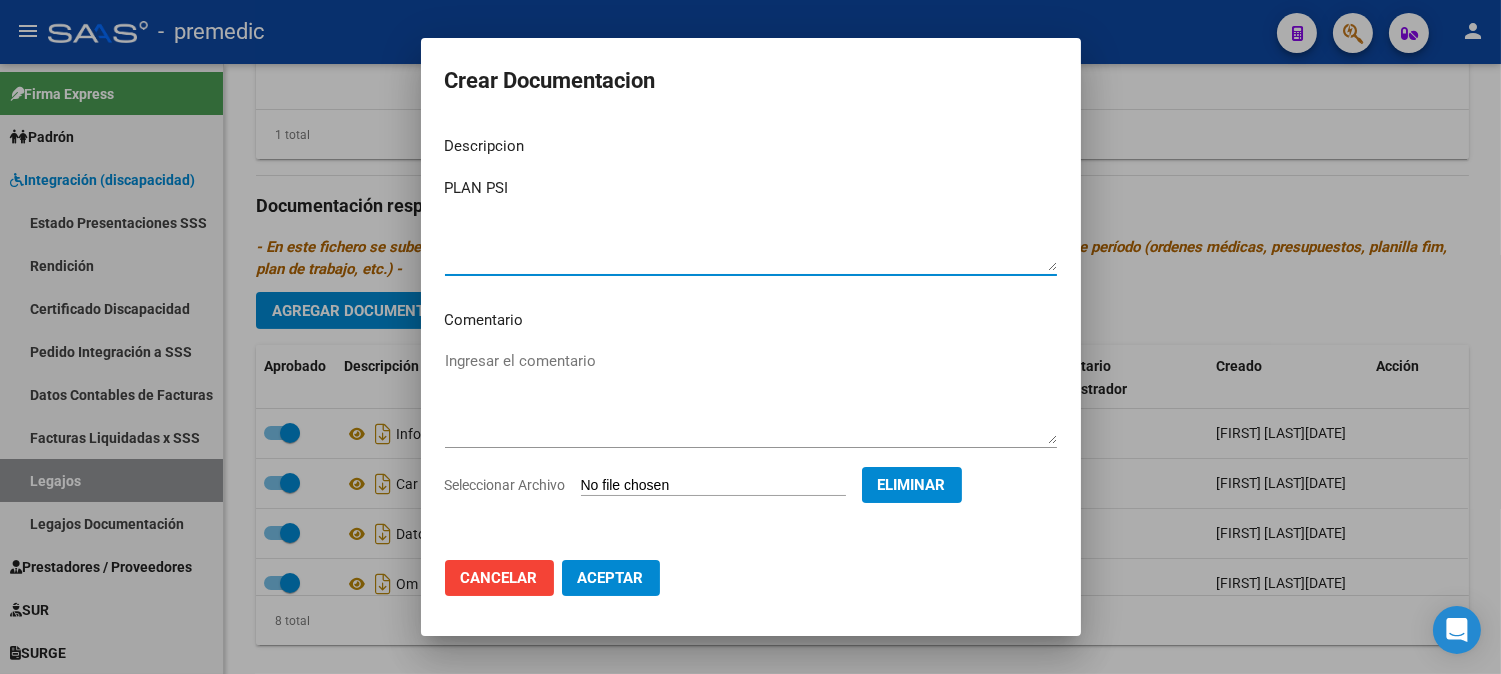 type on "PLAN PSI" 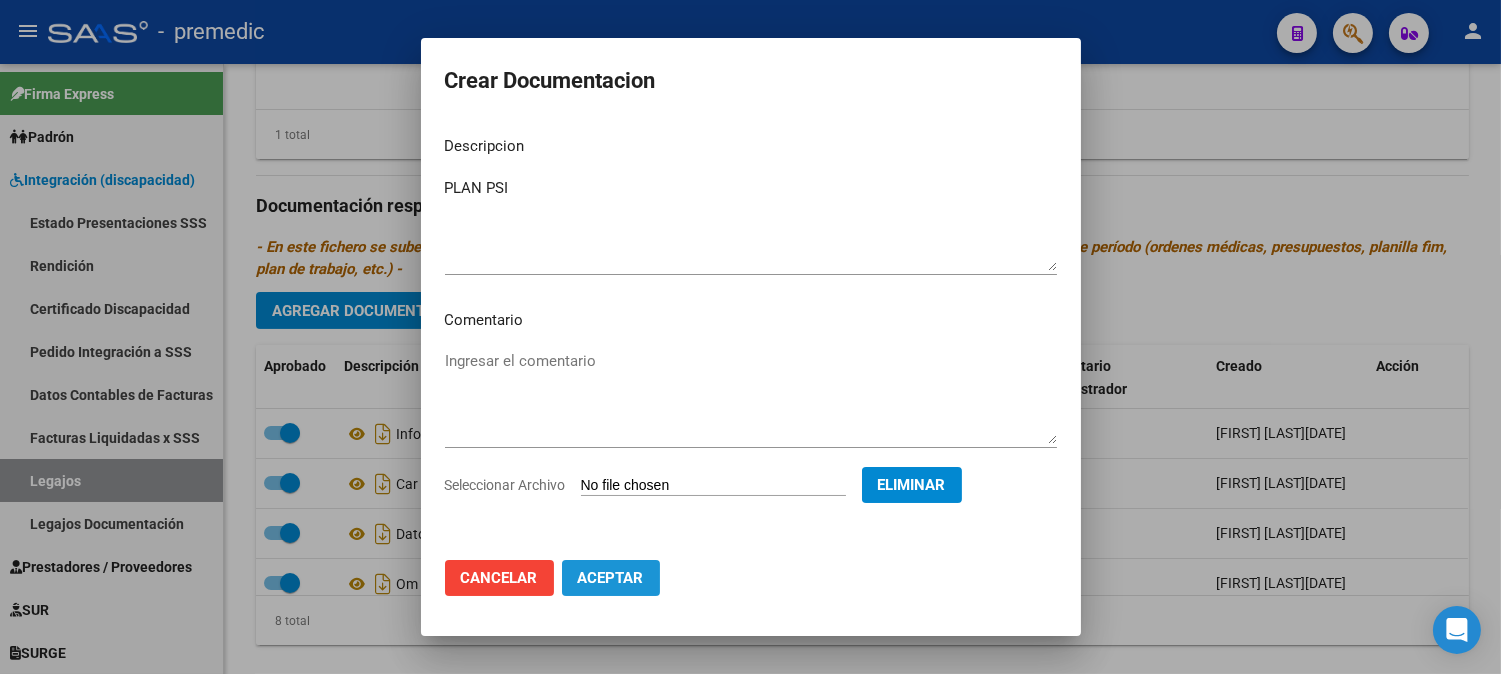 click on "Aceptar" 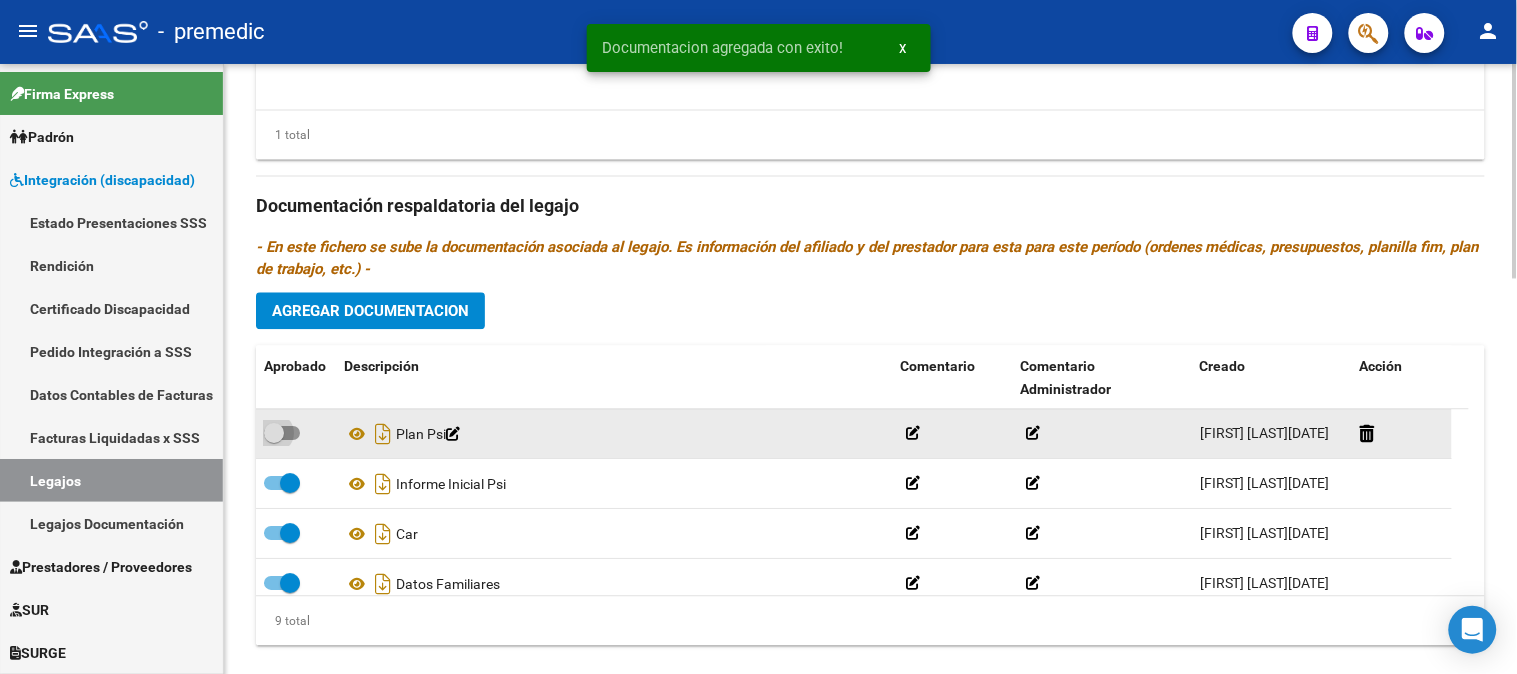 click at bounding box center [282, 433] 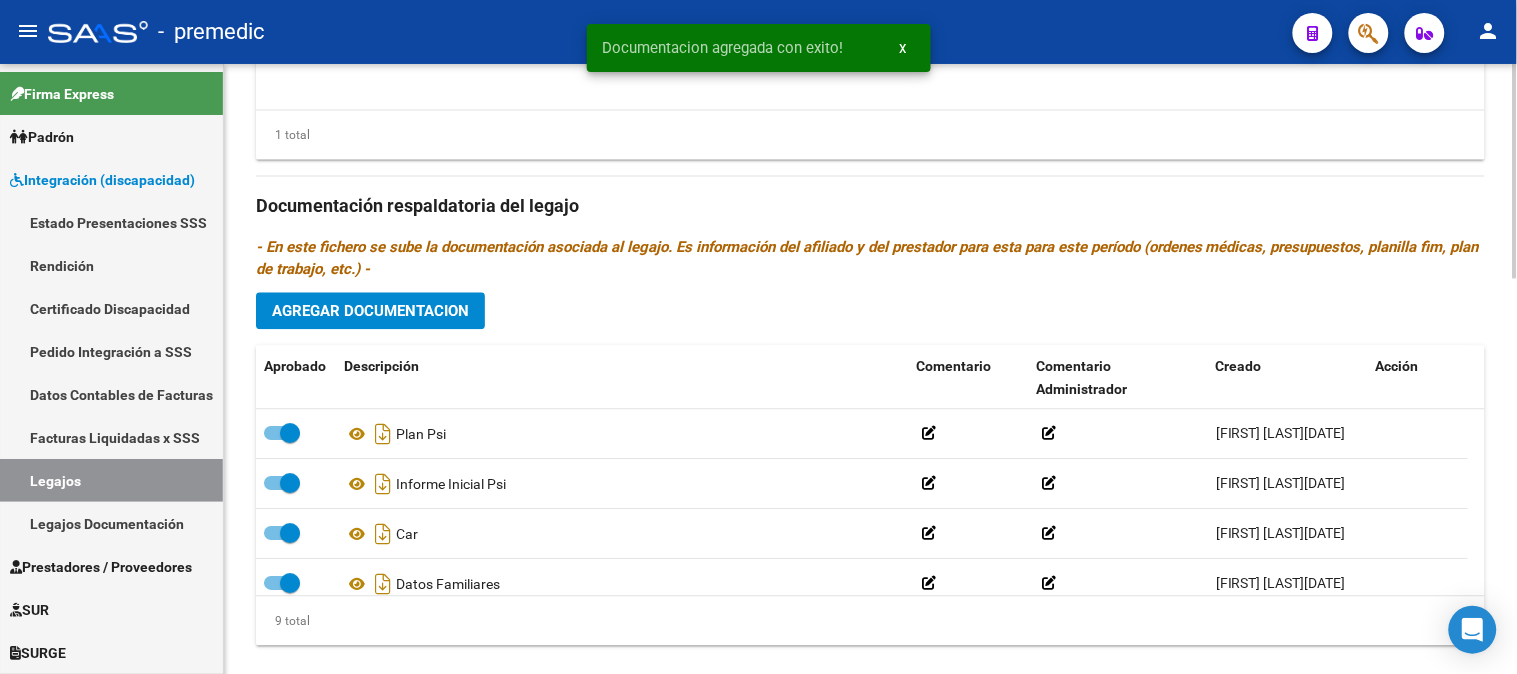 click on "Agregar Documentacion" 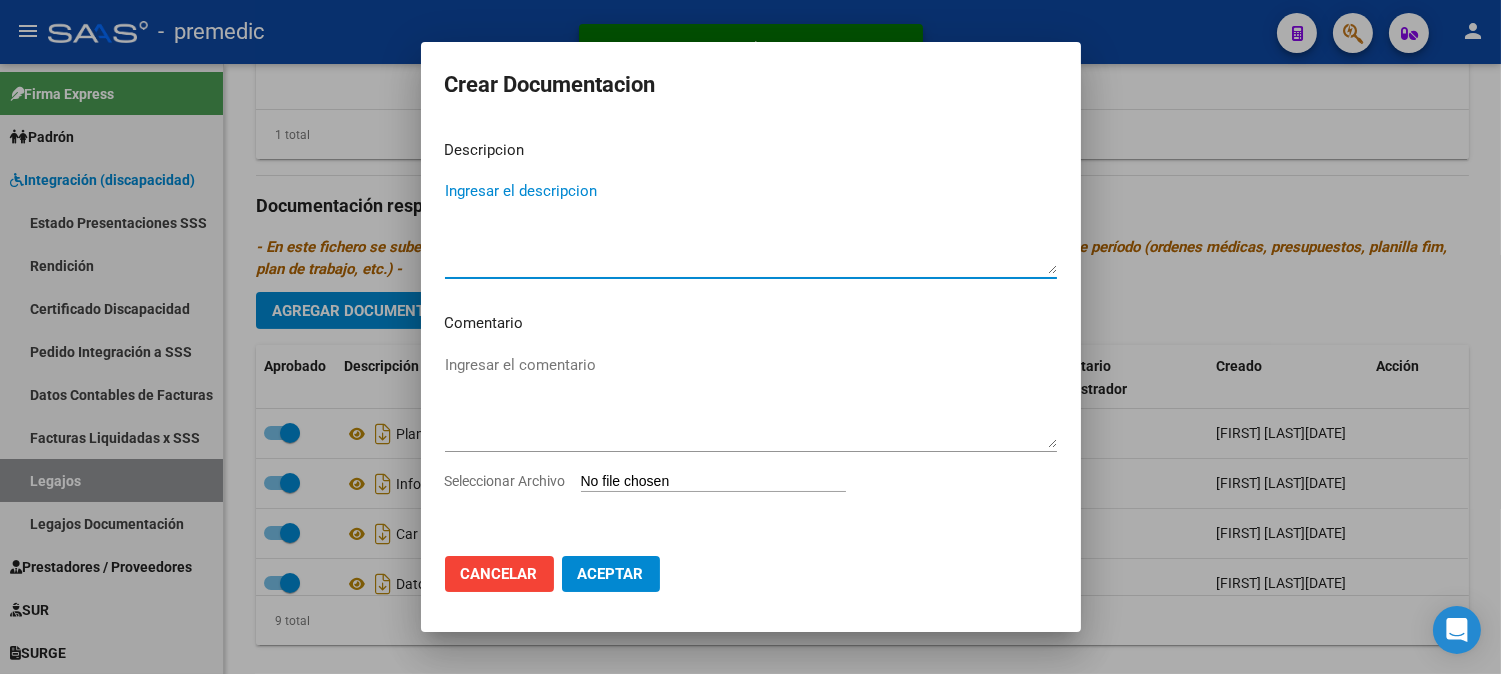 click on "Seleccionar Archivo" at bounding box center [713, 482] 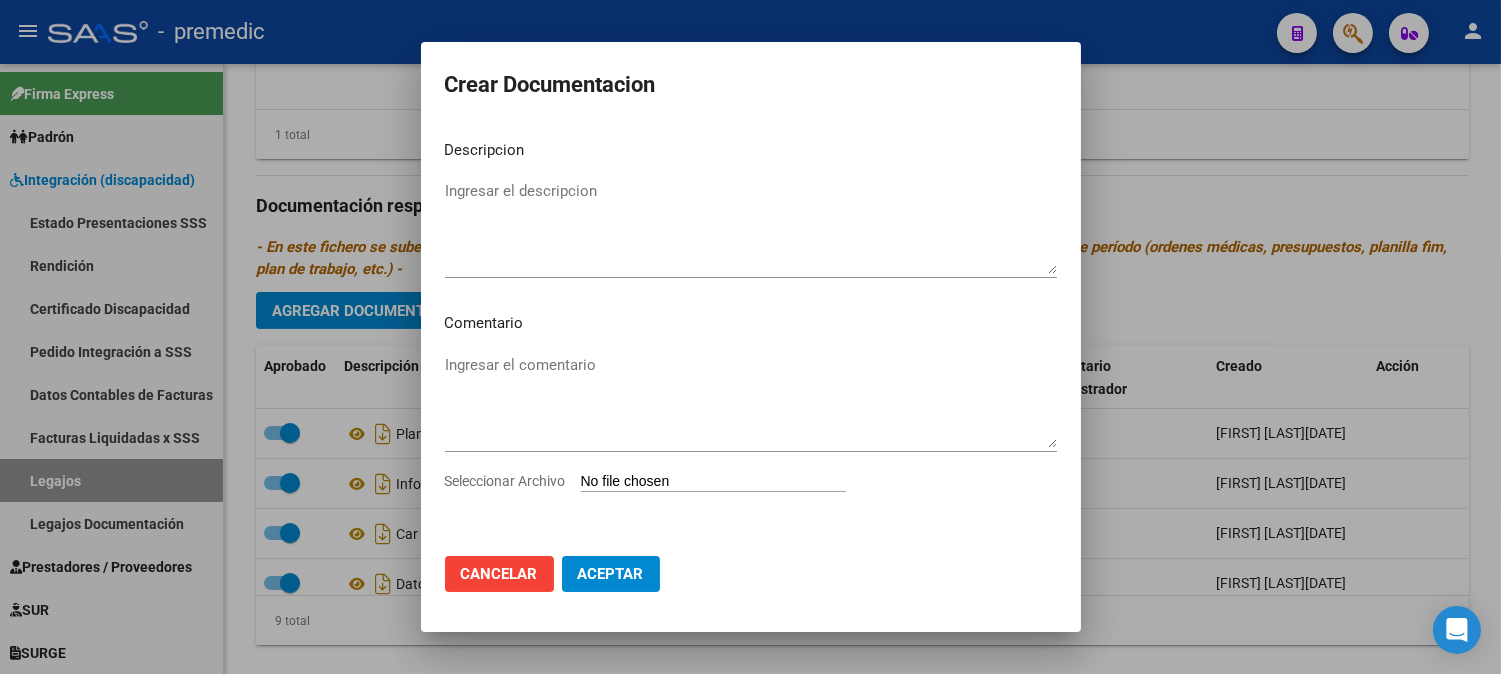 type on "C:\fakepath\10- PRESUPUESTO.pdf" 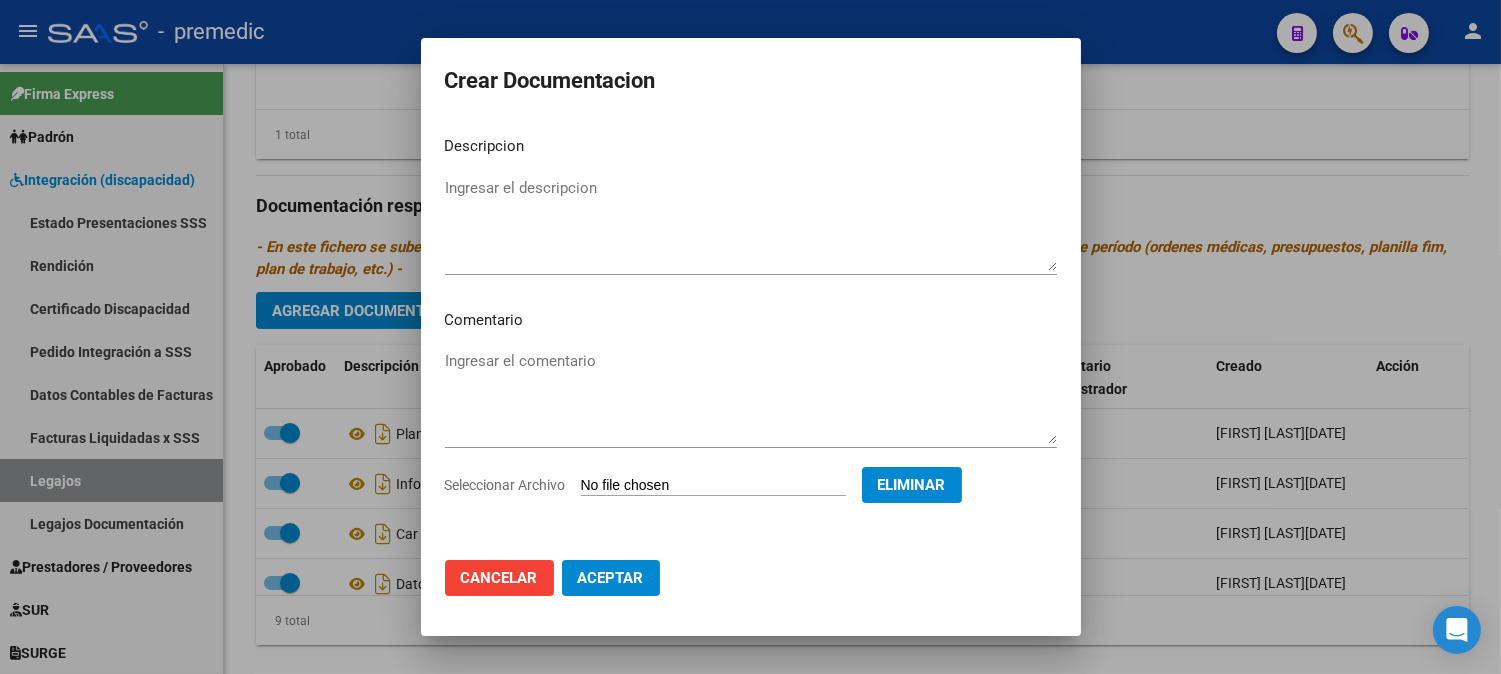 click on "Ingresar el descripcion" at bounding box center [751, 224] 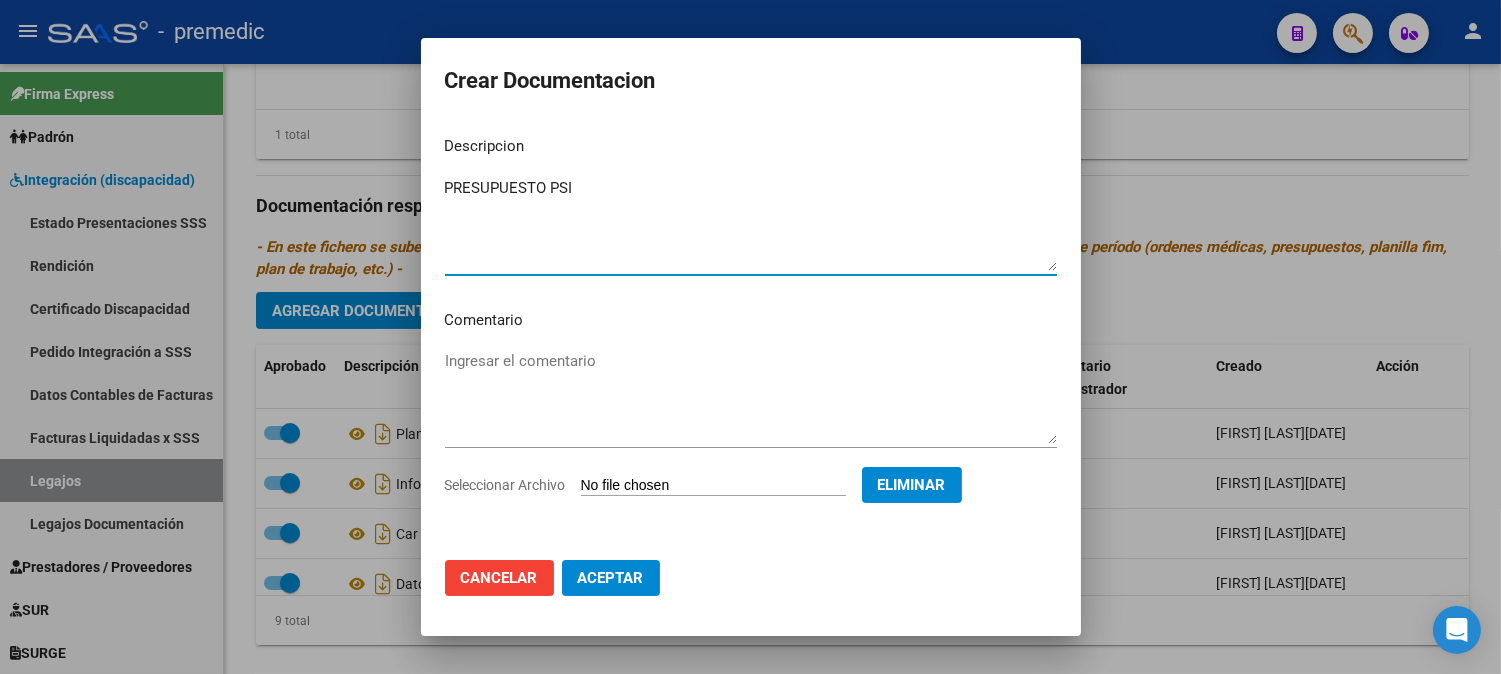 type on "PRESUPUESTO PSI" 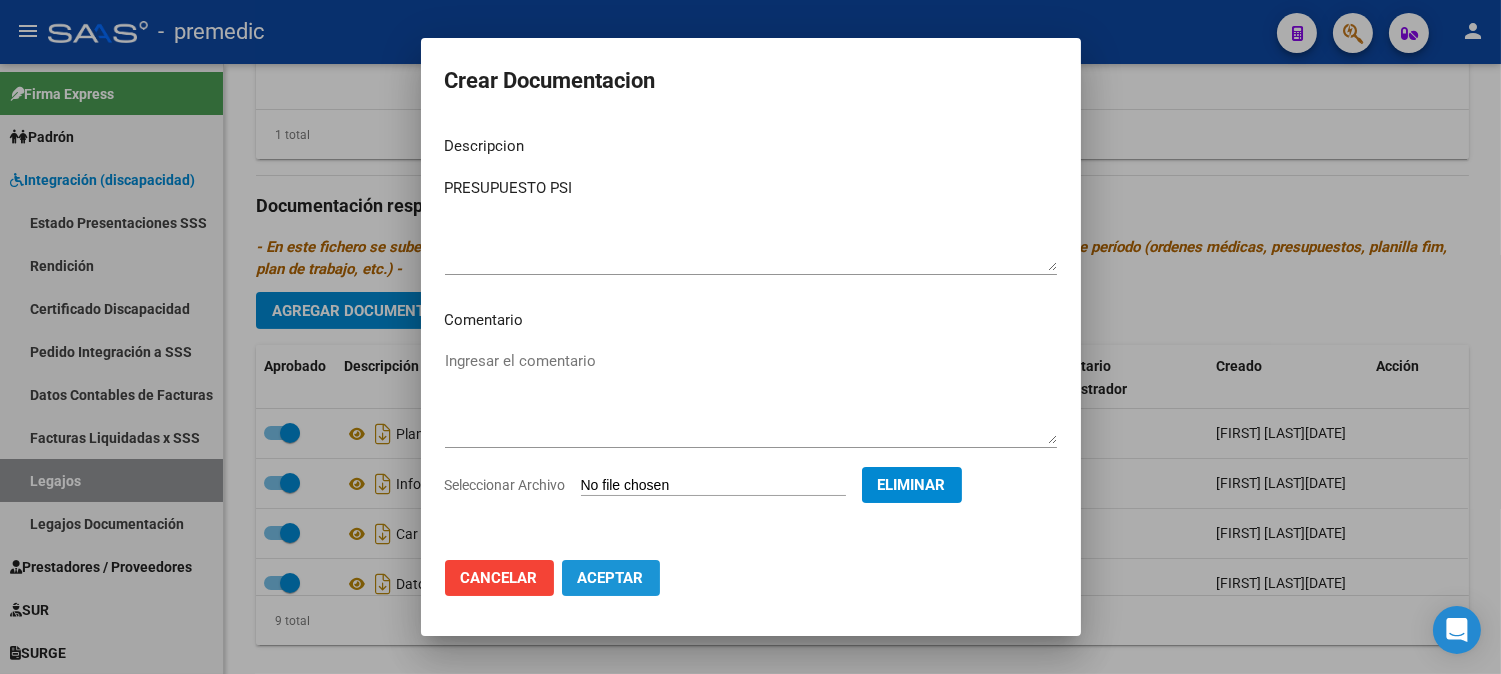 click on "Aceptar" 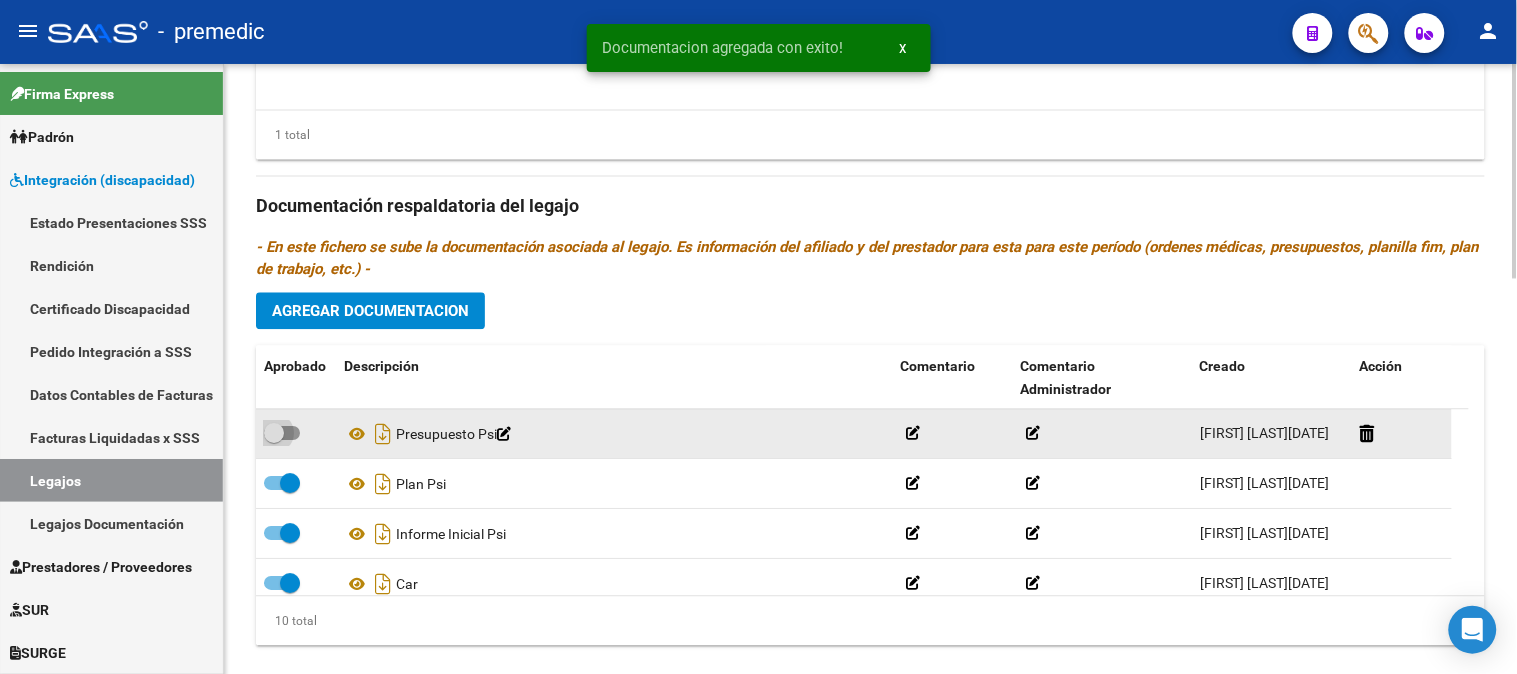 click at bounding box center (282, 433) 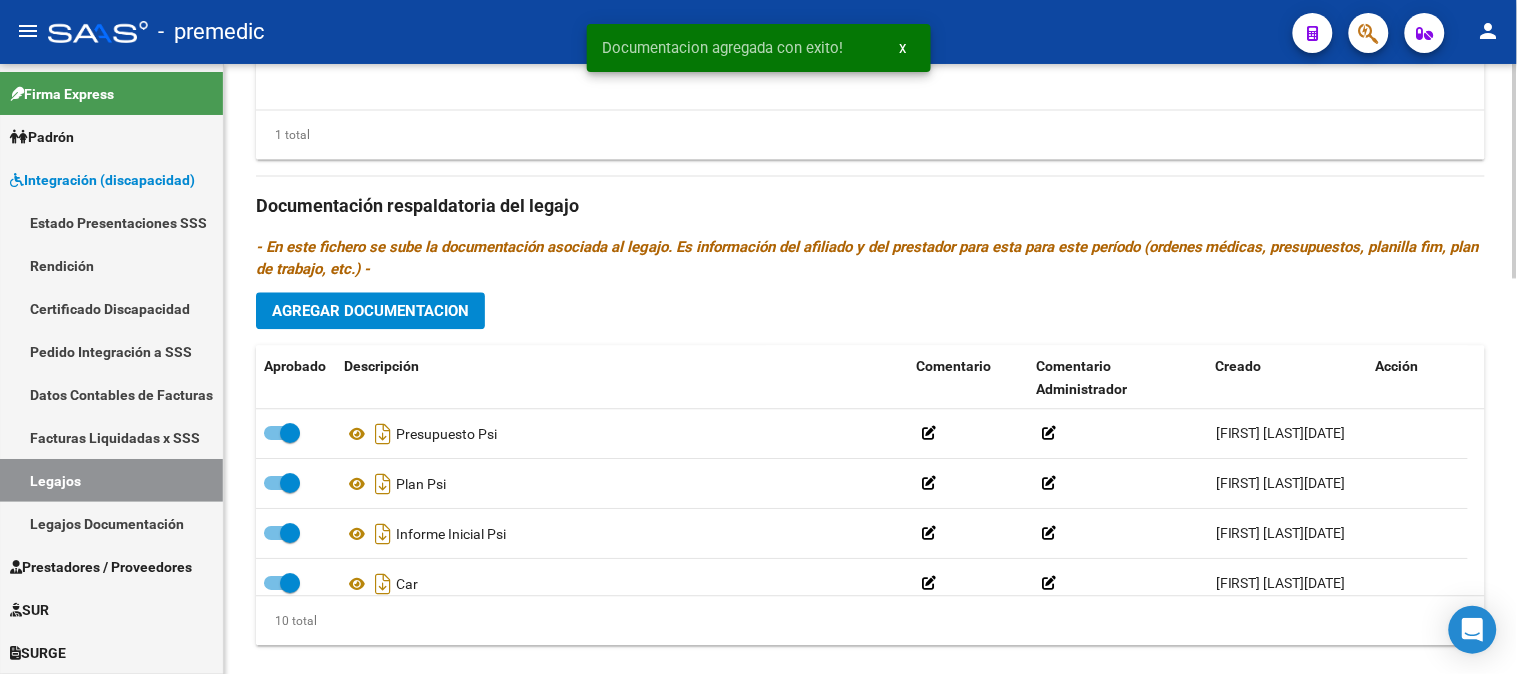 click on "Agregar Documentacion" 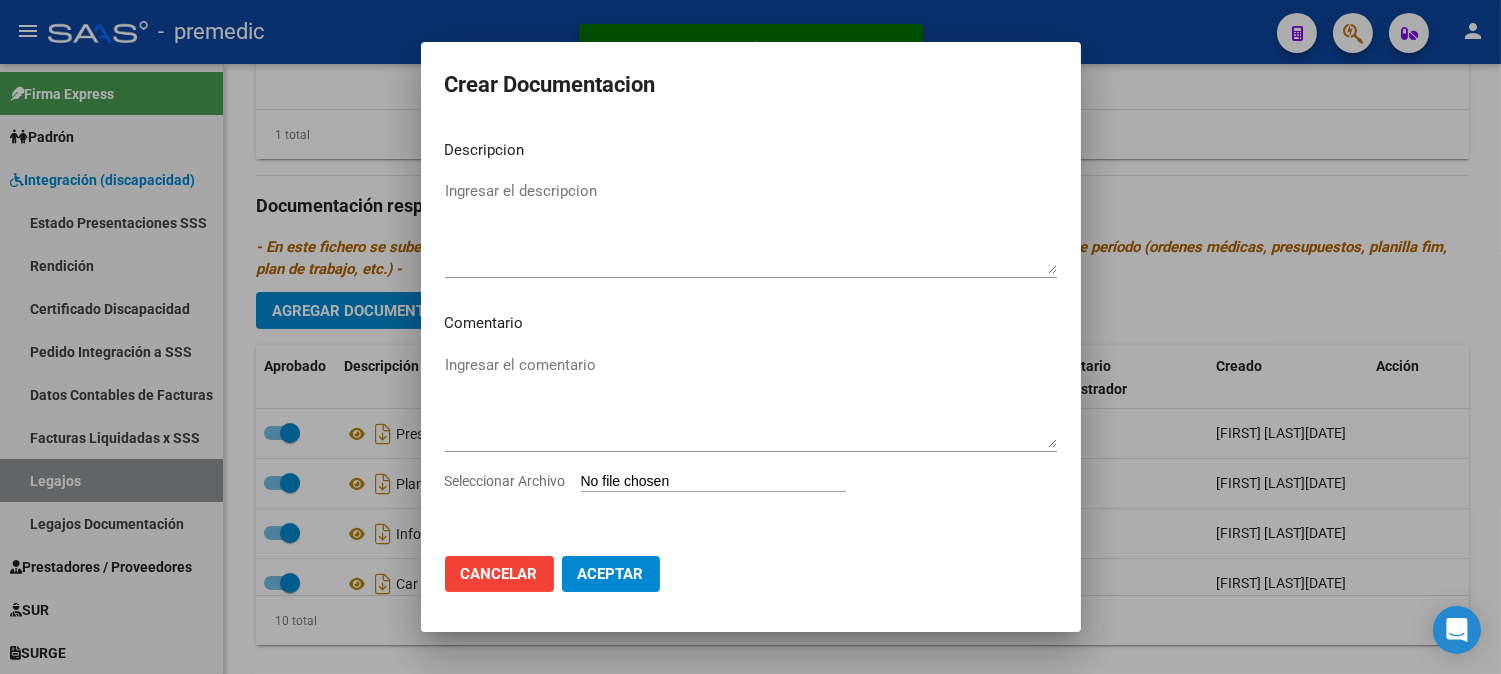 click on "Seleccionar Archivo" at bounding box center (713, 482) 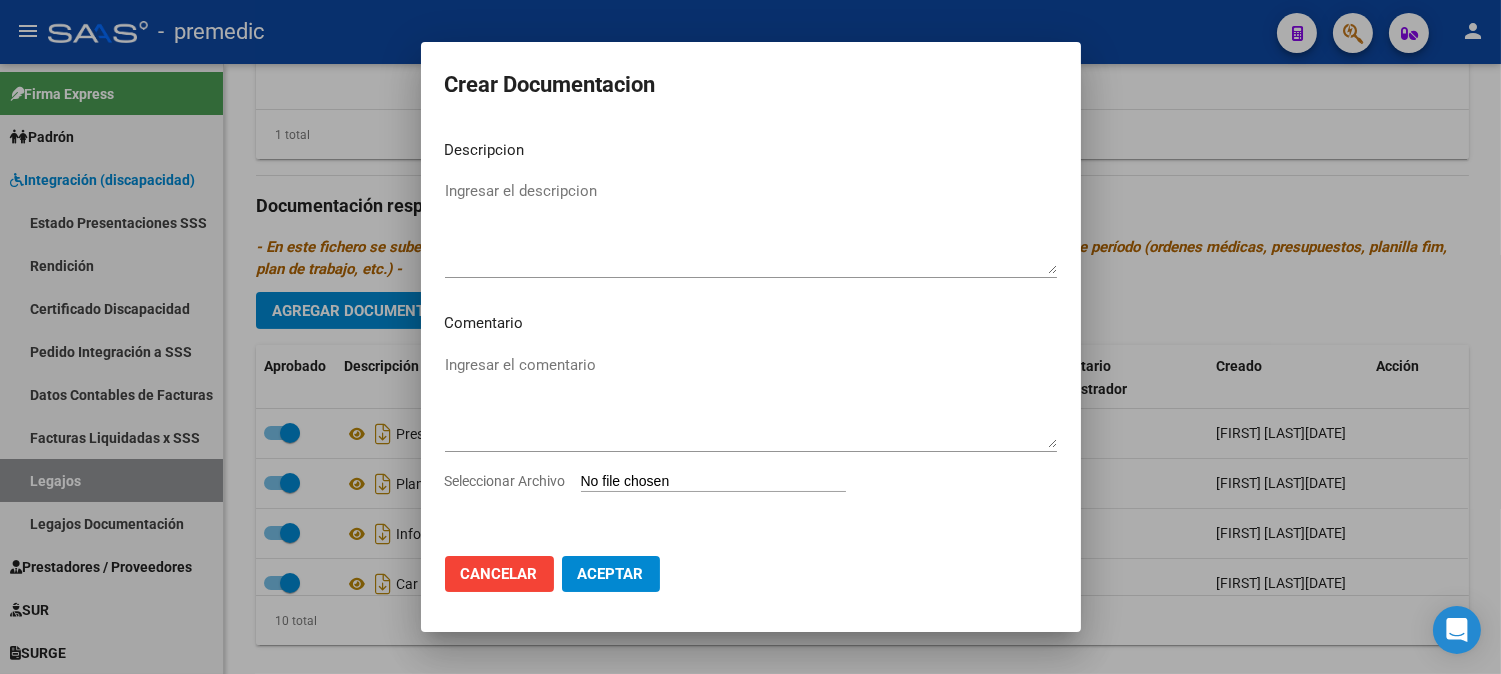type on "C:\fakepath\11- DATOS DE PRESTADOR.pdf" 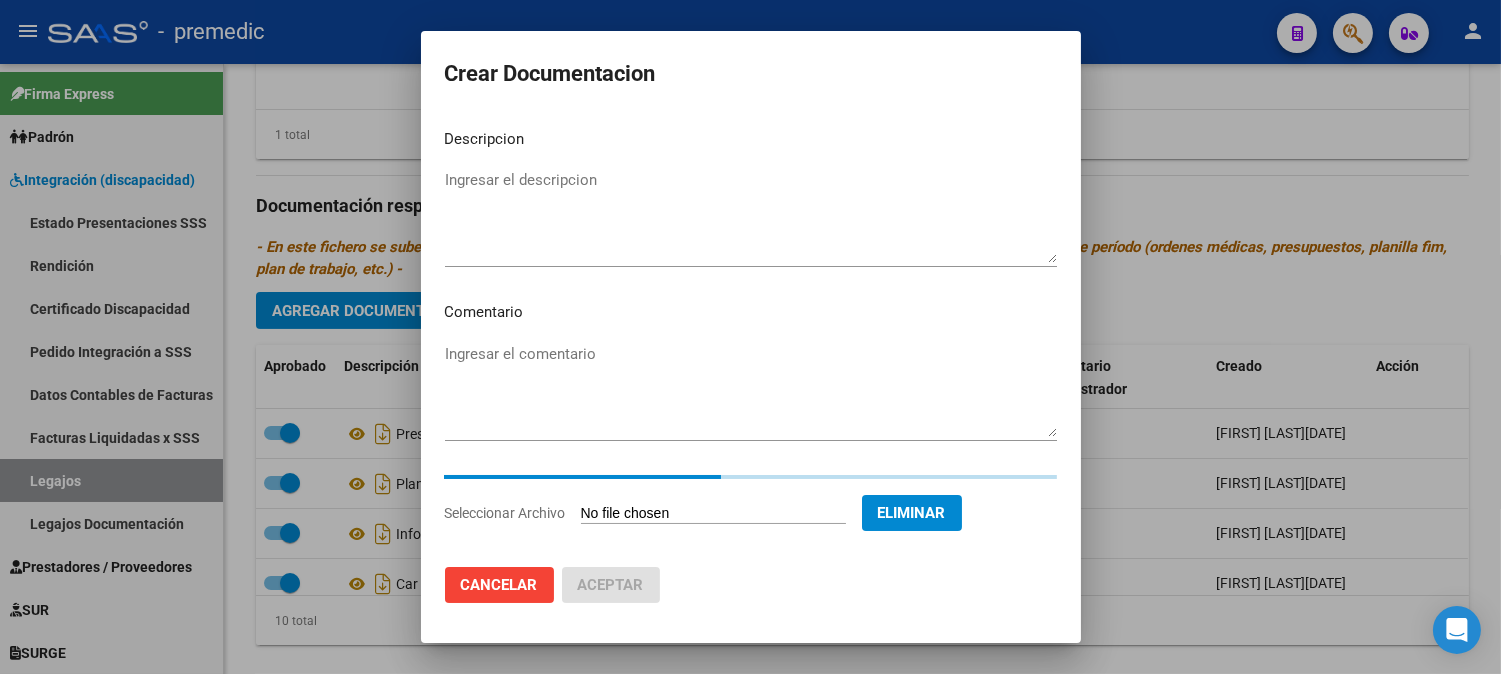 click on "Ingresar el descripcion" at bounding box center (751, 216) 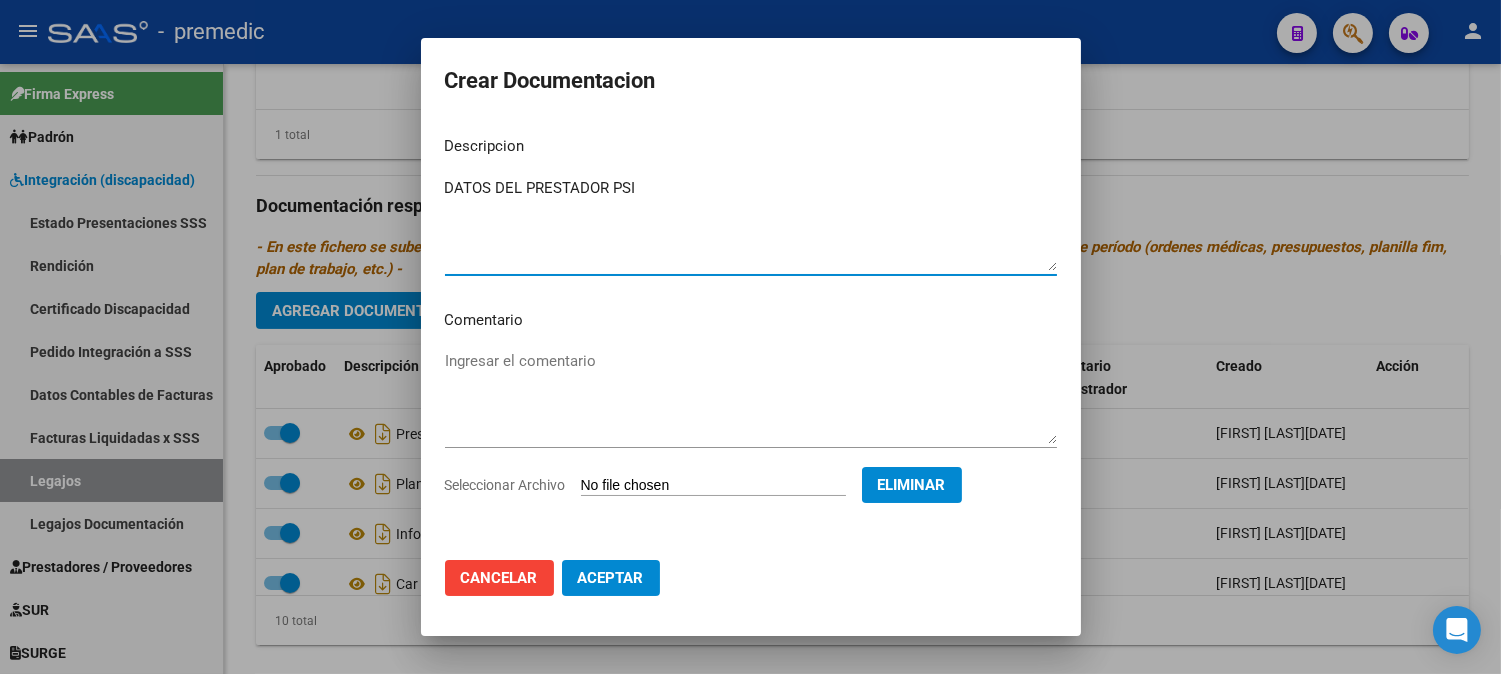 type on "DATOS DEL PRESTADOR PSI" 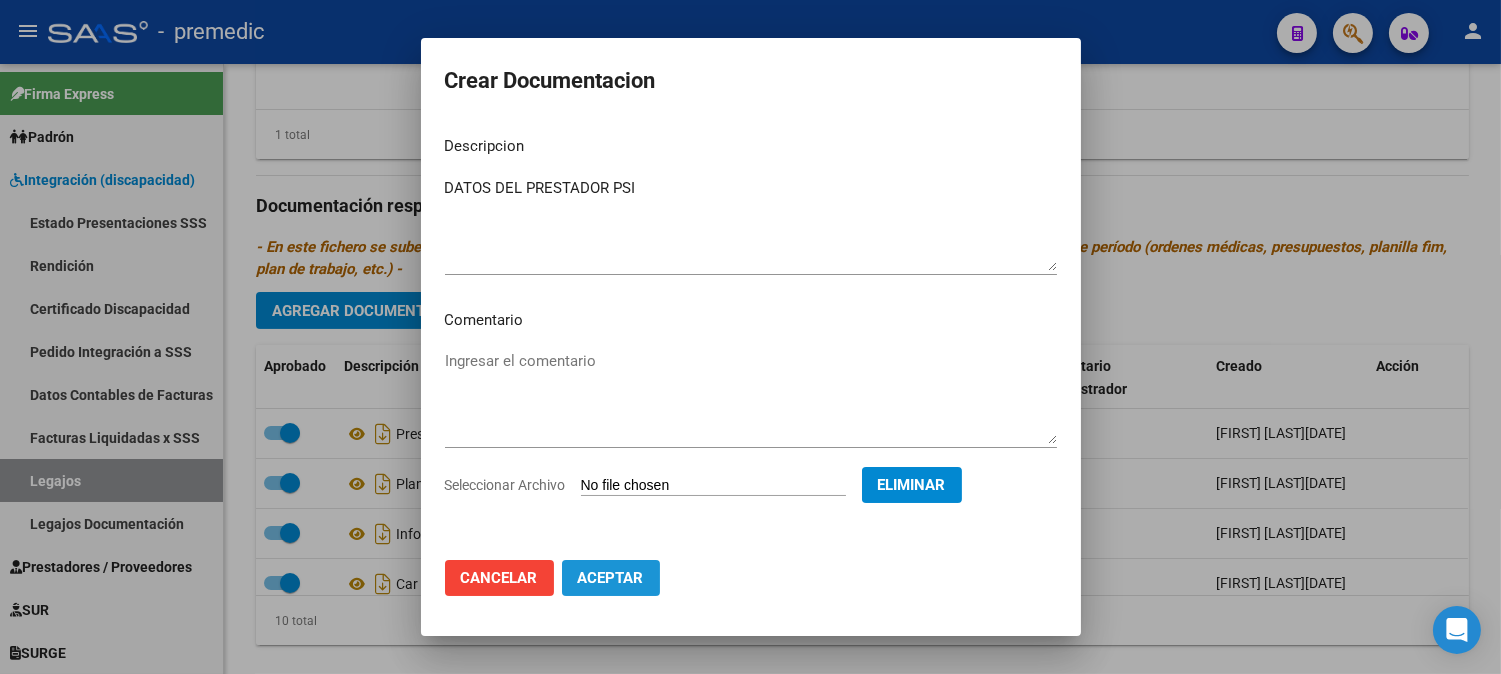 click on "Aceptar" 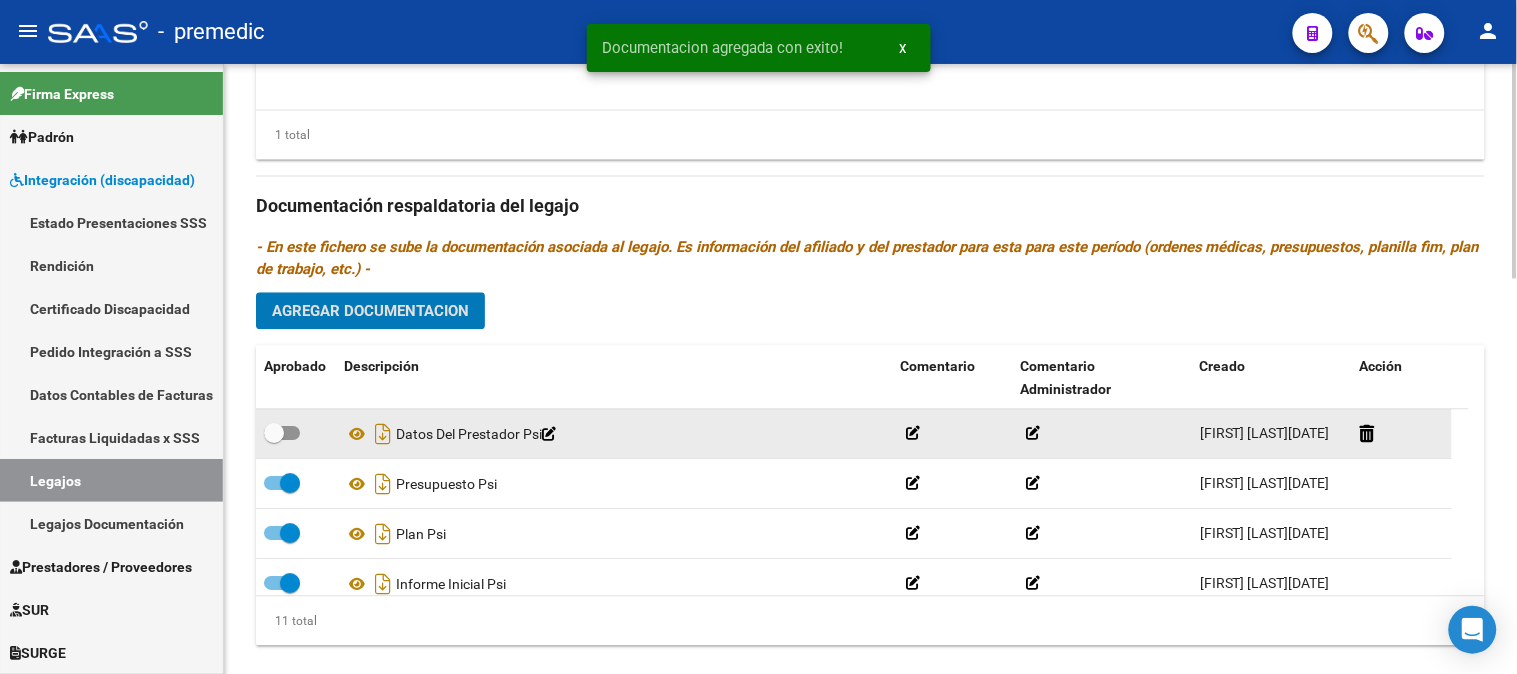 click at bounding box center (282, 433) 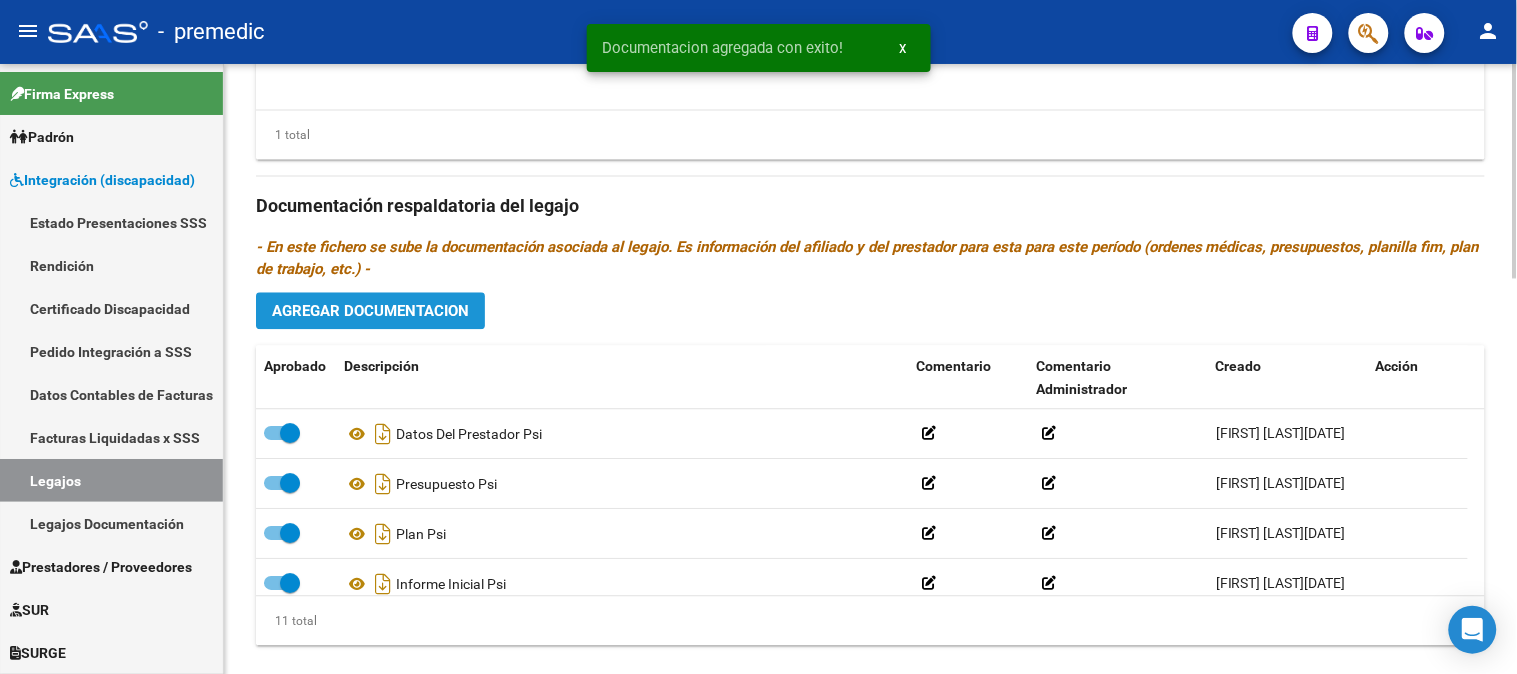 click on "Agregar Documentacion" 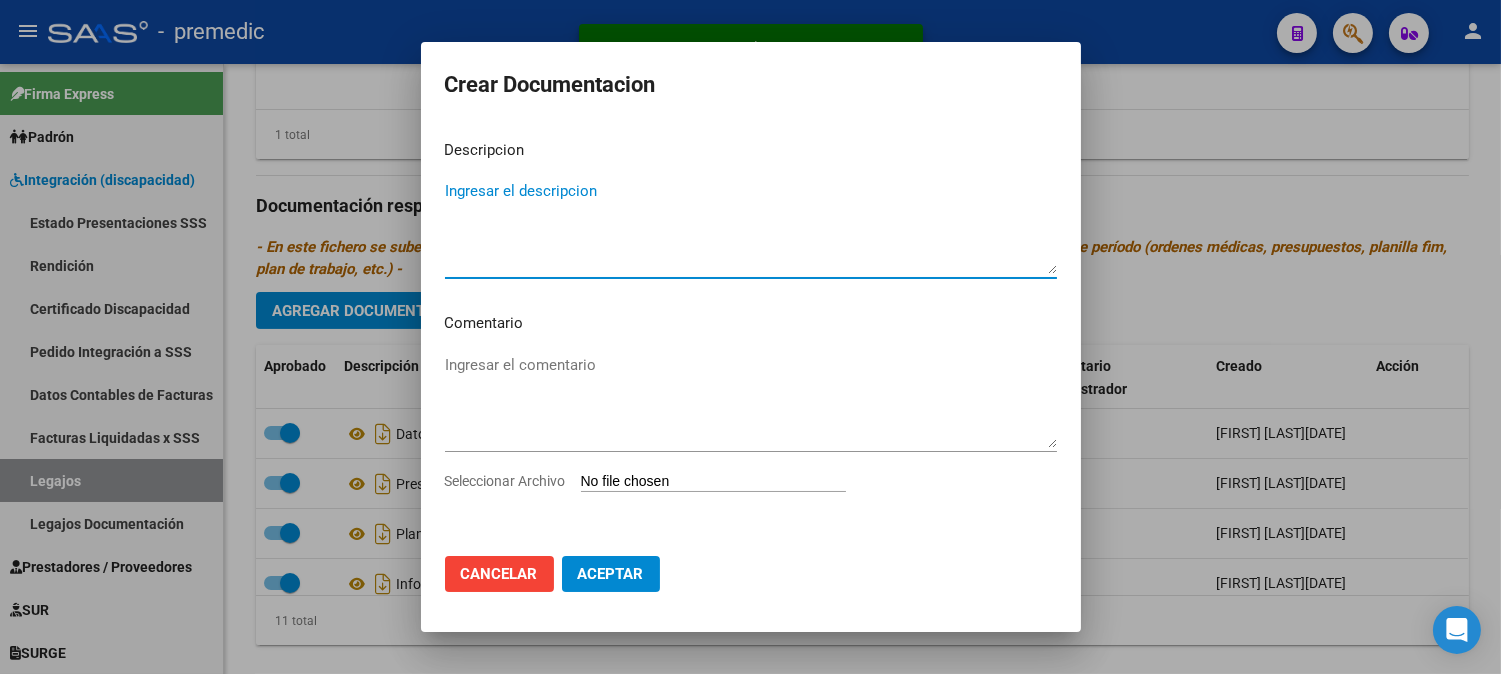 click on "Seleccionar Archivo" at bounding box center (713, 482) 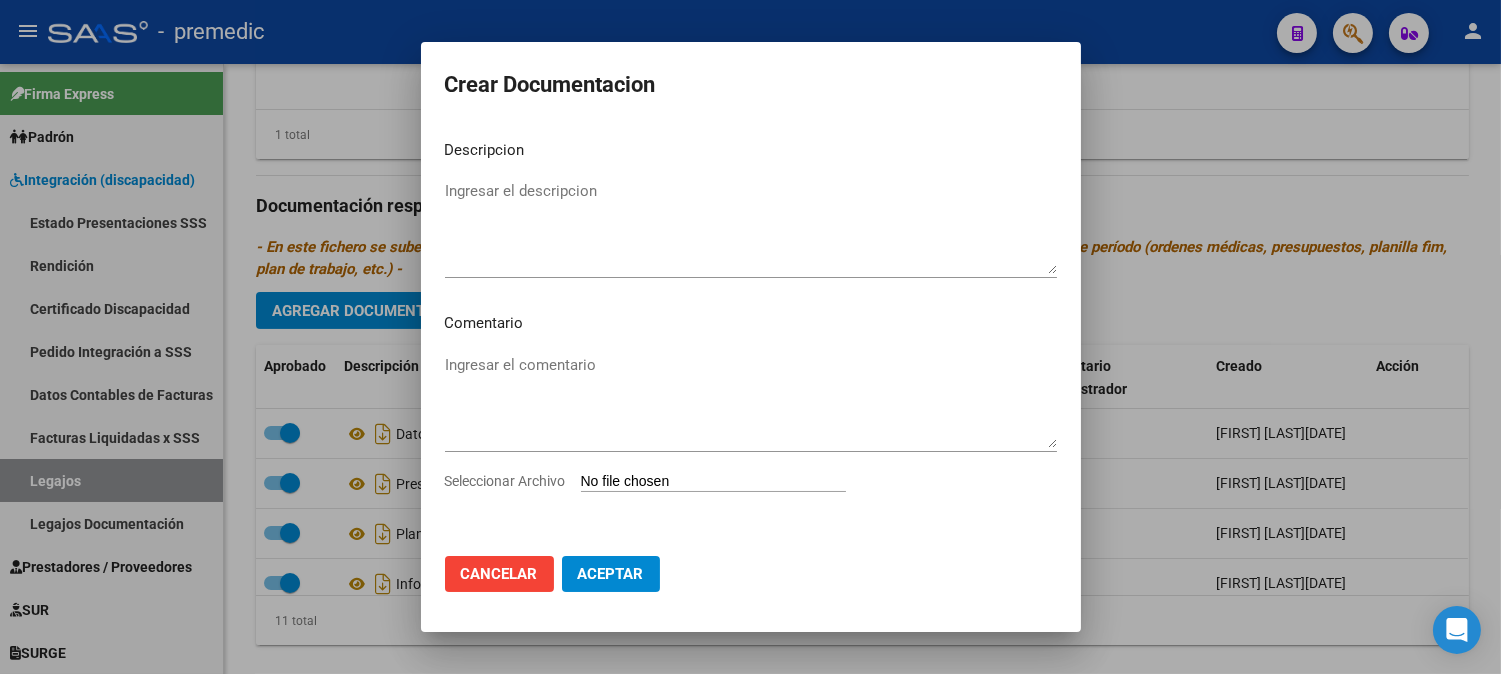 type on "C:\fakepath\12- CBU.pdf" 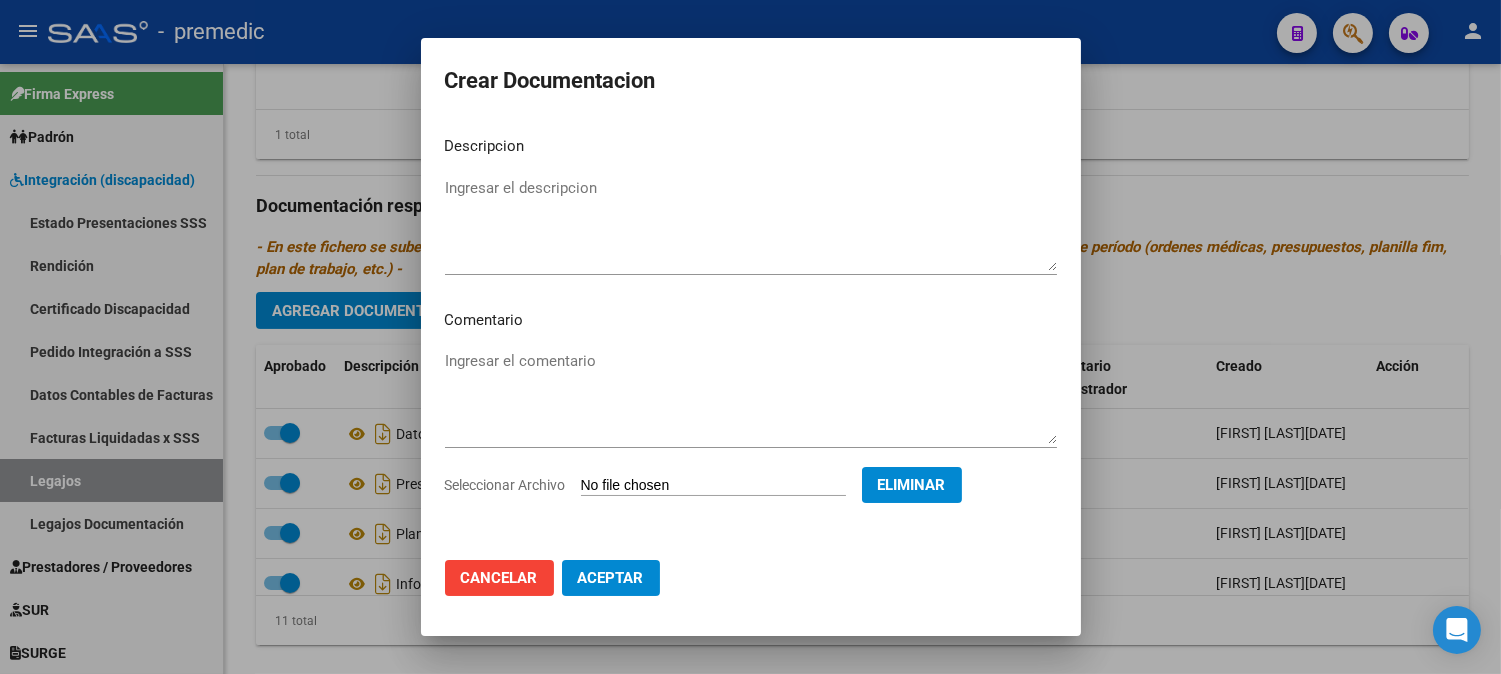 click on "Ingresar el descripcion" at bounding box center (751, 224) 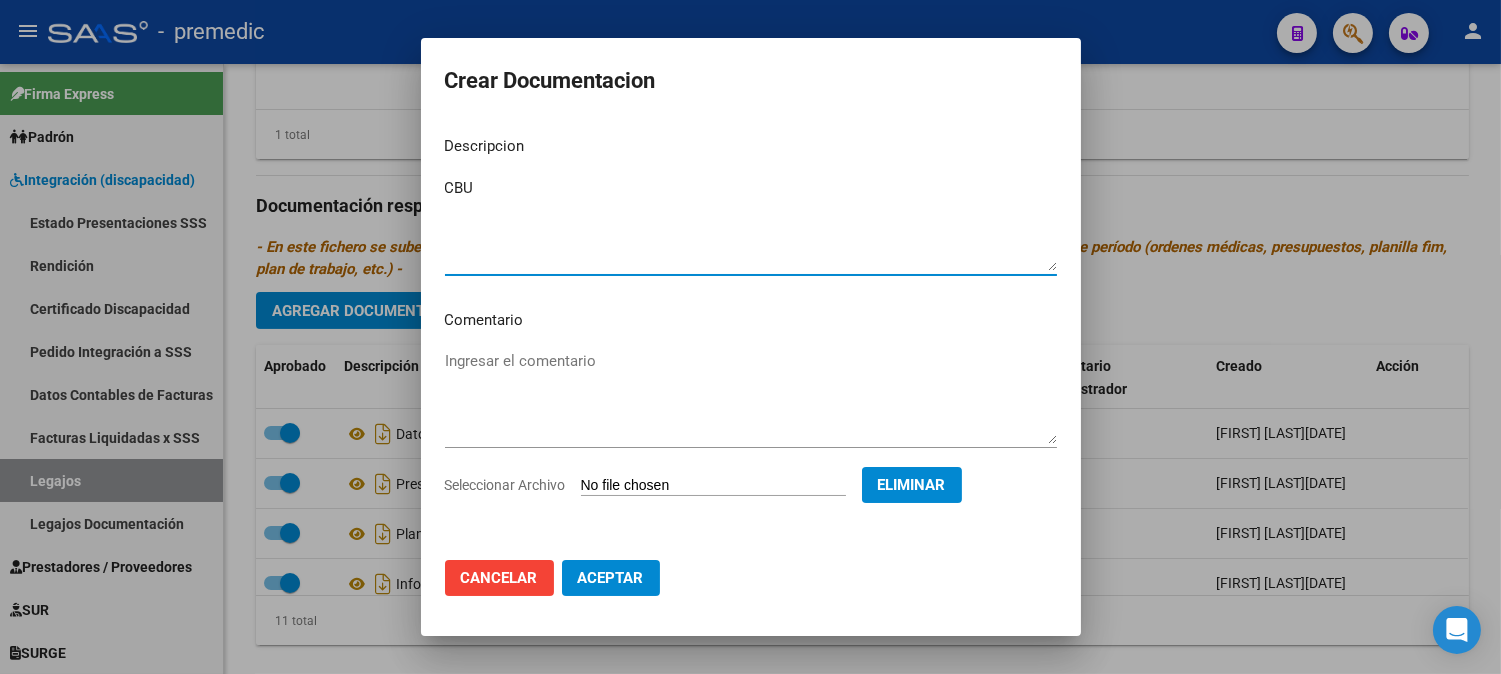 type on "CBU" 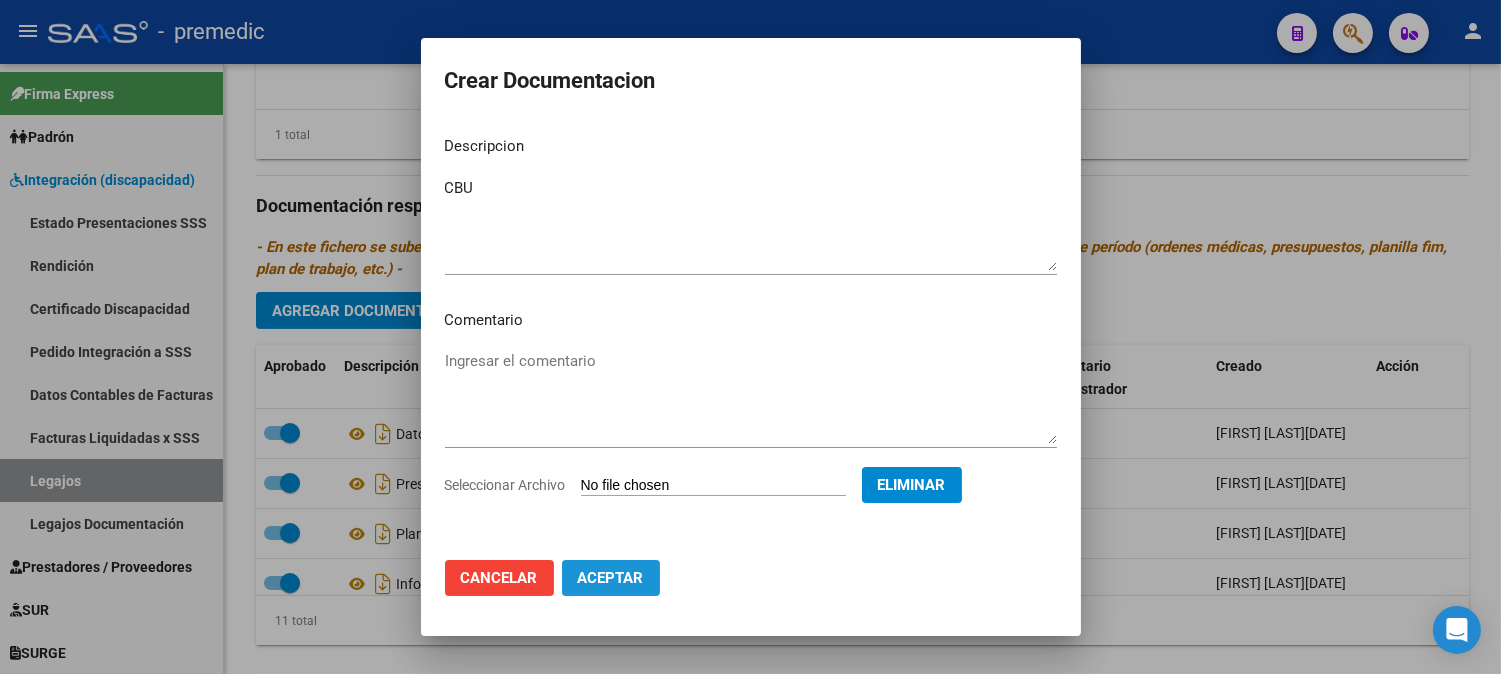 click on "Aceptar" 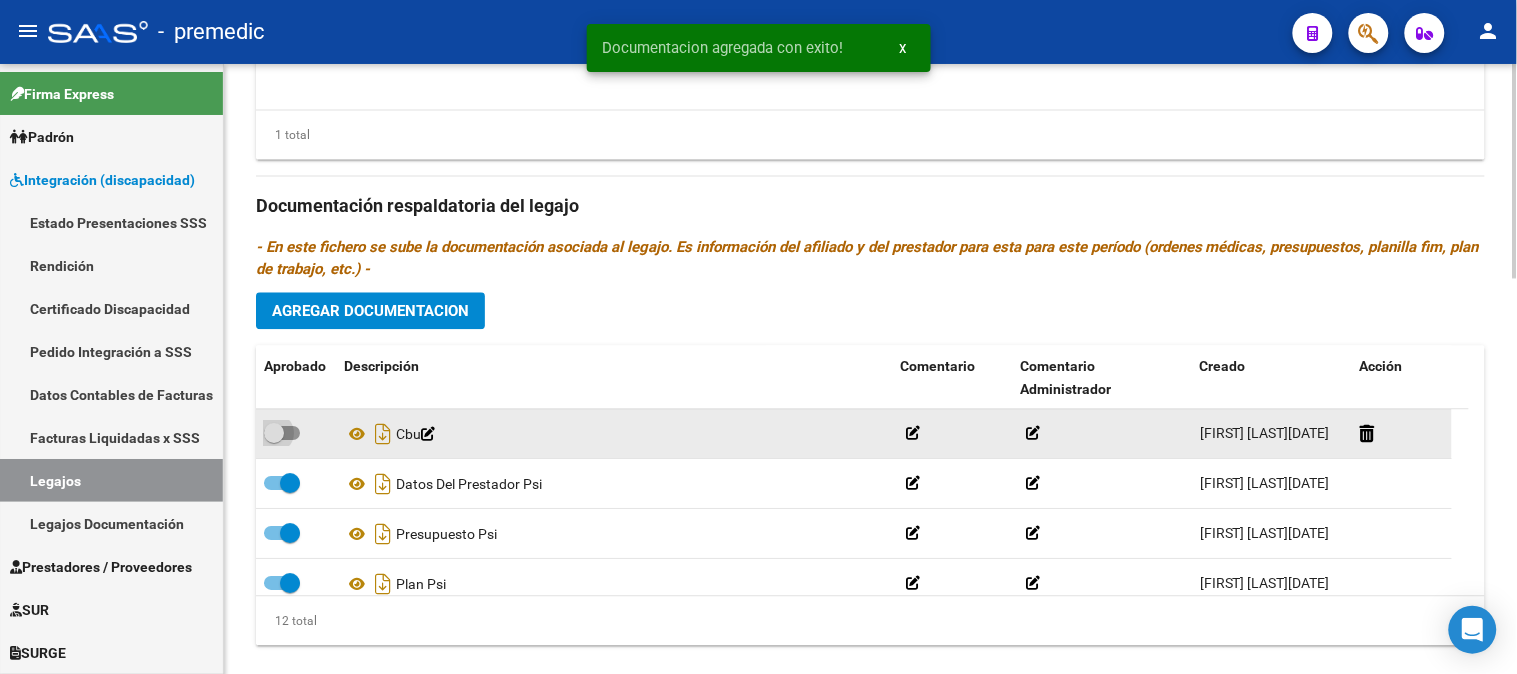 click at bounding box center (282, 433) 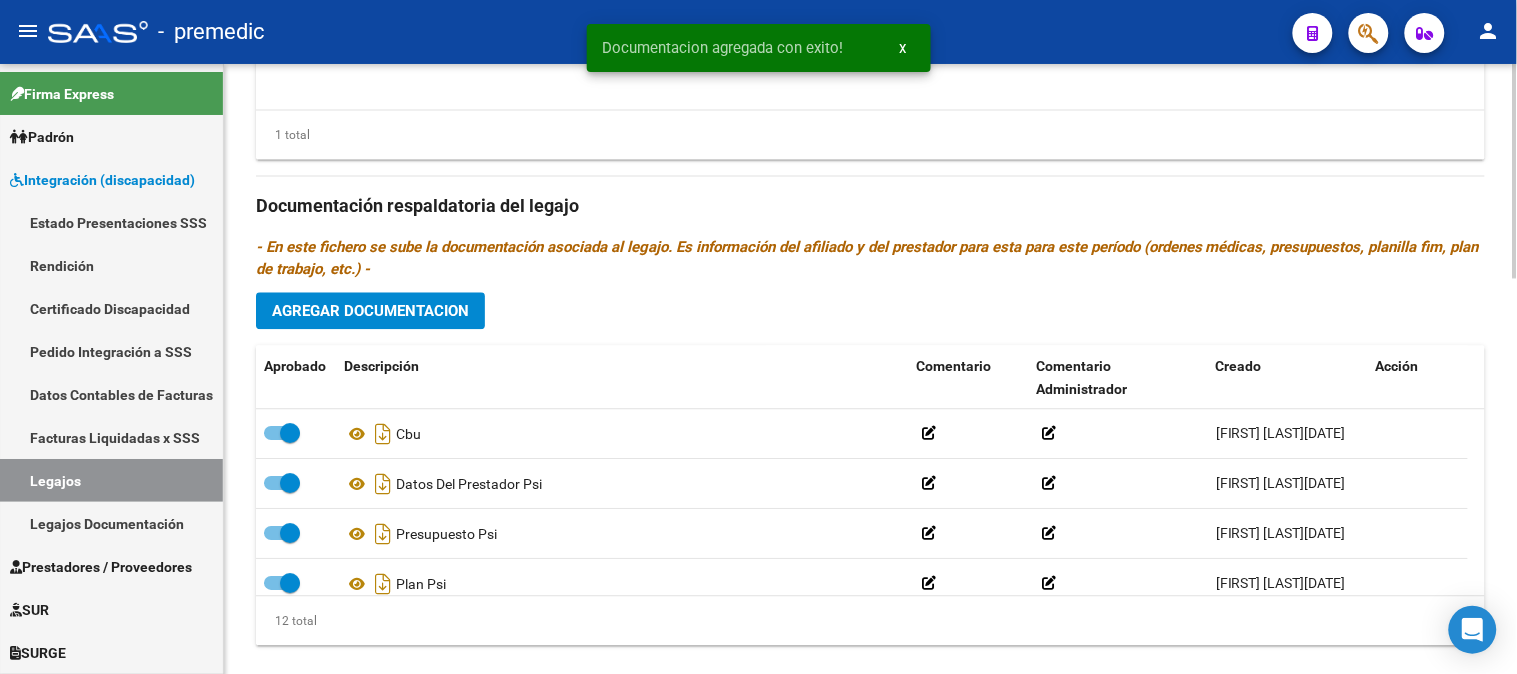 click 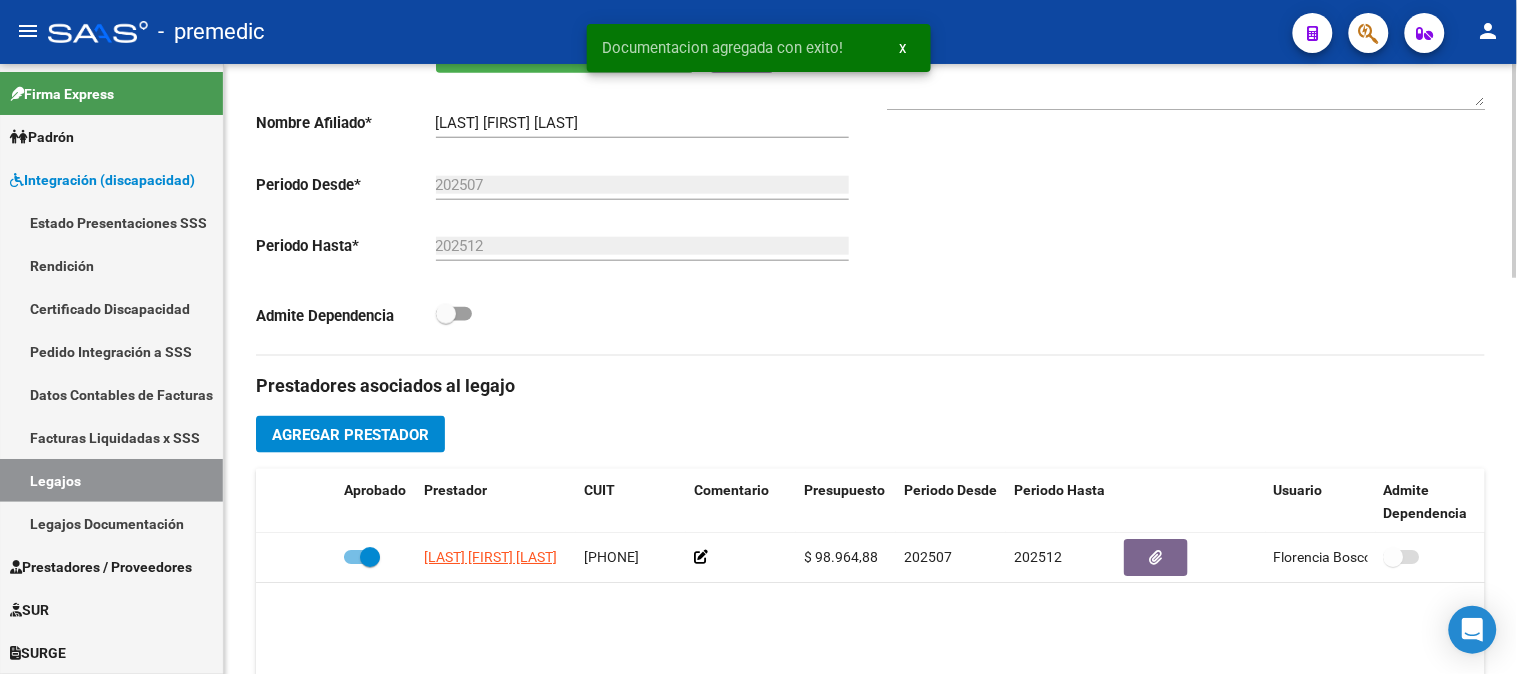 click 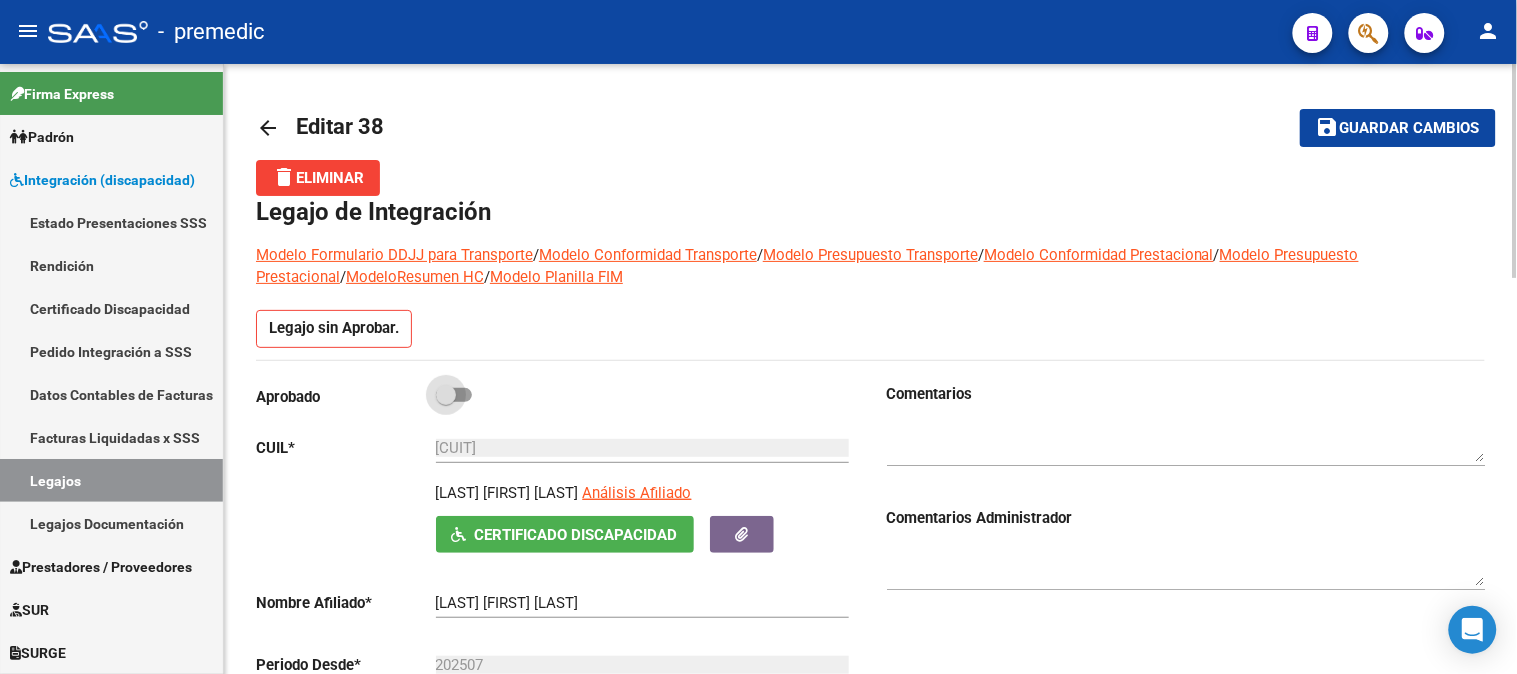click at bounding box center (454, 395) 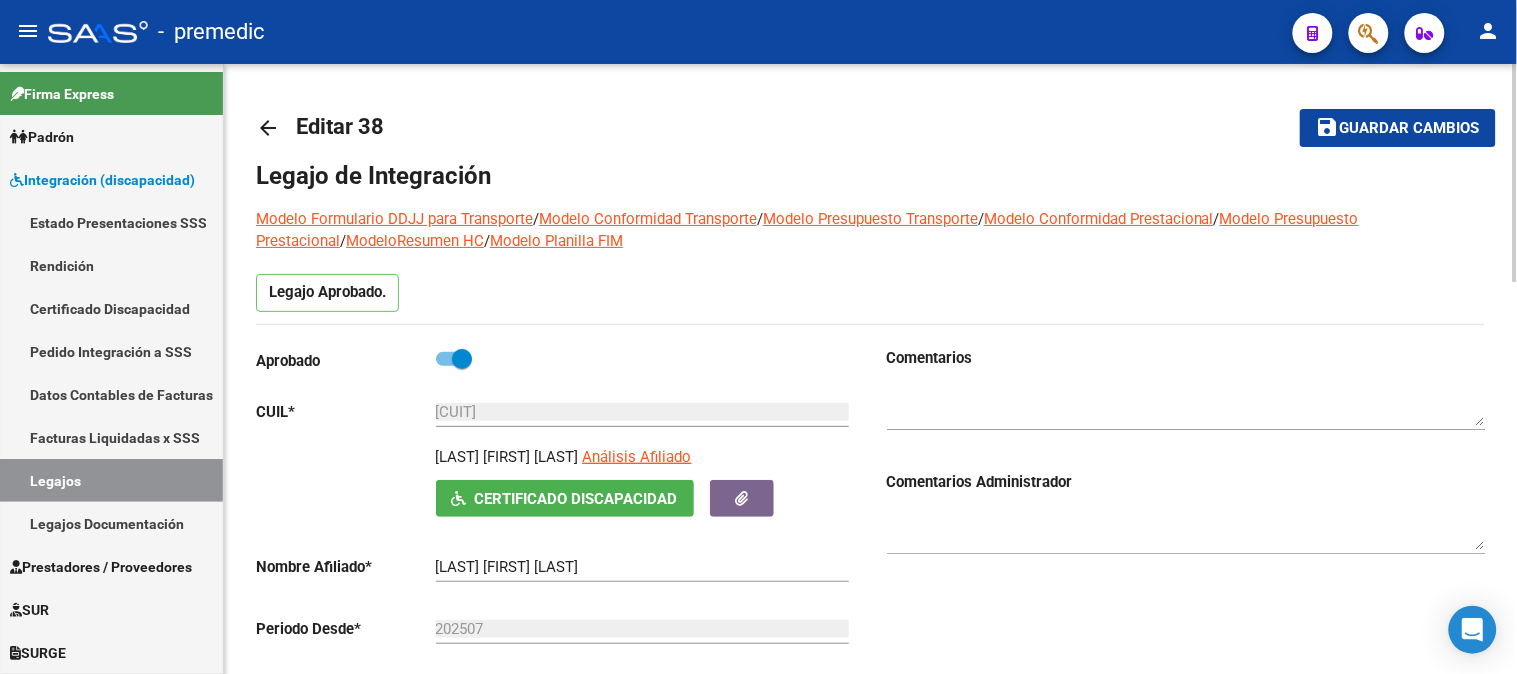click on "Guardar cambios" 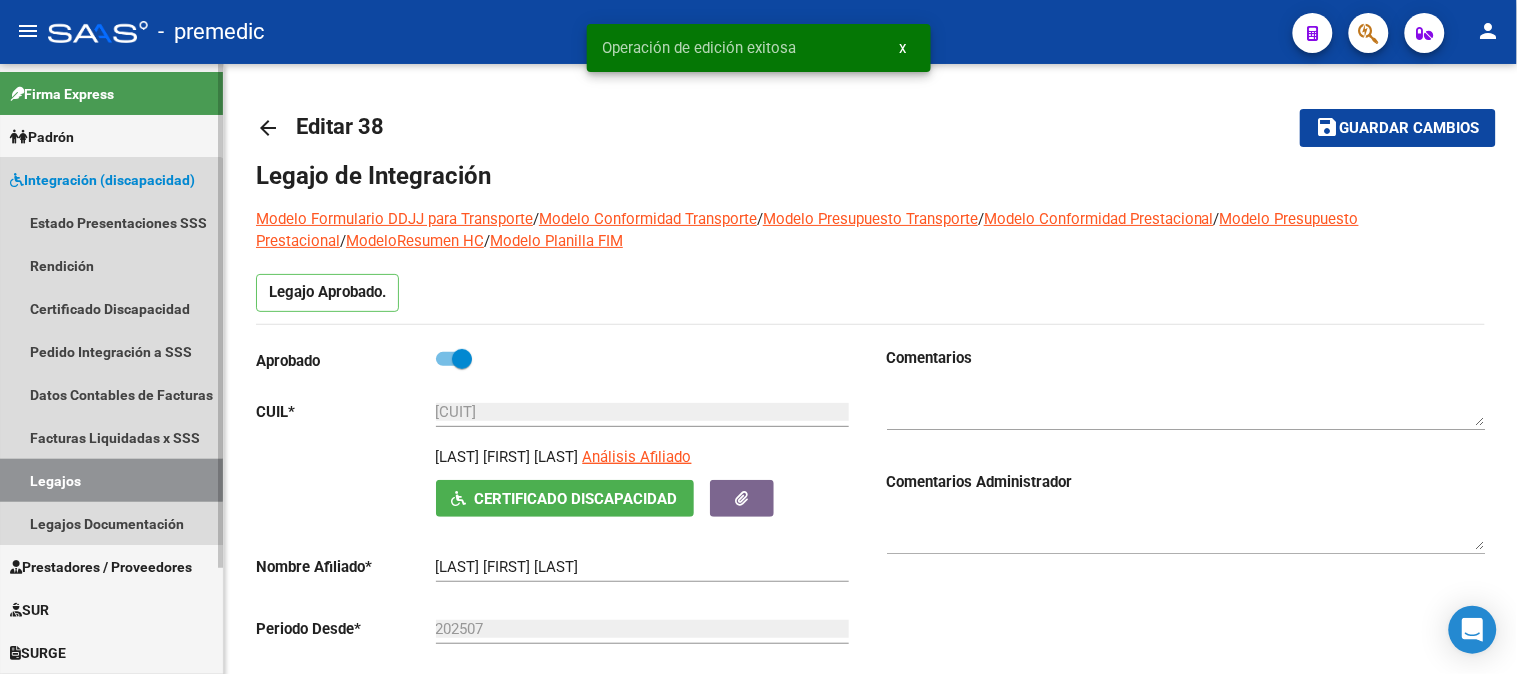 click on "Legajos" at bounding box center (111, 480) 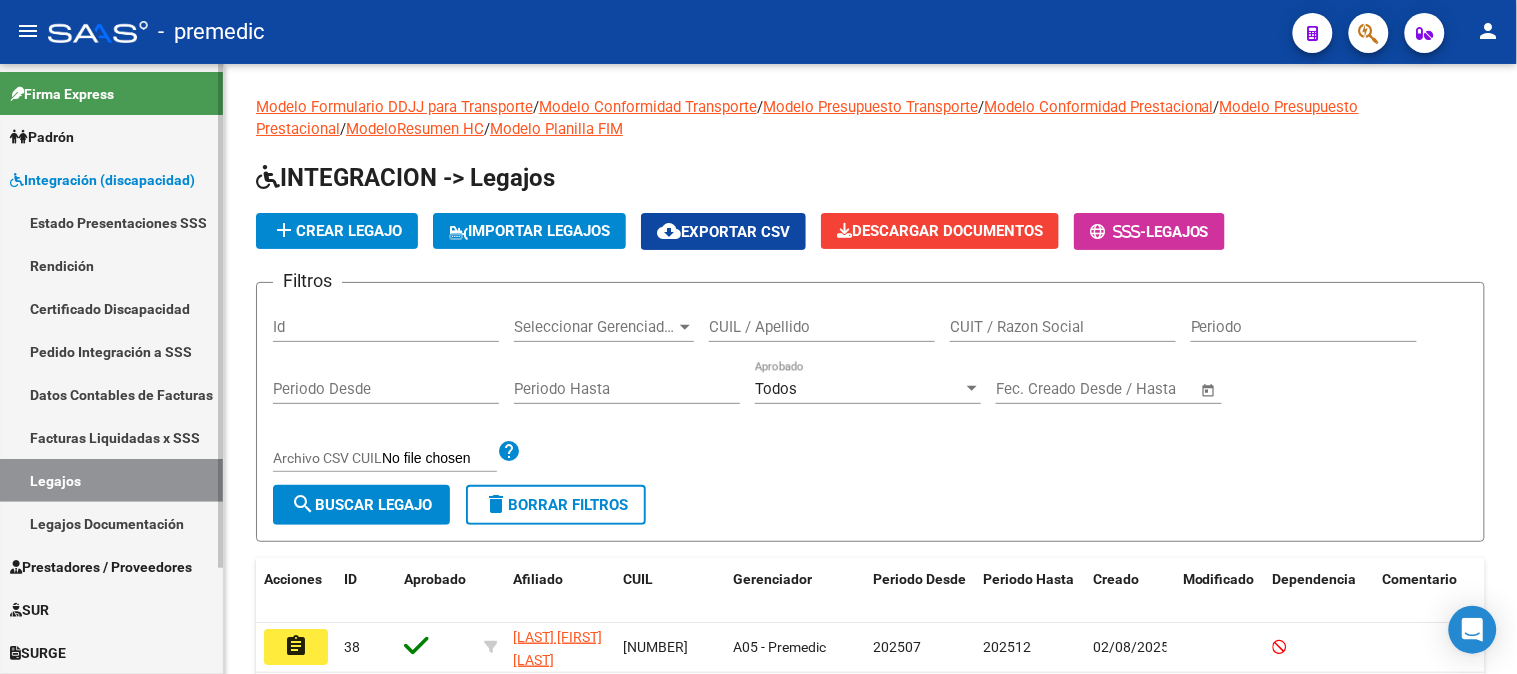 click on "Legajos" at bounding box center (111, 480) 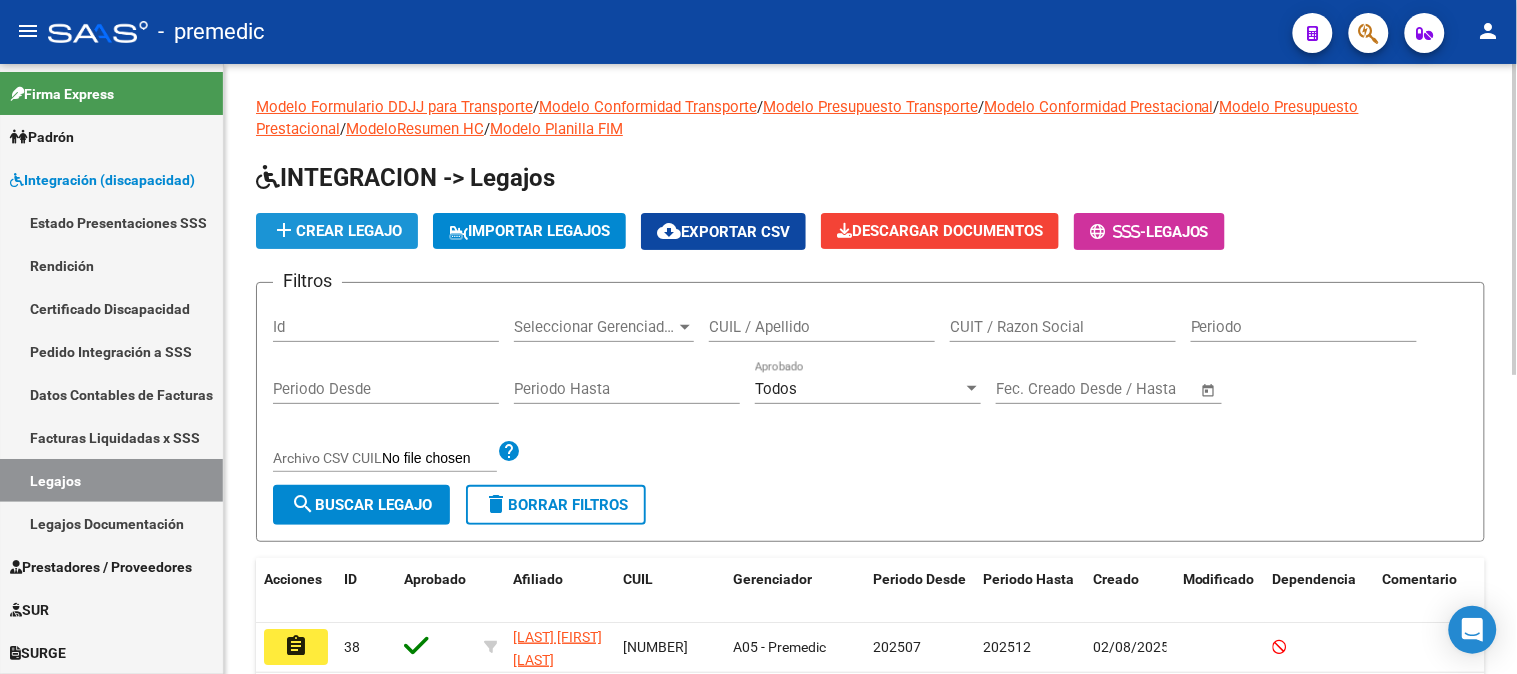 click on "add  Crear Legajo" 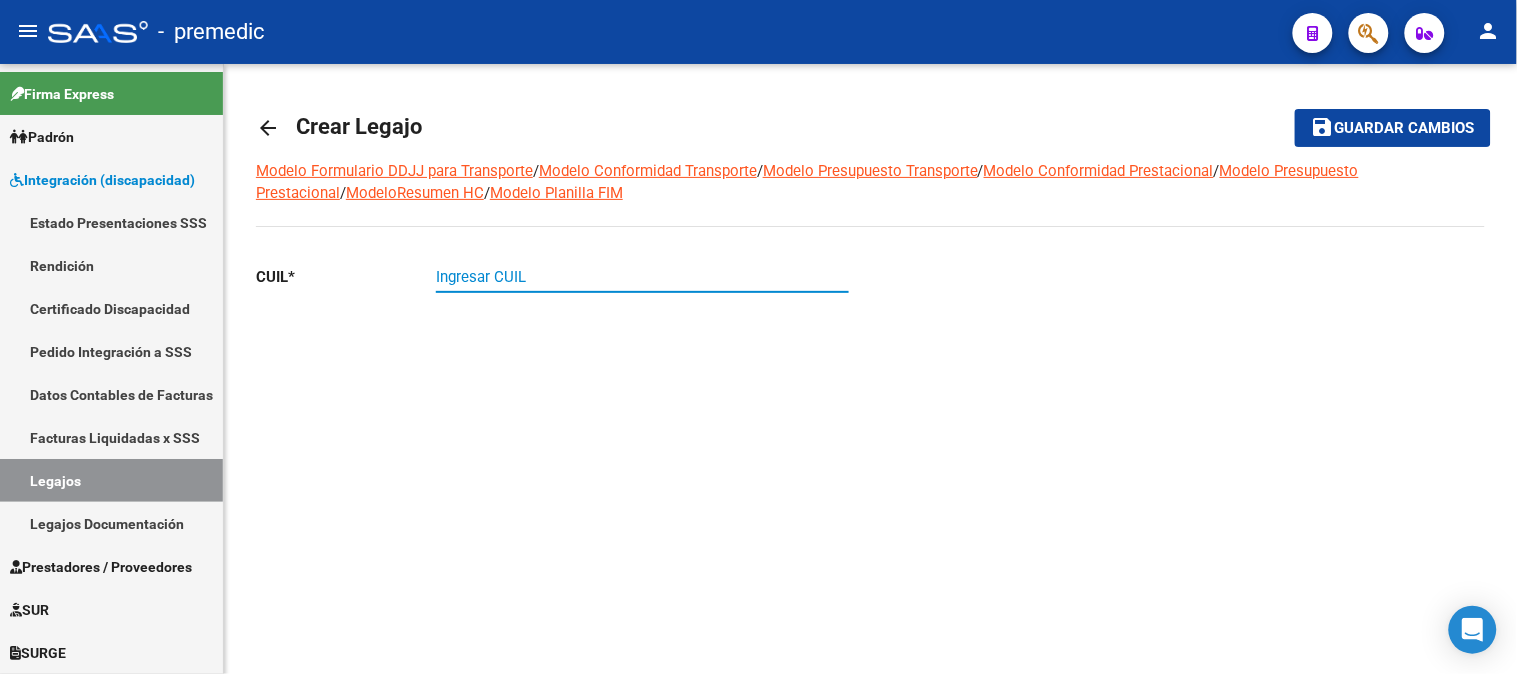 click on "Ingresar CUIL" at bounding box center [642, 277] 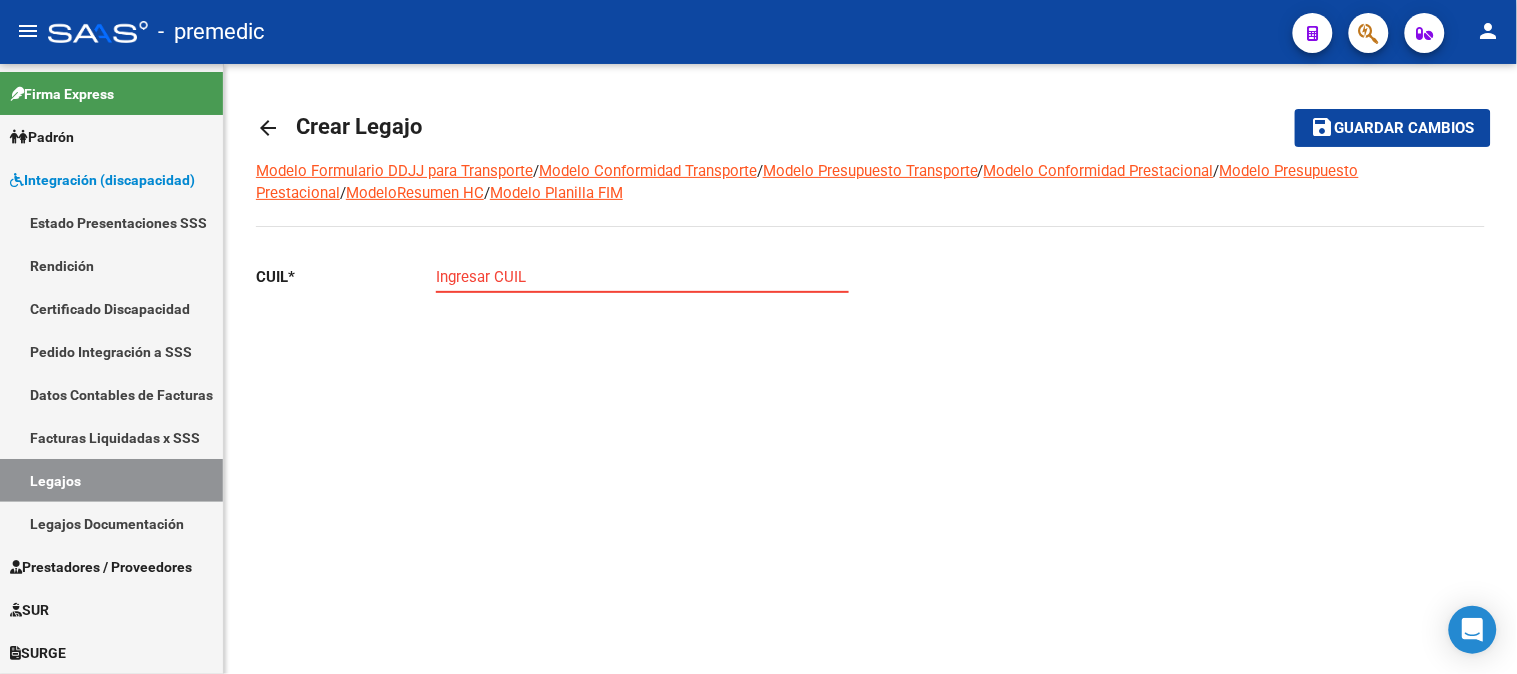 paste on "[CUIT]" 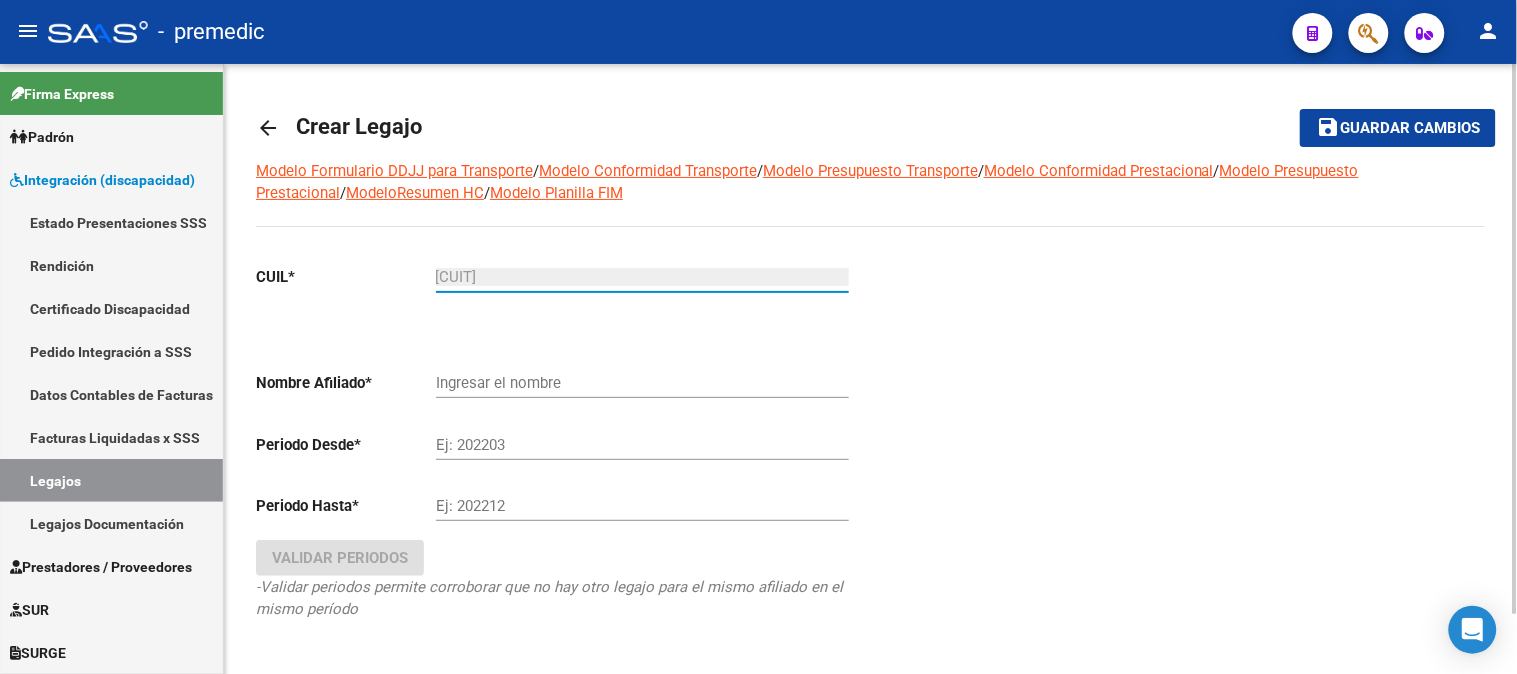 type on "[LAST] [FIRST] [LAST]" 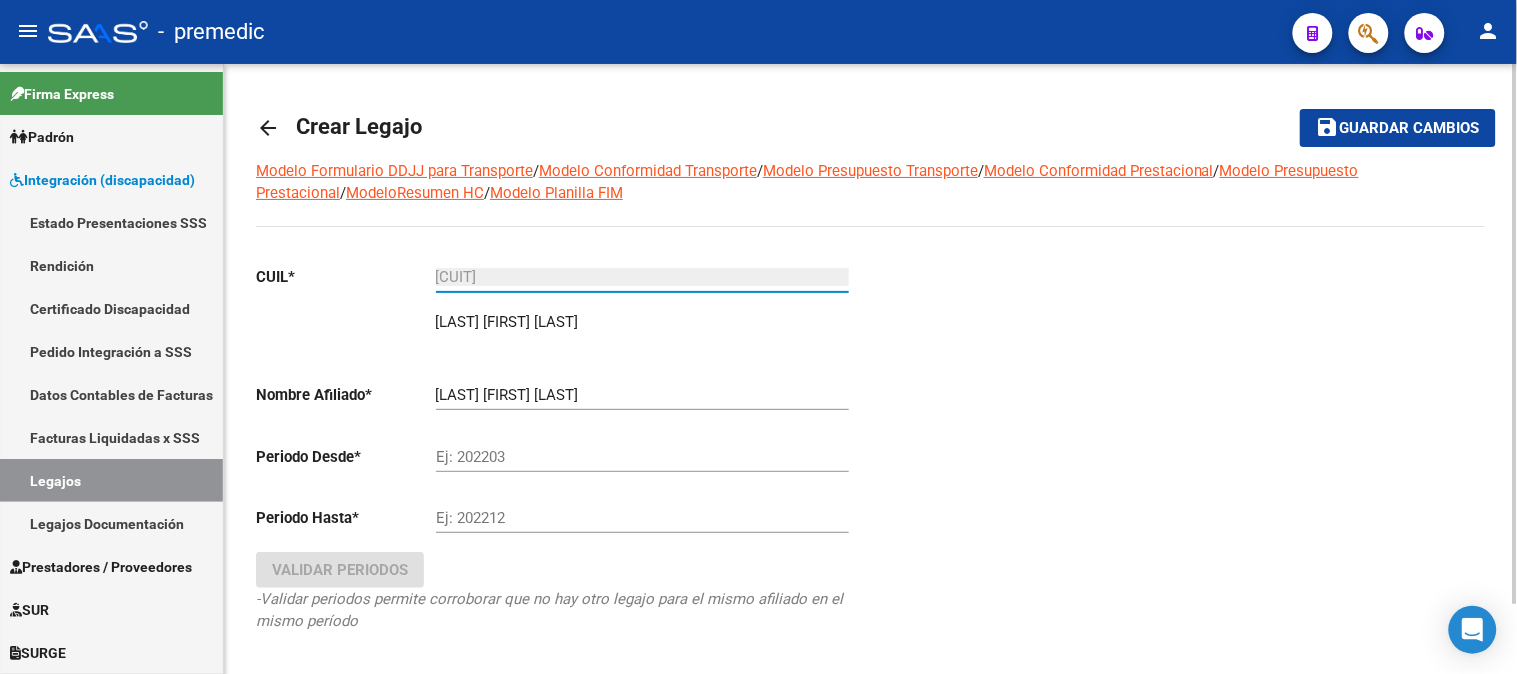 type on "[CUIT]" 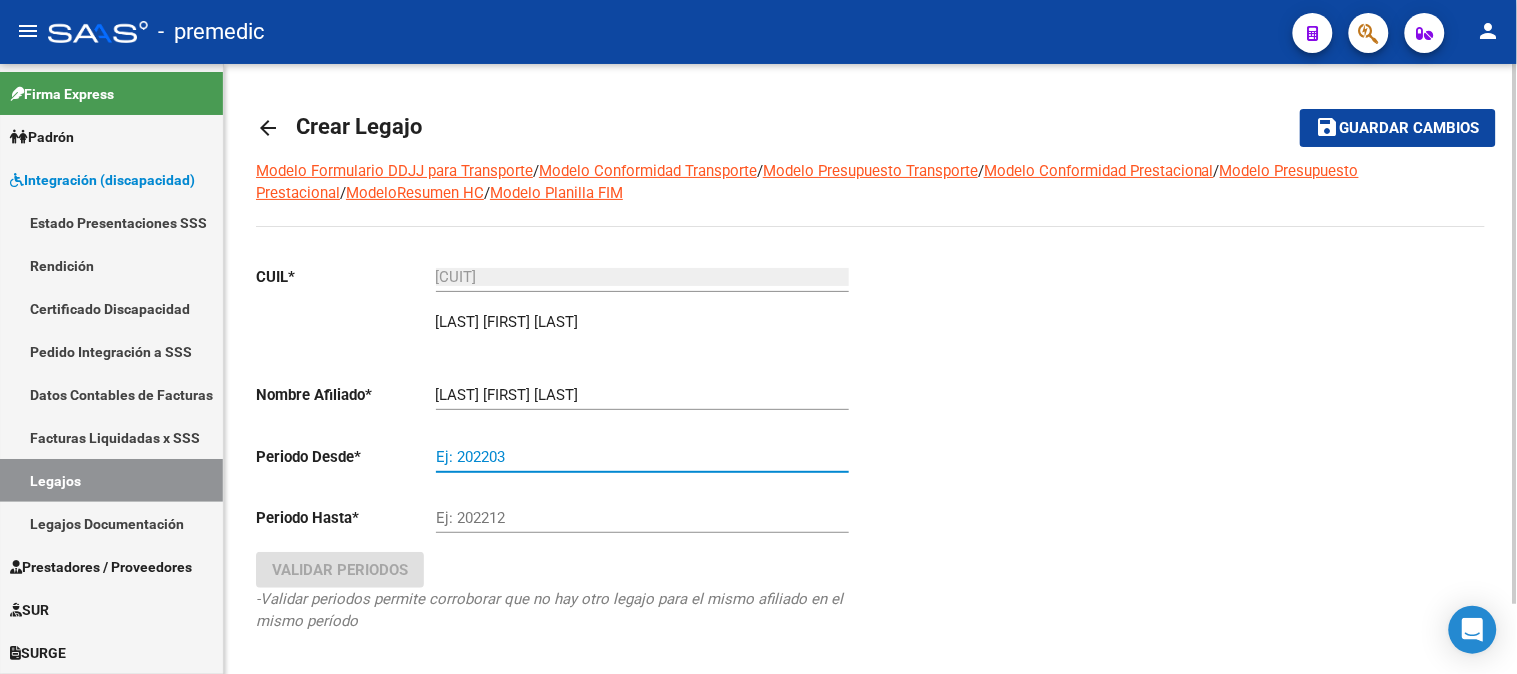 click on "Ej: 202203" at bounding box center (642, 457) 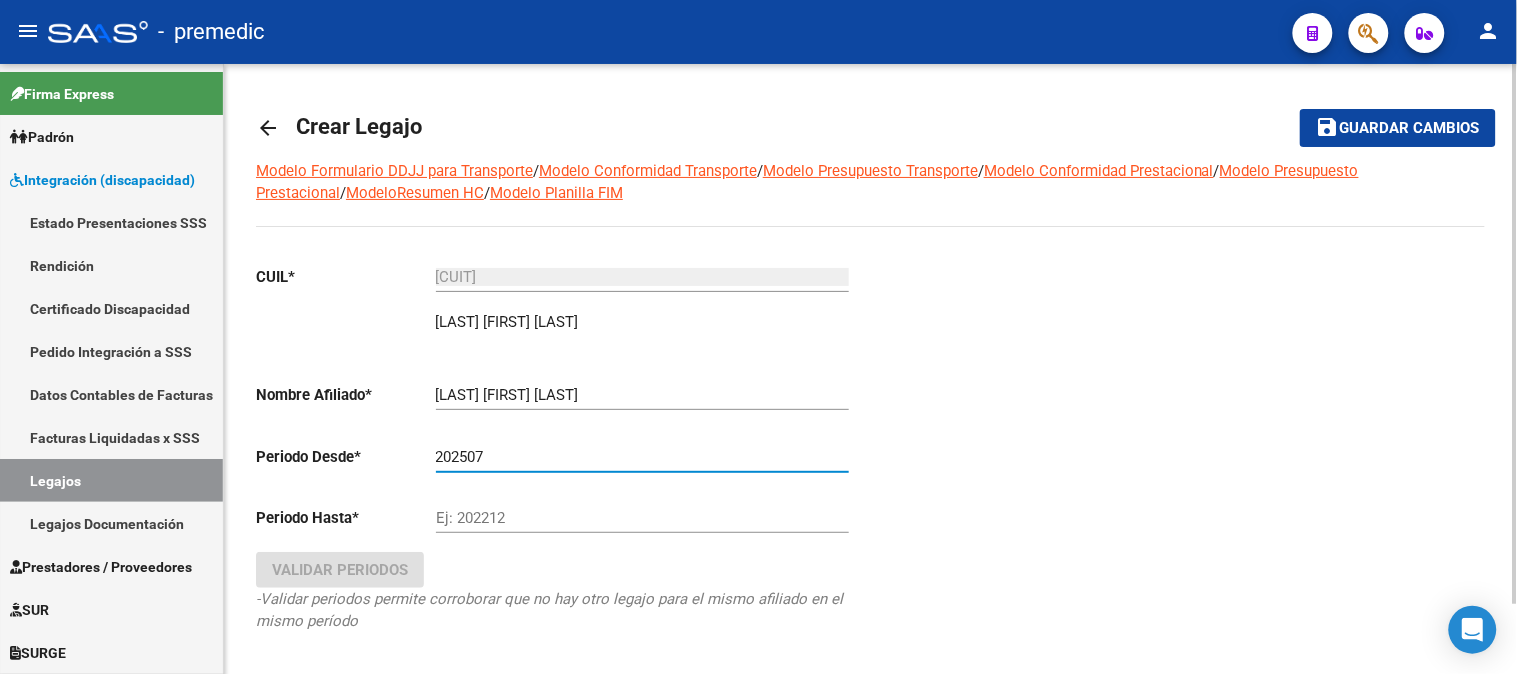 type on "202507" 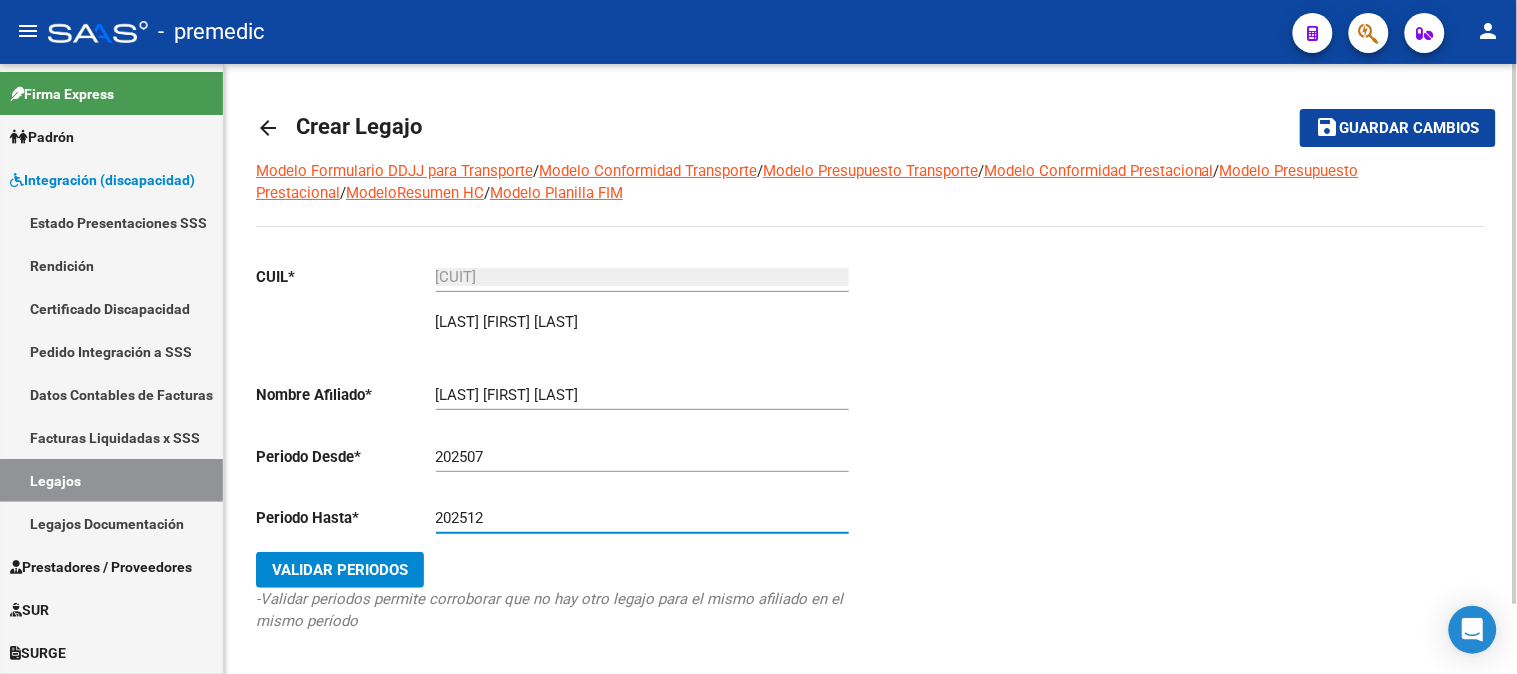 type on "202512" 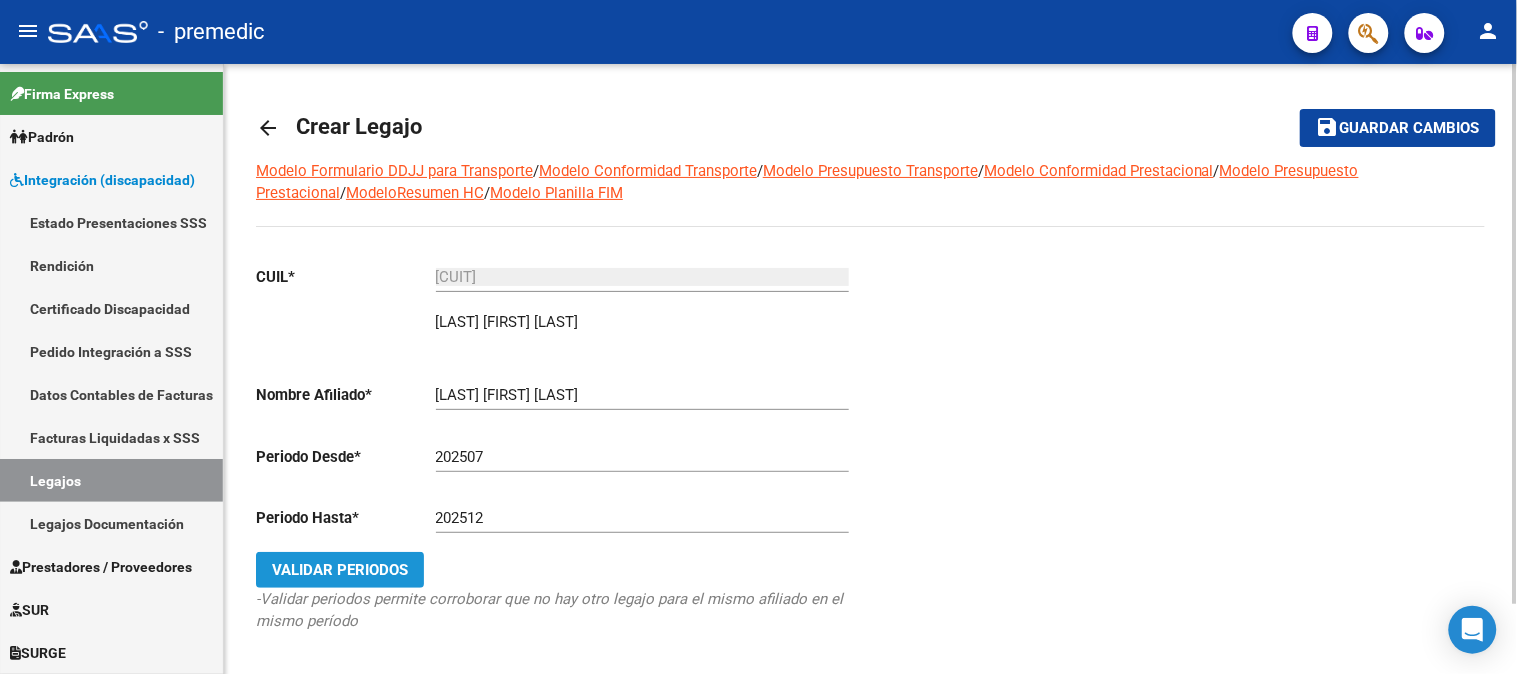 click on "Validar Periodos" 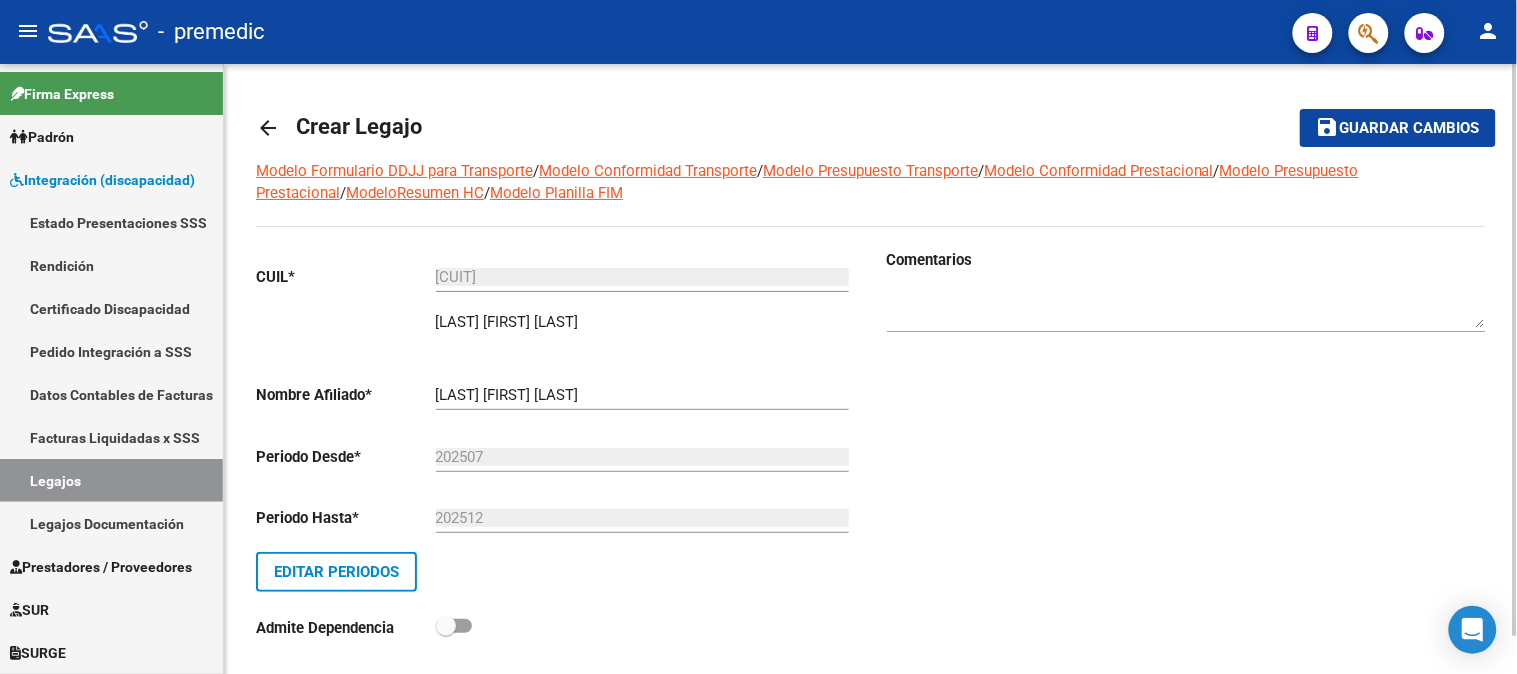 click on "Guardar cambios" 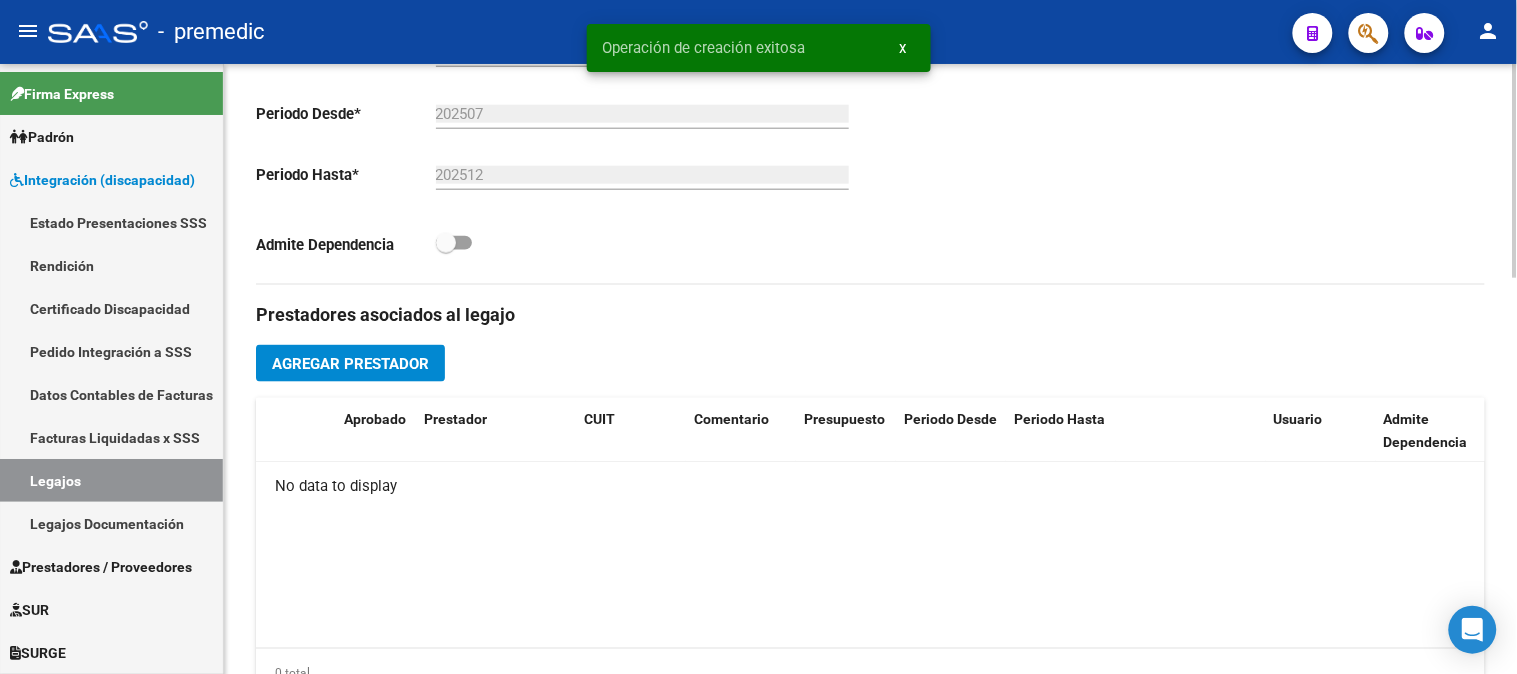 scroll, scrollTop: 636, scrollLeft: 0, axis: vertical 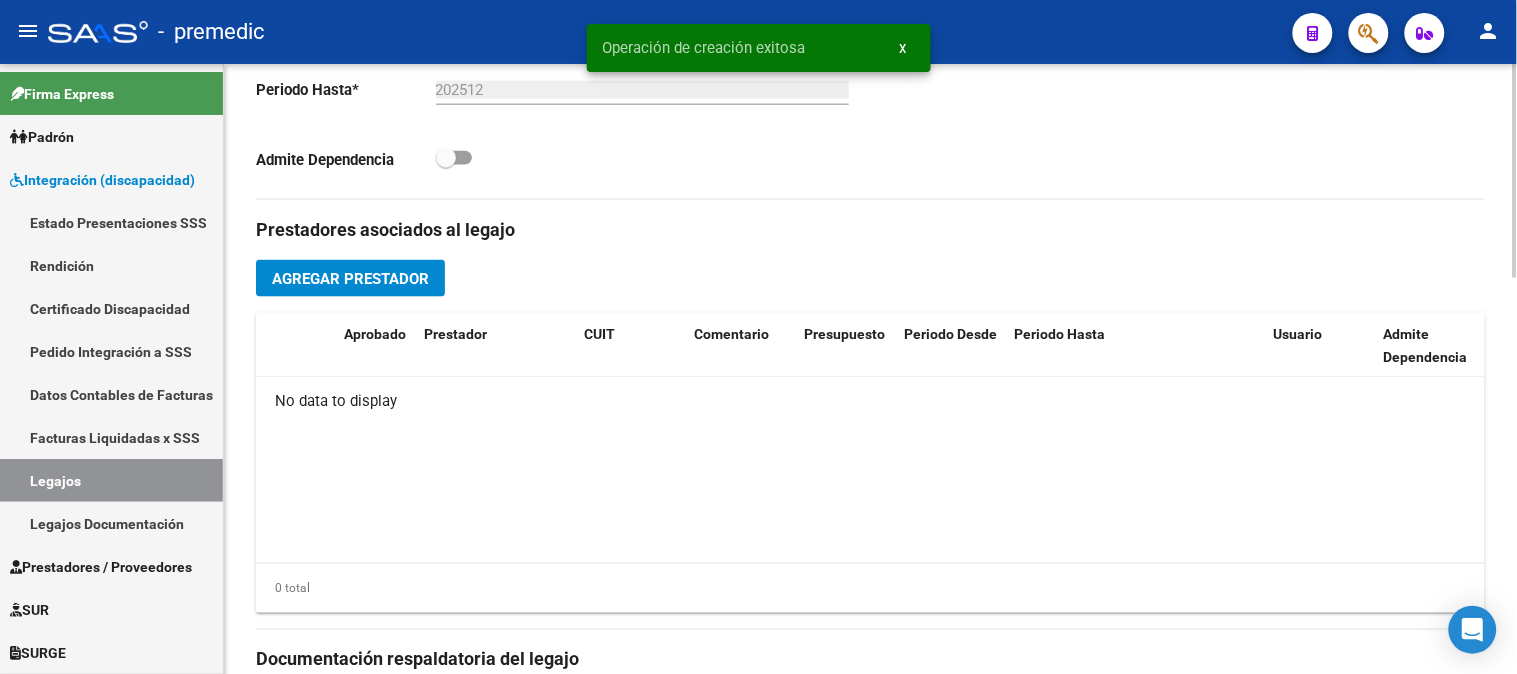 click 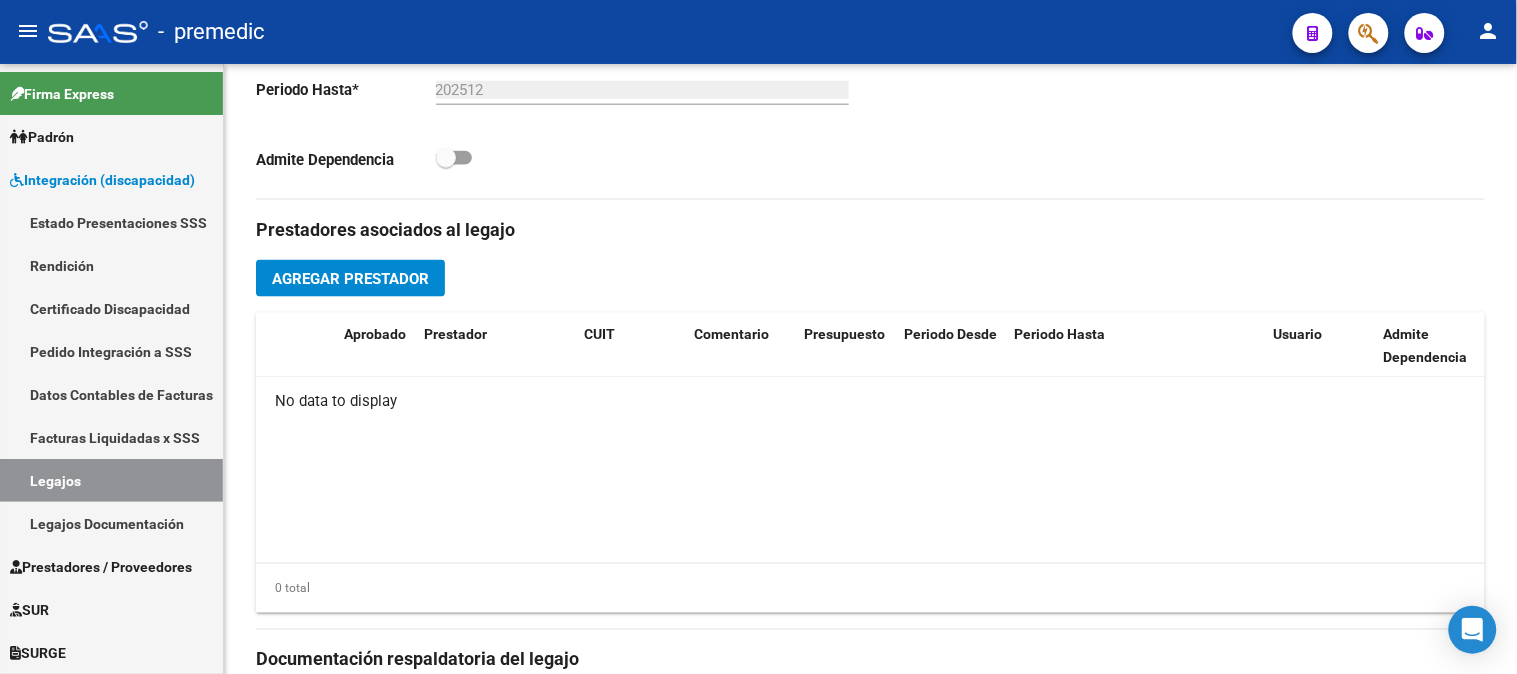 click on "Agregar Prestador" 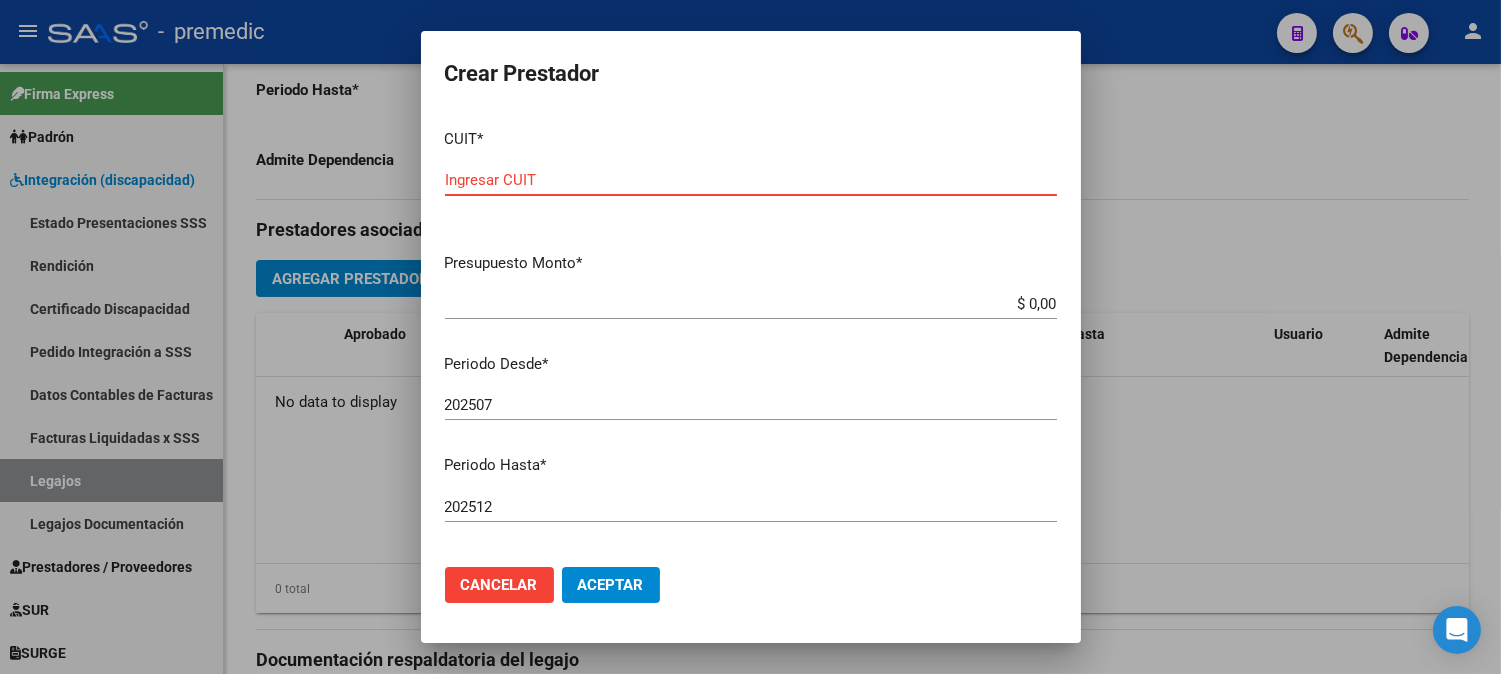 paste on "[NUMBER]" 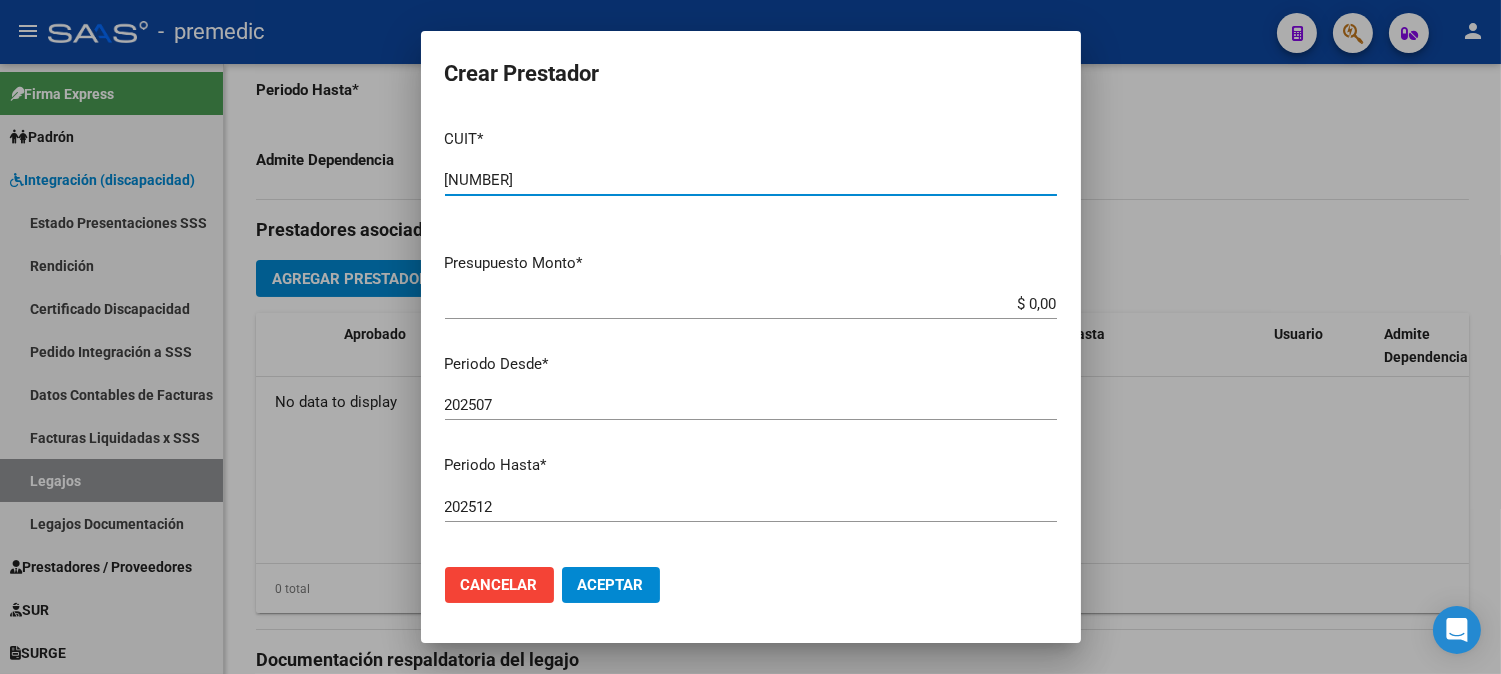 type on "[NUMBER]" 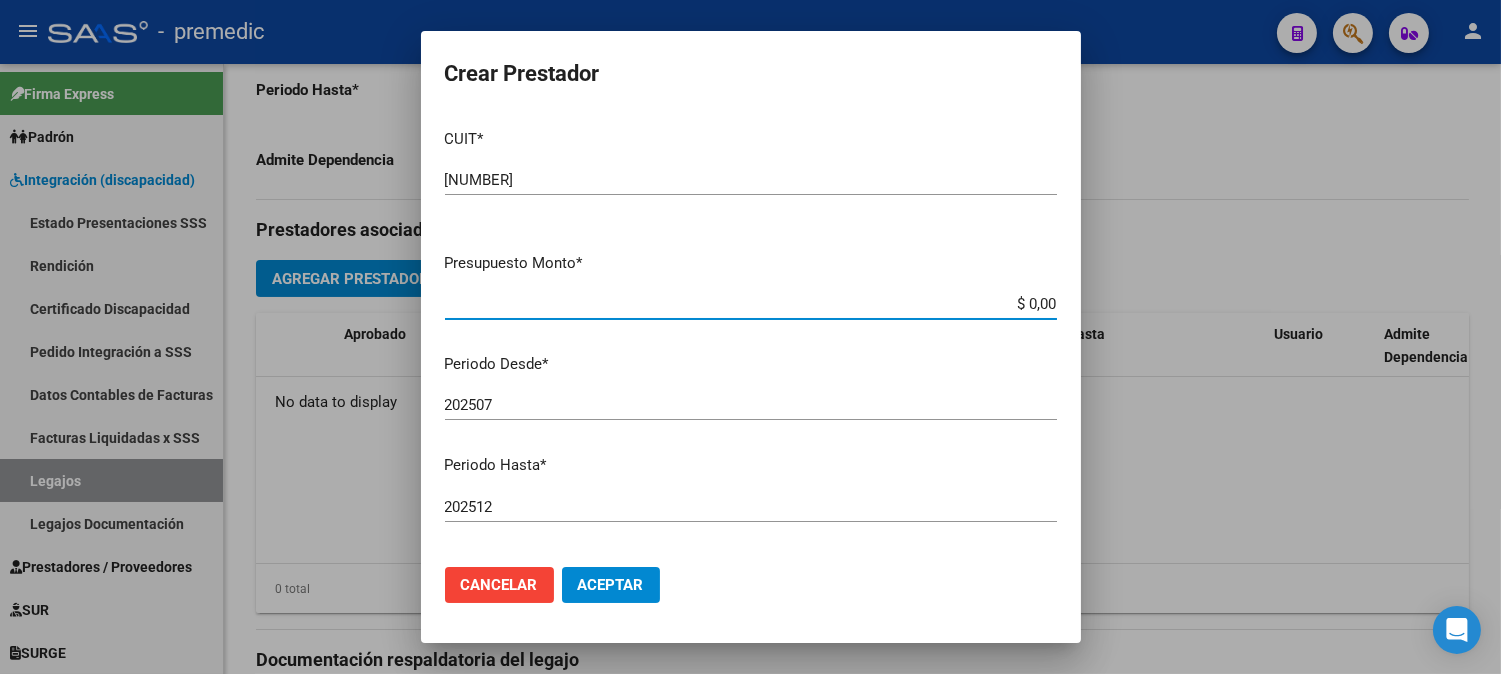 click on "$ 0,00" at bounding box center [751, 304] 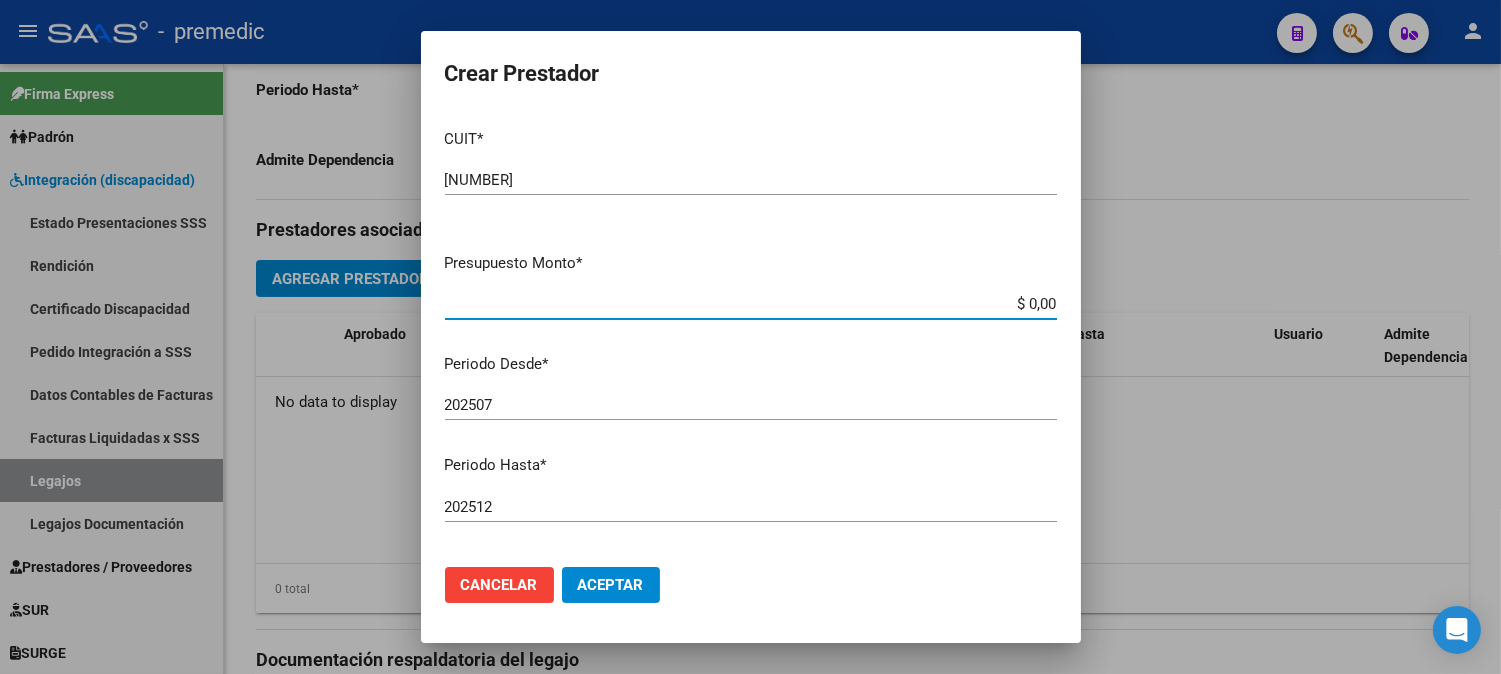 paste on "98964.88" 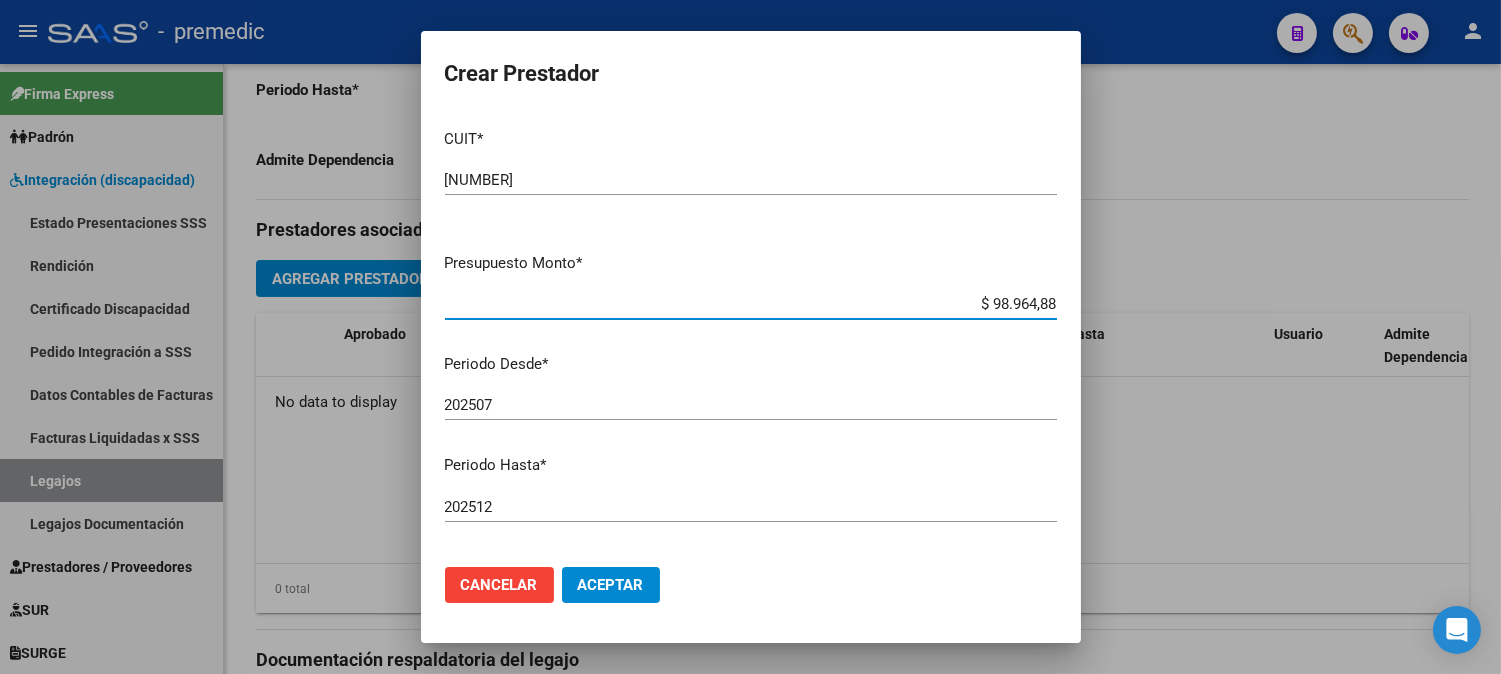 type on "$ 98.964,88" 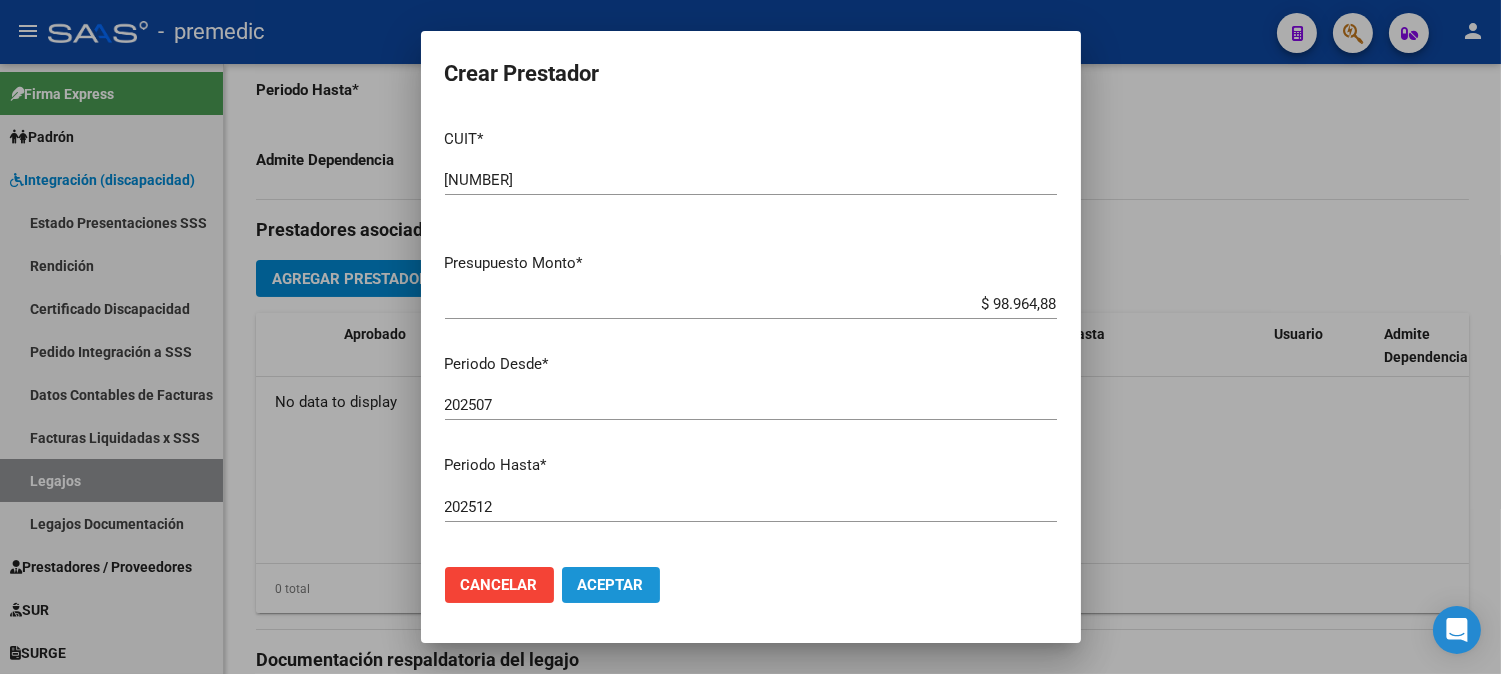 click on "Aceptar" 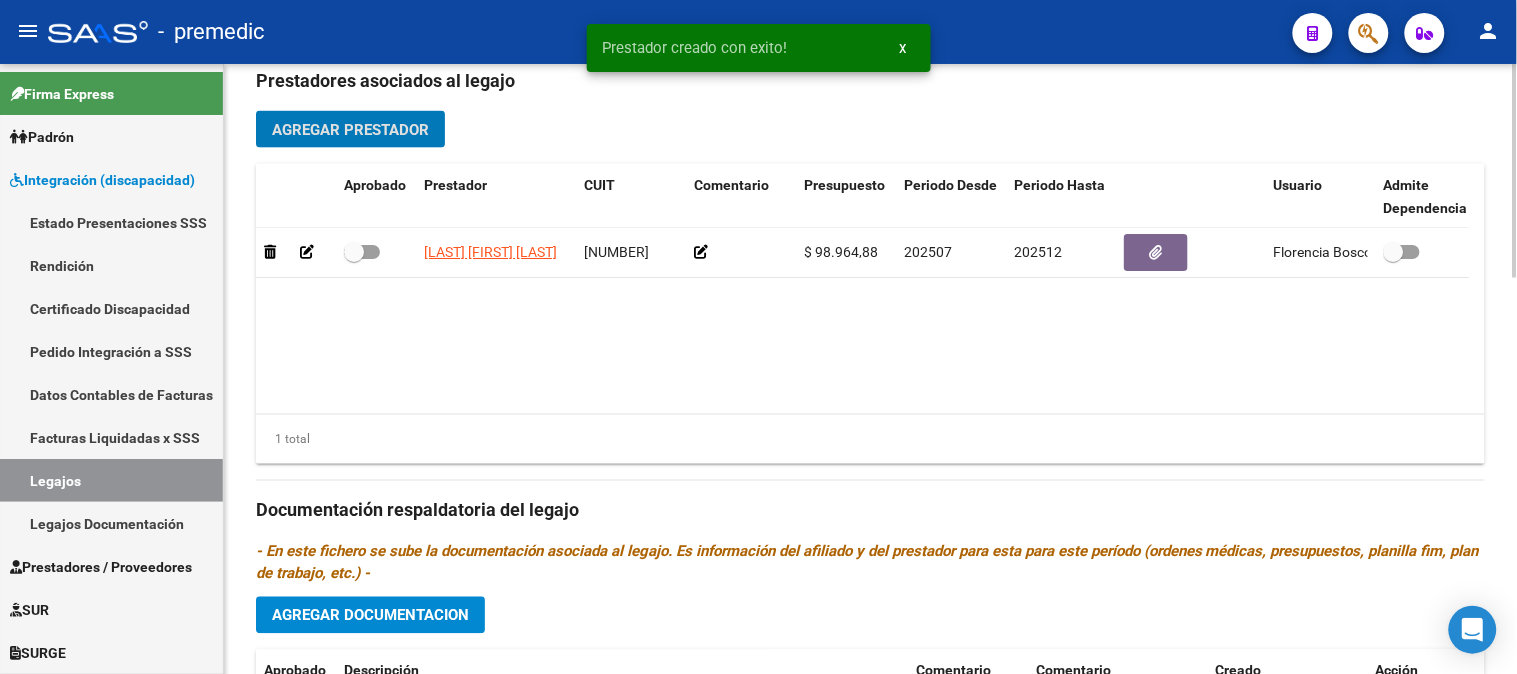 scroll, scrollTop: 795, scrollLeft: 0, axis: vertical 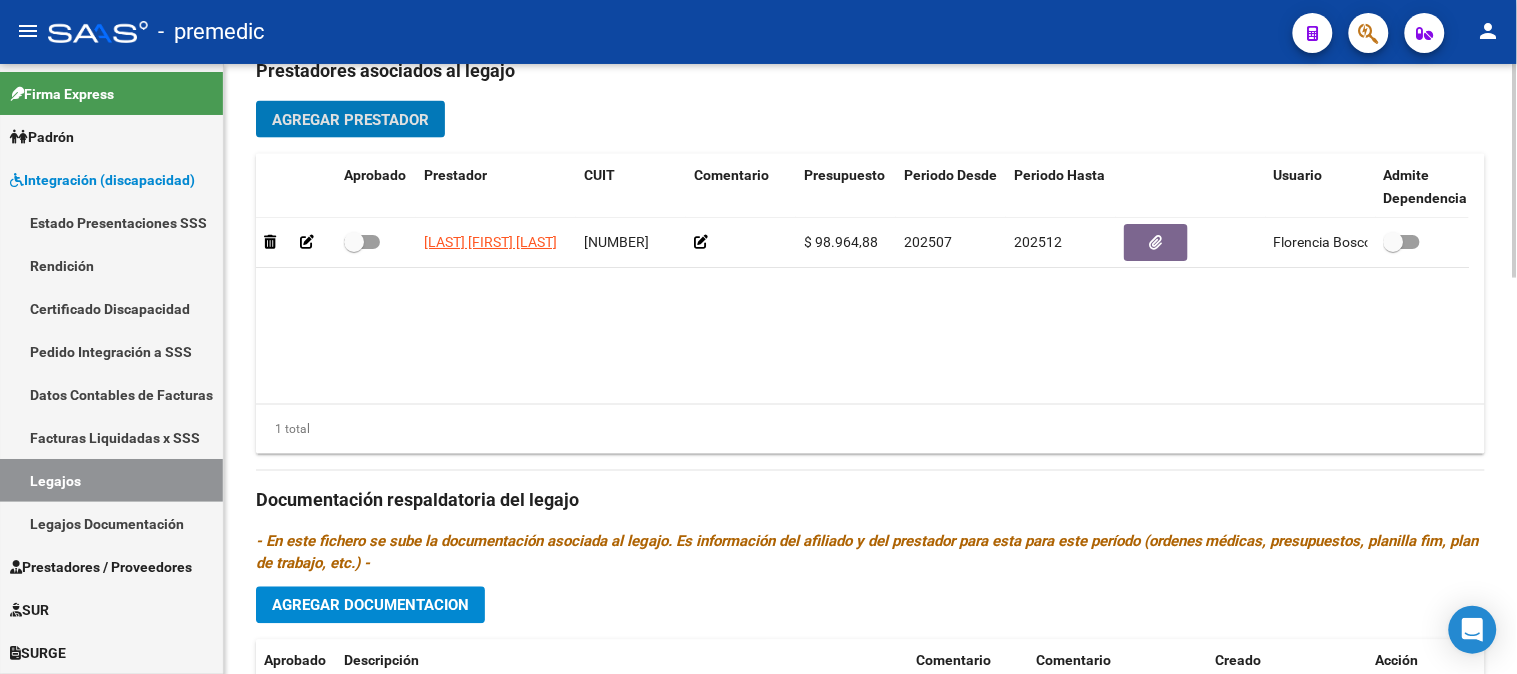 click 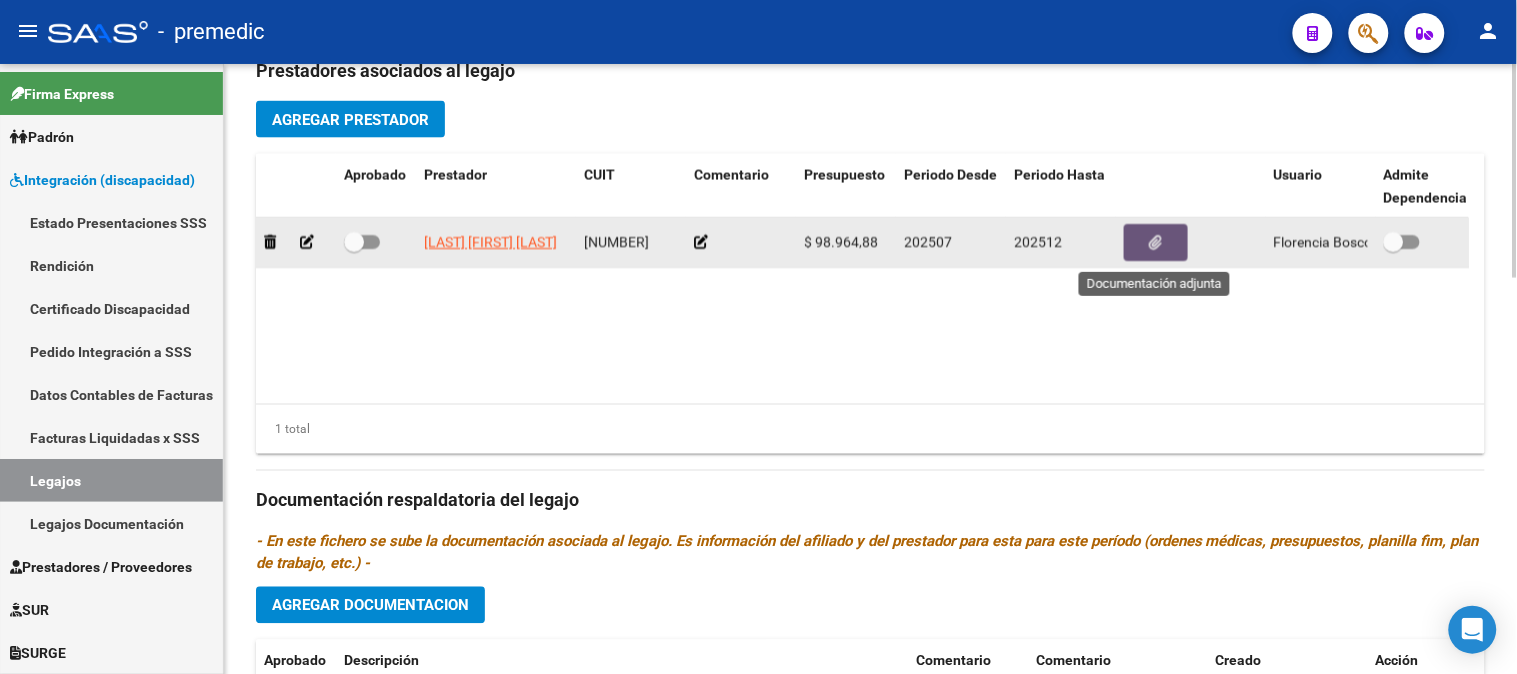 click 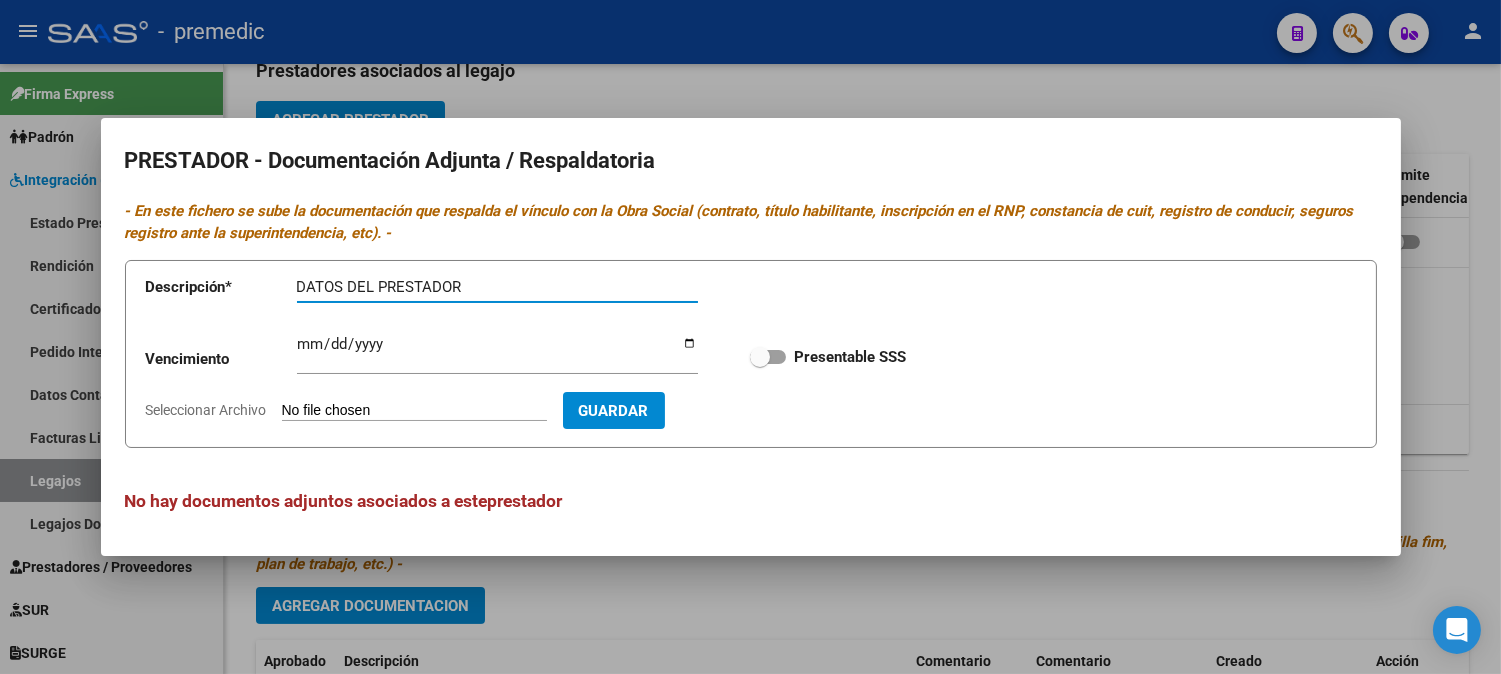 type on "DATOS DEL PRESTADOR" 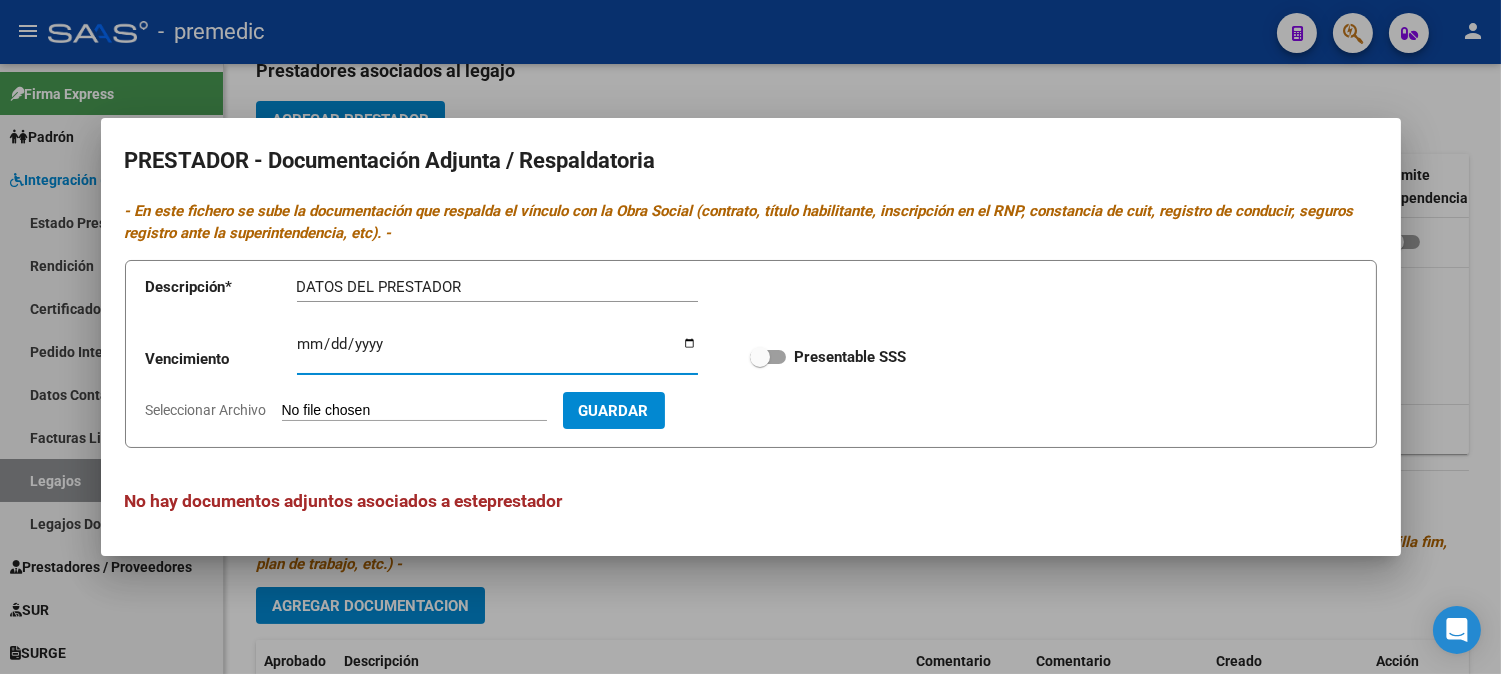 click on "Ingresar vencimiento" at bounding box center (497, 352) 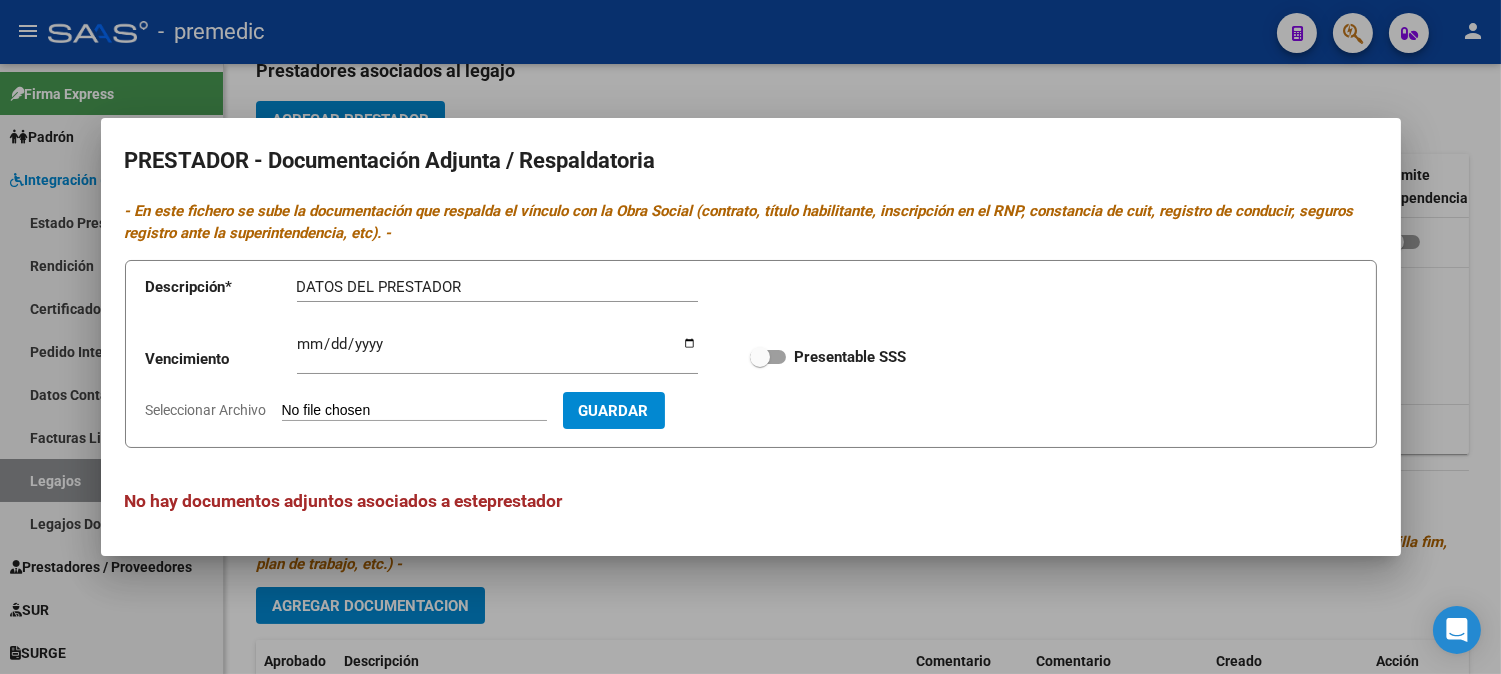 click on "Seleccionar Archivo" at bounding box center (414, 411) 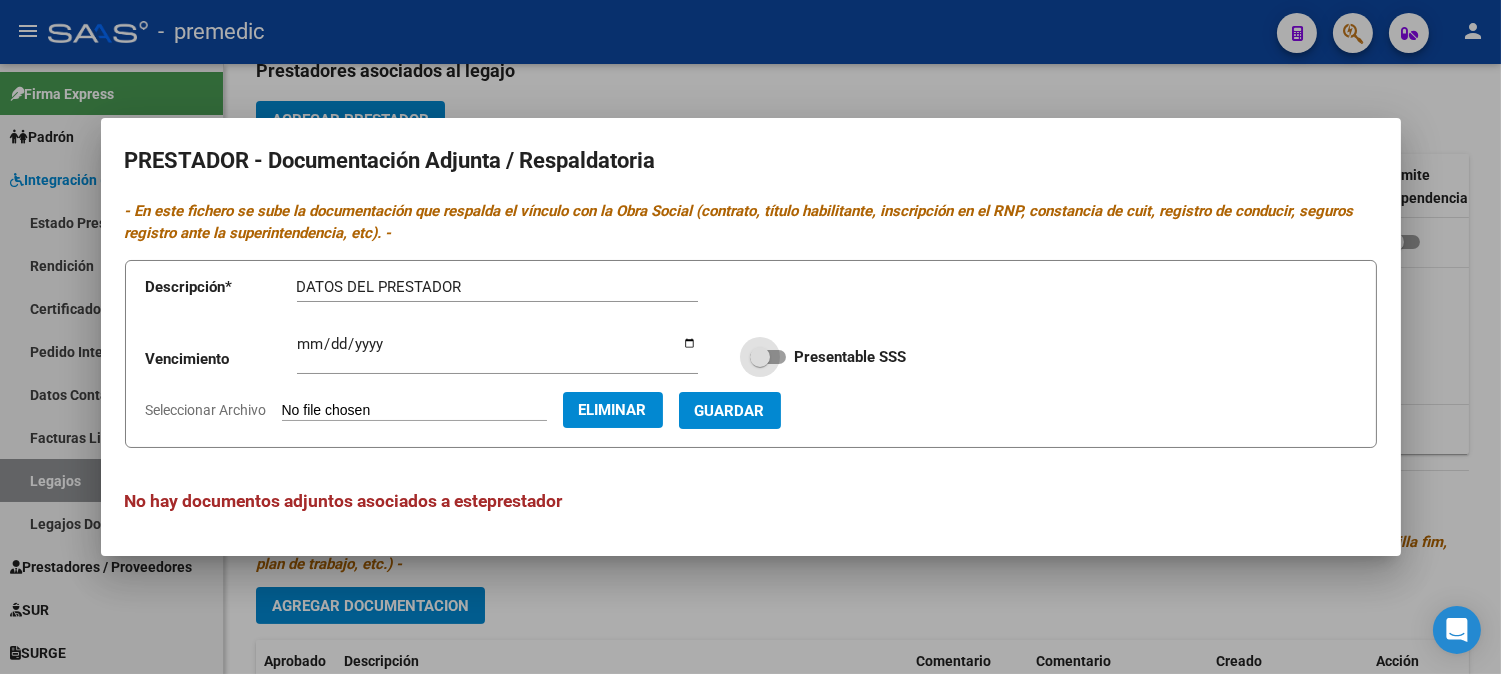 click at bounding box center (768, 357) 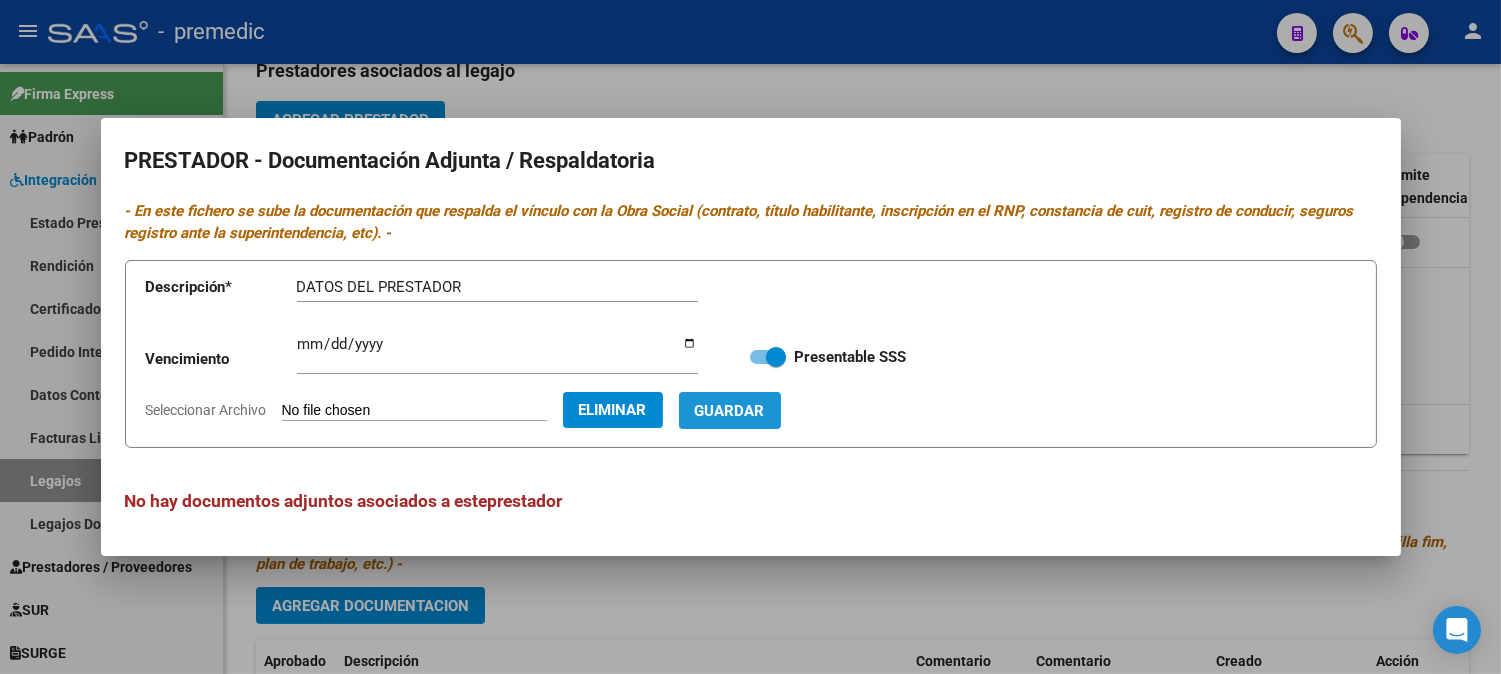 click on "Guardar" at bounding box center [730, 411] 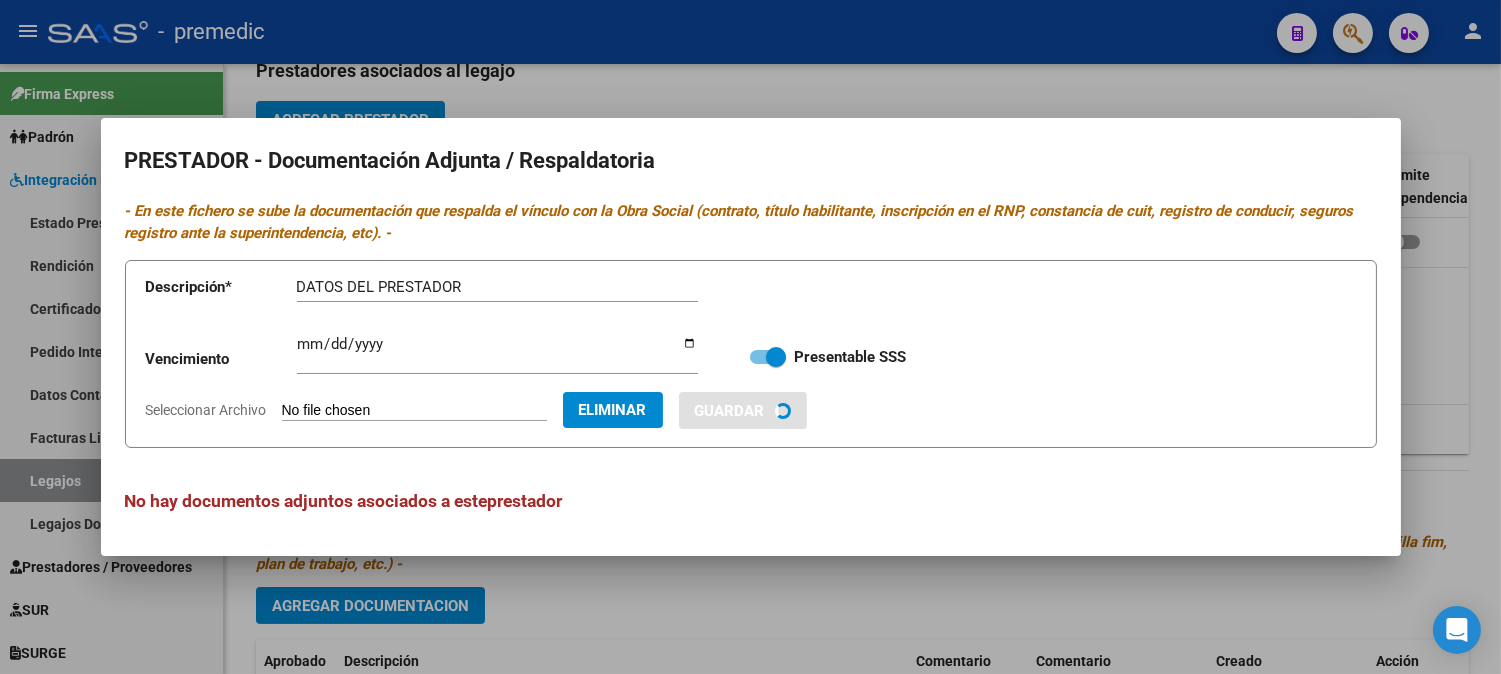 type 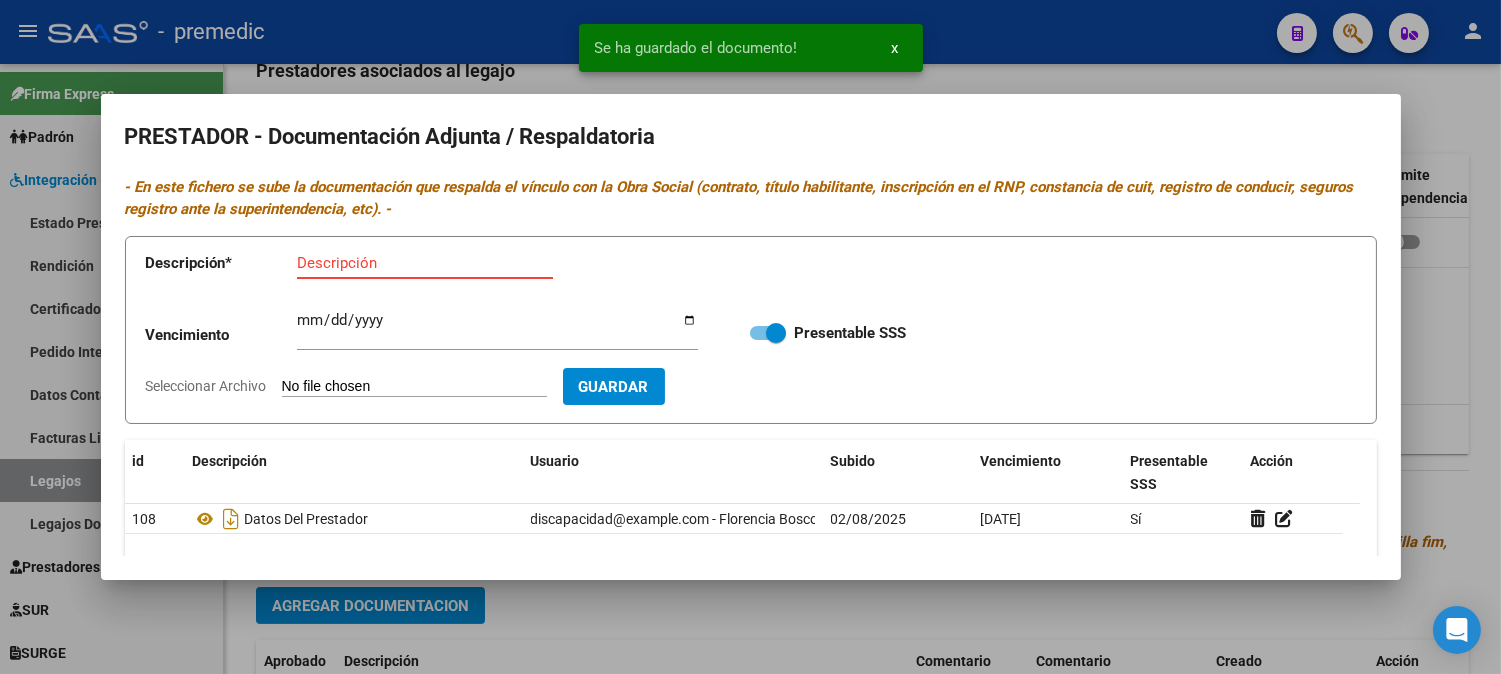 click on "Descripción" at bounding box center [425, 263] 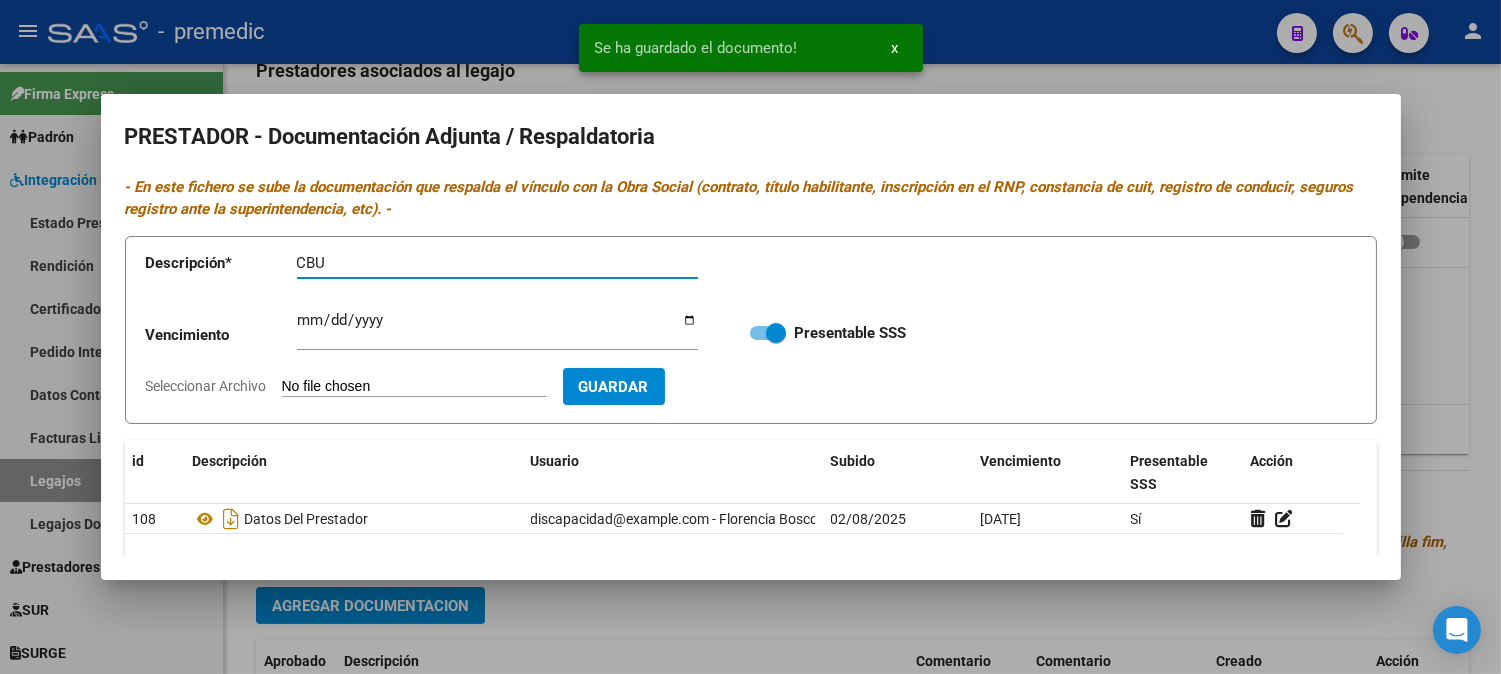type on "CBU" 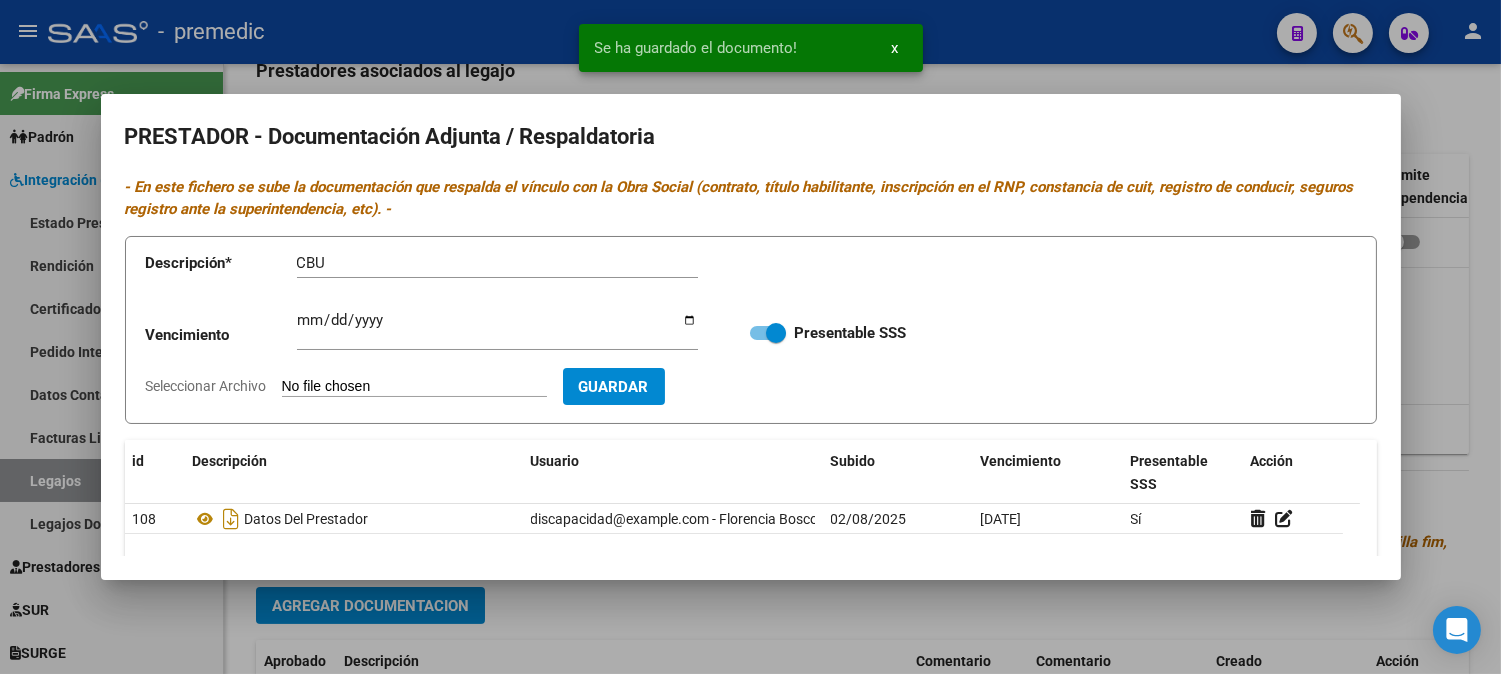 click on "Seleccionar Archivo" at bounding box center [414, 387] 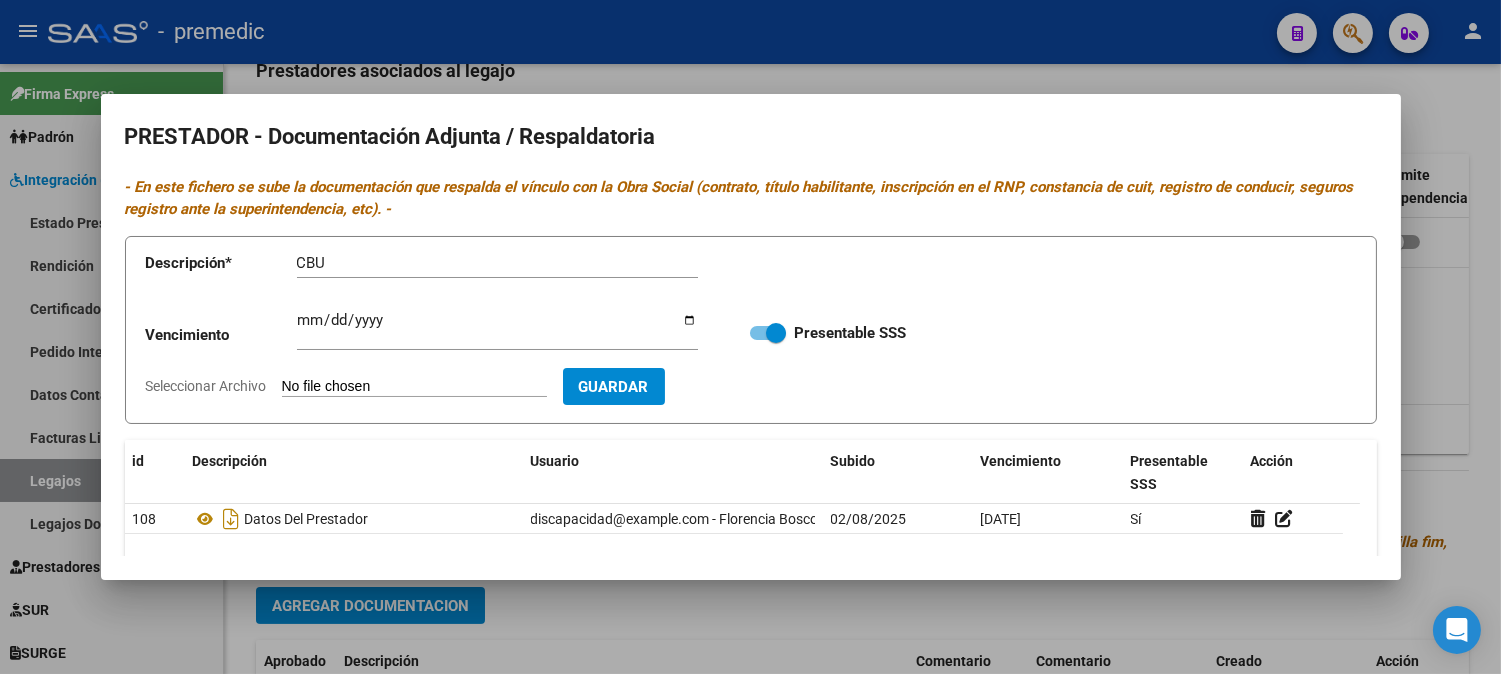 type on "C:\fakepath\5- CBU.pdf" 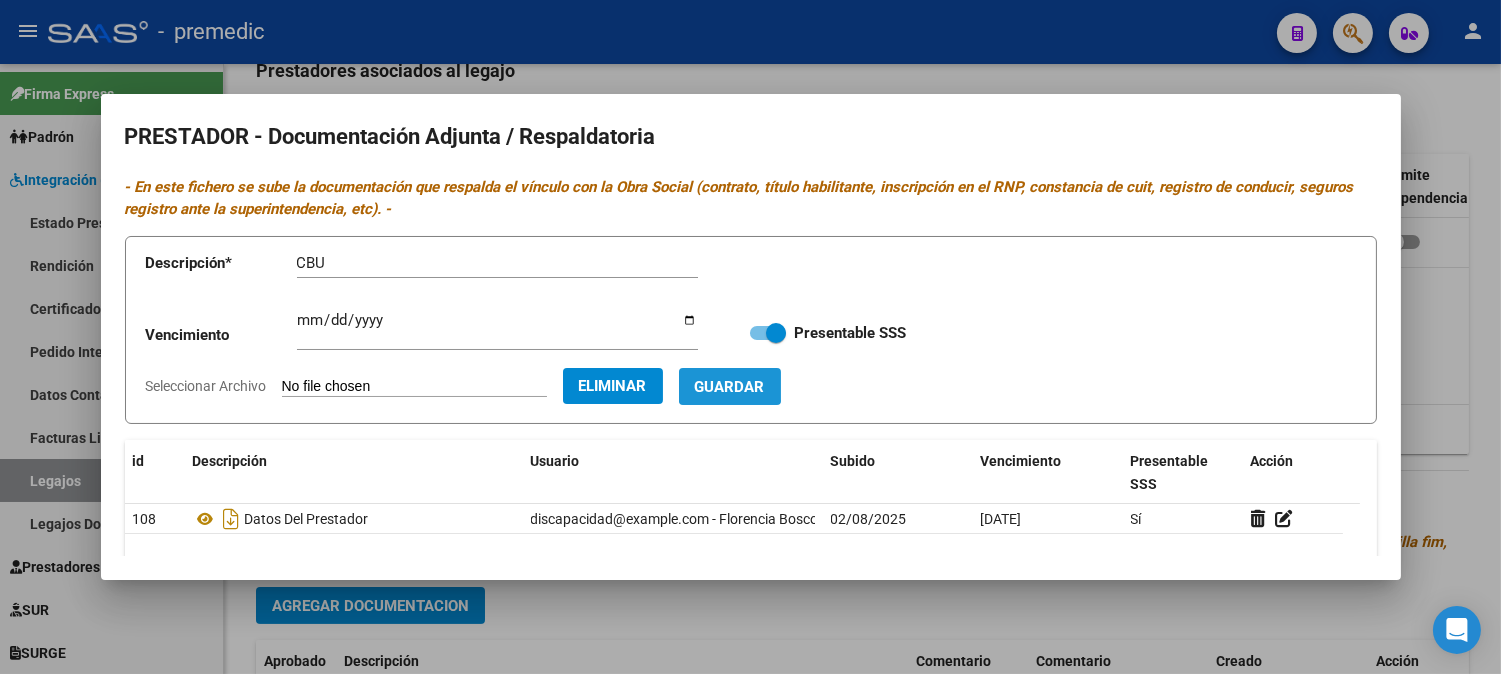 click on "Guardar" at bounding box center [730, 387] 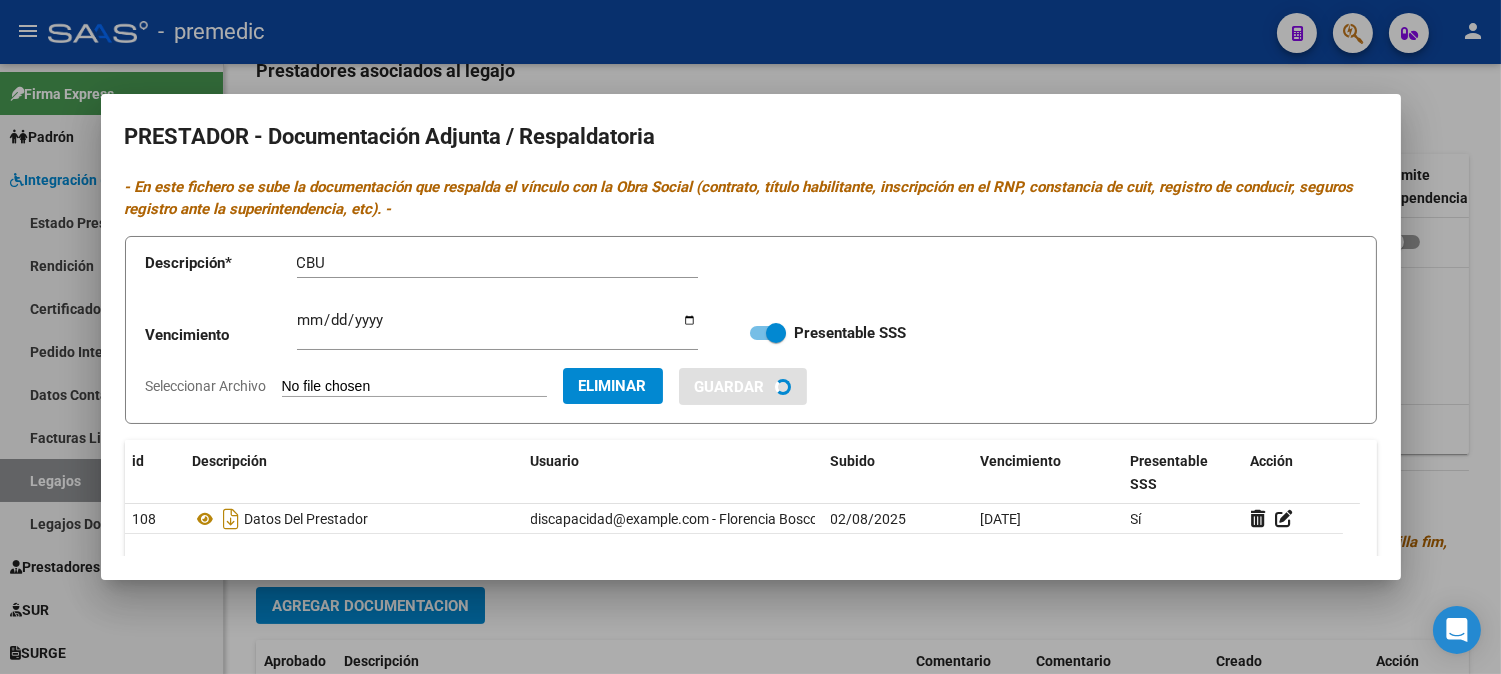 type 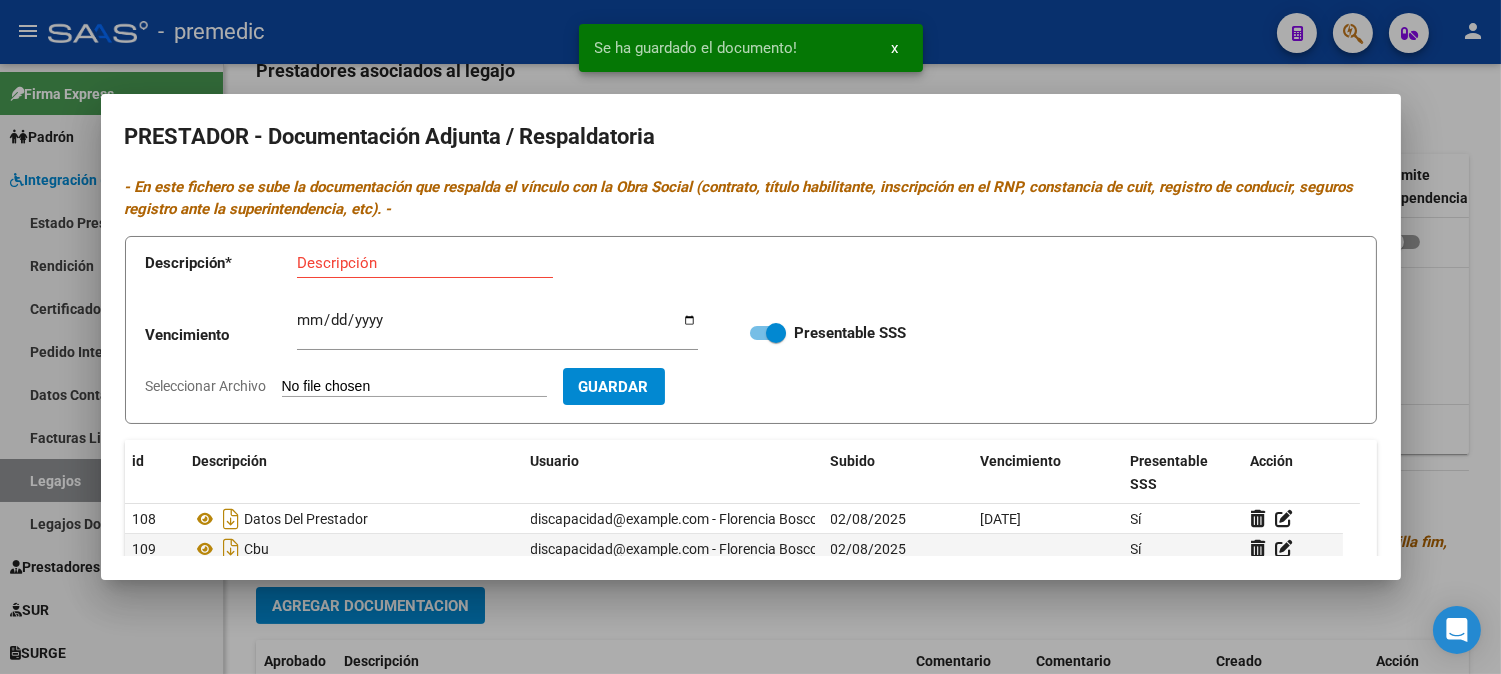 click at bounding box center [750, 337] 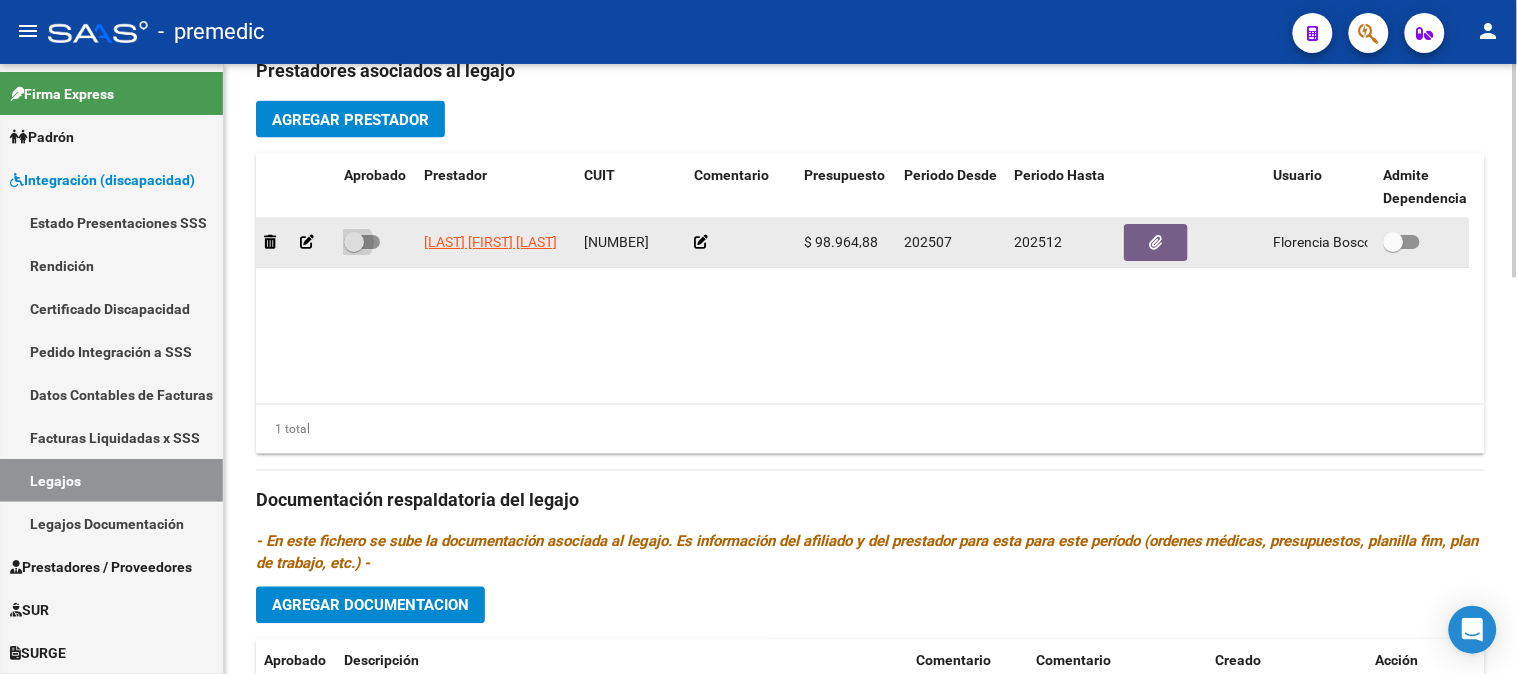 click at bounding box center (354, 242) 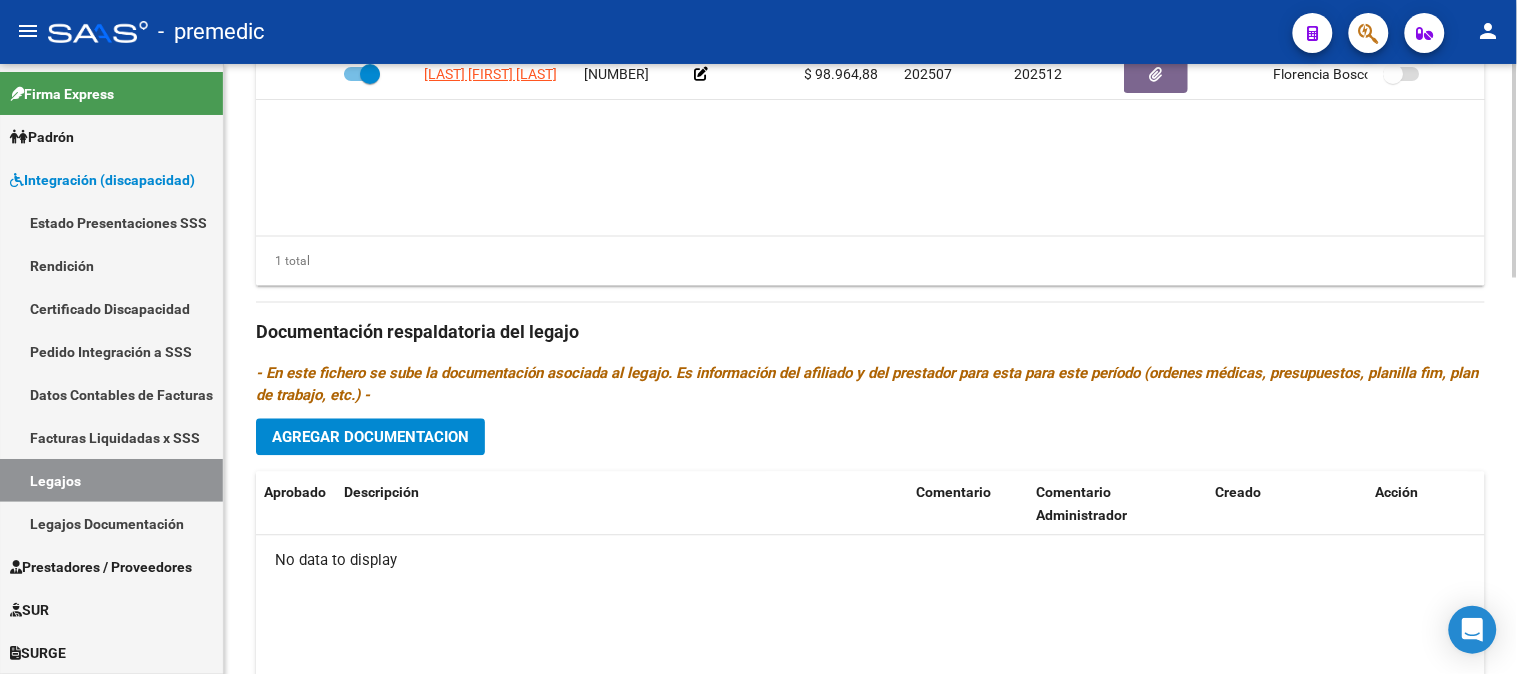 scroll, scrollTop: 973, scrollLeft: 0, axis: vertical 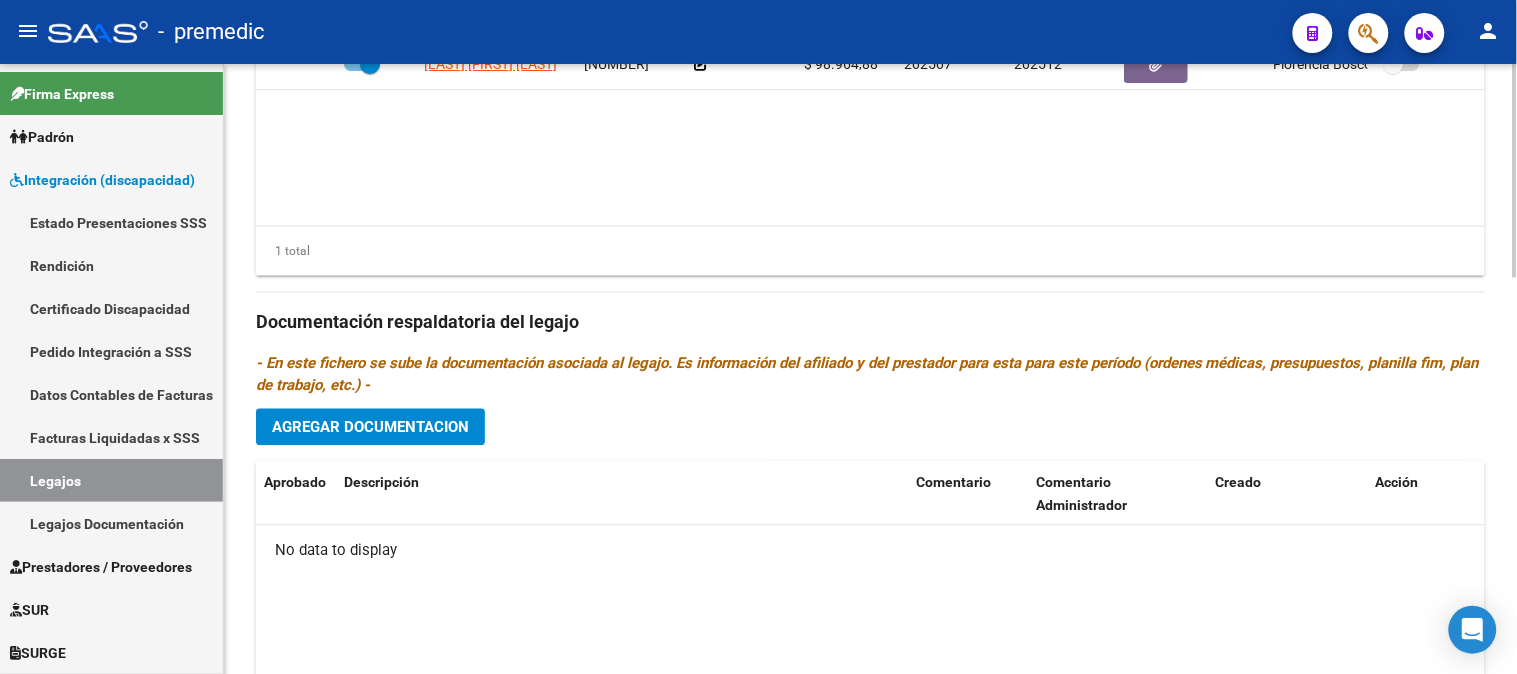 click on "arrow_back Editar 39    save Guardar cambios delete  Eliminar
Legajo de Integración Modelo Formulario DDJJ para Transporte  /  Modelo Conformidad Transporte  /  Modelo Presupuesto Transporte  /  Modelo Conformidad Prestacional  /  Modelo Presupuesto Prestacional  /  ModeloResumen HC  /  Modelo Planilla FIM  Legajo sin Aprobar.  Aprobado   CUIL  *   [CUIT] Ingresar CUIL  [LAST] [FIRST] [LAST]     Análisis Afiliado    Certificado Discapacidad ARCA Padrón Nombre Afiliado  *   [LAST] [FIRST] [LAST] Ingresar el nombre  Periodo Desde  *   202507 Ej: 202203  Periodo Hasta  *   202512 Ej: 202212  Admite Dependencia   Comentarios                                  Comentarios Administrador  Prestadores asociados al legajo Agregar Prestador Aprobado Prestador CUIT Comentario Presupuesto Periodo Desde Periodo Hasta Usuario Admite Dependencia   [LAST] [FIRST] [LAST] [CUIT]      $ 98.964,88  202507 202512 Florencia Bosco   [DATE]    1 total Documentación respaldatoria del legajo Aprobado" 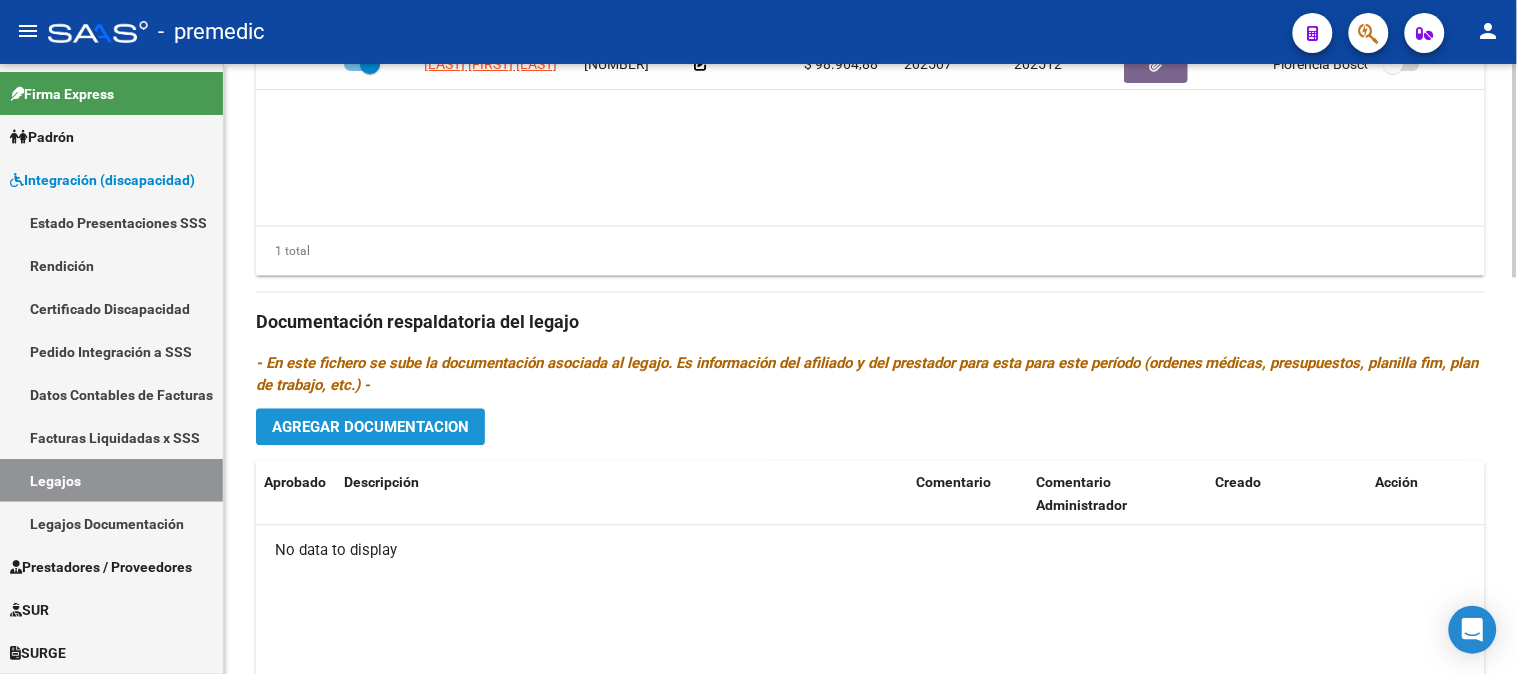 click on "Agregar Documentacion" 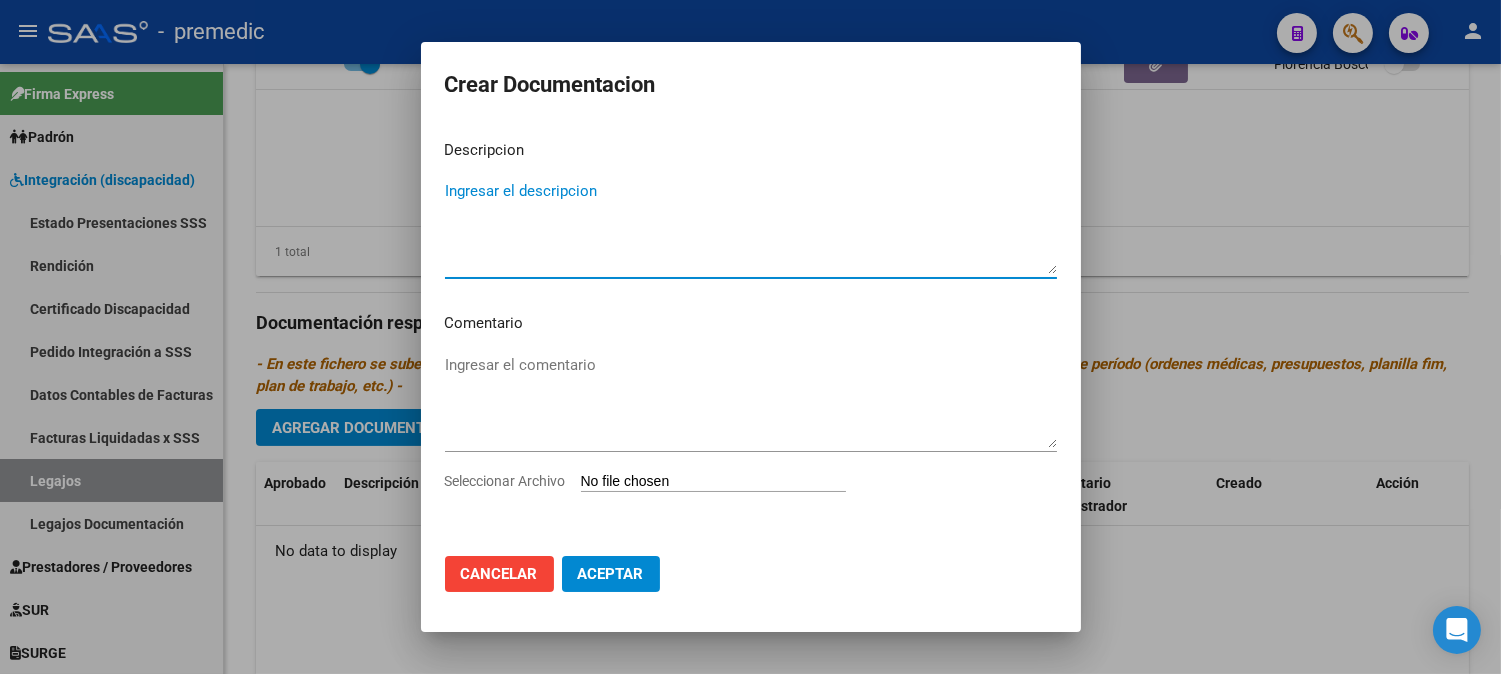 click on "Seleccionar Archivo" at bounding box center (713, 482) 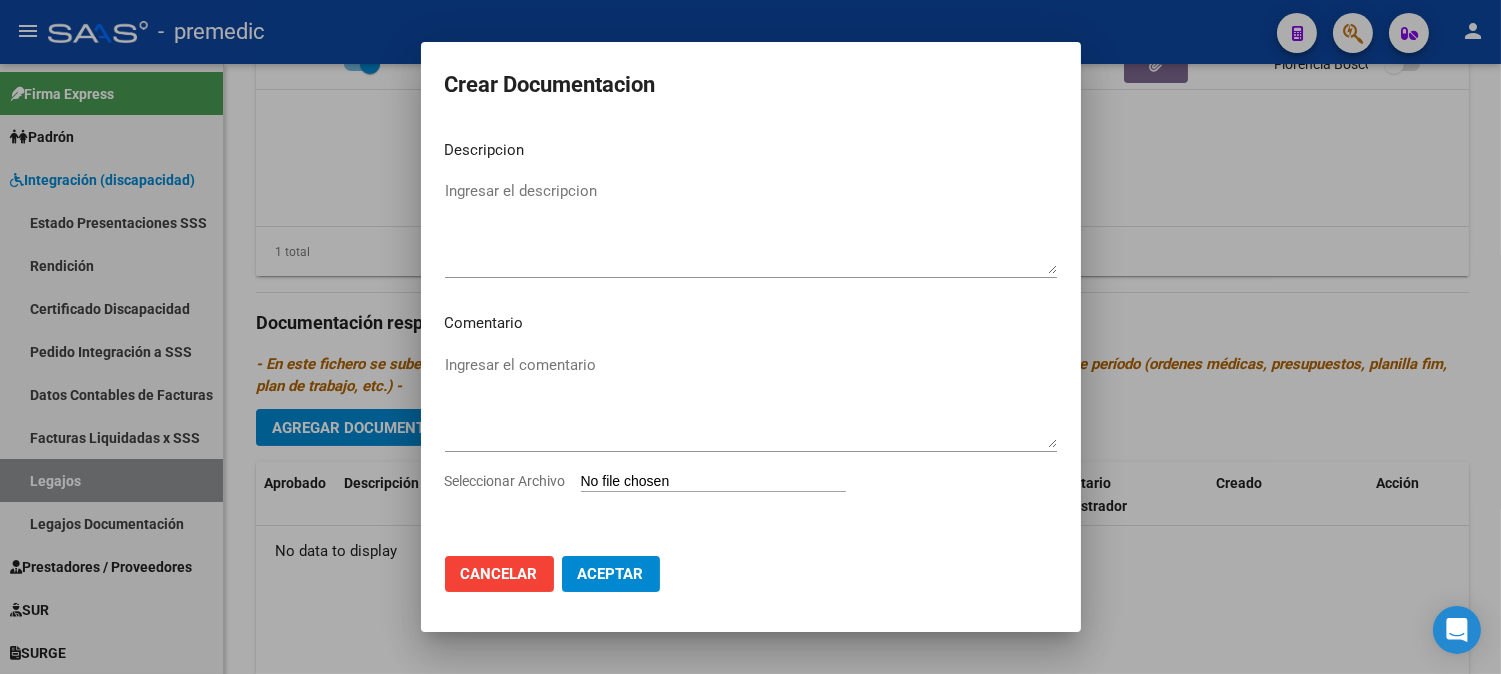 type on "C:\fakepath\1- CUD.pdf" 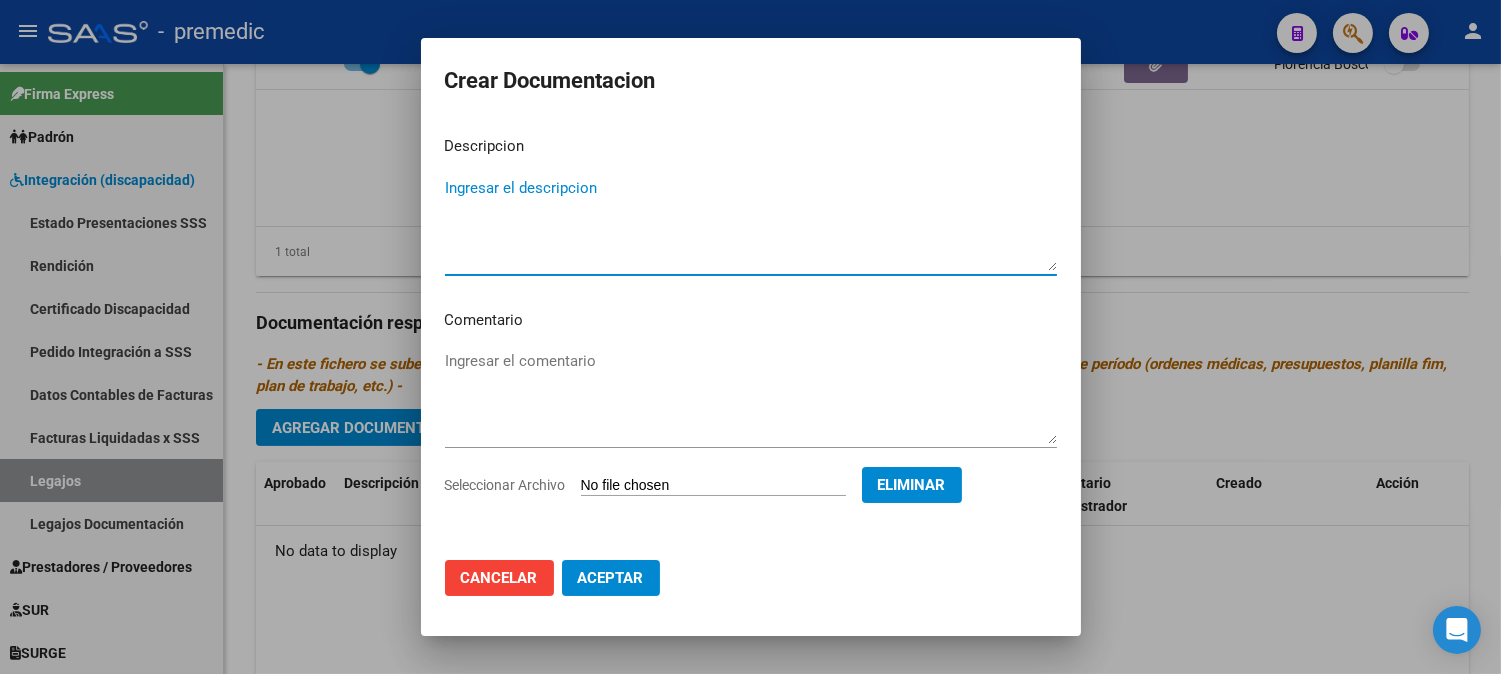 click on "Ingresar el descripcion" at bounding box center (751, 224) 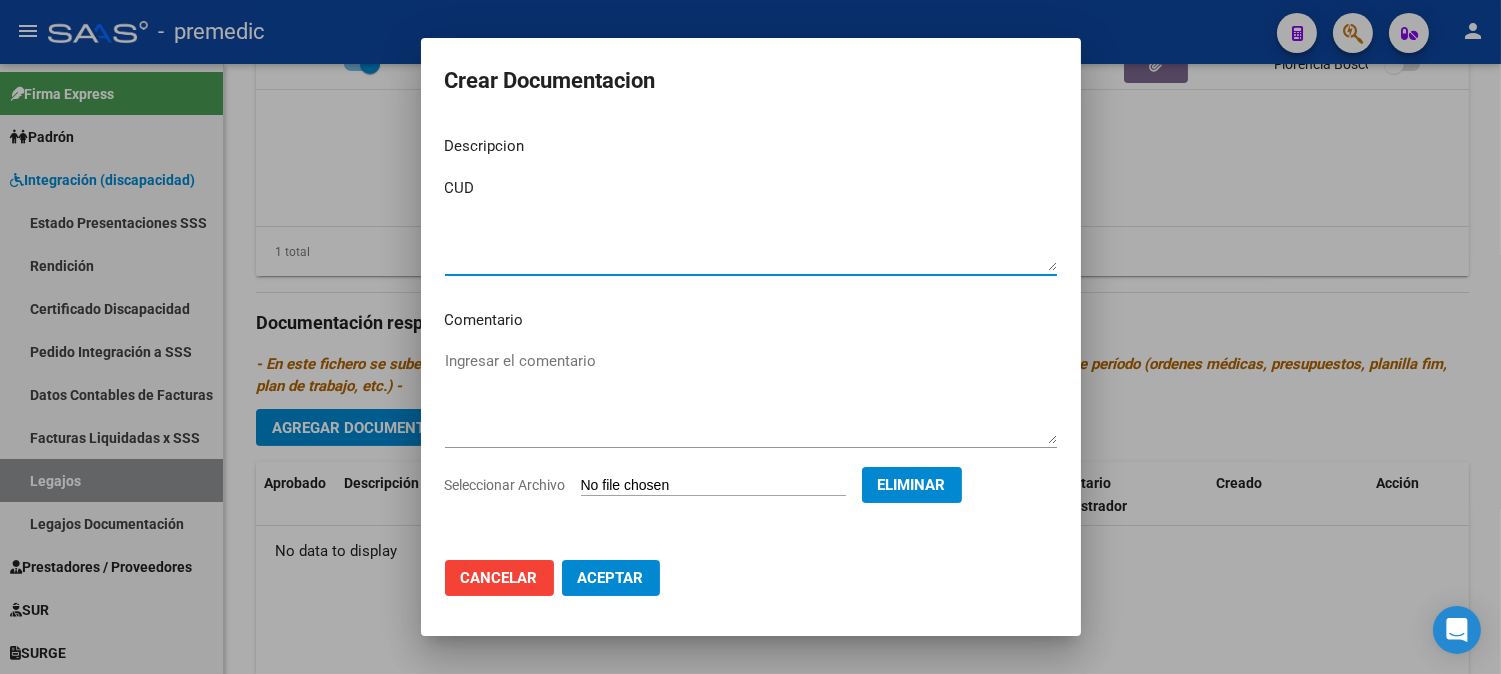 type on "CUD" 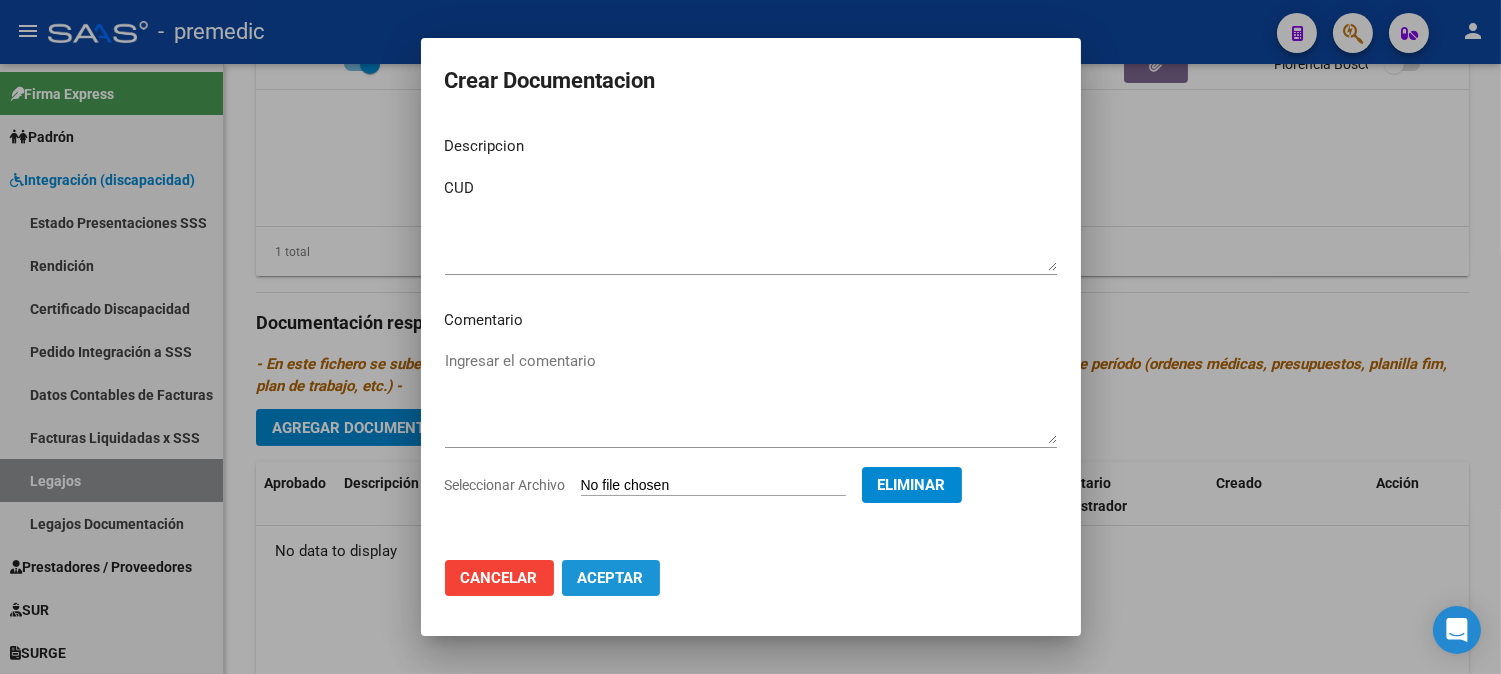 click on "Aceptar" 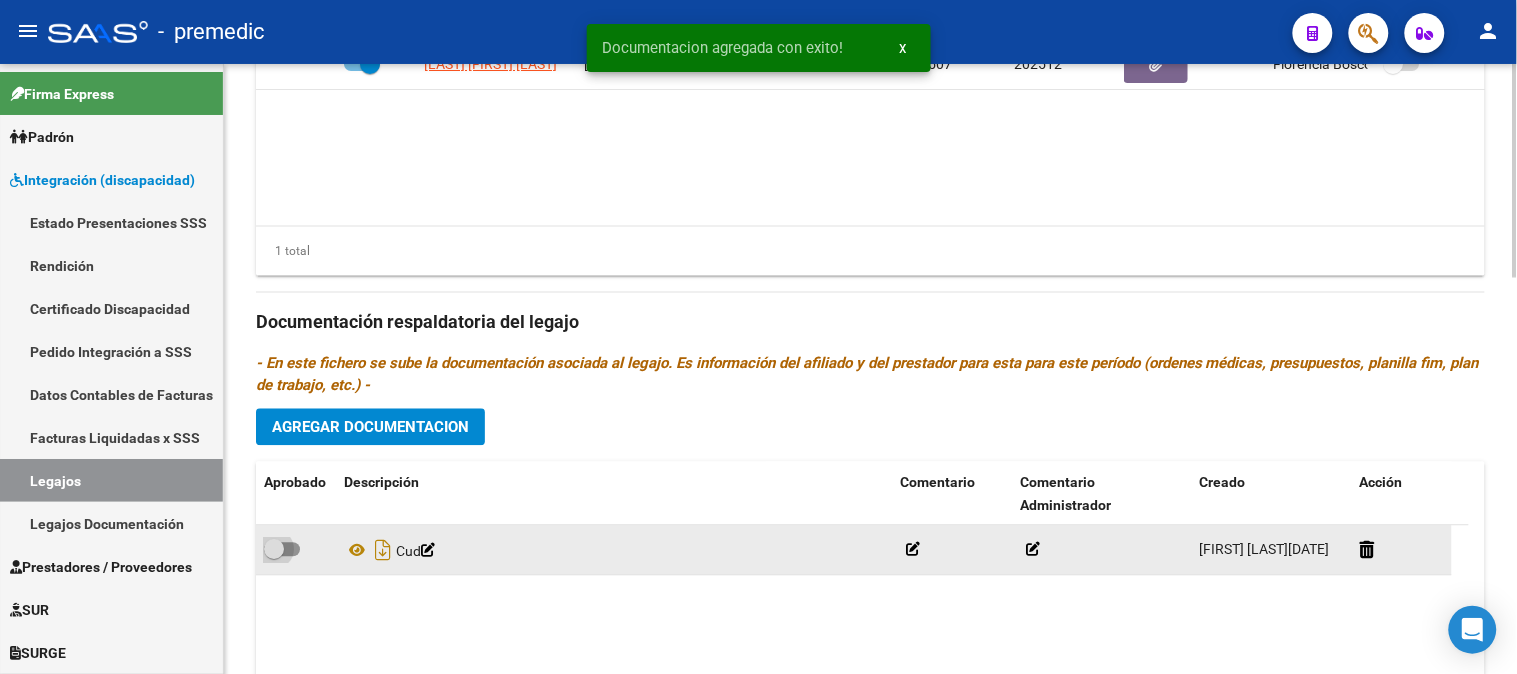 click at bounding box center [282, 550] 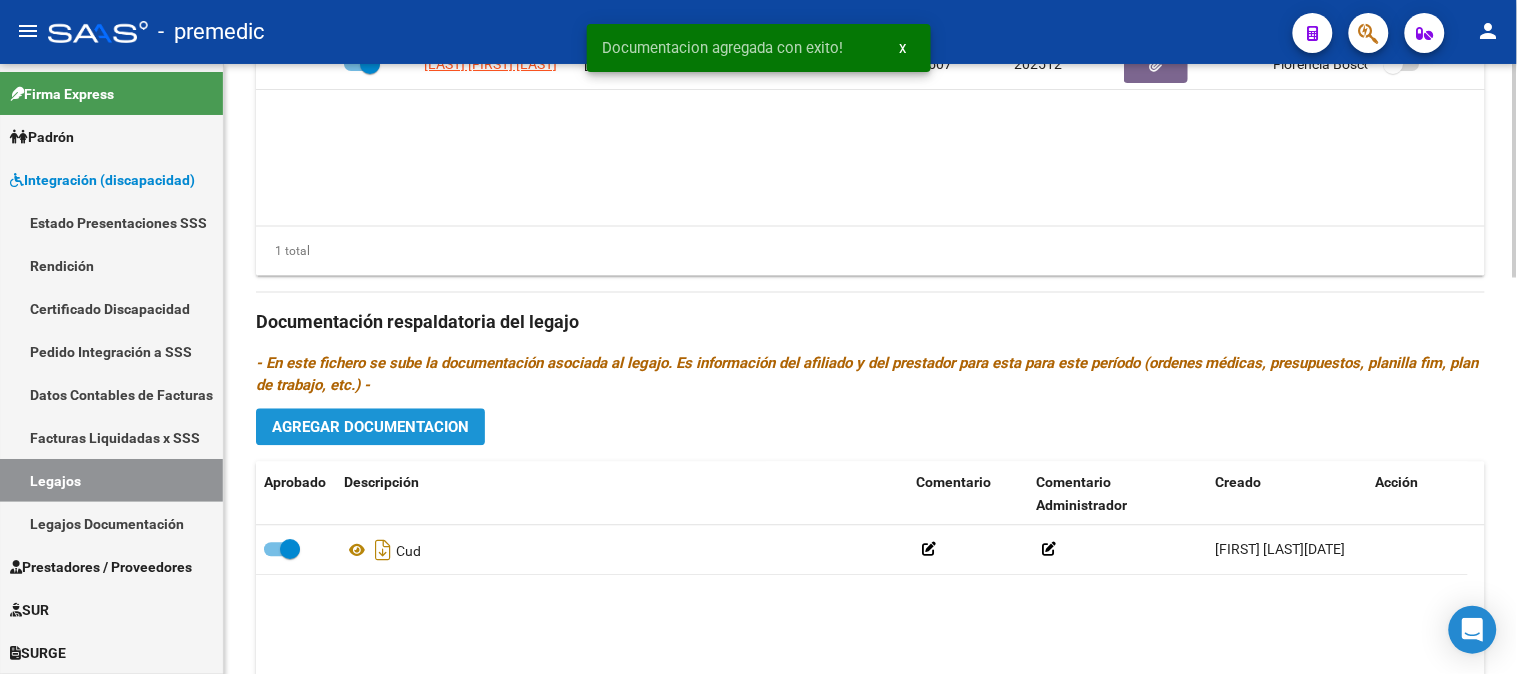 click on "Agregar Documentacion" 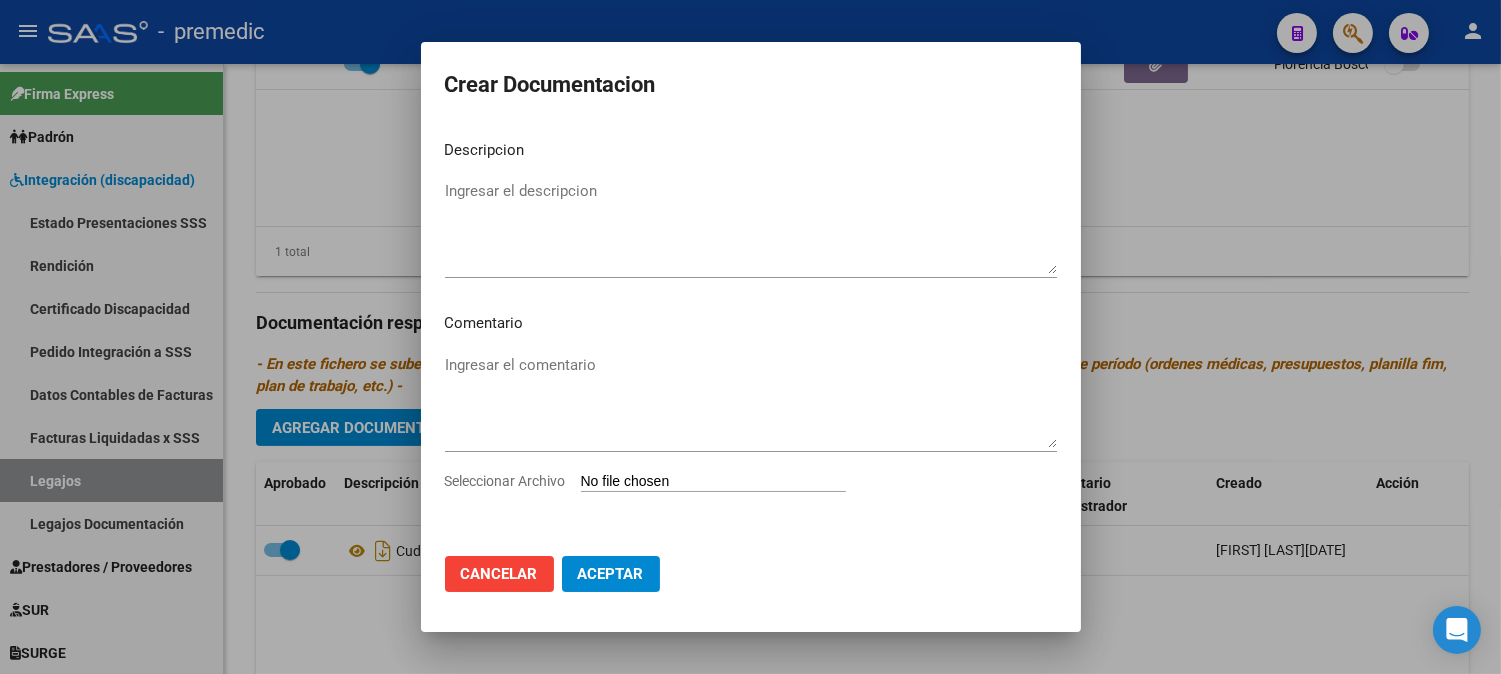 click on "Seleccionar Archivo" at bounding box center [713, 482] 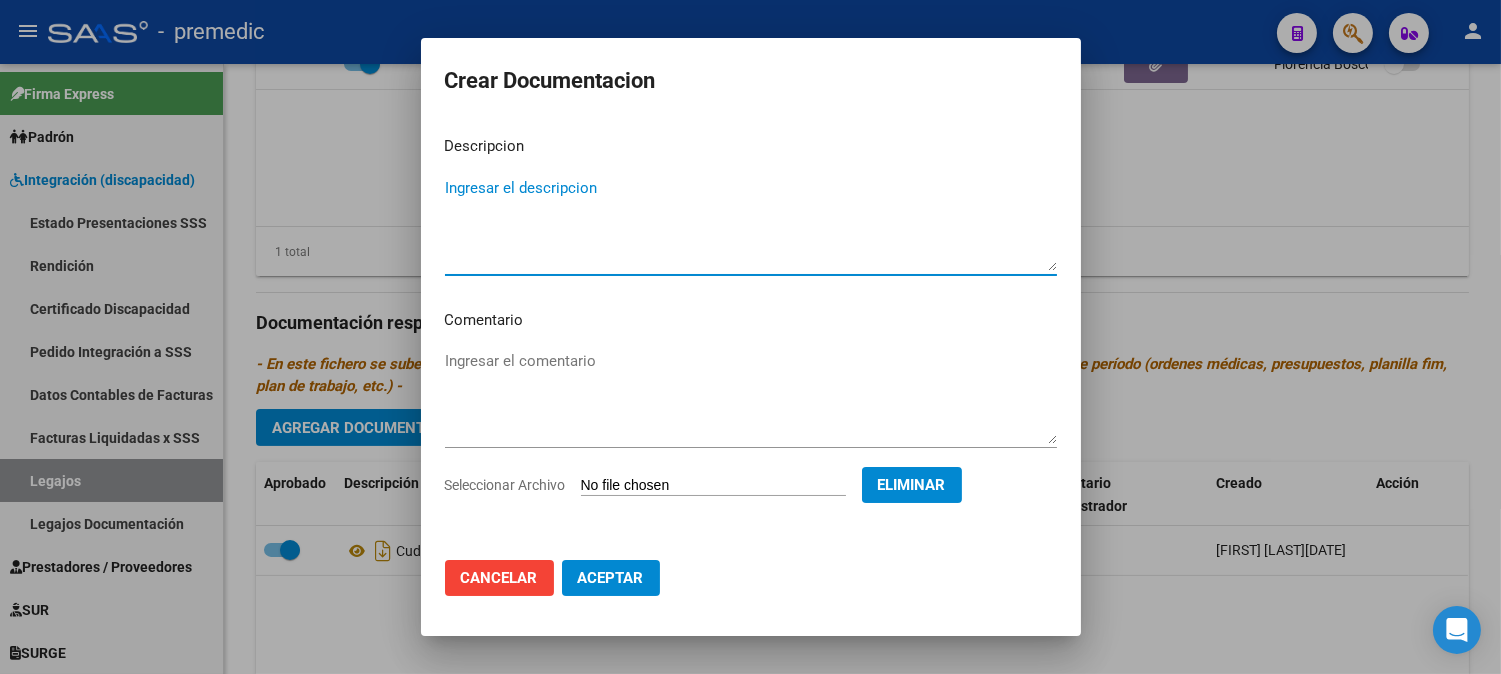 click on "Ingresar el descripcion" at bounding box center (751, 224) 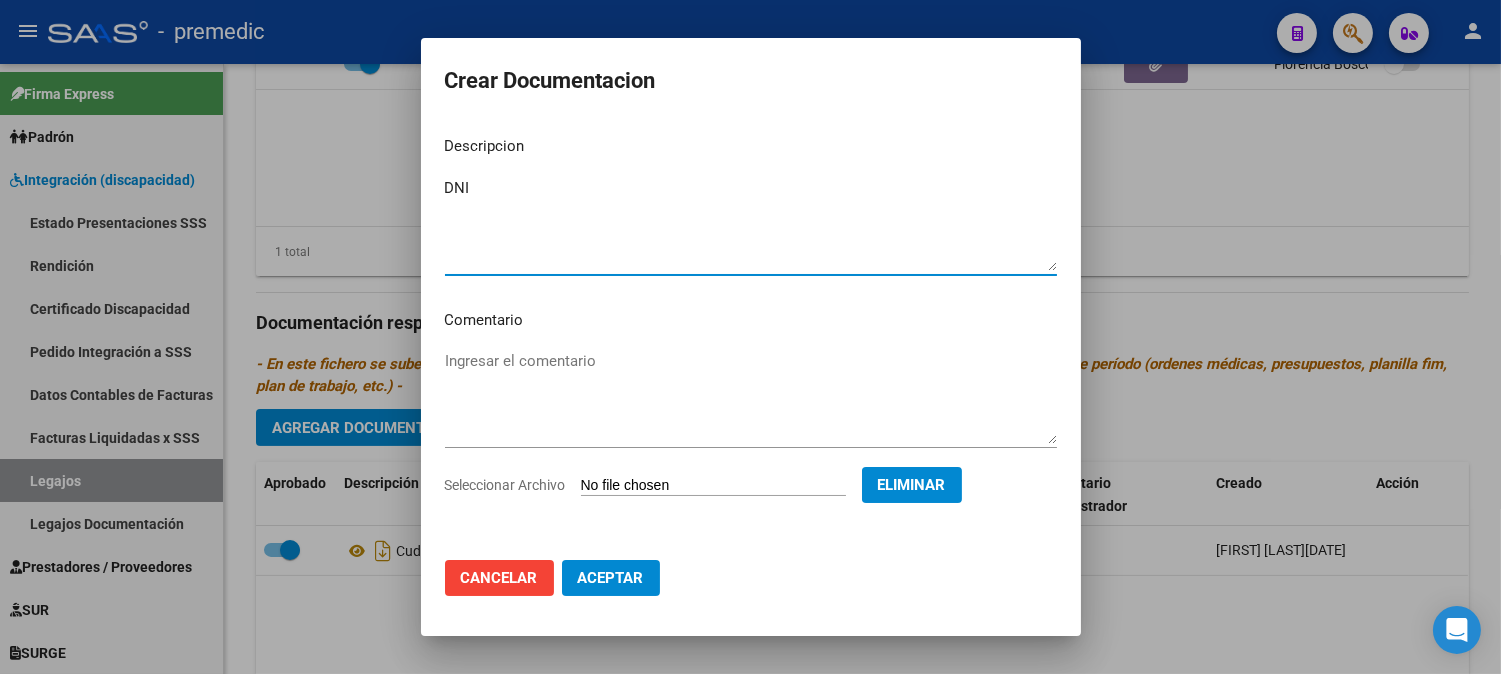 type on "DNI" 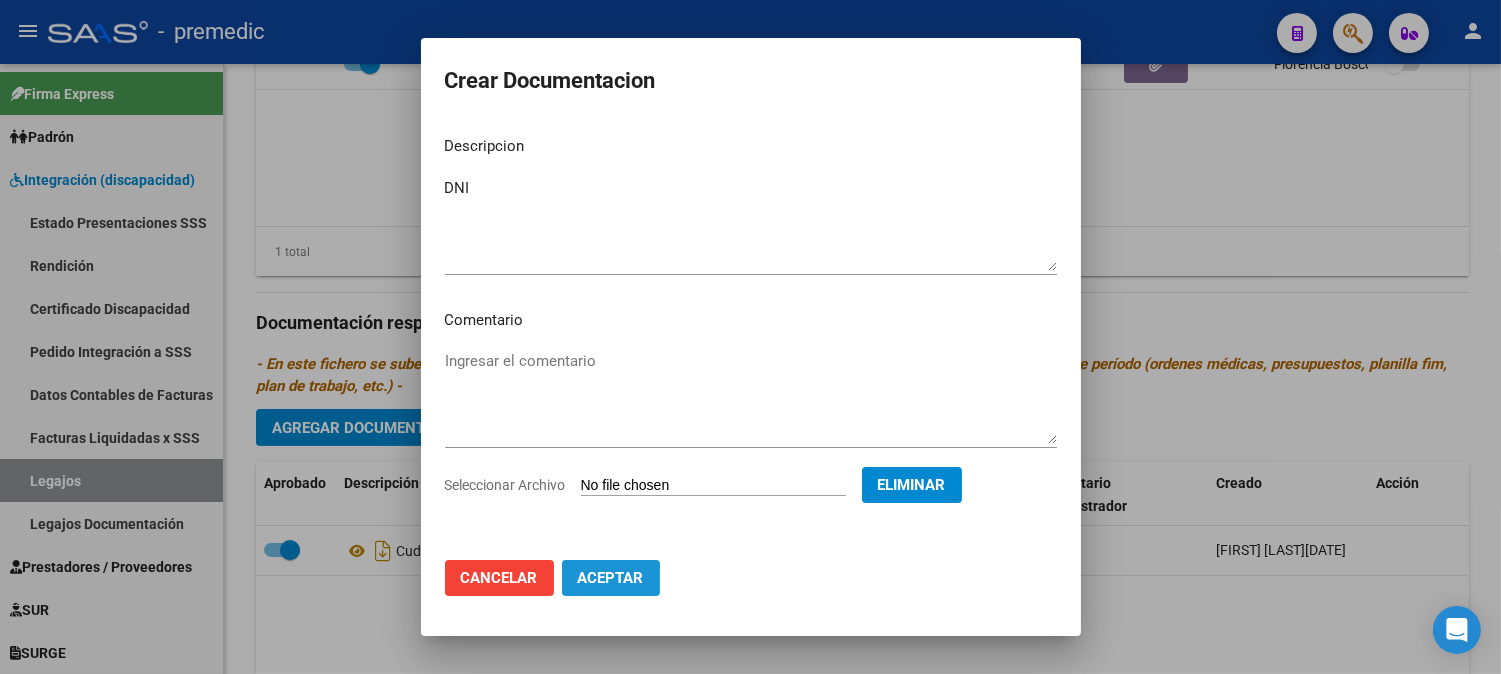click on "Aceptar" 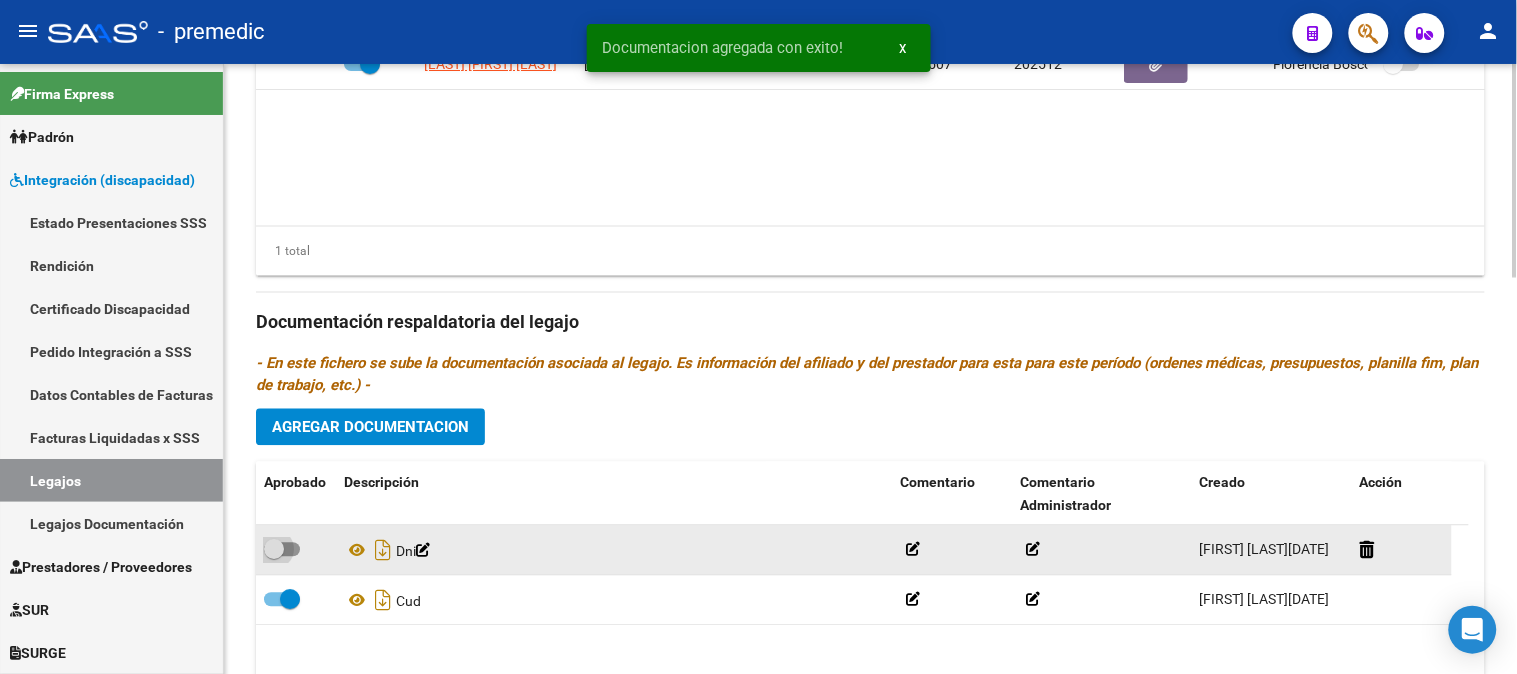 click at bounding box center (282, 550) 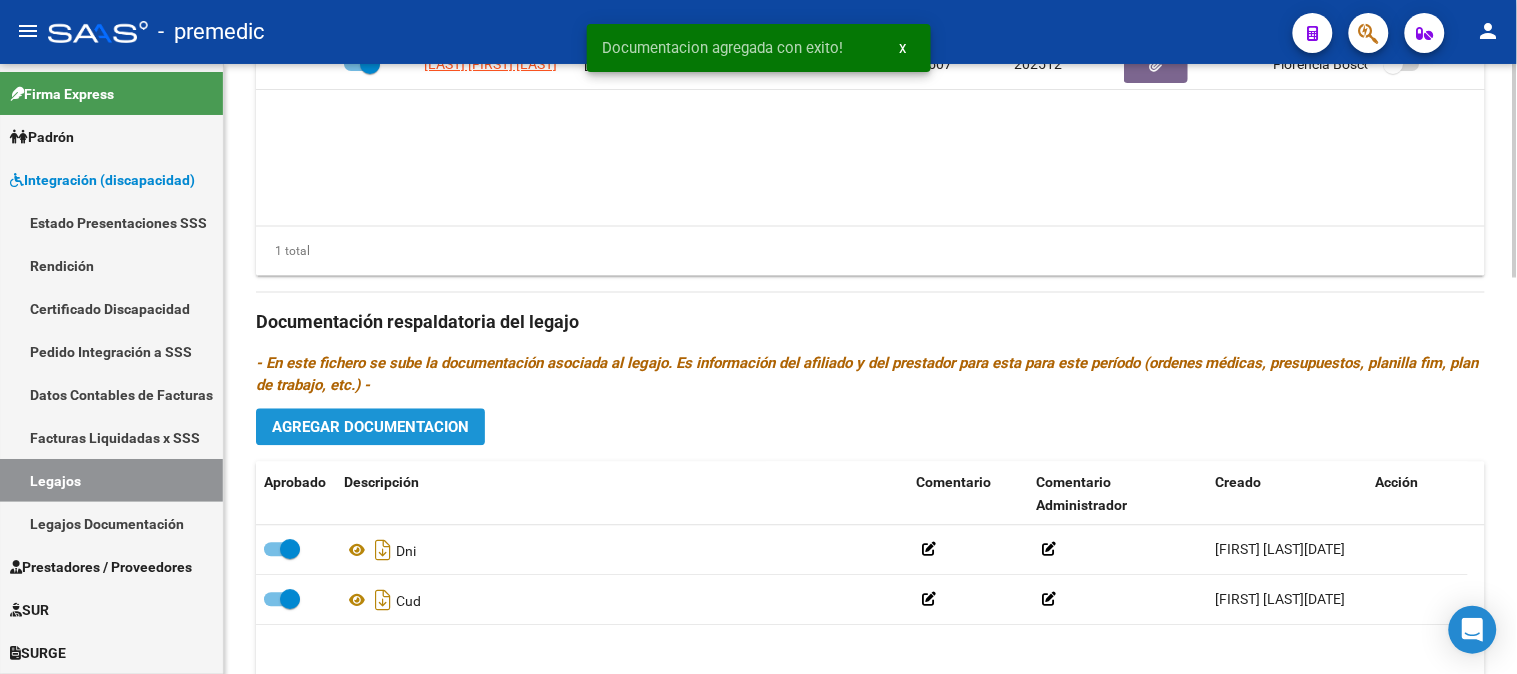 click on "Agregar Documentacion" 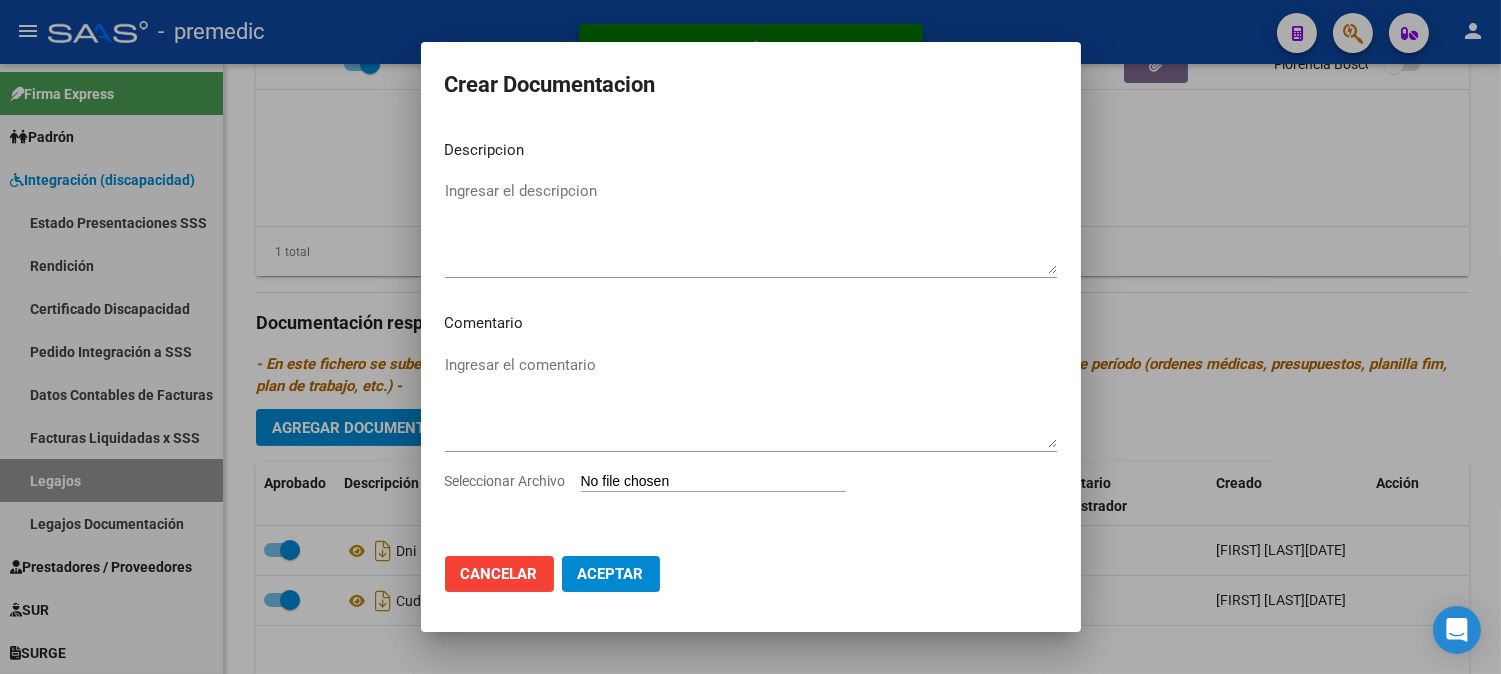 click on "Seleccionar Archivo" at bounding box center (713, 482) 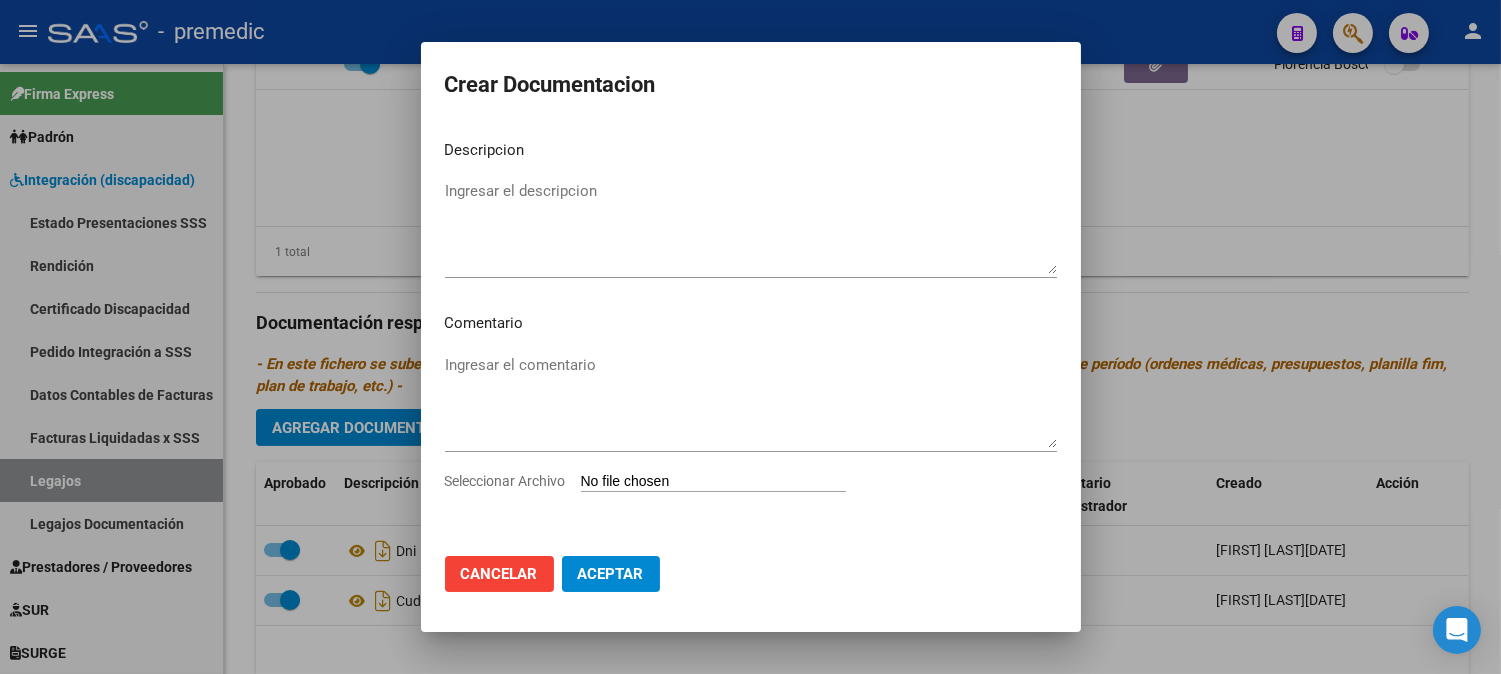 type on "C:\fakepath\3- CONFORMIDAD.pdf" 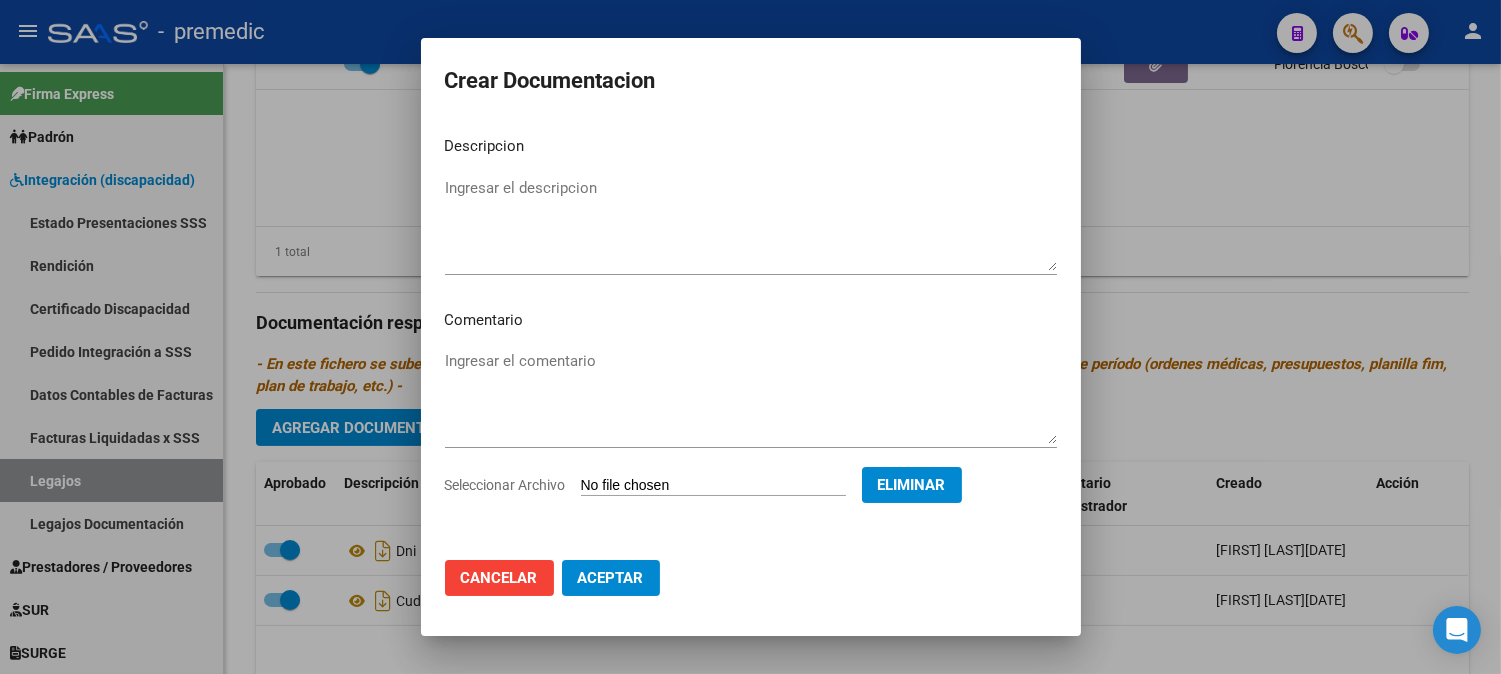 click on "Ingresar el descripcion" at bounding box center [751, 224] 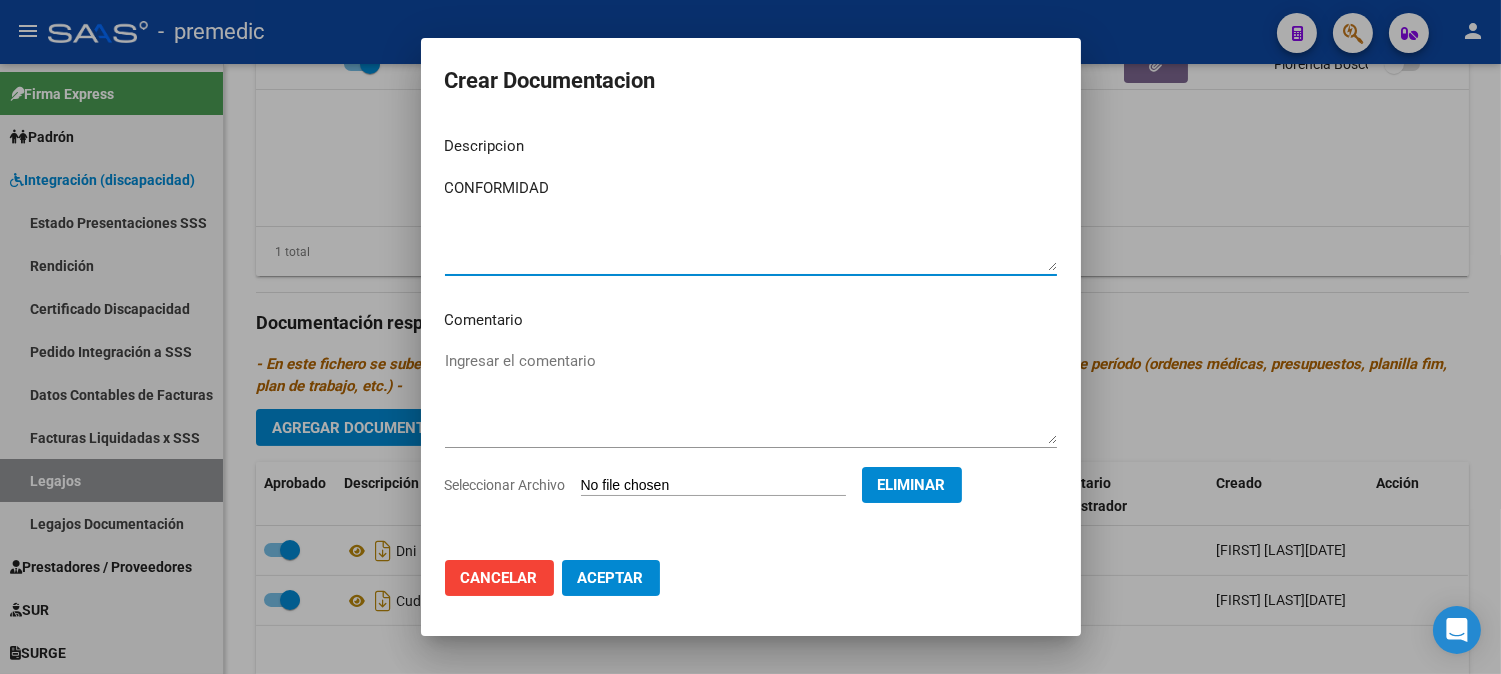 type on "CONFORMIDAD" 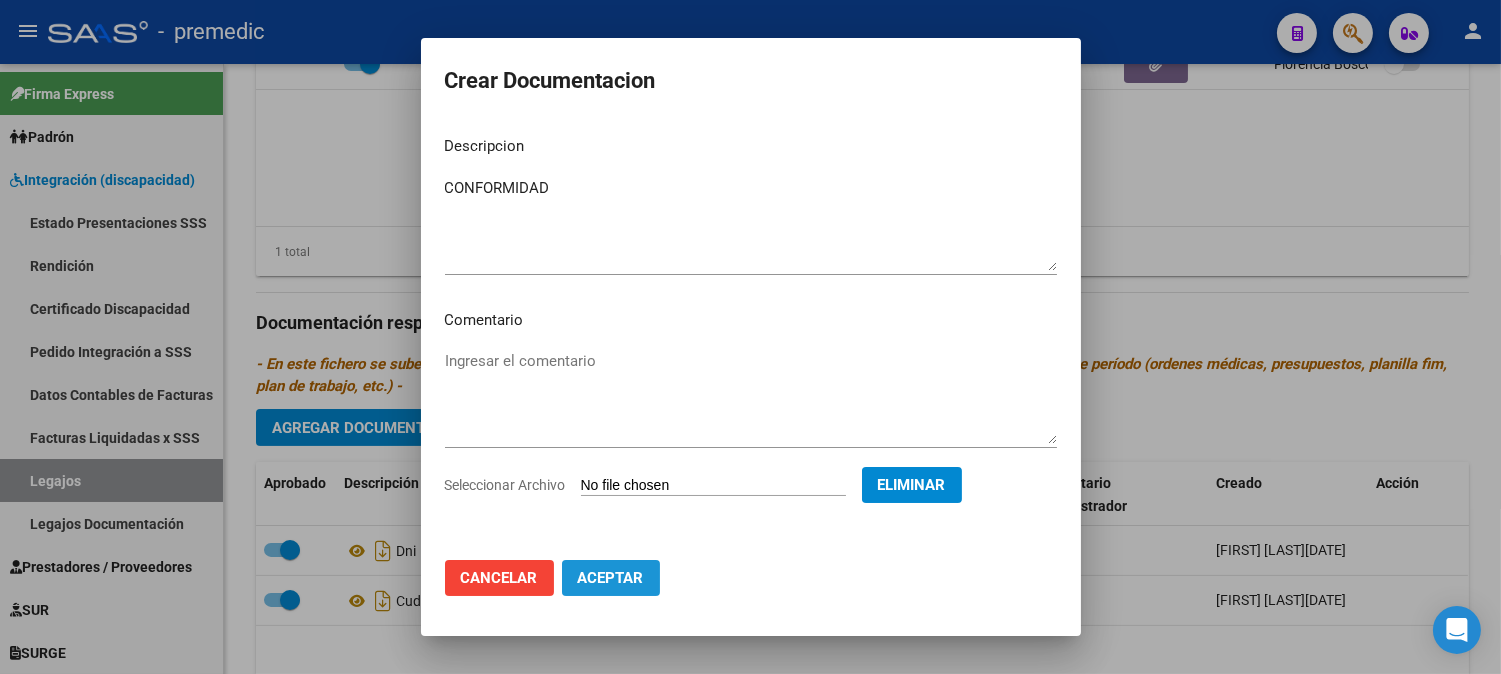 click on "Aceptar" 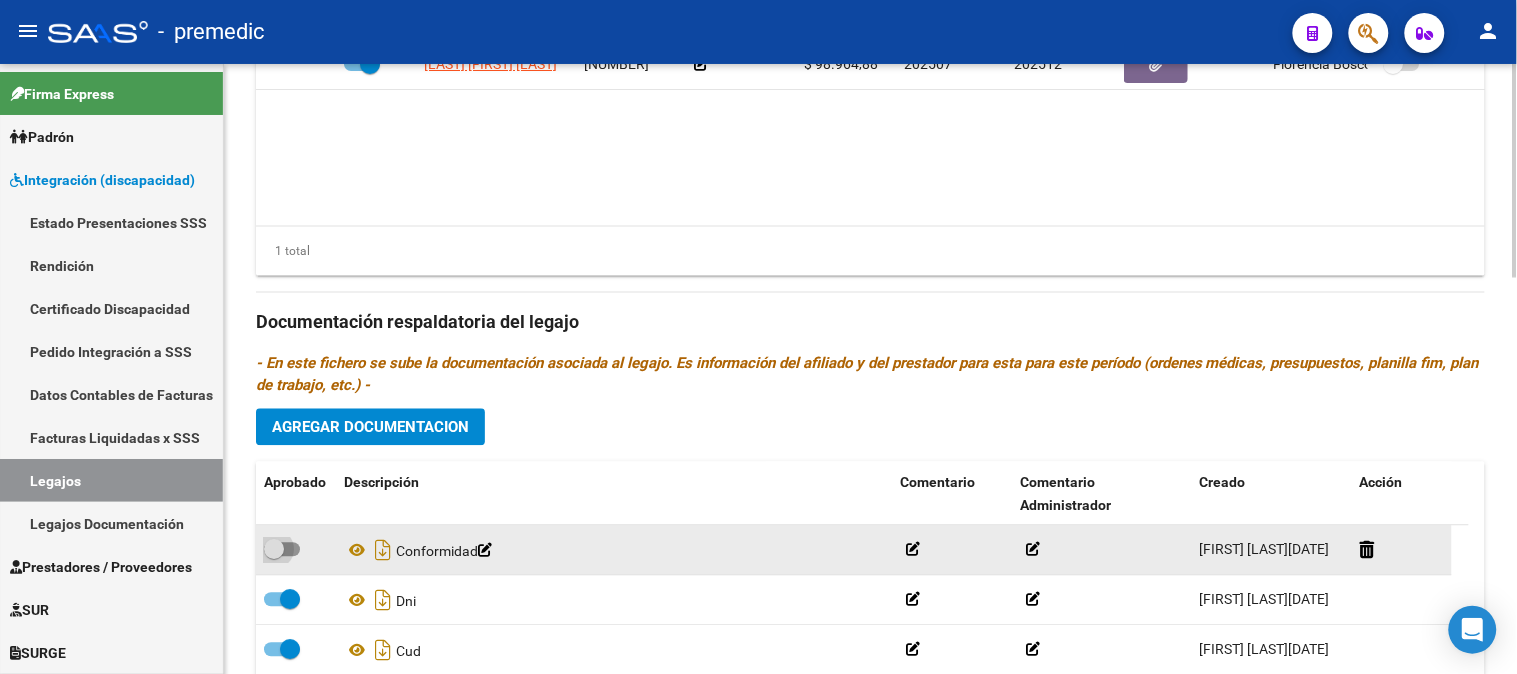 click at bounding box center (282, 550) 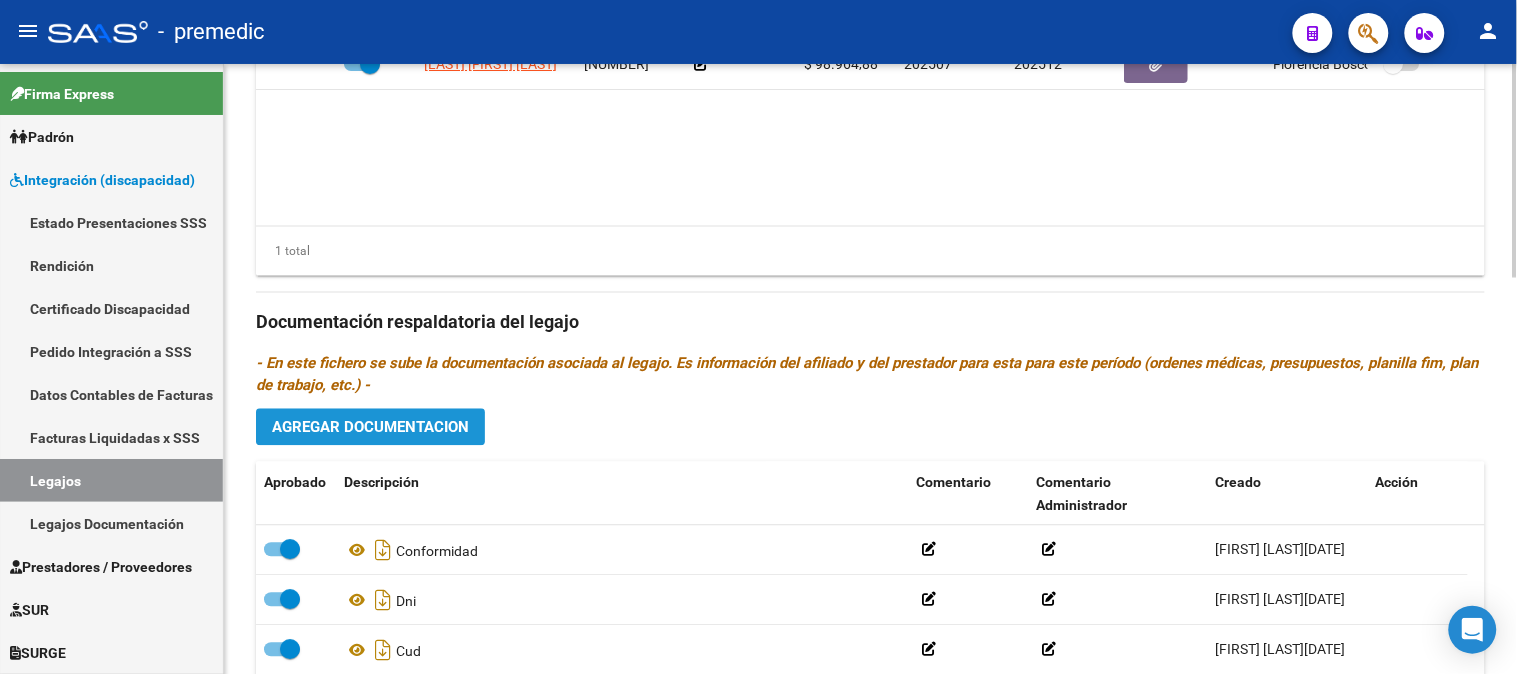 click on "Agregar Documentacion" 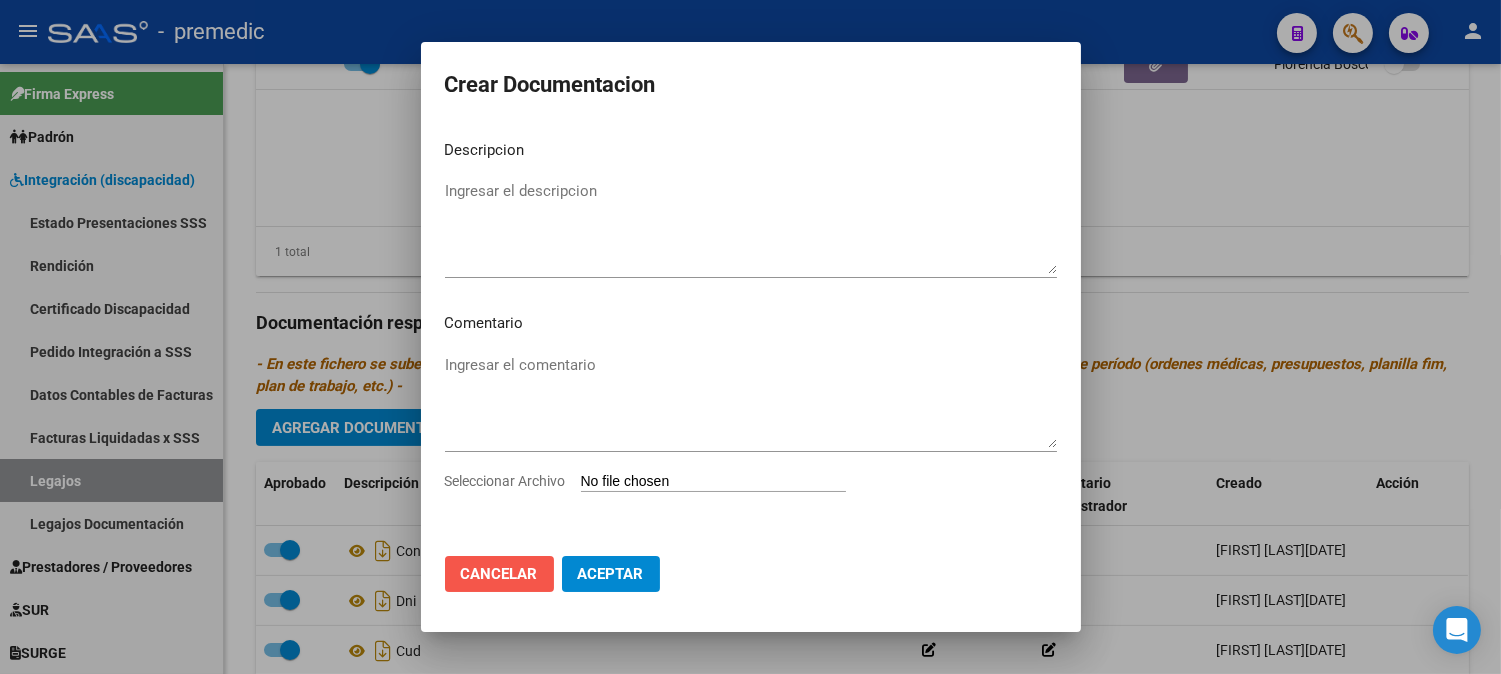 click on "Cancelar" 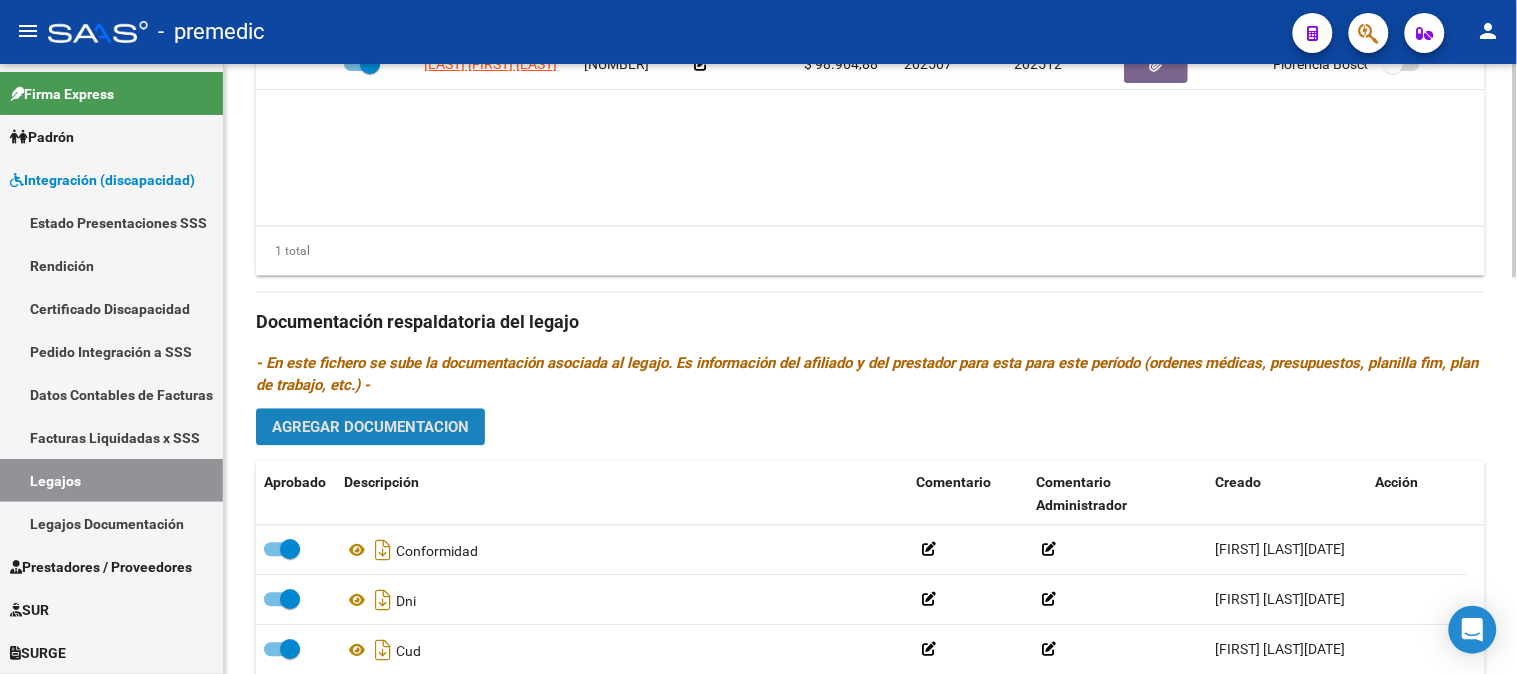 click on "Agregar Documentacion" 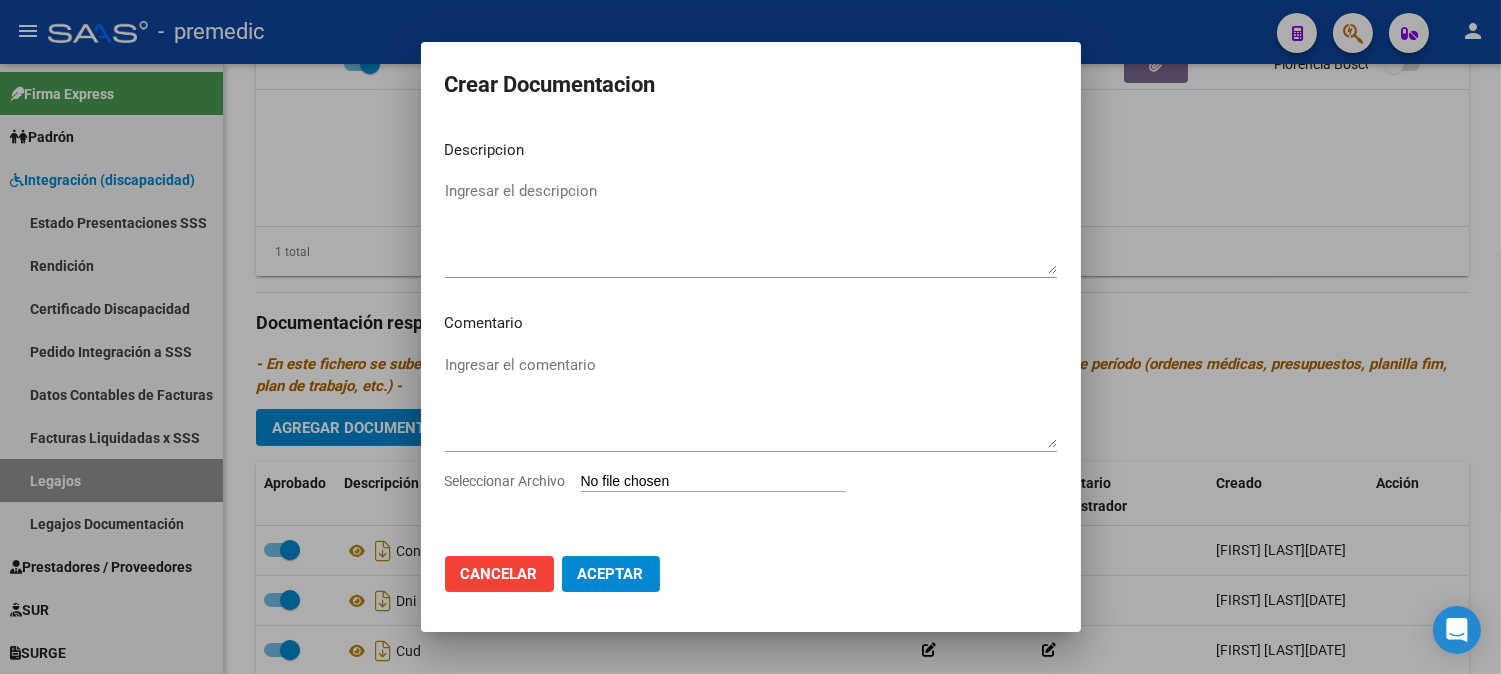 click on "Seleccionar Archivo" at bounding box center (751, 489) 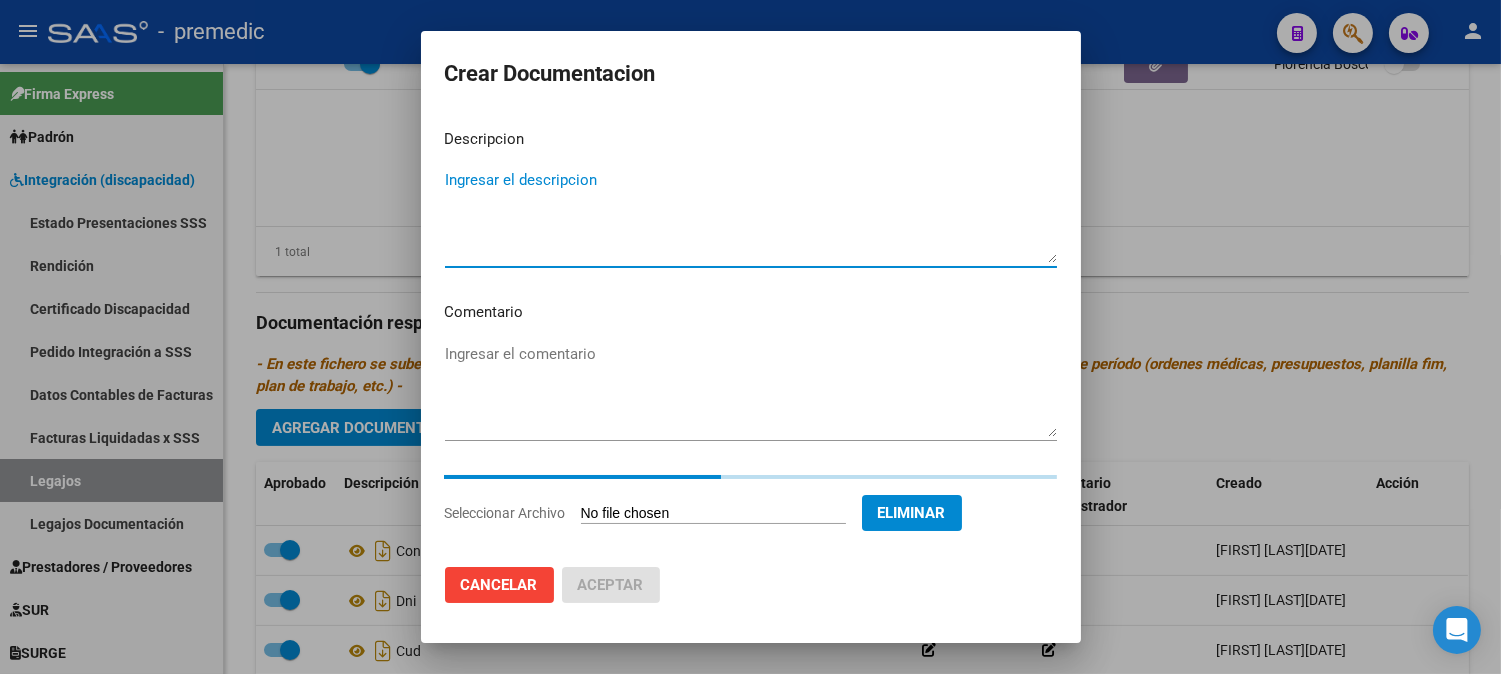 click on "Ingresar el descripcion" at bounding box center (751, 216) 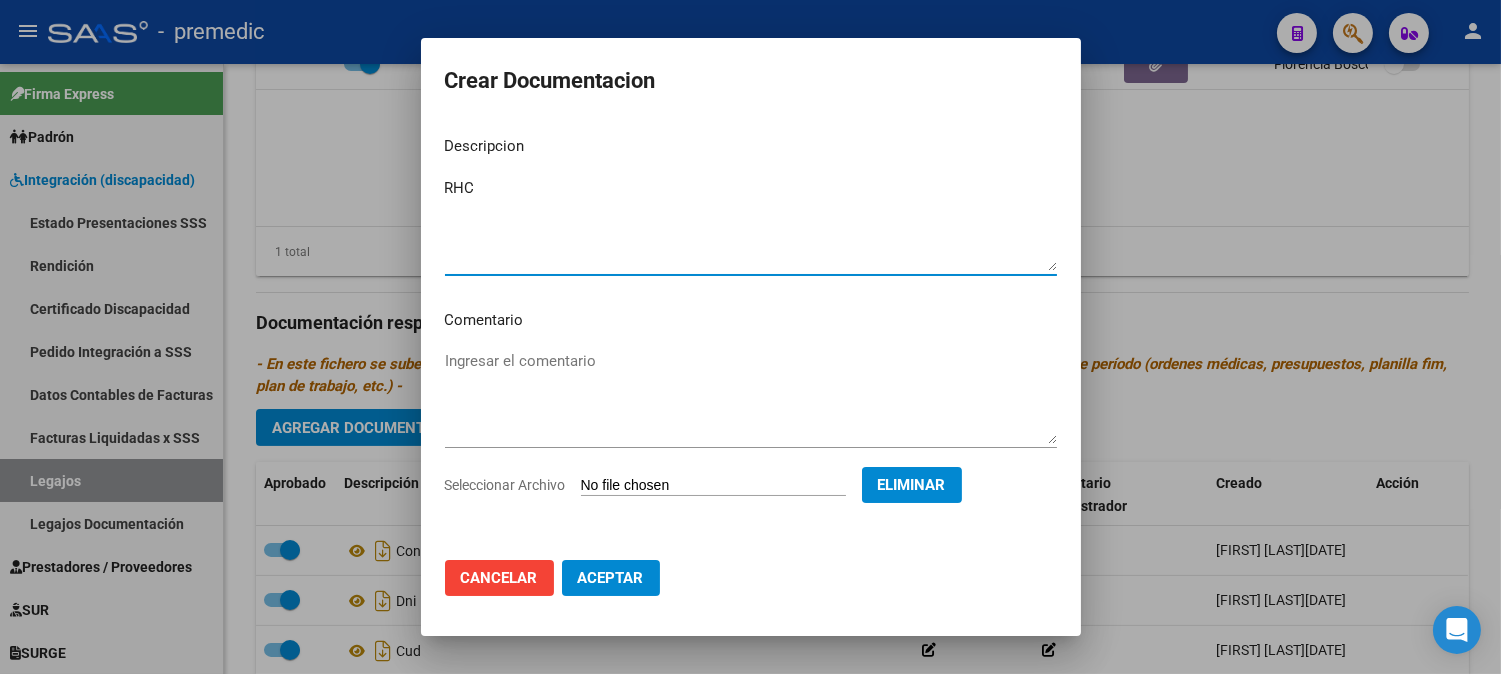 type on "RHC" 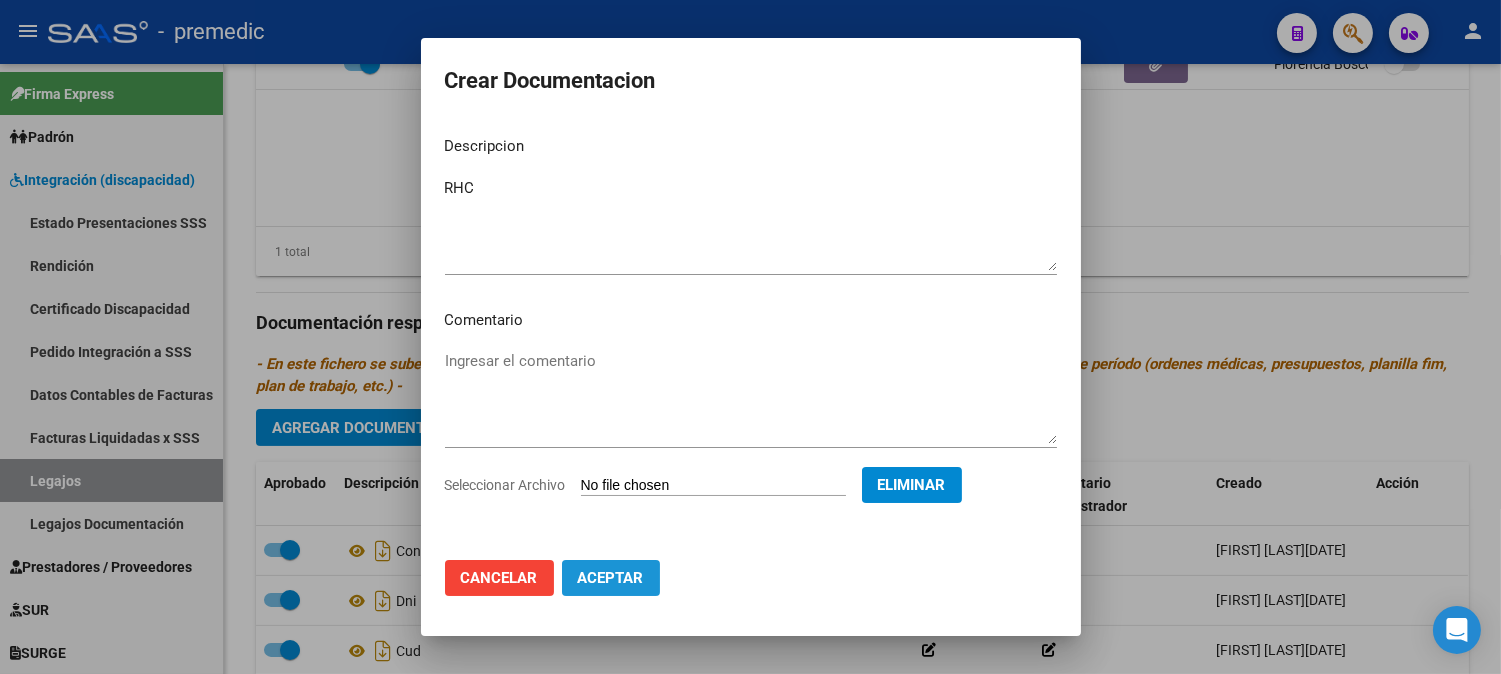 click on "Aceptar" 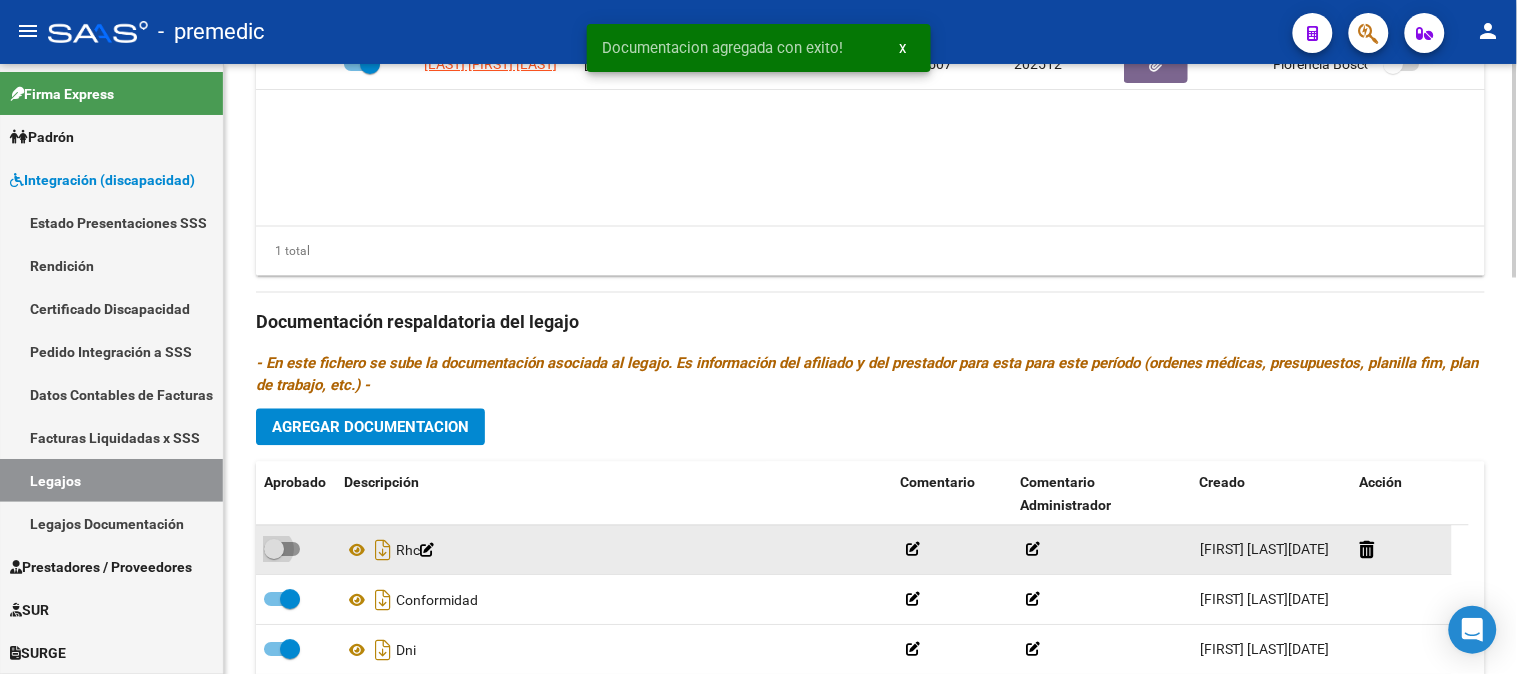 click at bounding box center (282, 550) 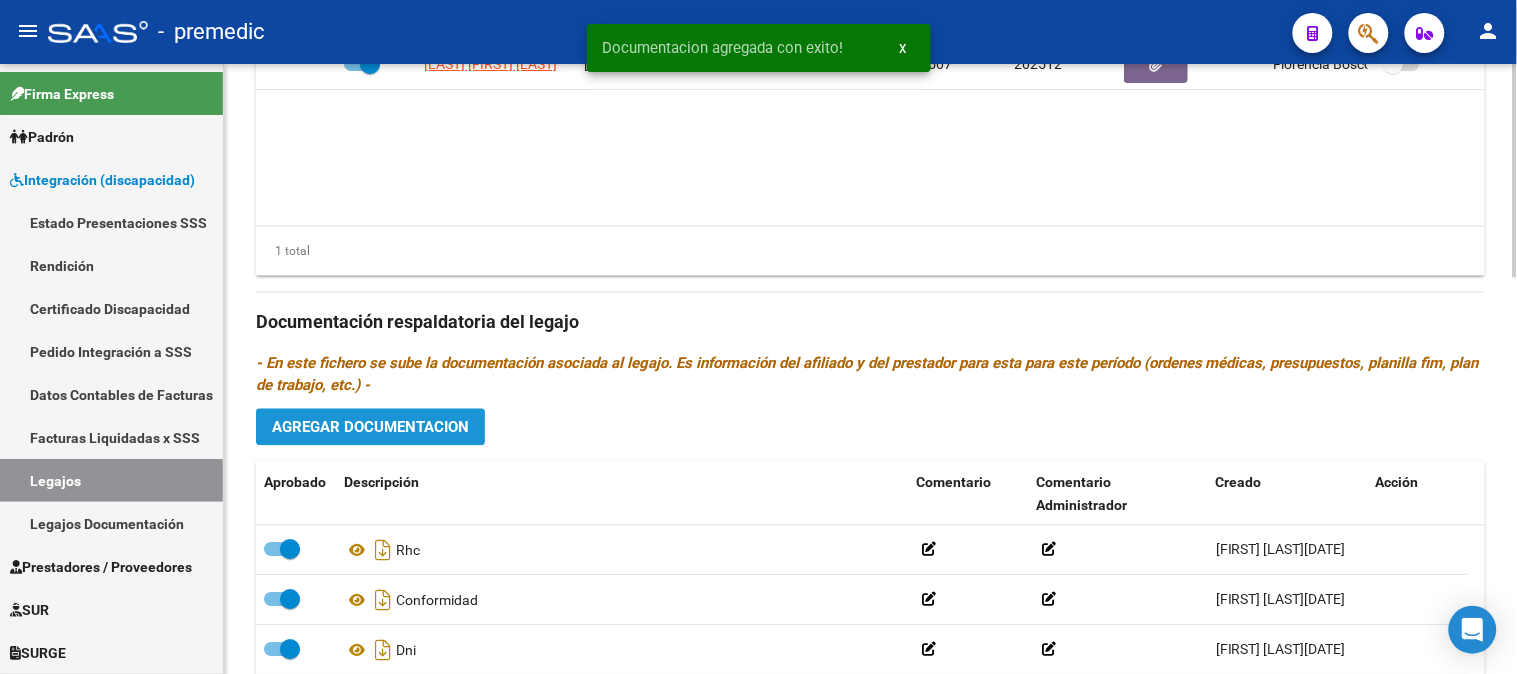 click on "Agregar Documentacion" 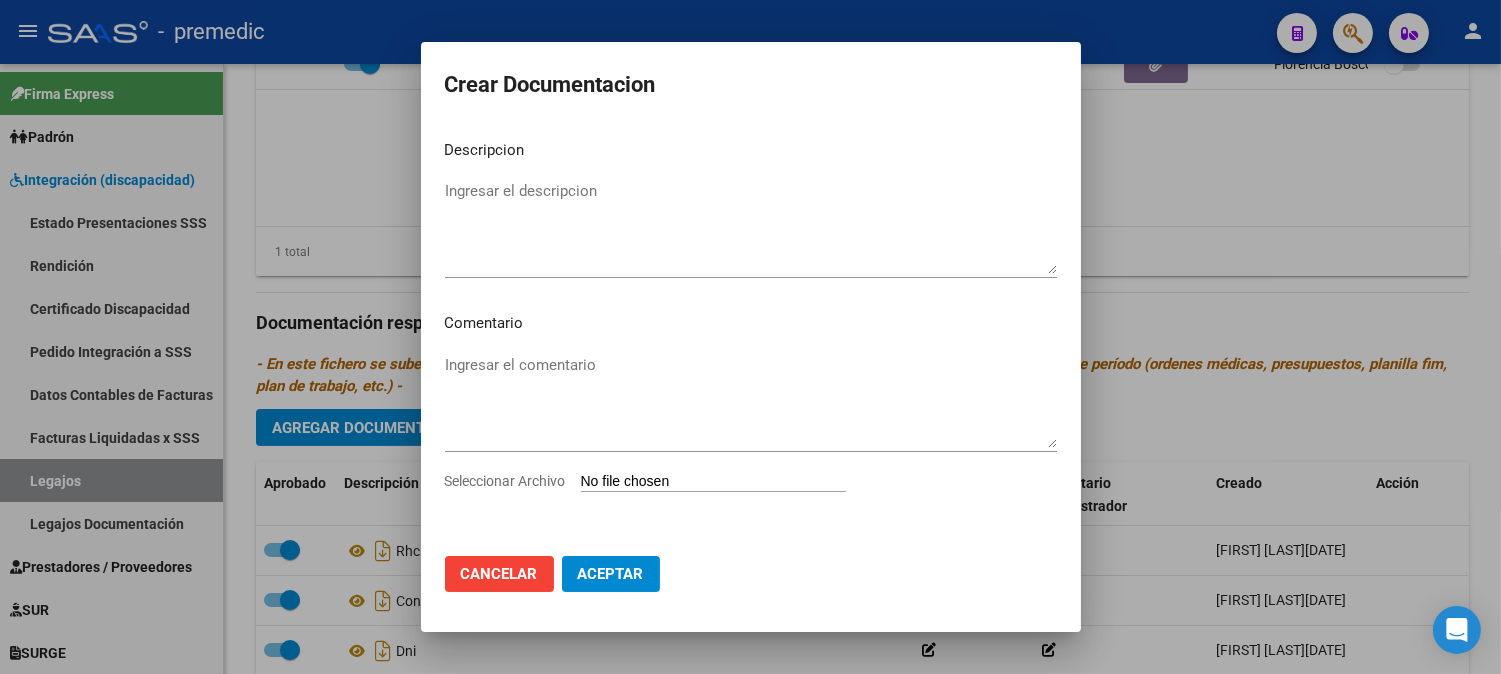 click on "Seleccionar Archivo" at bounding box center [713, 482] 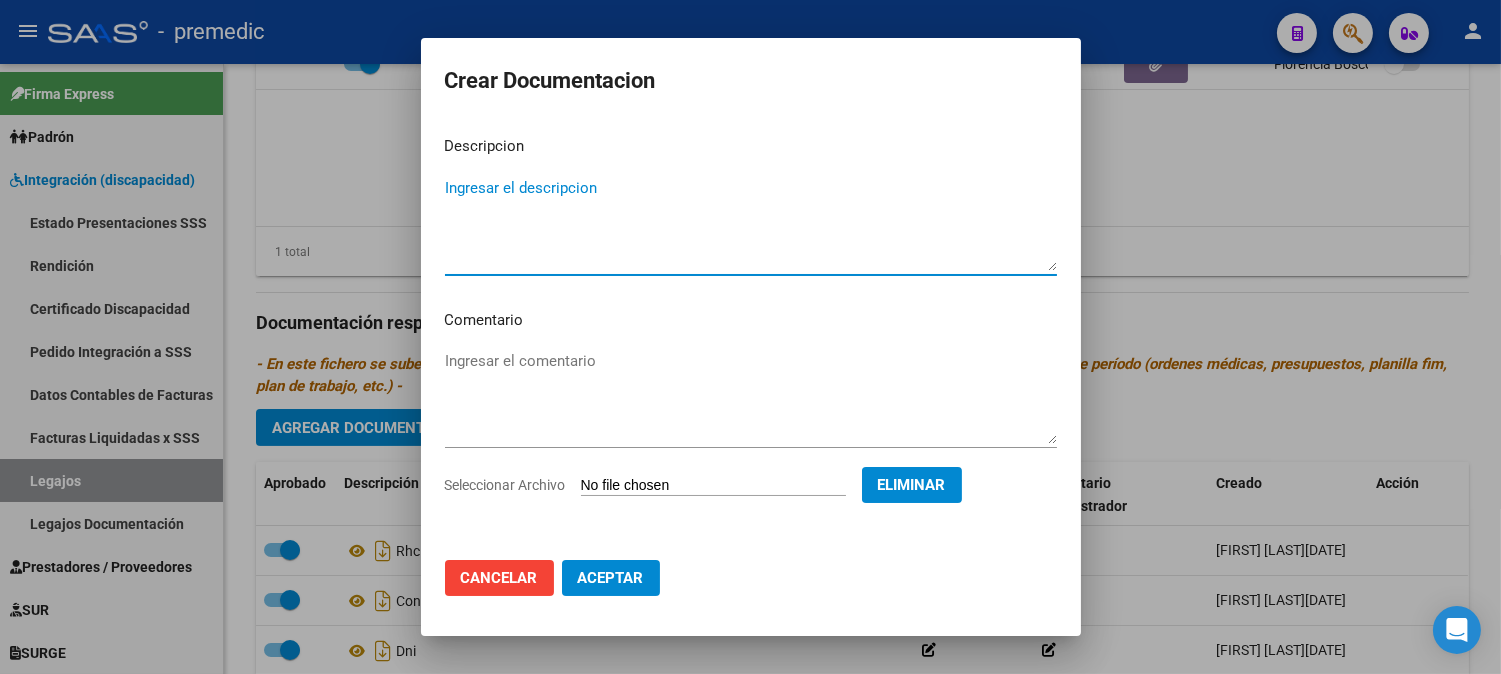 click on "Ingresar el descripcion" at bounding box center (751, 224) 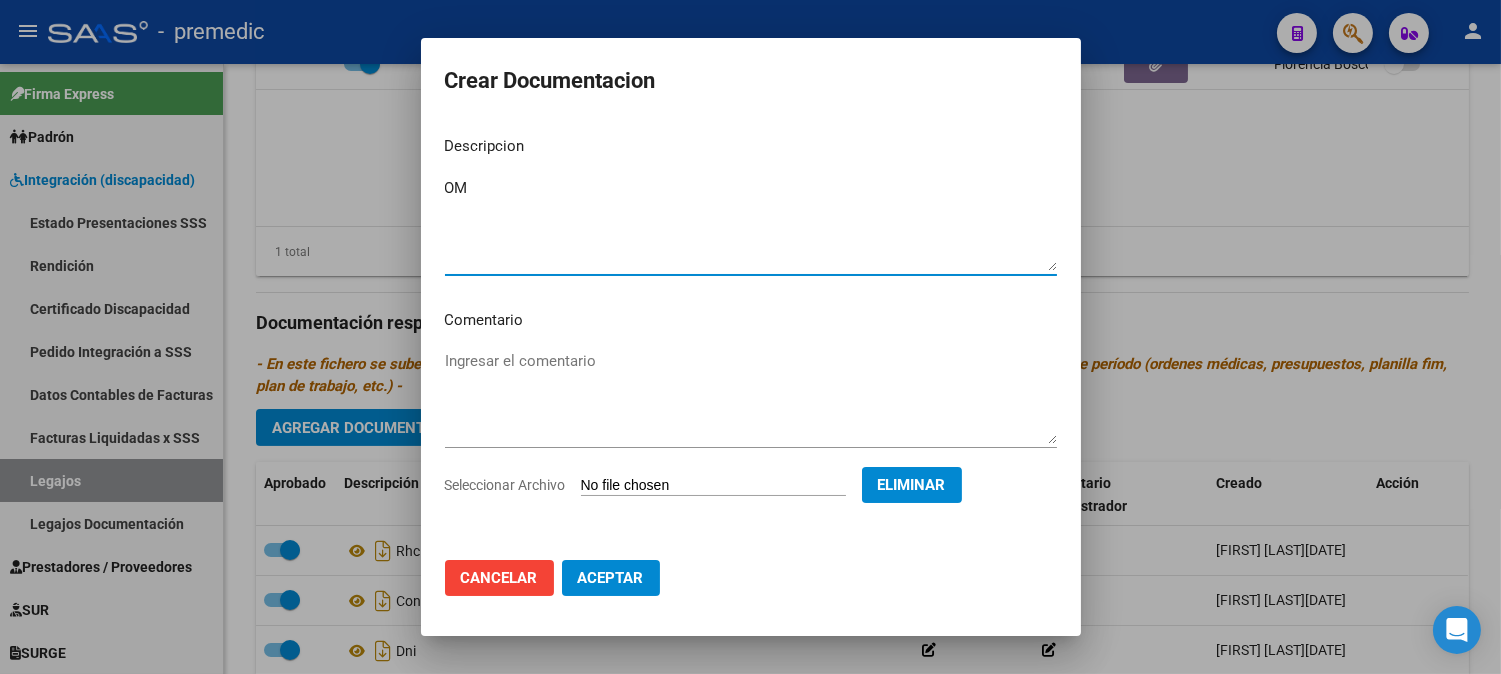 type on "OM" 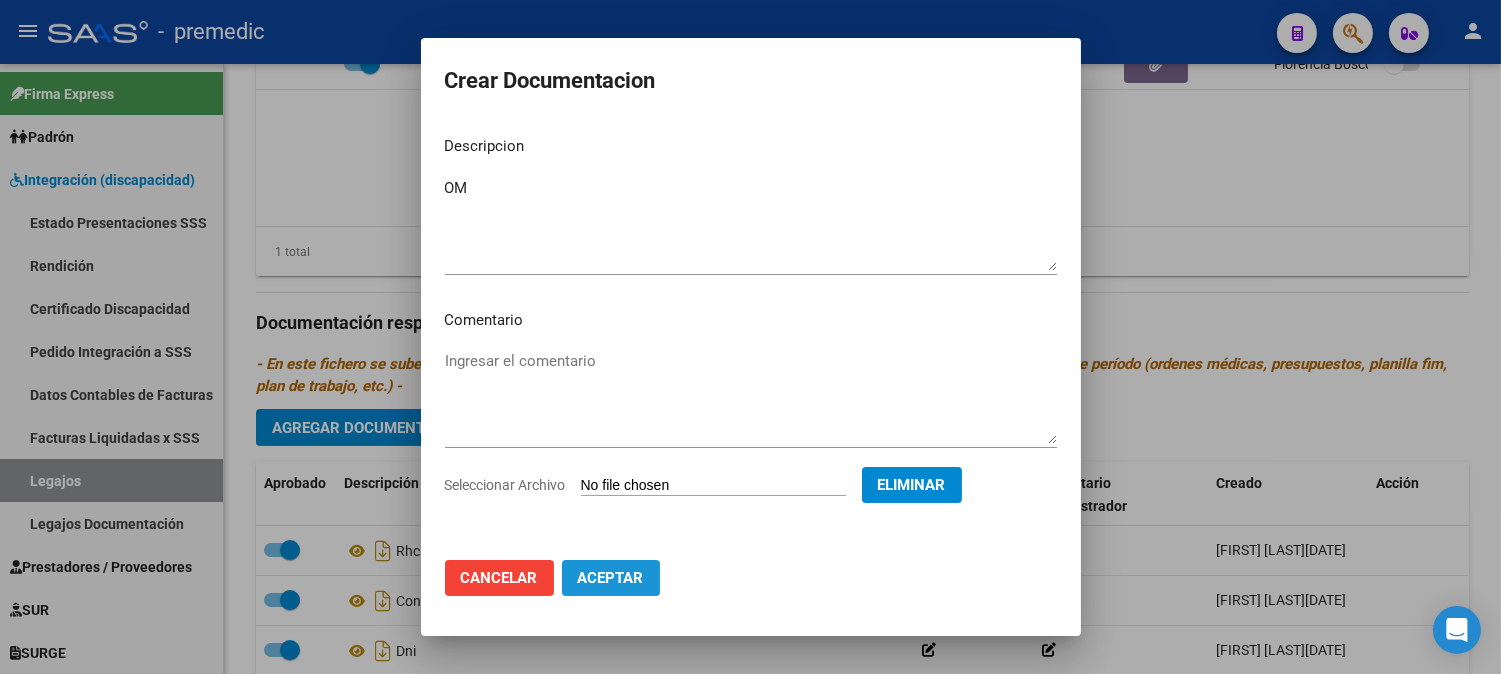 click on "Aceptar" 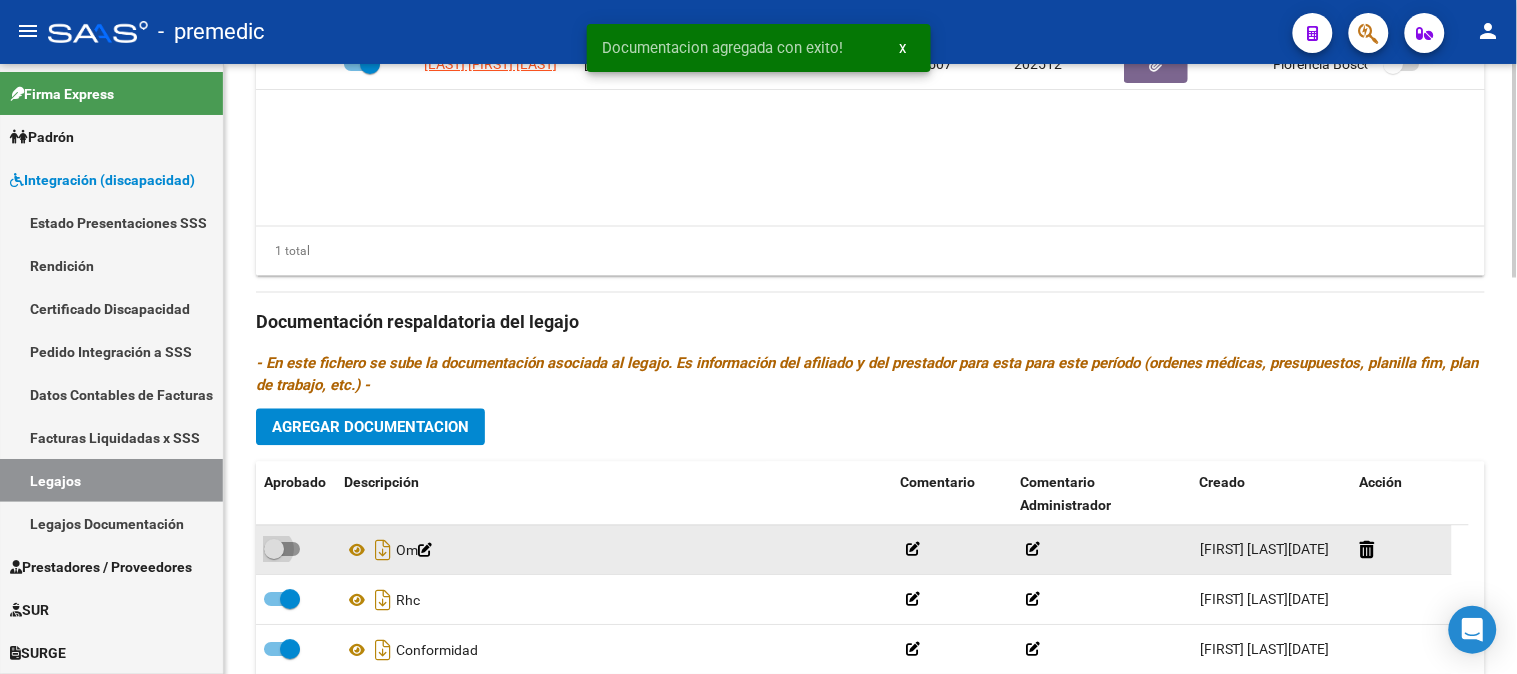click at bounding box center (282, 550) 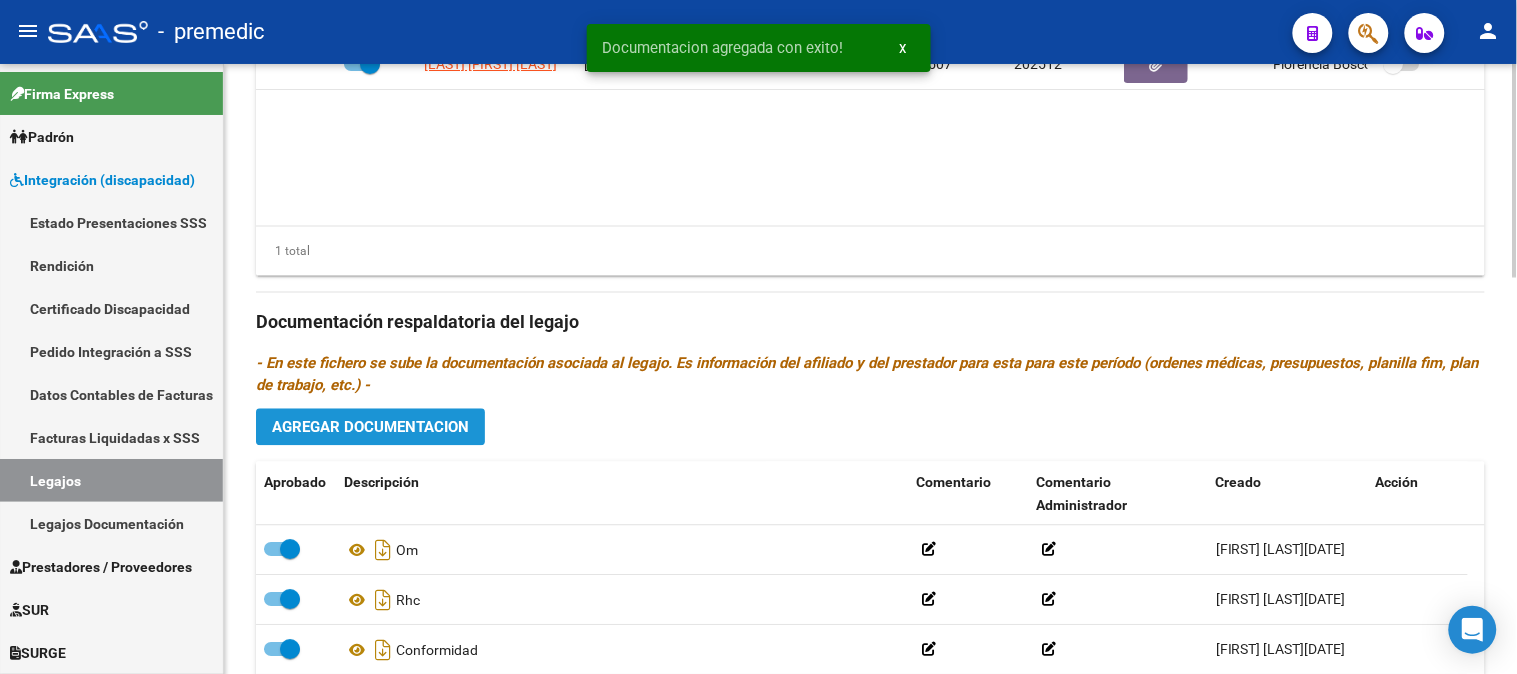 click on "Agregar Documentacion" 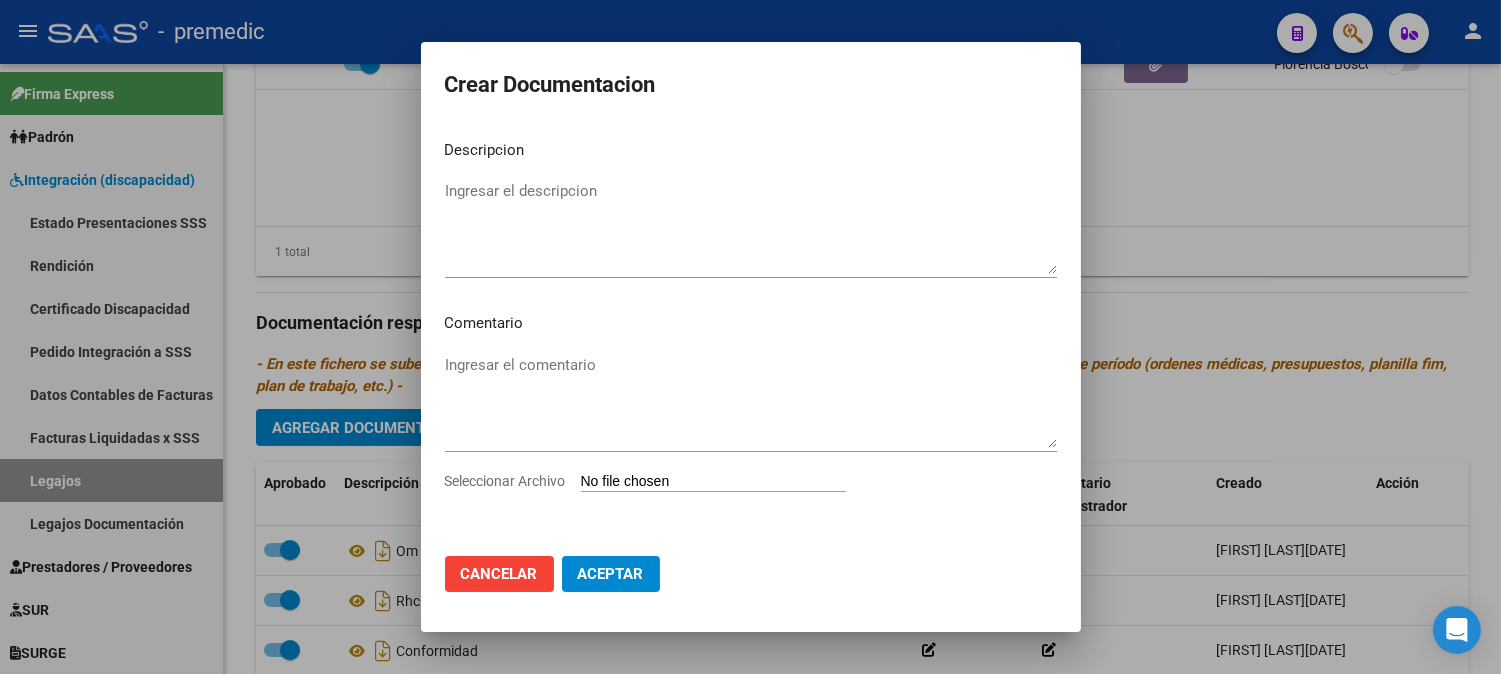 click on "Seleccionar Archivo" at bounding box center [713, 482] 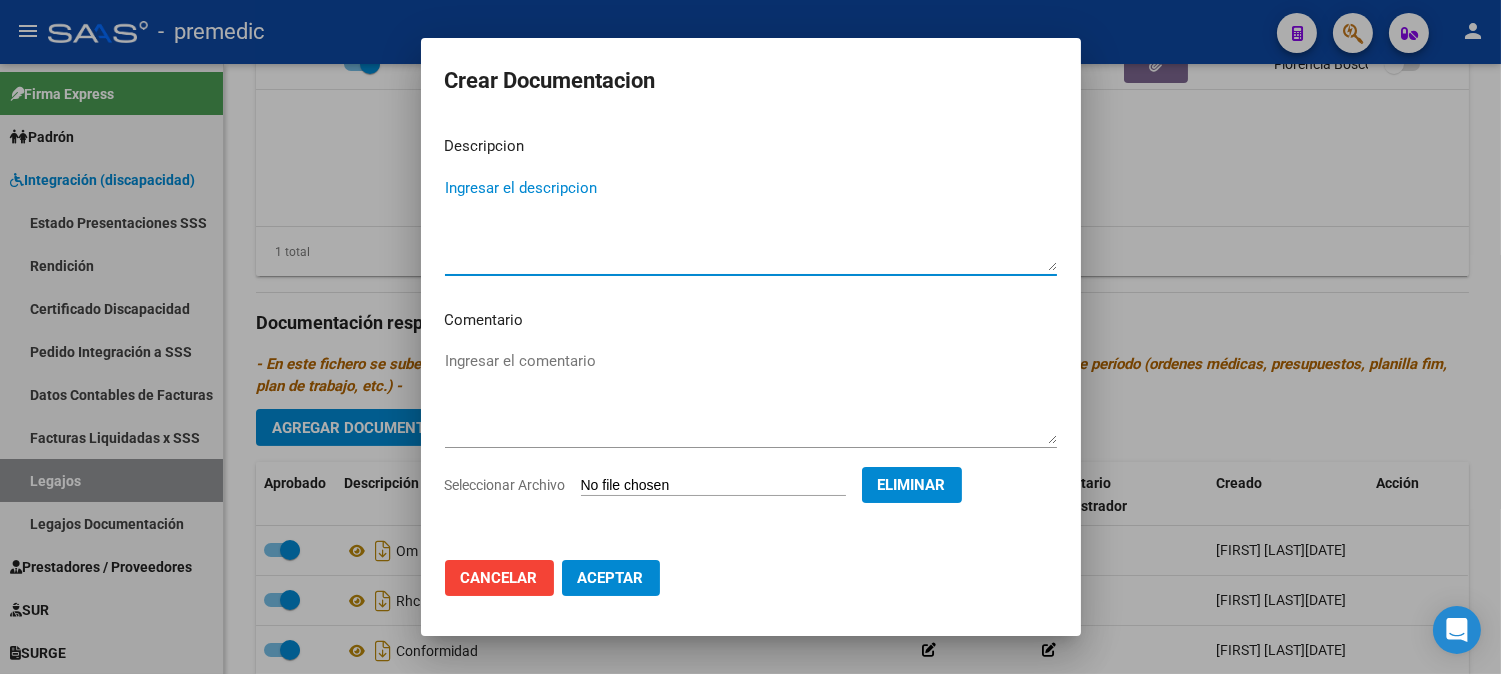 click on "Ingresar el descripcion" at bounding box center (751, 224) 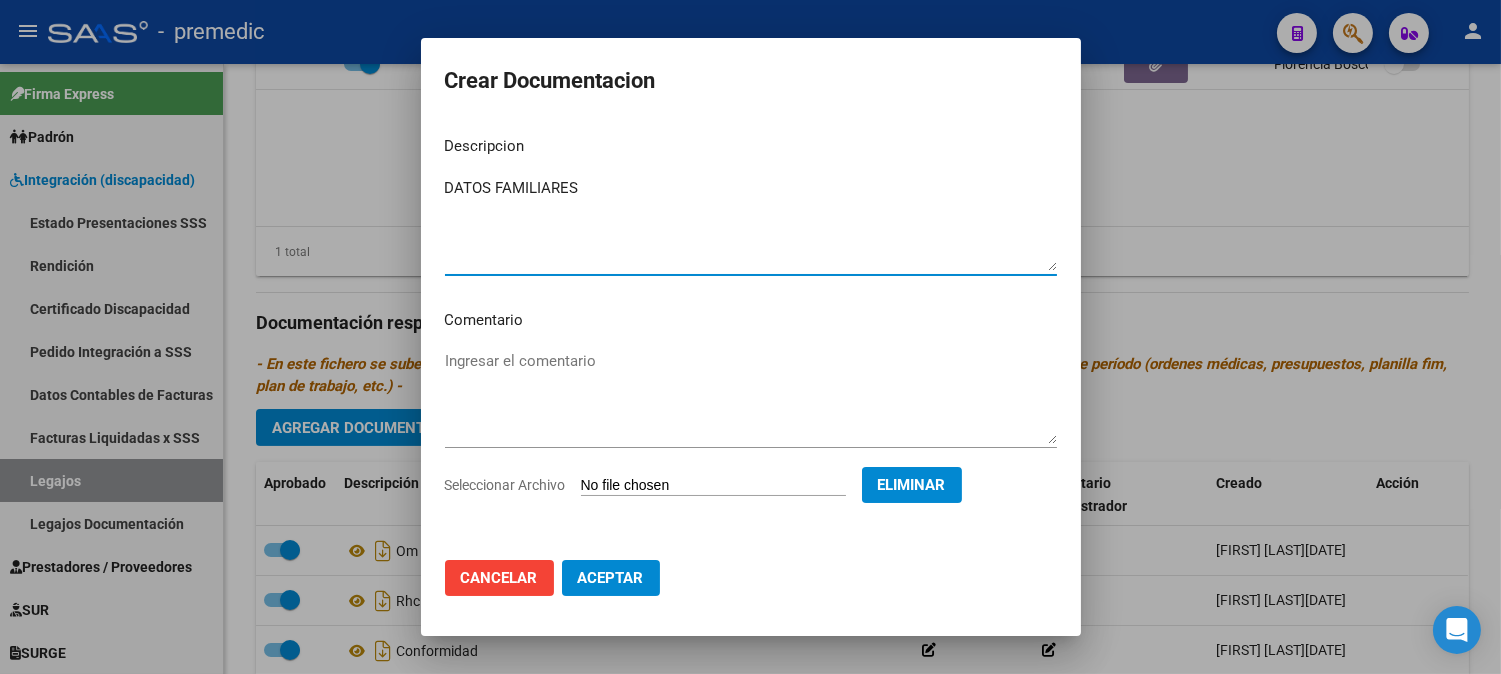 type on "DATOS FAMILIARES" 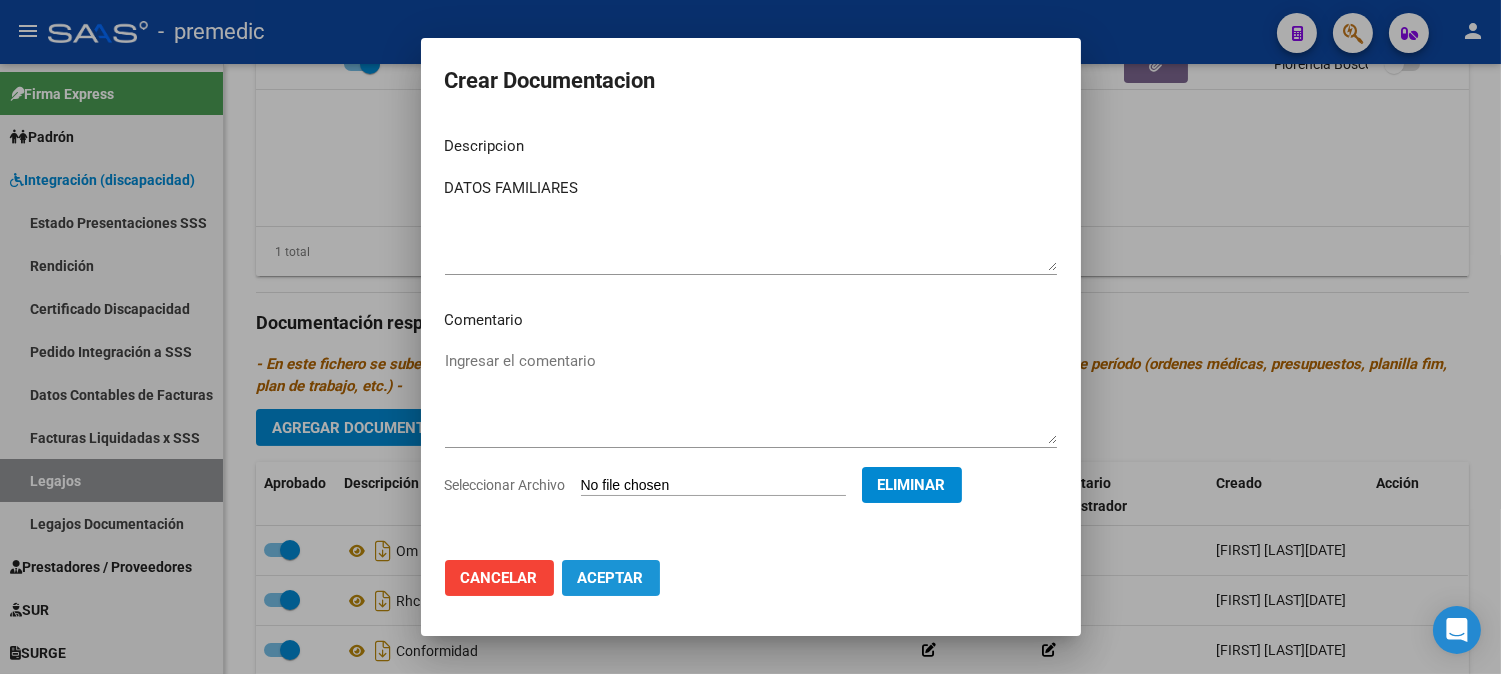 click on "Aceptar" 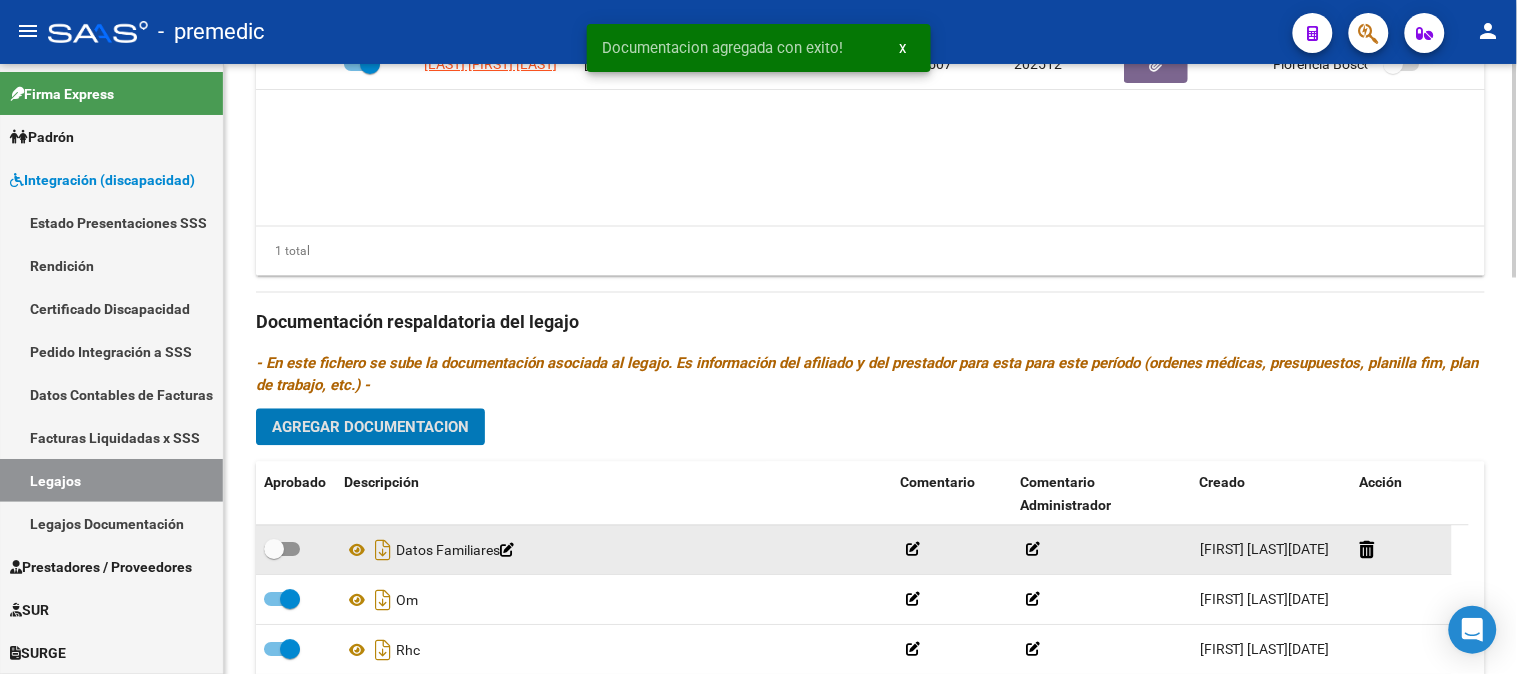 click at bounding box center (282, 550) 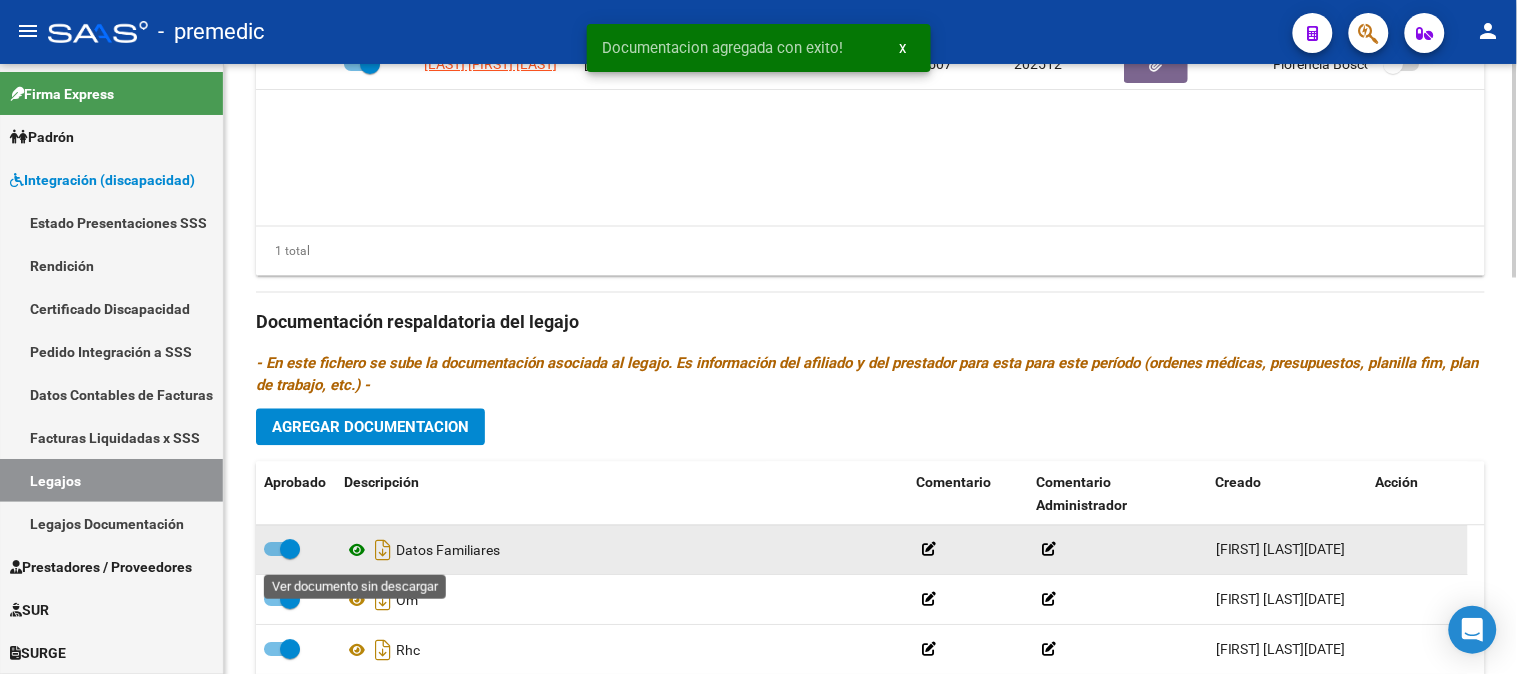 click 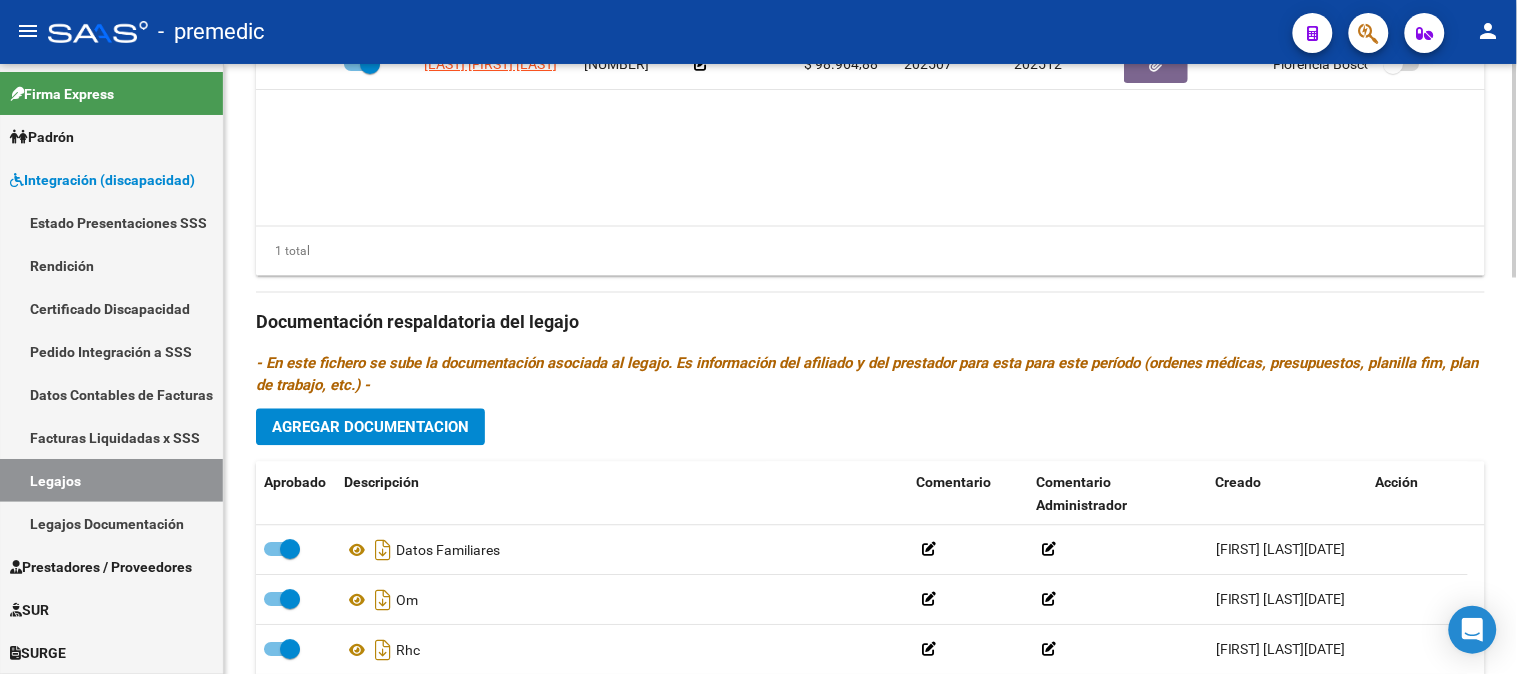 click on "Prestadores asociados al legajo Agregar Prestador Aprobado Prestador CUIT Comentario Presupuesto Periodo Desde Periodo Hasta Usuario Admite Dependencia   LASTRA VALERIA AGUSTINA [CUIT]      $ 98.964,88  202507 202512 Florencia Bosco   [DATE]    1 total Documentación respaldatoria del legajo - En este fichero se sube la documentación asociada al legajo. Es información del afiliado y del prestador para esta para este período (ordenes médicas, presupuestos, planilla fim, plan de trabajo, etc.) - Agregar Documentacion Aprobado Descripción Comentario Comentario Administrador Creado Acción    Datos Familiares               Florencia Bosco   [DATE]     Om              Florencia Bosco   [DATE]     Rhc              Florencia Bosco   [DATE]     Conformidad              Florencia Bosco   [DATE]  6 total" 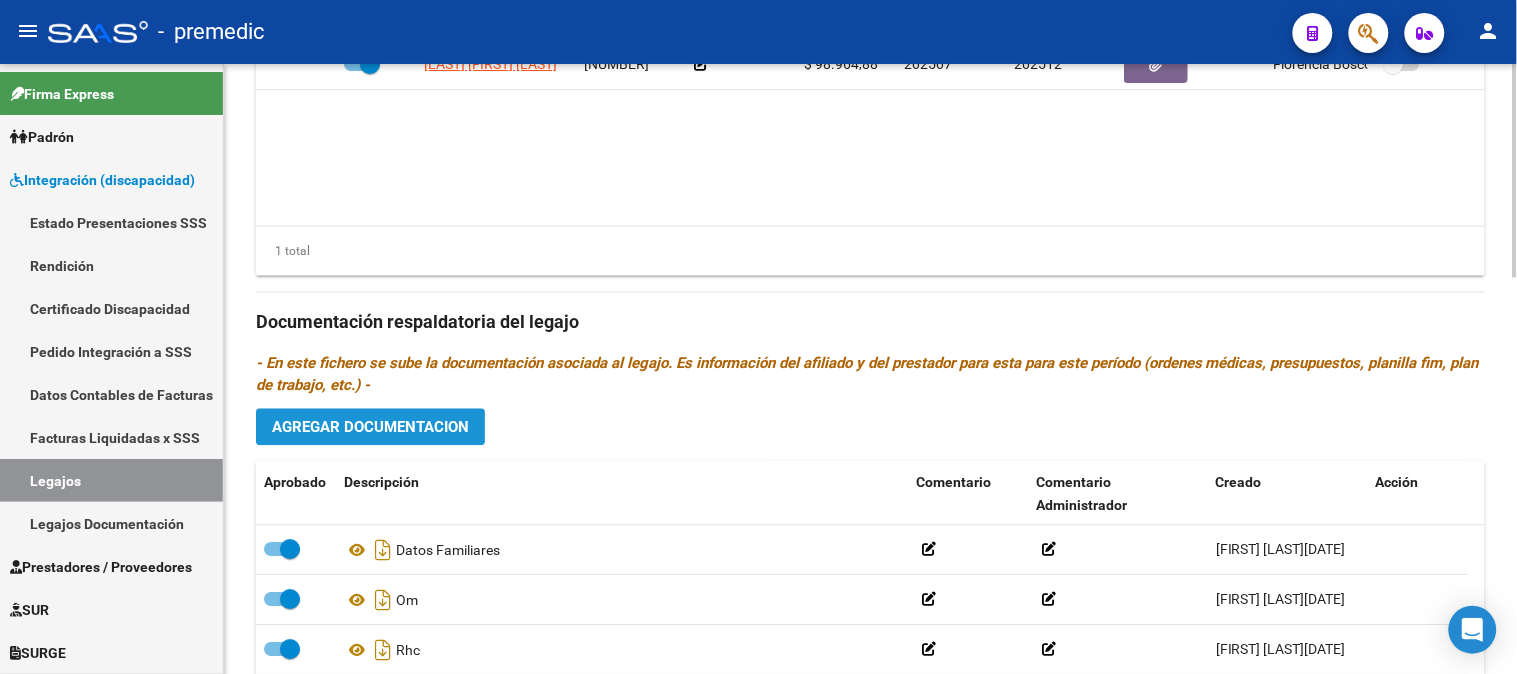 click on "Agregar Documentacion" 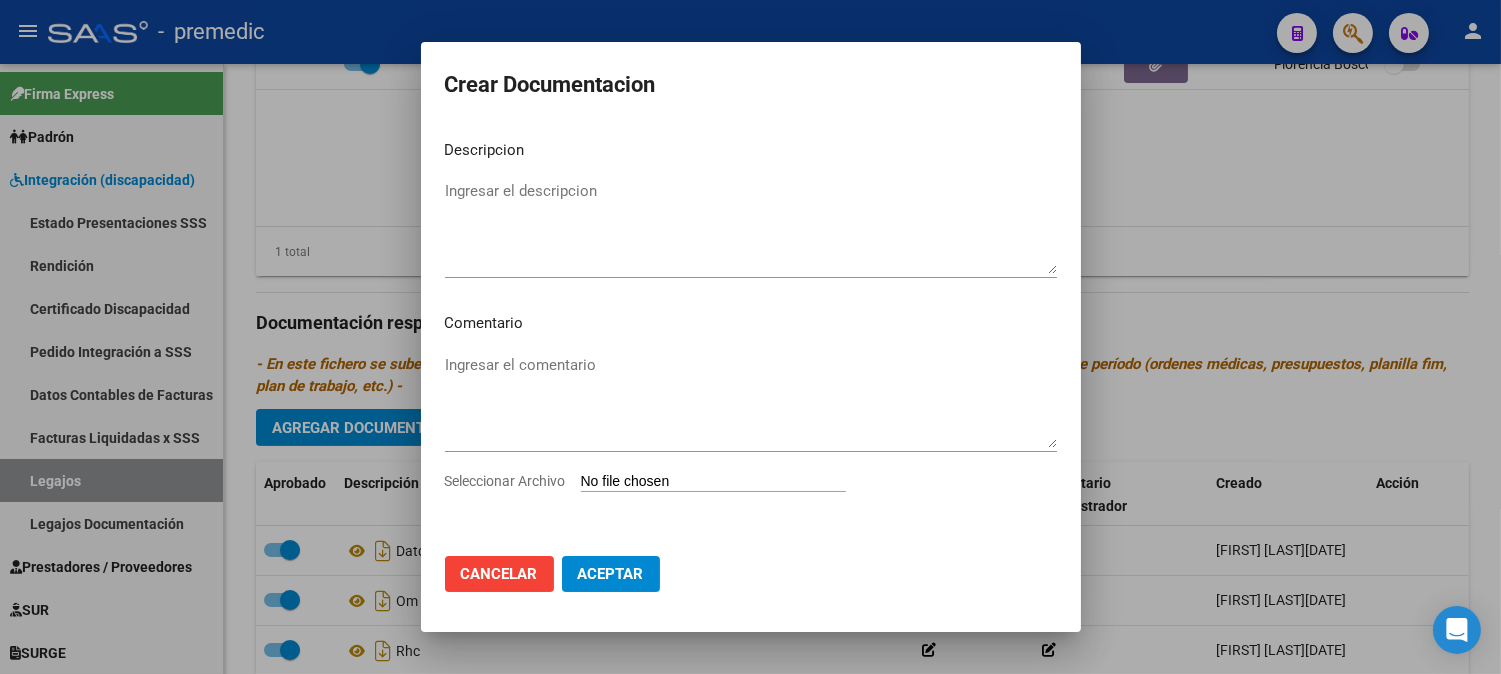 click on "Seleccionar Archivo" at bounding box center [713, 482] 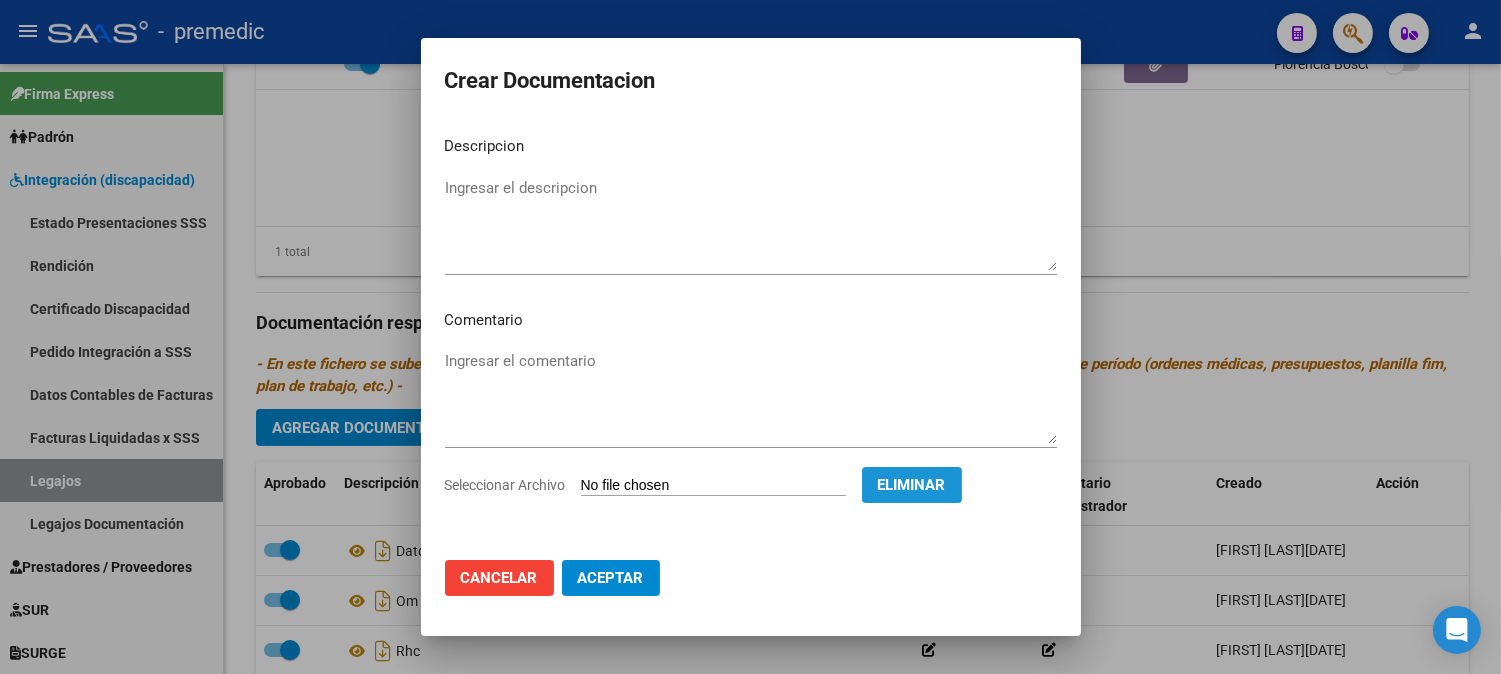 click on "Eliminar" at bounding box center (912, 485) 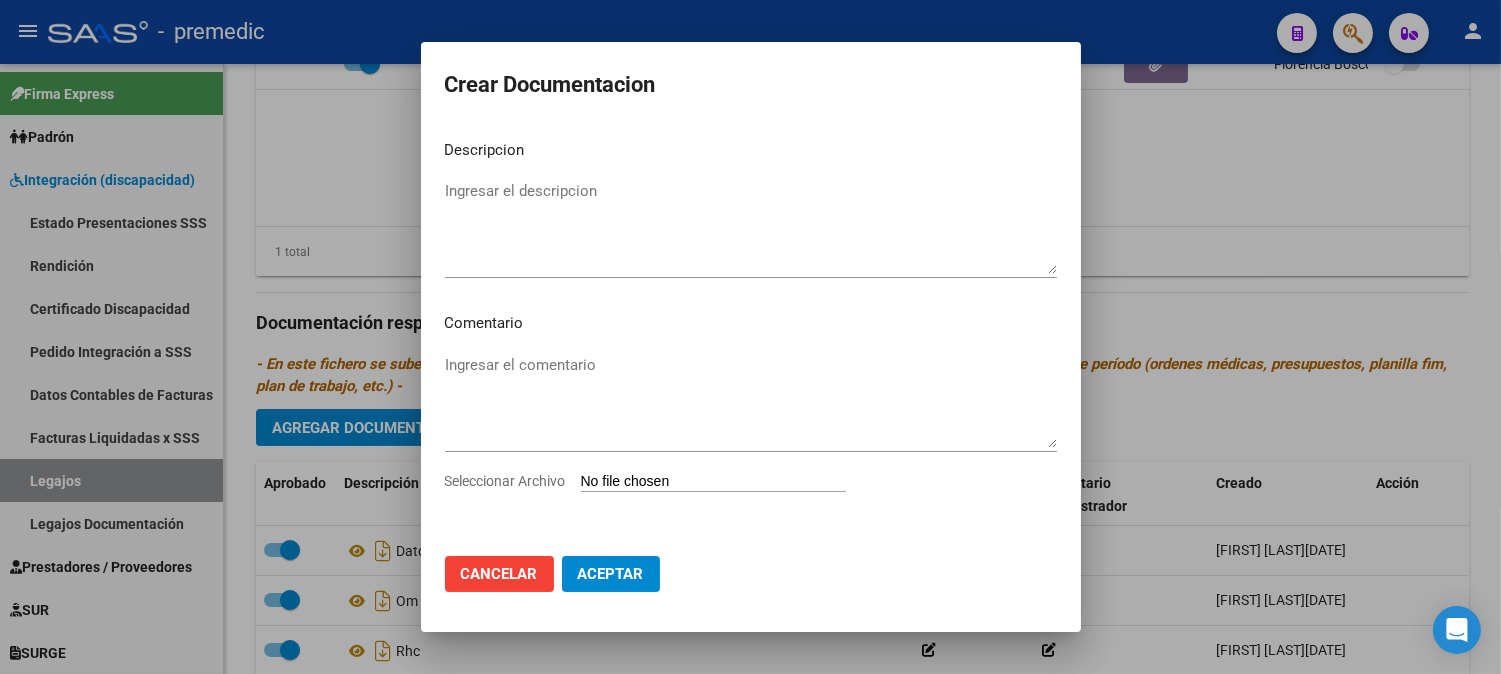 click on "Seleccionar Archivo" at bounding box center [713, 482] 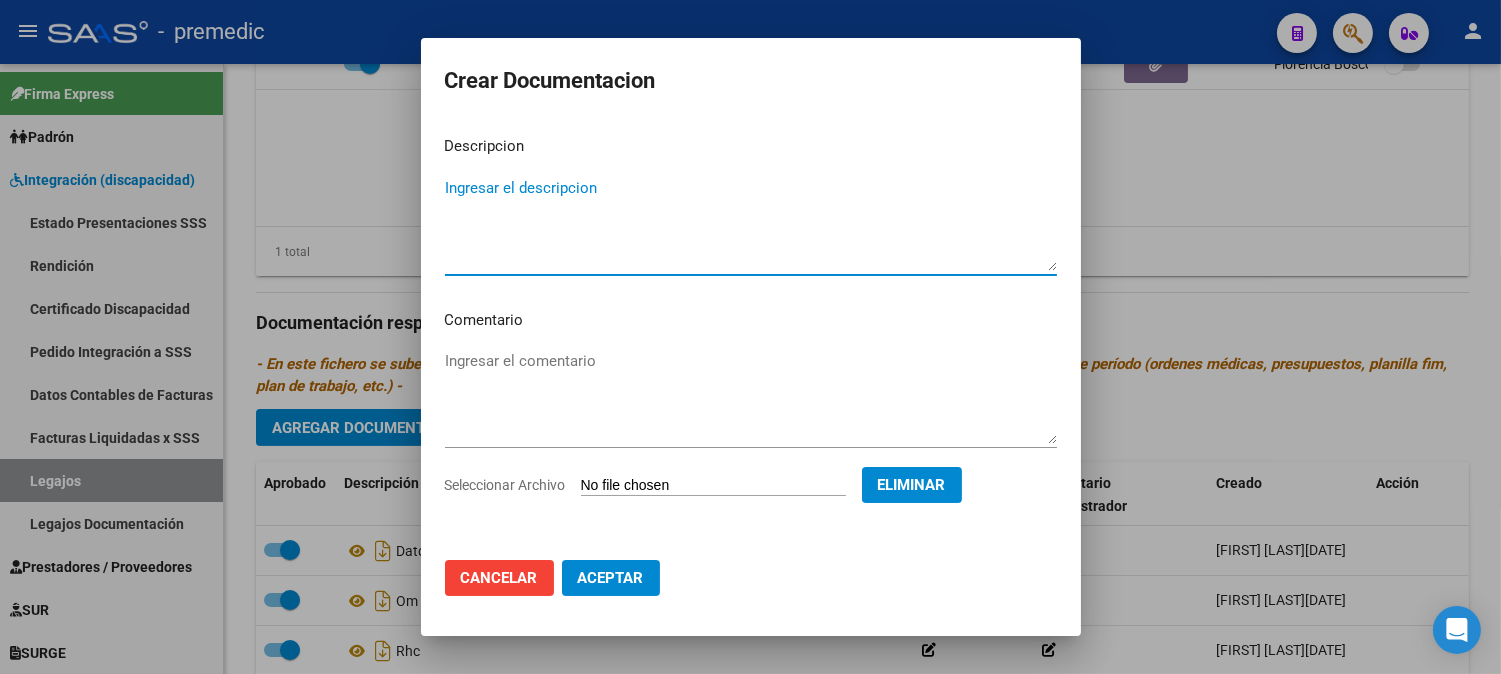 click on "Ingresar el descripcion" at bounding box center (751, 224) 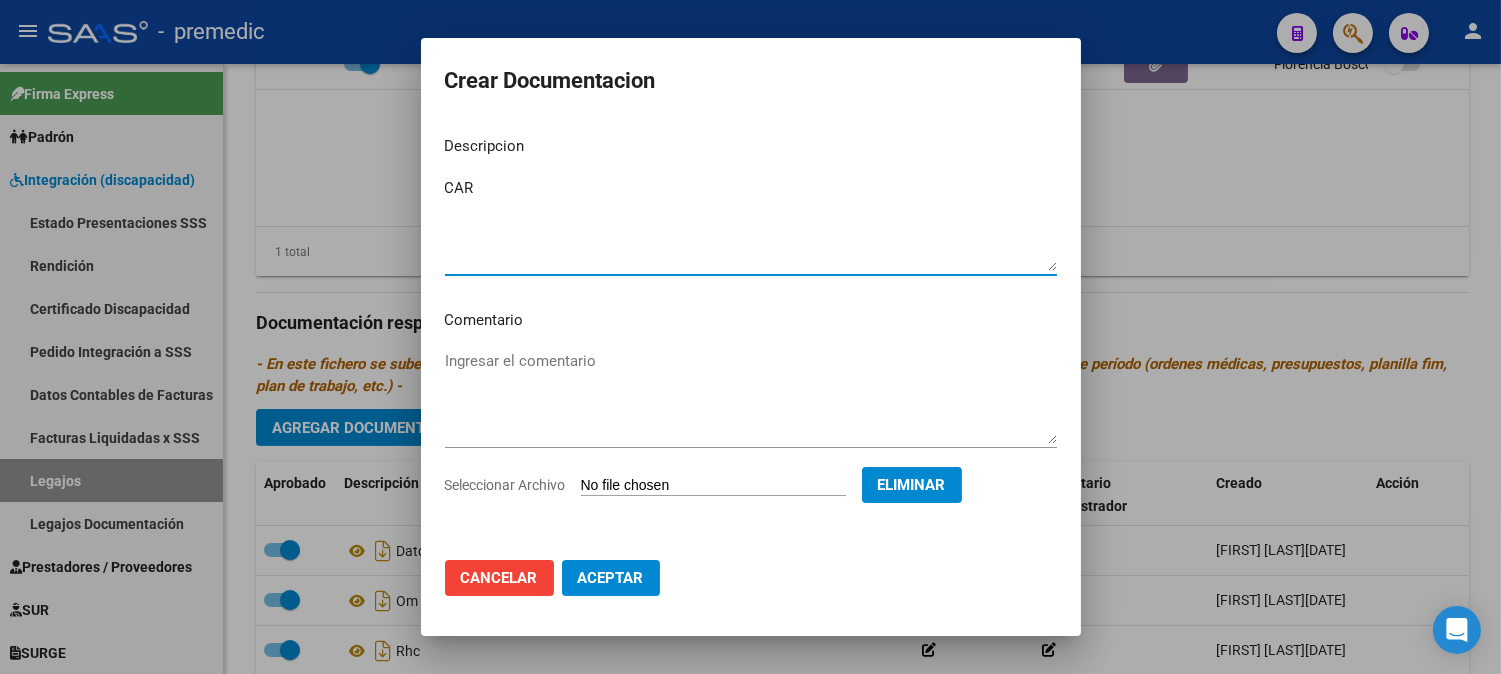 type on "CAR" 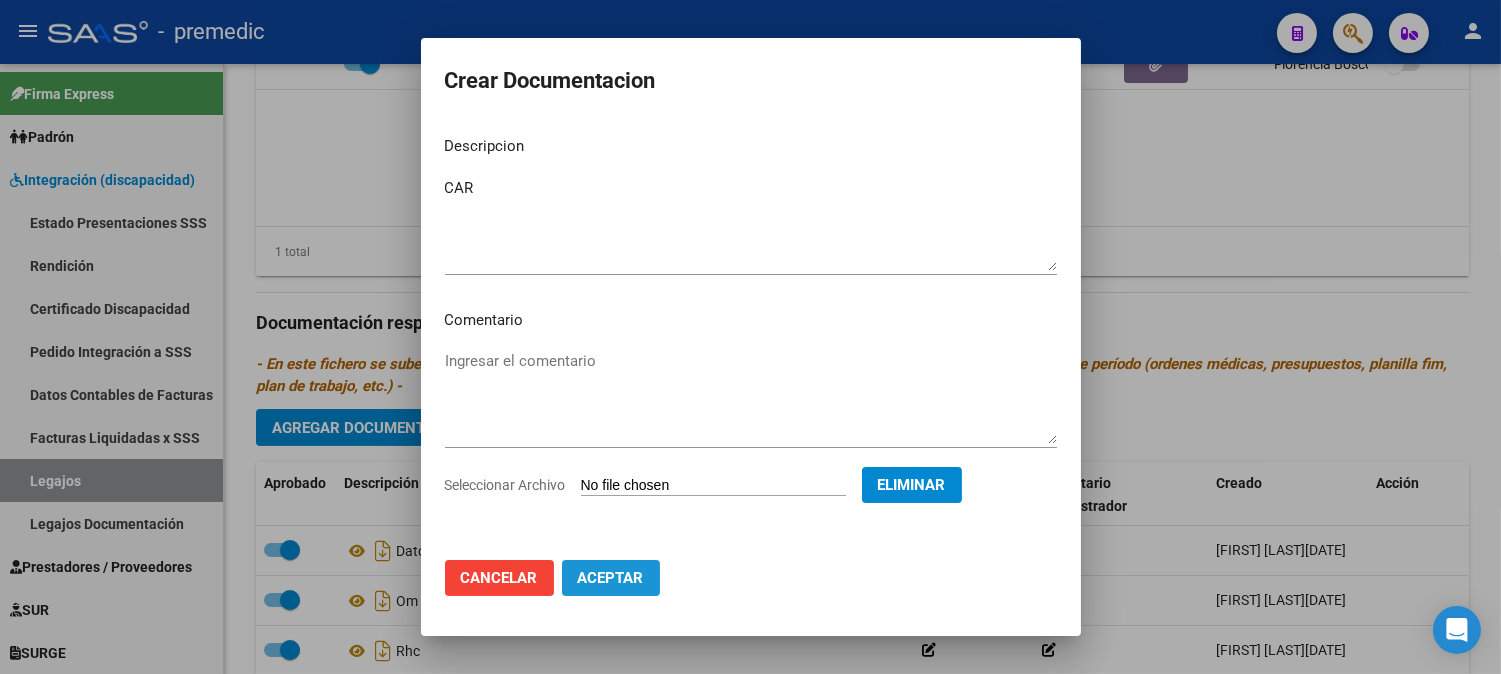 click on "Aceptar" 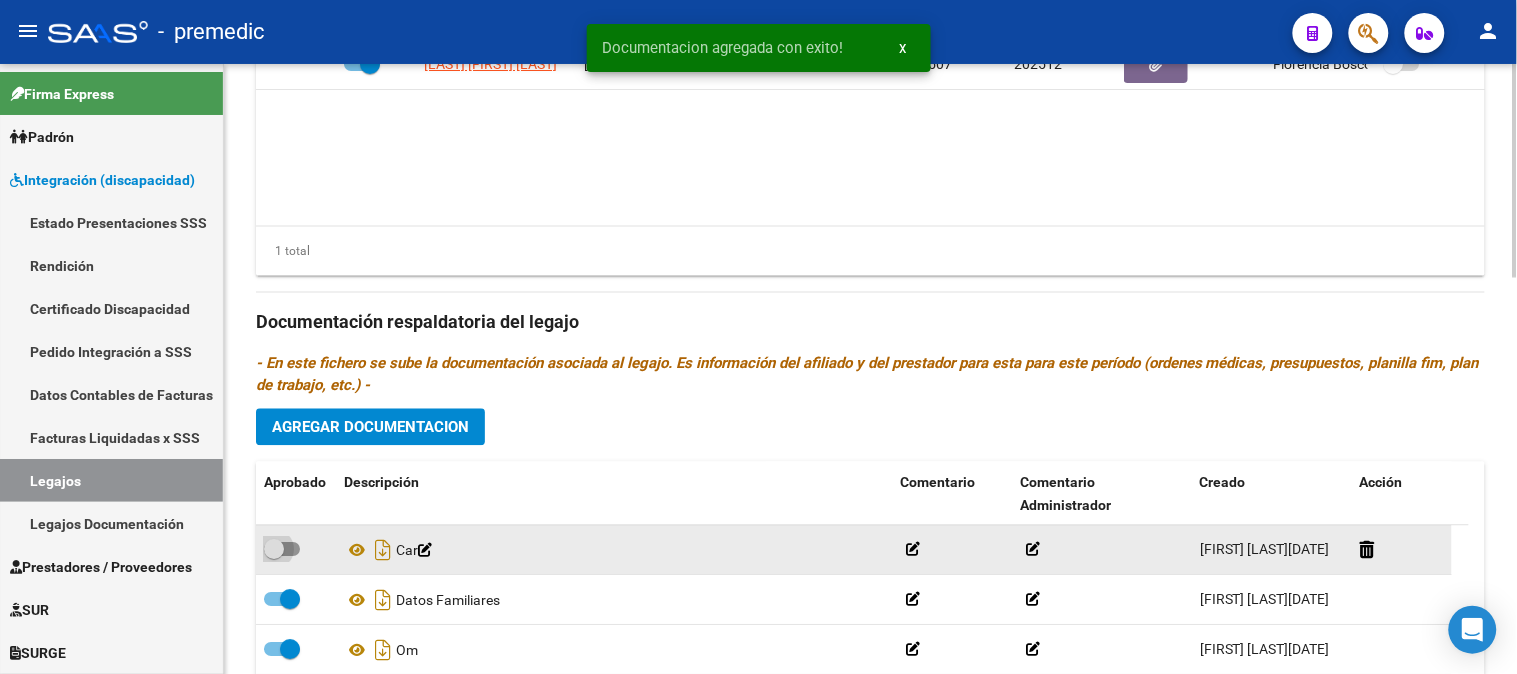 click at bounding box center [282, 550] 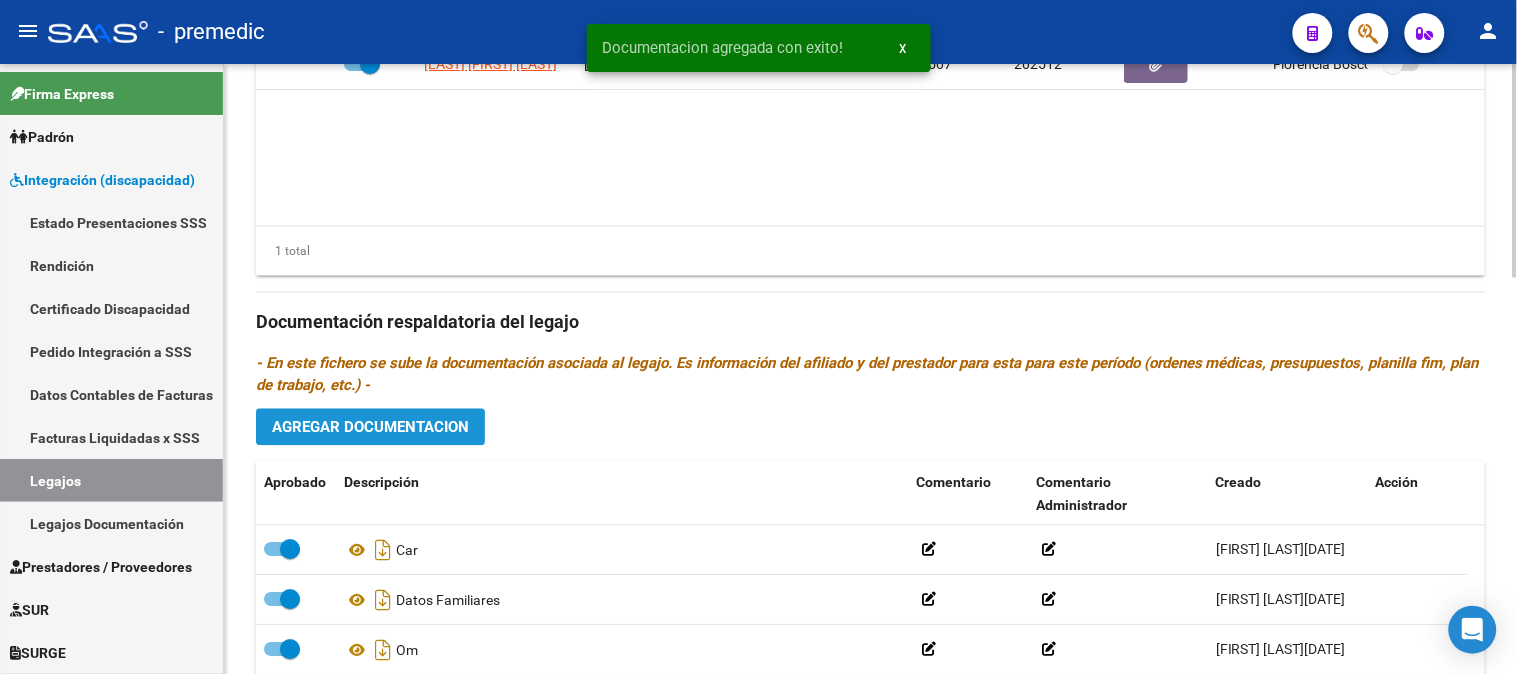 click on "Agregar Documentacion" 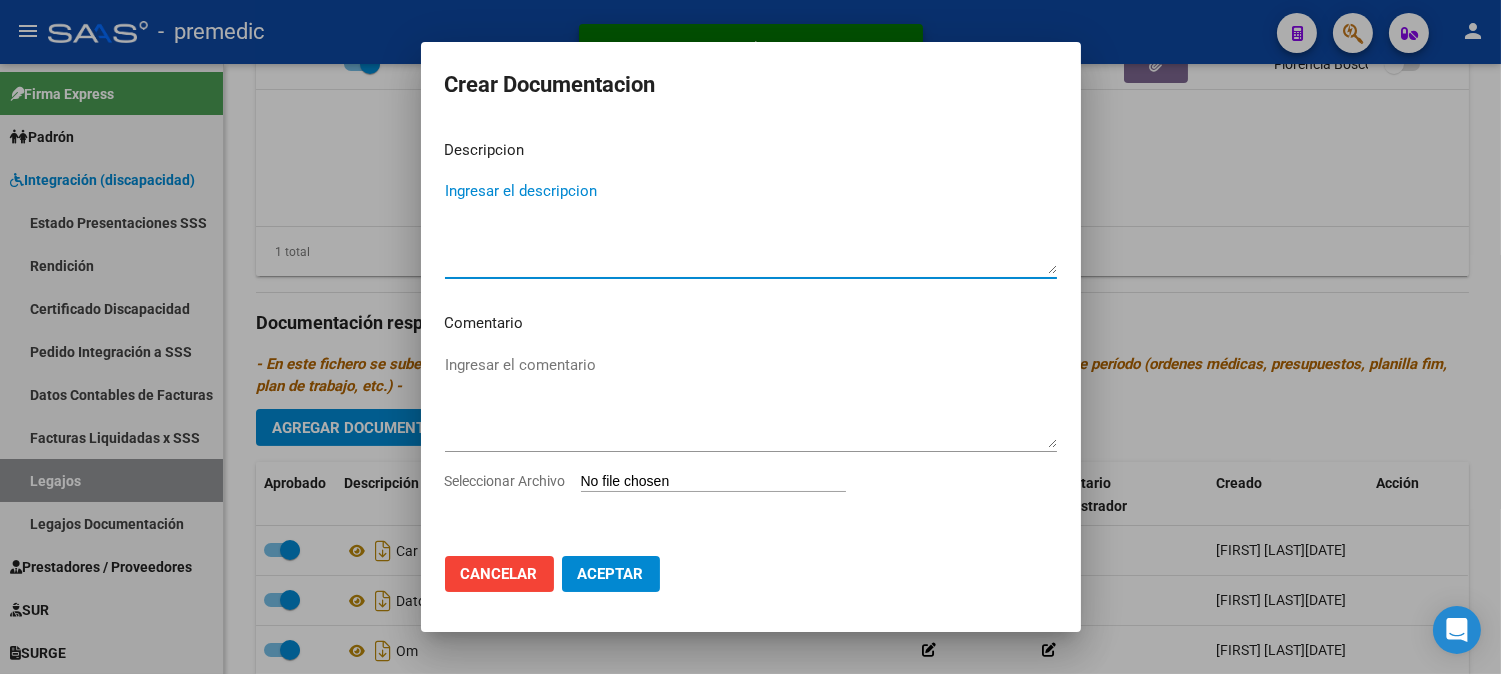 click on "Seleccionar Archivo" at bounding box center [713, 482] 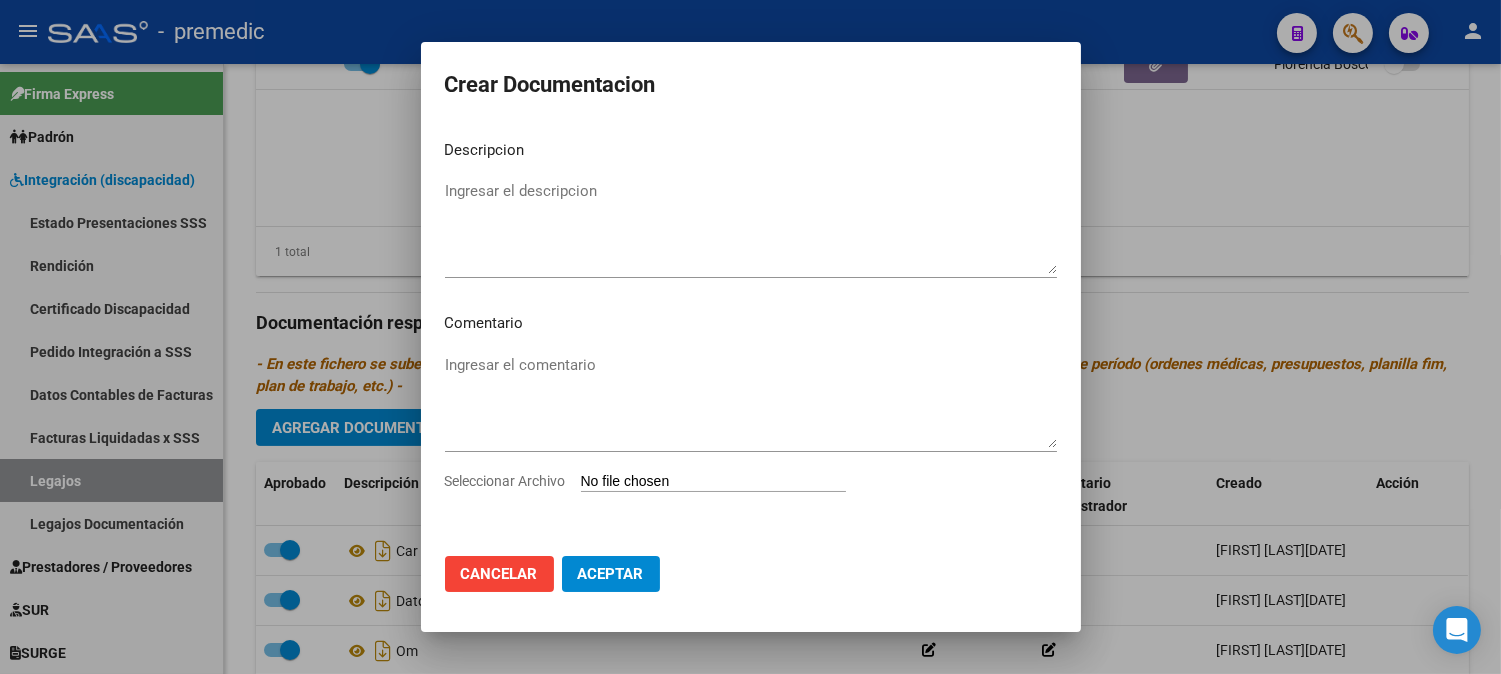 type on "C:\fakepath\8- FIM.pdf" 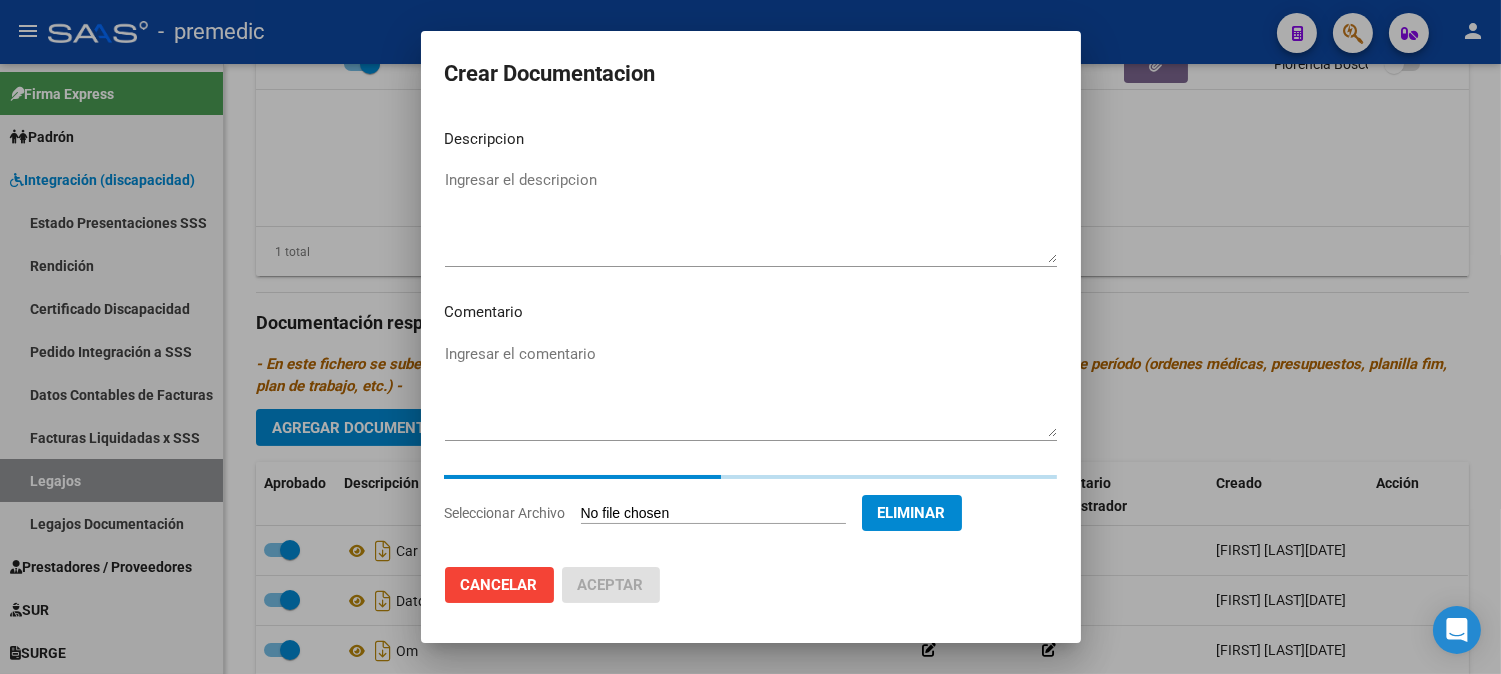click on "Ingresar el descripcion" at bounding box center (751, 216) 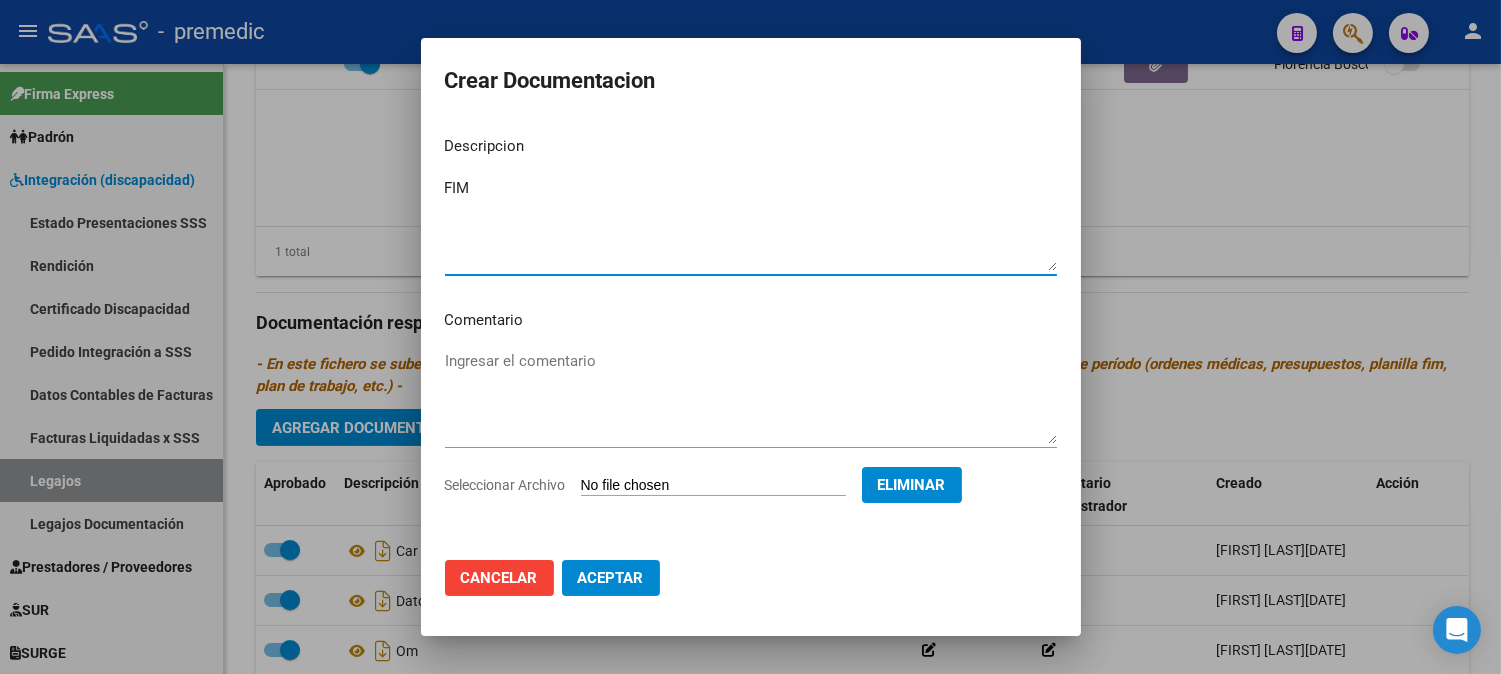 type on "FIM" 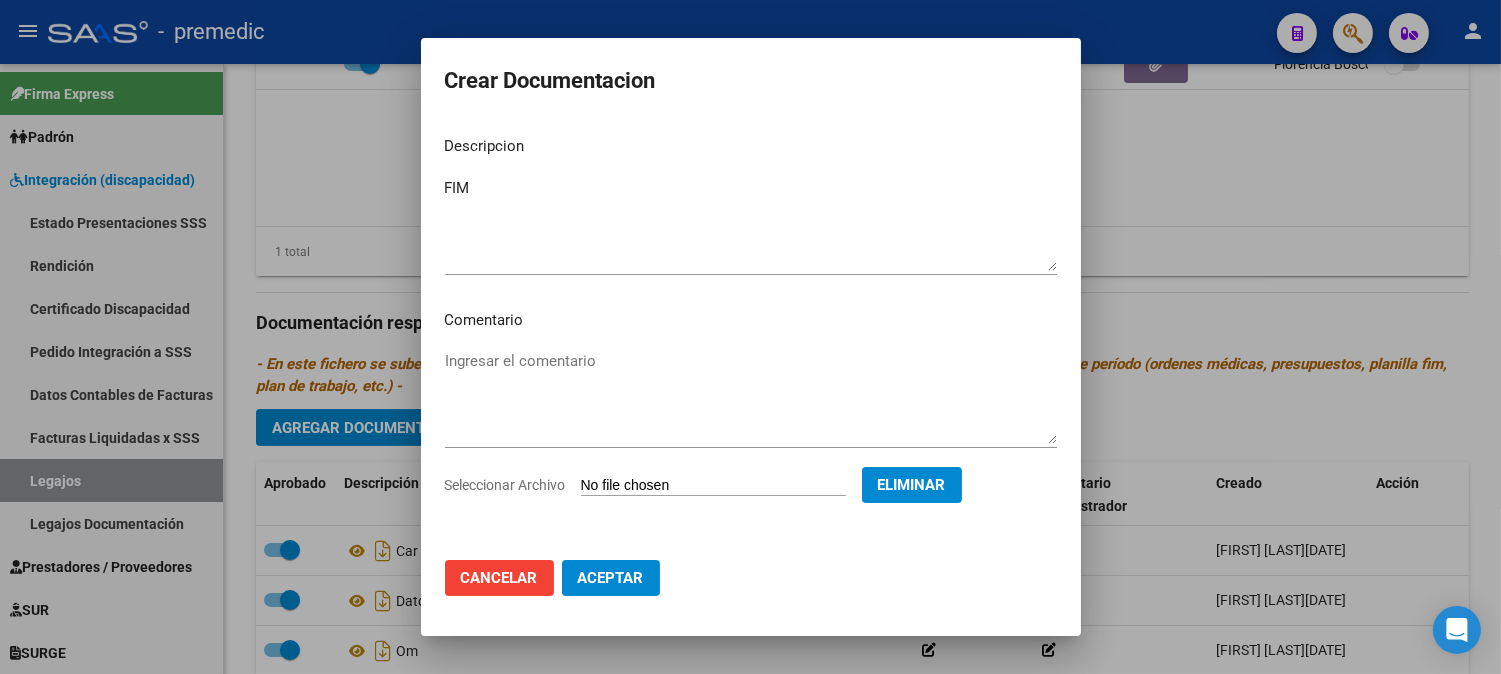 click on "Cancelar Aceptar" 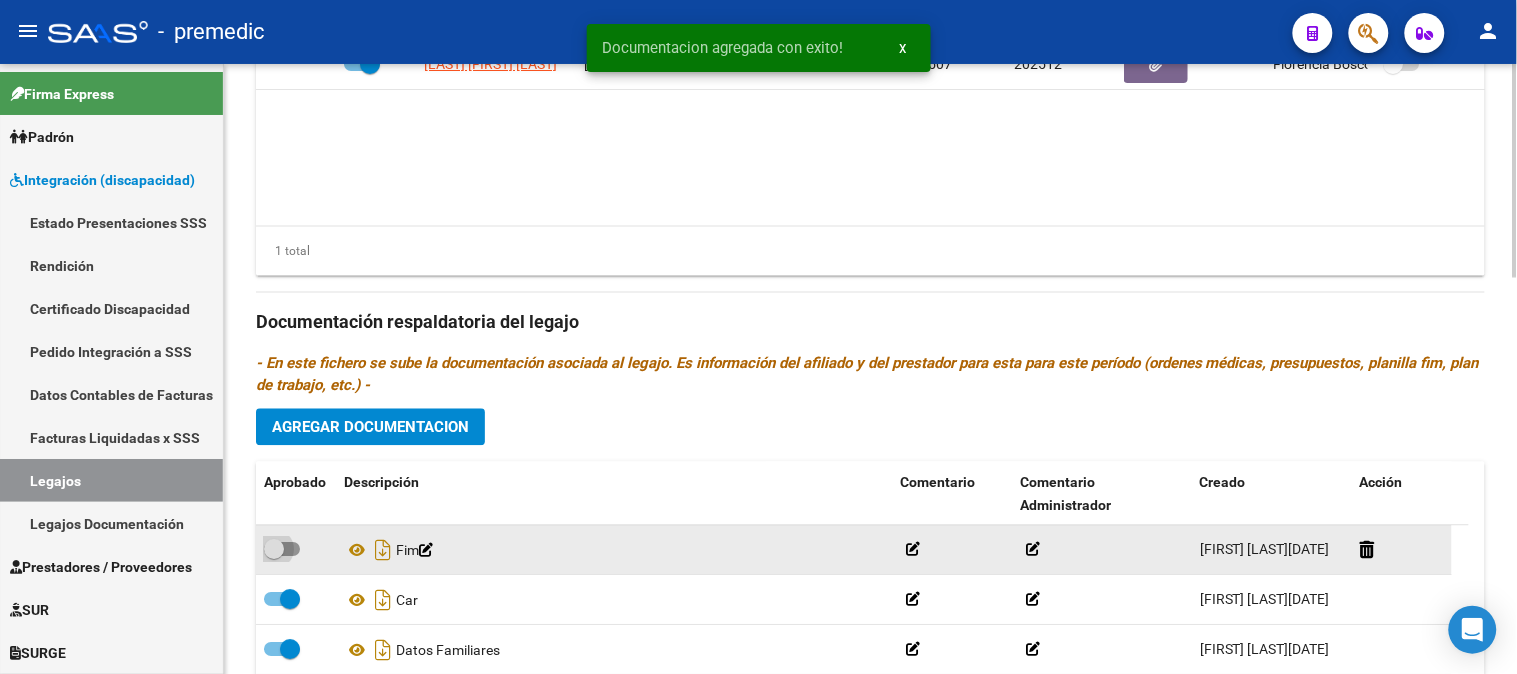 click at bounding box center [282, 550] 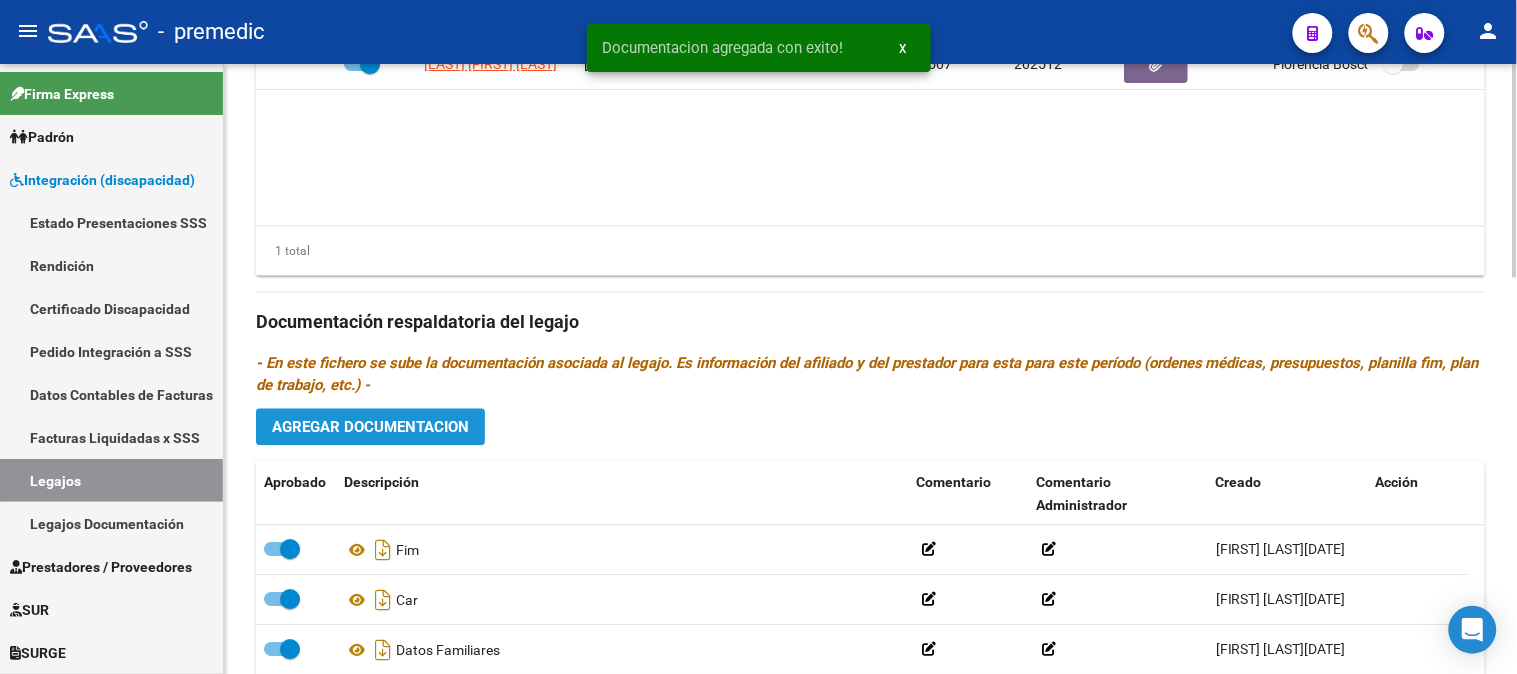 click on "Agregar Documentacion" 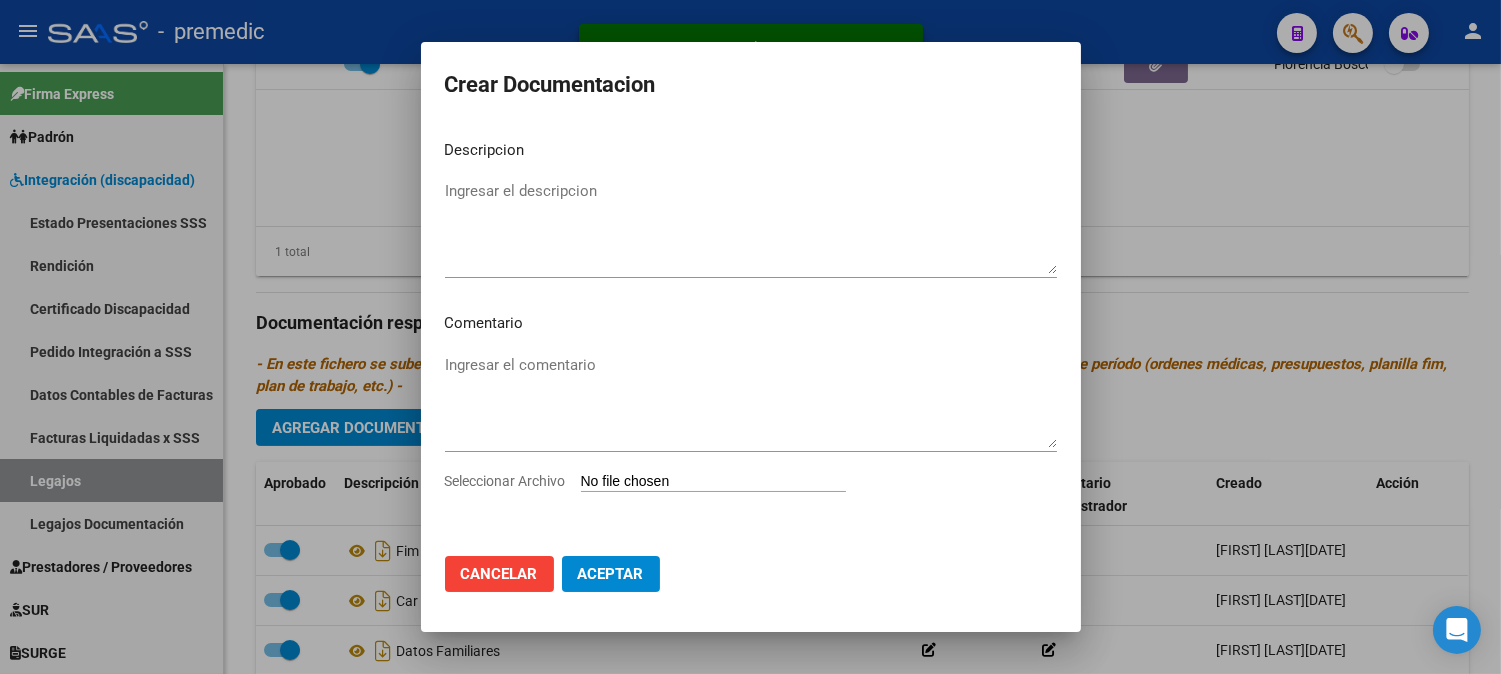 click on "Seleccionar Archivo" at bounding box center (713, 482) 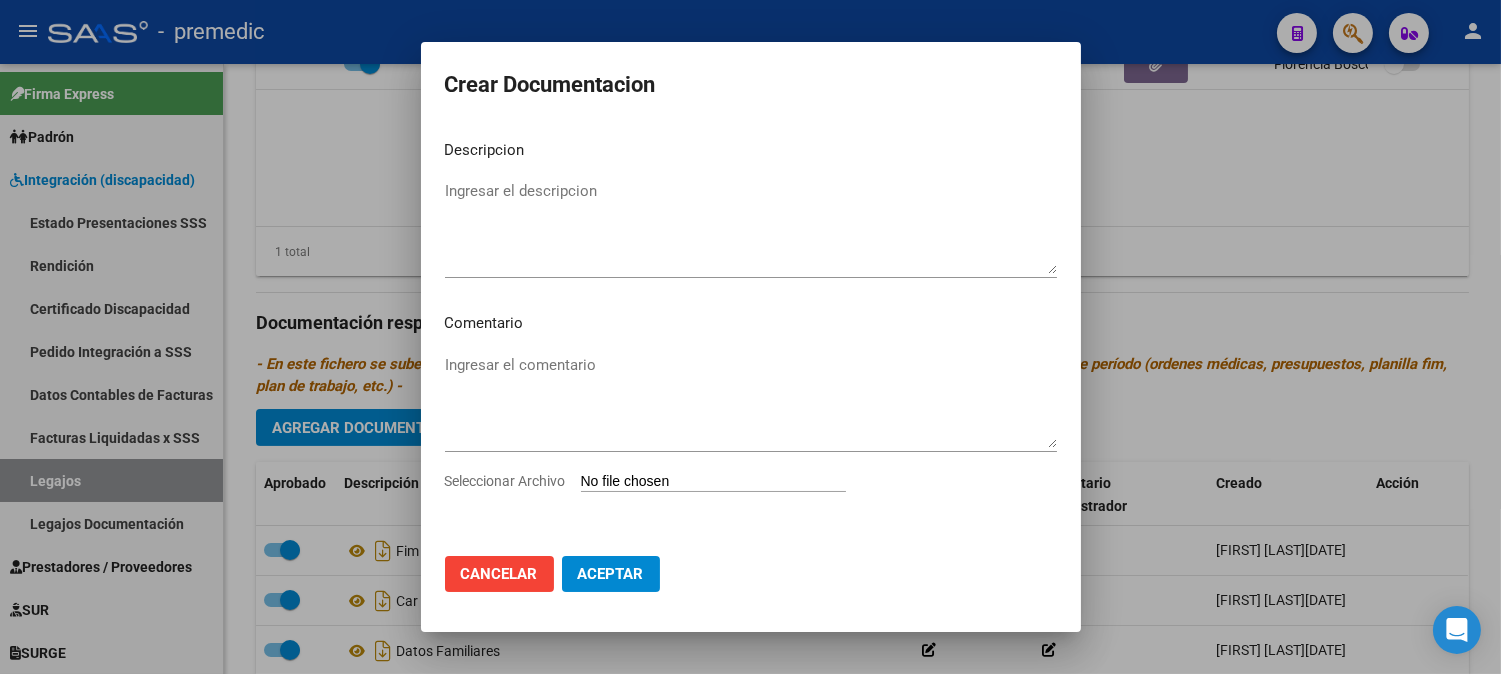 type on "C:\fakepath\1- INICIAL.pdf" 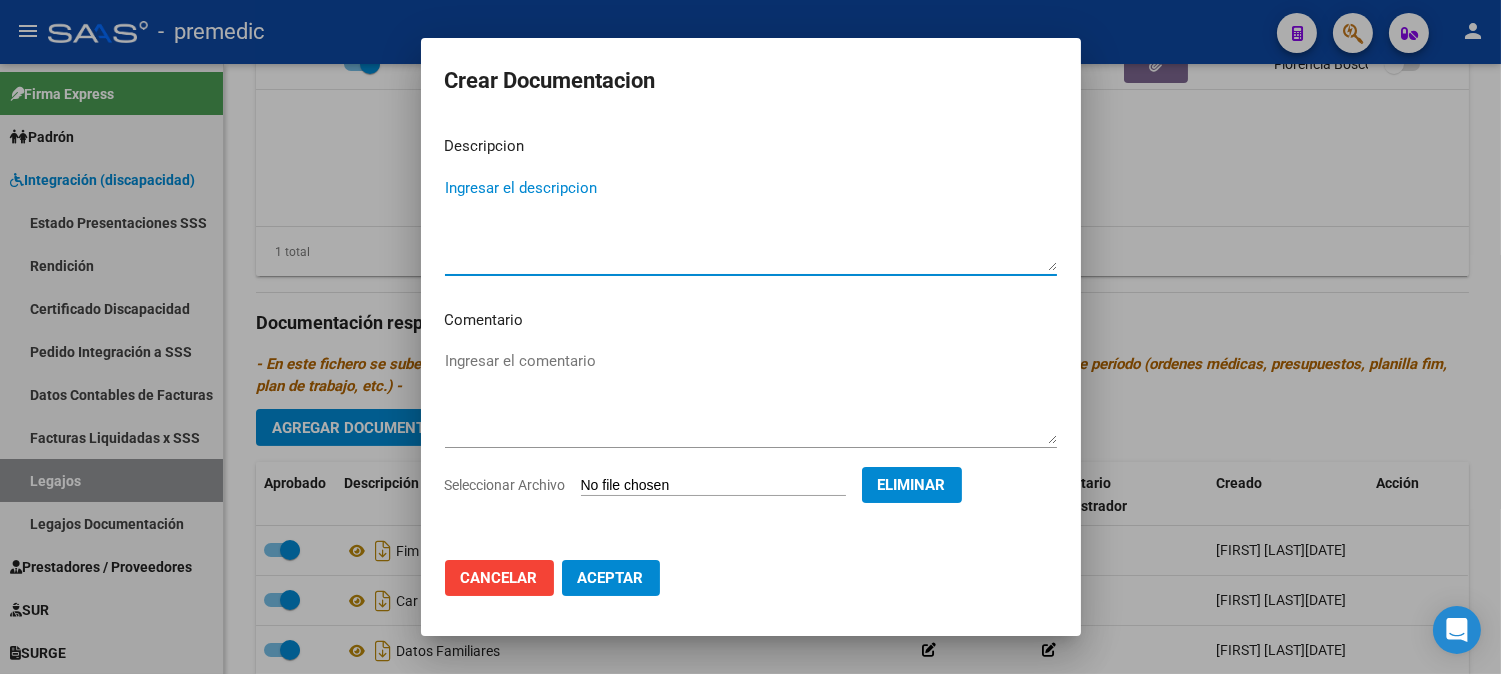 click on "Ingresar el descripcion" at bounding box center (751, 224) 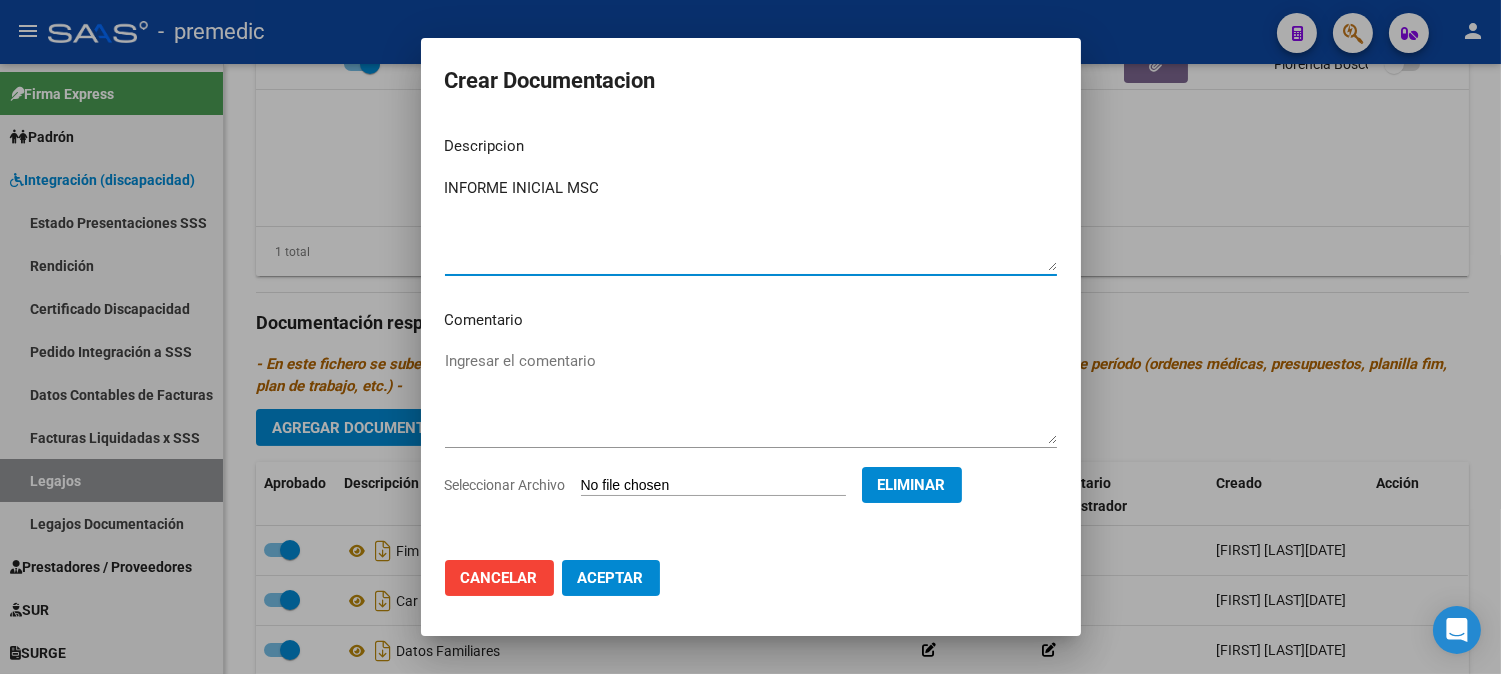 type on "INFORME INICIAL MSC" 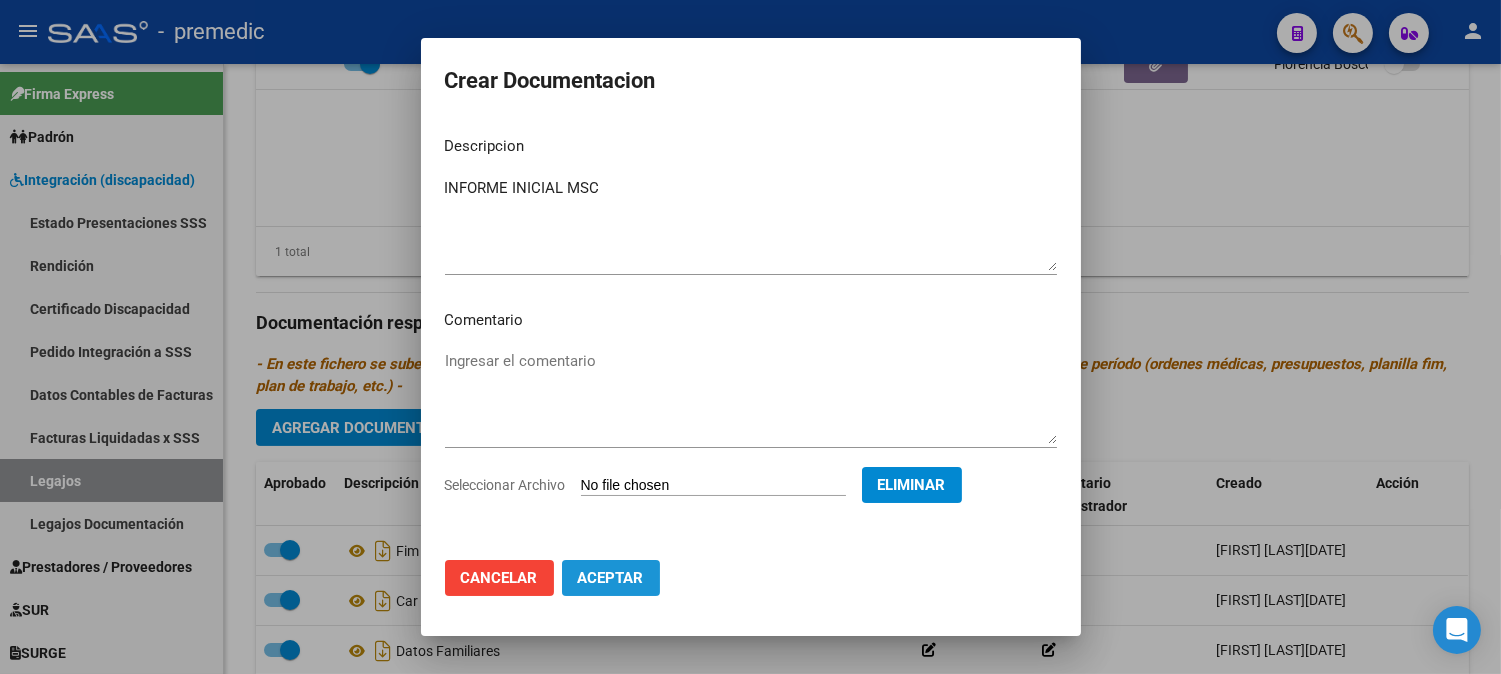 click on "Aceptar" 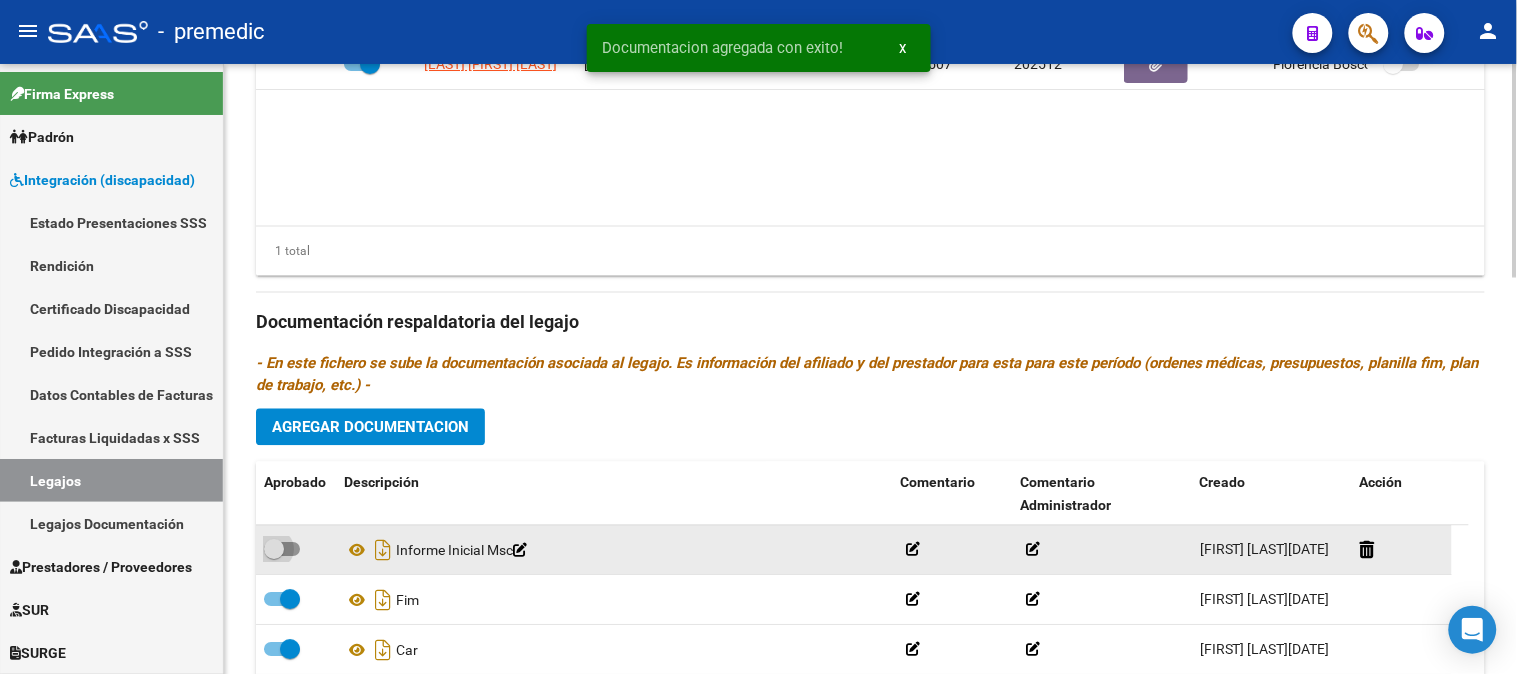 click at bounding box center [282, 550] 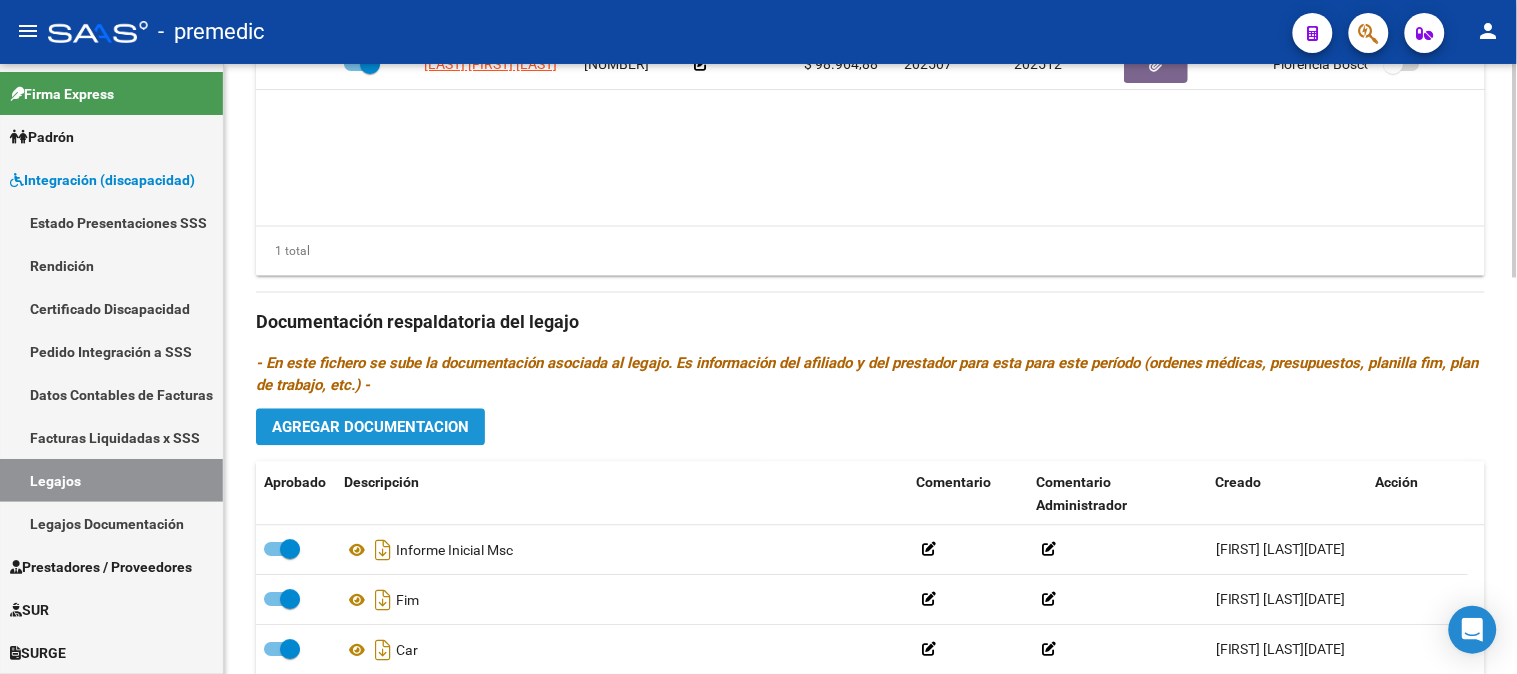 click on "Agregar Documentacion" 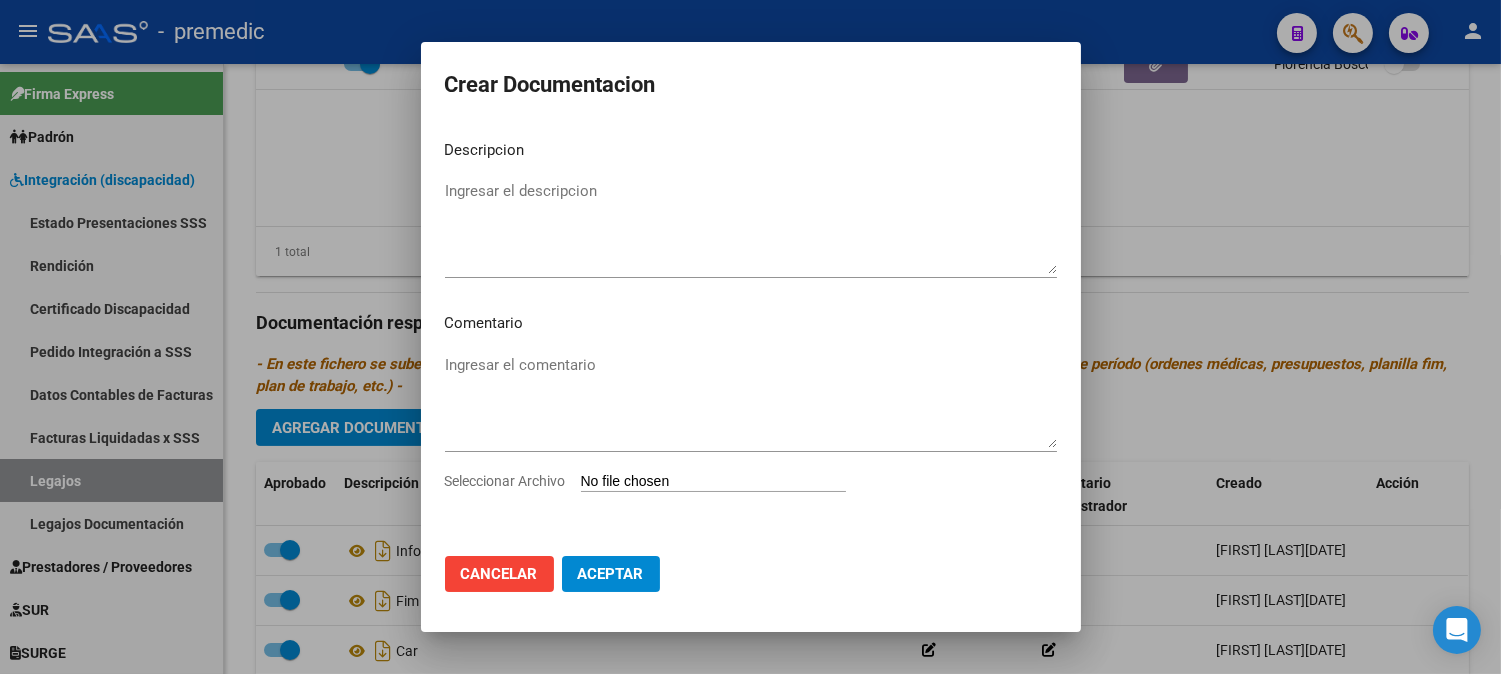 click on "Seleccionar Archivo" at bounding box center [713, 482] 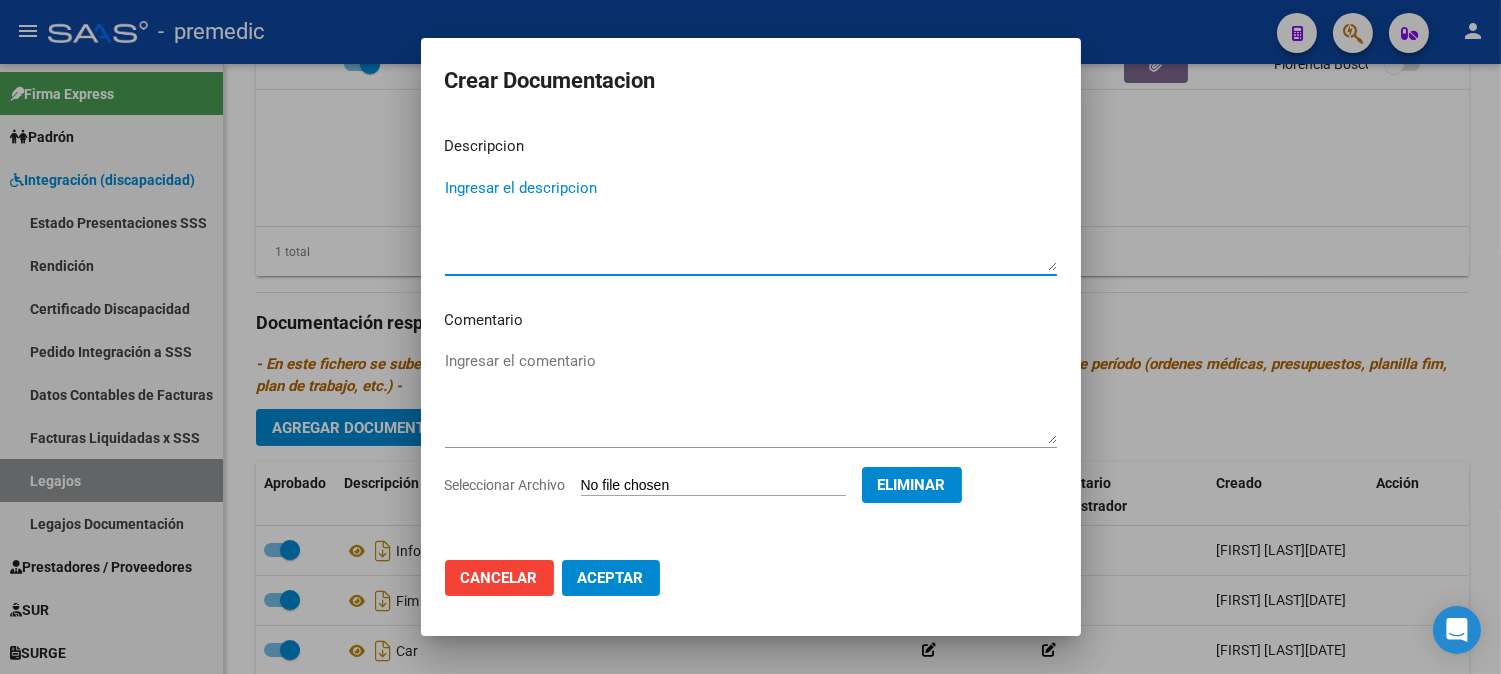 click on "Ingresar el descripcion" at bounding box center (751, 224) 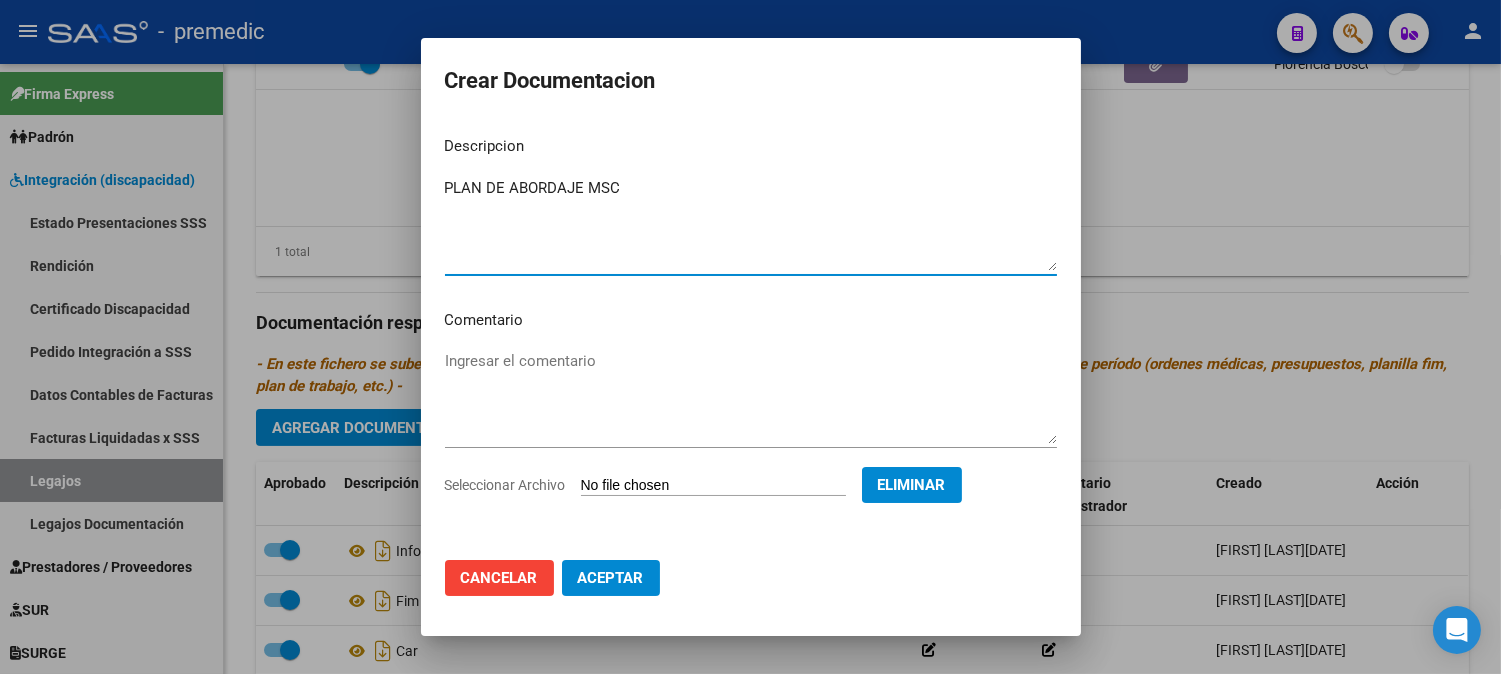 type on "PLAN DE ABORDAJE MSC" 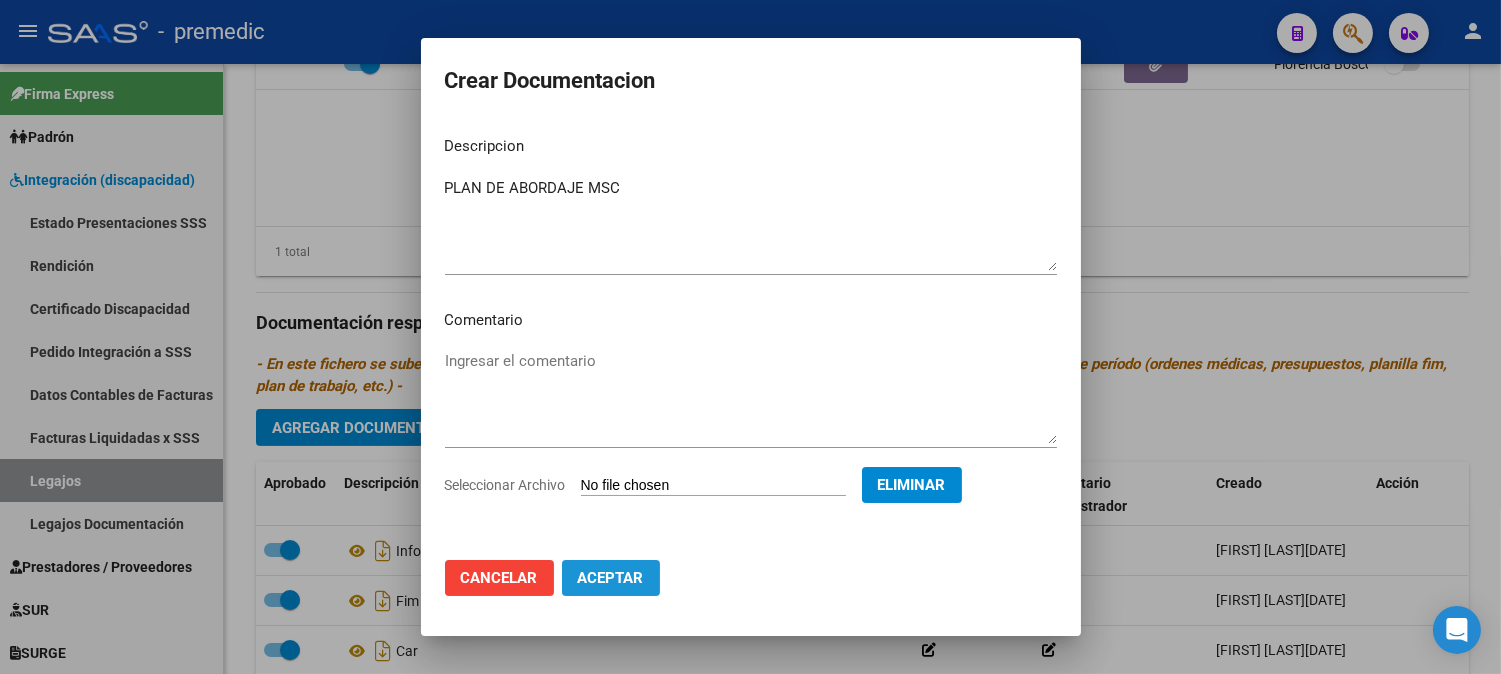 click on "Aceptar" 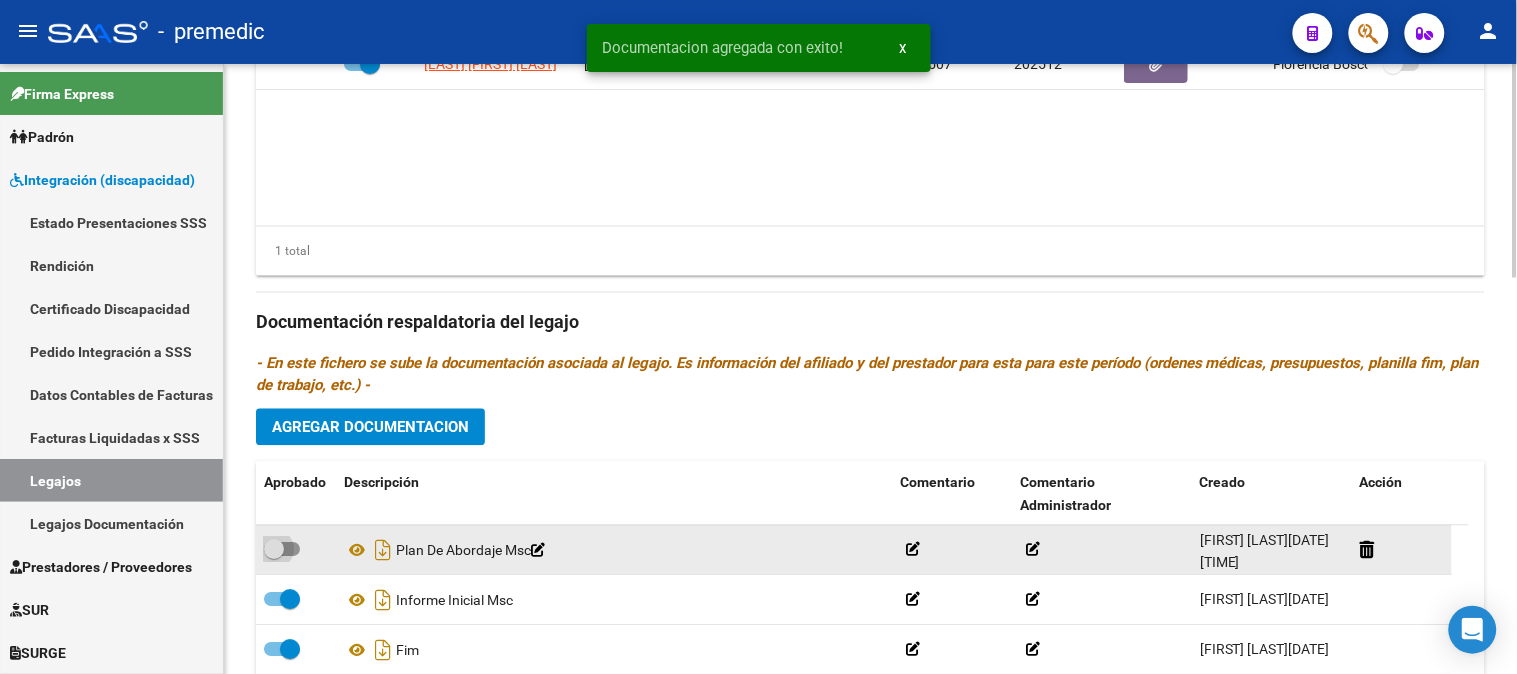click at bounding box center [282, 550] 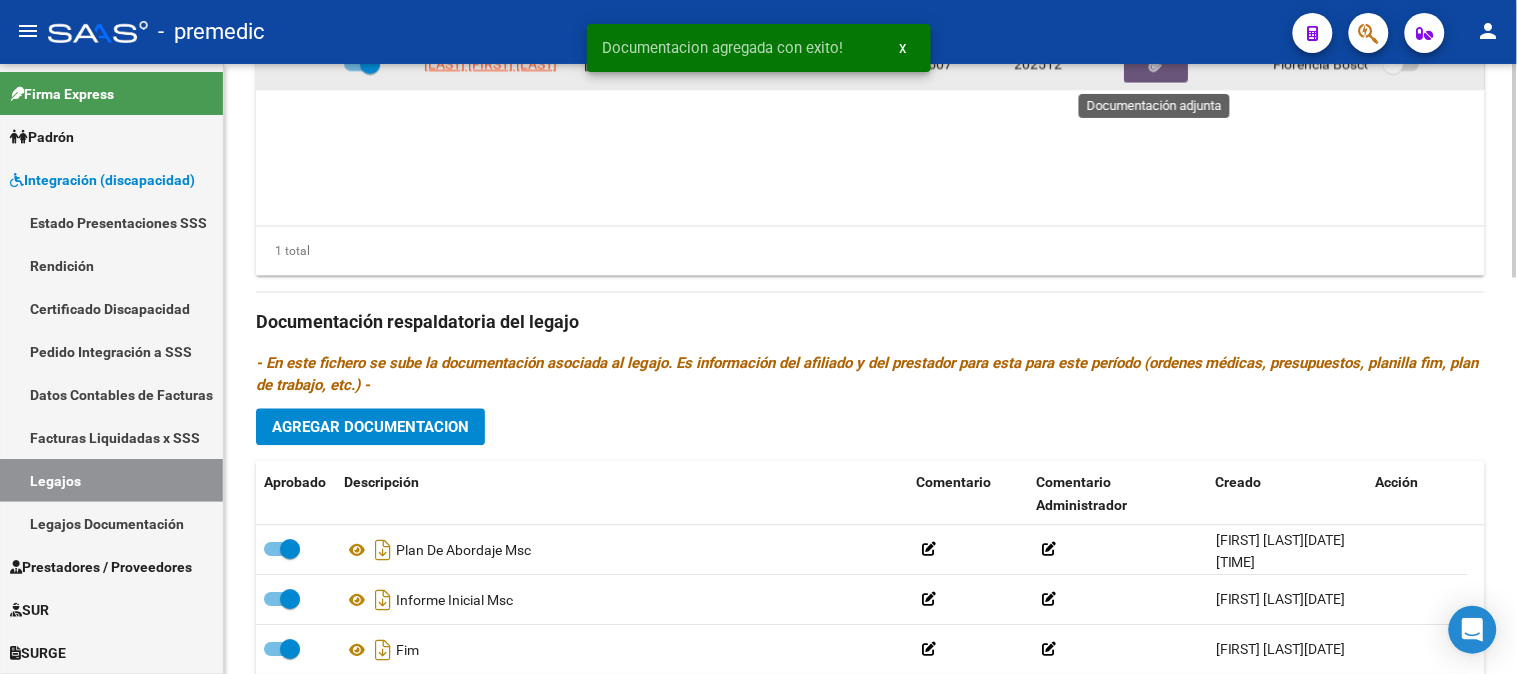 click 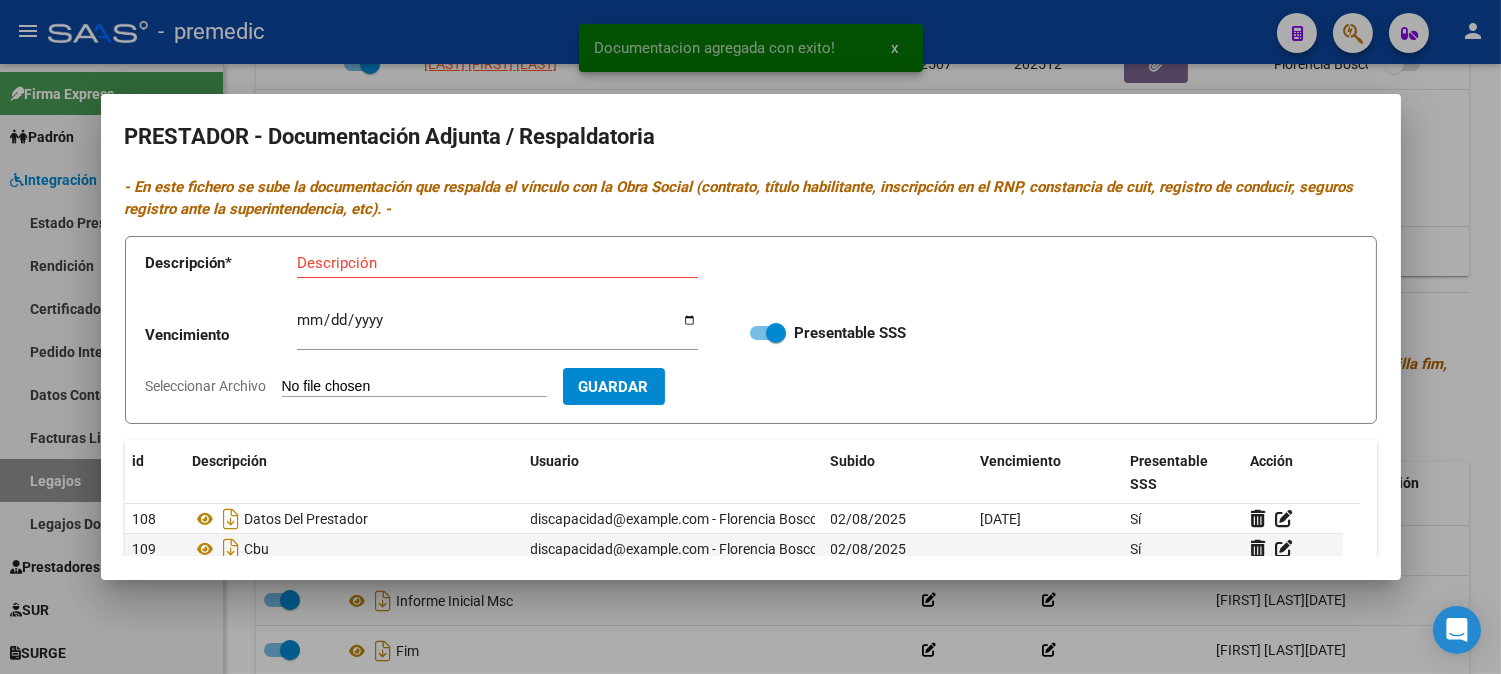 click at bounding box center (750, 337) 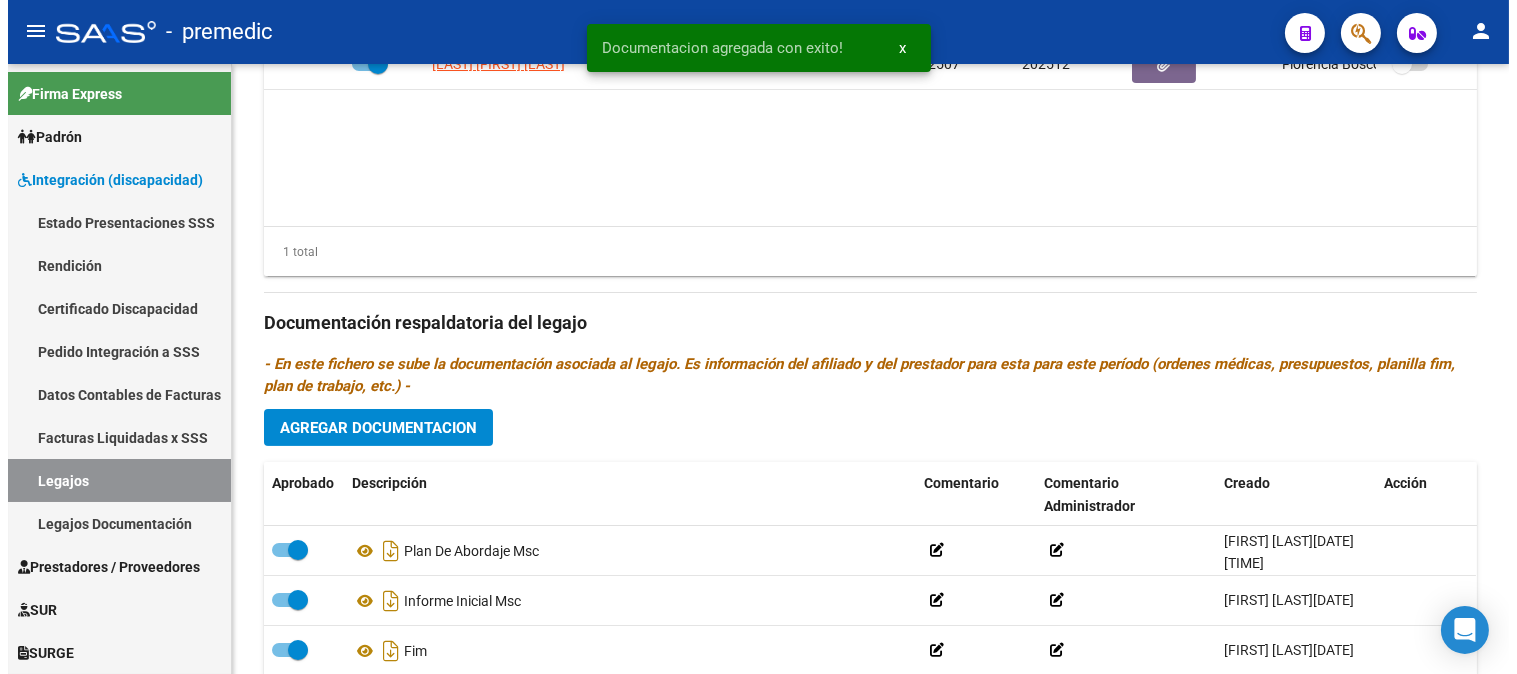 scroll, scrollTop: 957, scrollLeft: 0, axis: vertical 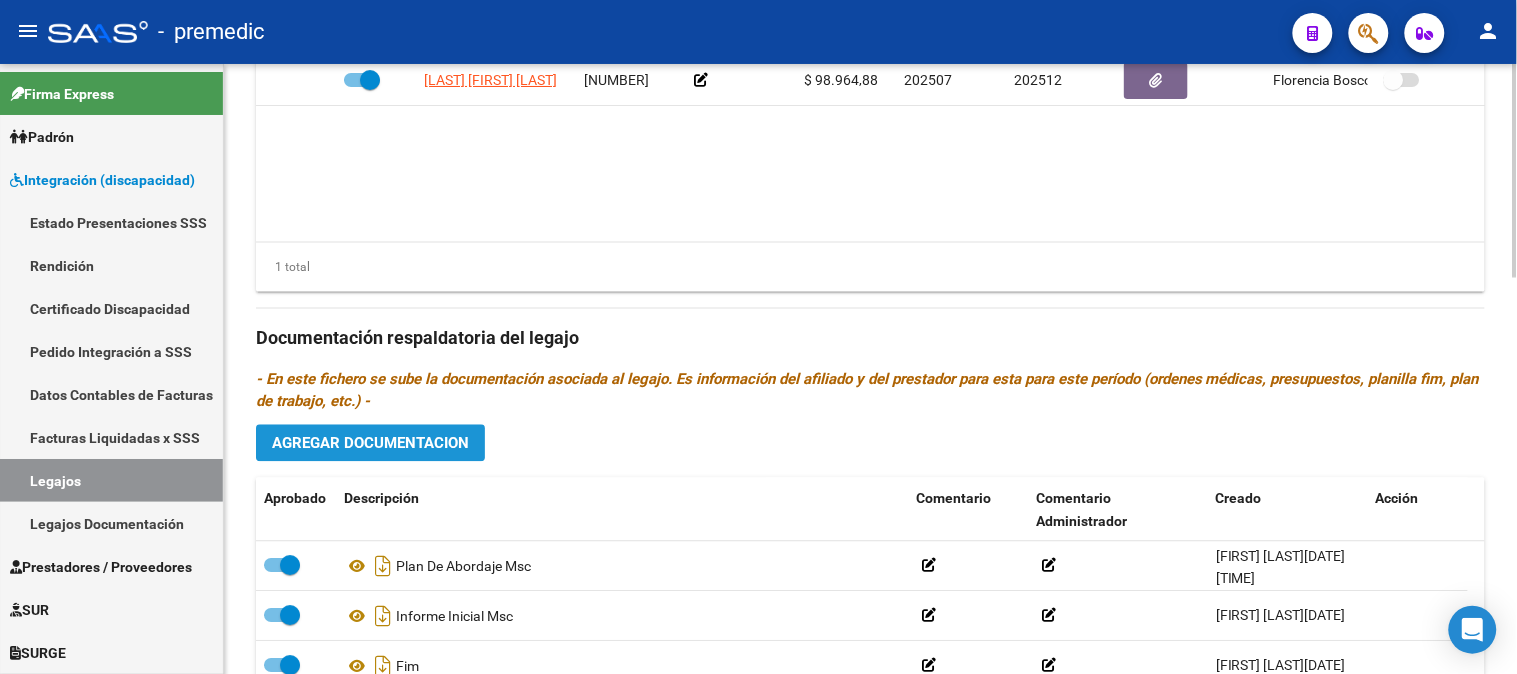 click on "Agregar Documentacion" 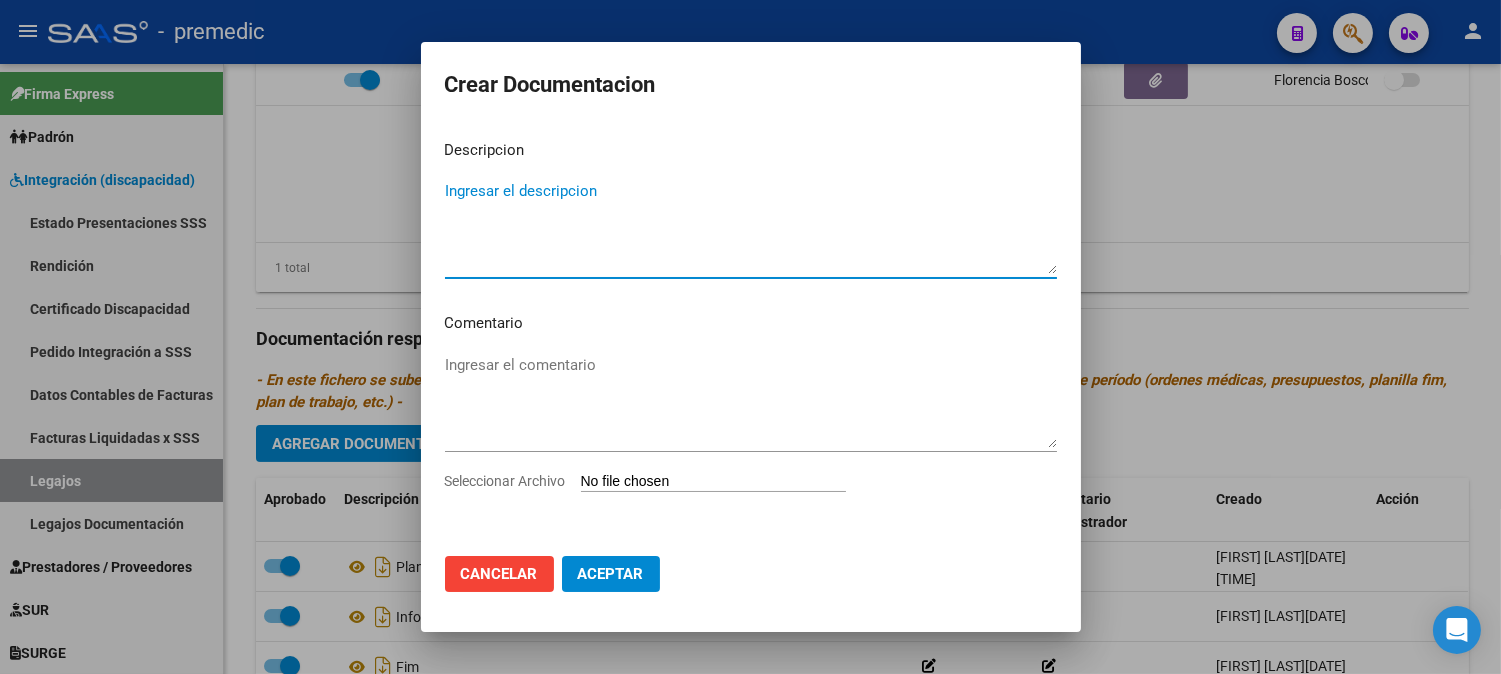 click on "Seleccionar Archivo" at bounding box center [713, 482] 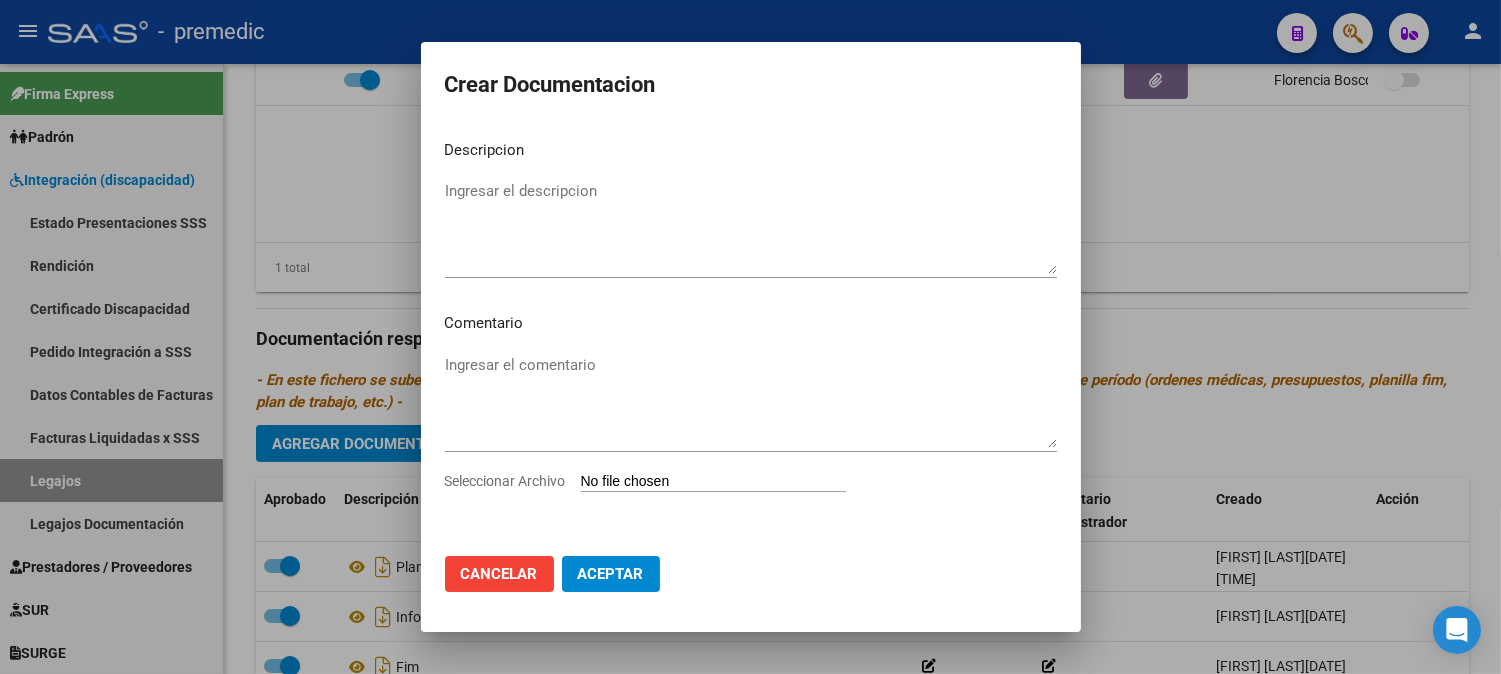 type on "C:\fakepath\3- PRESUPUESTO.pdf" 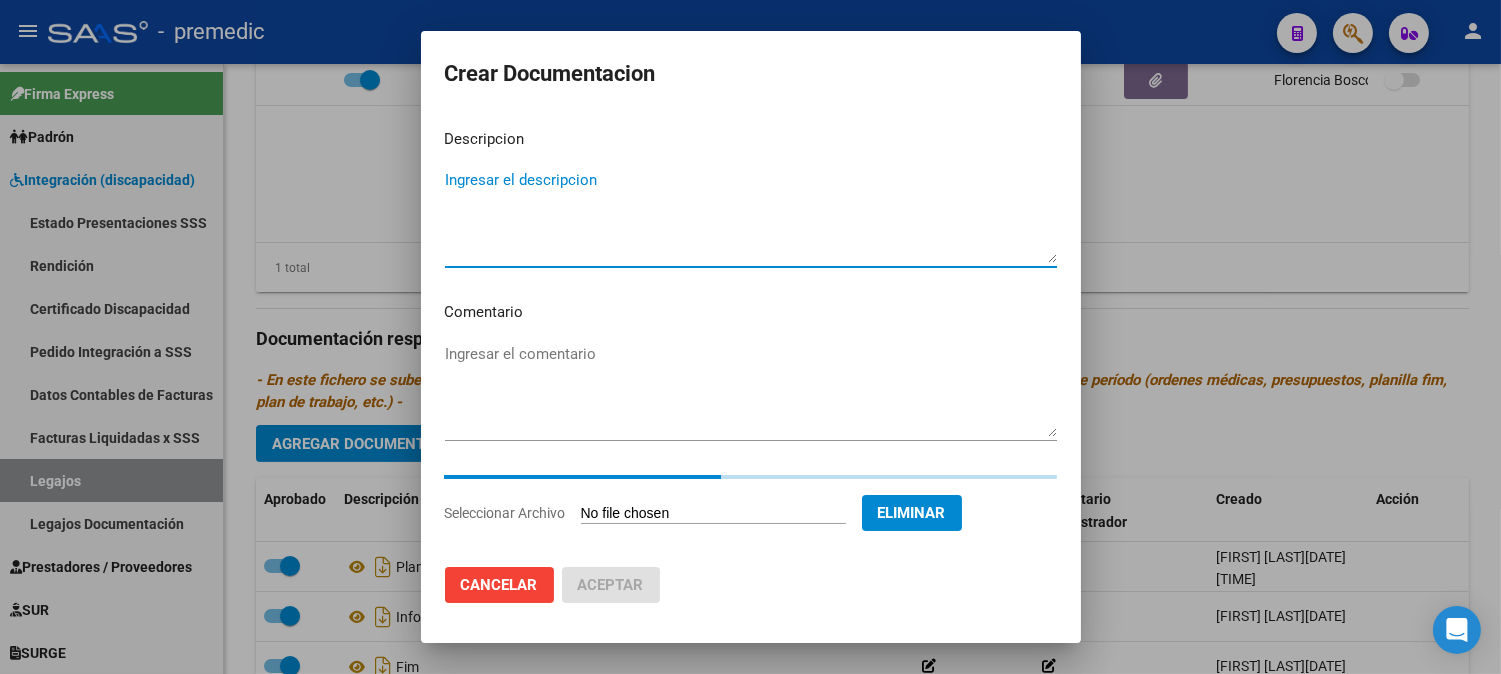 click on "Ingresar el descripcion" at bounding box center [751, 216] 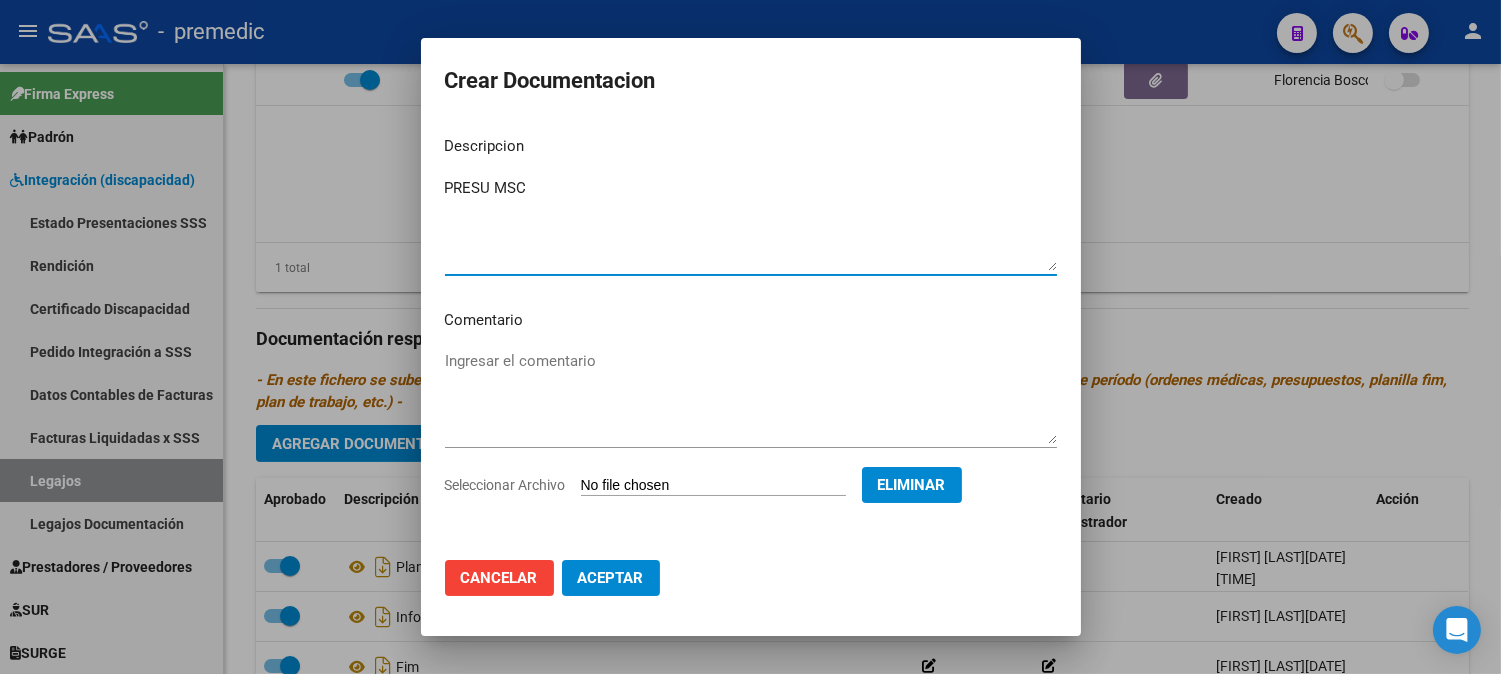 type on "PRESU MSC" 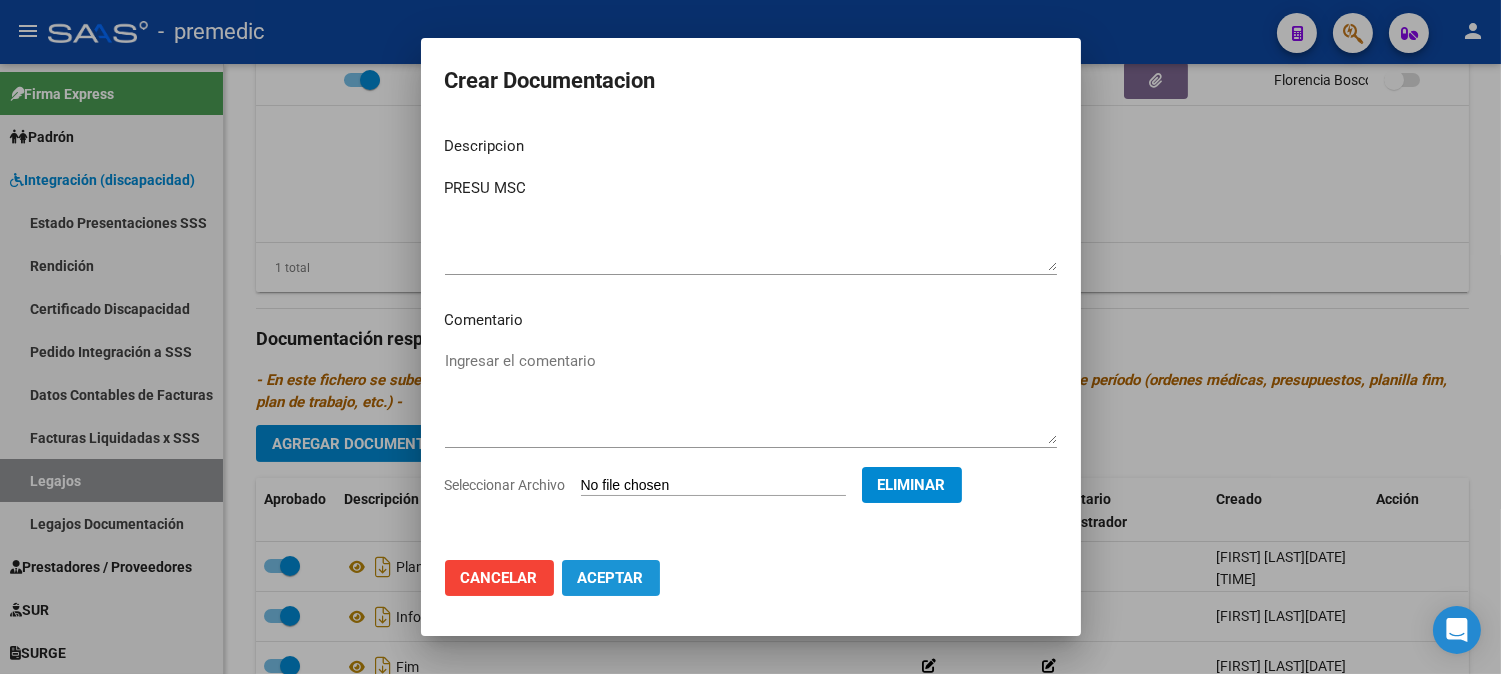click on "Aceptar" 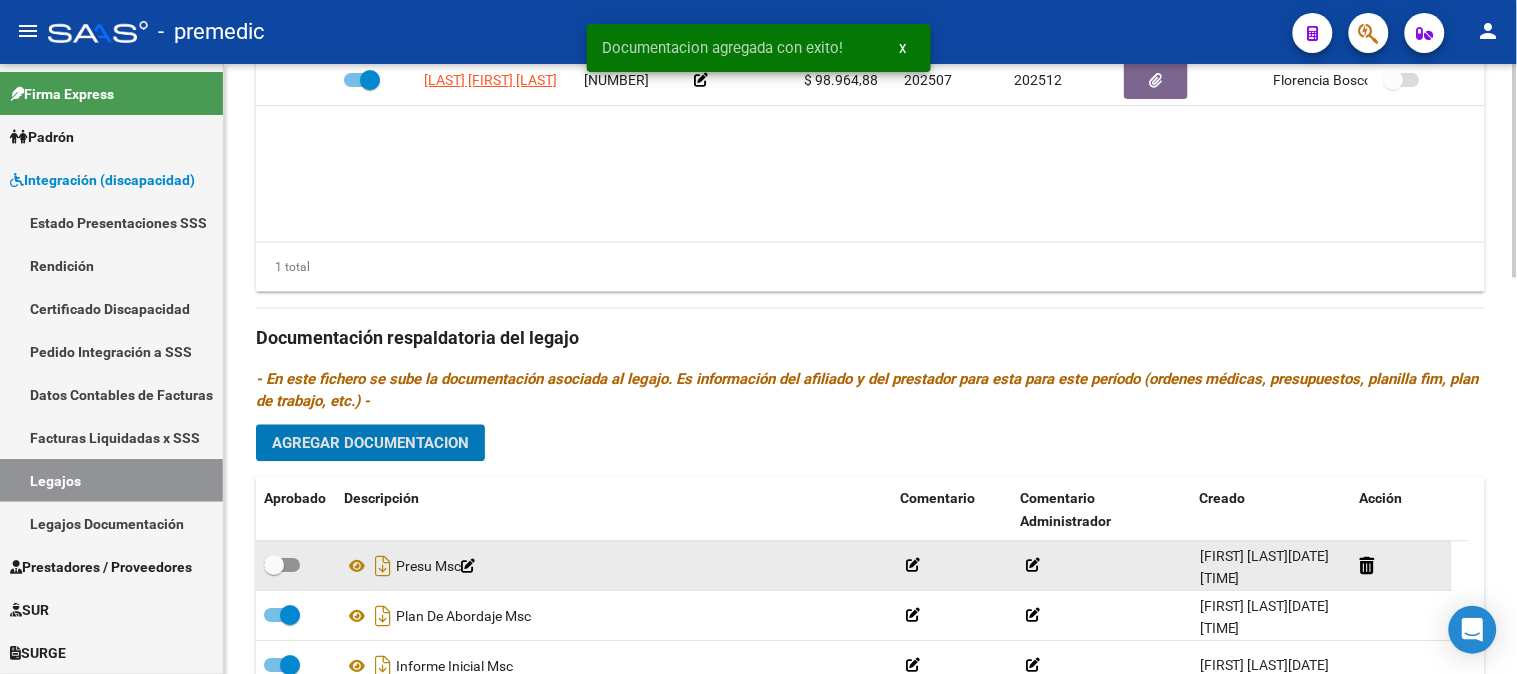 click at bounding box center (282, 566) 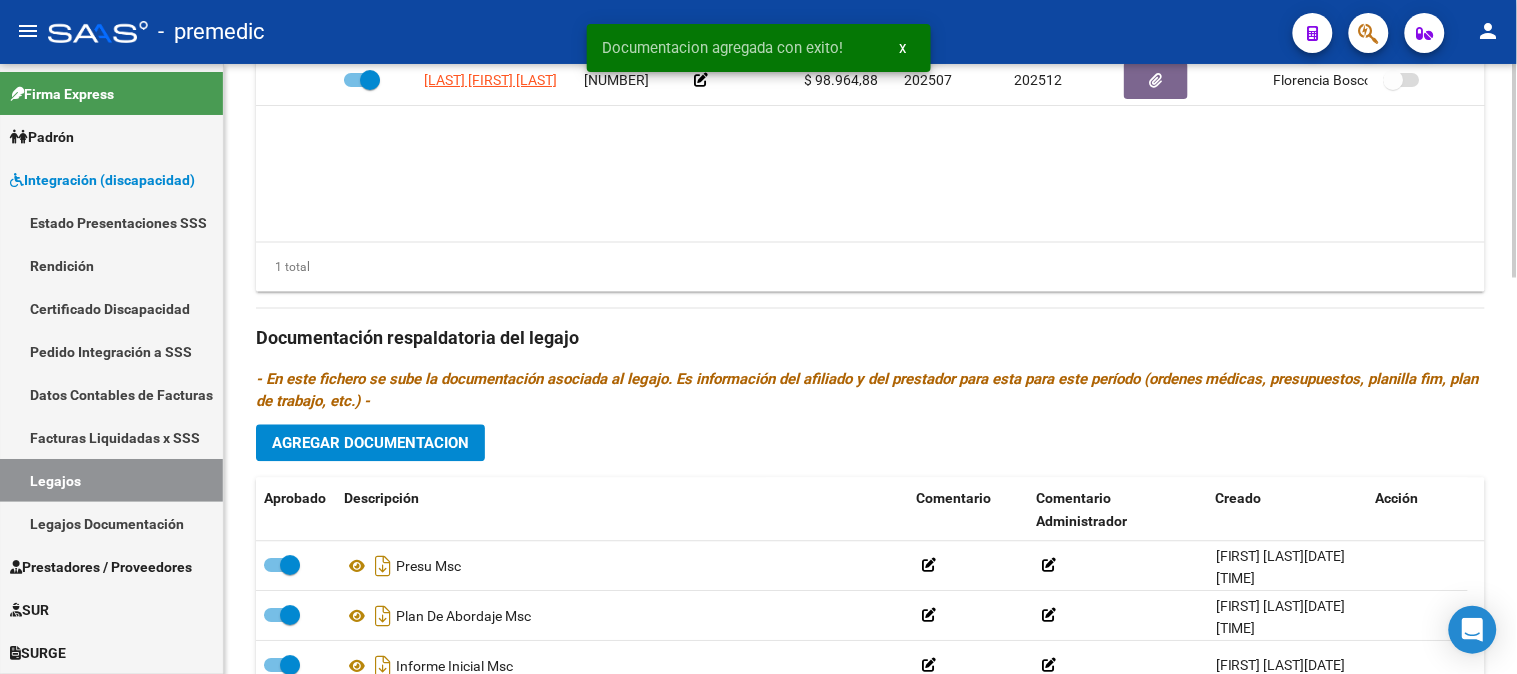 click on "Agregar Documentacion" 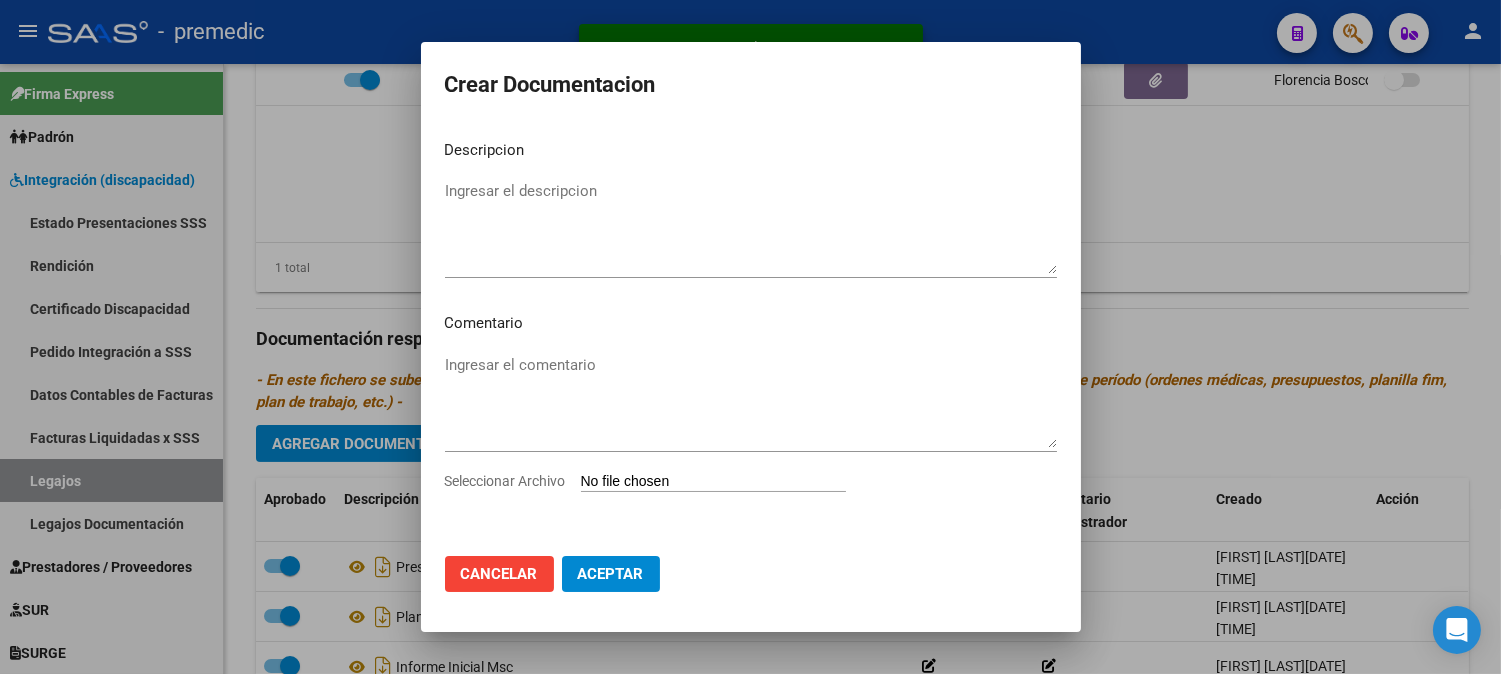 click on "Seleccionar Archivo" at bounding box center [713, 482] 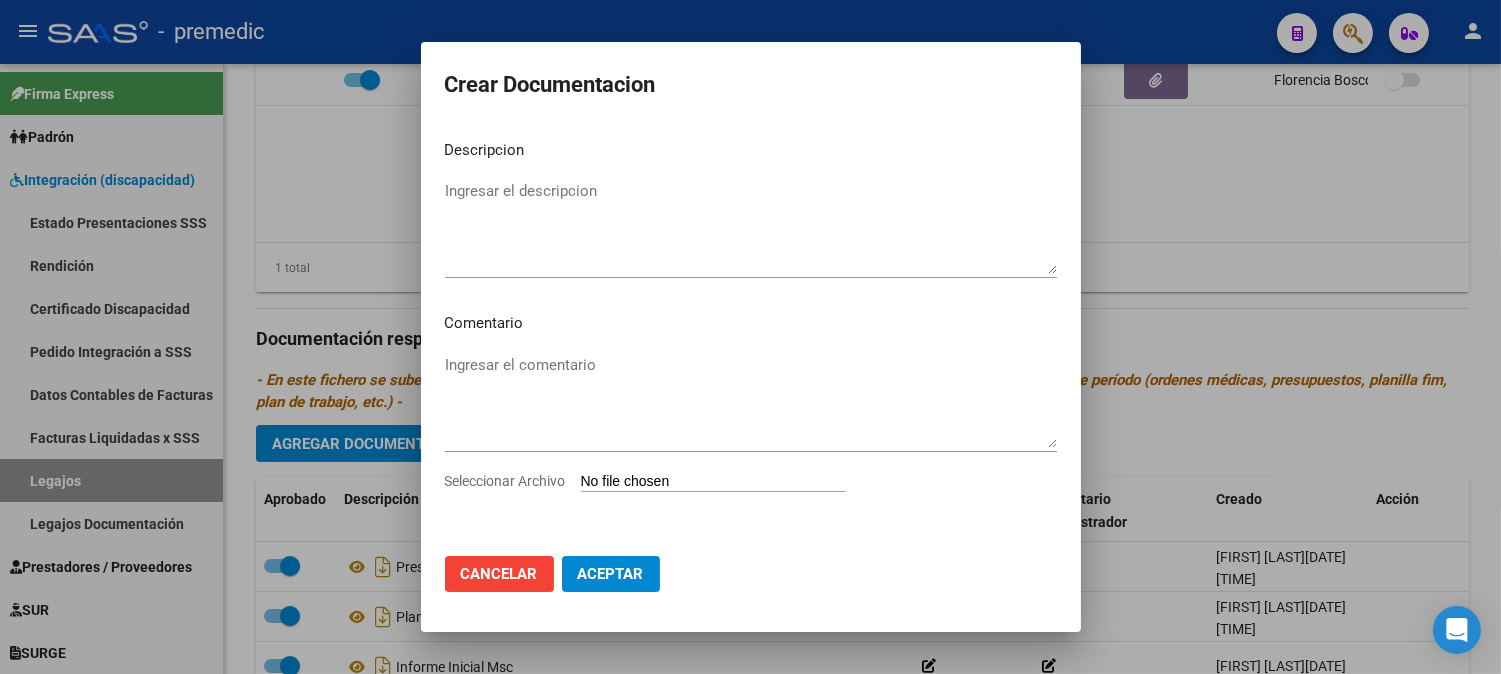 type on "C:\fakepath\4- DATOS DE PRESTADOR.pdf" 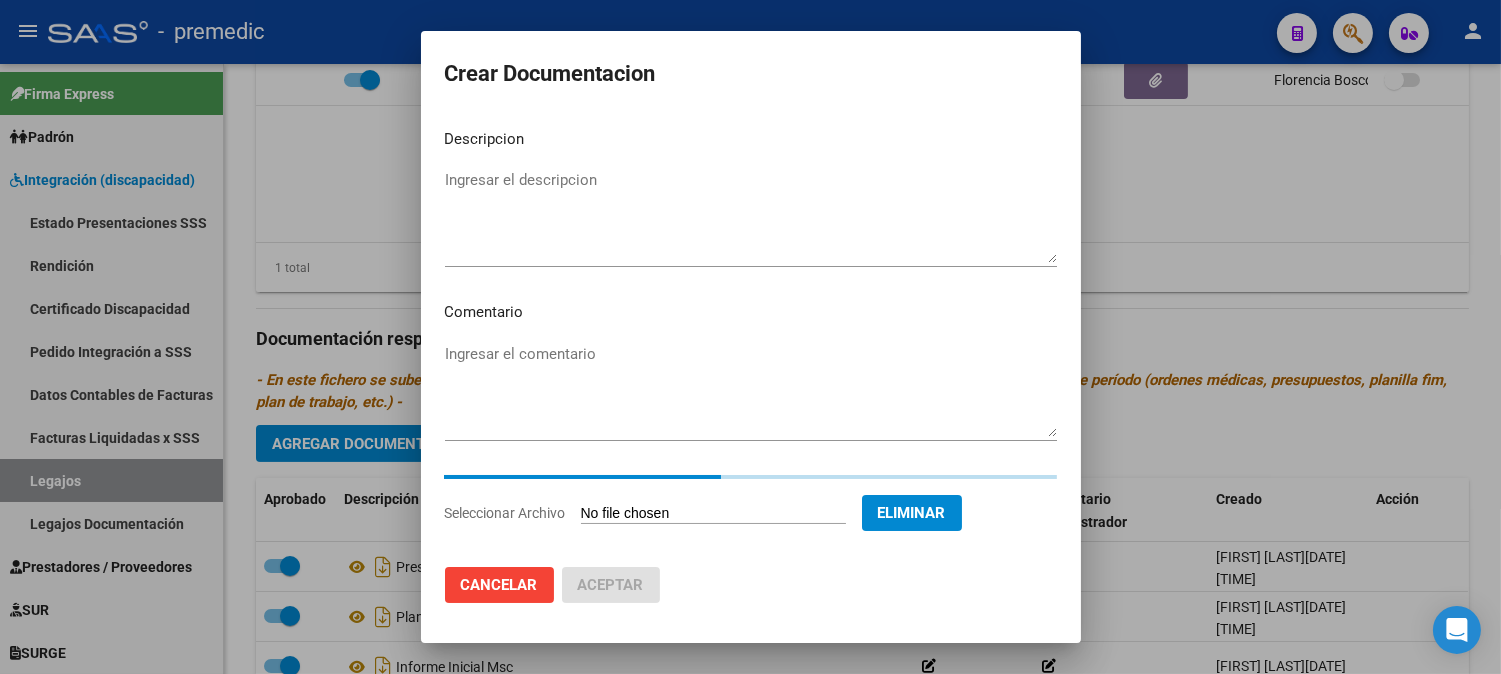click on "Ingresar el descripcion" at bounding box center [751, 216] 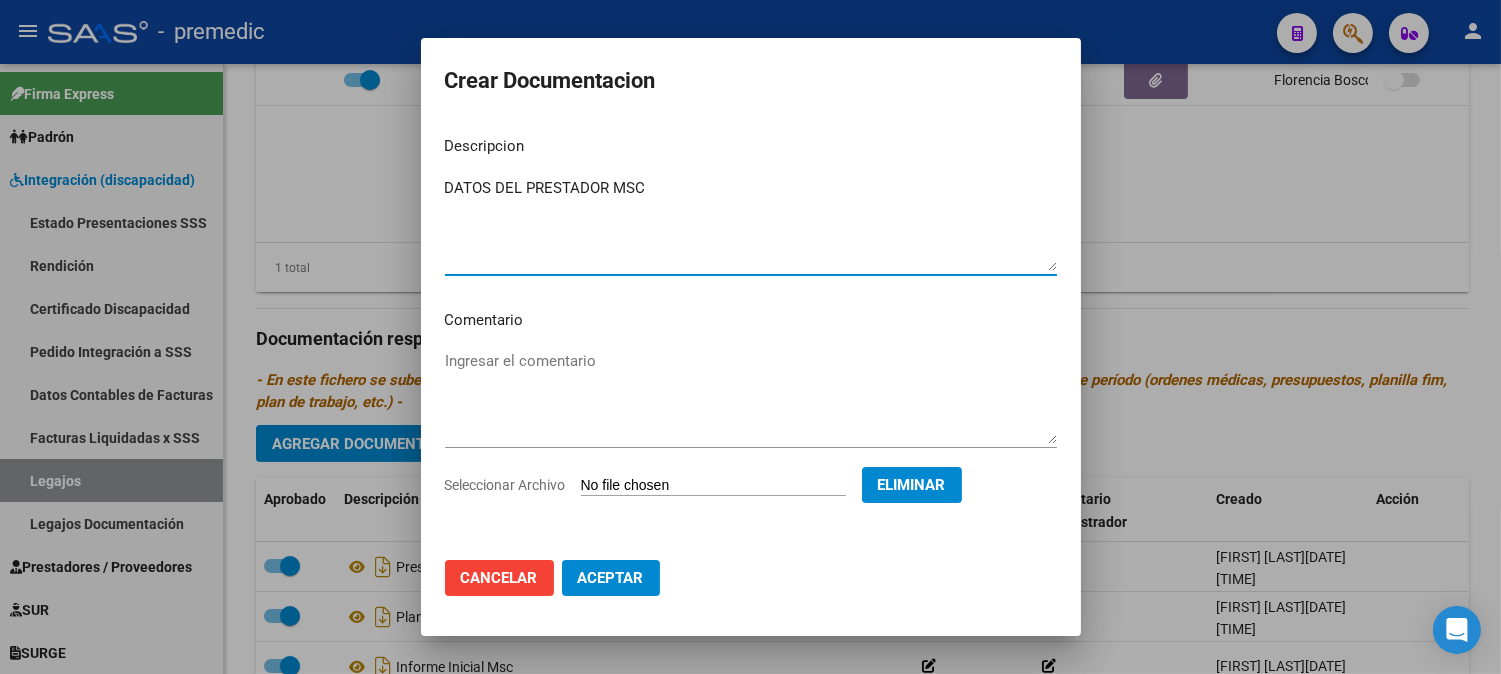 type on "DATOS DEL PRESTADOR MSC" 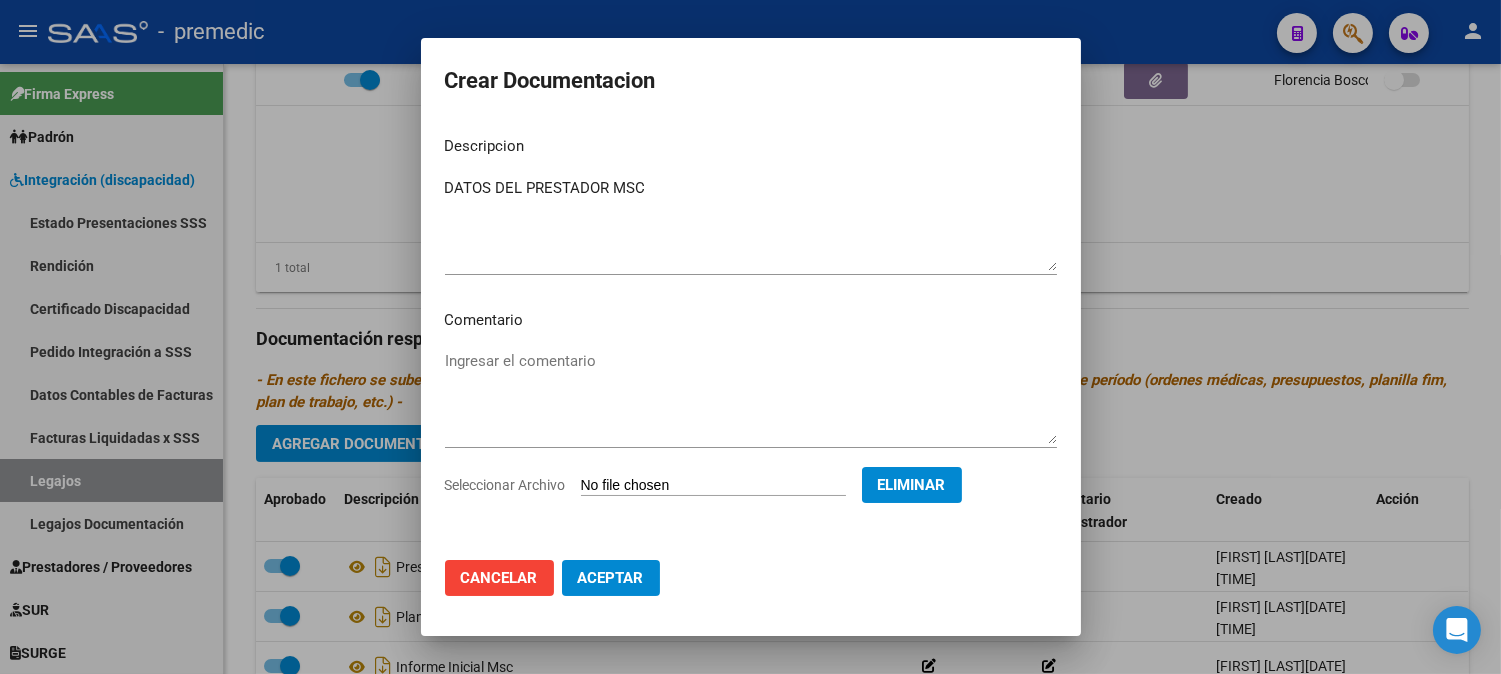 click on "Cancelar Aceptar" 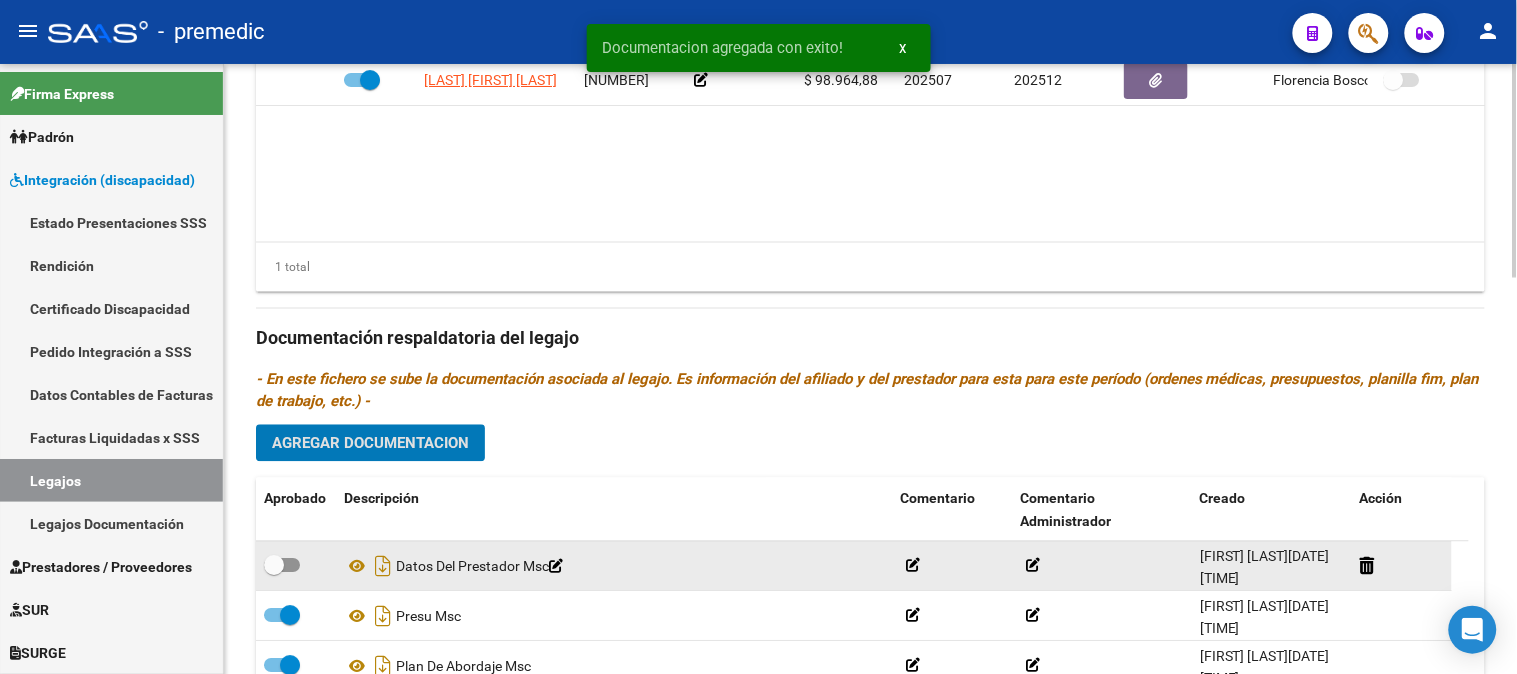click at bounding box center (282, 566) 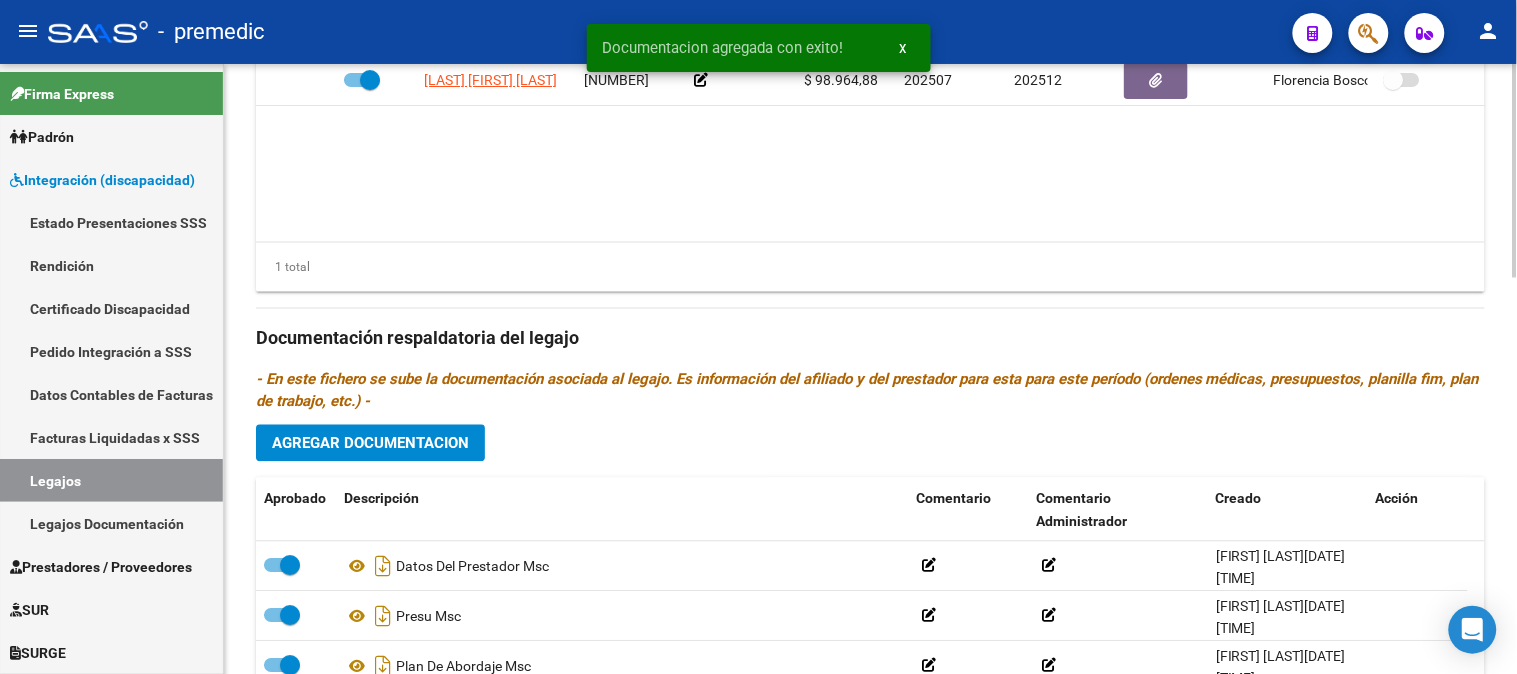 click on "Agregar Documentacion" 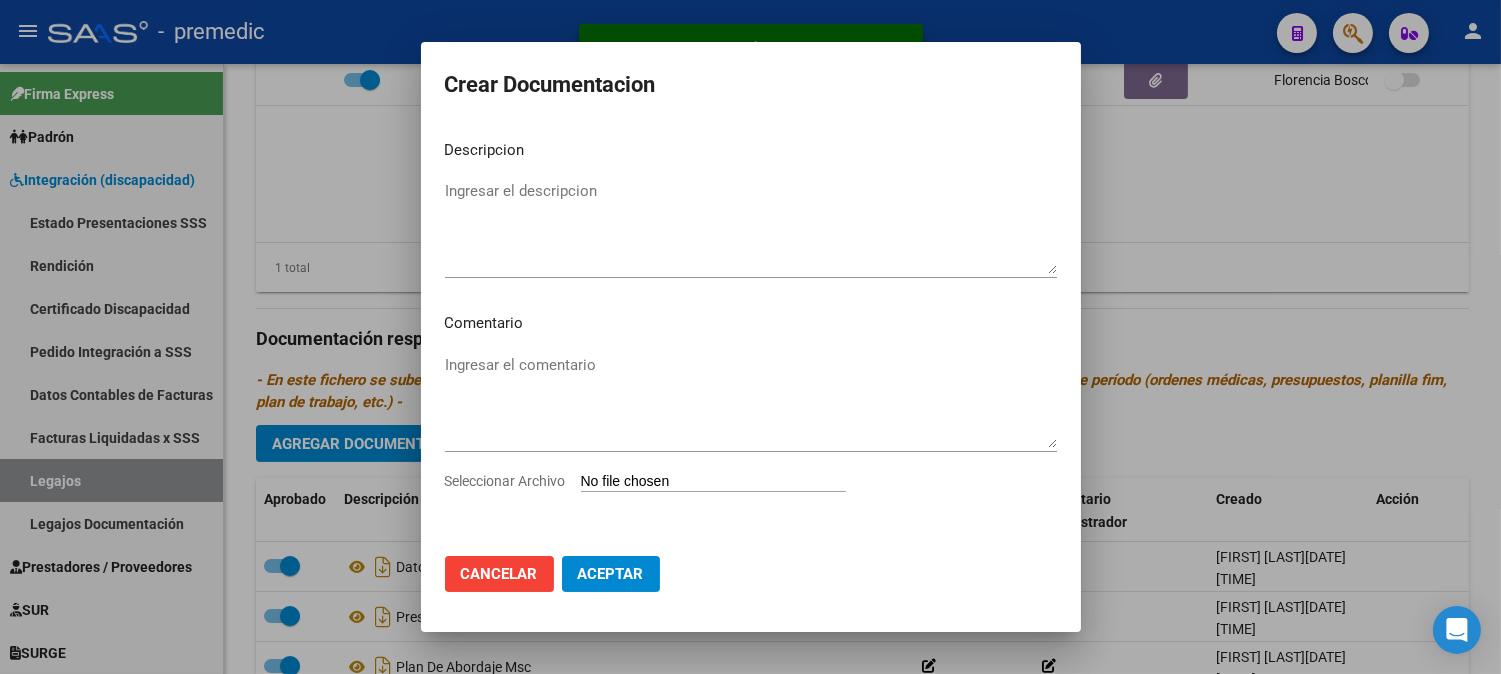click on "Ingresar el comentario" at bounding box center [751, 410] 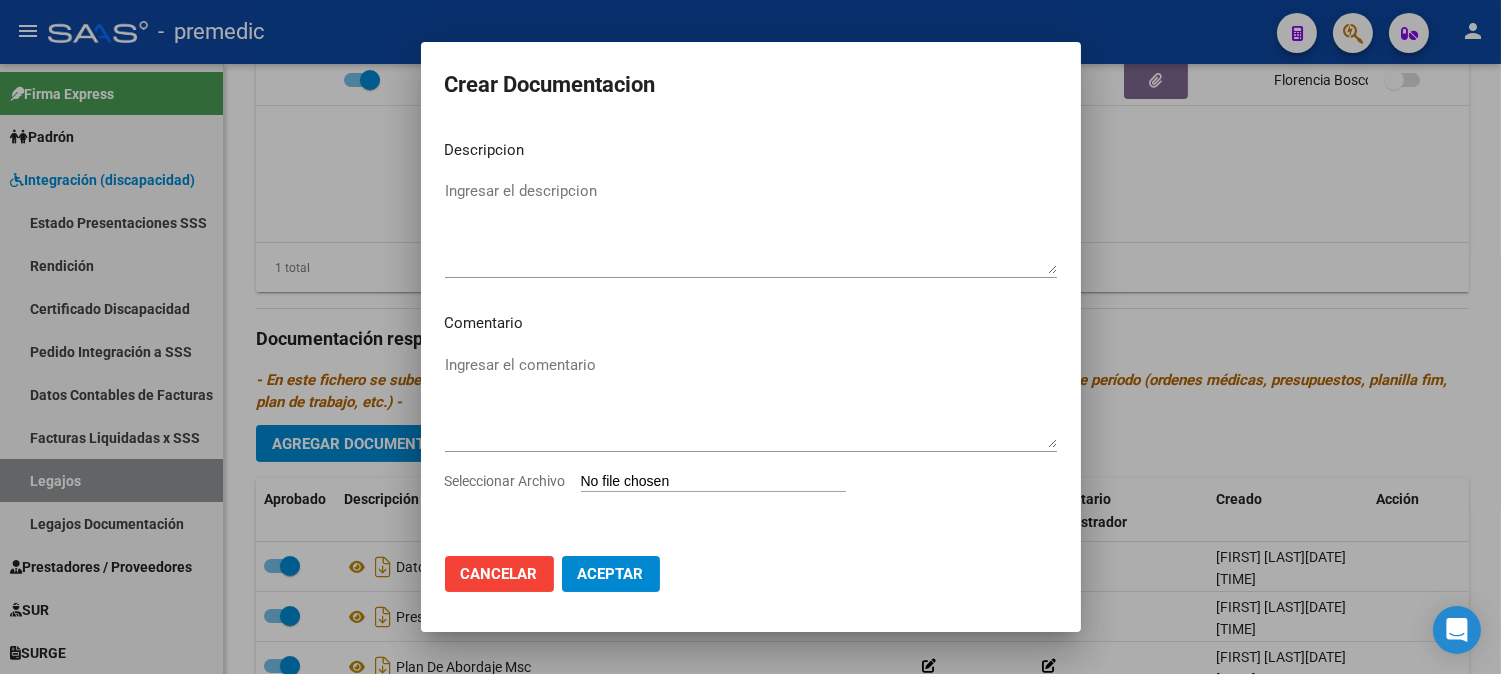 type on "C:\fakepath\5- CBU.pdf" 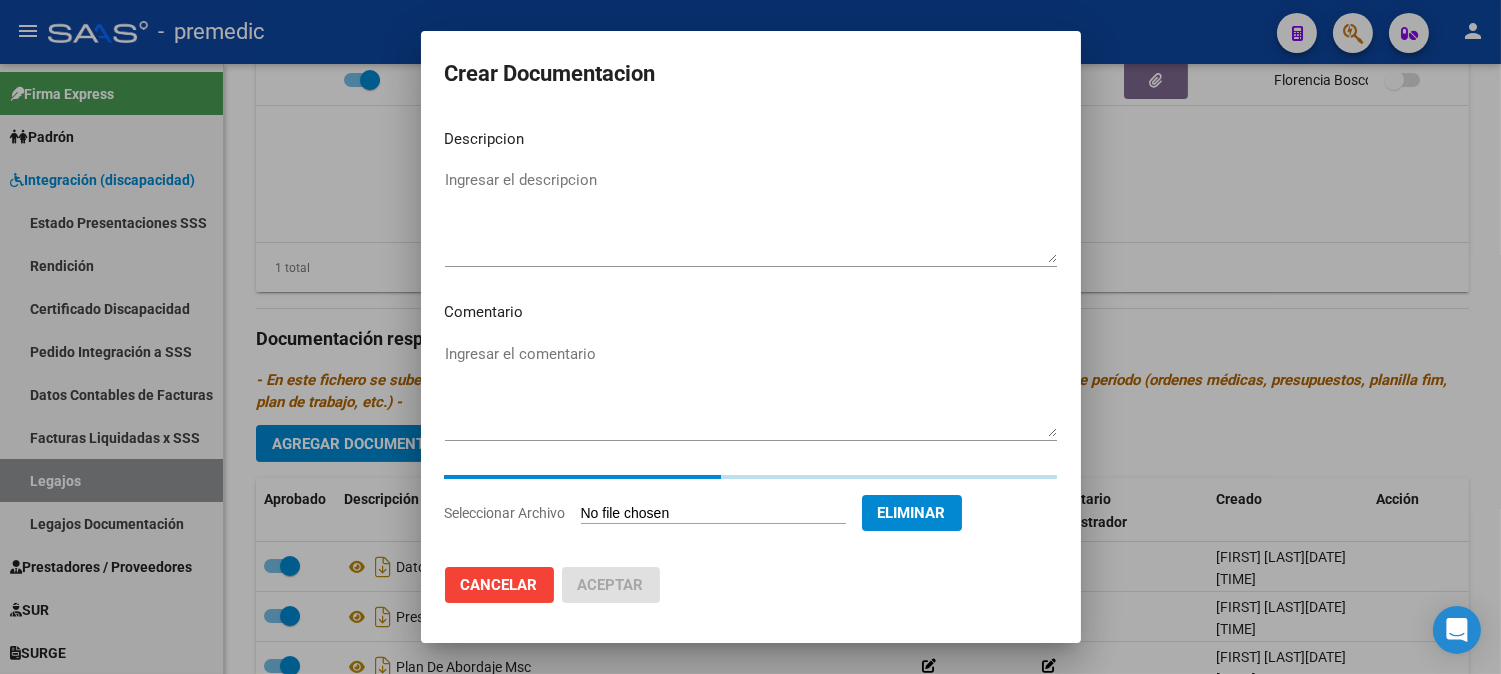 click on "Ingresar el descripcion" at bounding box center [751, 216] 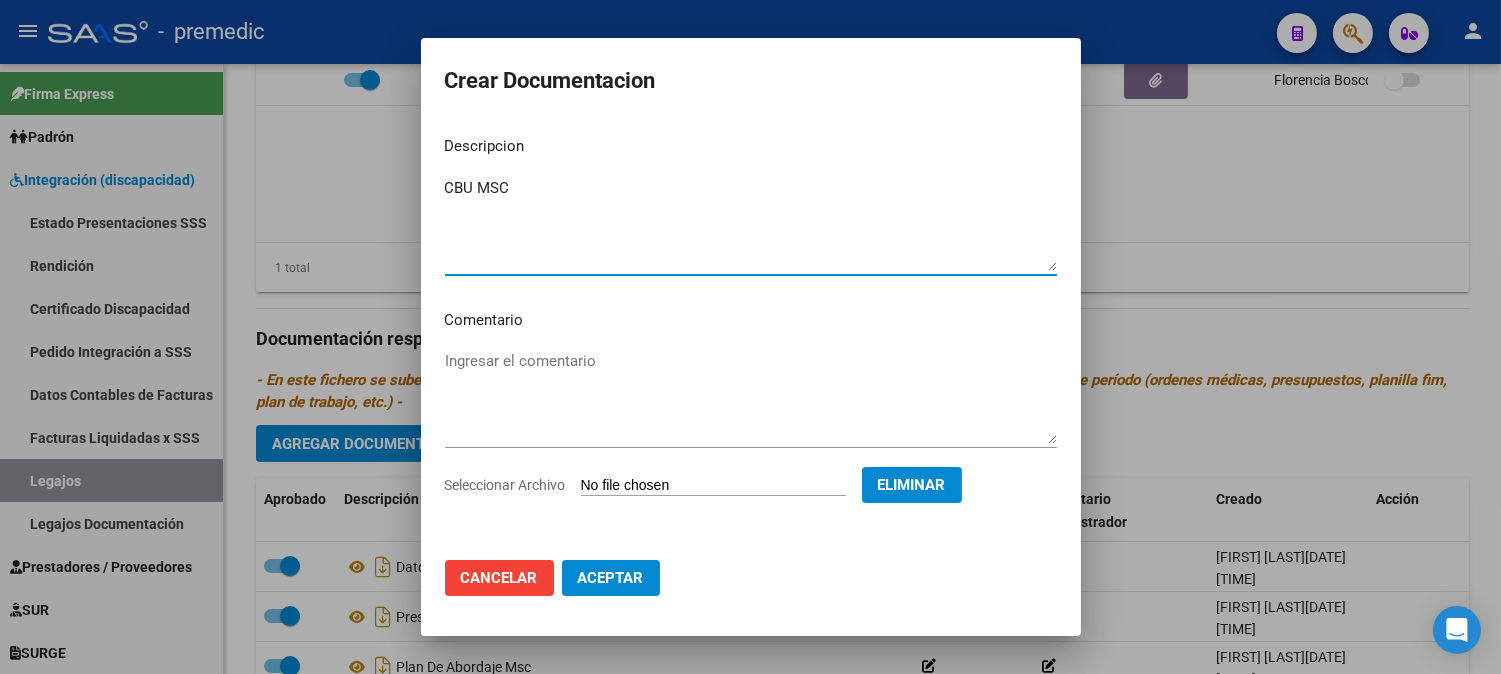 type on "CBU MSC" 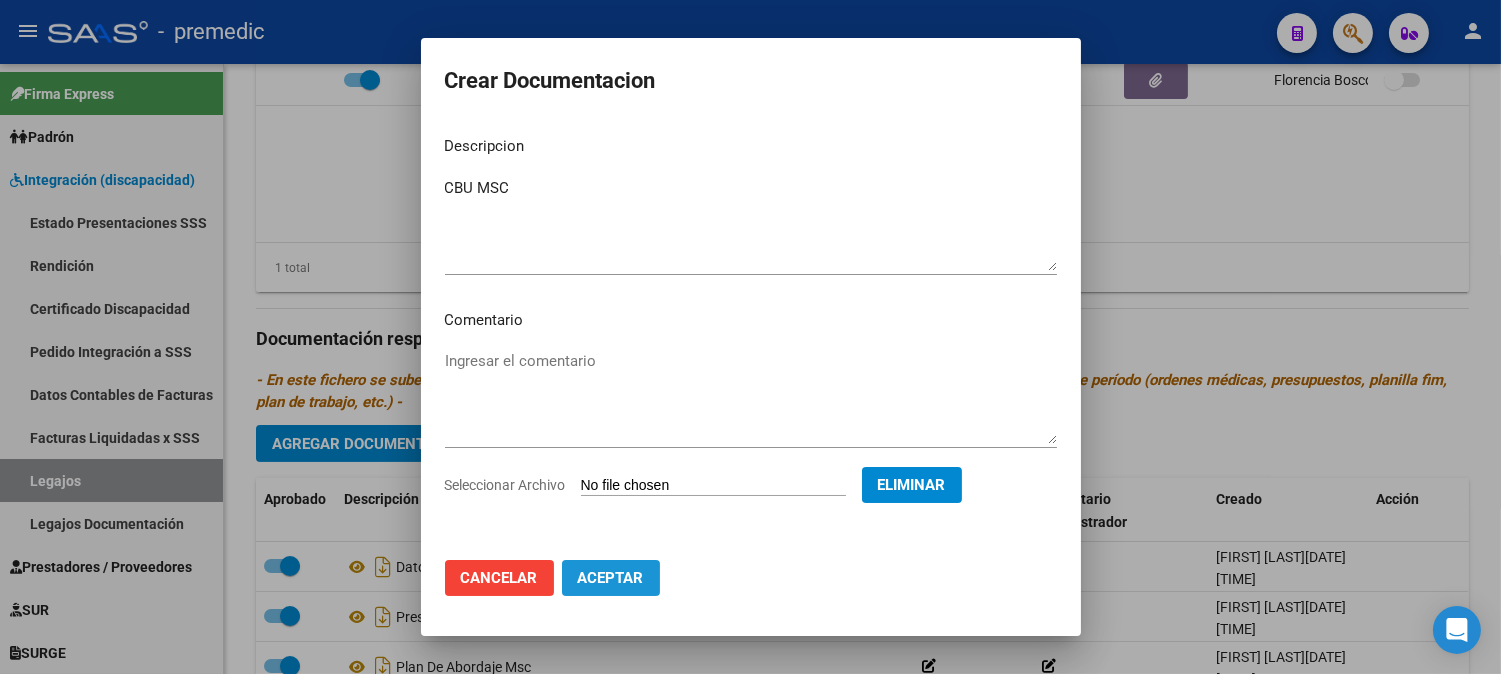 click on "Aceptar" 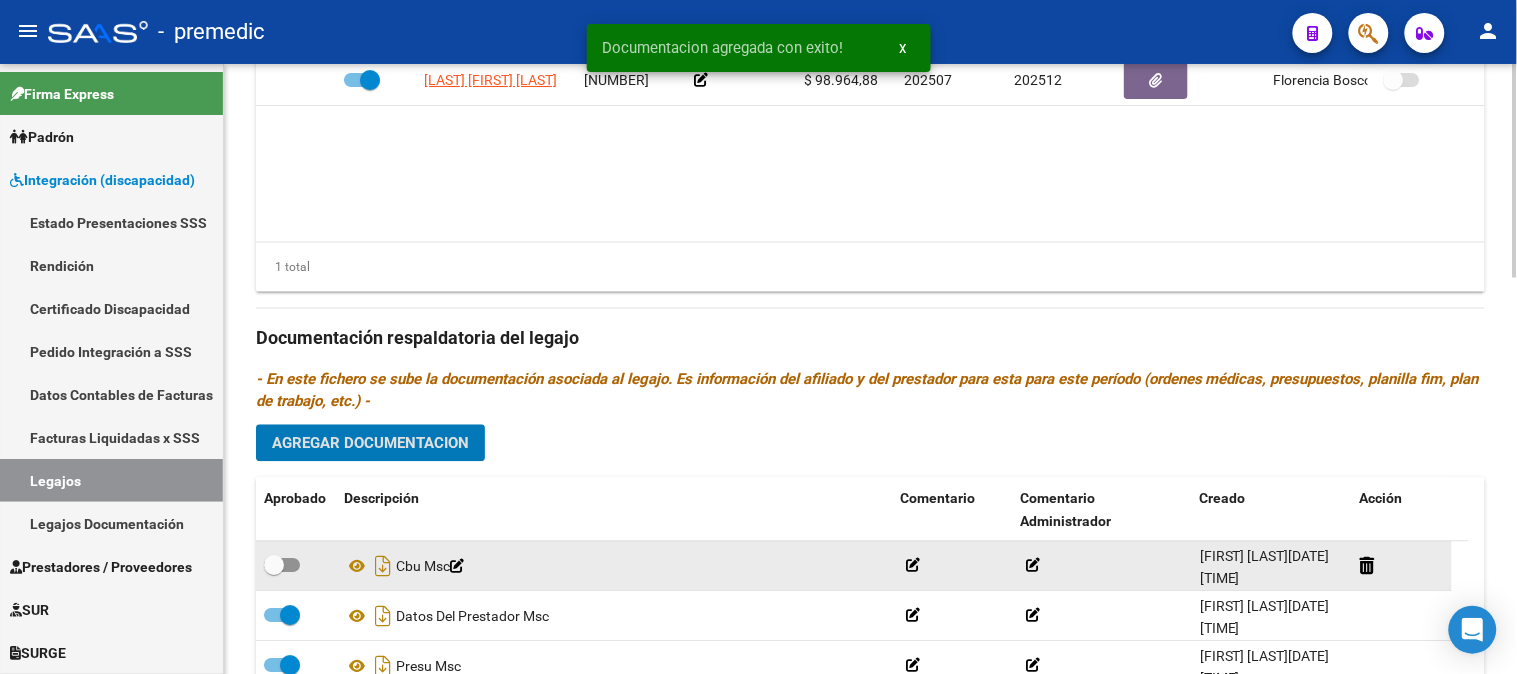 click at bounding box center [282, 566] 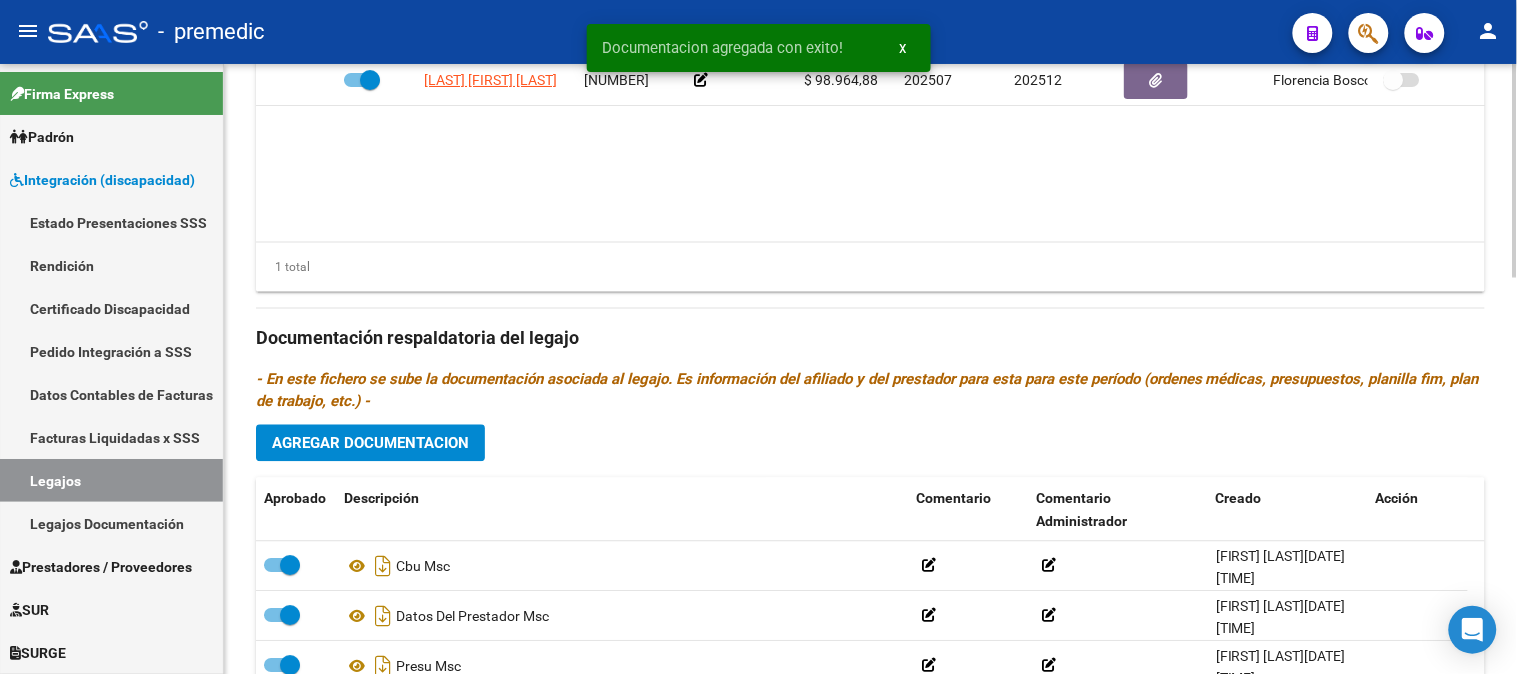 click 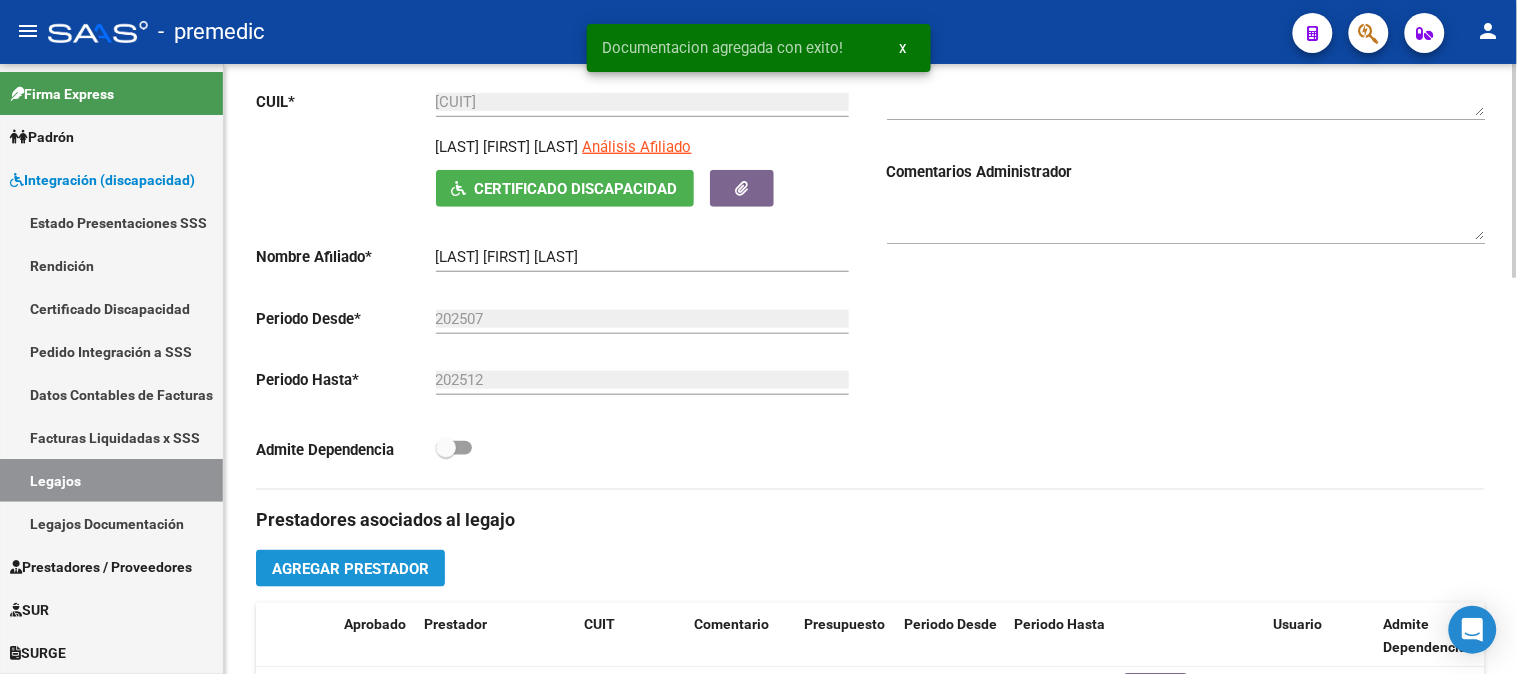 click on "Agregar Prestador" 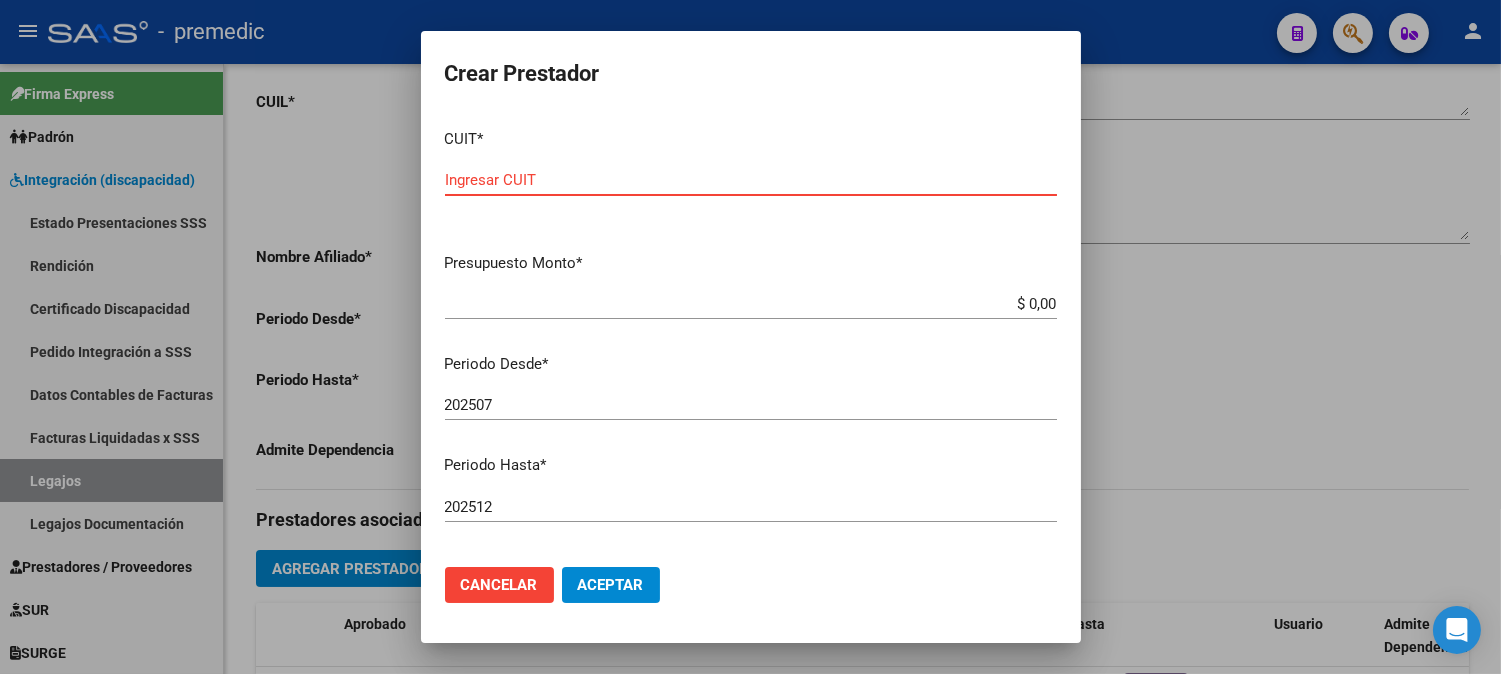 paste on "[CUIT]" 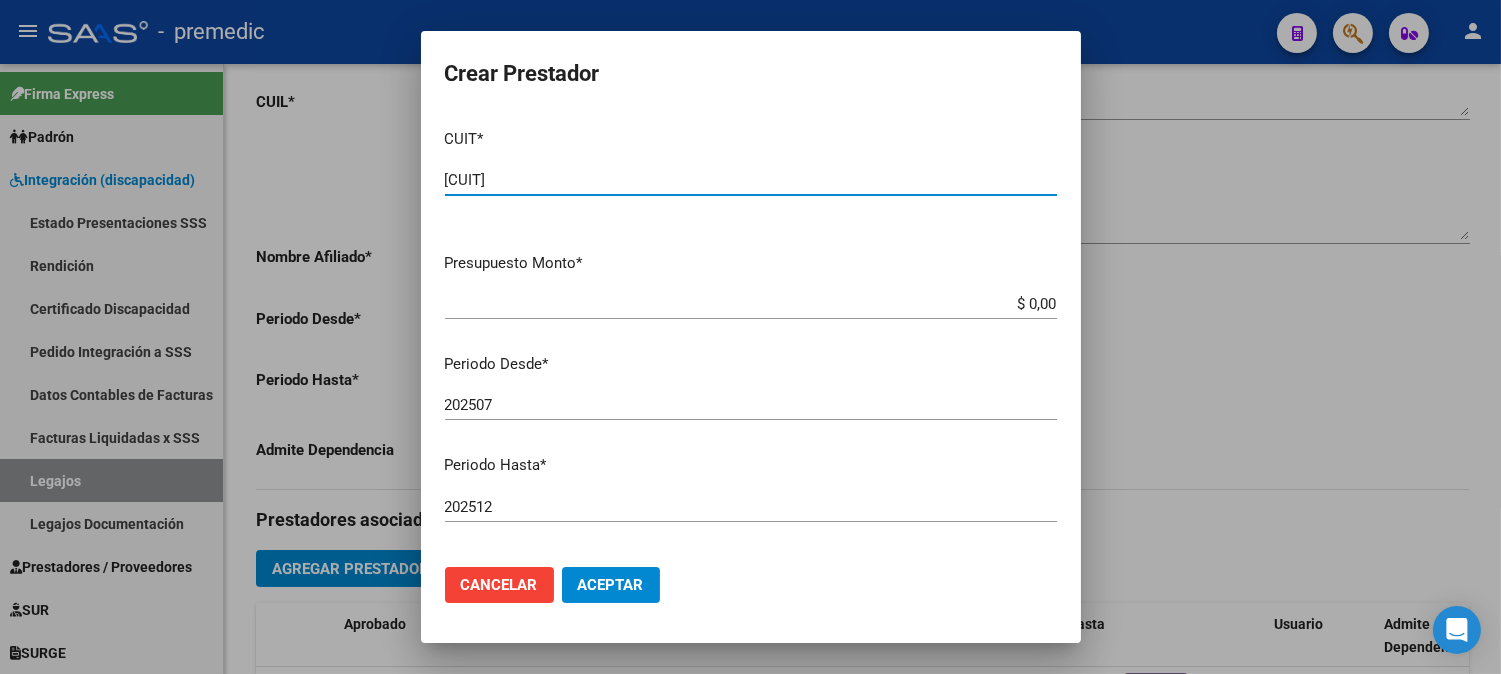 type on "[CUIT]" 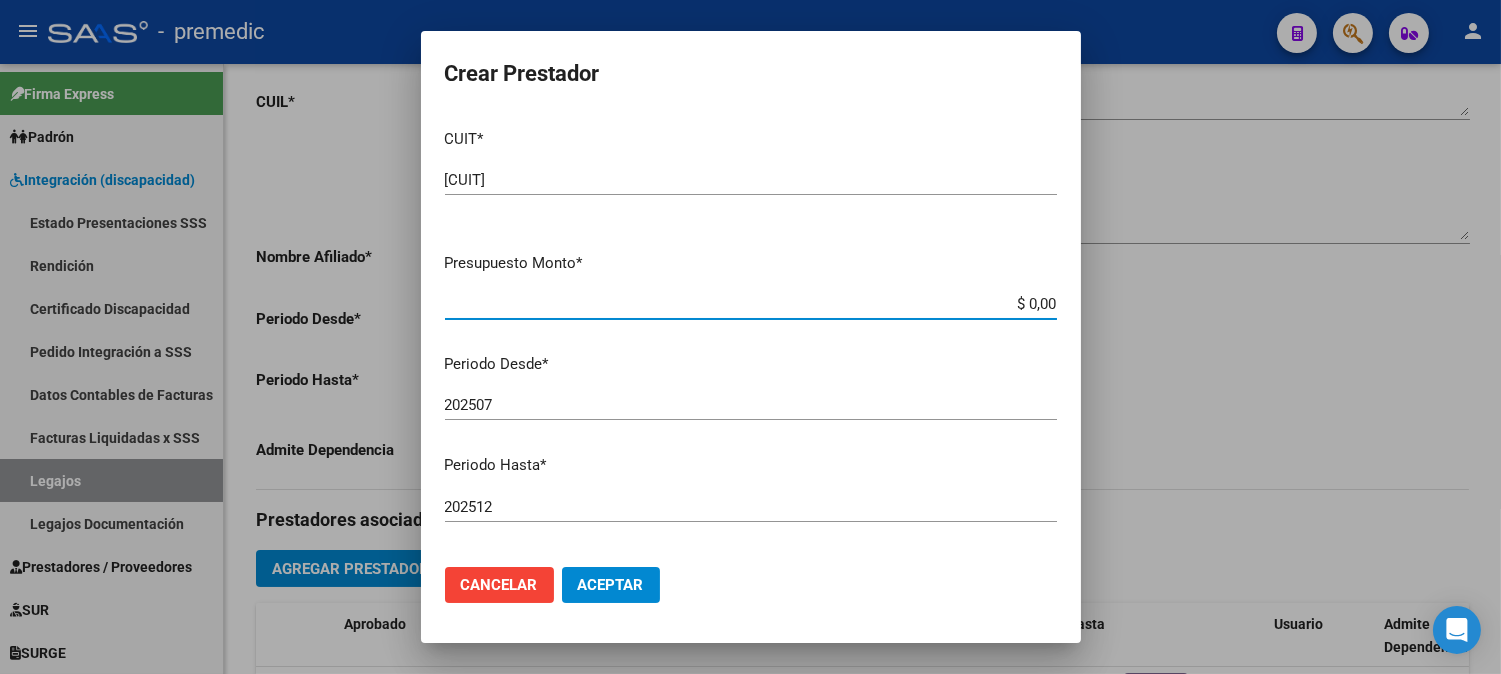 click on "$ 0,00" at bounding box center [751, 304] 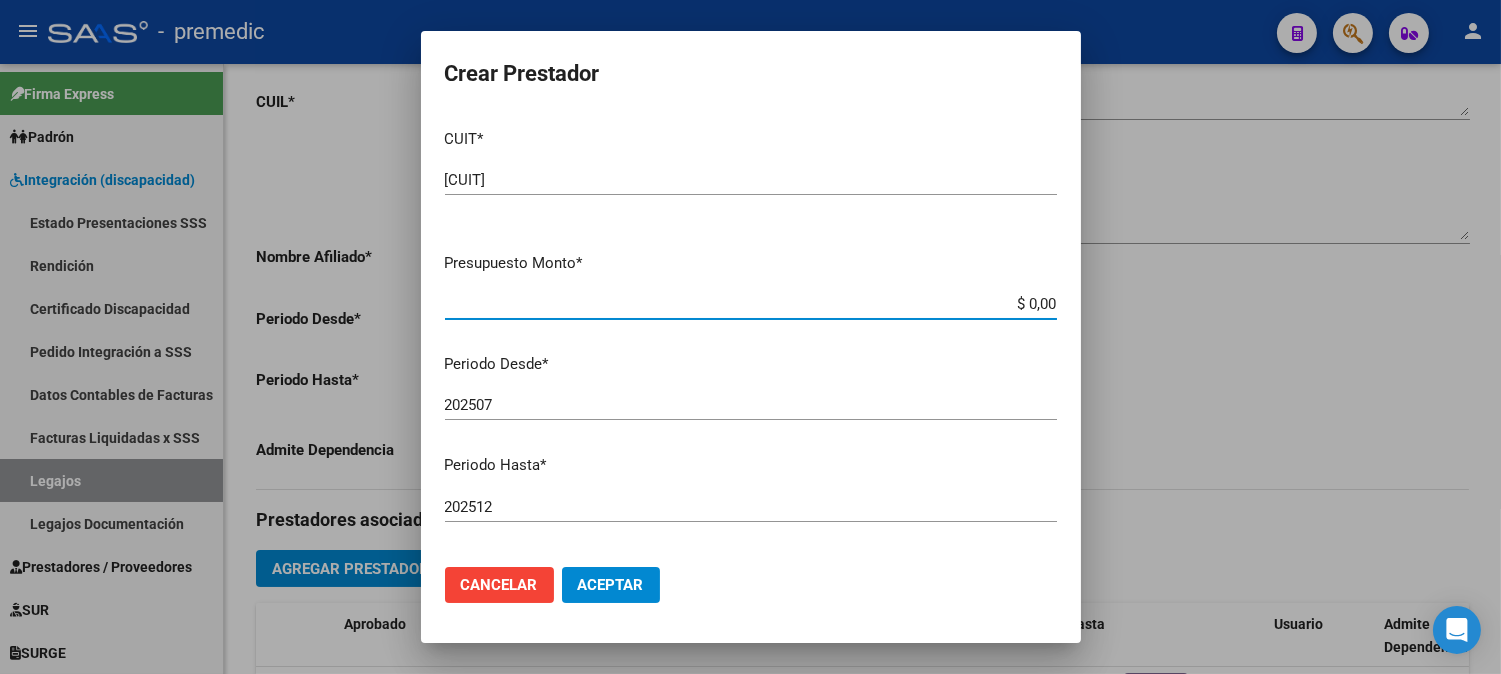 paste on "98964.88" 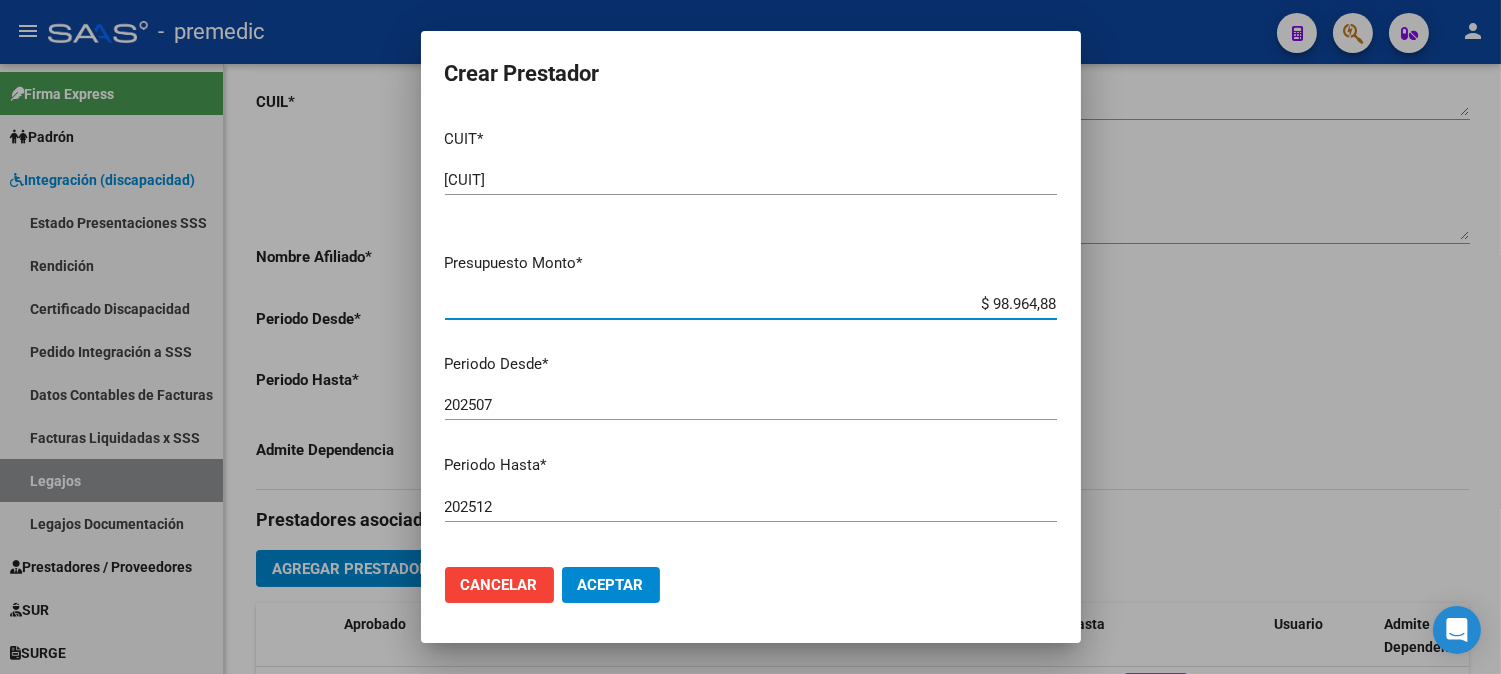 type on "$ 98.964,88" 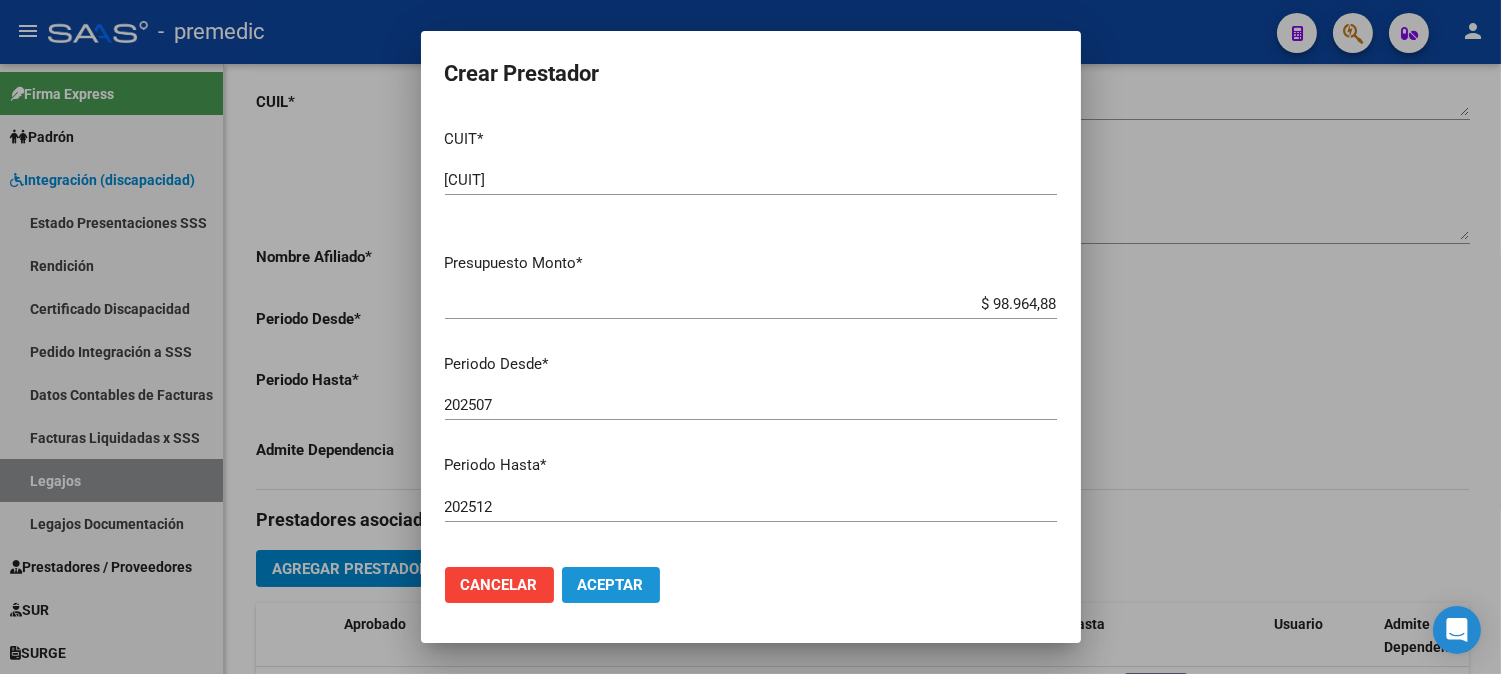 click on "Aceptar" 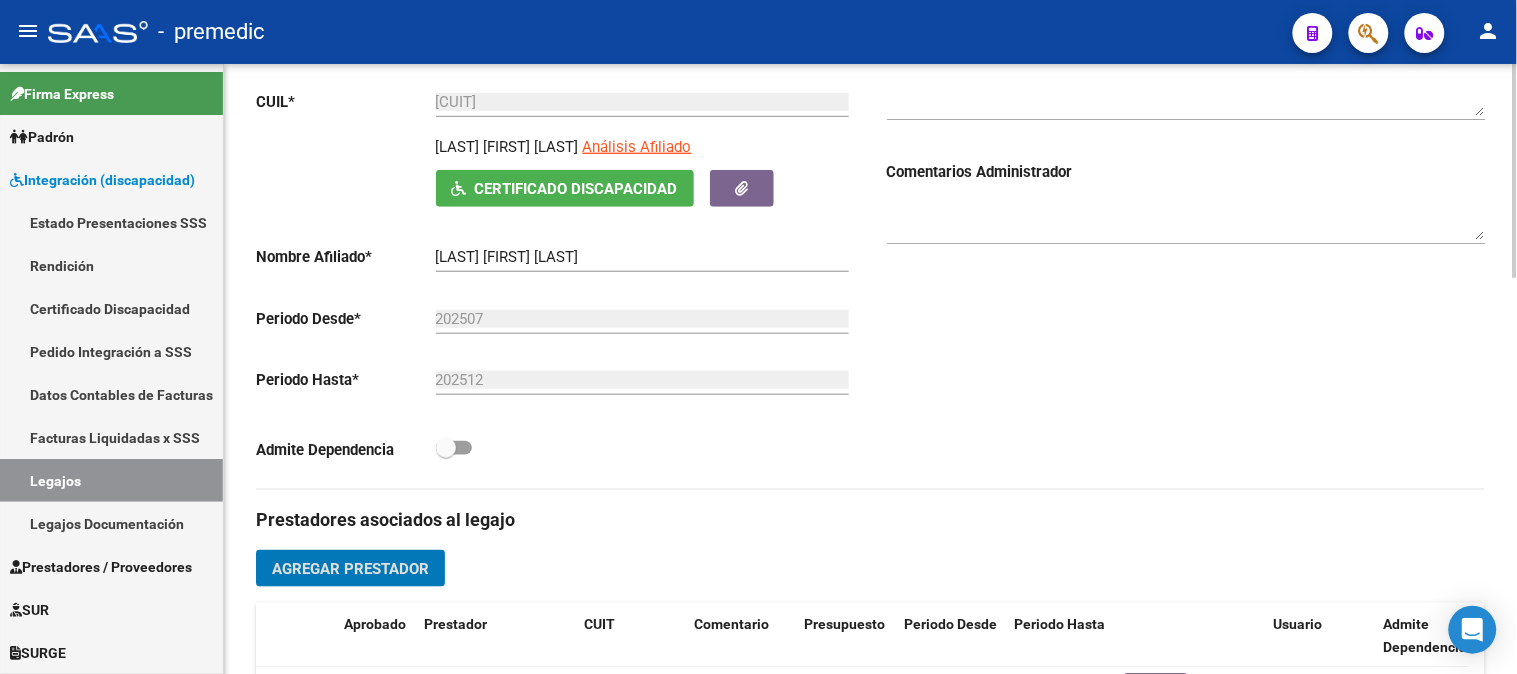 scroll, scrollTop: 955, scrollLeft: 0, axis: vertical 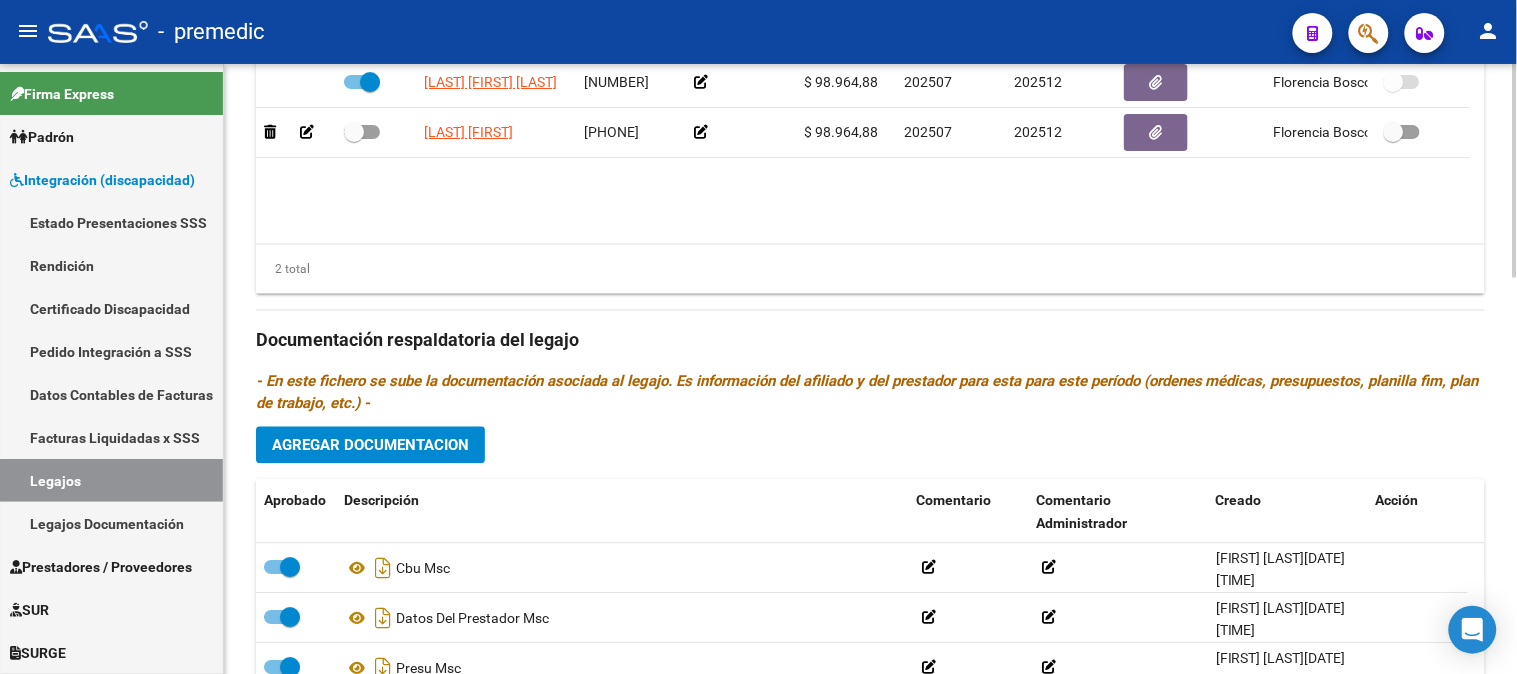 click 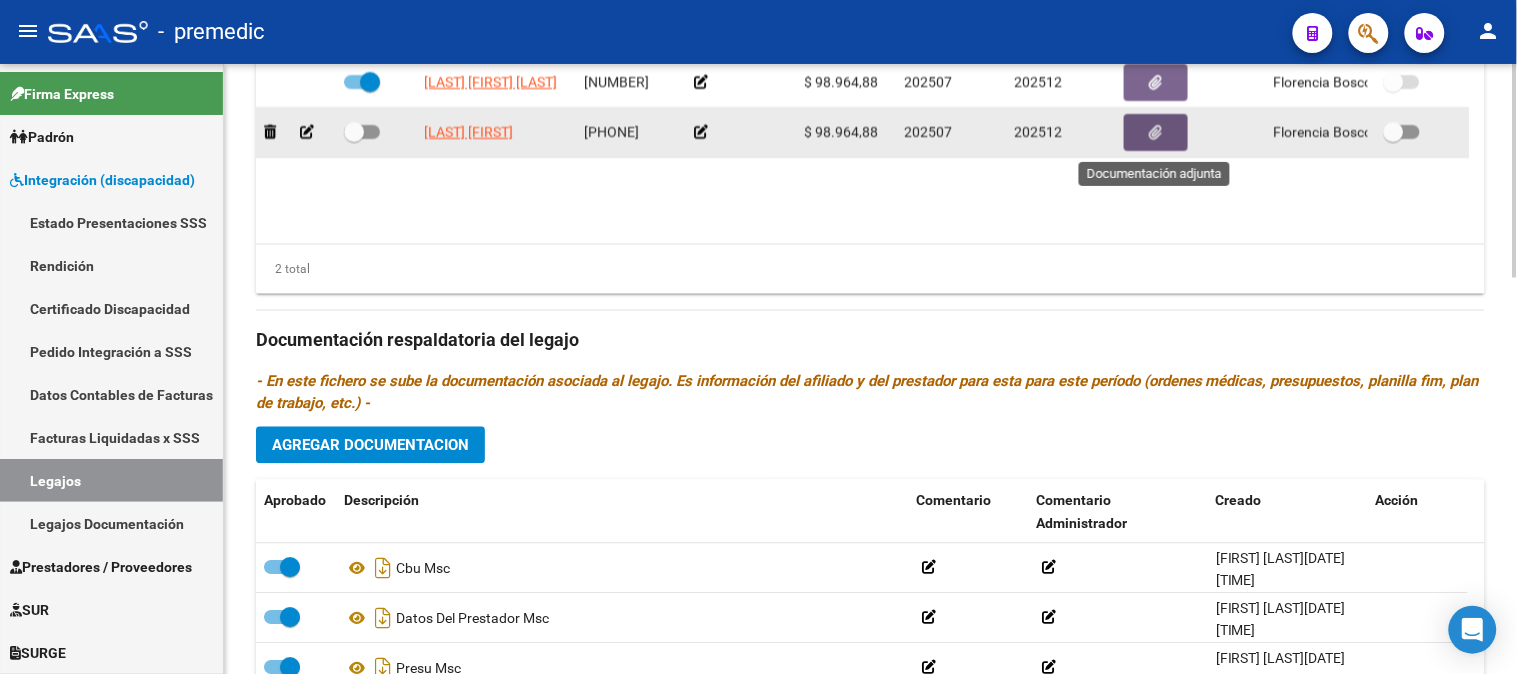 click 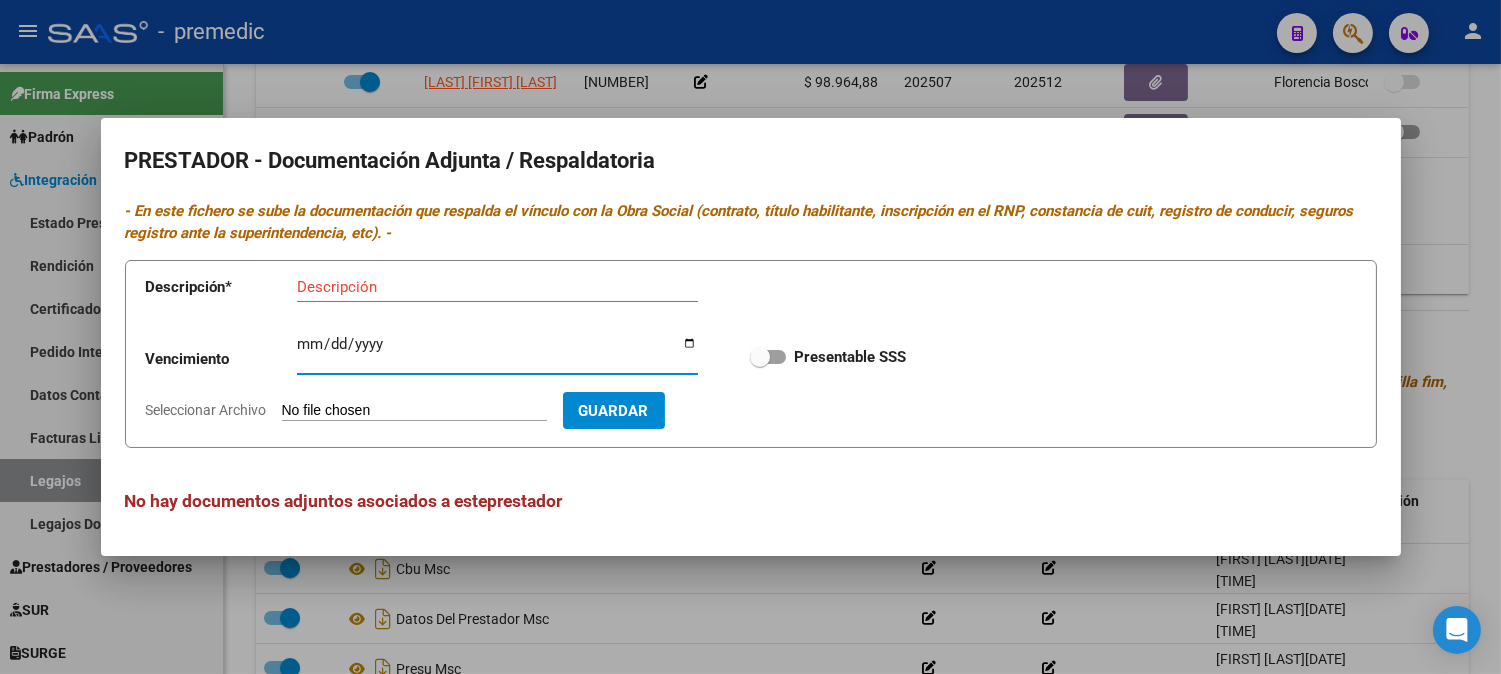 click on "Ingresar vencimiento" at bounding box center (497, 352) 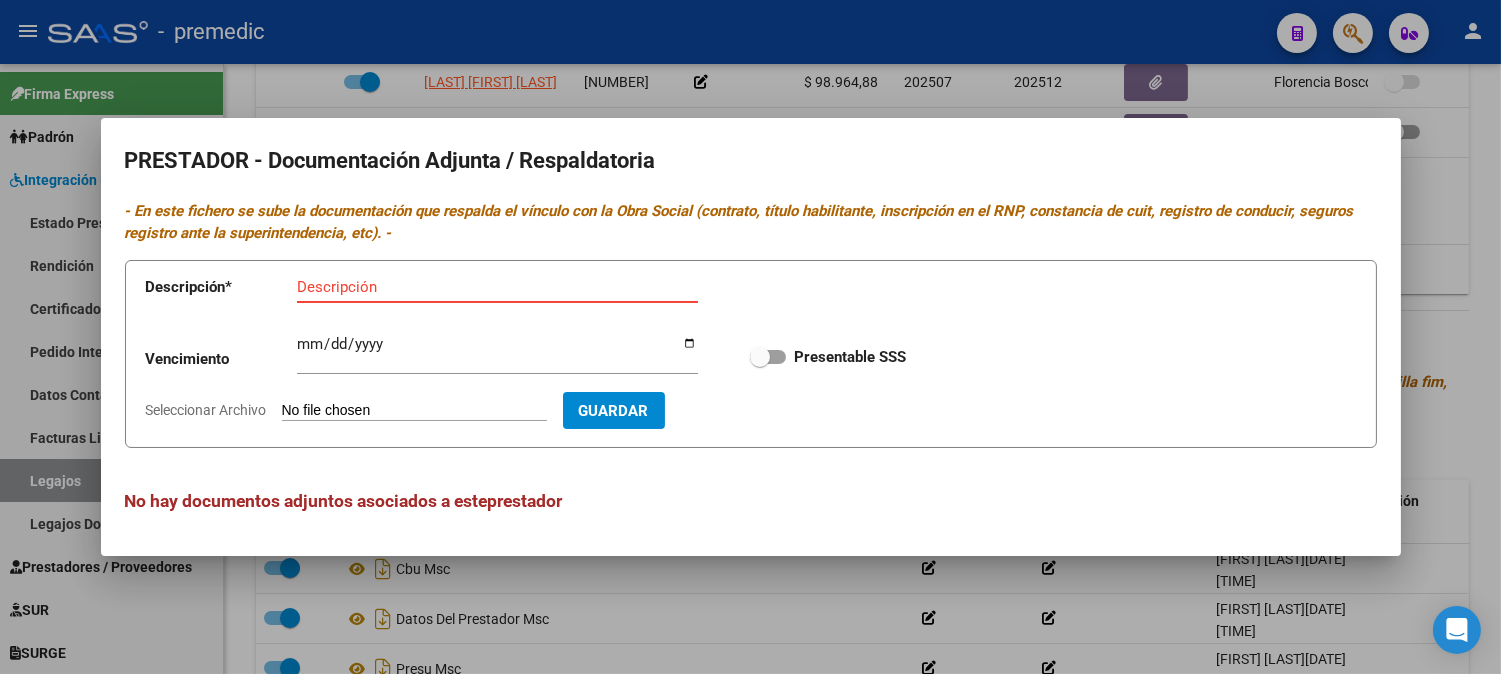 click on "Descripción" at bounding box center (497, 287) 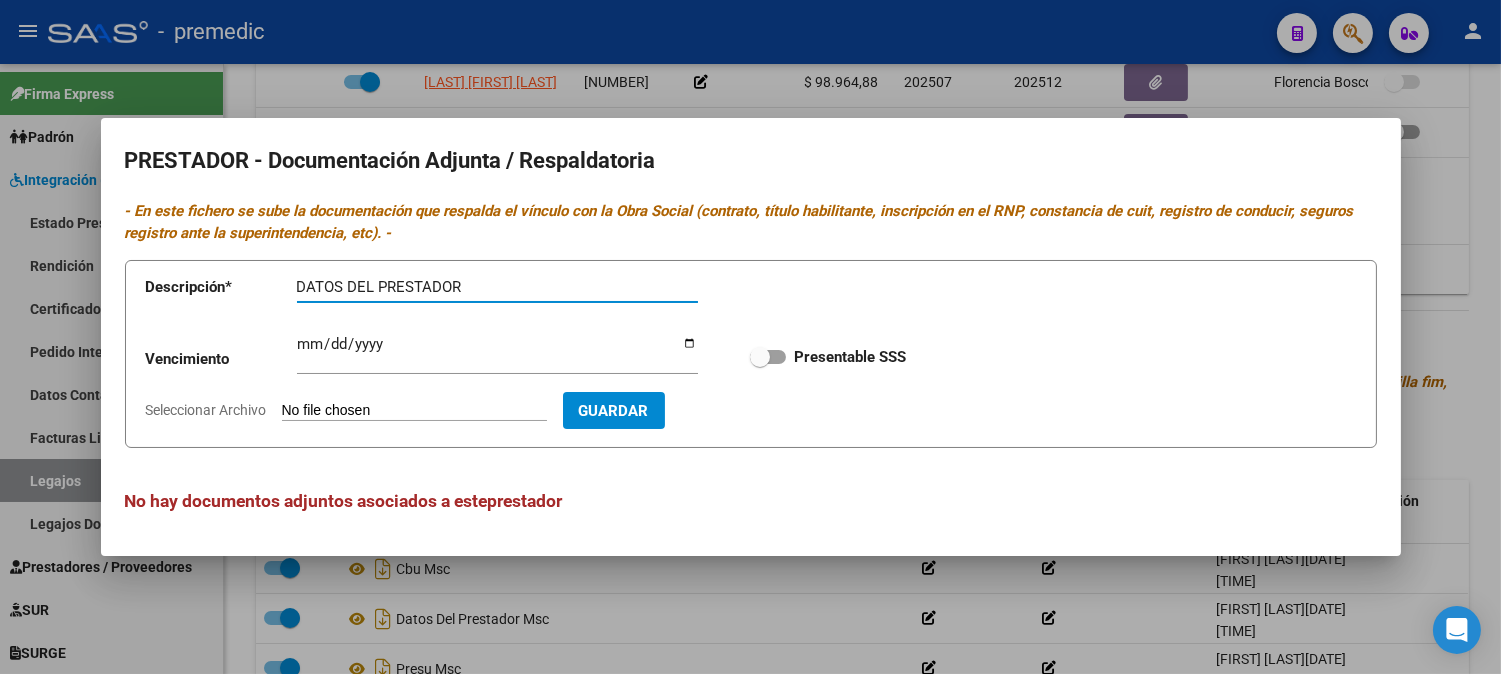 type on "DATOS DEL PRESTADOR" 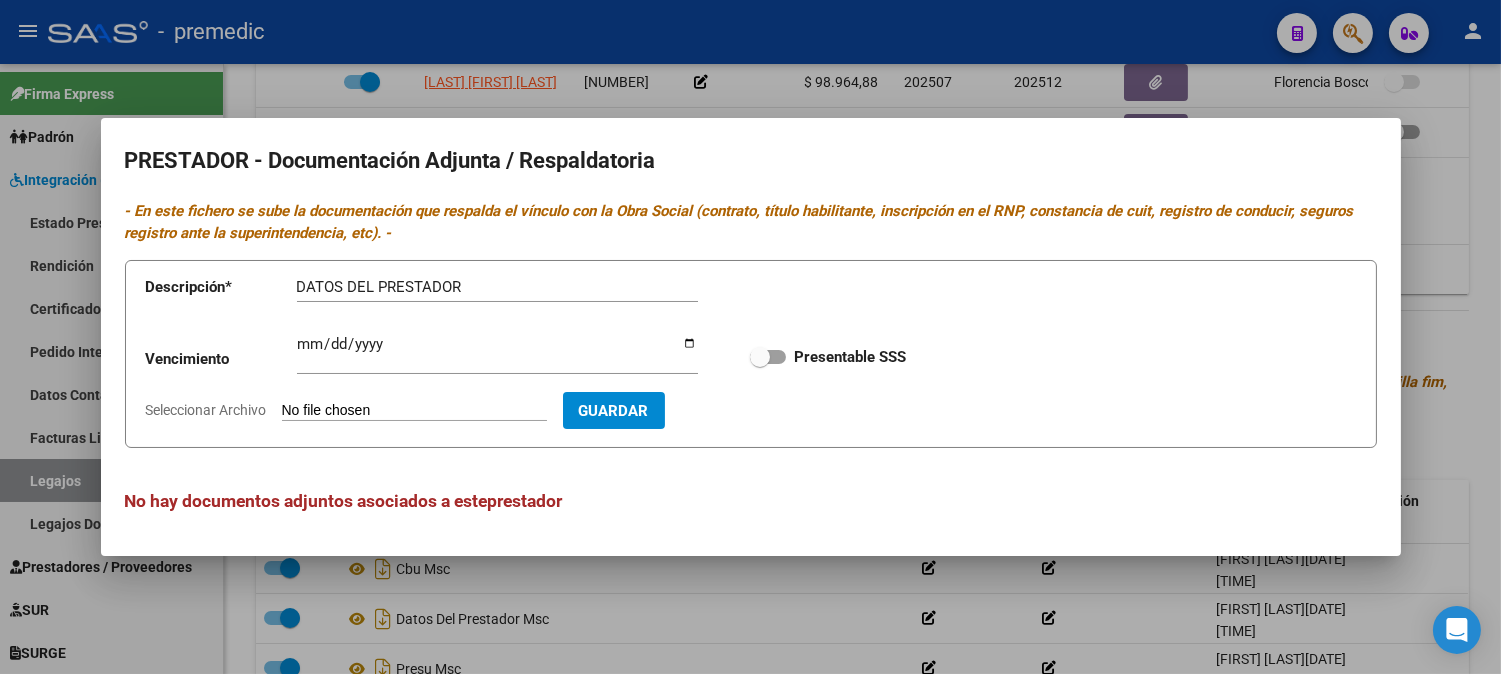 click on "Seleccionar Archivo" at bounding box center (414, 411) 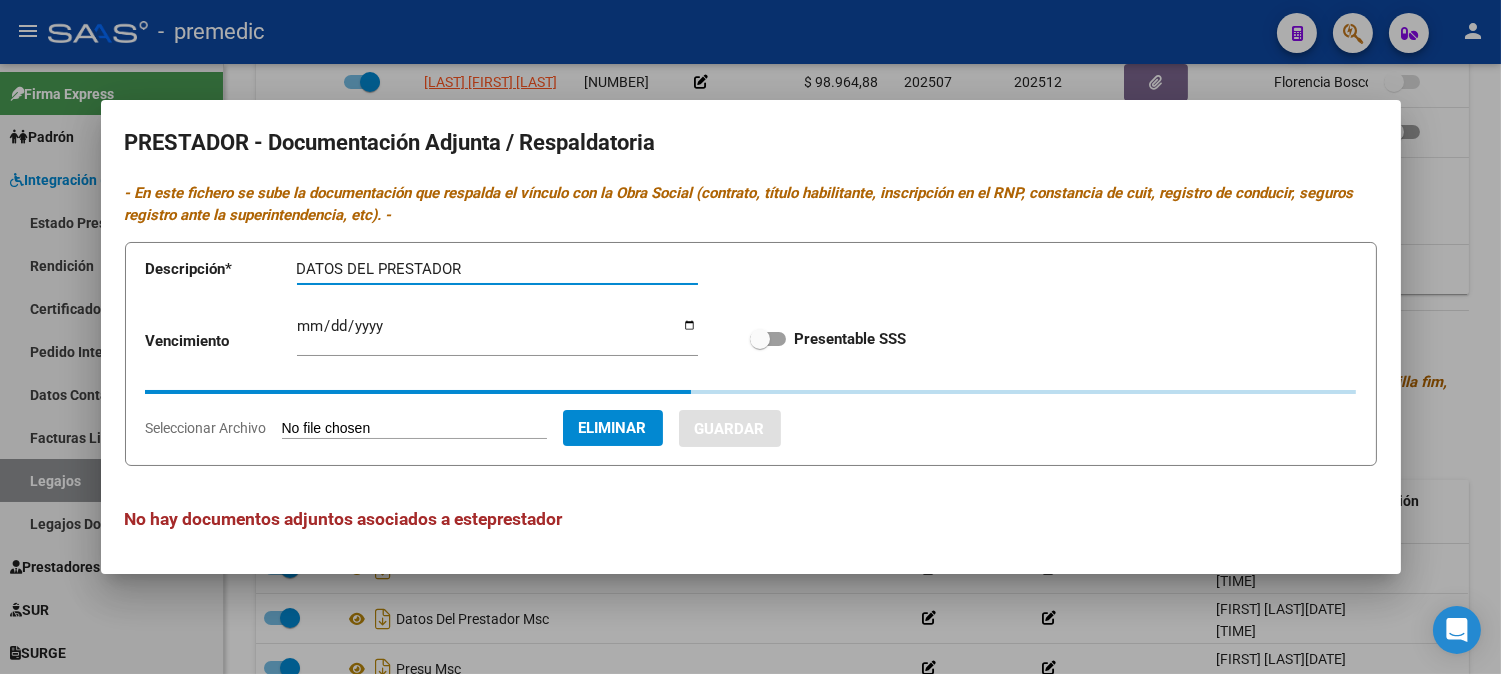 click on "DATOS DEL PRESTADOR" at bounding box center (497, 269) 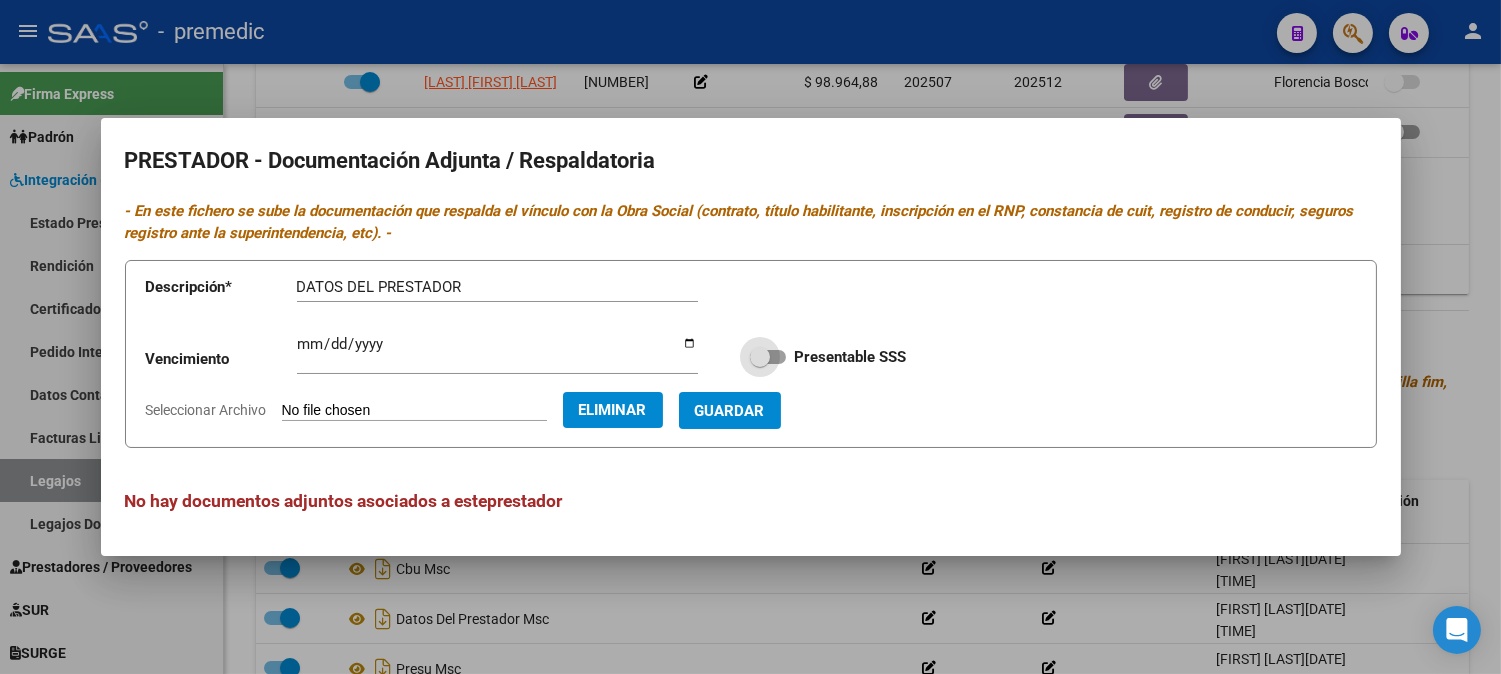 click at bounding box center (768, 357) 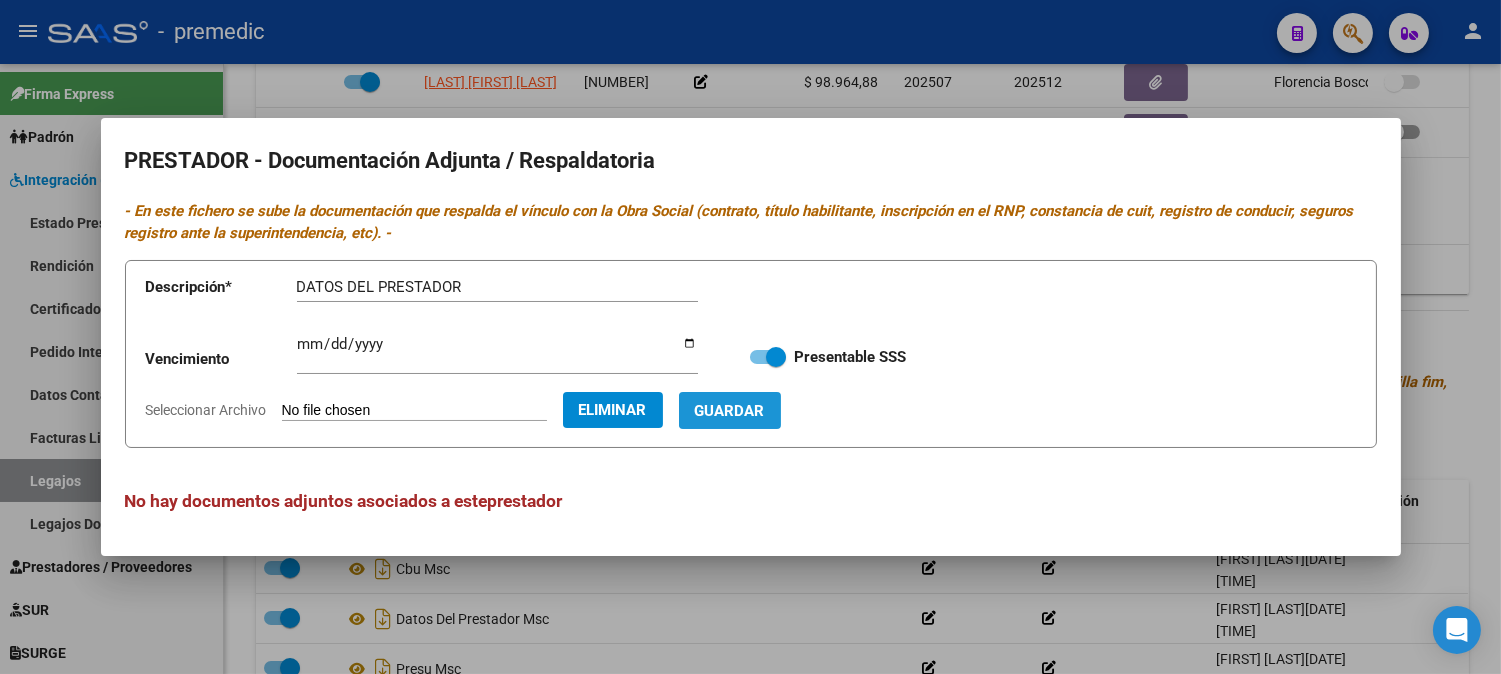 click on "Guardar" at bounding box center [730, 410] 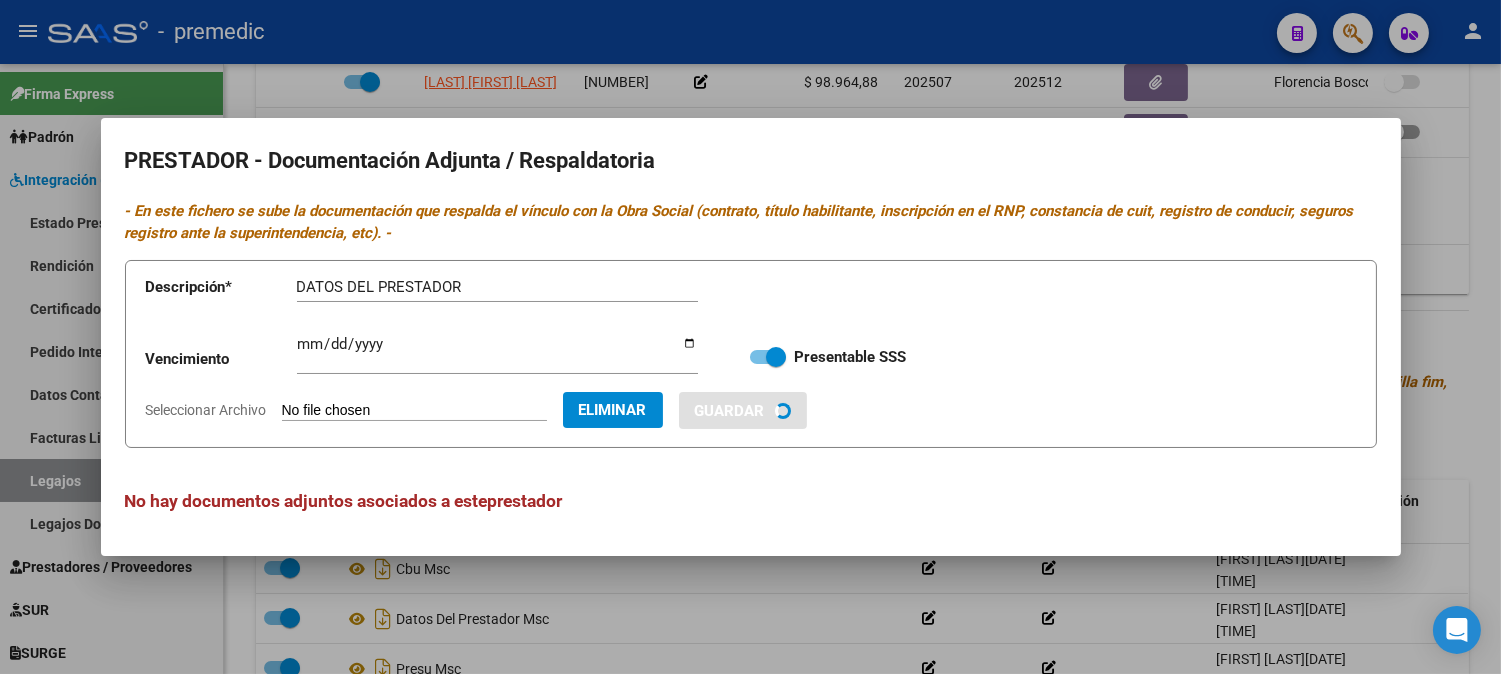 type 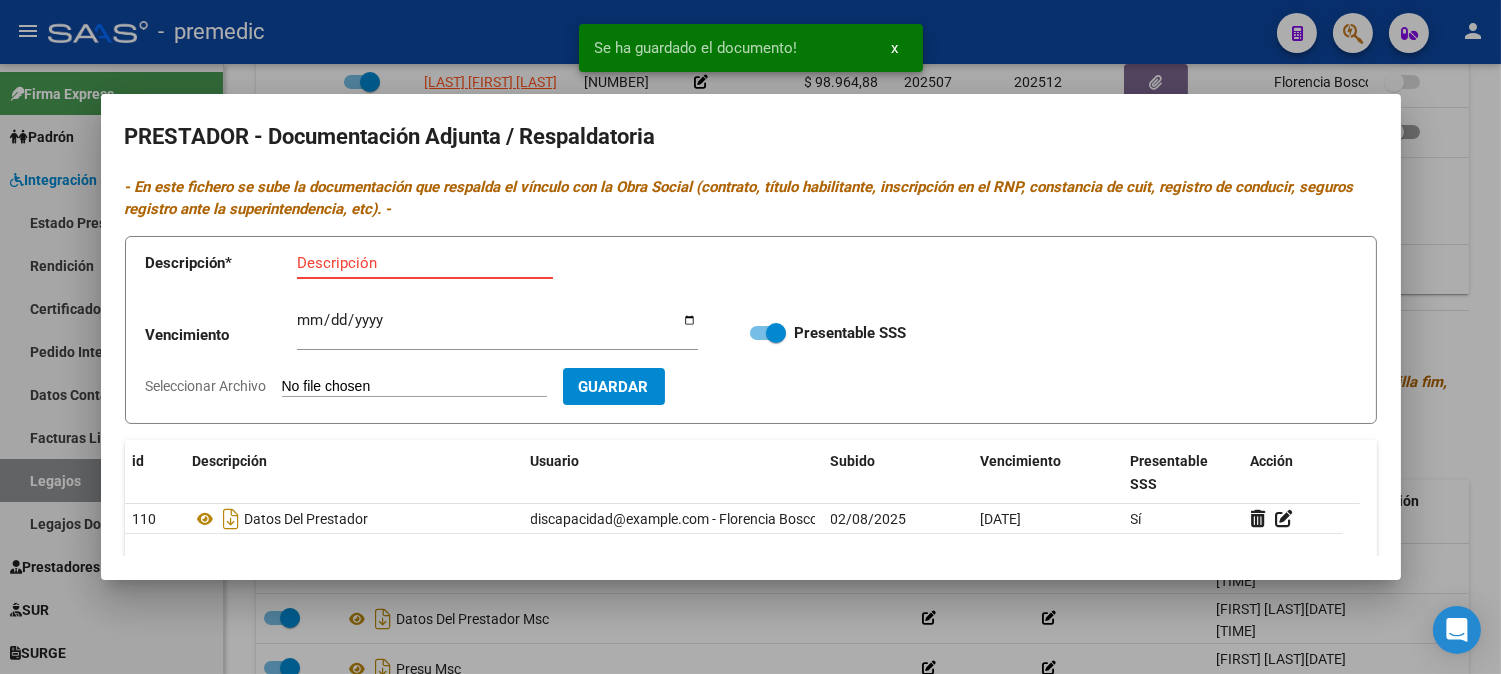 click on "Descripción" at bounding box center [425, 263] 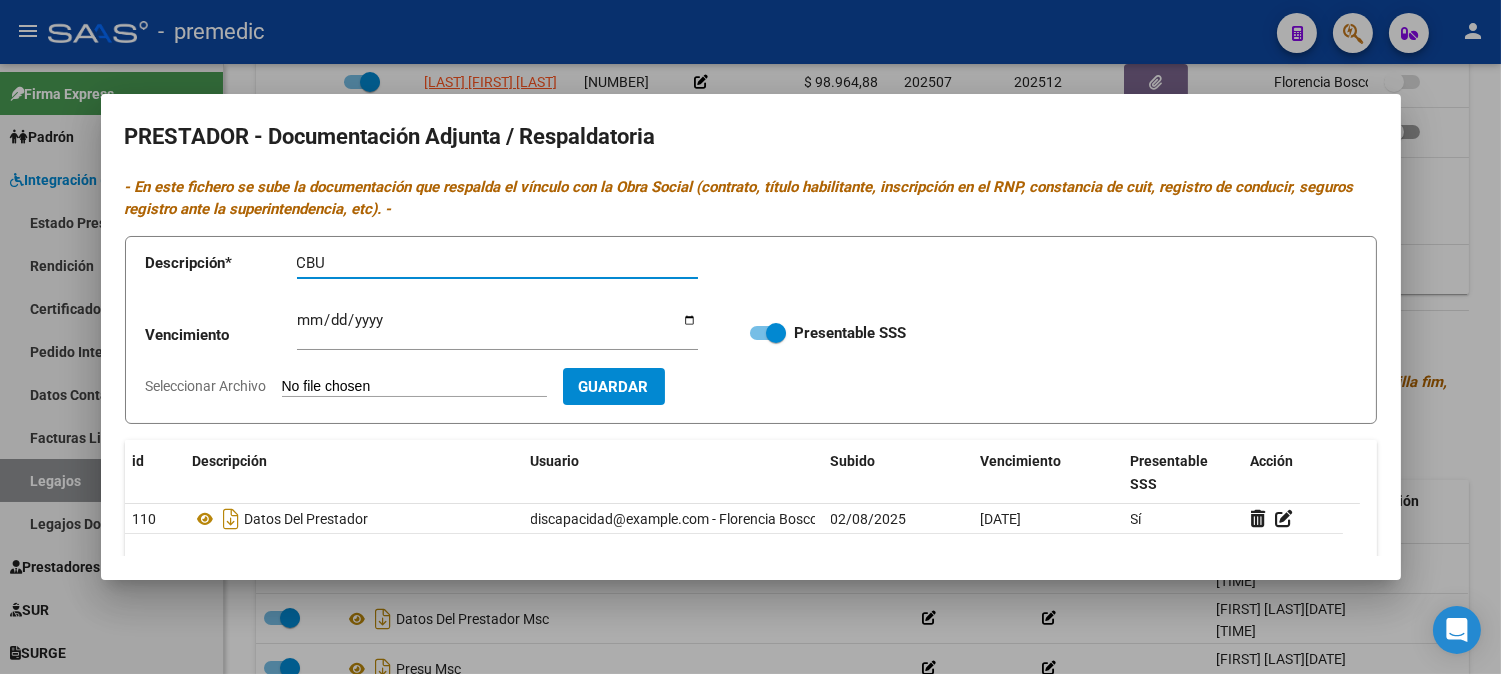 type on "CBU" 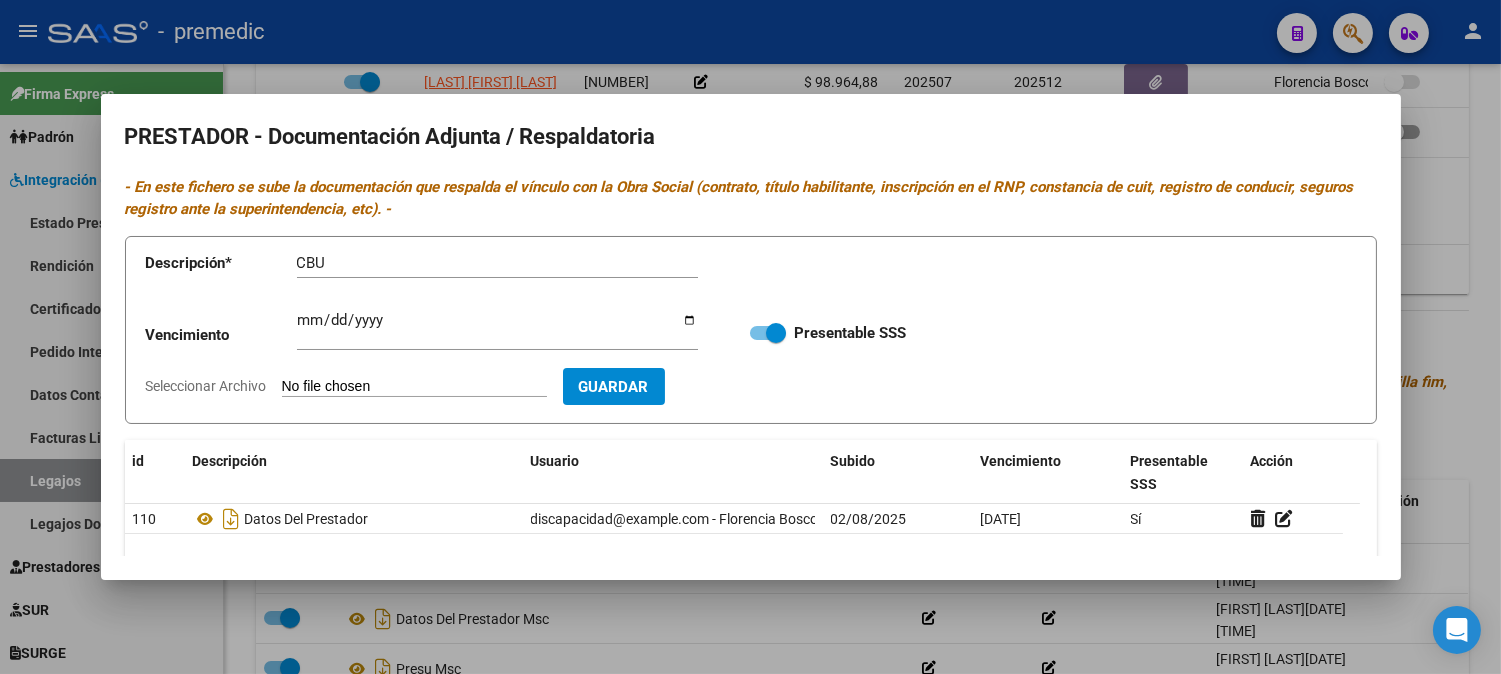 click on "Seleccionar Archivo" at bounding box center (414, 387) 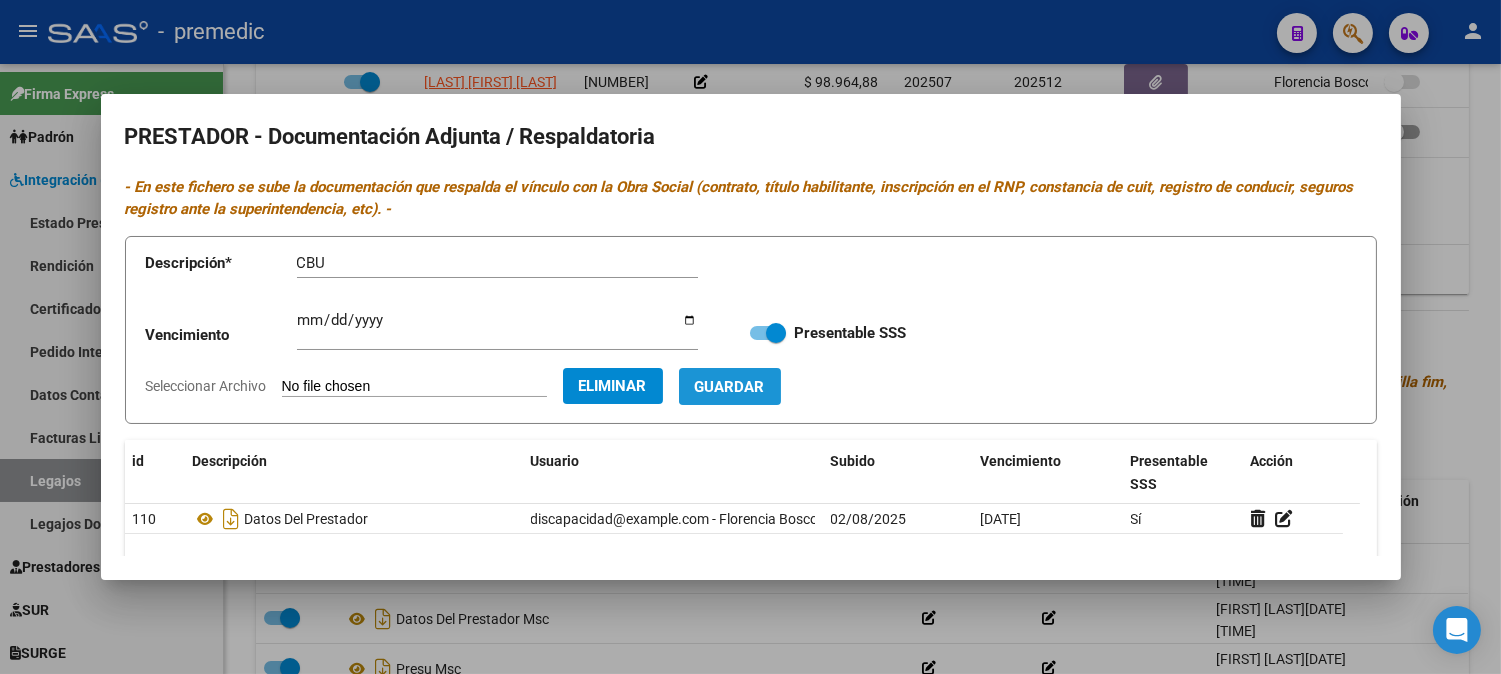 click on "Guardar" at bounding box center (730, 387) 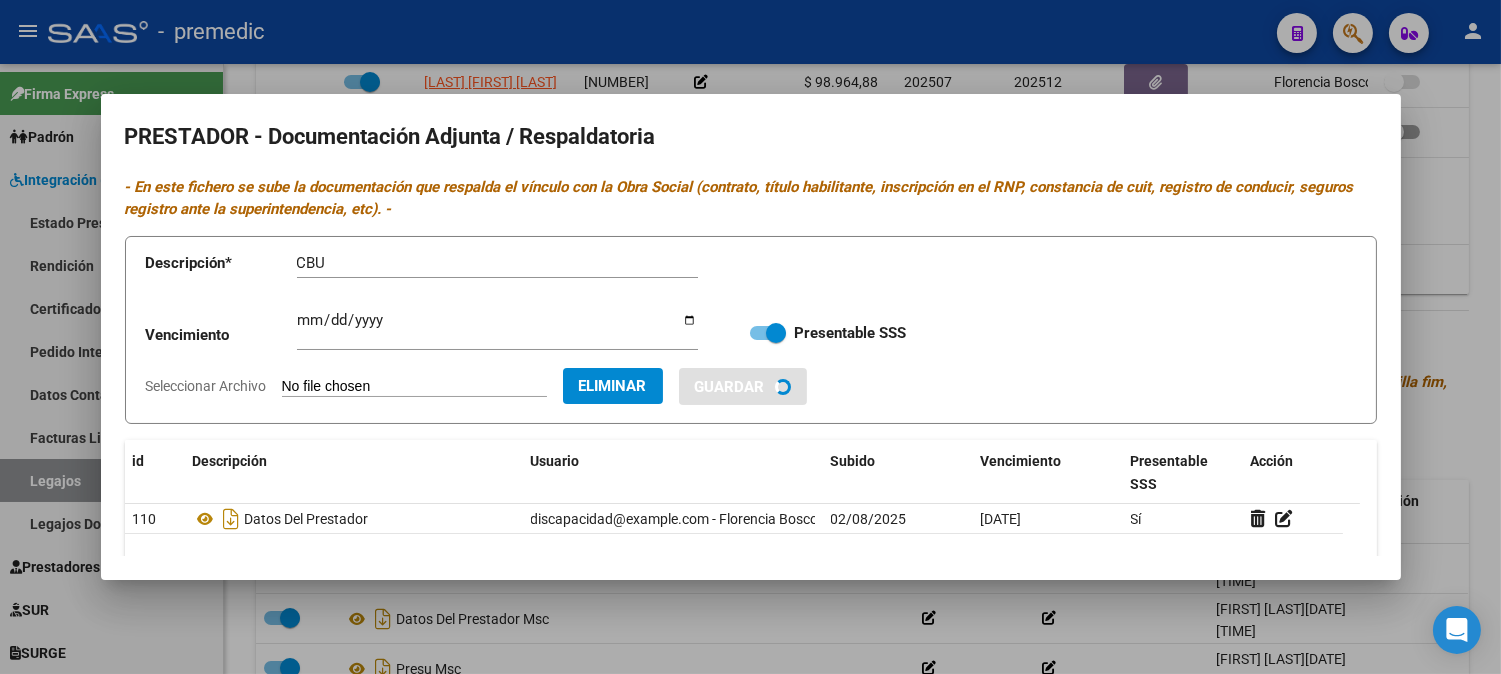 type 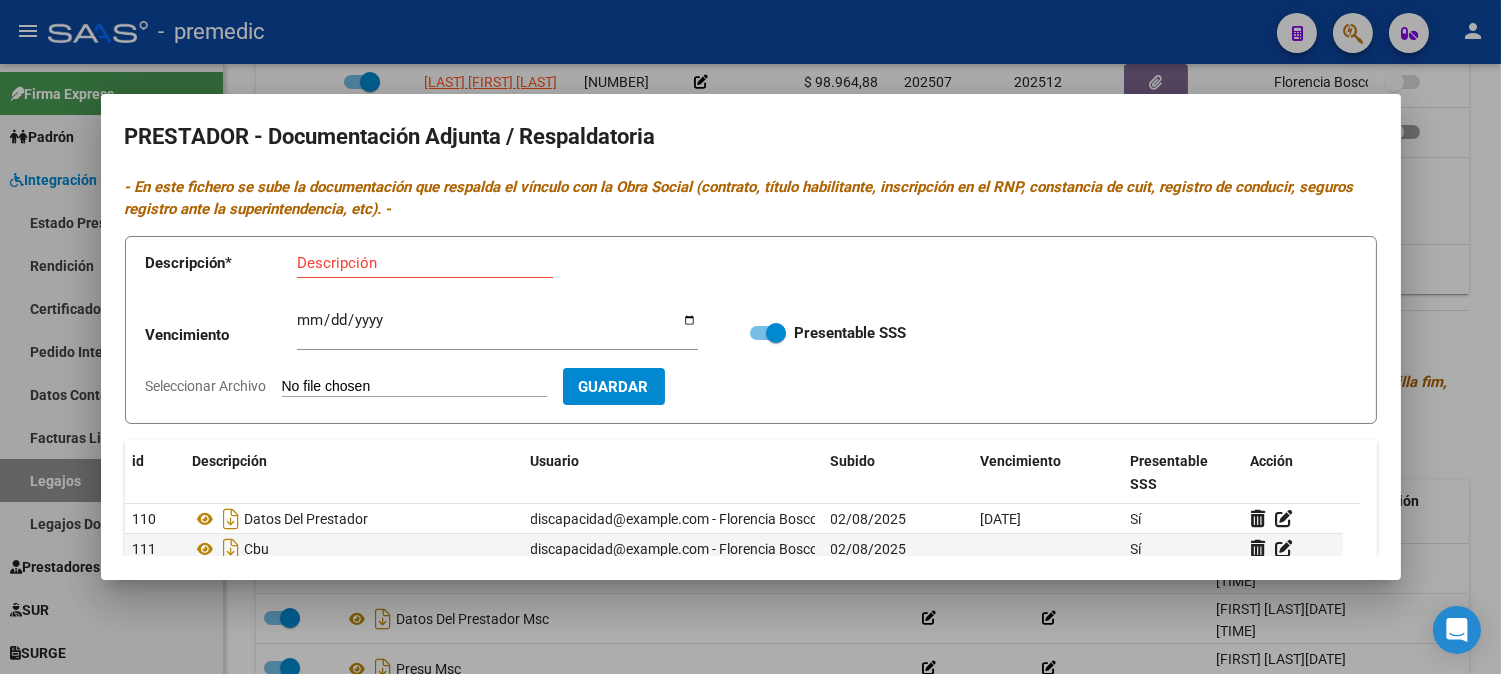 click at bounding box center [750, 337] 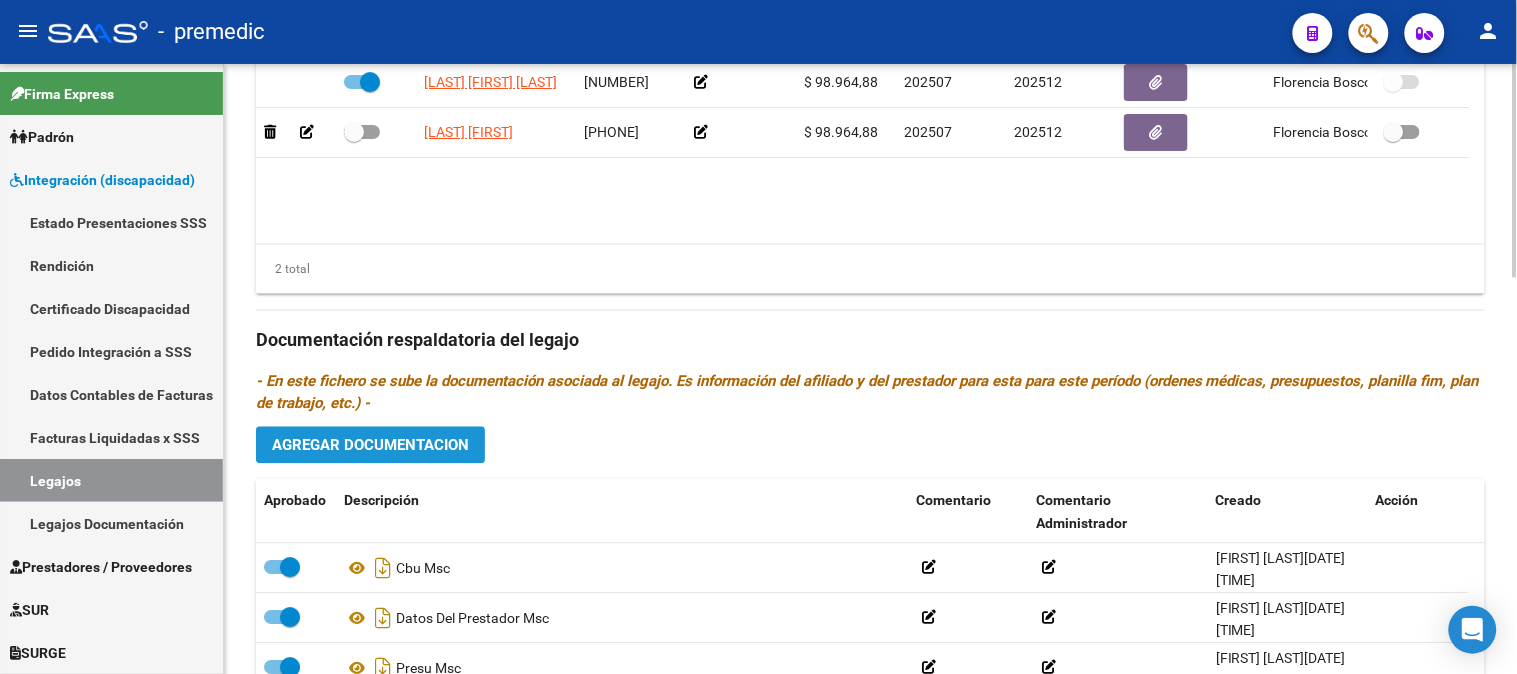 click on "Agregar Documentacion" 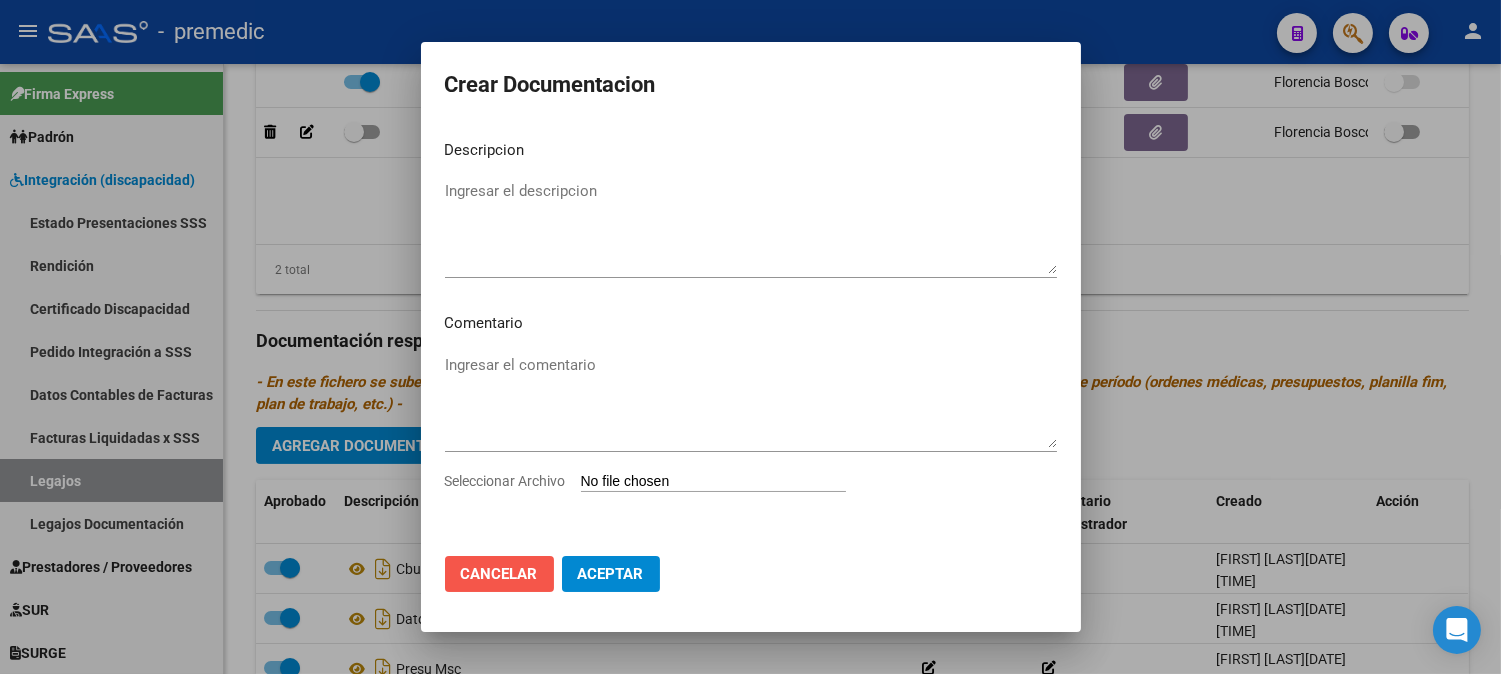 click on "Cancelar" 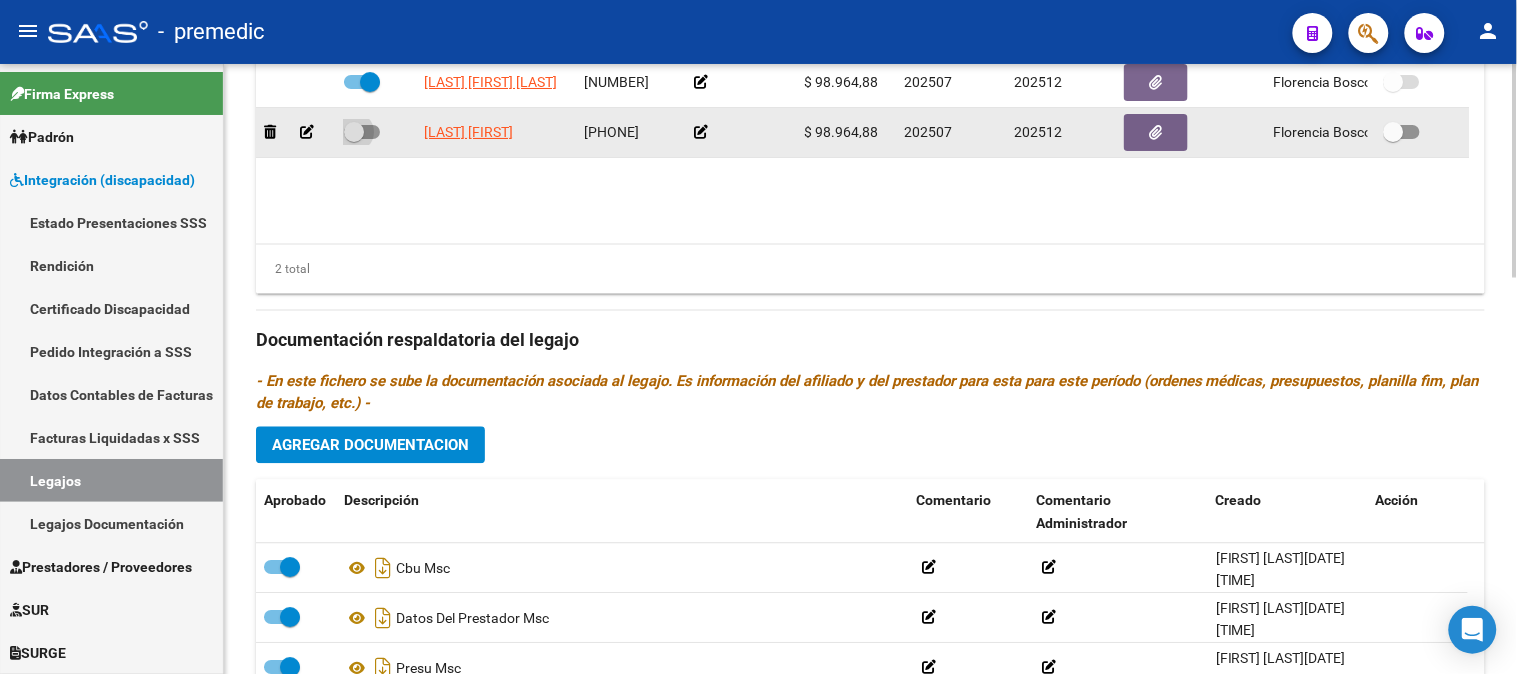 click at bounding box center [362, 132] 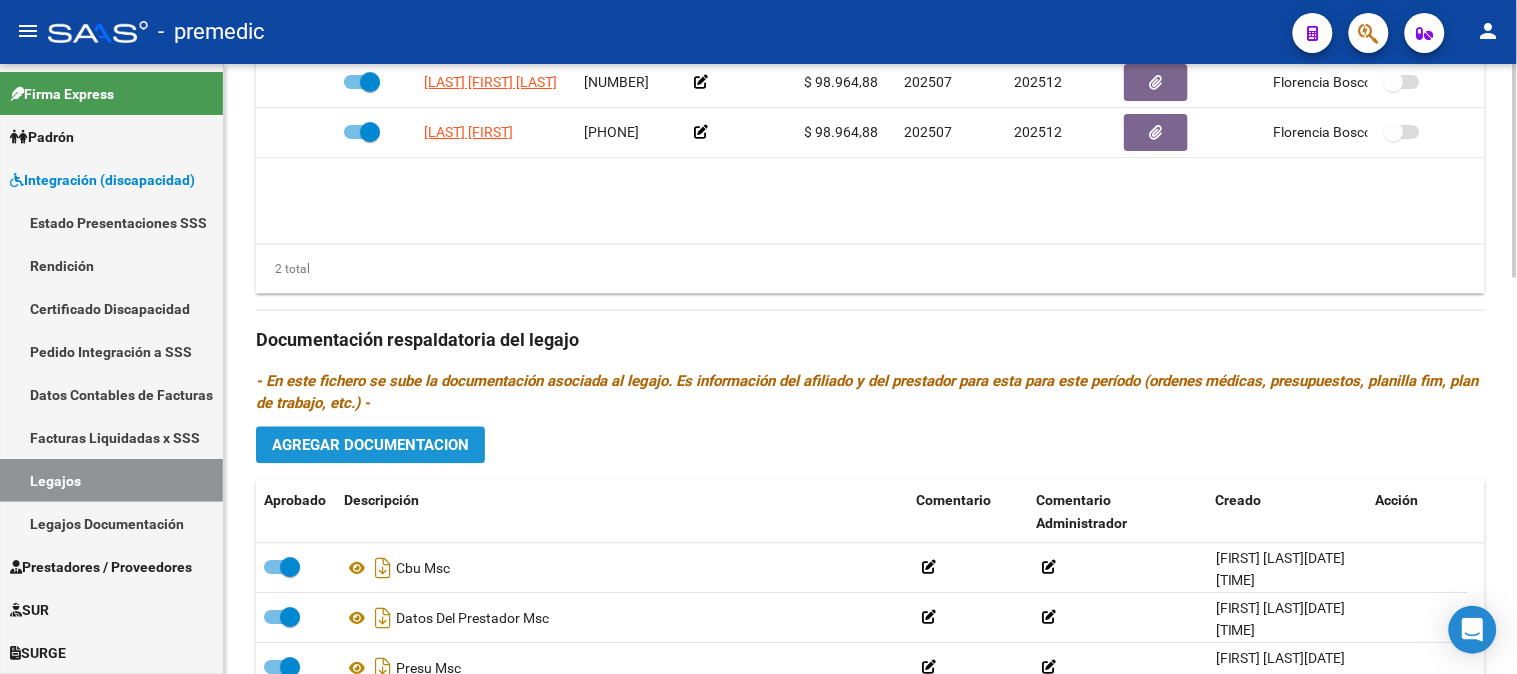 click on "Agregar Documentacion" 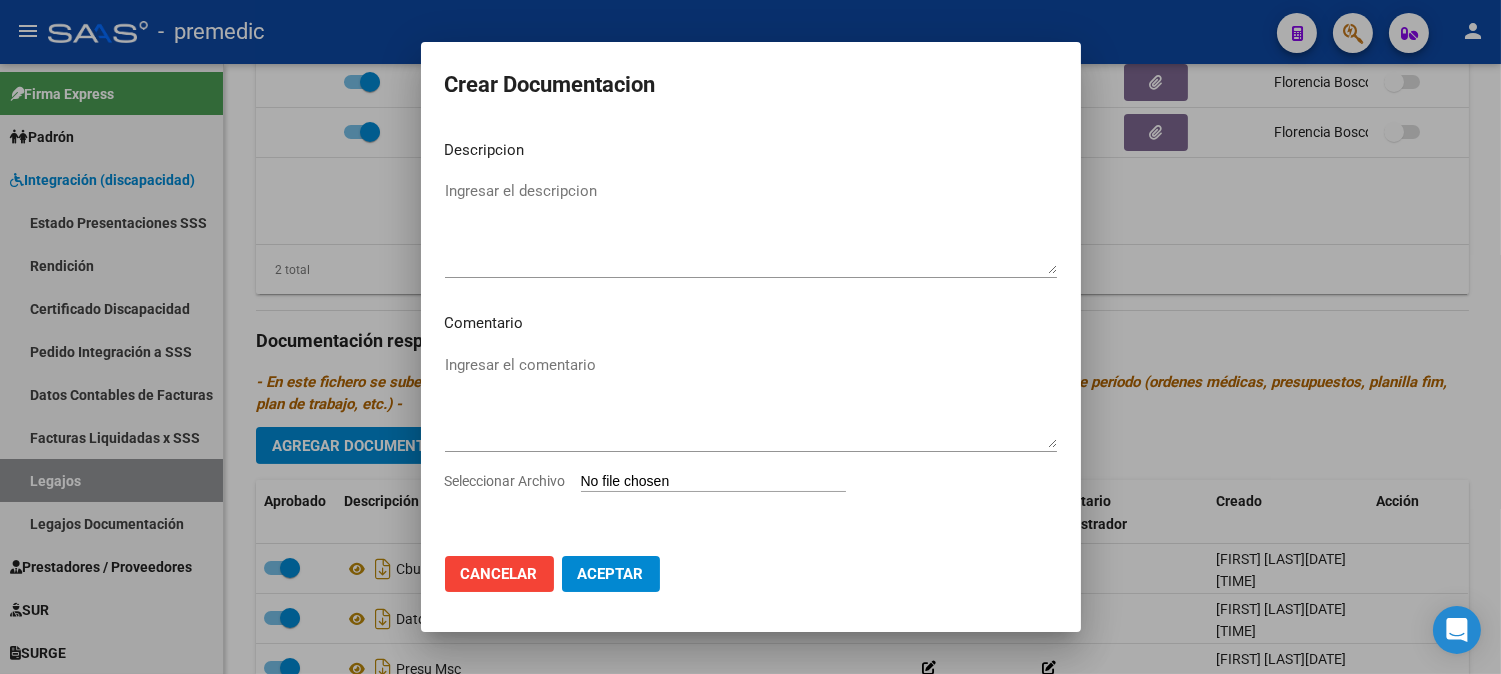 click on "Seleccionar Archivo" at bounding box center [713, 482] 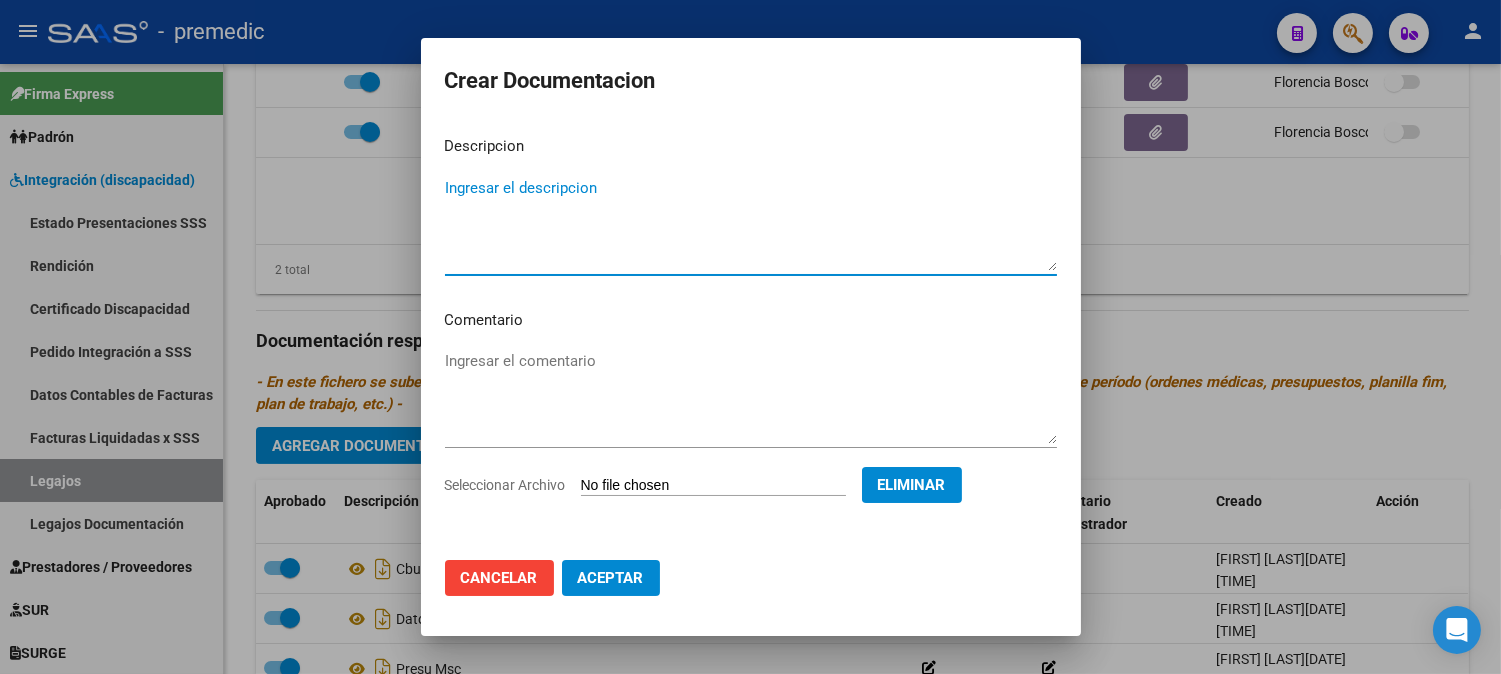click on "Ingresar el descripcion" at bounding box center [751, 224] 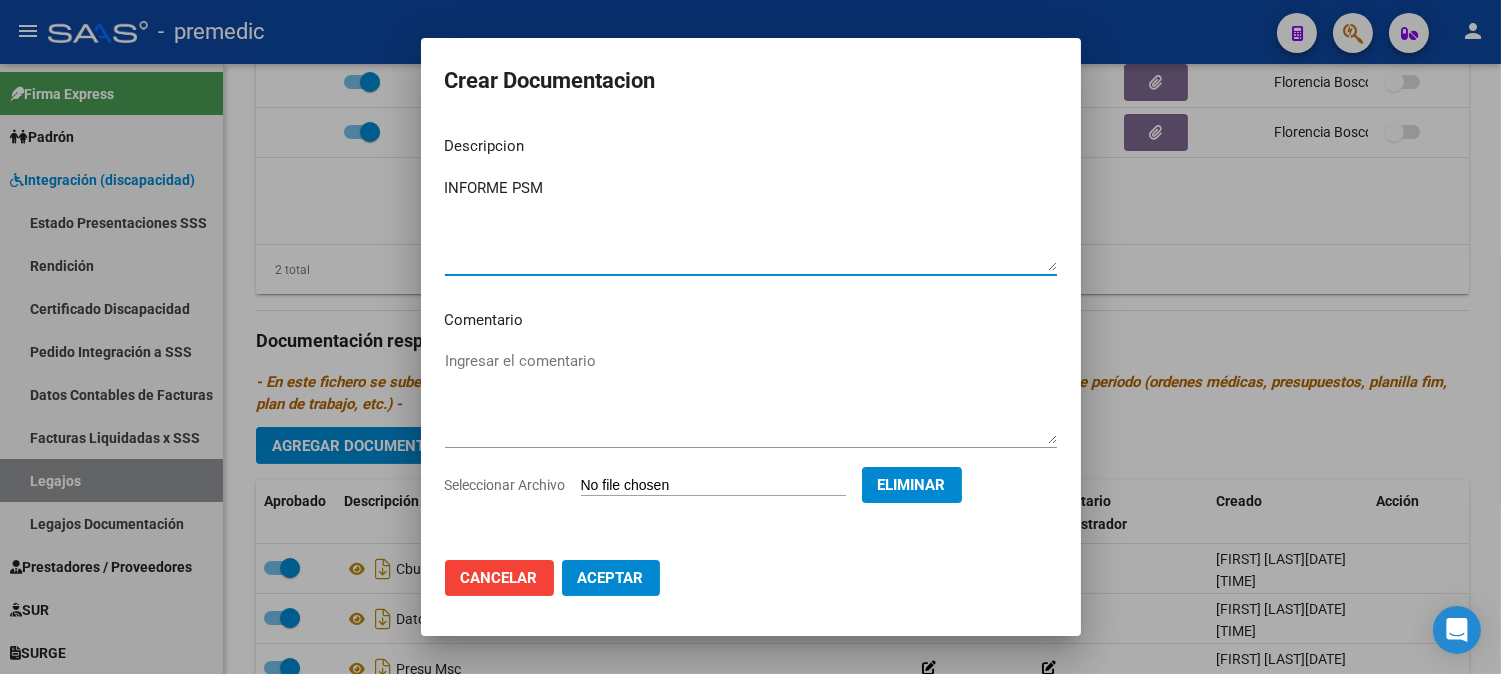 type on "INFORME PSM" 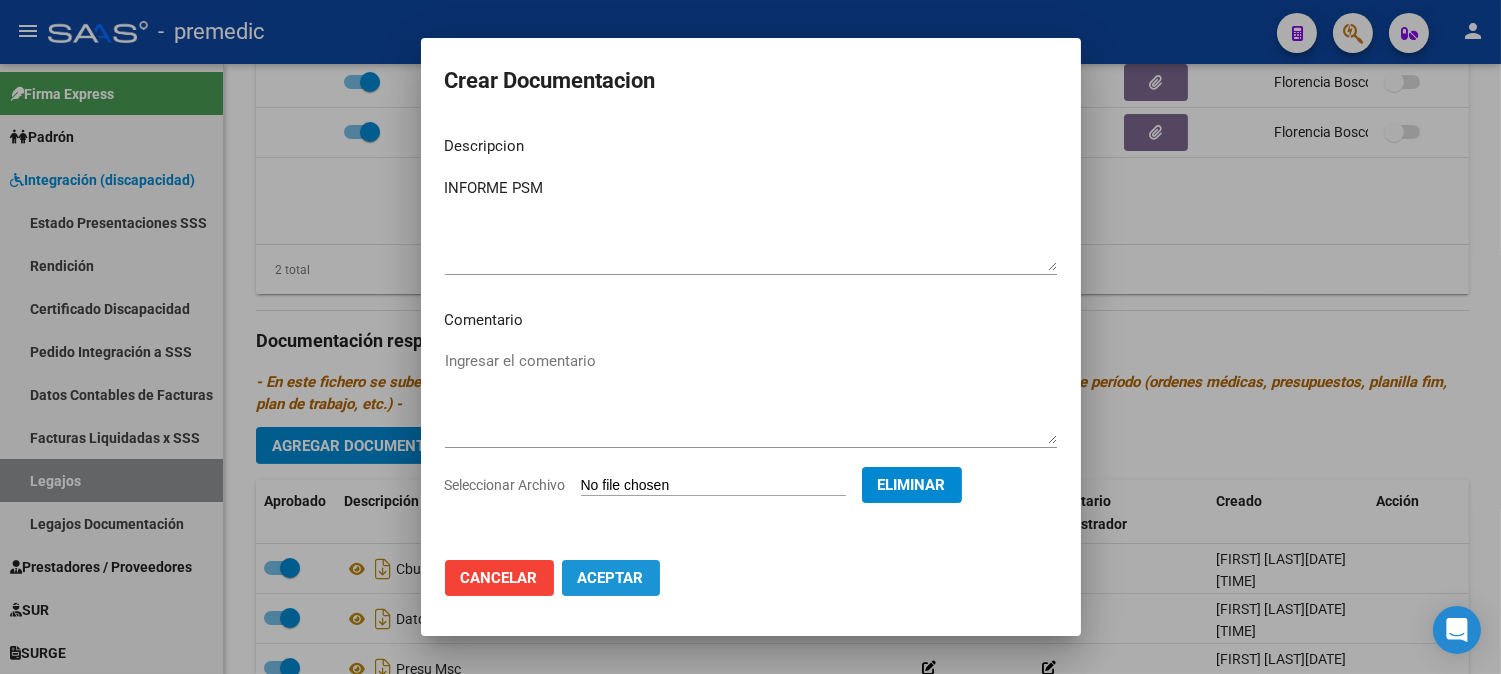 click on "Aceptar" 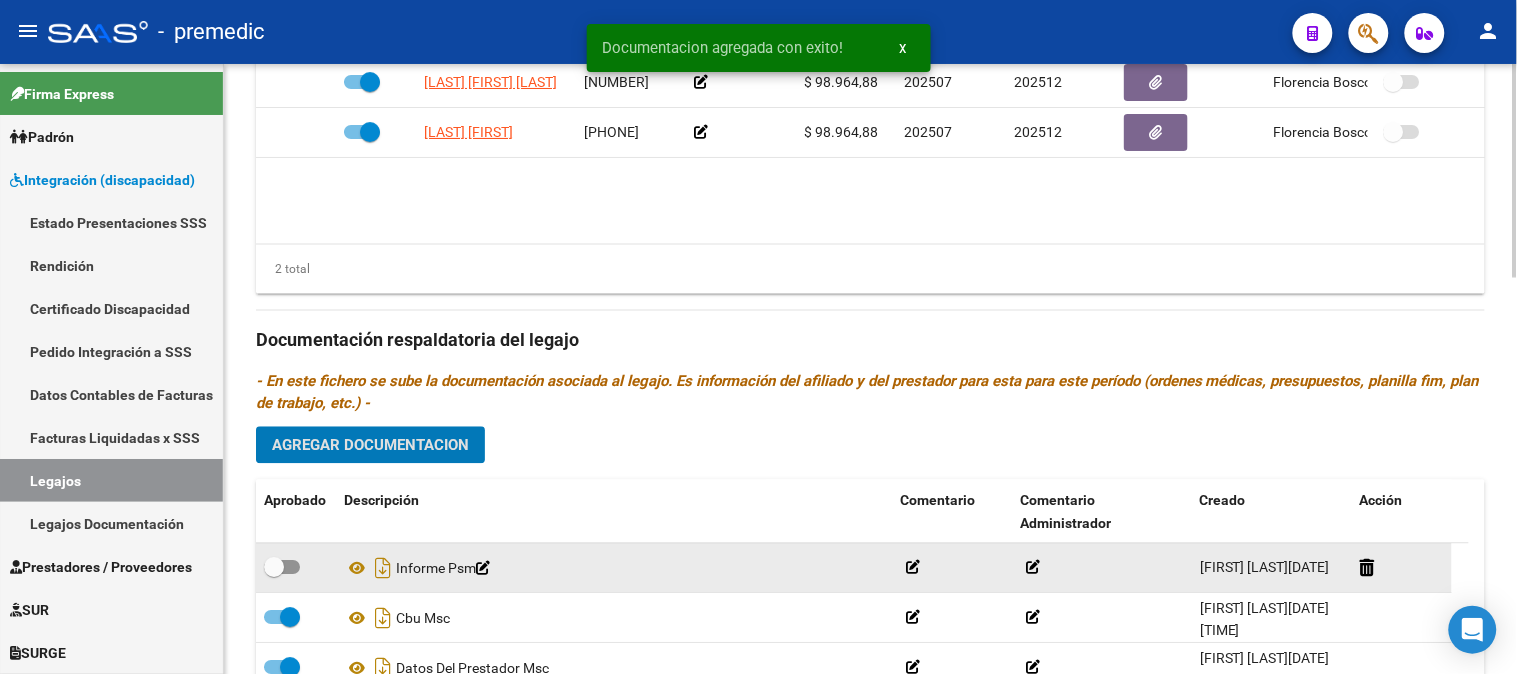 click at bounding box center (282, 568) 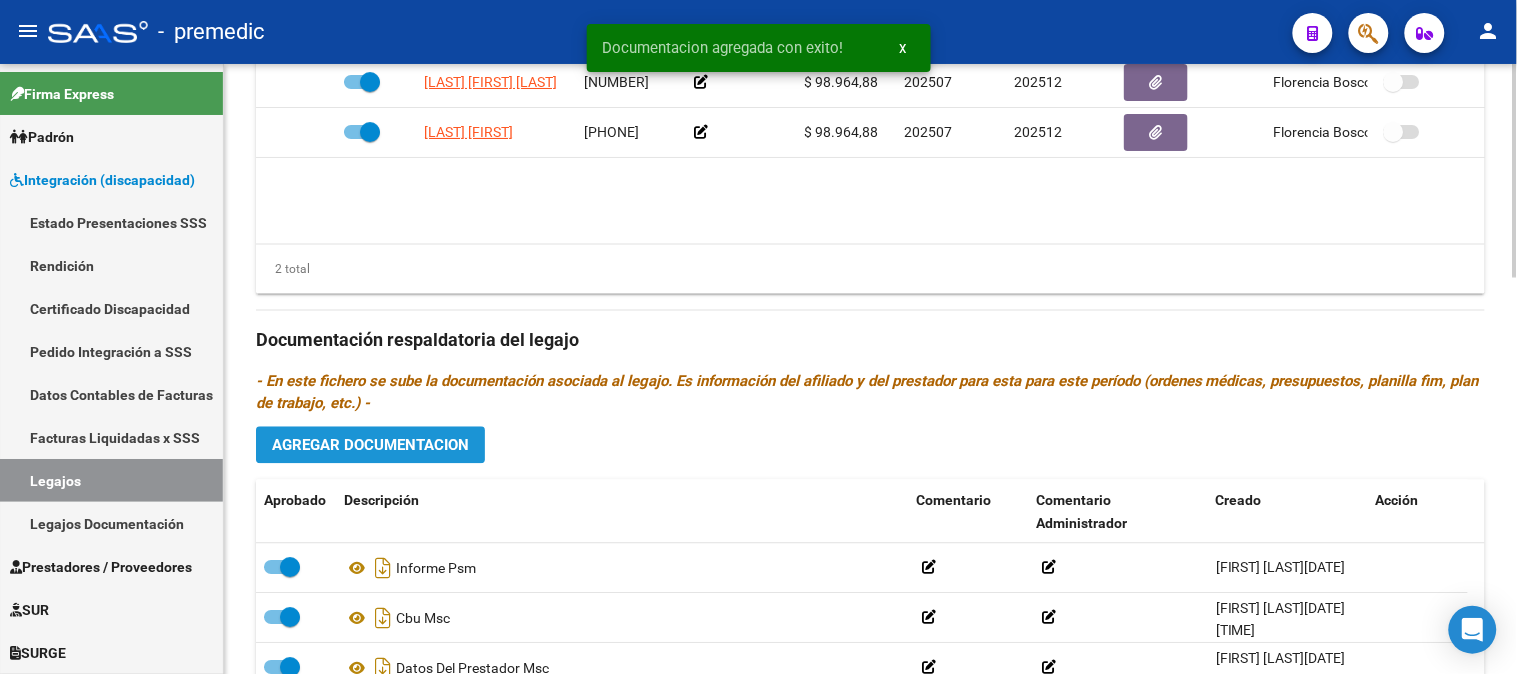 click on "Agregar Documentacion" 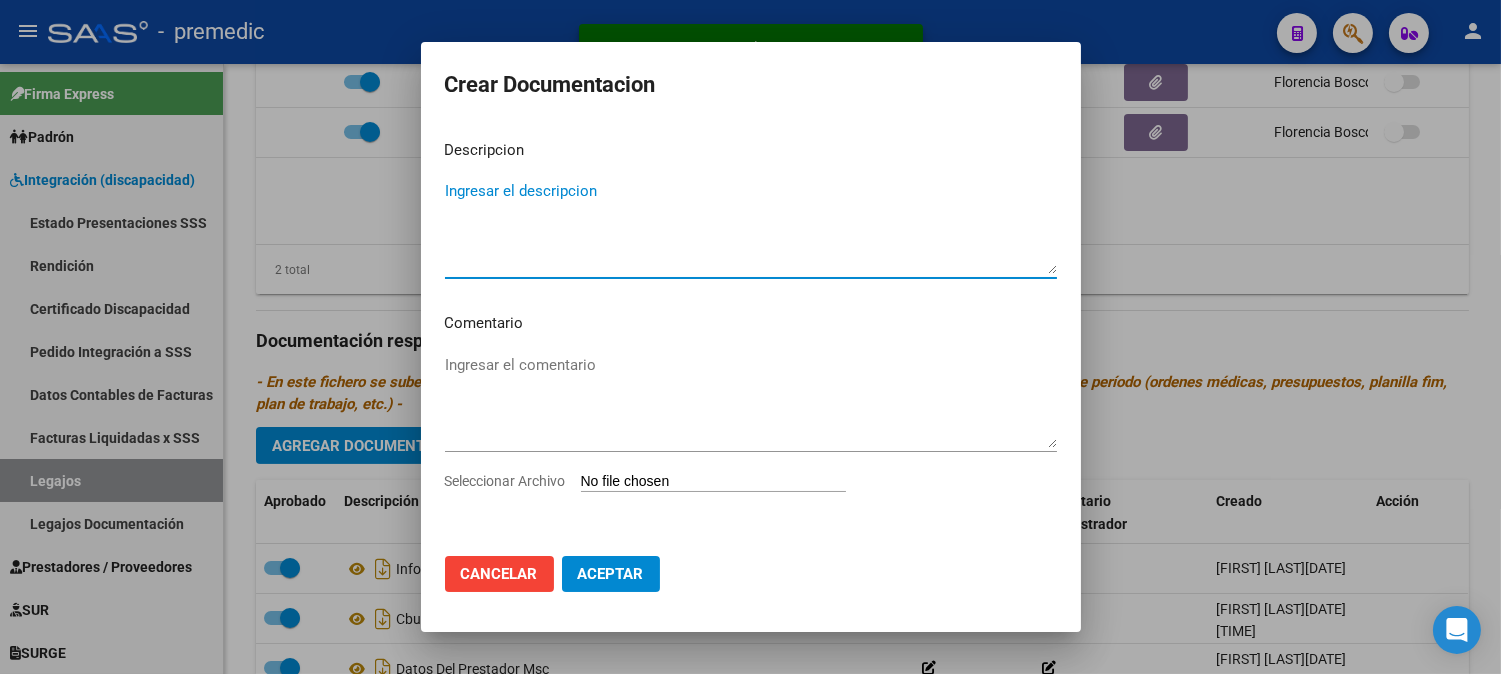 click on "Seleccionar Archivo" at bounding box center [751, 489] 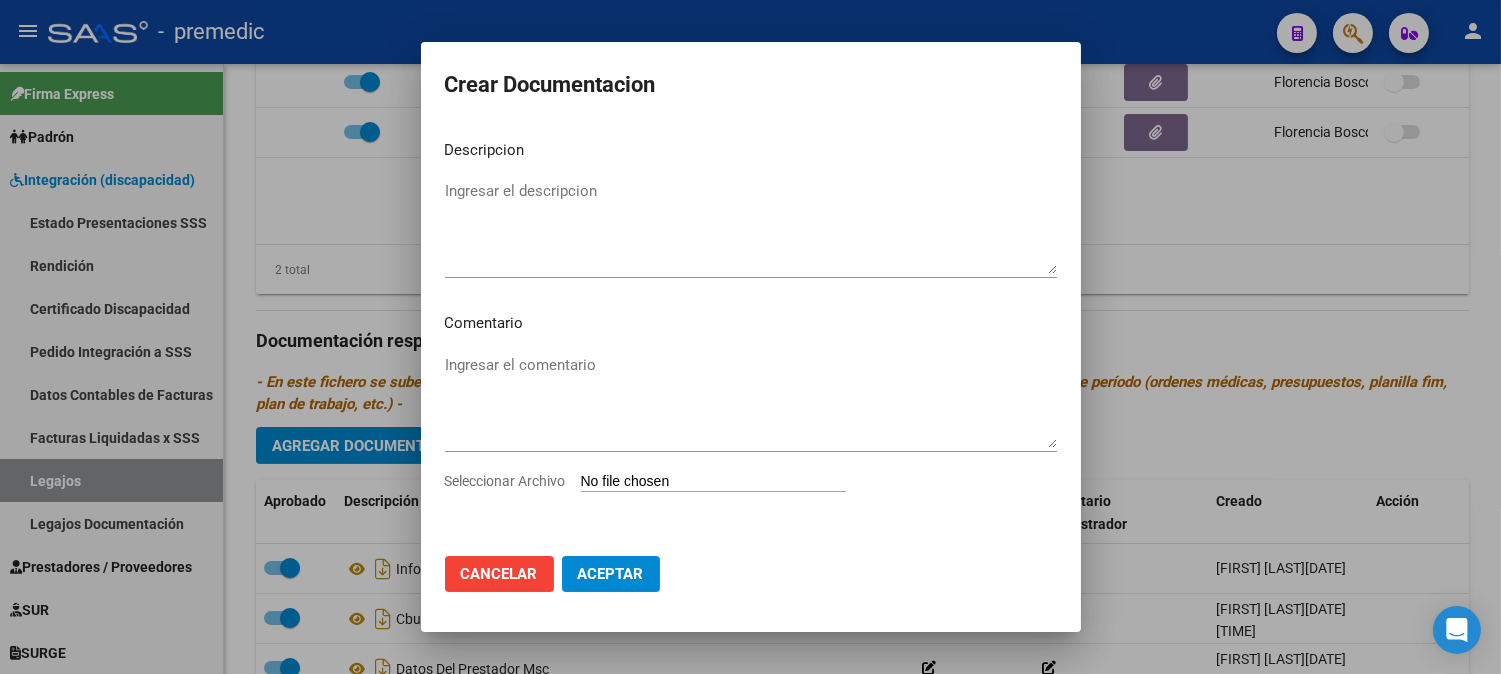 click on "Seleccionar Archivo" at bounding box center (713, 482) 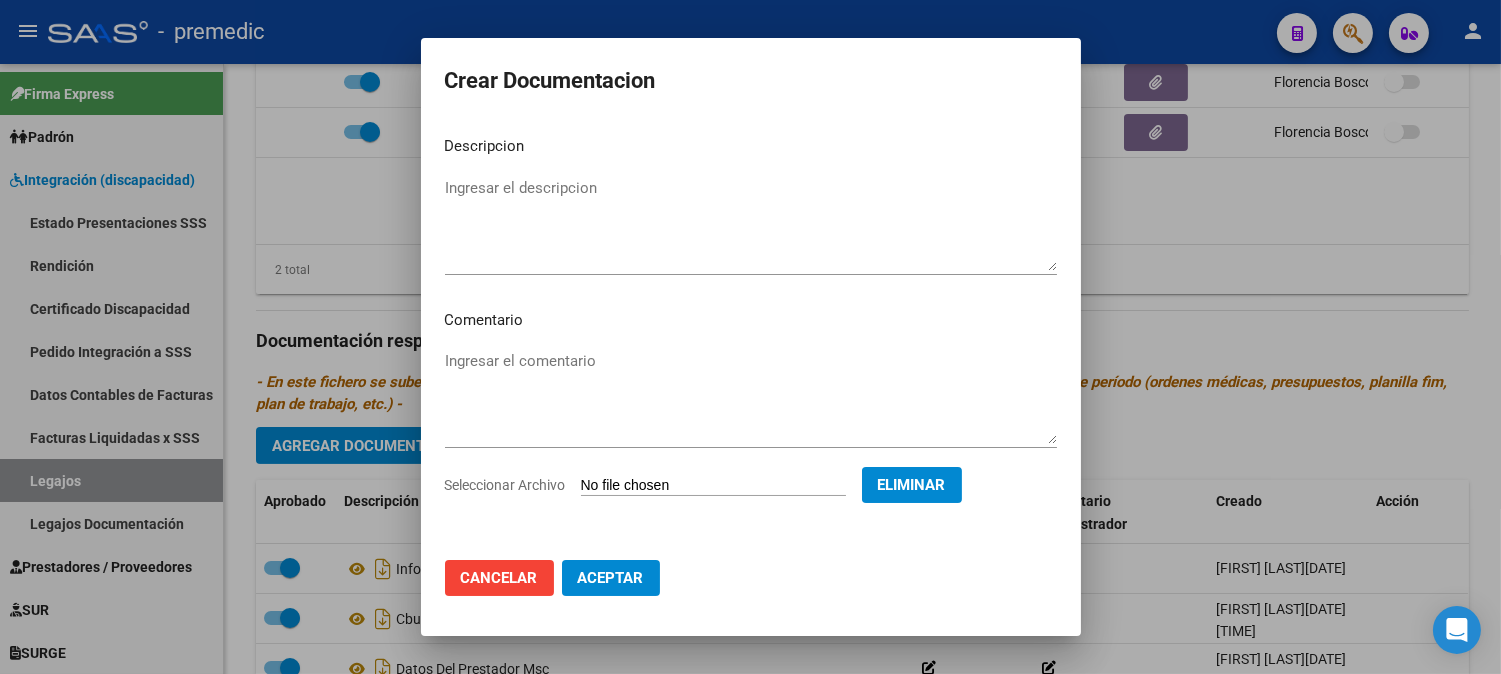 click on "Ingresar el descripcion" at bounding box center [751, 224] 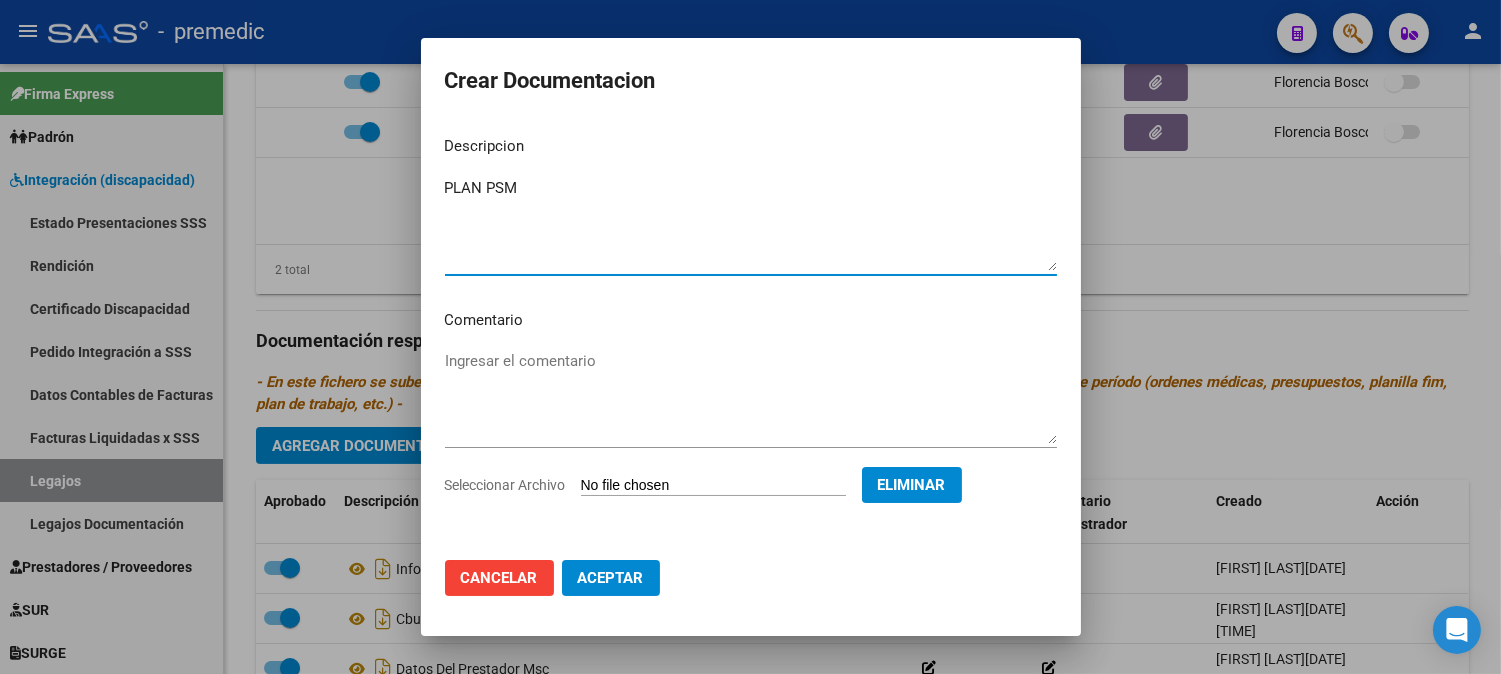 type on "PLAN PSM" 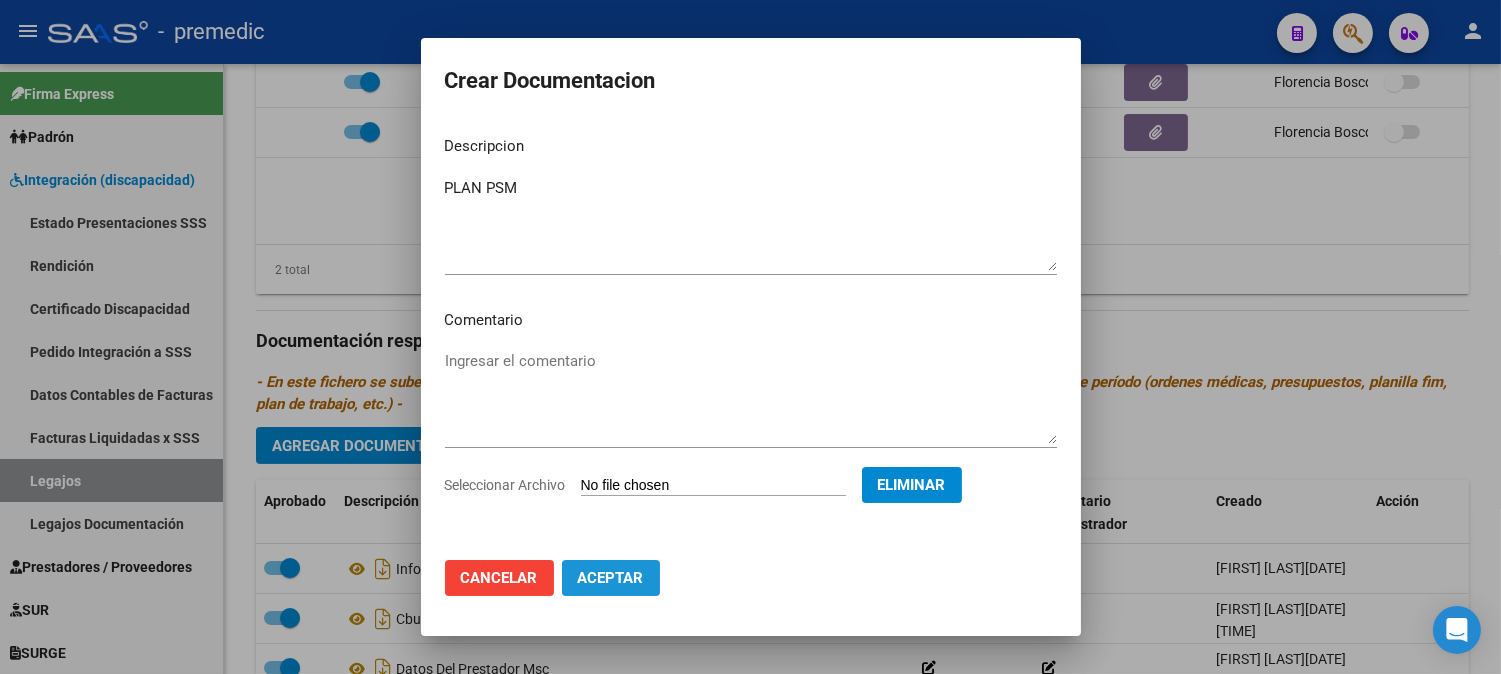 click on "Aceptar" 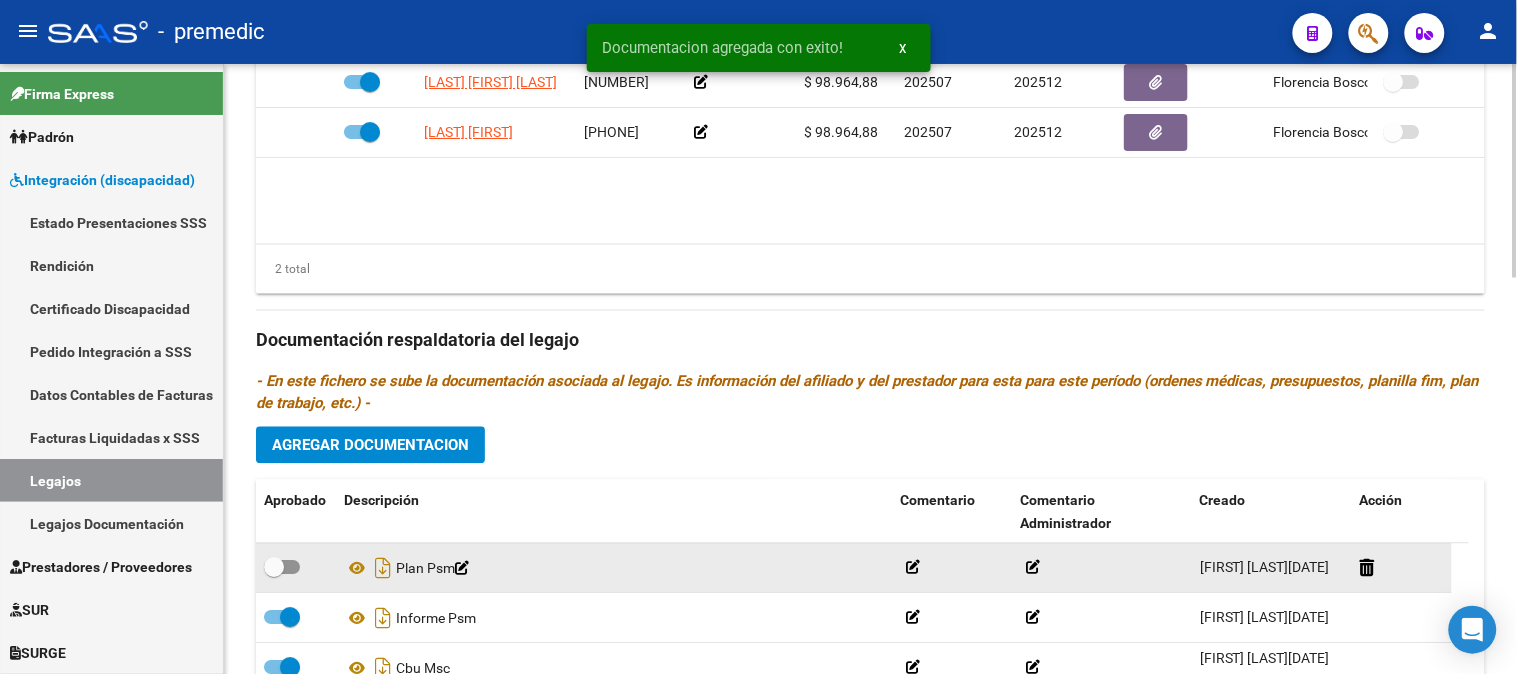 click 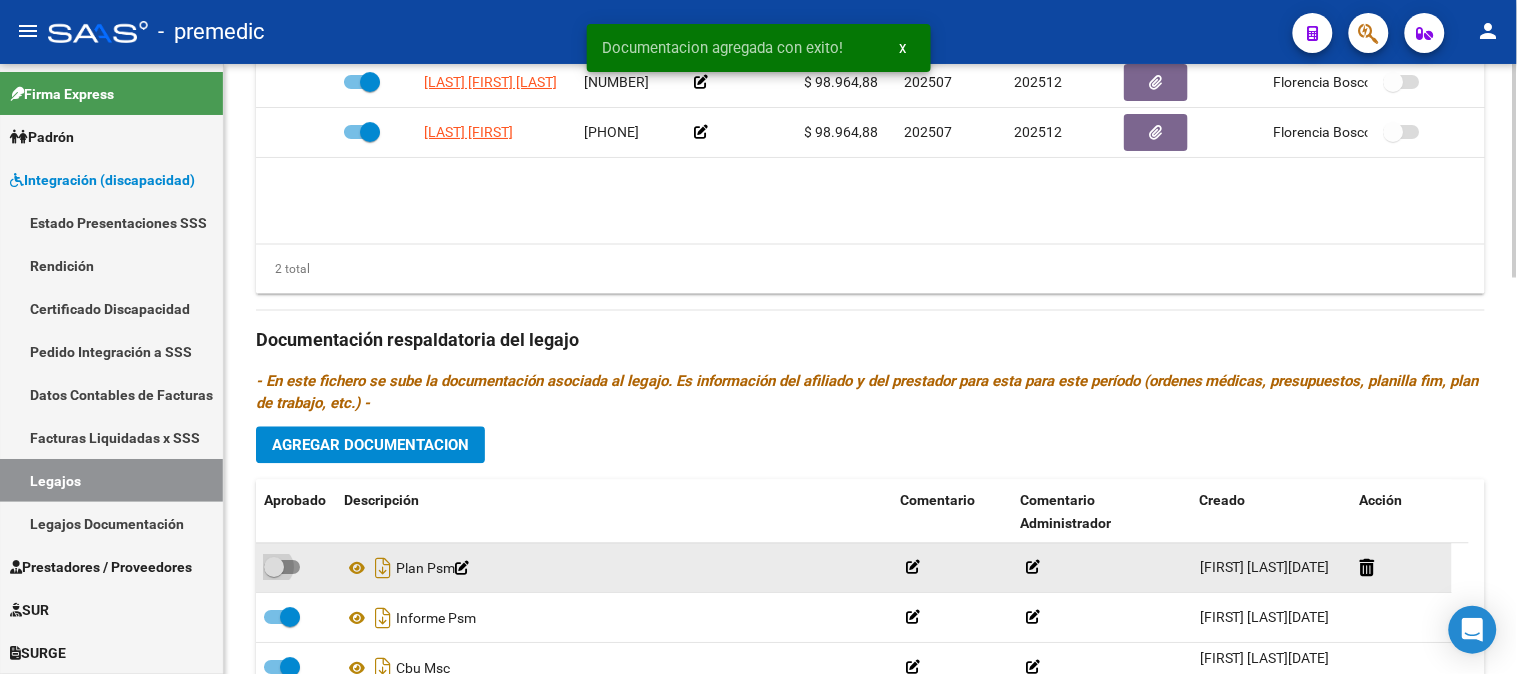 click at bounding box center [282, 568] 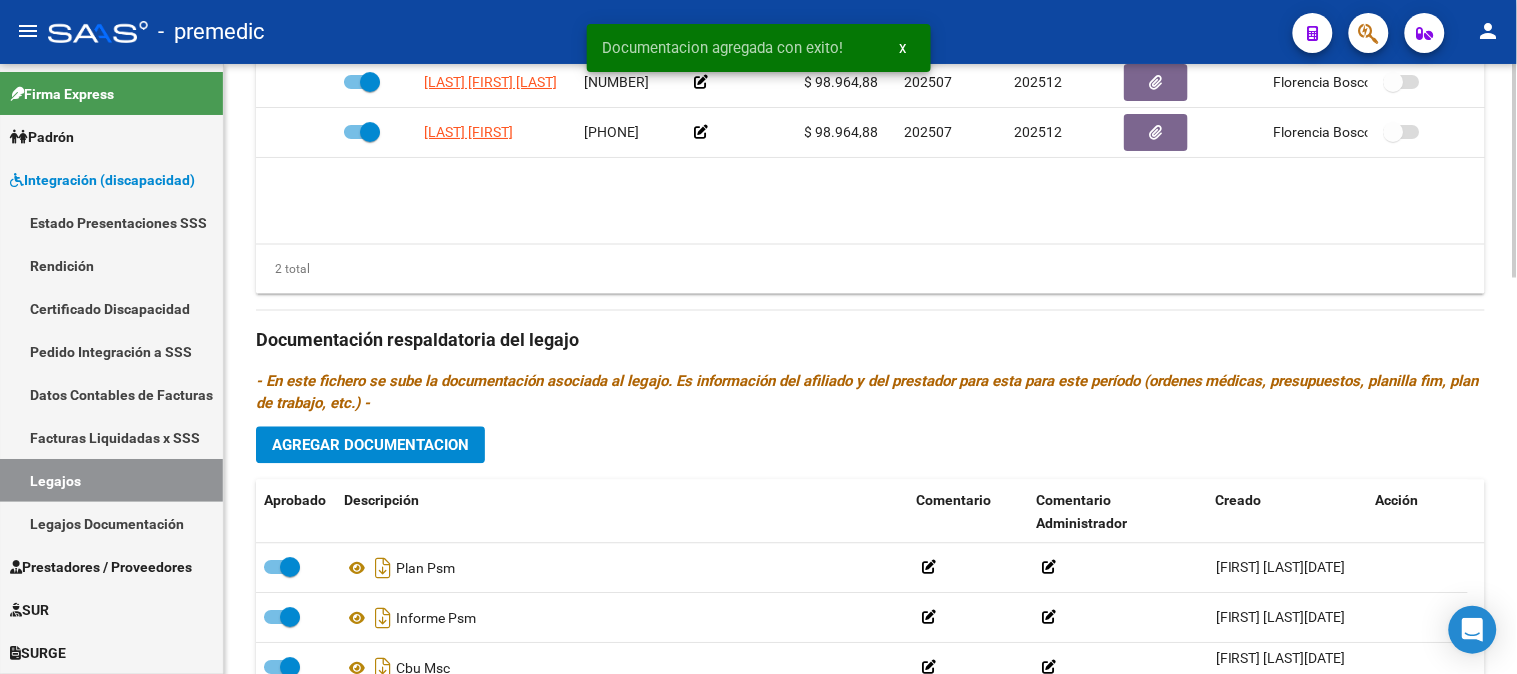 click on "Agregar Documentacion" 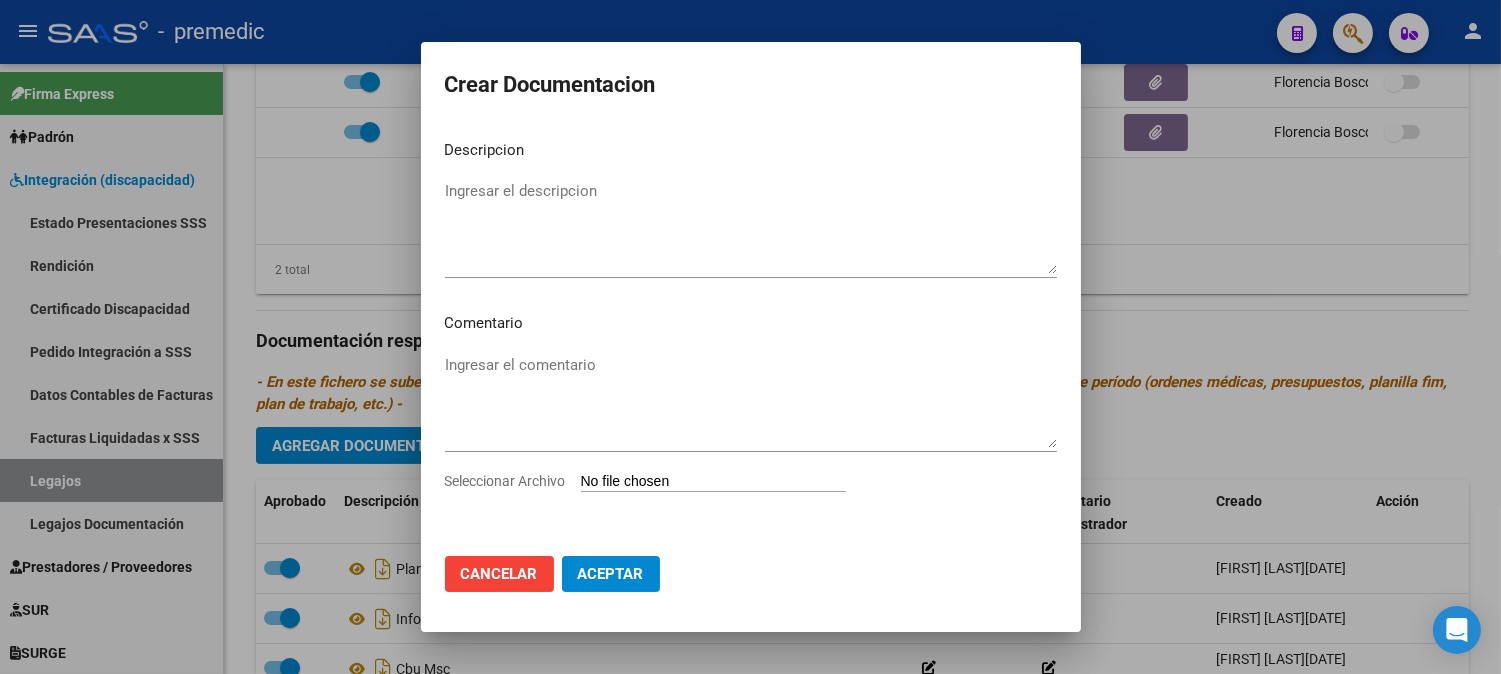 click on "Seleccionar Archivo" at bounding box center (713, 482) 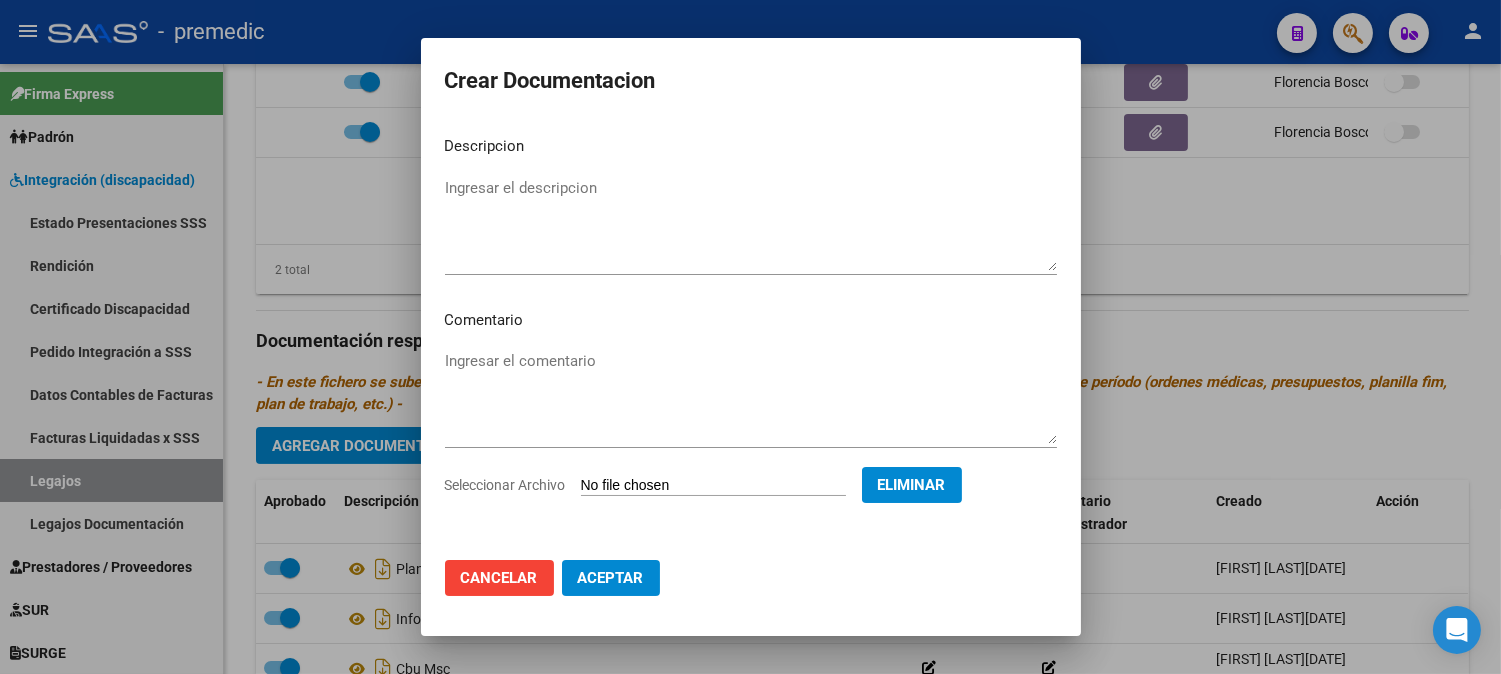 click on "Ingresar el descripcion" at bounding box center [751, 224] 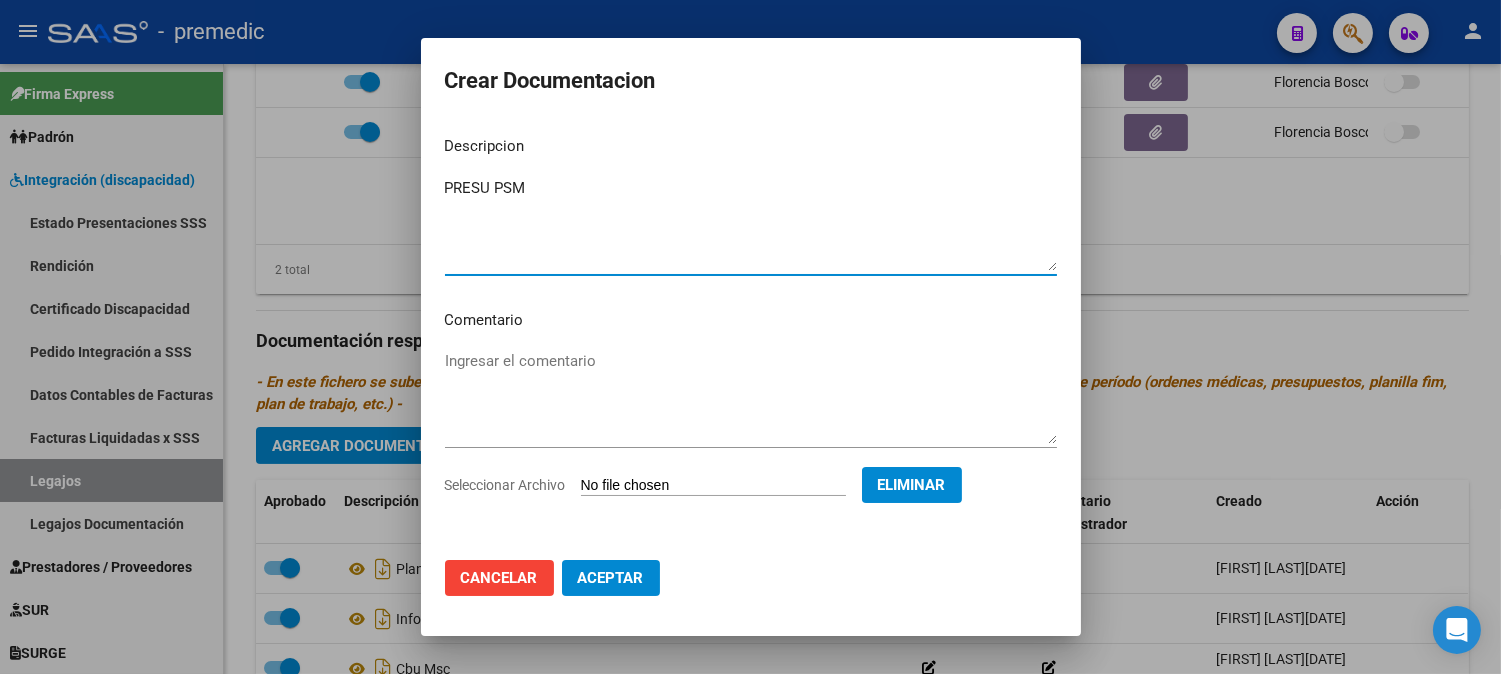 type on "PRESU PSM" 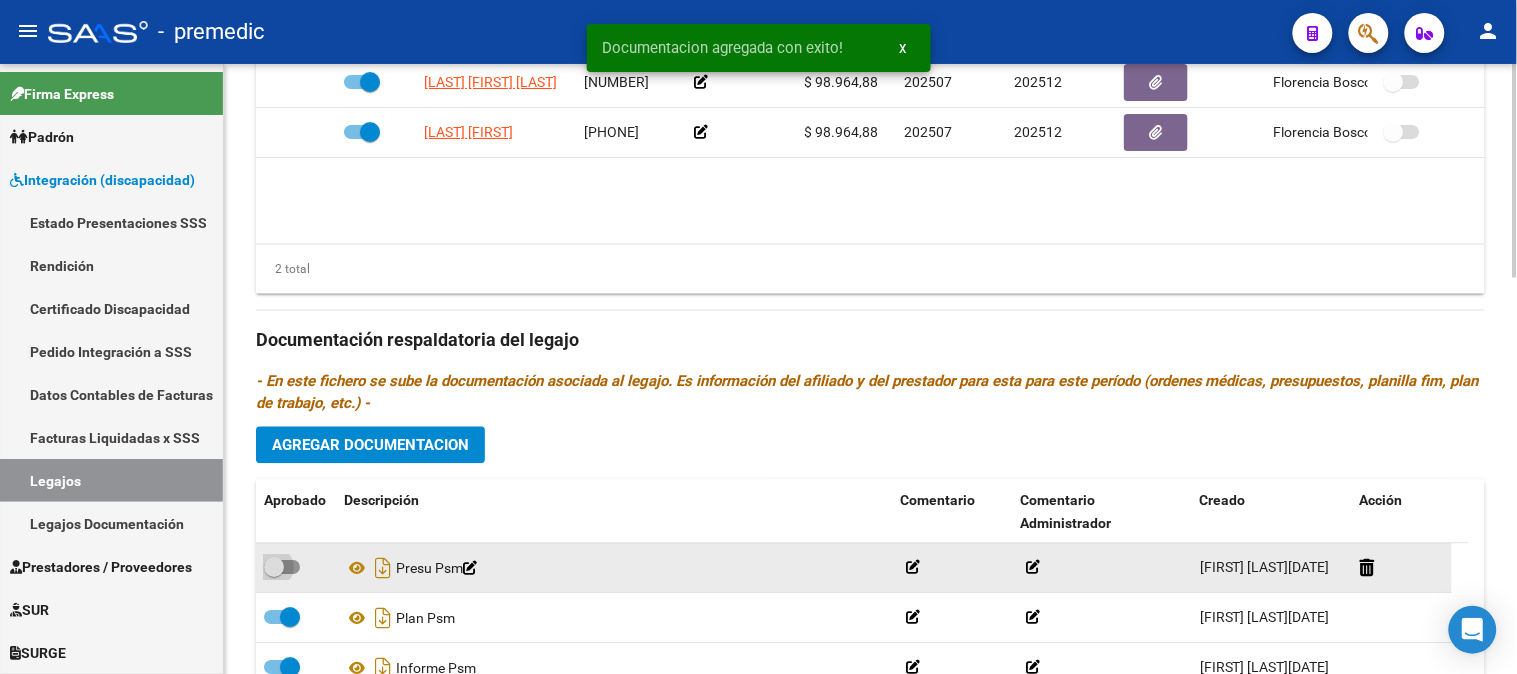 click at bounding box center (282, 568) 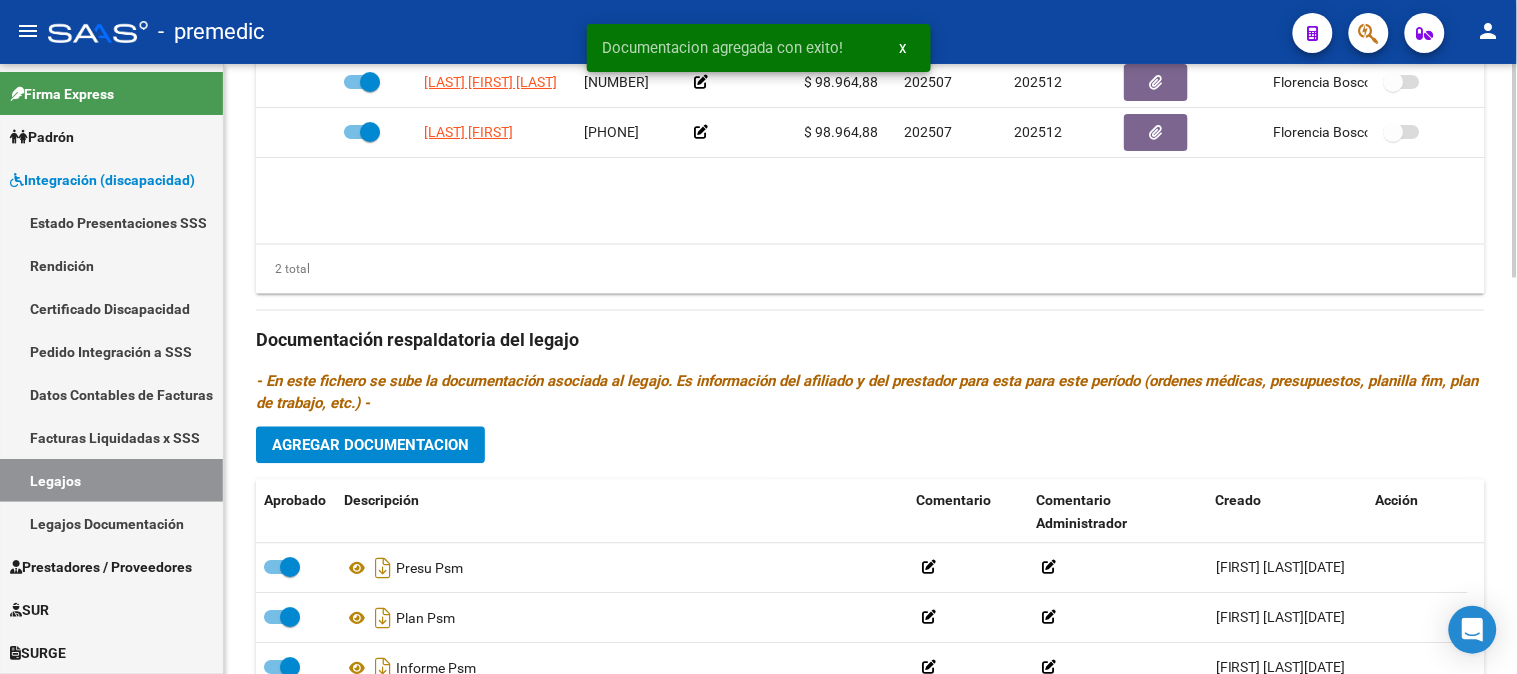 click on "Agregar Documentacion" 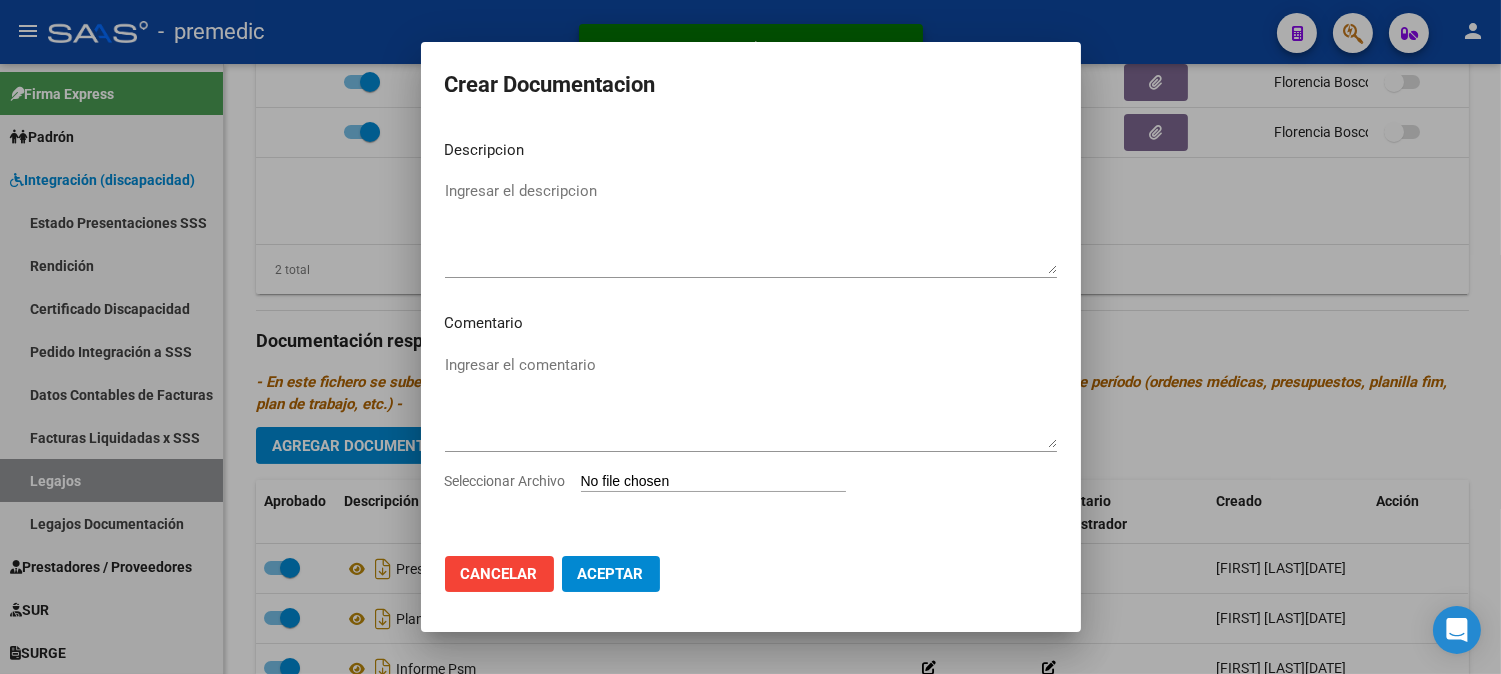 click on "Seleccionar Archivo" at bounding box center [713, 482] 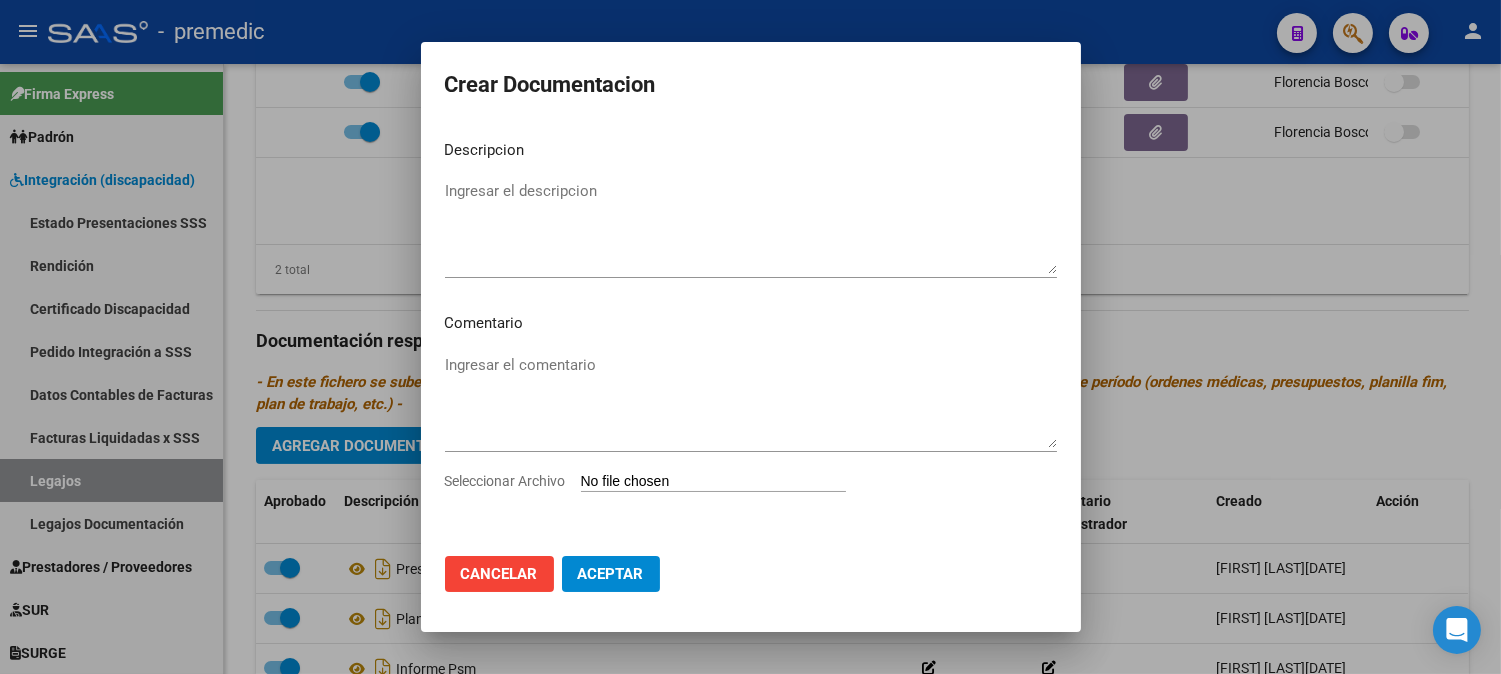 type on "C:\fakepath\4- DATOS DE PRESTADOR.pdf" 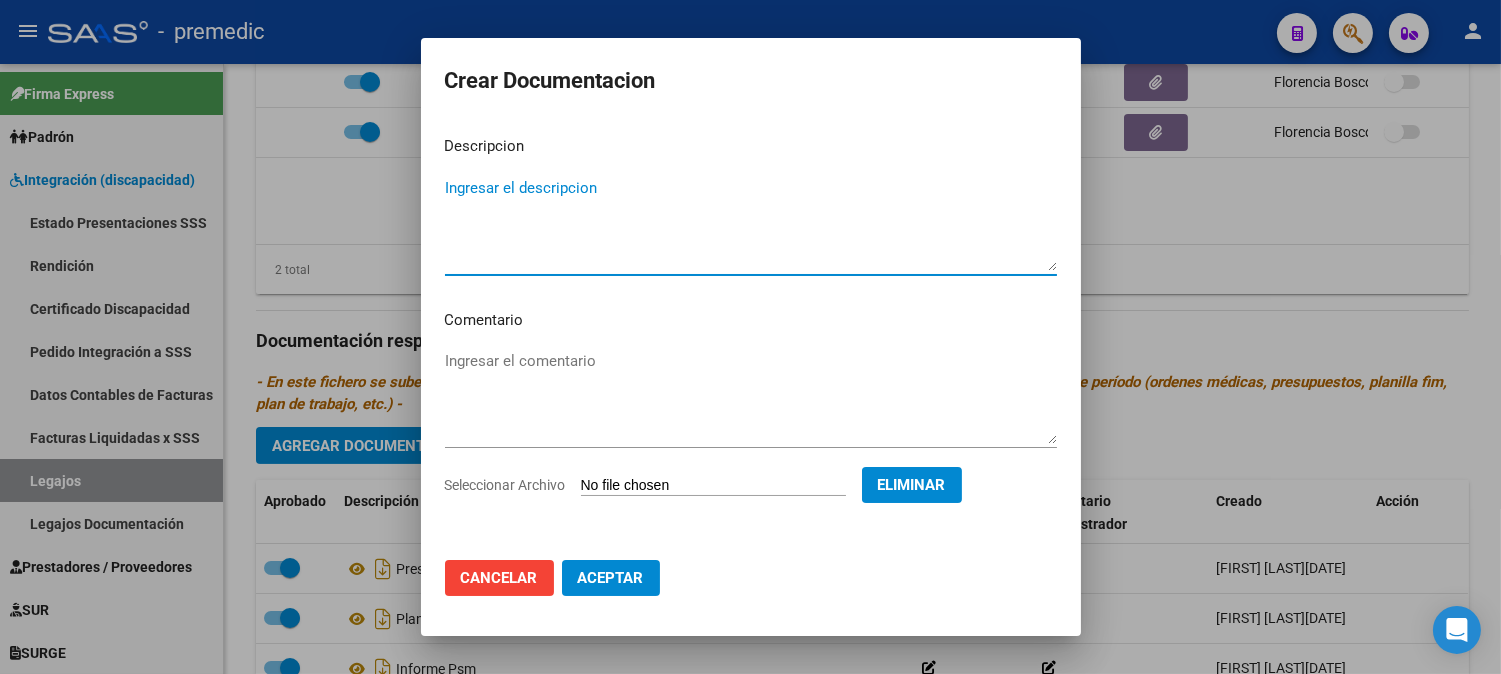 click on "Ingresar el descripcion" at bounding box center [751, 224] 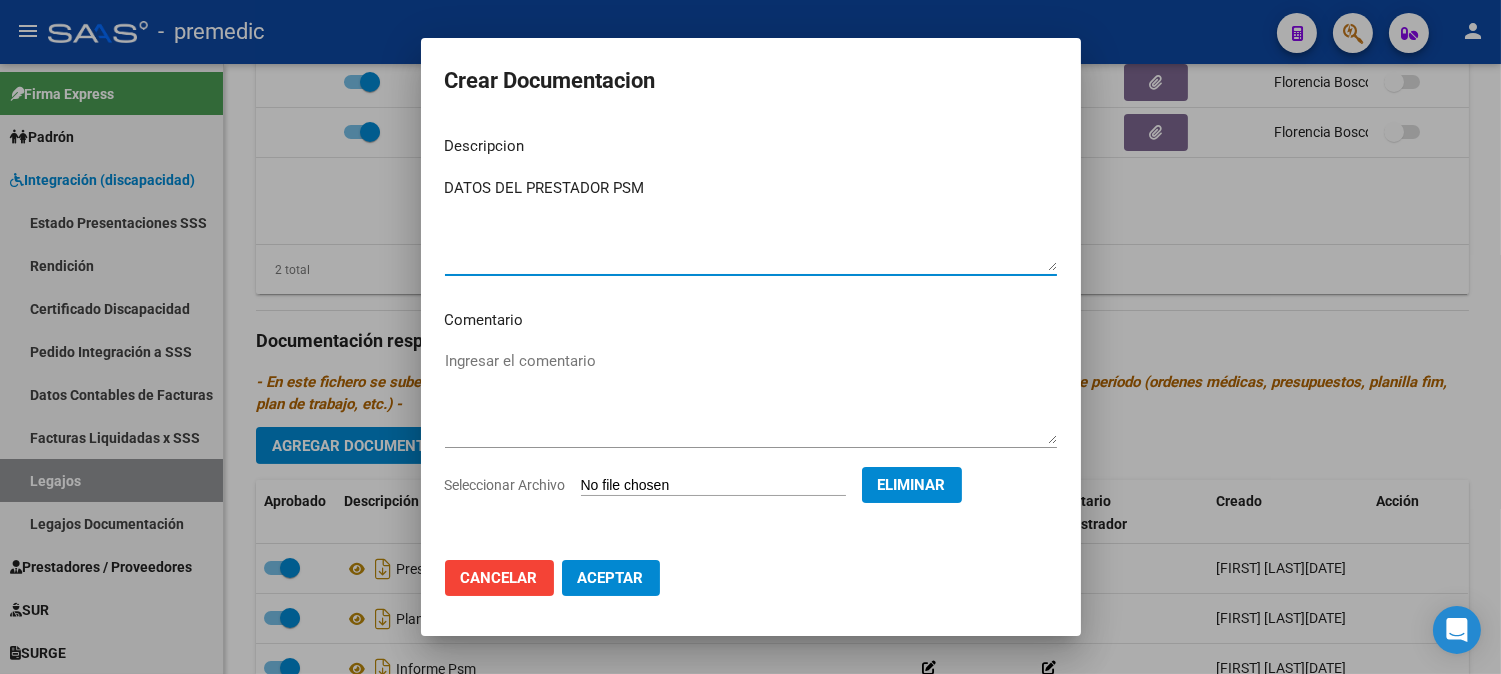 type on "DATOS DEL PRESTADOR PSM" 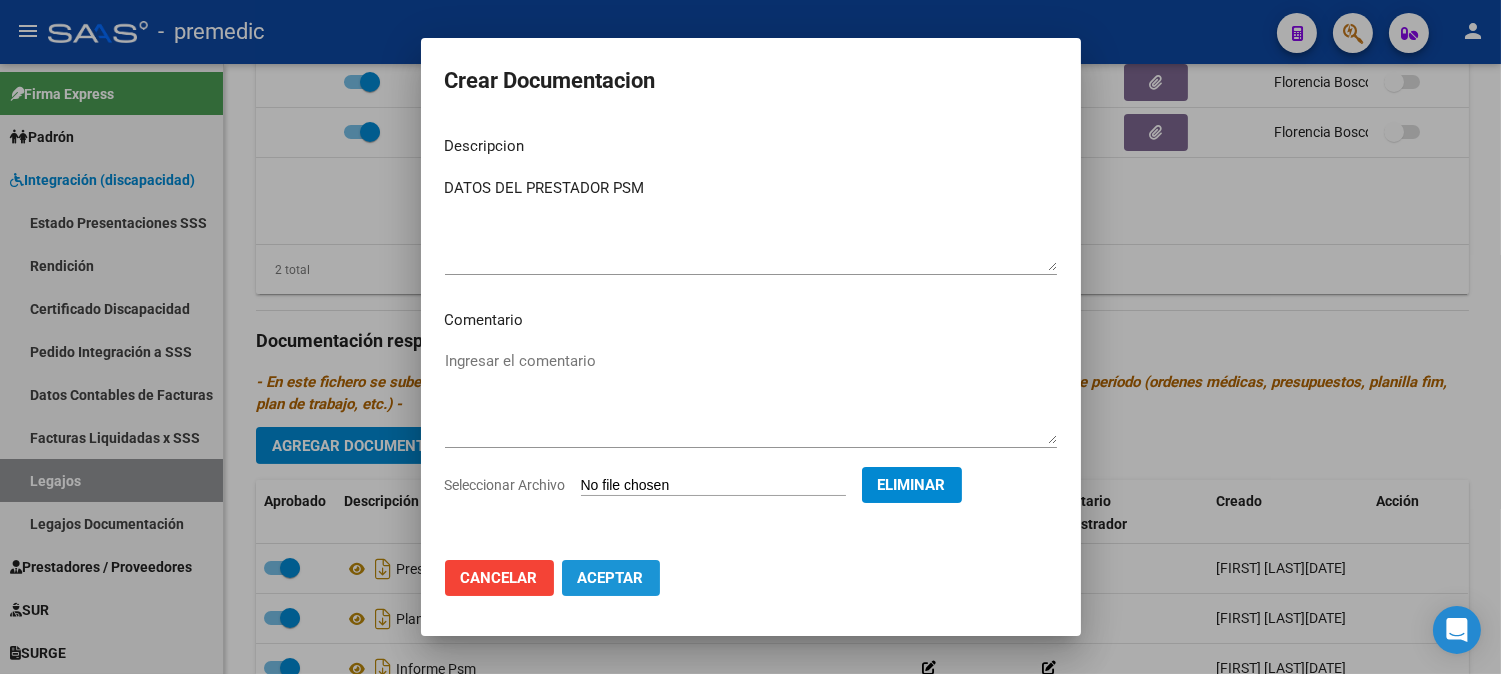 click on "Aceptar" 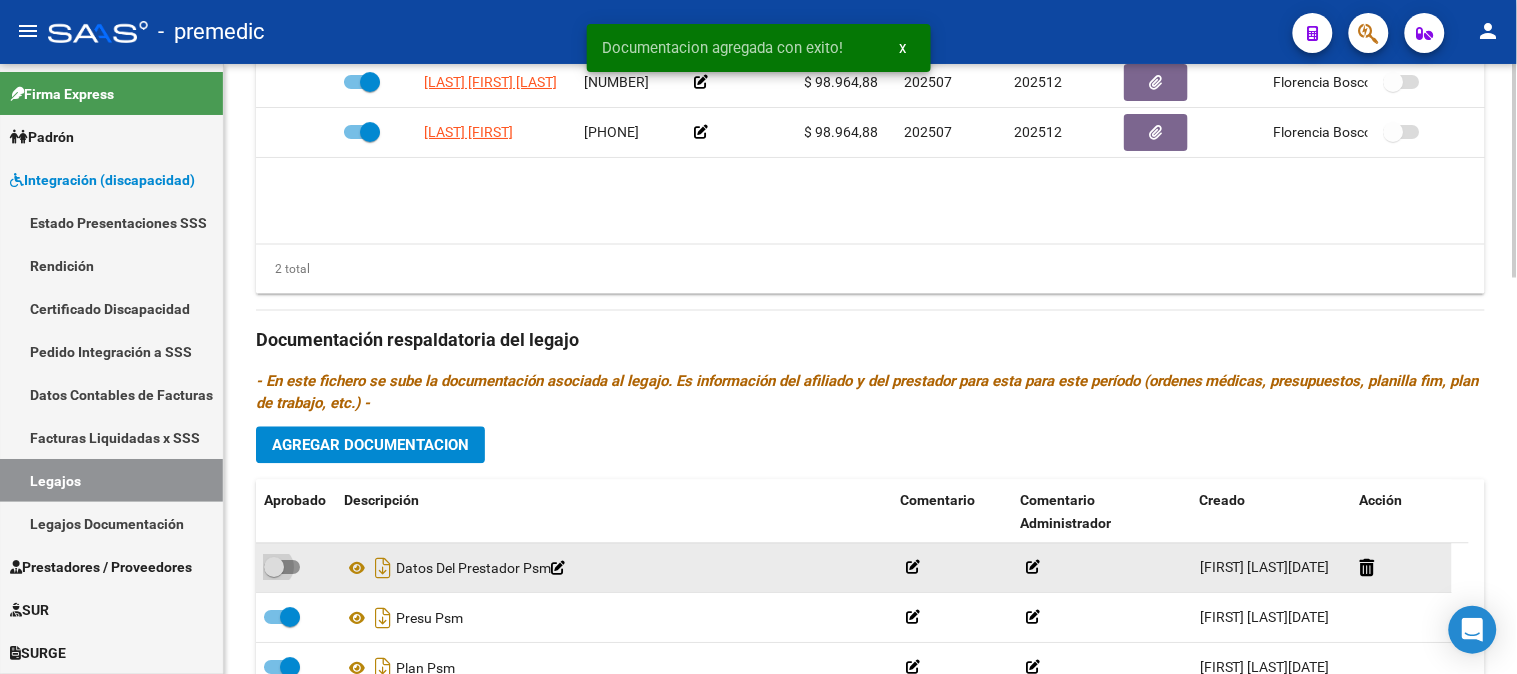 click at bounding box center [282, 568] 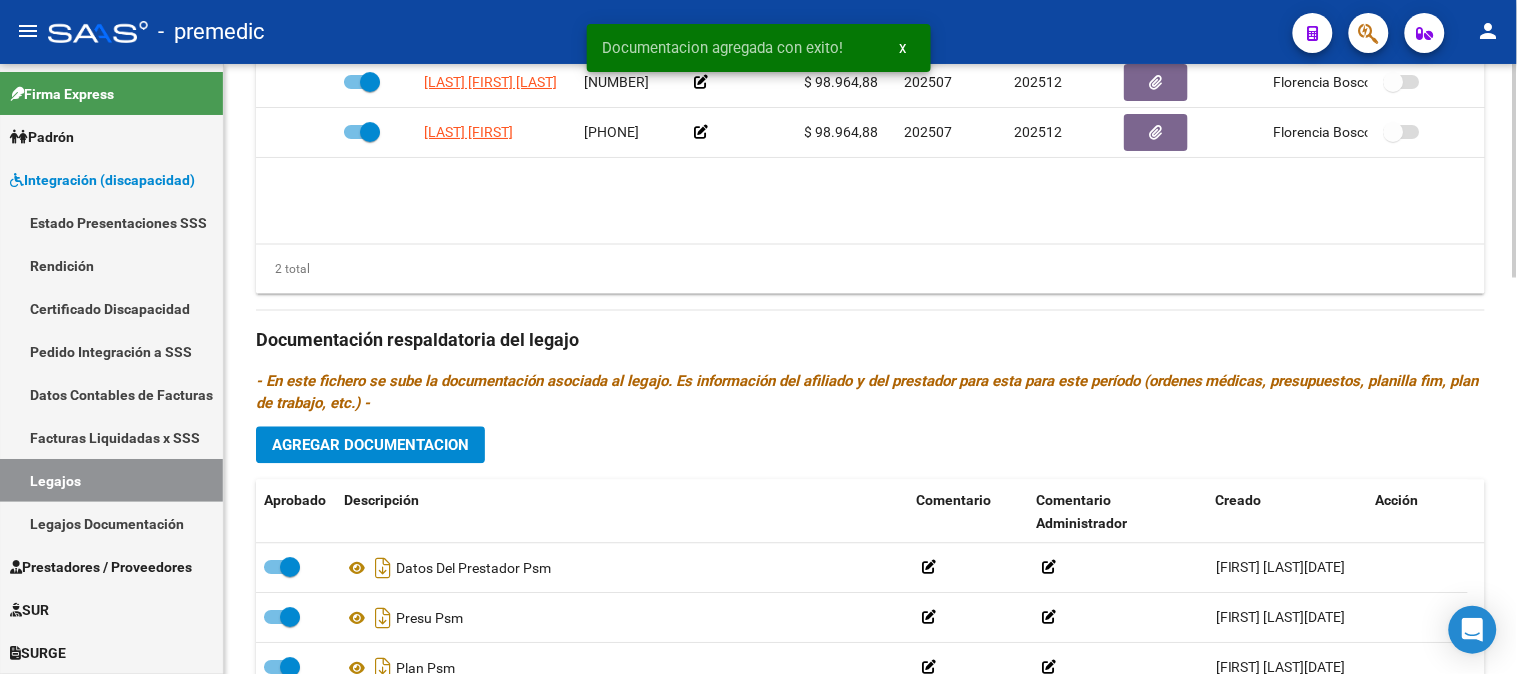 click on "Agregar Documentacion" 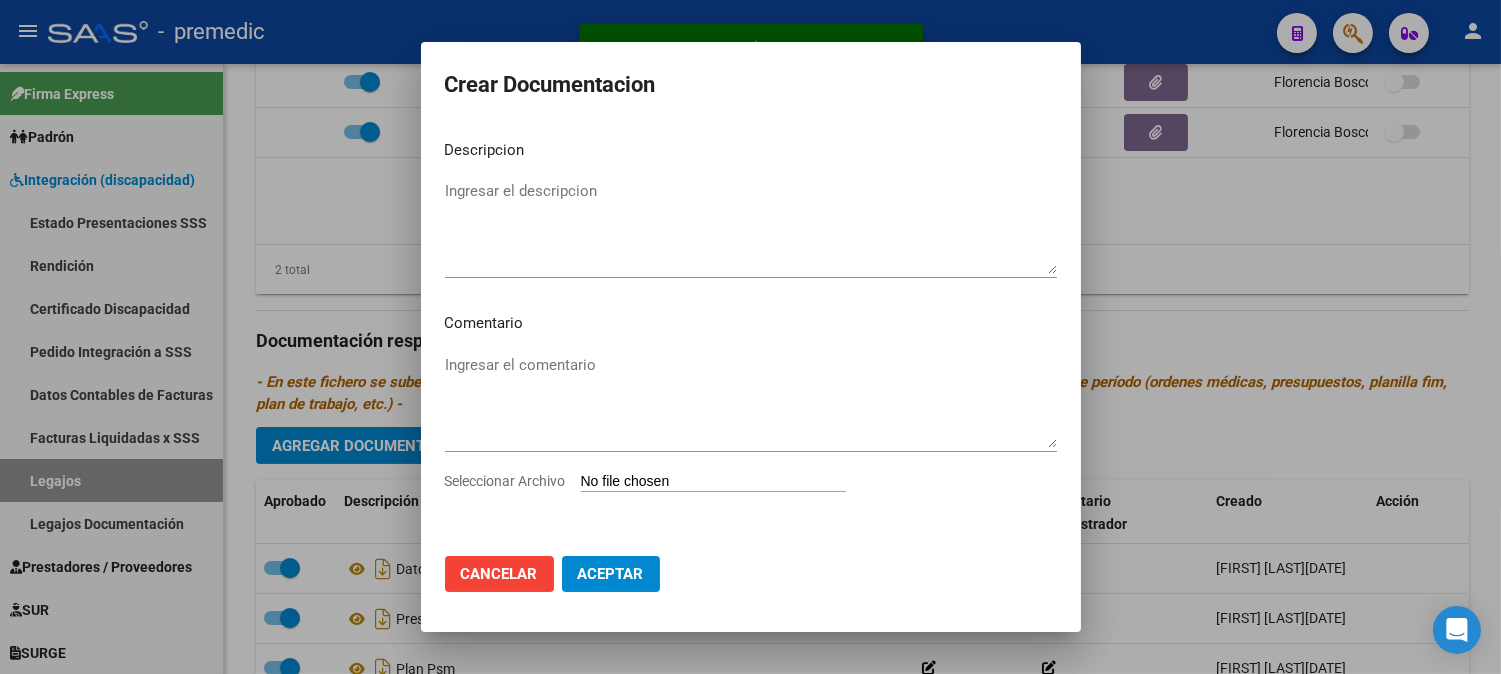click on "Seleccionar Archivo" at bounding box center [713, 482] 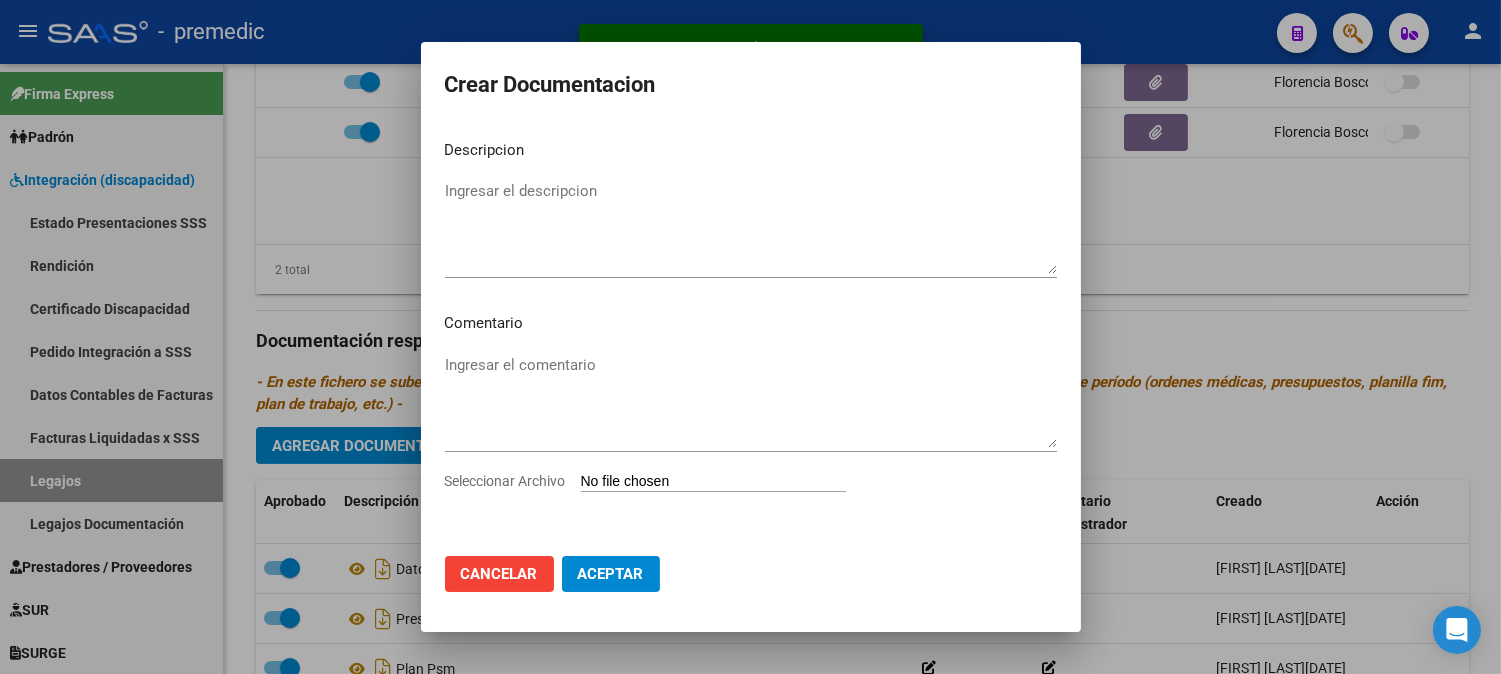 type on "C:\fakepath\5- CBU.pdf" 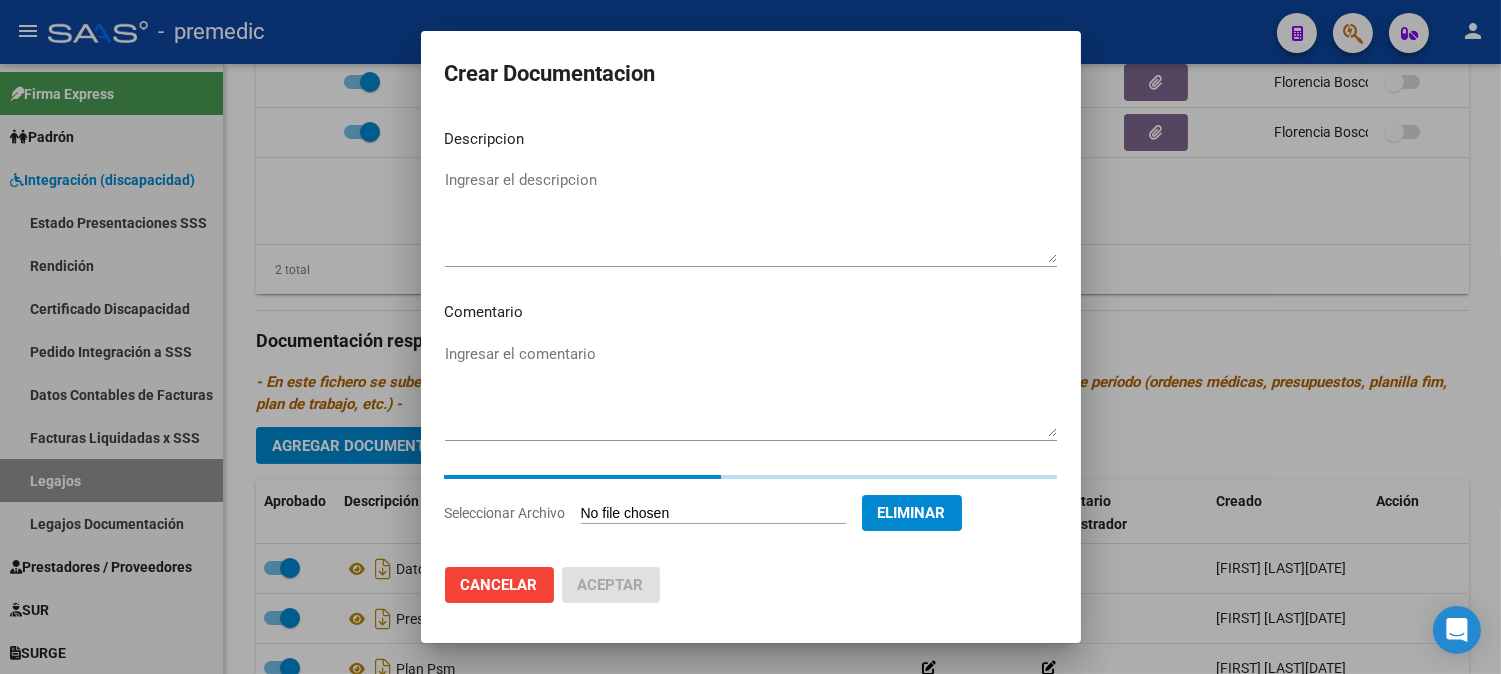 click on "Ingresar el descripcion" at bounding box center [751, 216] 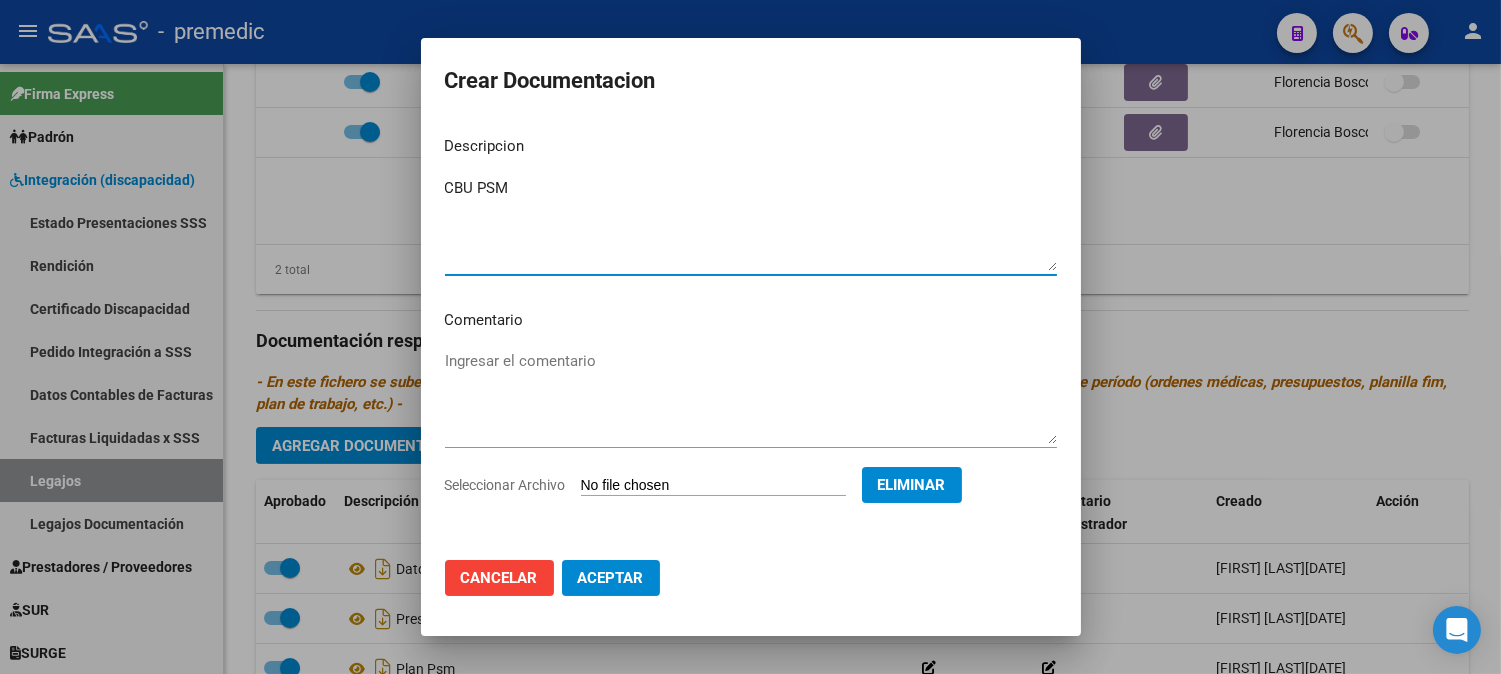 type on "CBU PSM" 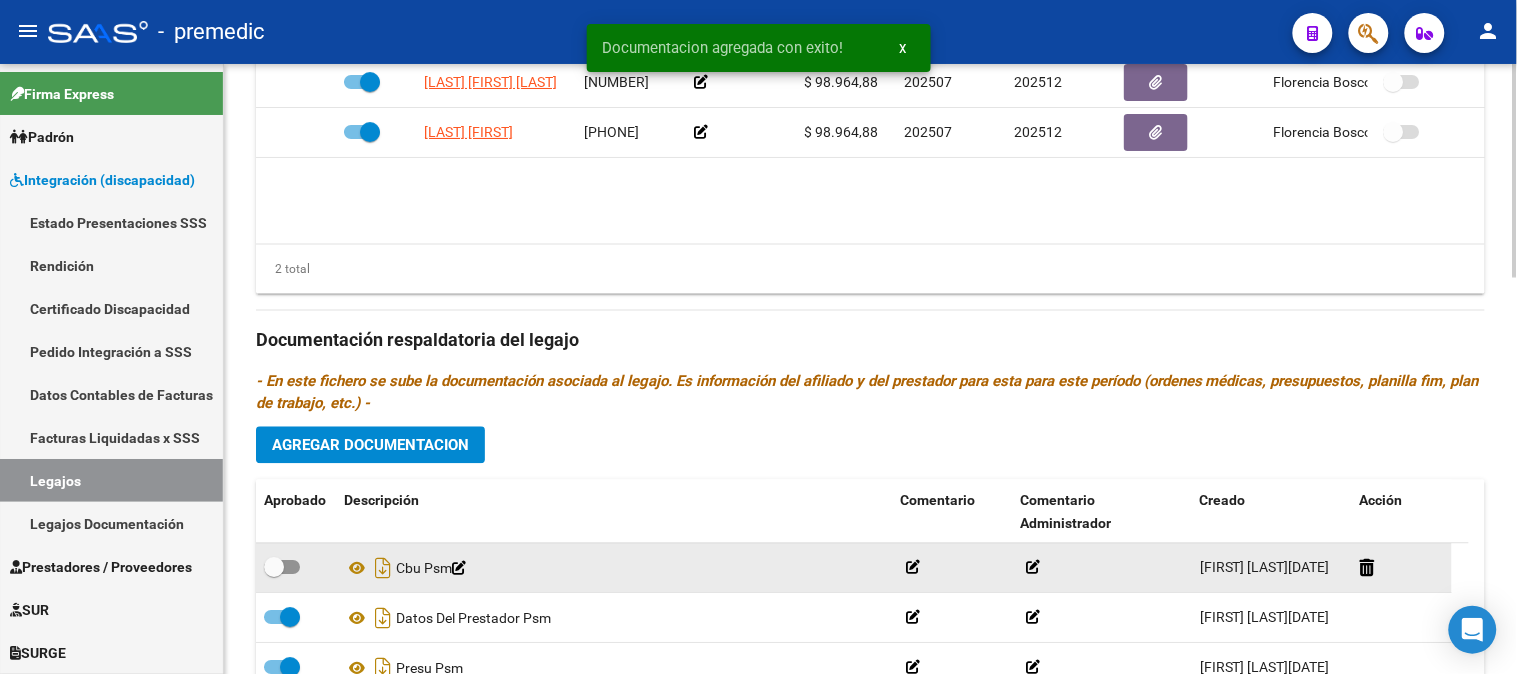 click 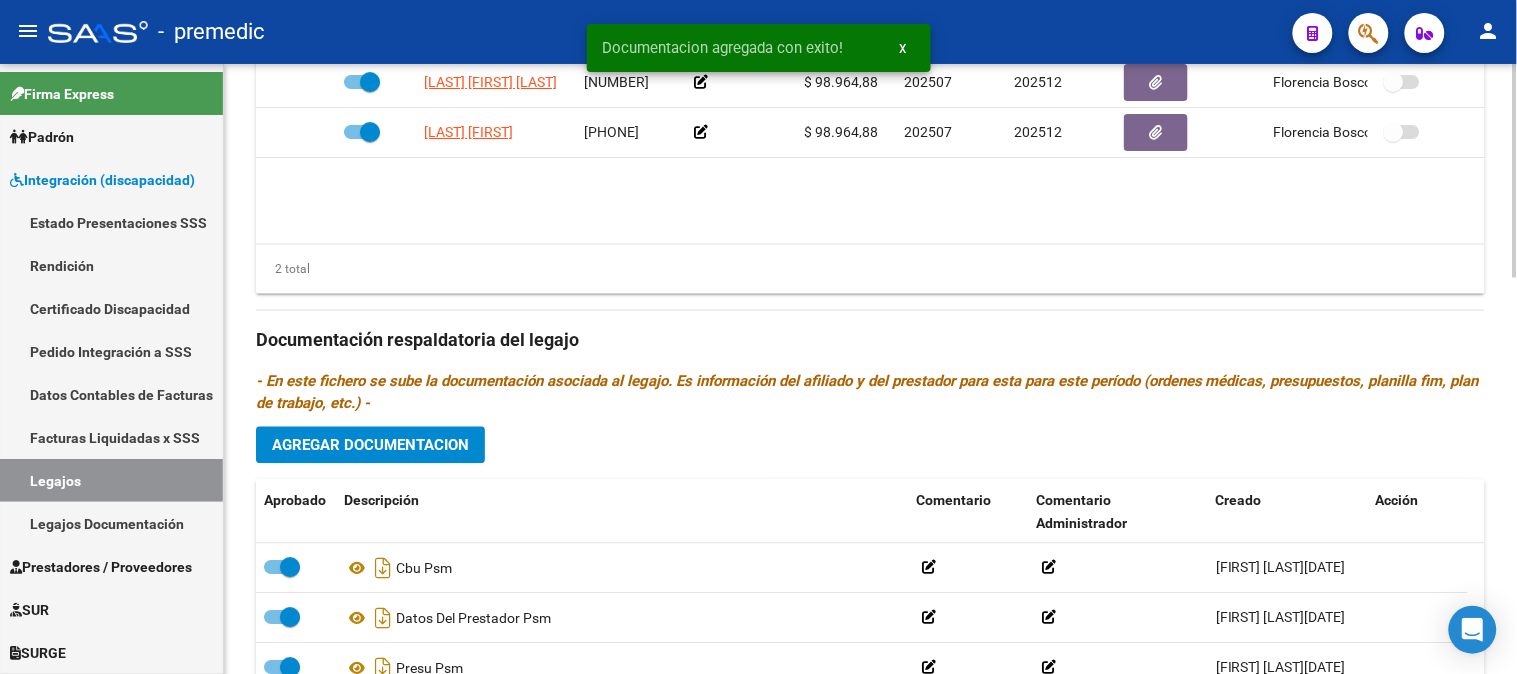 click 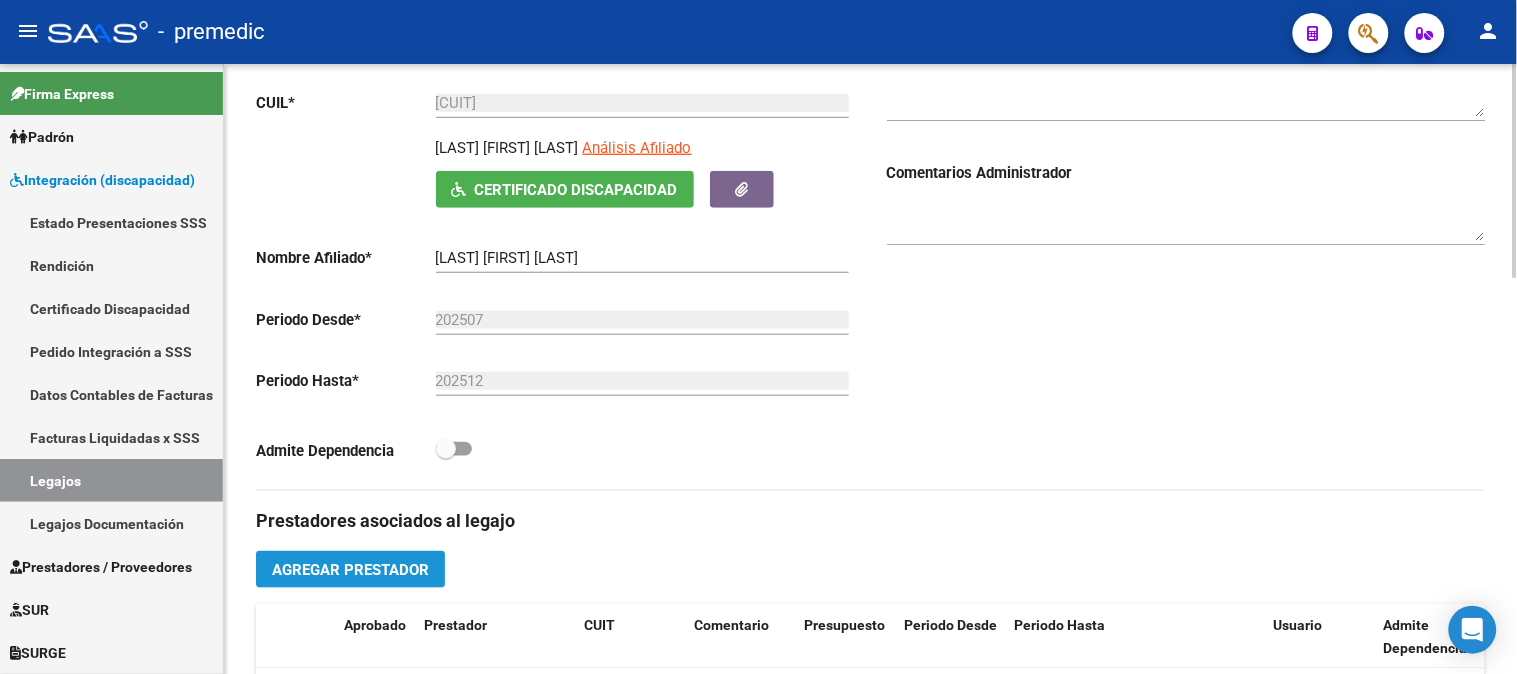 click on "Agregar Prestador" 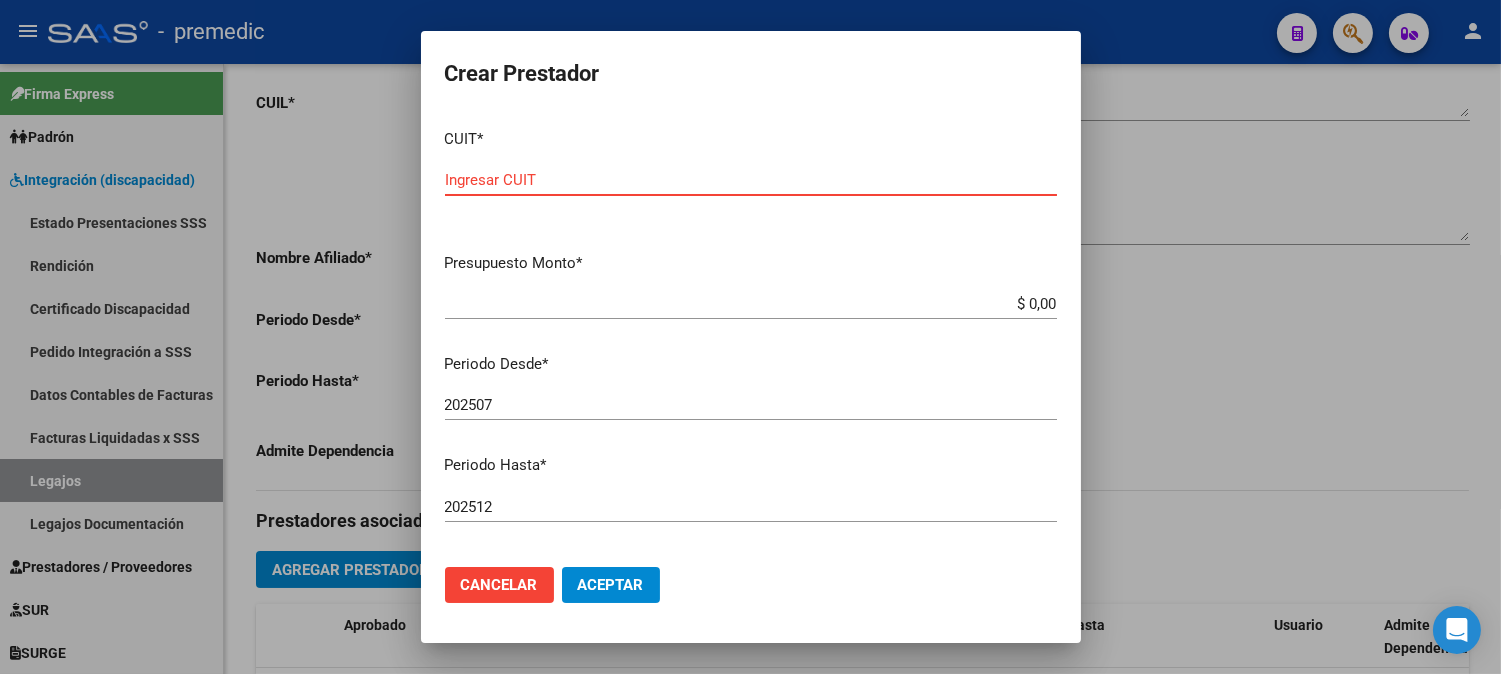 paste on "[CUIT]" 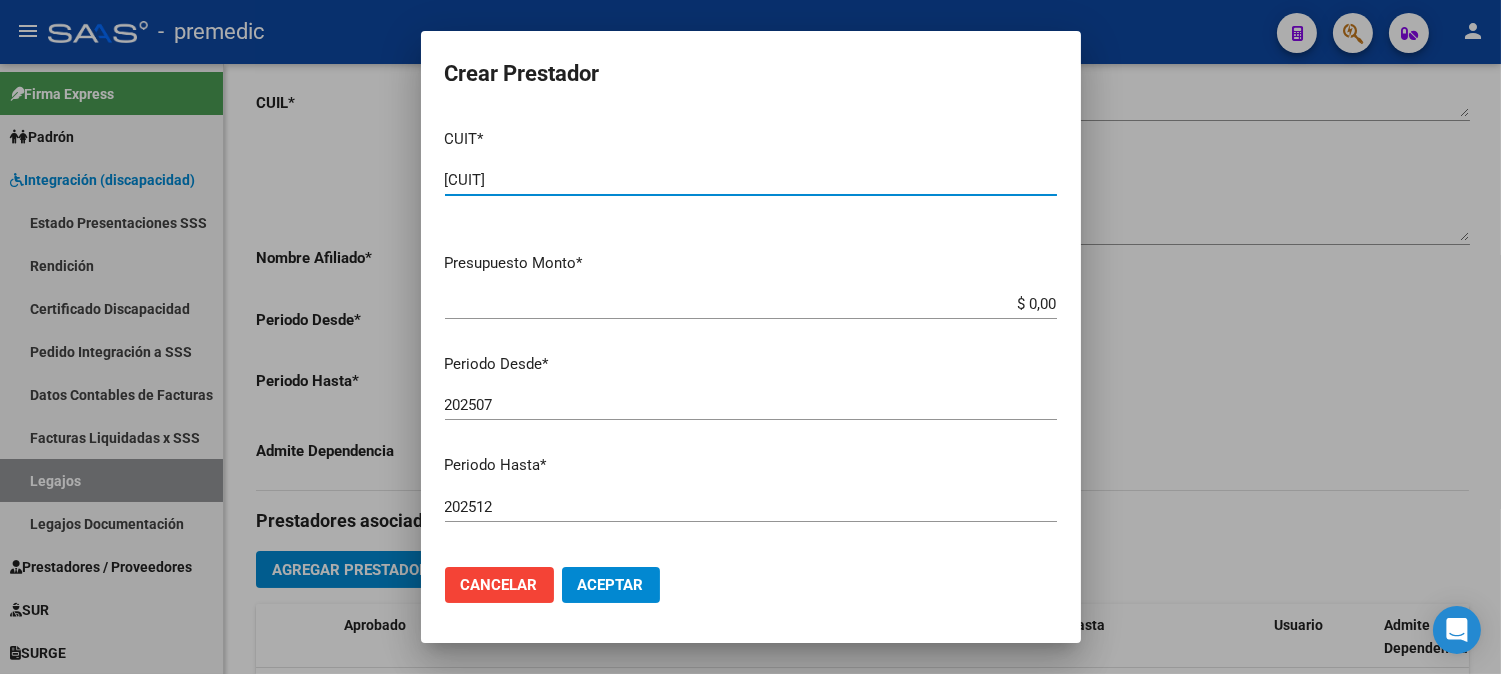 type on "[CUIT]" 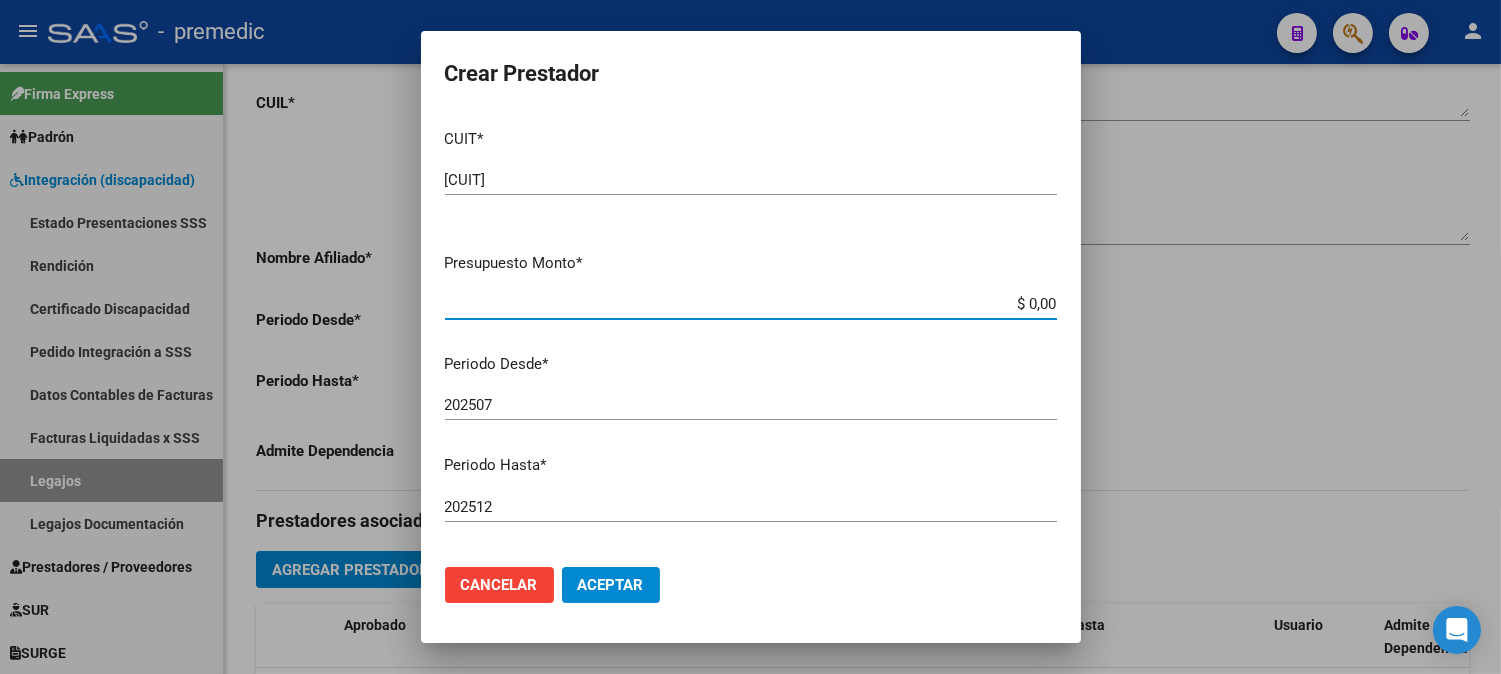 click on "$ 0,00" at bounding box center [751, 304] 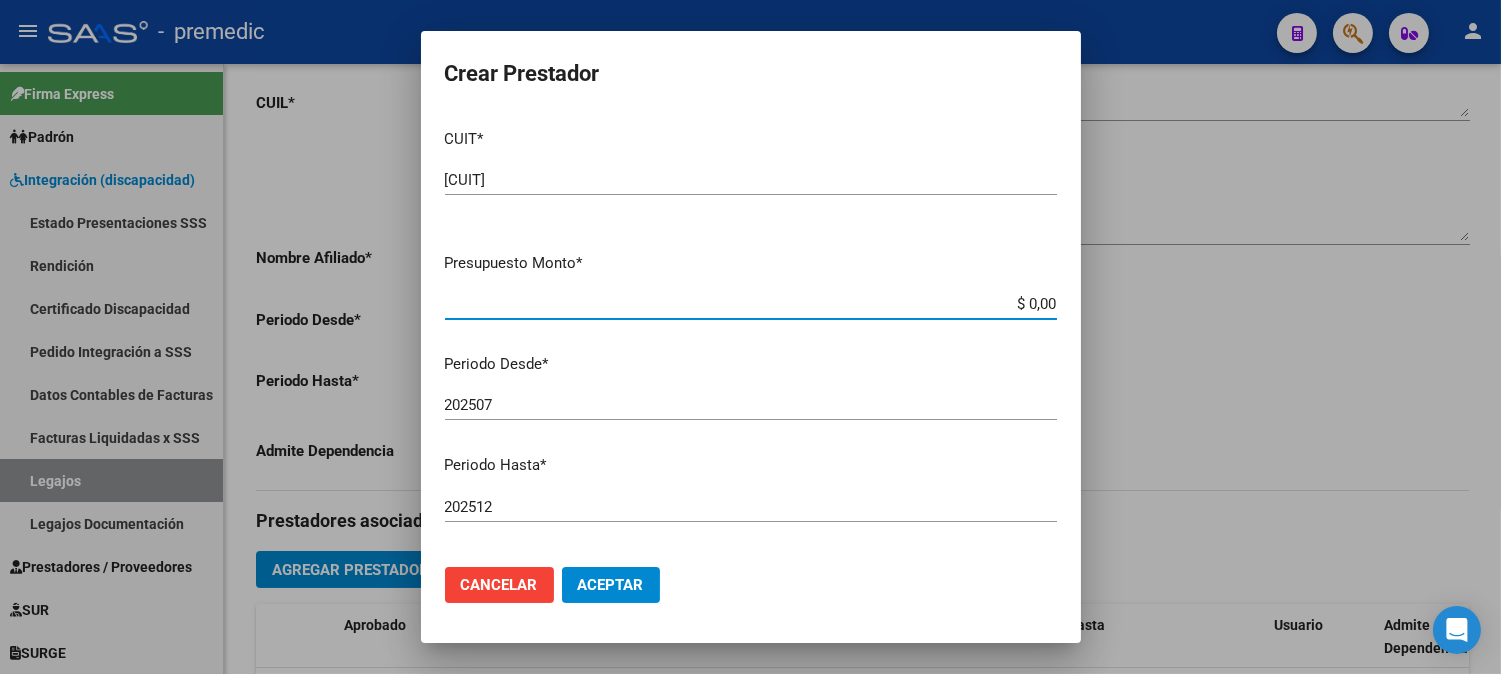 paste on "98964.88" 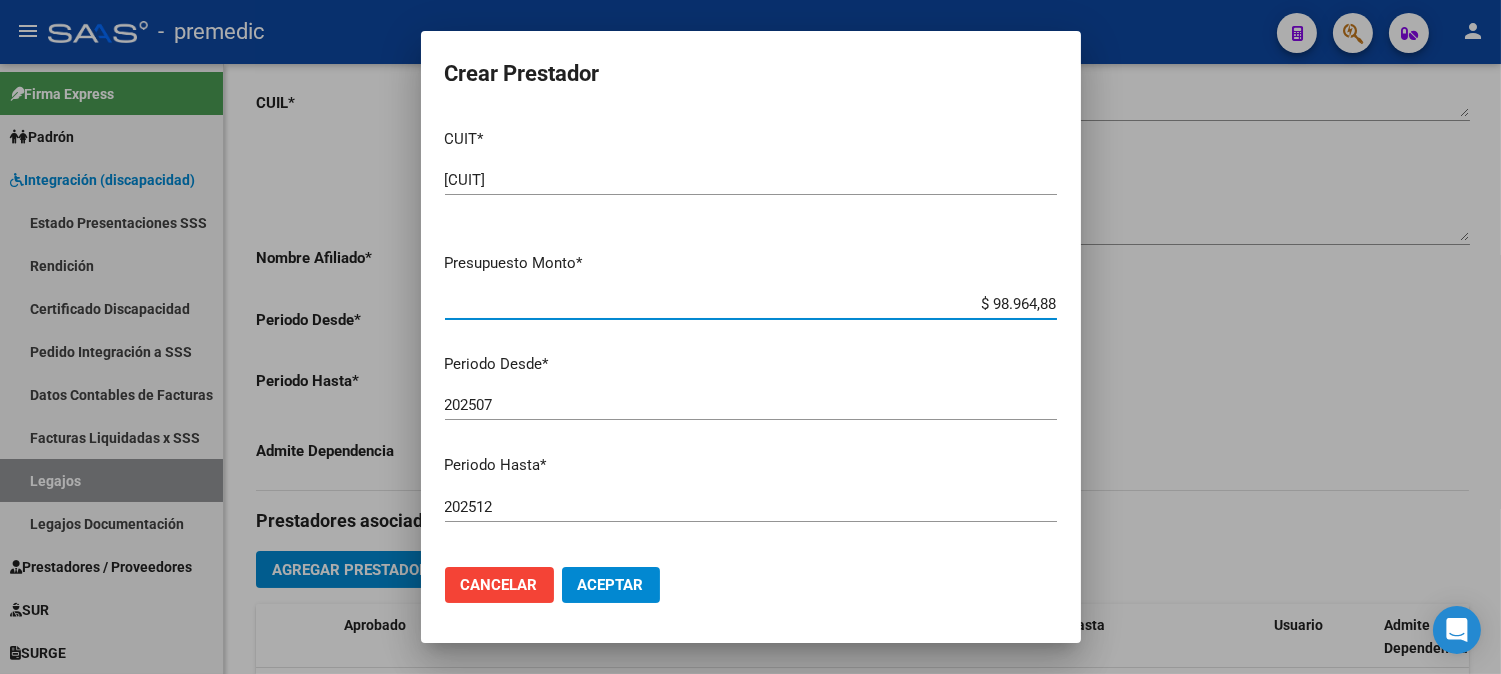 type on "$ 98.964,88" 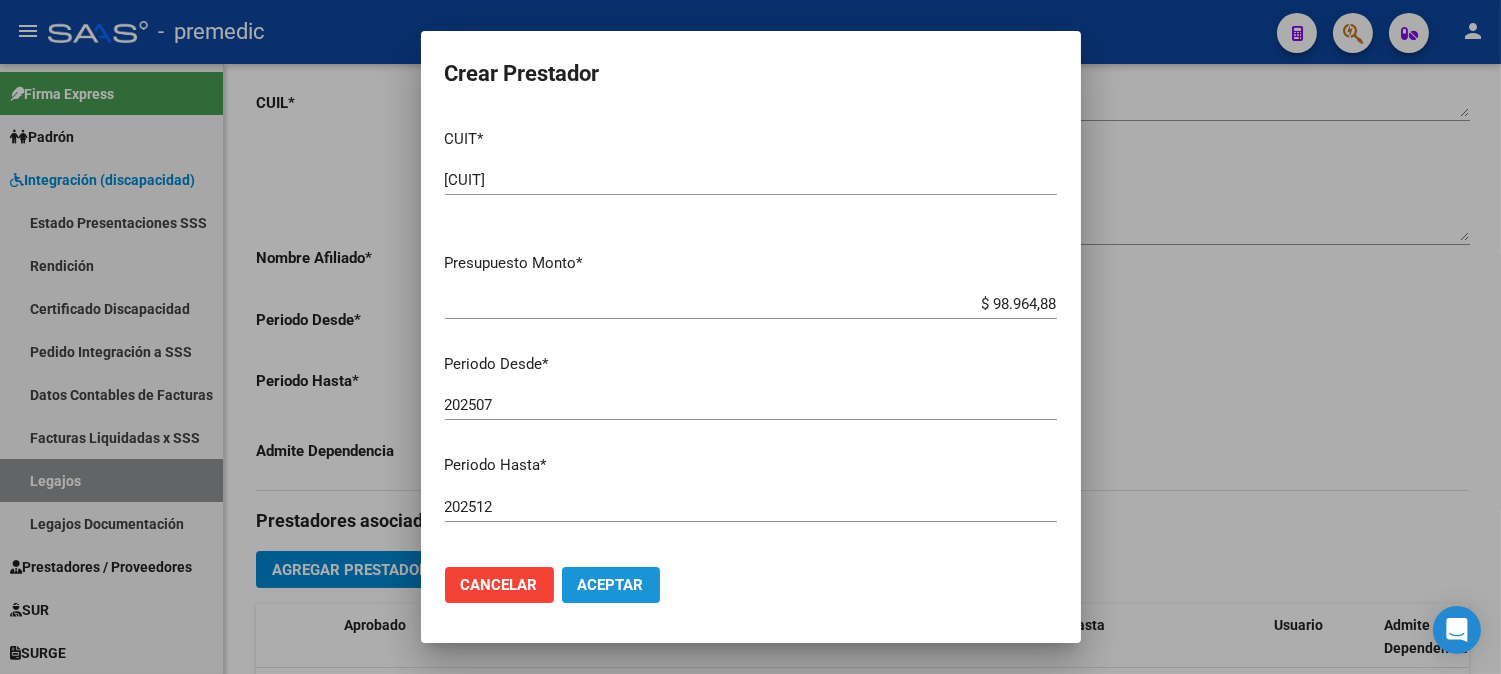 click on "Aceptar" 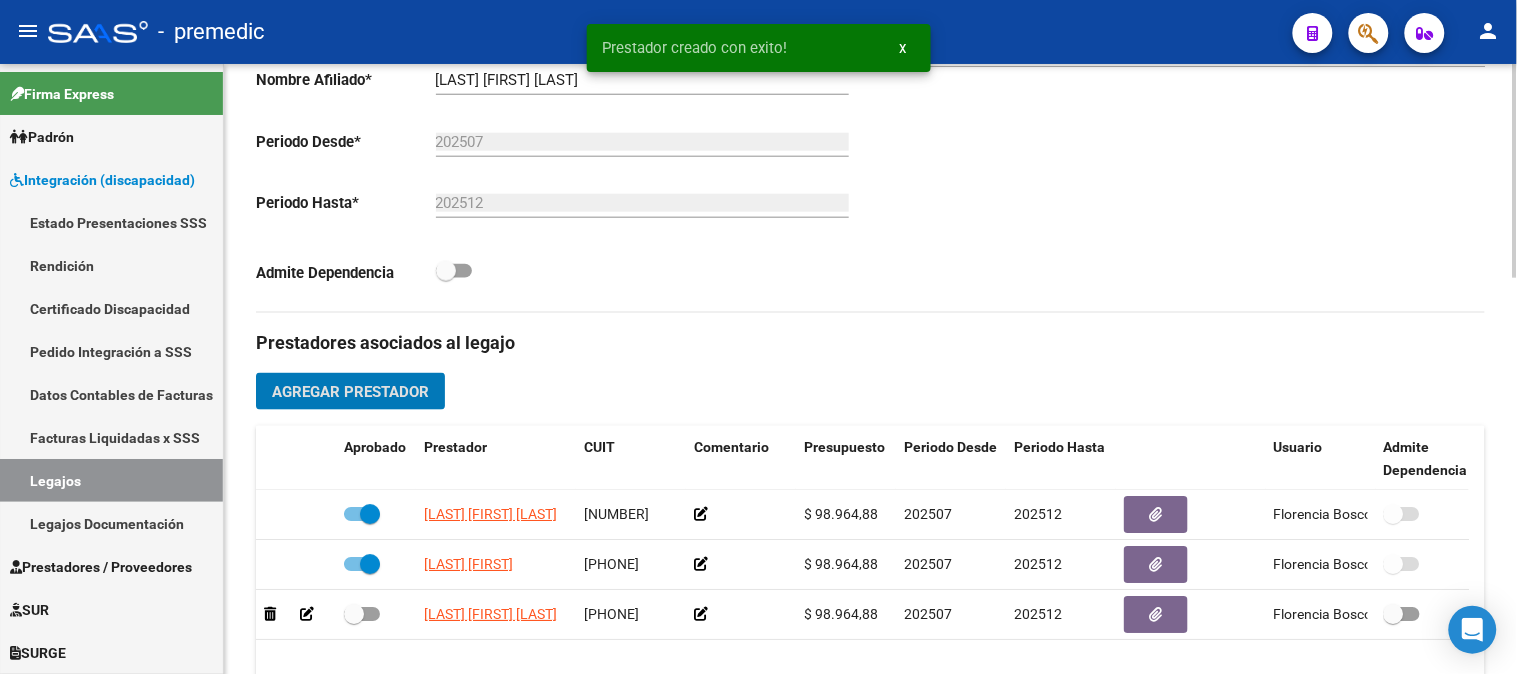 scroll, scrollTop: 561, scrollLeft: 0, axis: vertical 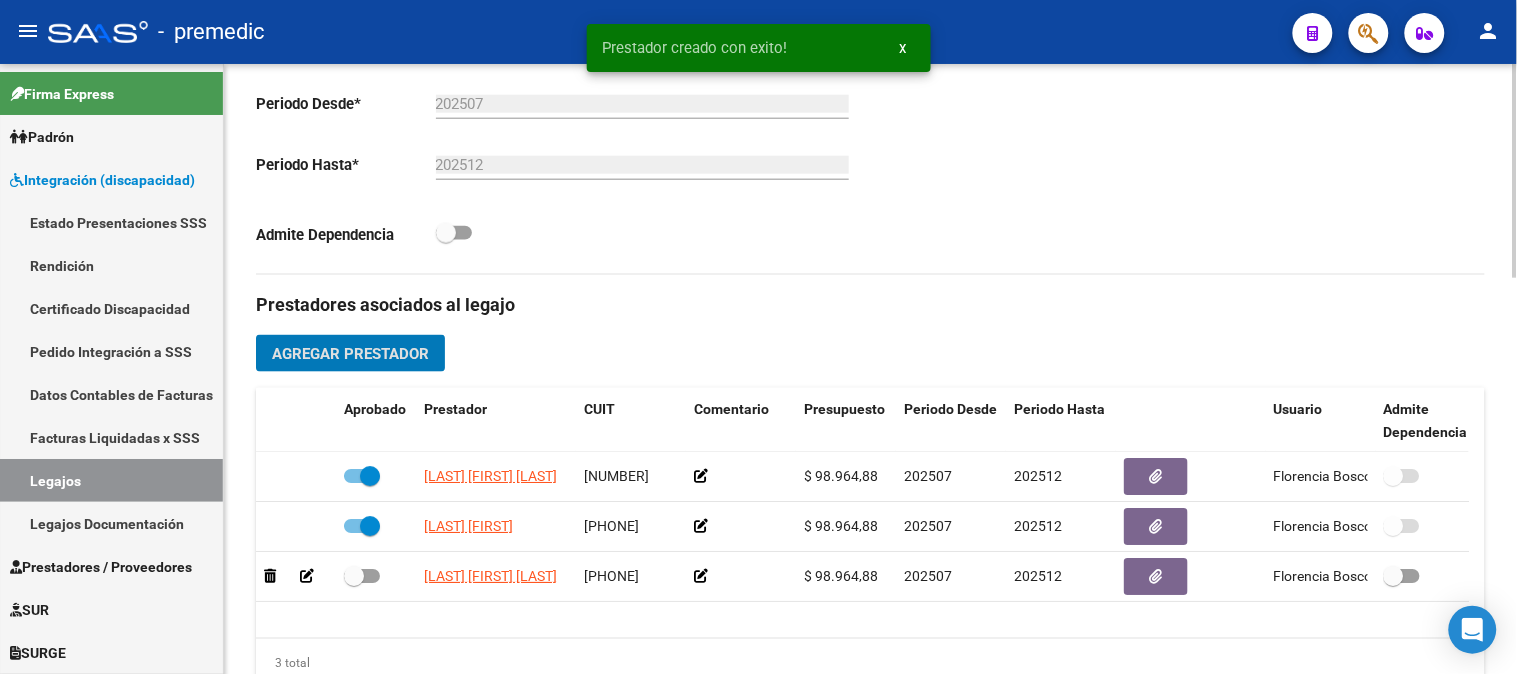 click on "arrow_back Editar 39    save Guardar cambios delete  Eliminar
Legajo de Integración Modelo Formulario DDJJ para Transporte  /  Modelo Conformidad Transporte  /  Modelo Presupuesto Transporte  /  Modelo Conformidad Prestacional  /  Modelo Presupuesto Prestacional  /  ModeloResumen HC  /  Modelo Planilla FIM  Legajo sin Aprobar.  Aprobado   CUIL  *   [CUIT] Ingresar CUIL  SAMANIEGO MILO BAUTISTA     Análisis Afiliado    Certificado Discapacidad ARCA Padrón Nombre Afiliado  *   SAMANIEGO MILO BAUTISTA Ingresar el nombre  Periodo Desde  *   202507 Ej: 202203  Periodo Hasta  *   202512 Ej: 202212  Admite Dependencia   Comentarios                                  Comentarios Administrador  Prestadores asociados al legajo Agregar Prestador Aprobado Prestador CUIT Comentario Presupuesto Periodo Desde Periodo Hasta Usuario Admite Dependencia   LASTRA VALERIA AGUSTINA [CUIT]      $ 98.964,88  202507 202512 Florencia Bosco   [DATE]      PERALTA LAURA ISABEL [CUIT]      $ 98.964,88" 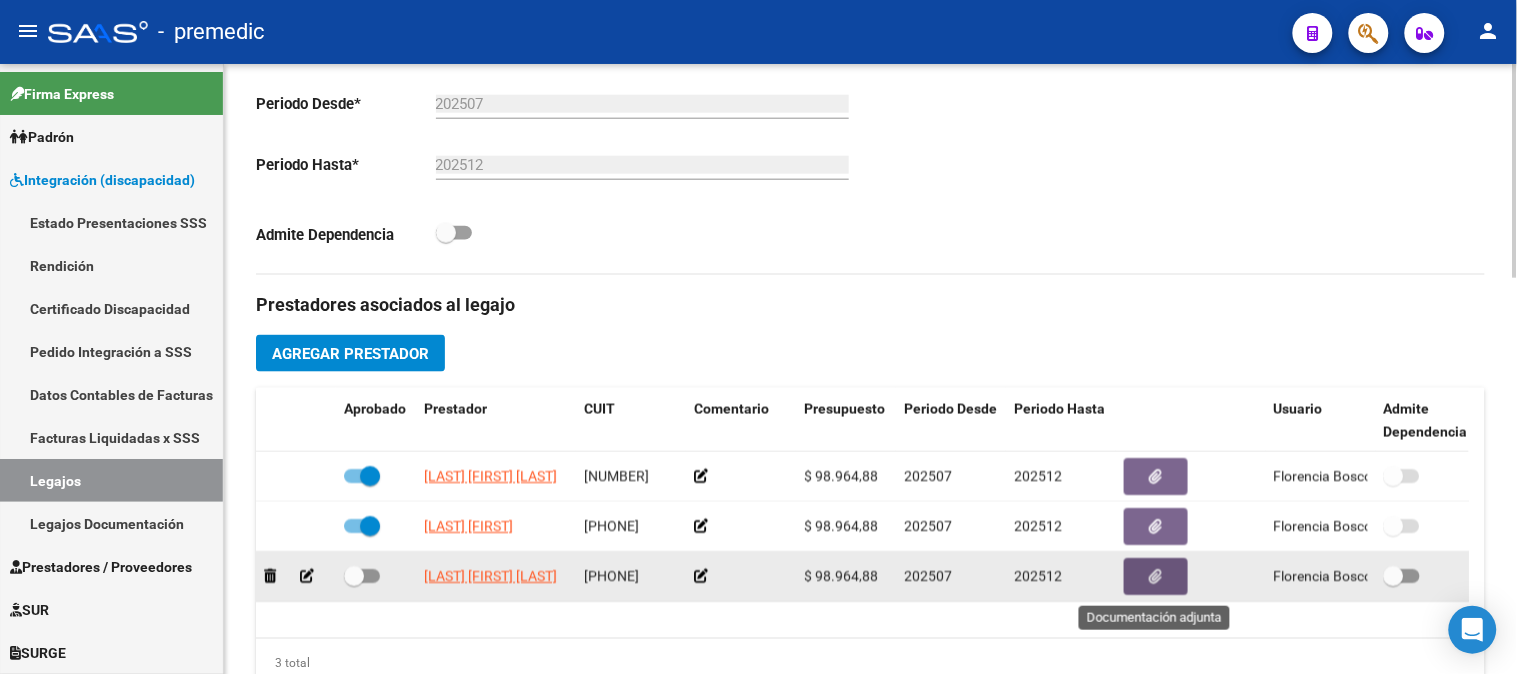 click 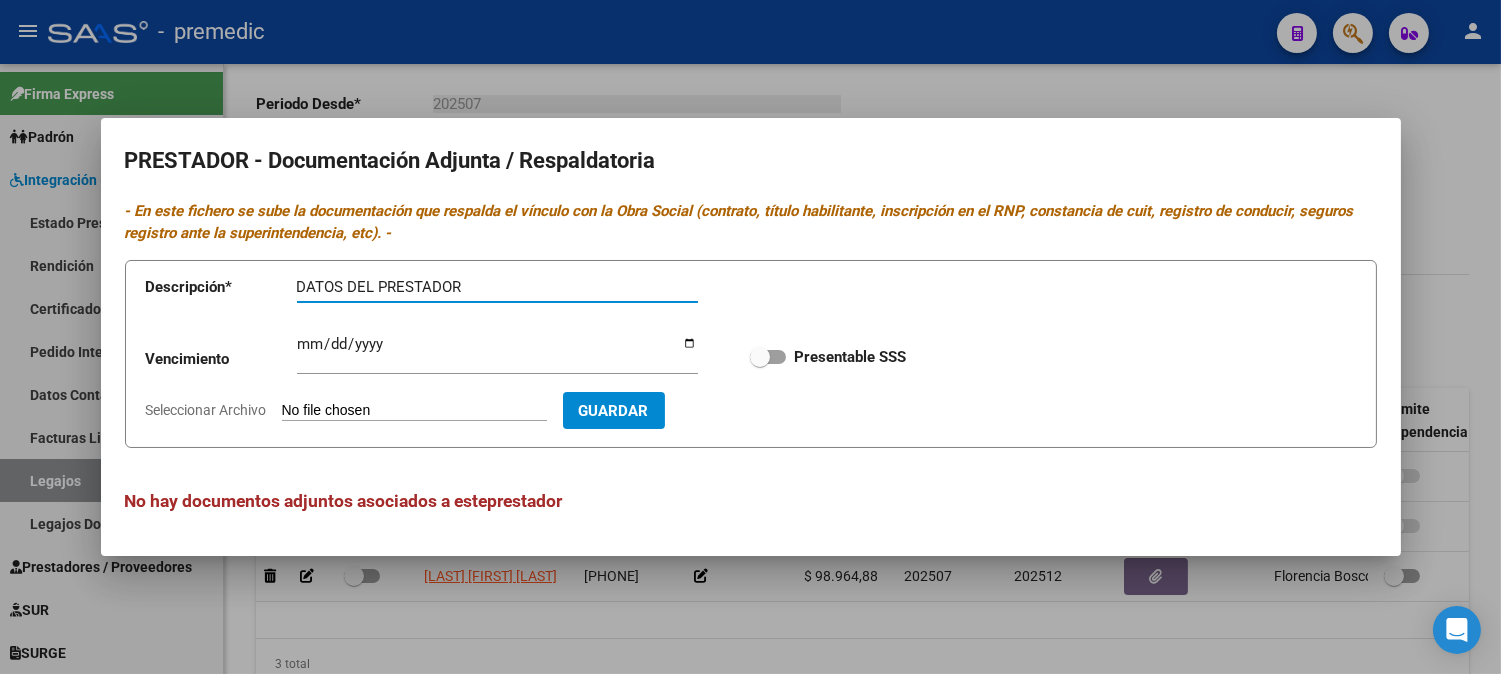 type on "DATOS DEL PRESTADOR" 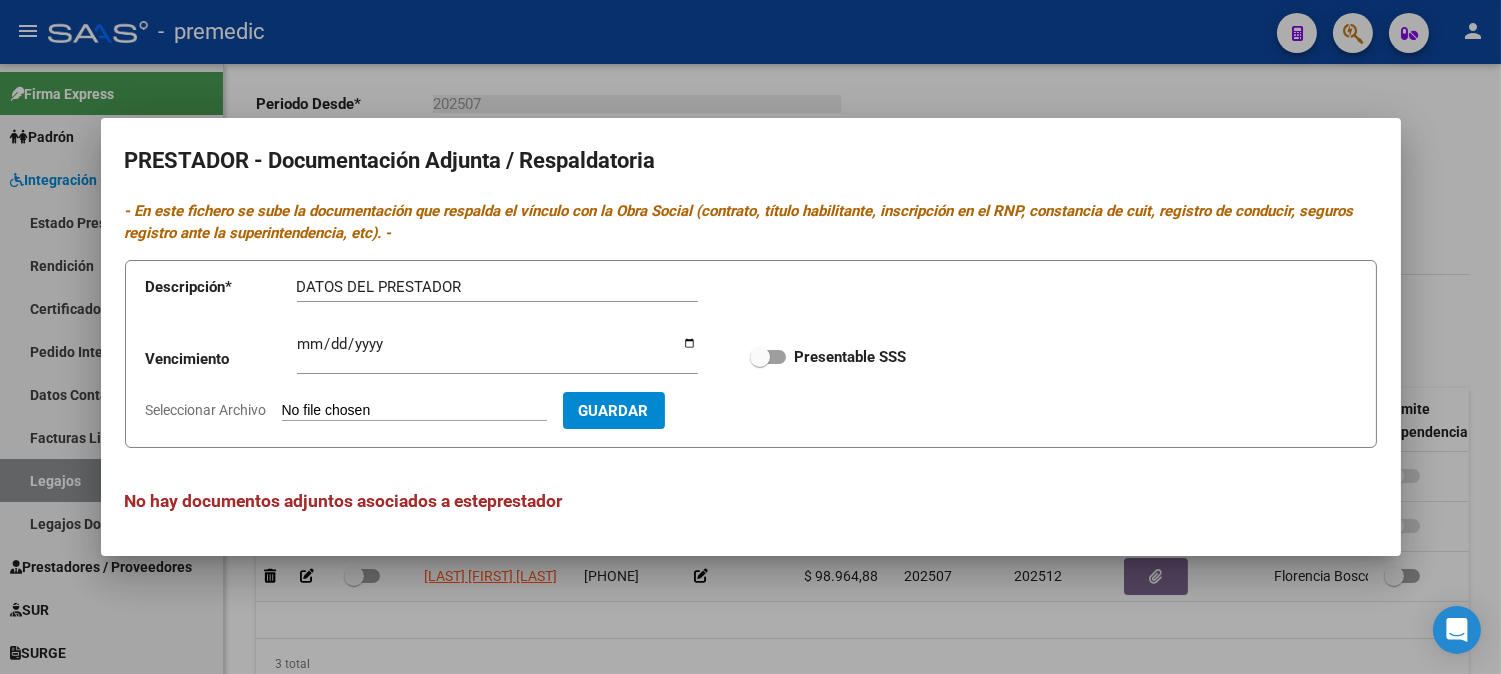 click on "Ingresar vencimiento" at bounding box center (497, 352) 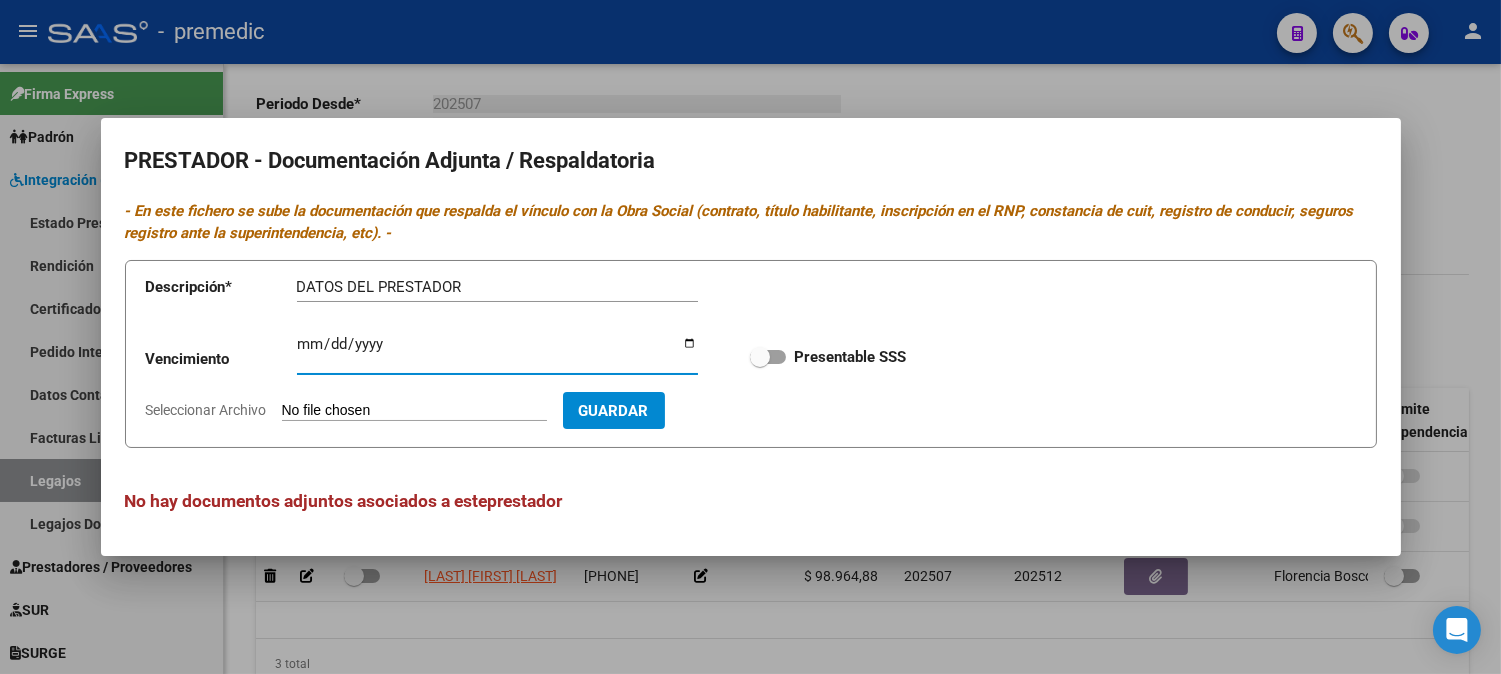 type on "[DATE]" 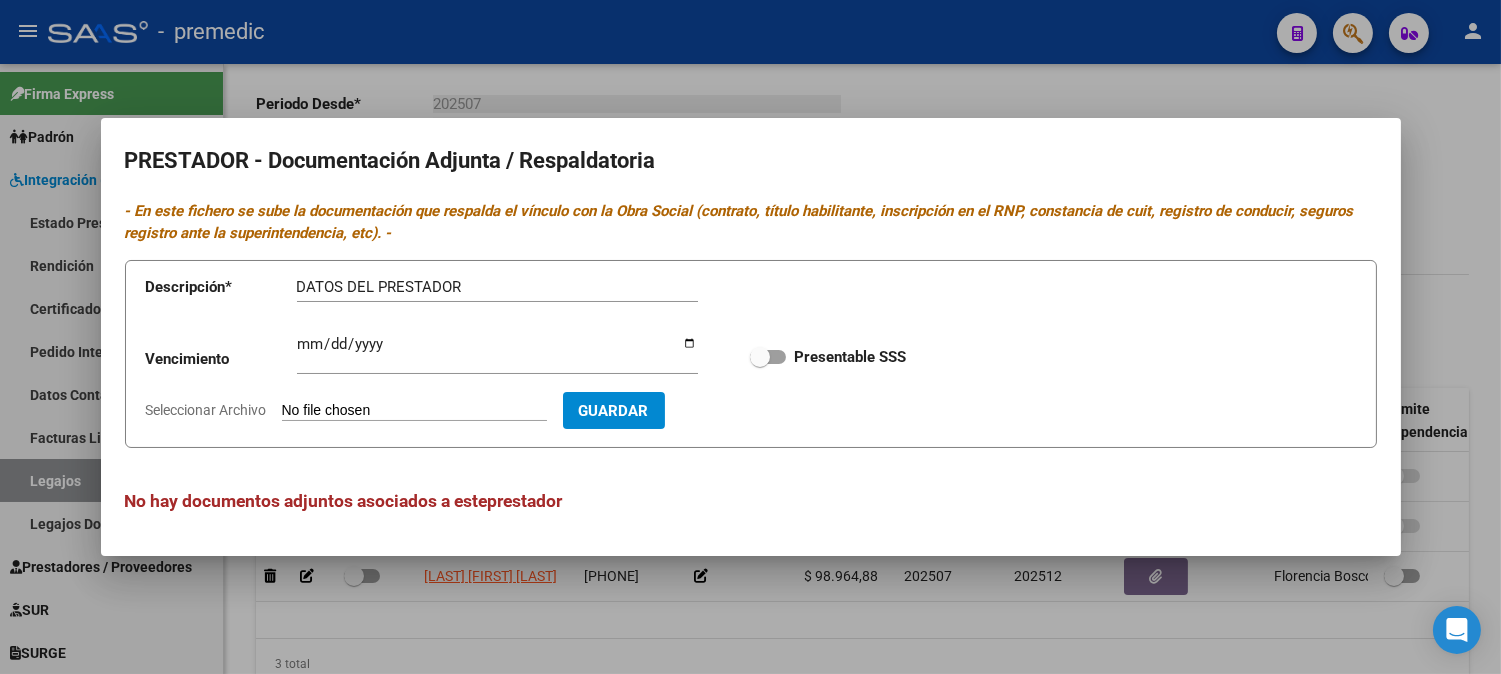 type on "C:\fakepath\4- DATOS DE PRESTADOR.pdf" 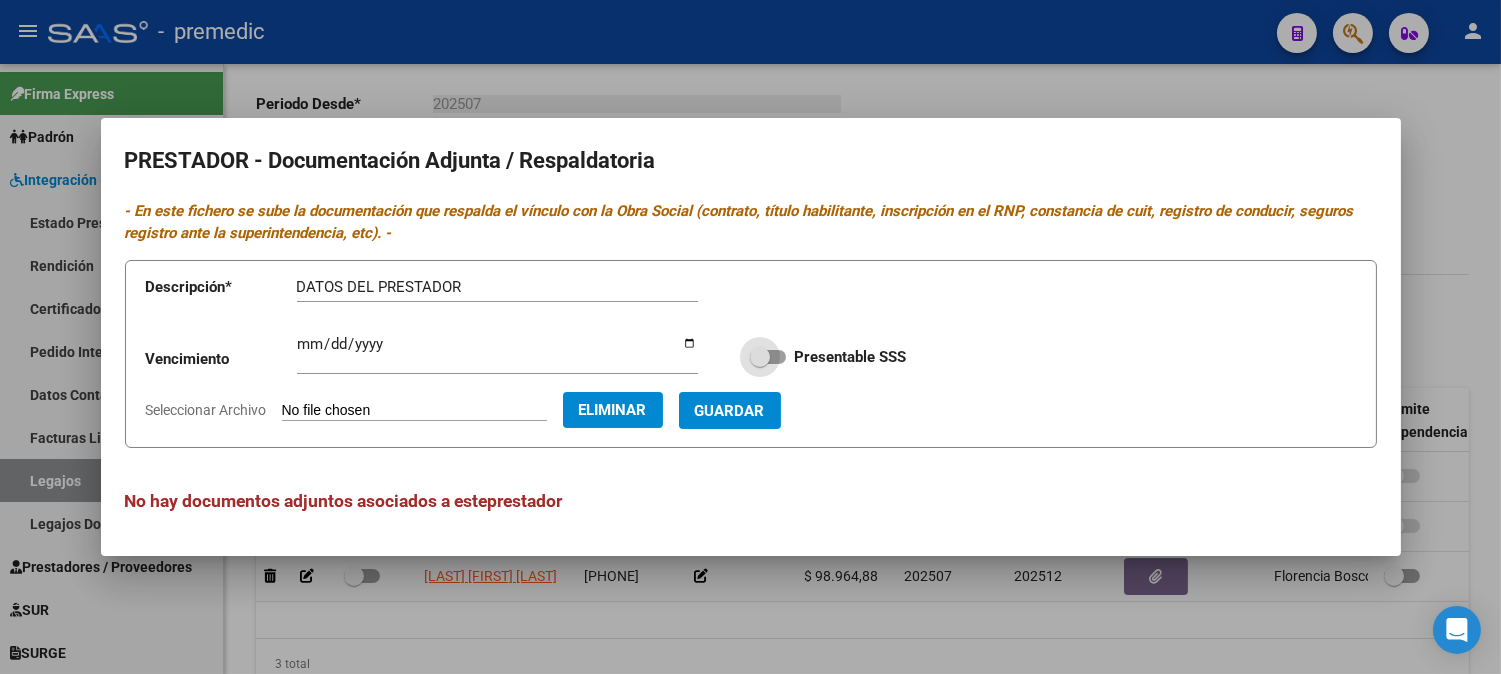 drag, startPoint x: 792, startPoint y: 346, endPoint x: 772, endPoint y: 352, distance: 20.880613 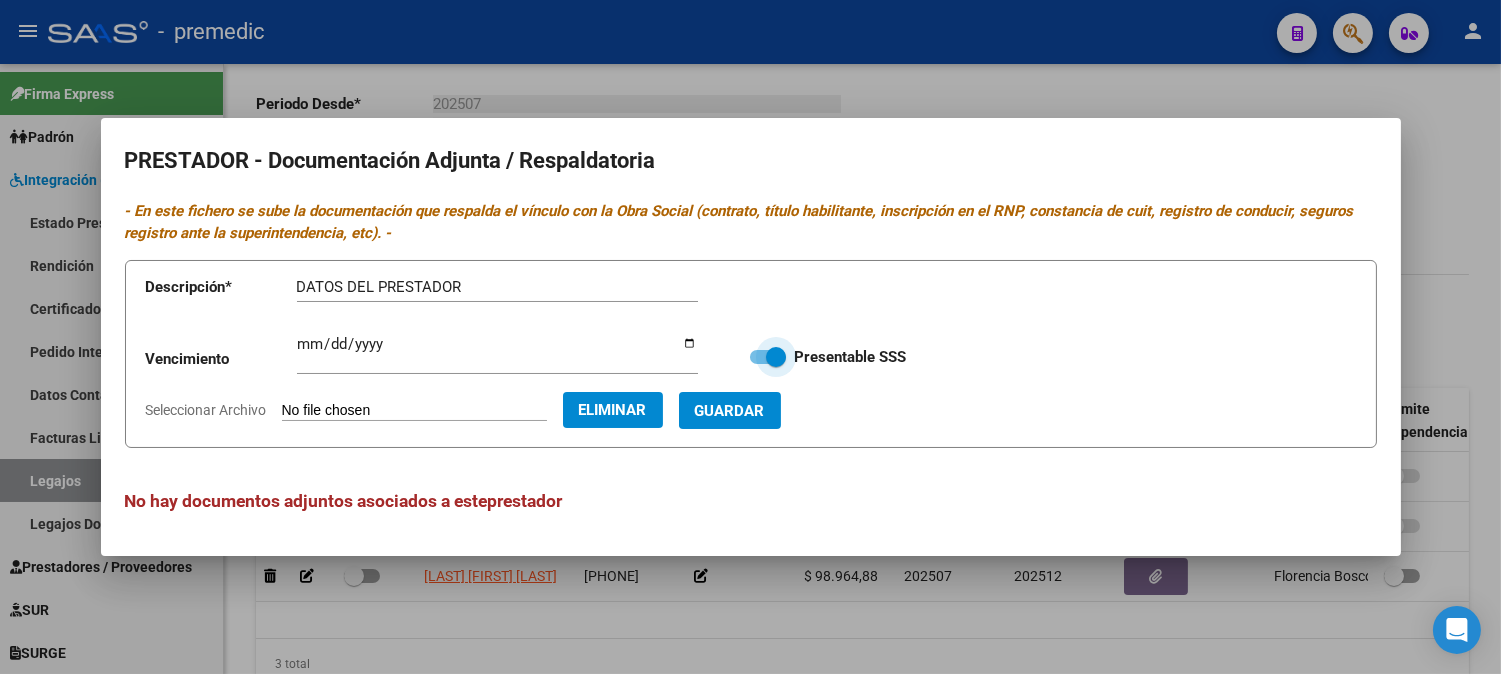 click at bounding box center (776, 357) 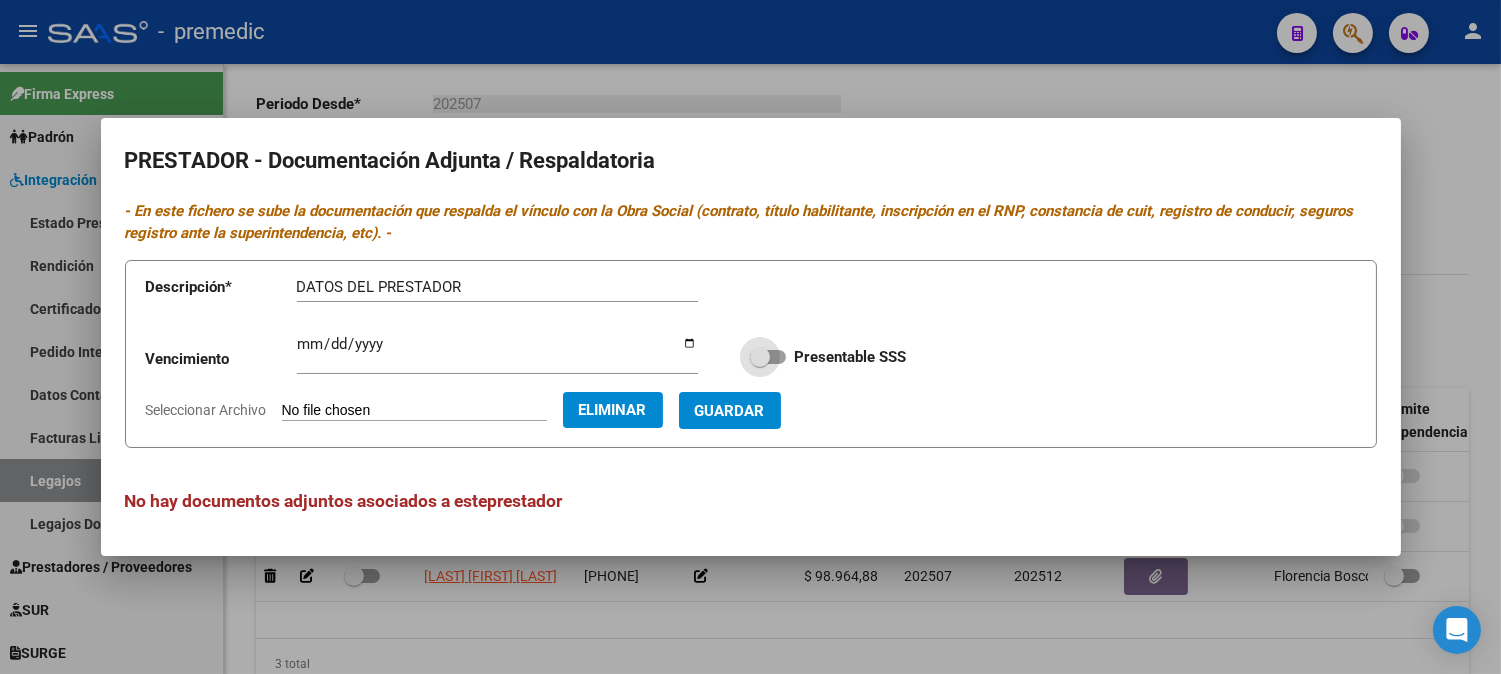 click at bounding box center [768, 357] 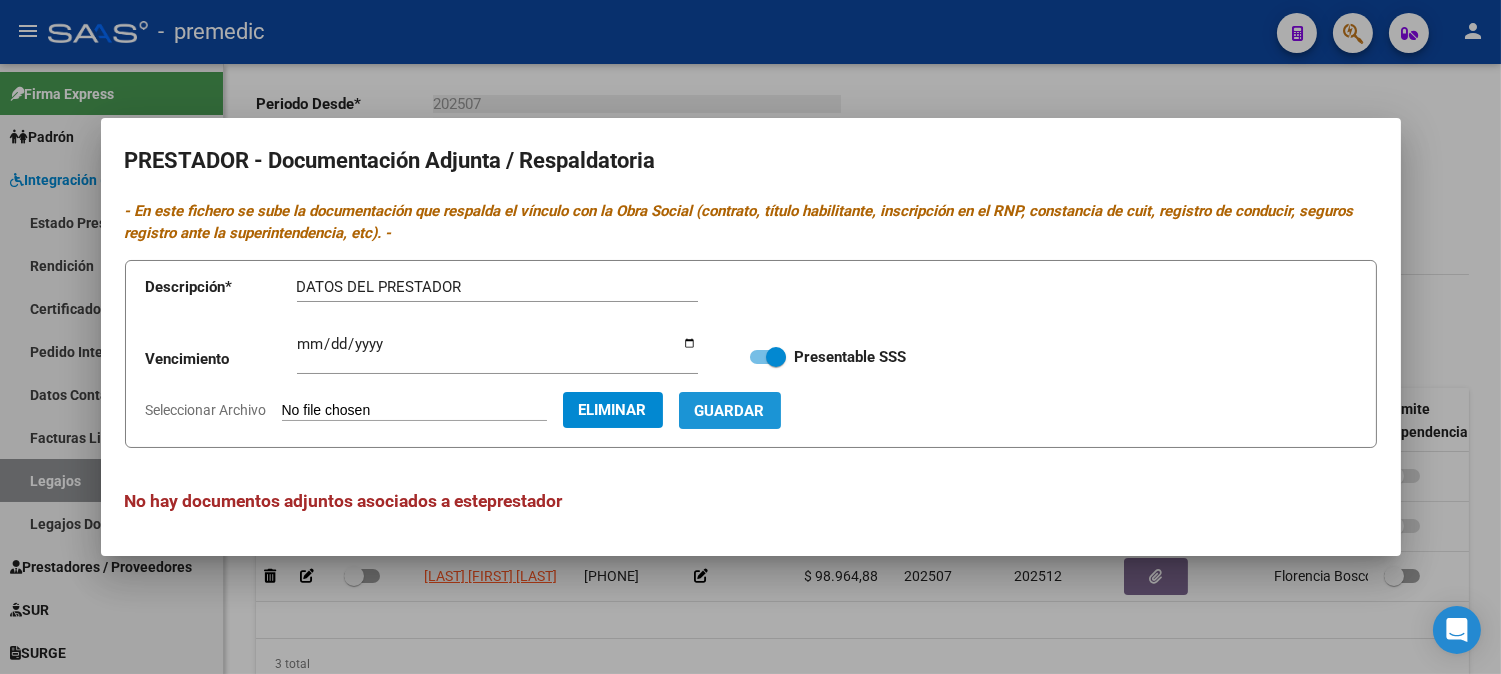 click on "Guardar" at bounding box center [730, 411] 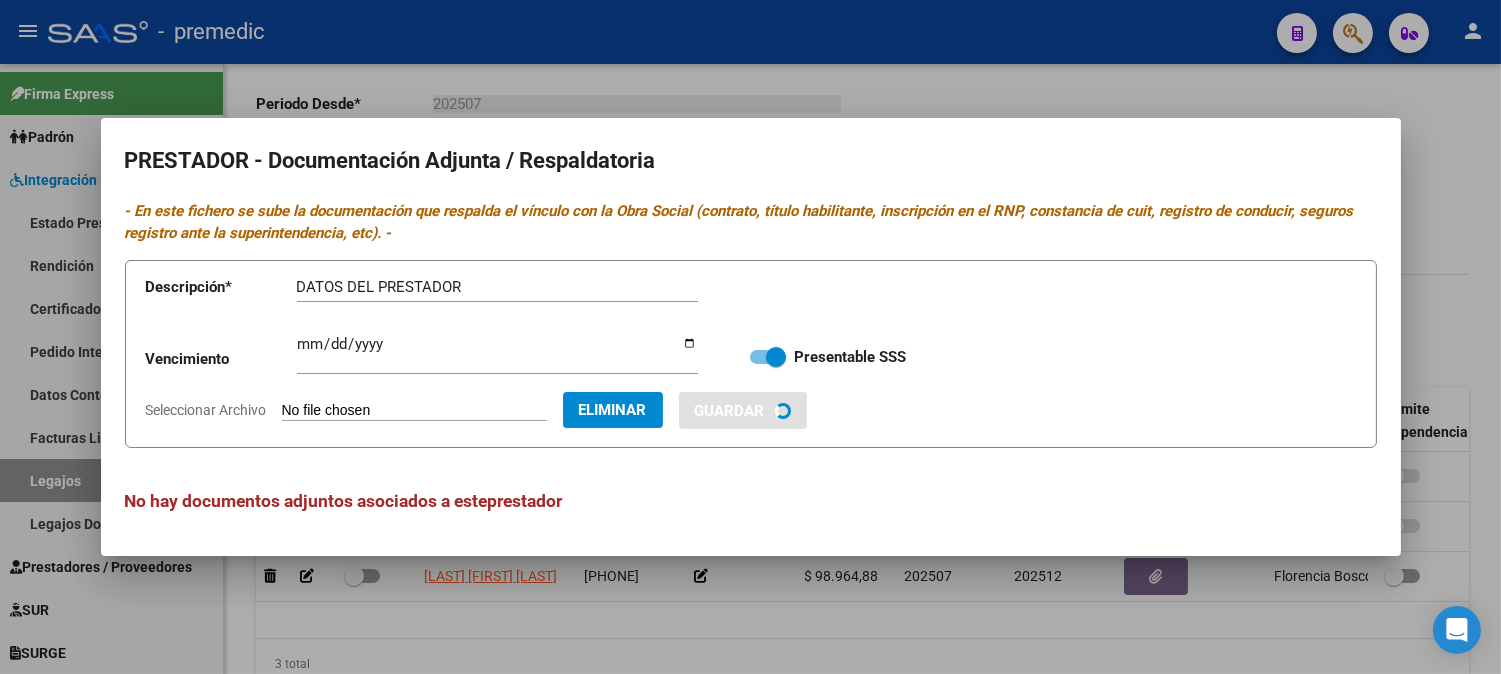type 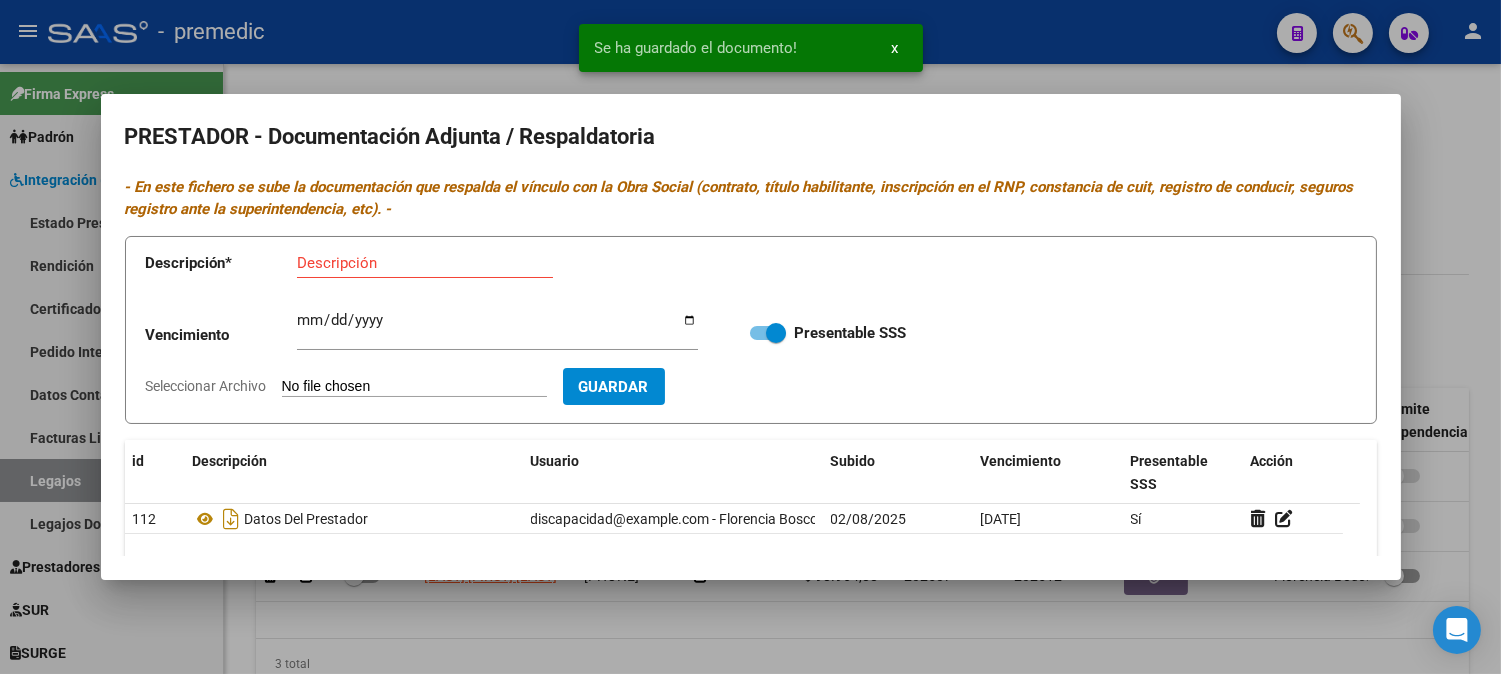 click on "Descripción" at bounding box center (425, 263) 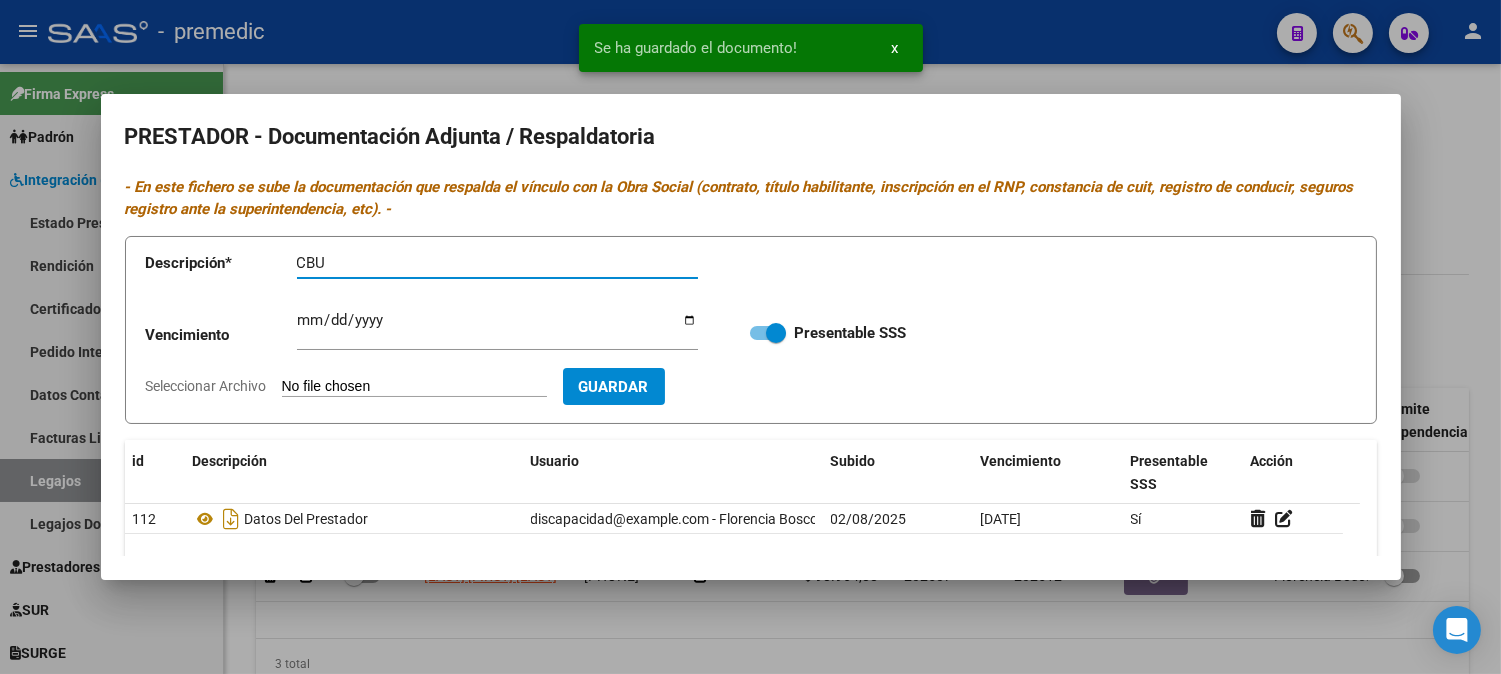 type on "CBU" 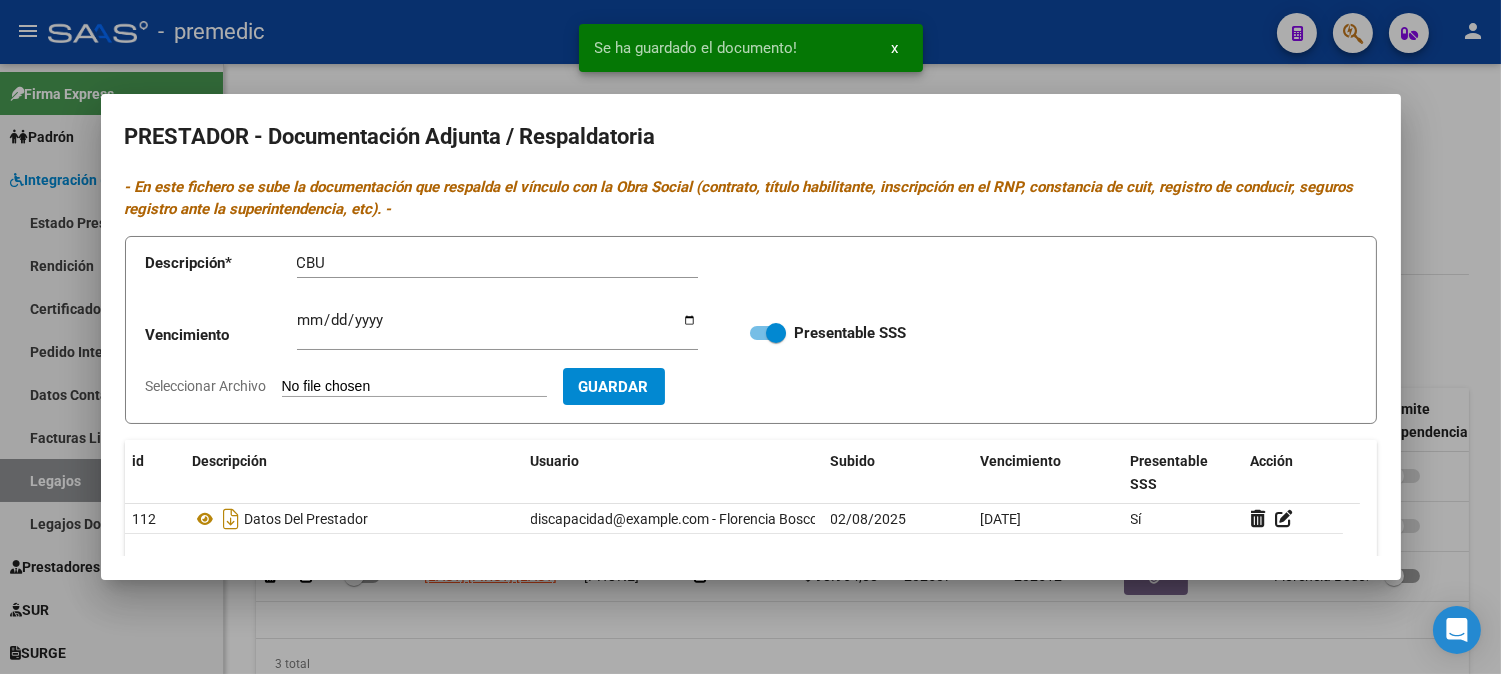 click on "Seleccionar Archivo" at bounding box center [414, 387] 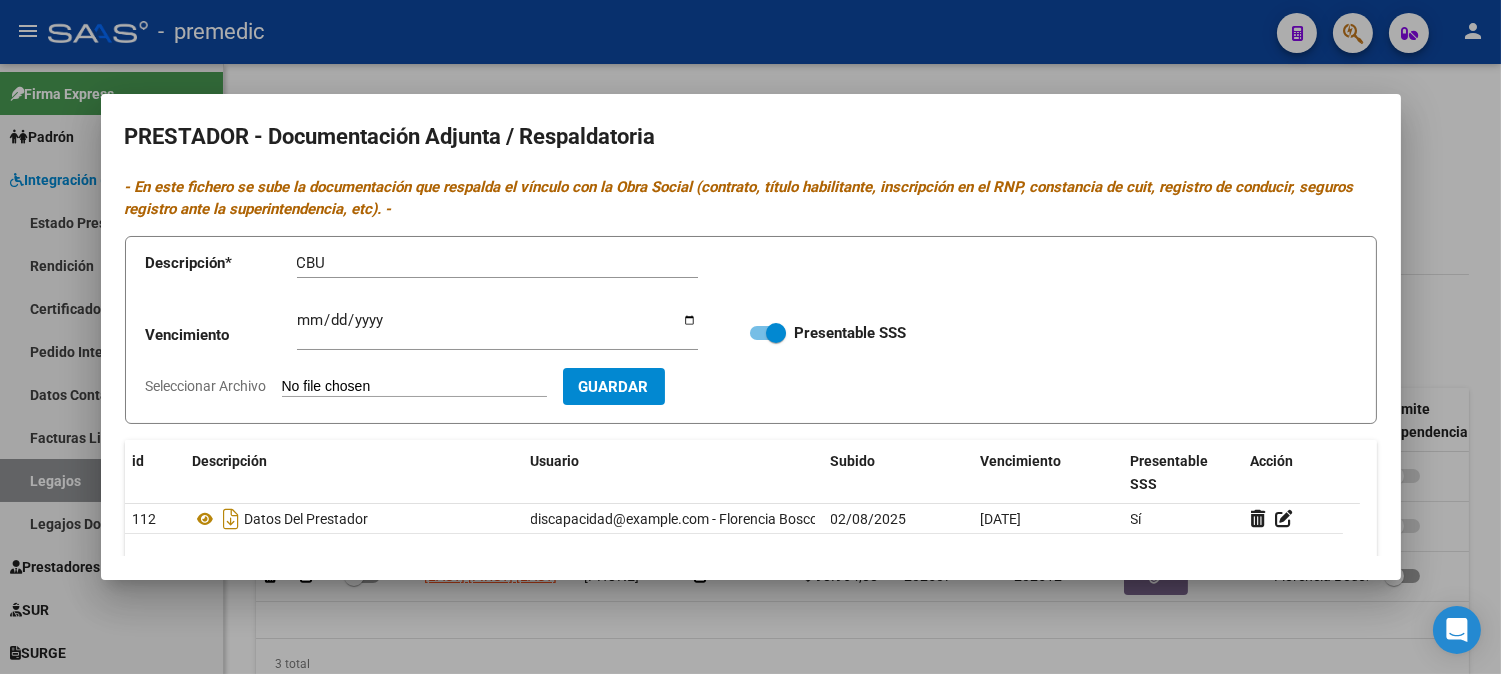 type on "C:\fakepath\5- CBU.pdf" 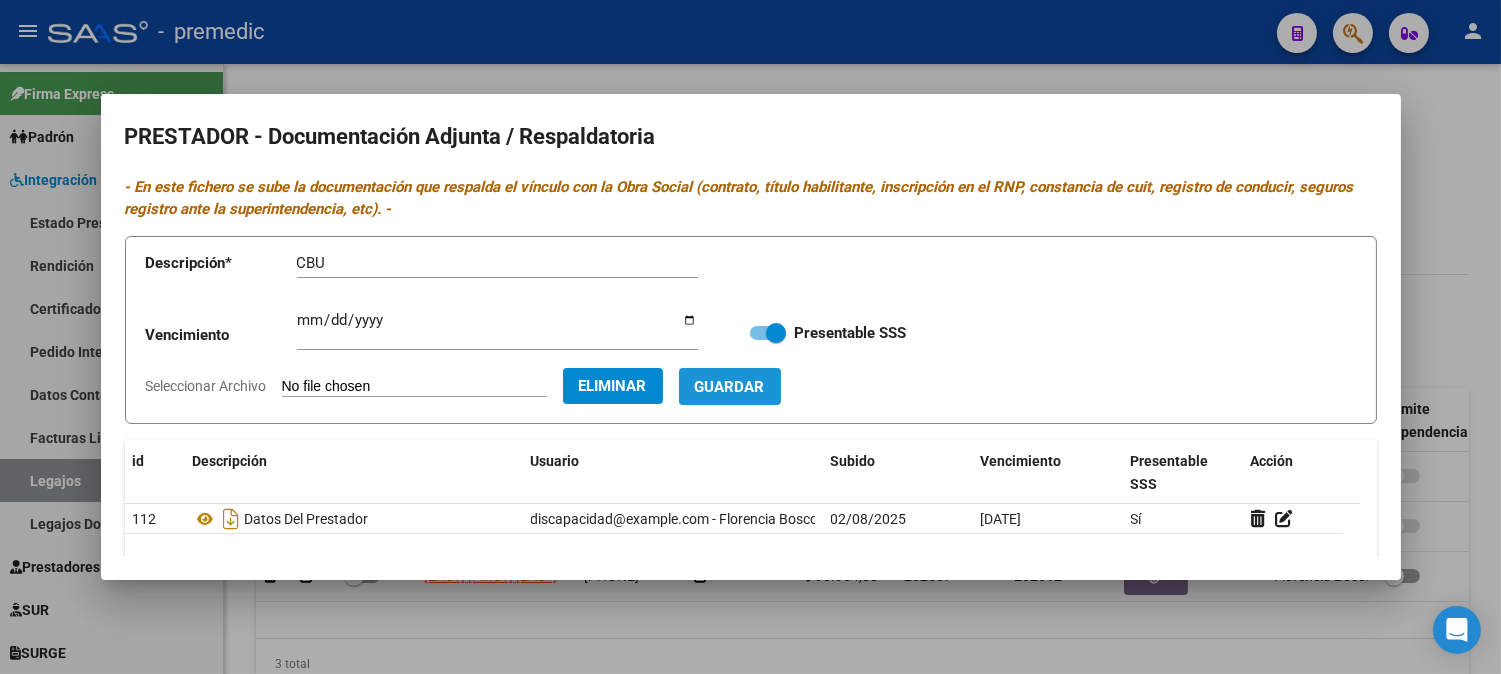 click on "Guardar" at bounding box center [730, 386] 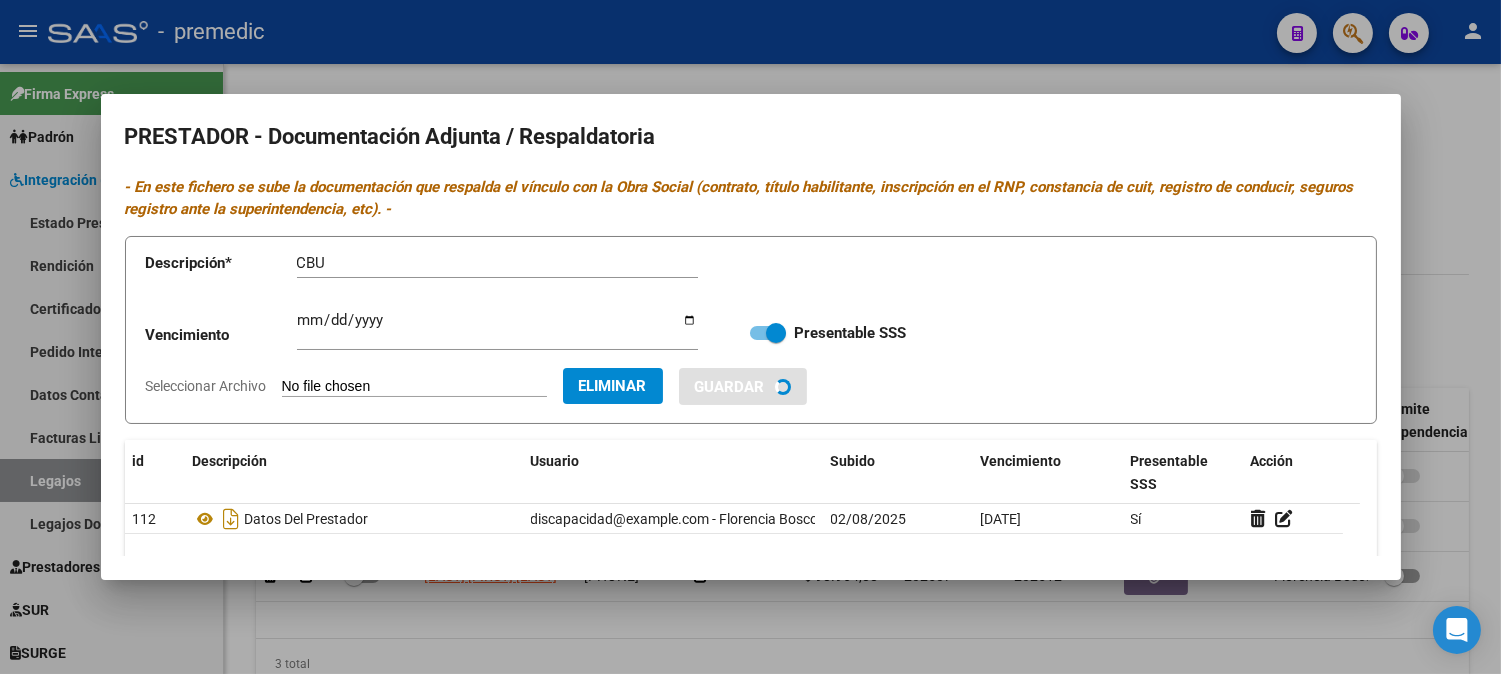 type 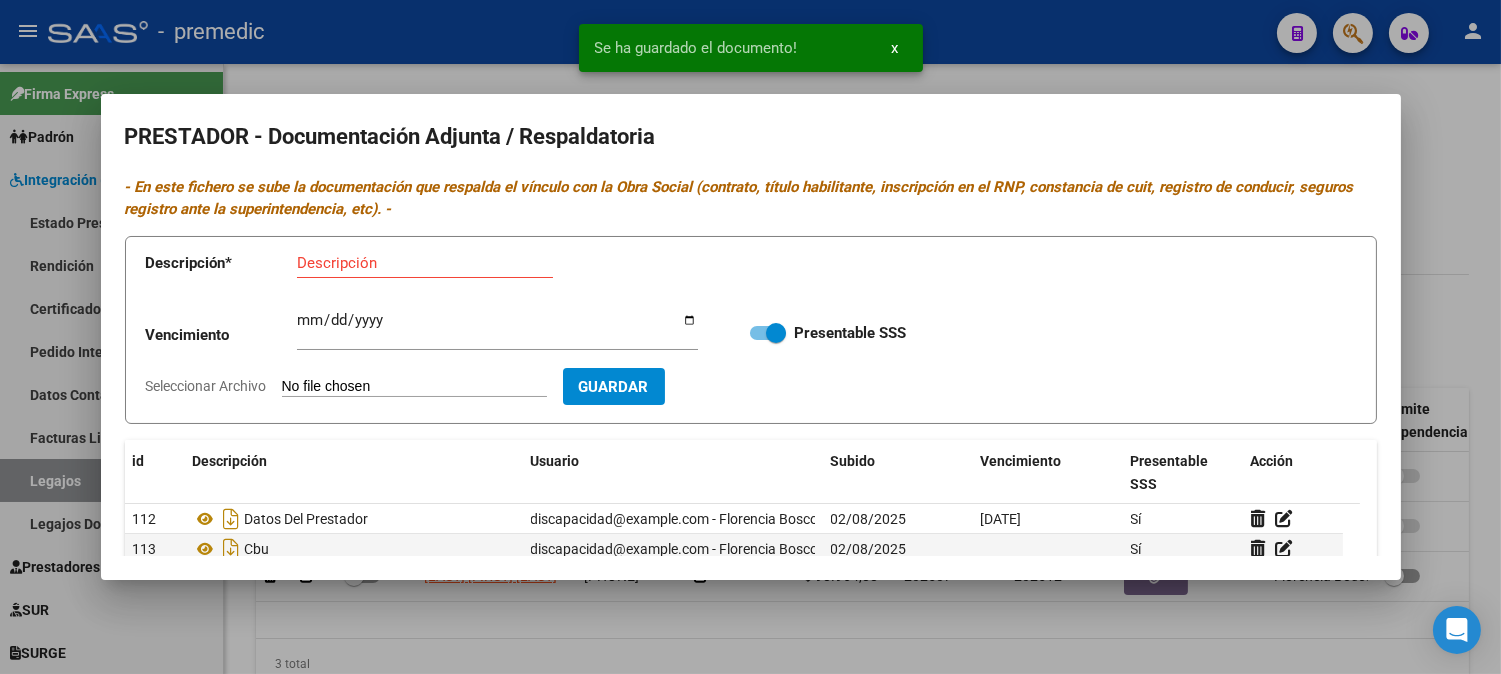 click at bounding box center [750, 337] 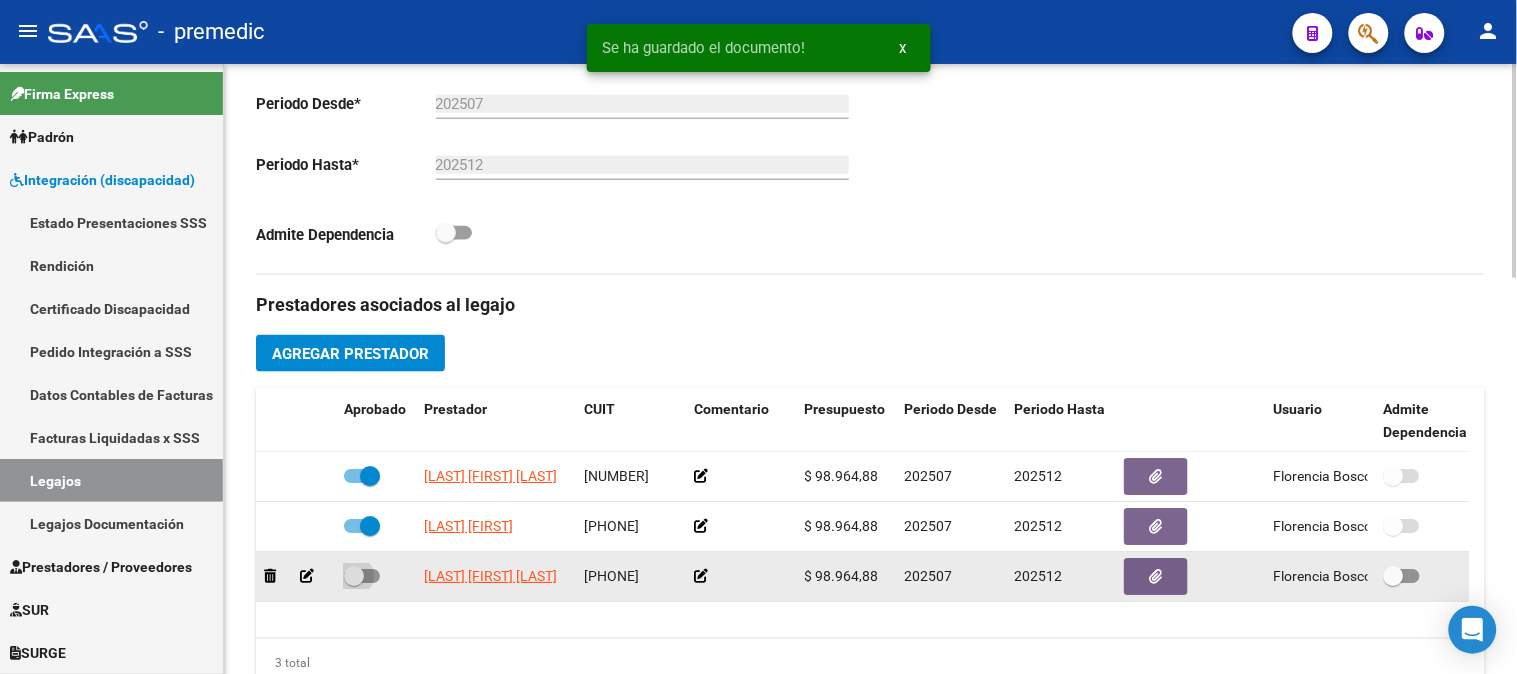 click at bounding box center (354, 576) 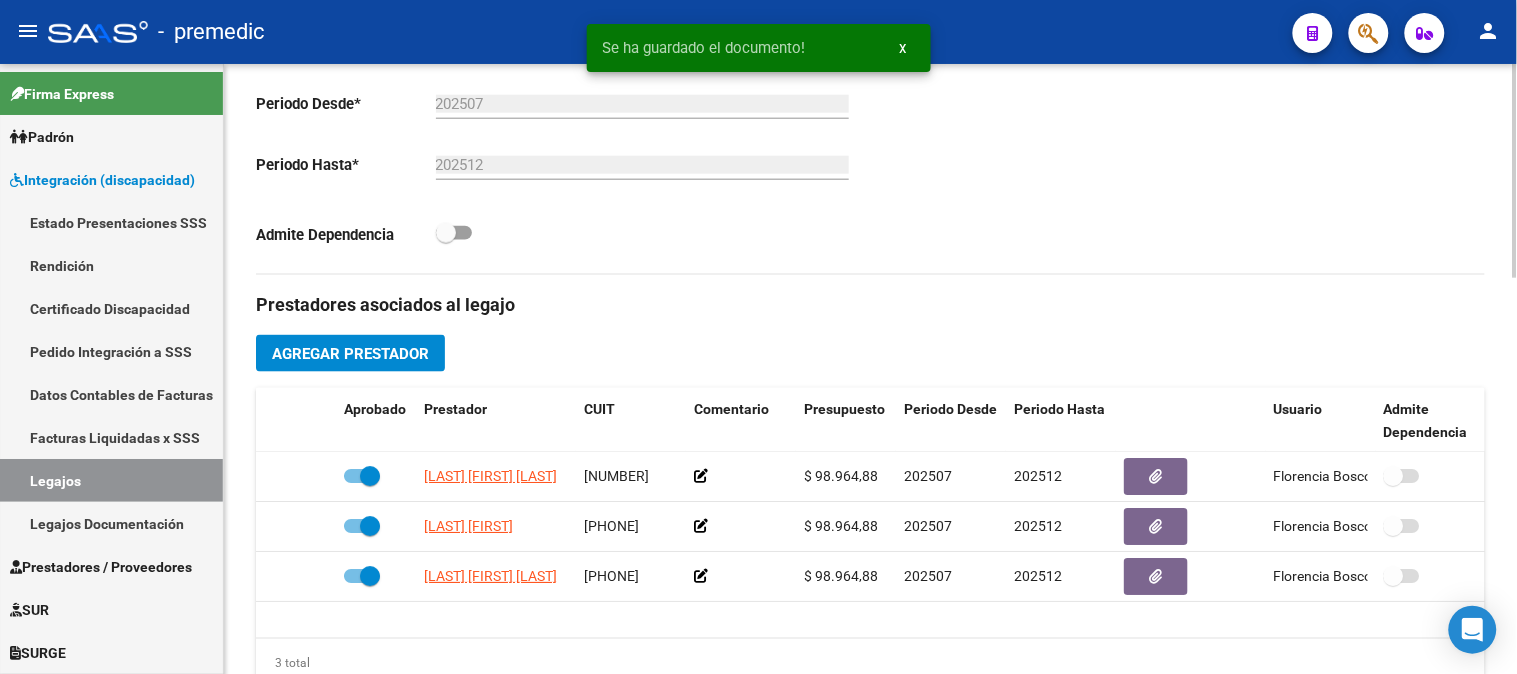 scroll, scrollTop: 1128, scrollLeft: 0, axis: vertical 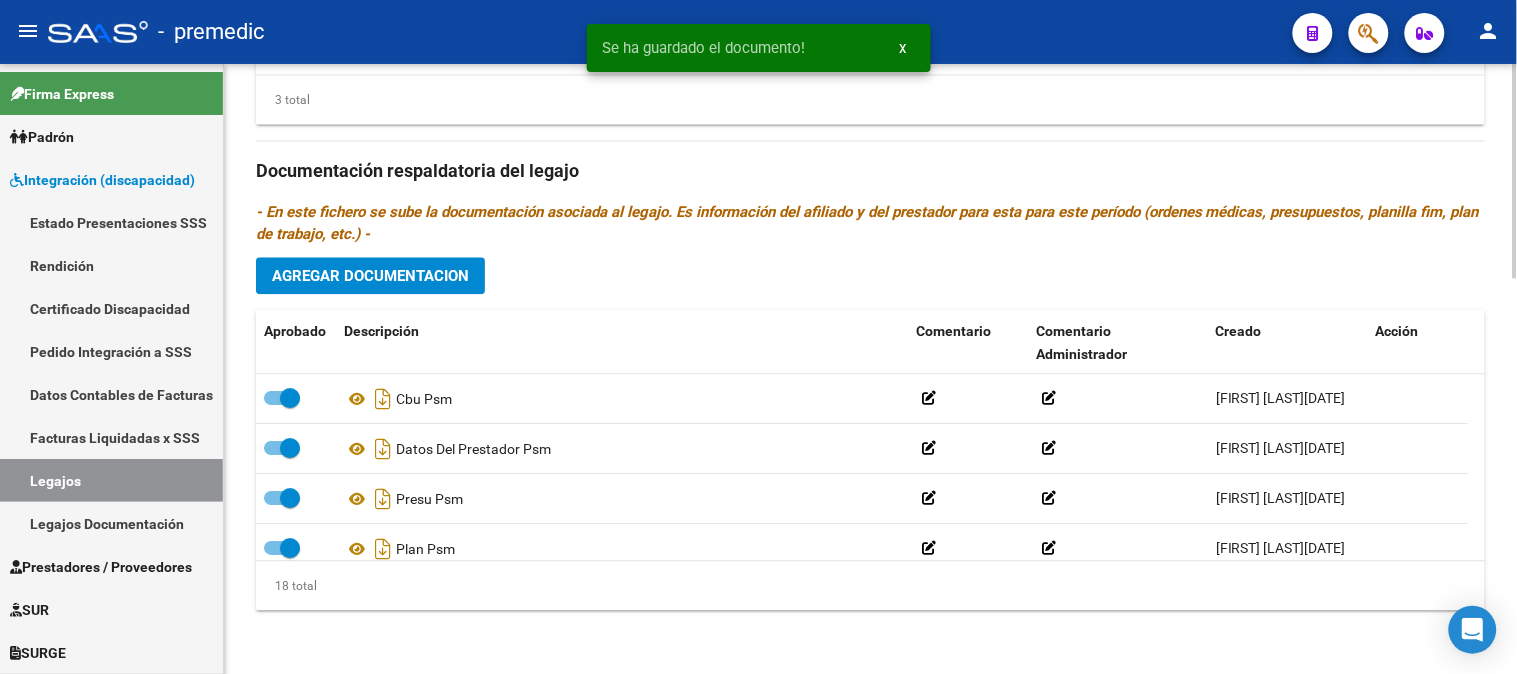 click 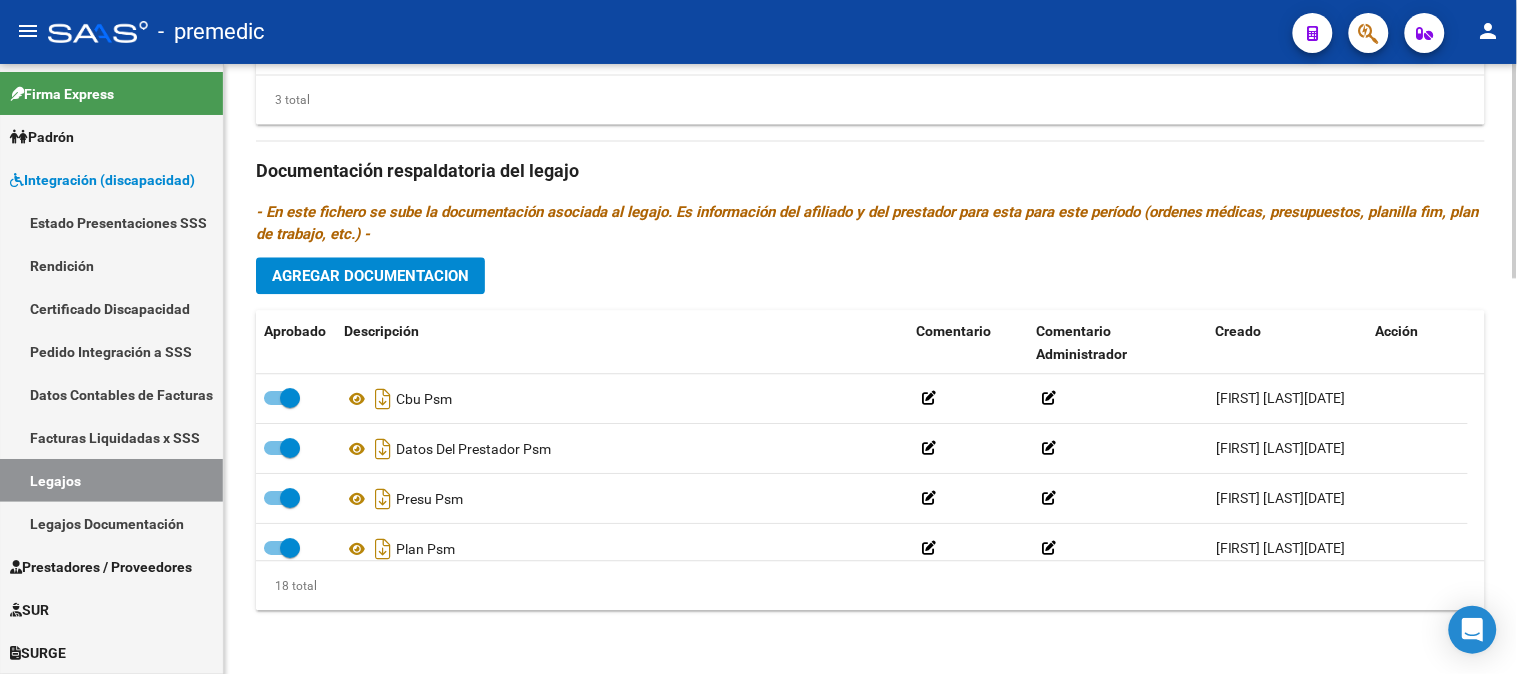 click on "Agregar Documentacion" 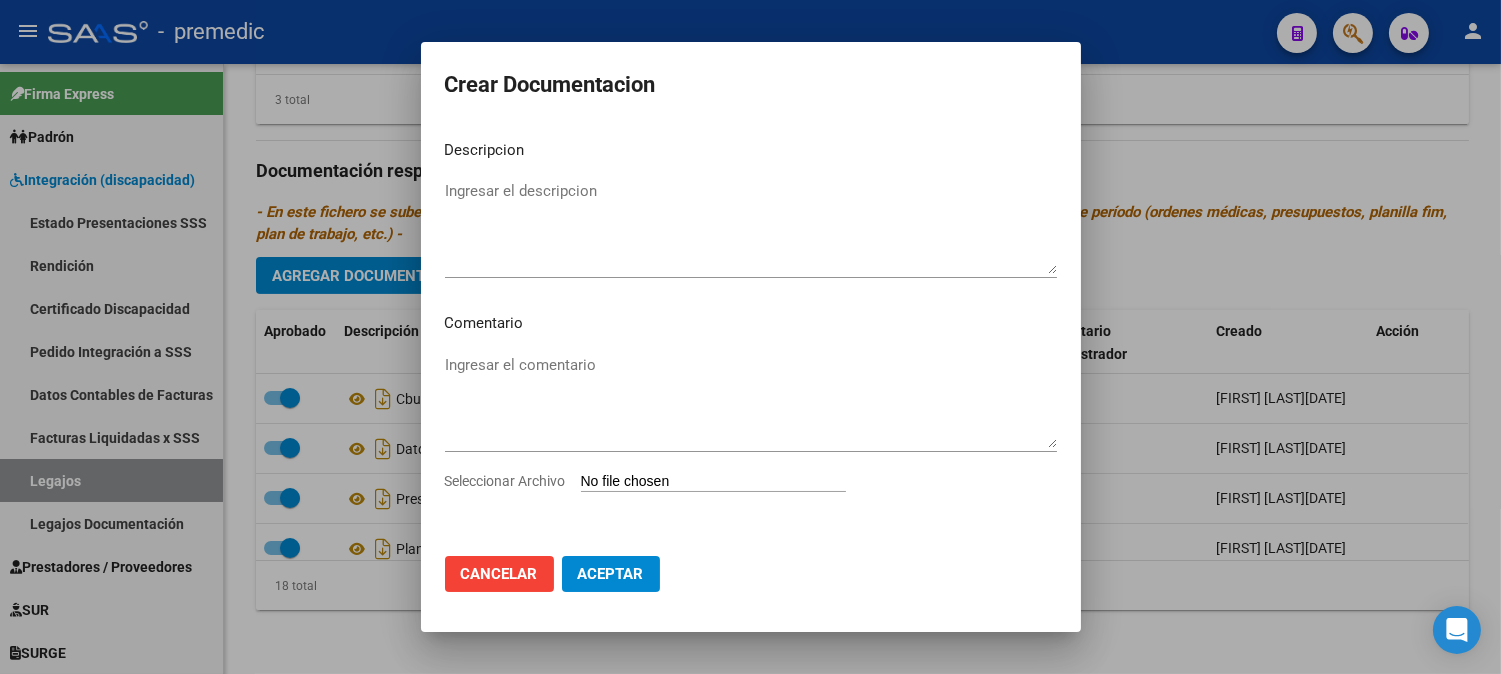 click on "Ingresar el comentario" at bounding box center (751, 410) 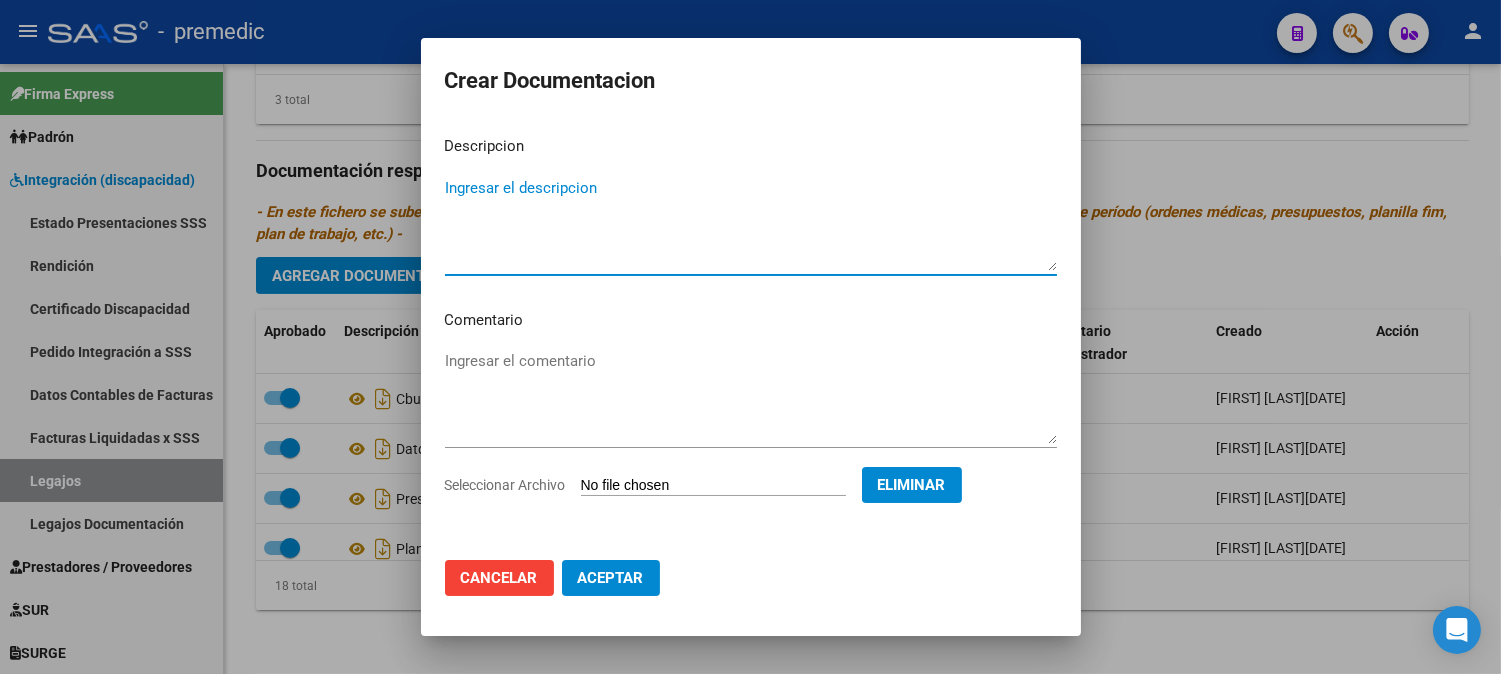 click on "Ingresar el descripcion" at bounding box center (751, 224) 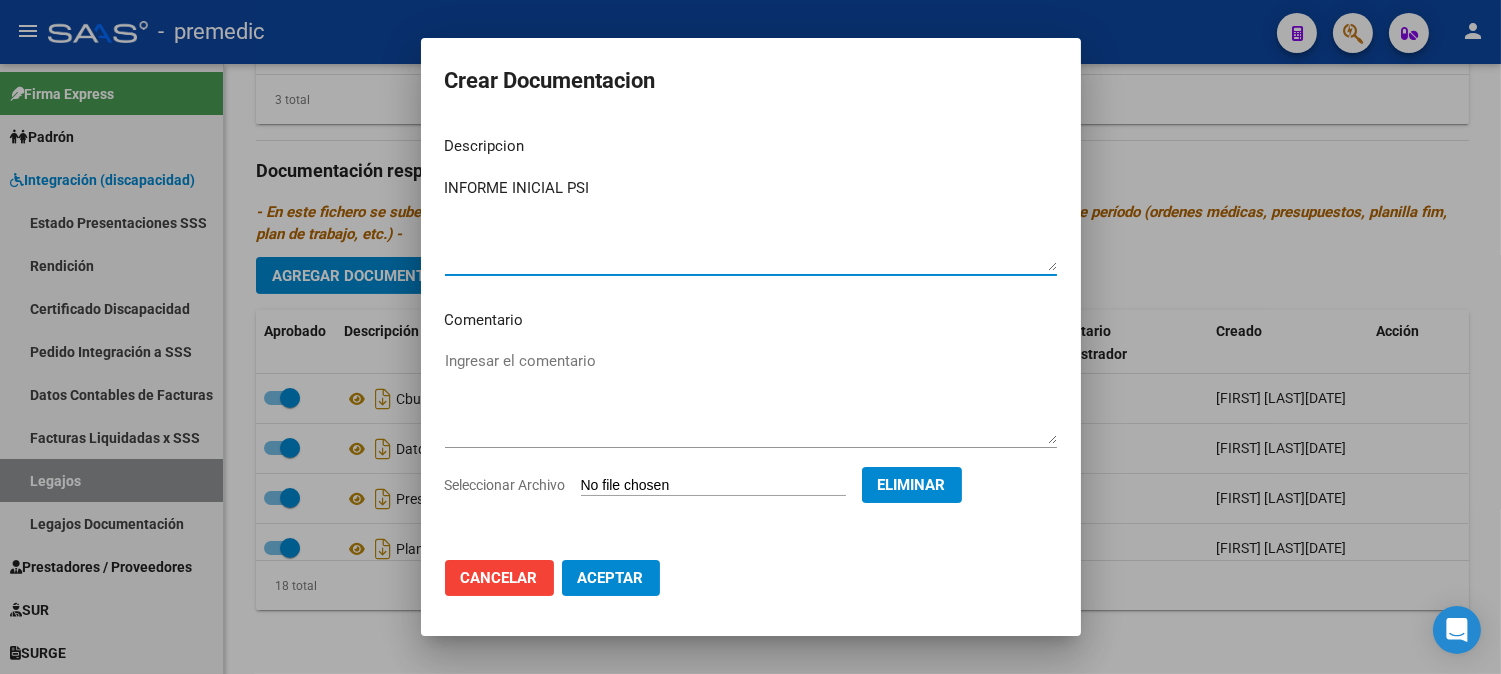 type on "INFORME INICIAL PSI" 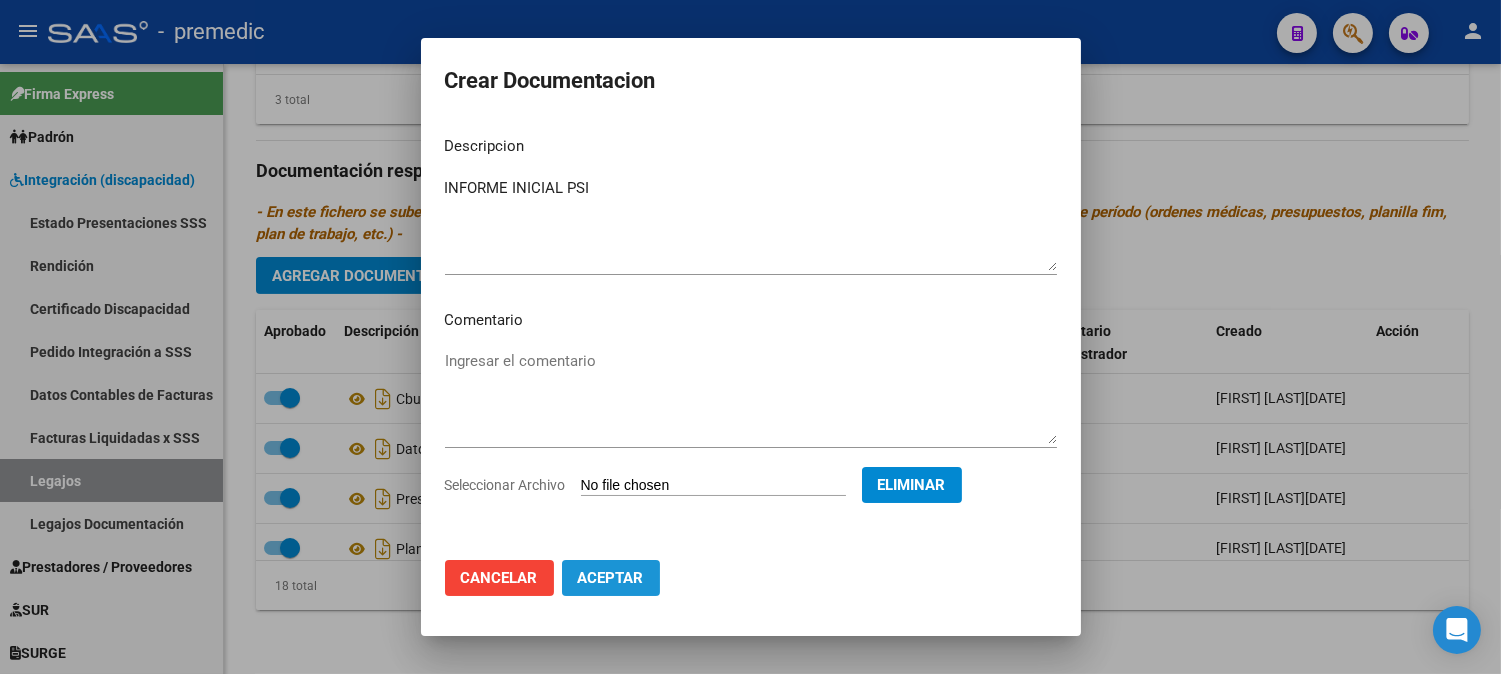 click on "Aceptar" 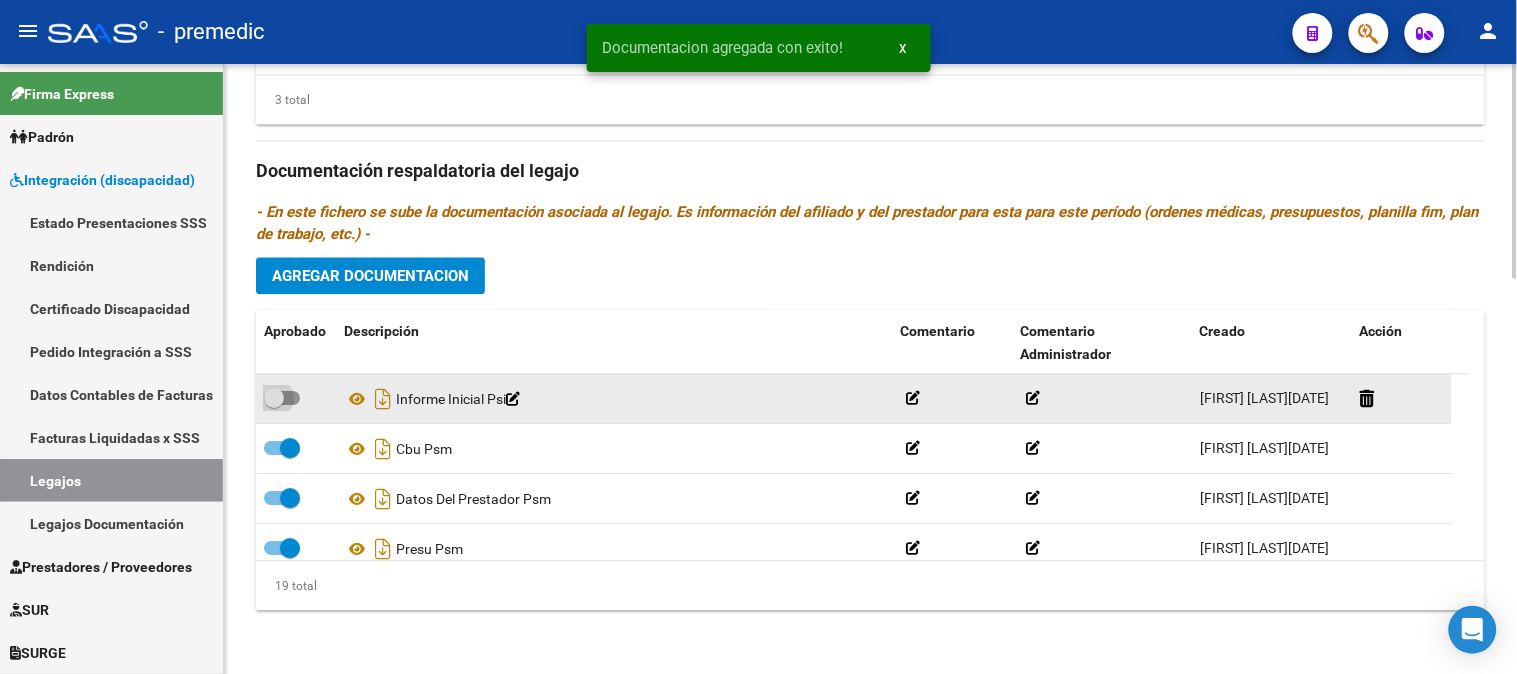 click at bounding box center [282, 398] 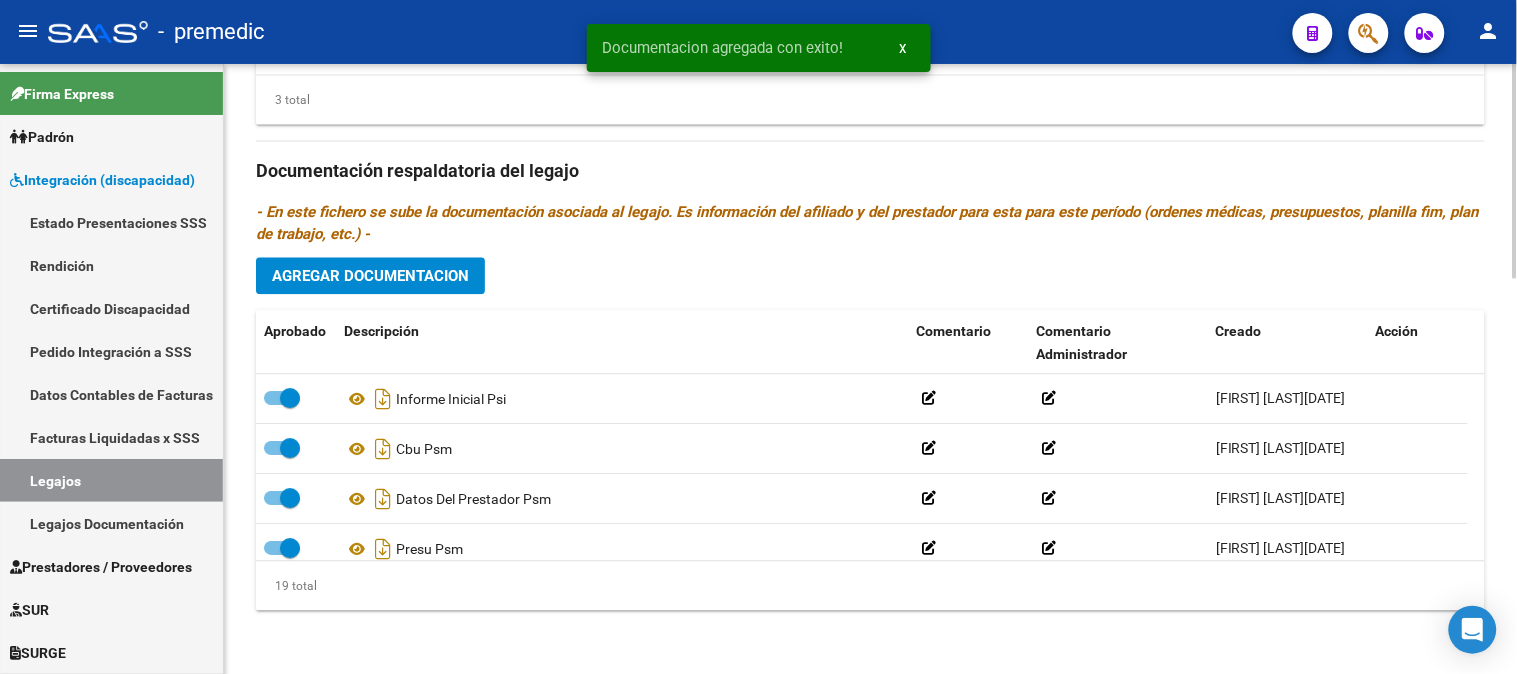 click on "Agregar Documentacion" 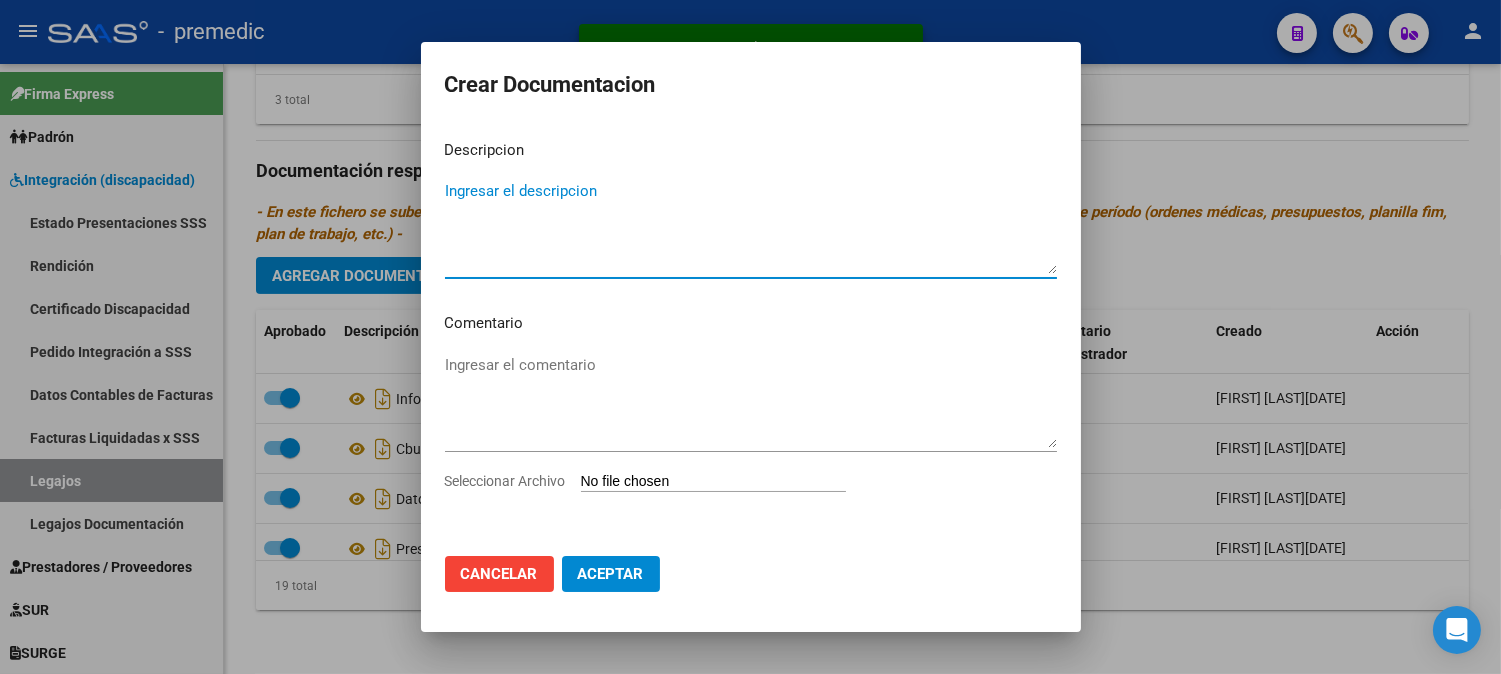 click on "Seleccionar Archivo" at bounding box center (713, 482) 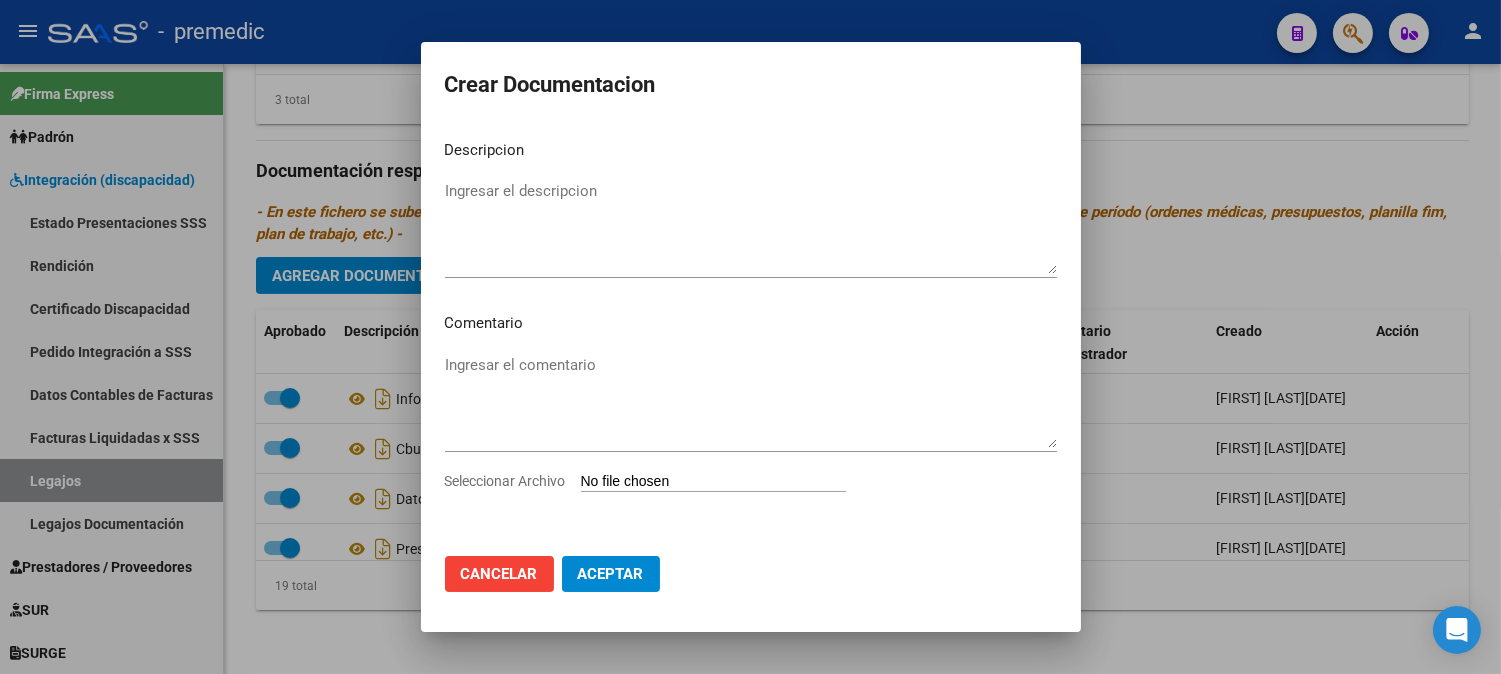 type on "C:\fakepath\2- PLAN.pdf" 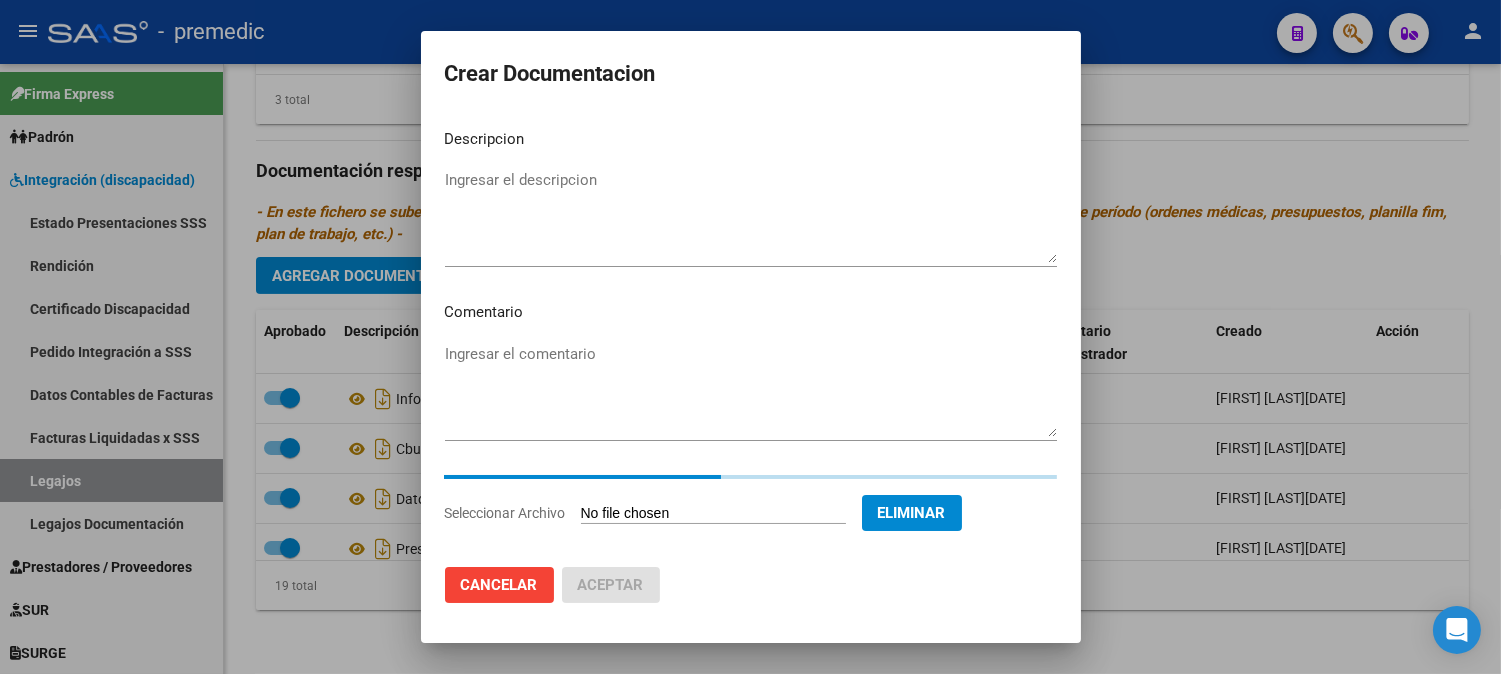 click on "Ingresar el descripcion" at bounding box center (751, 216) 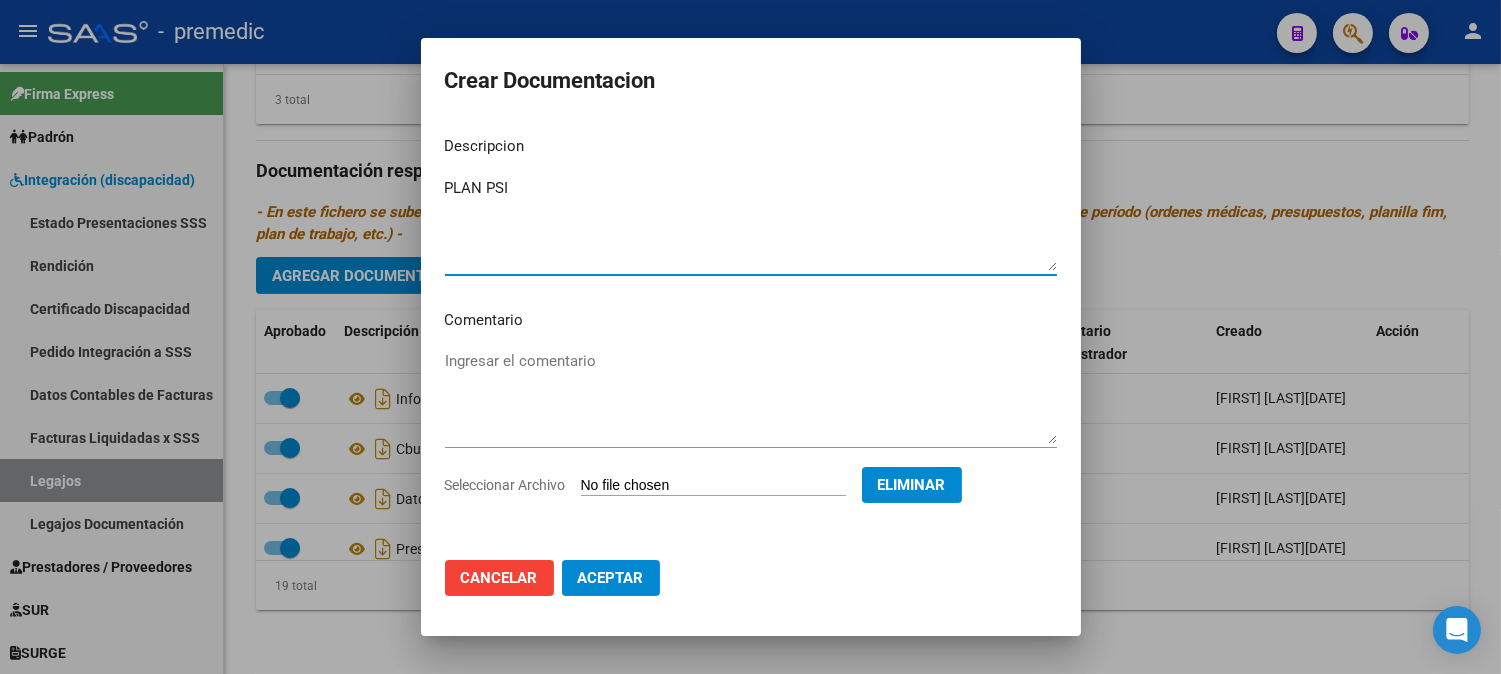 type on "PLAN PSI" 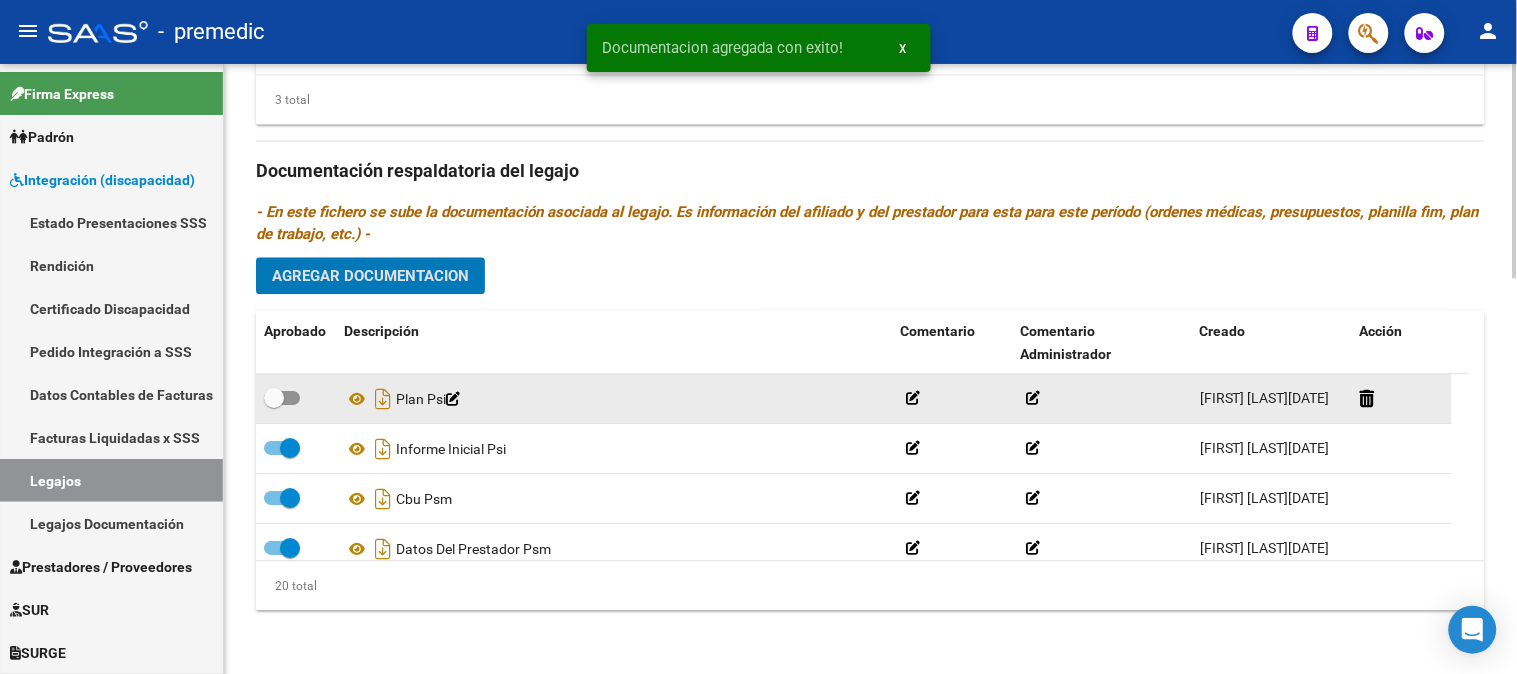 click at bounding box center (282, 398) 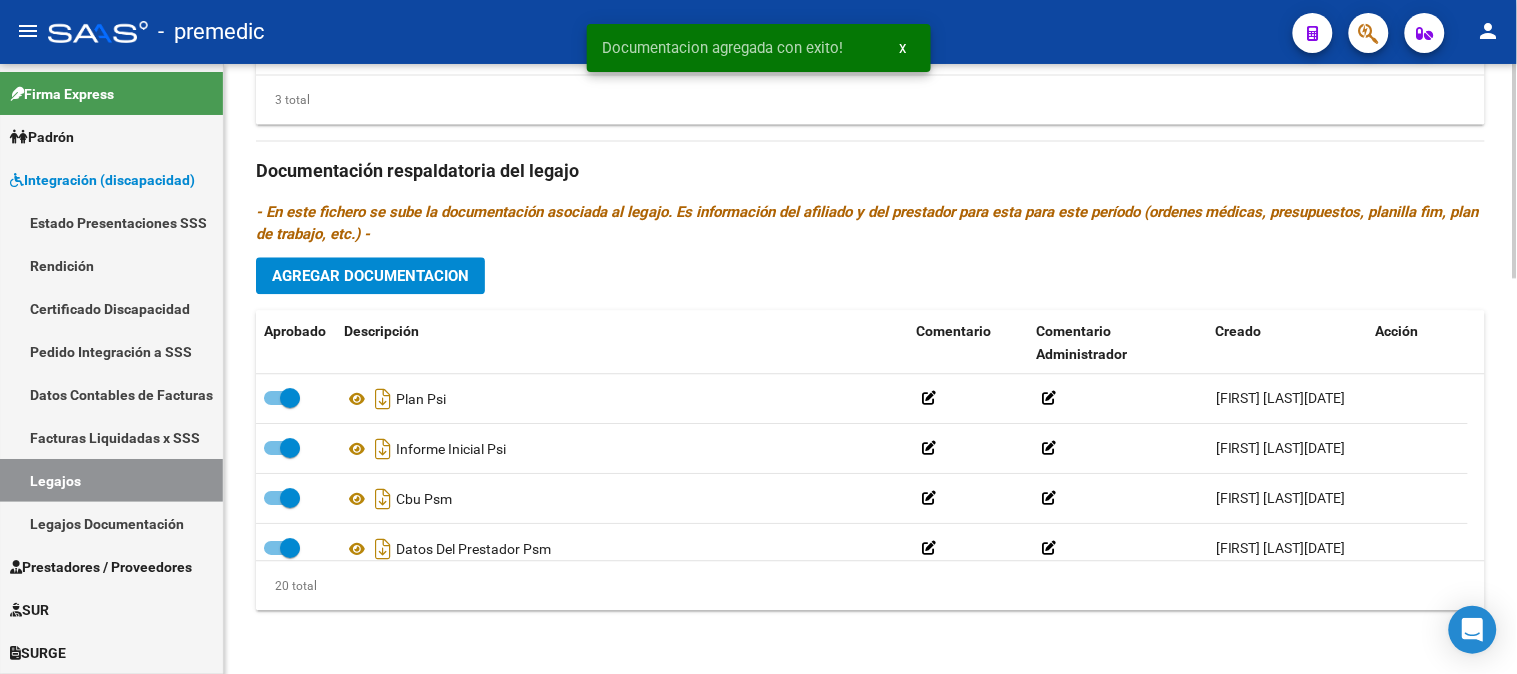click on "Agregar Documentacion" 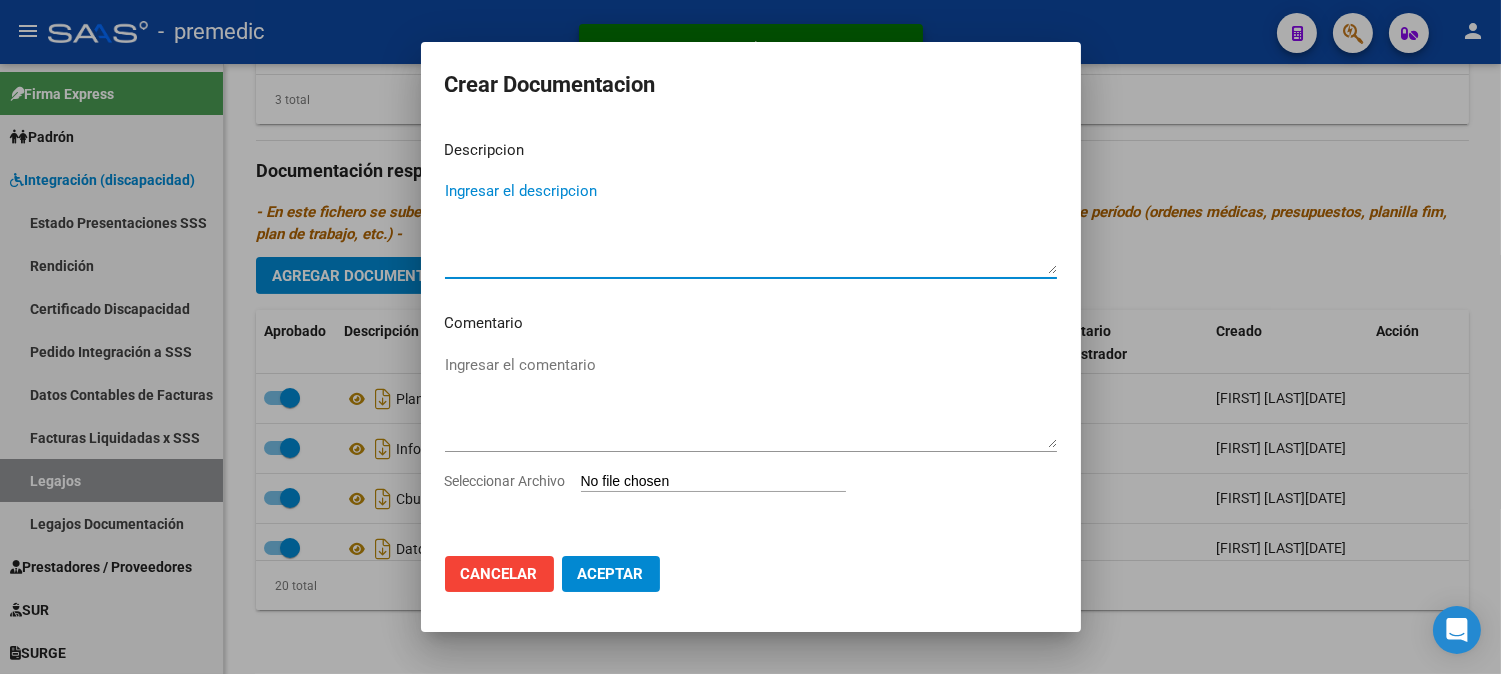click on "Ingresar el comentario" at bounding box center (751, 410) 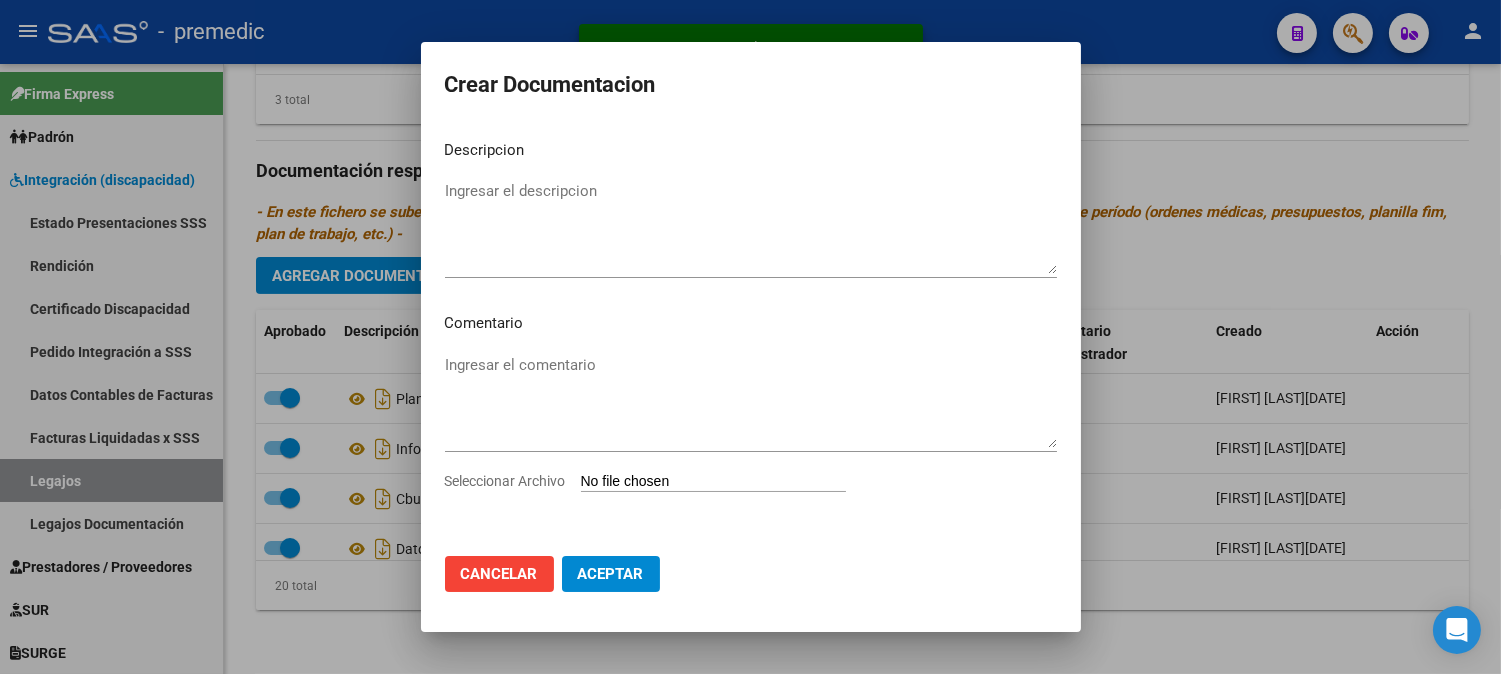 click on "Seleccionar Archivo" at bounding box center [713, 482] 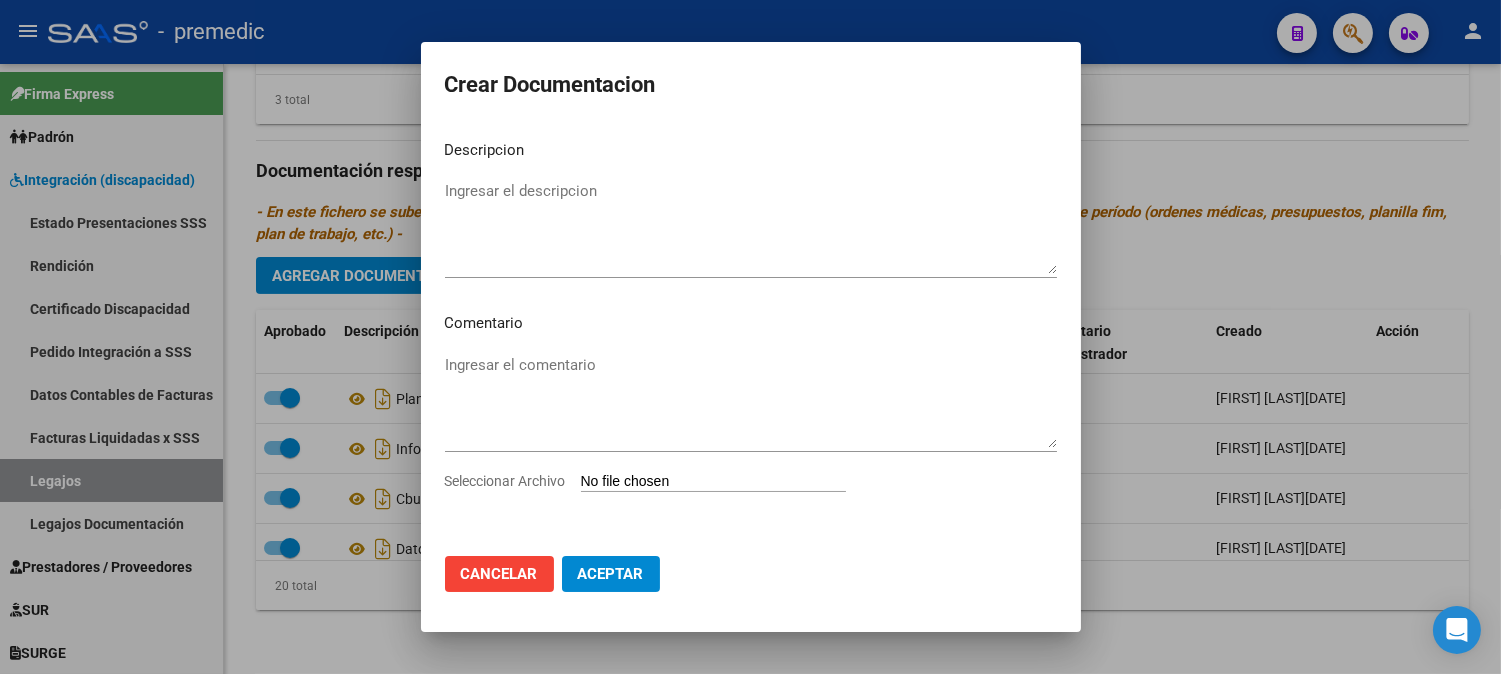 type on "C:\fakepath\3- PRESUPUESTO.pdf" 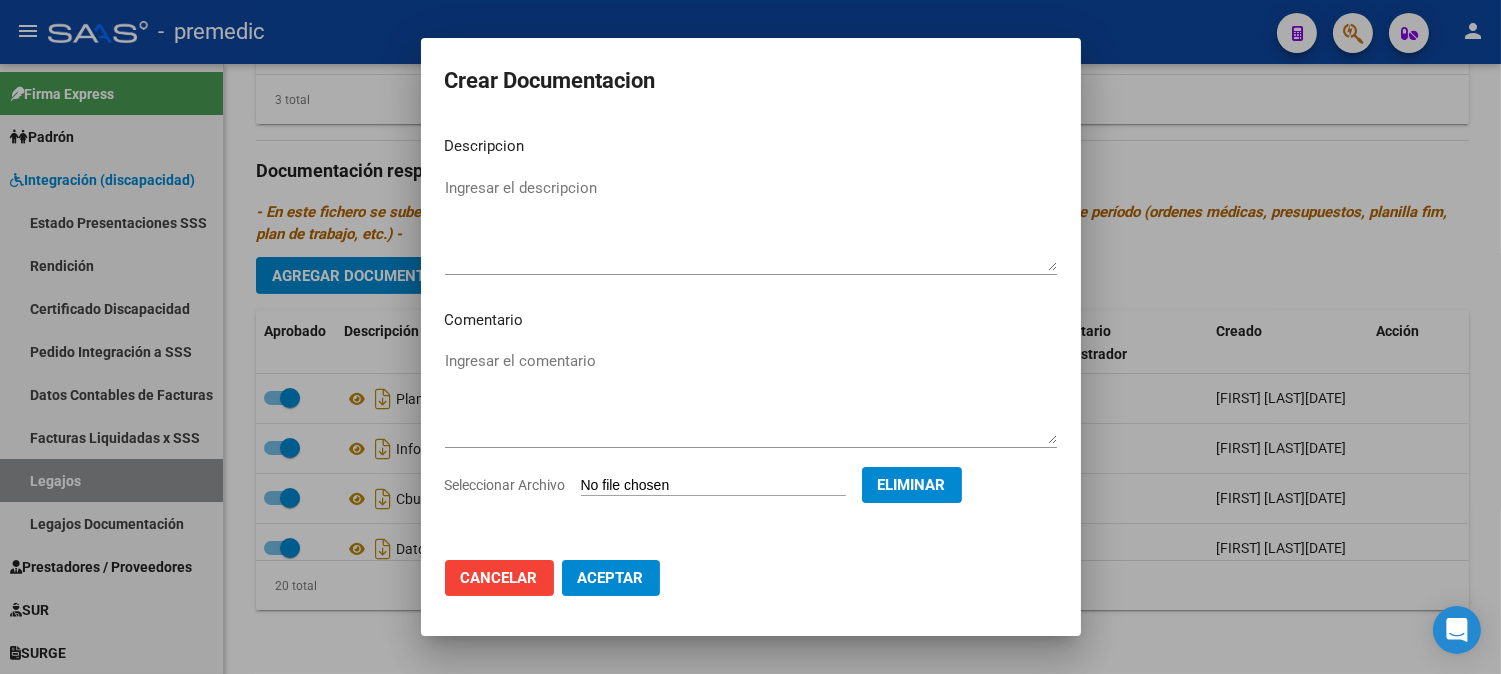 click on "Ingresar el descripcion" at bounding box center [751, 224] 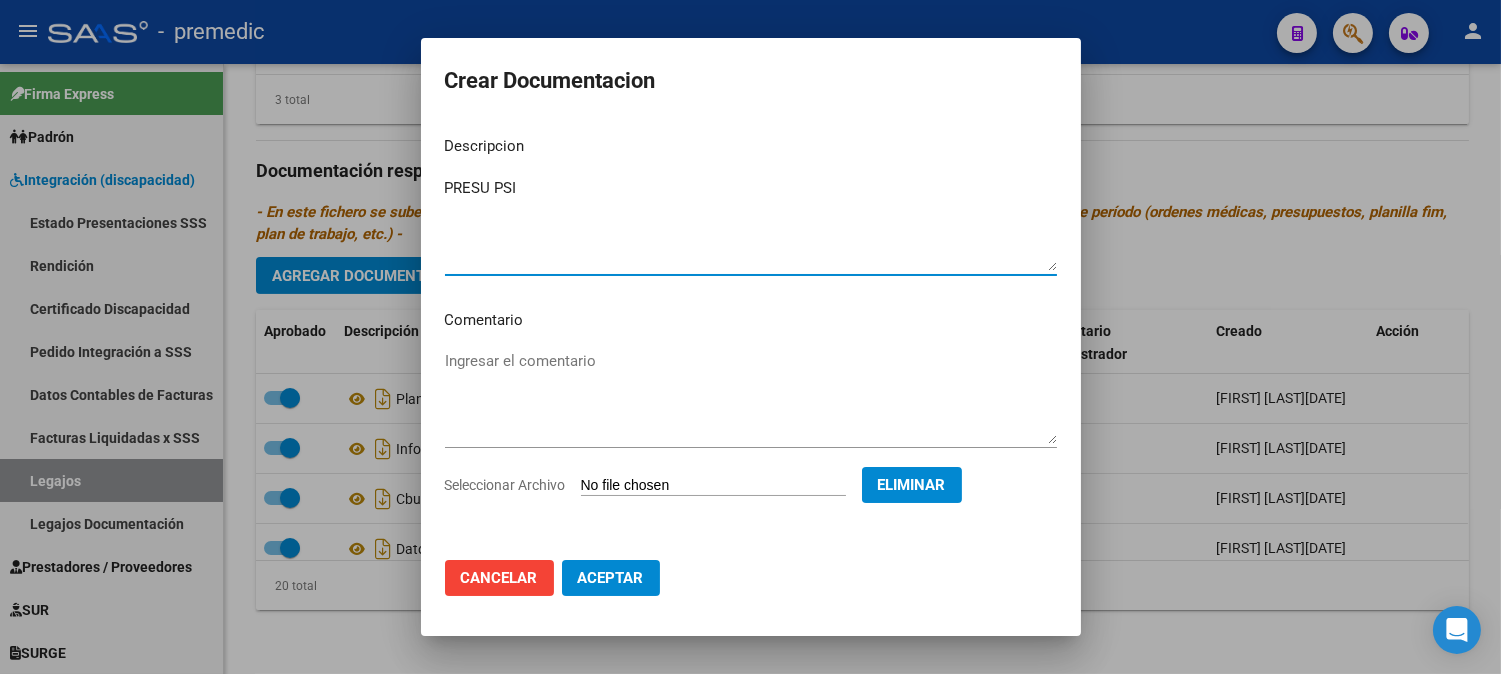 type on "PRESU PSI" 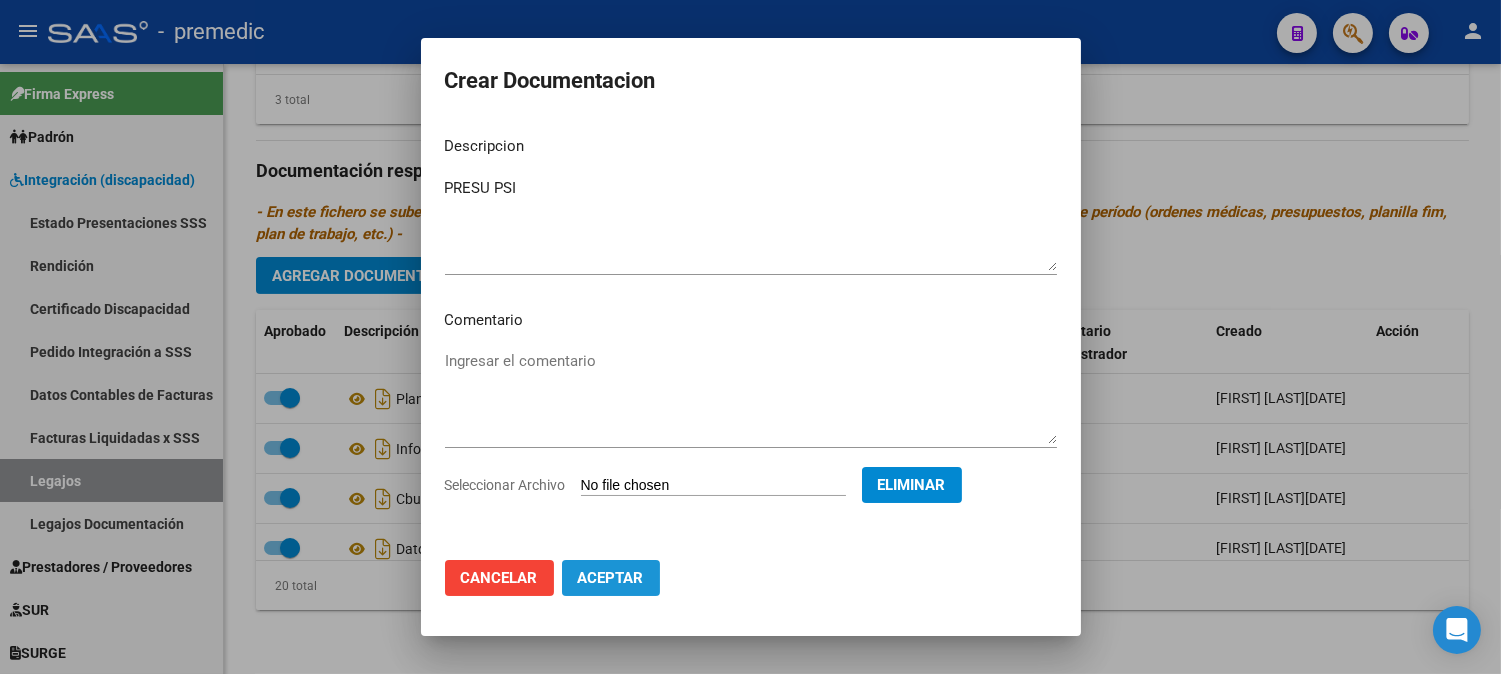click on "Aceptar" 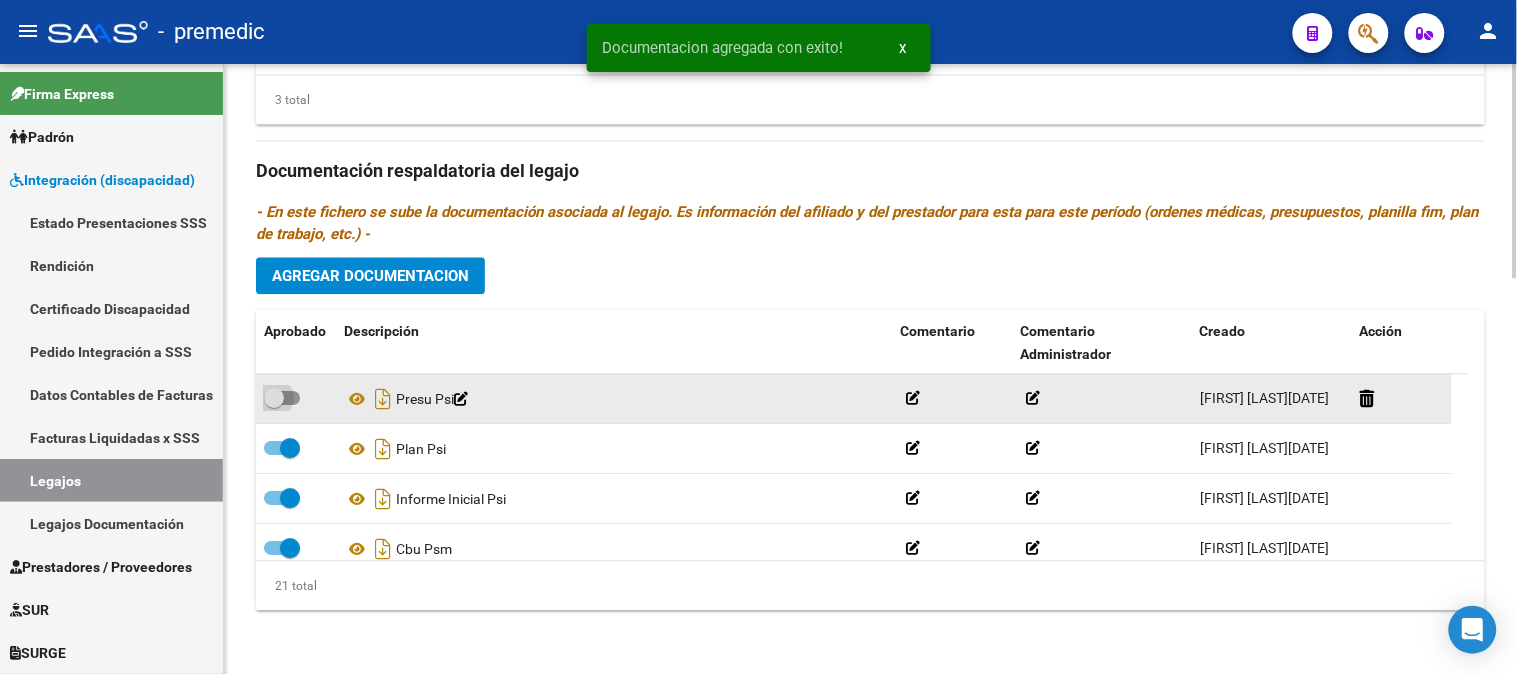 click at bounding box center (282, 398) 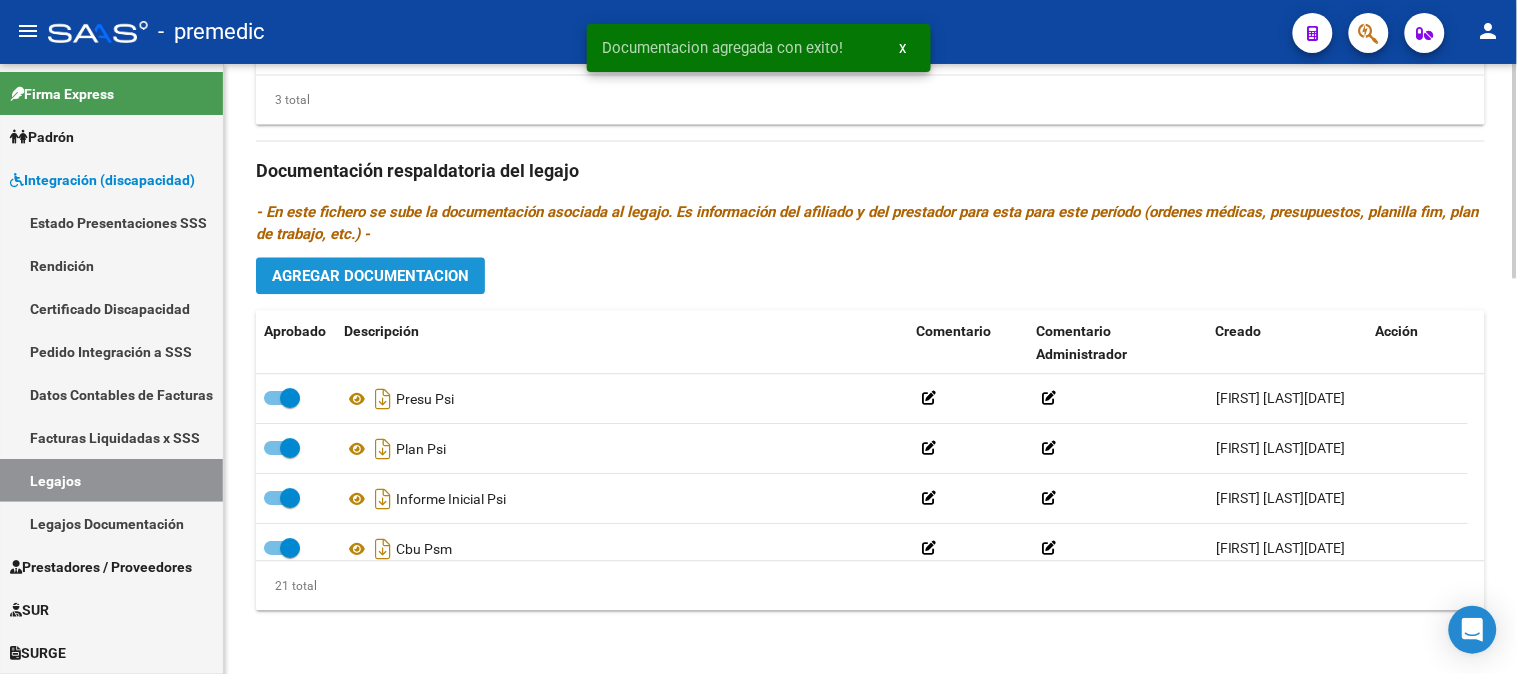 click on "Agregar Documentacion" 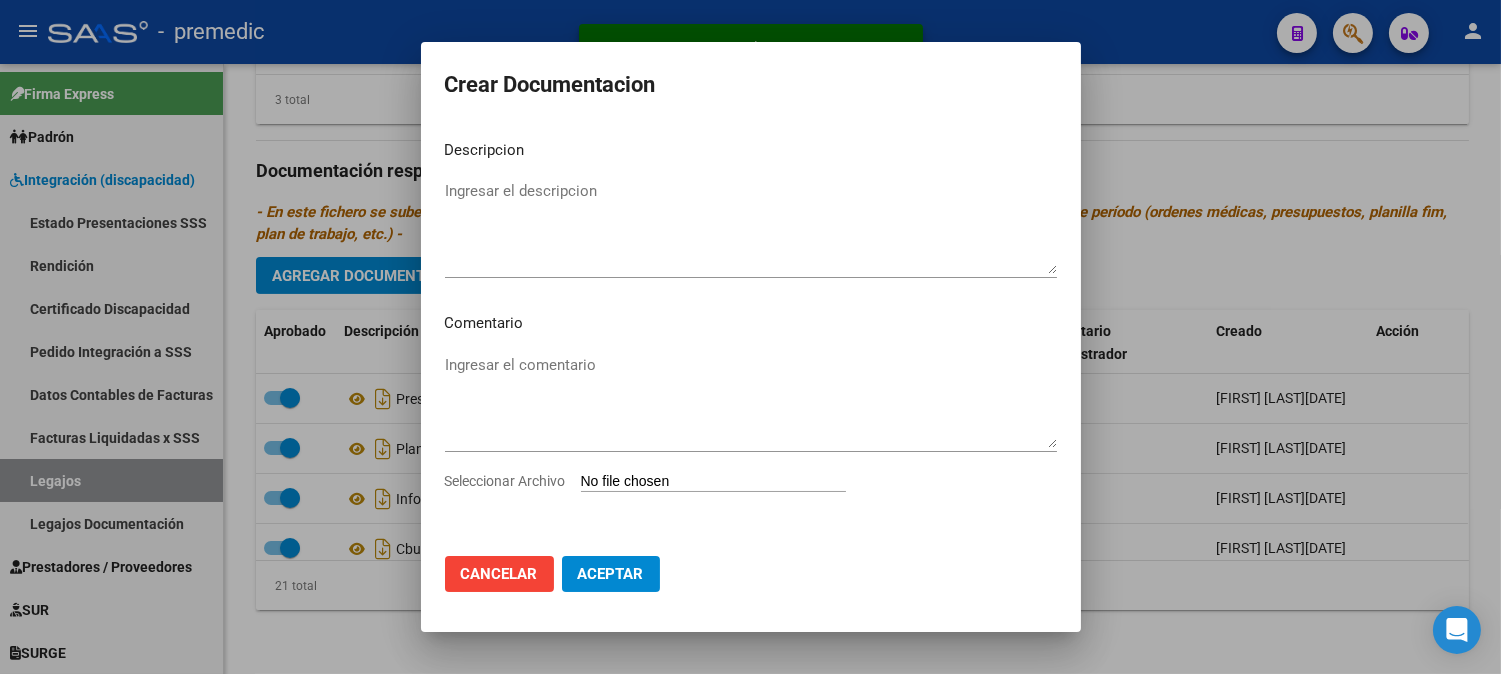 click on "Seleccionar Archivo" at bounding box center [713, 482] 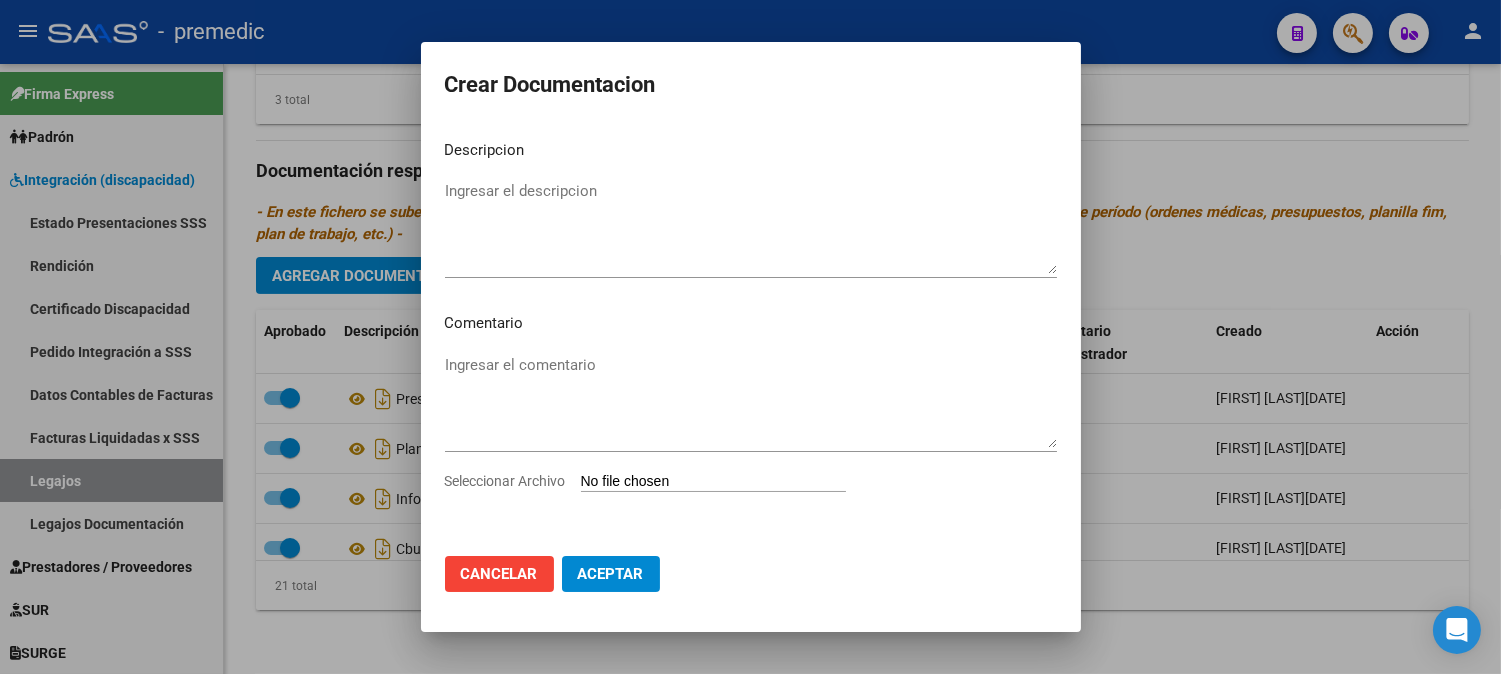 type on "C:\fakepath\4- DATOS DE PRESTADOR.pdf" 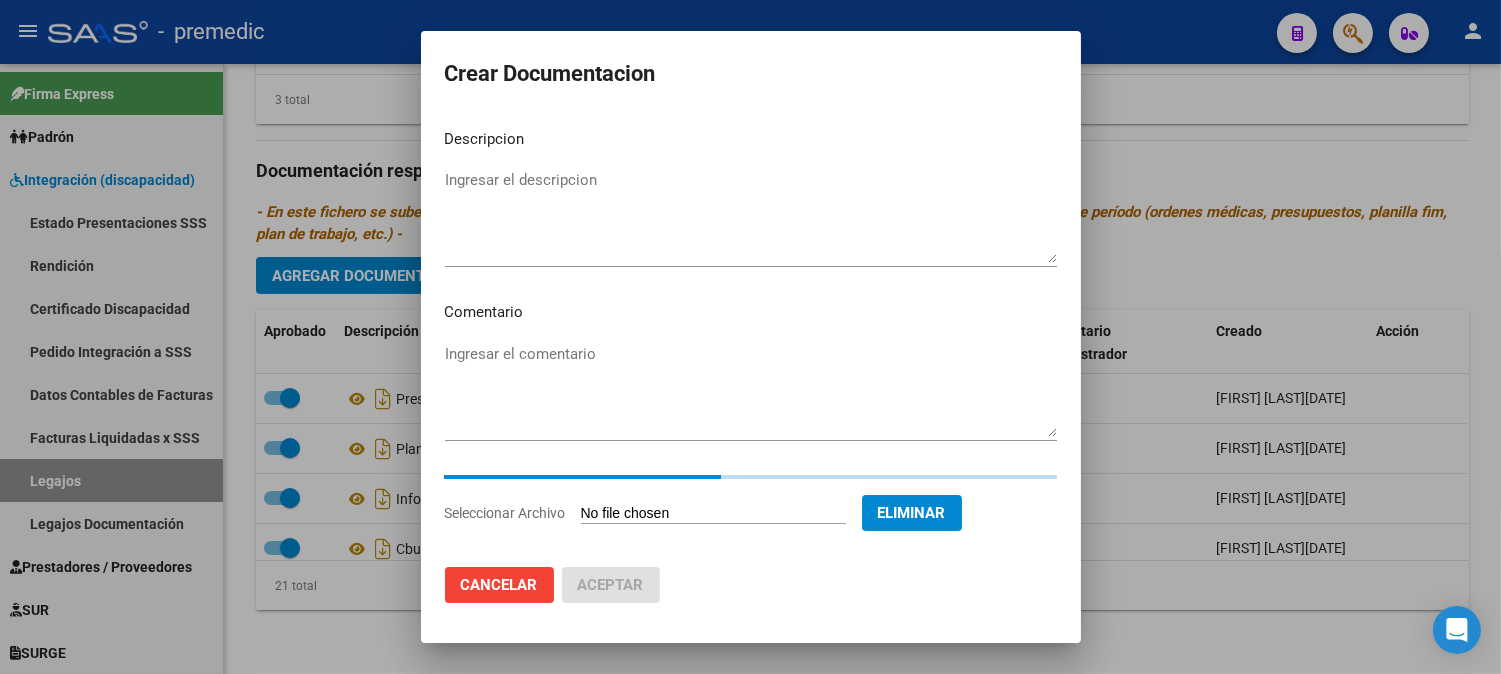 click on "Ingresar el descripcion" at bounding box center [751, 216] 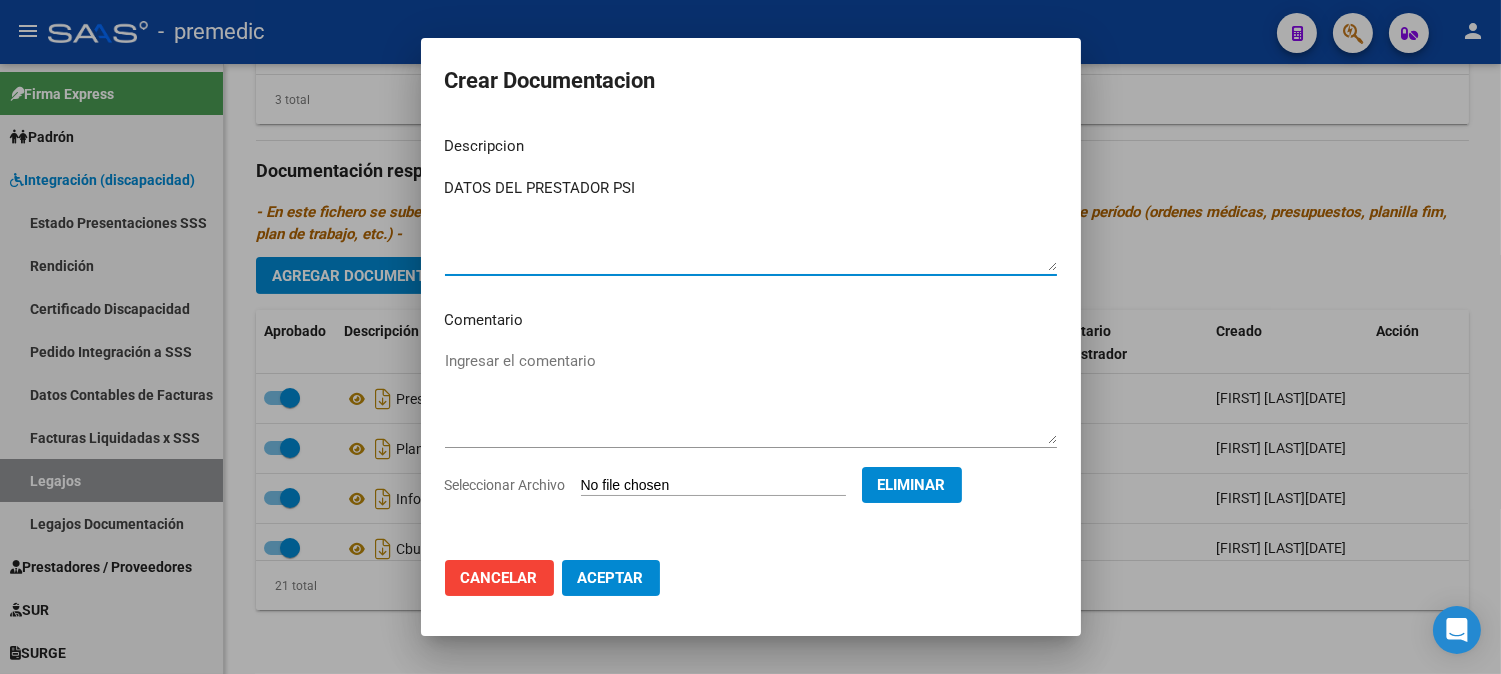 type on "DATOS DEL PRESTADOR PSI" 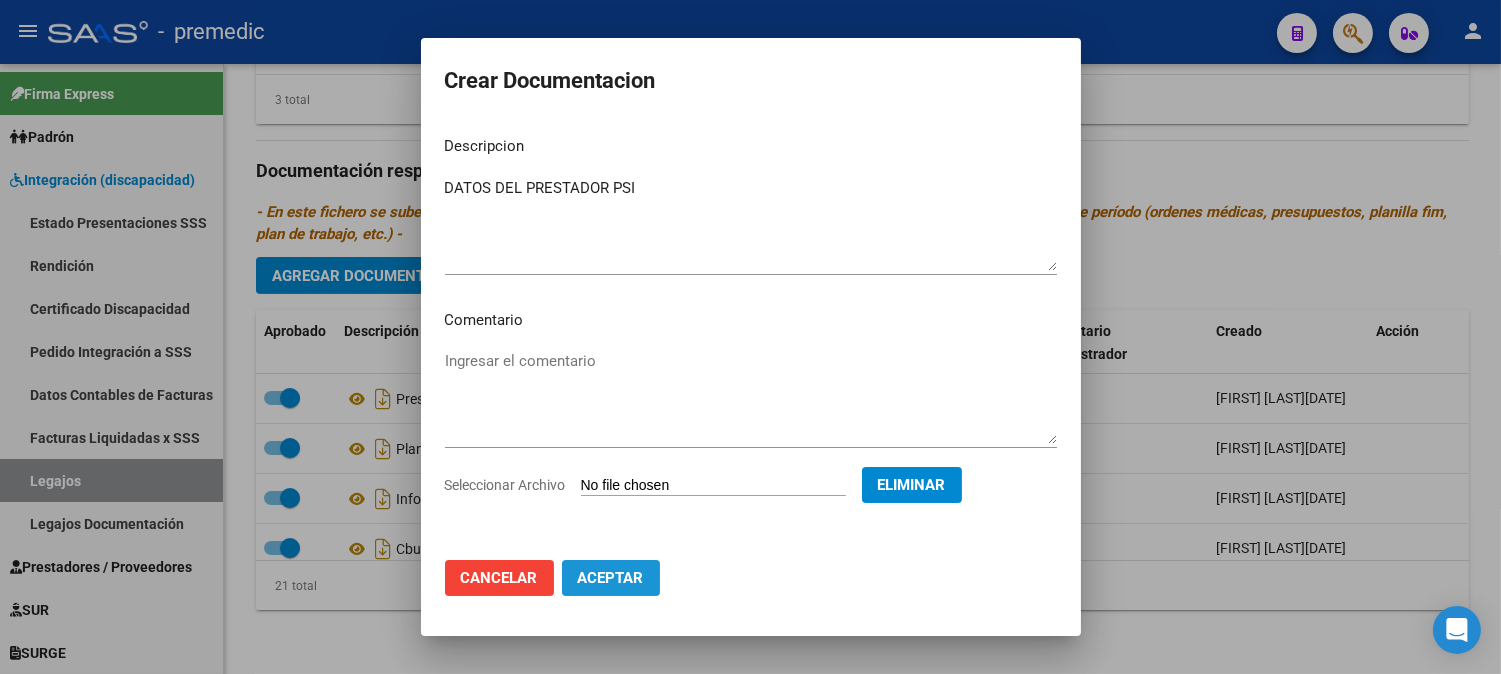 click on "Aceptar" 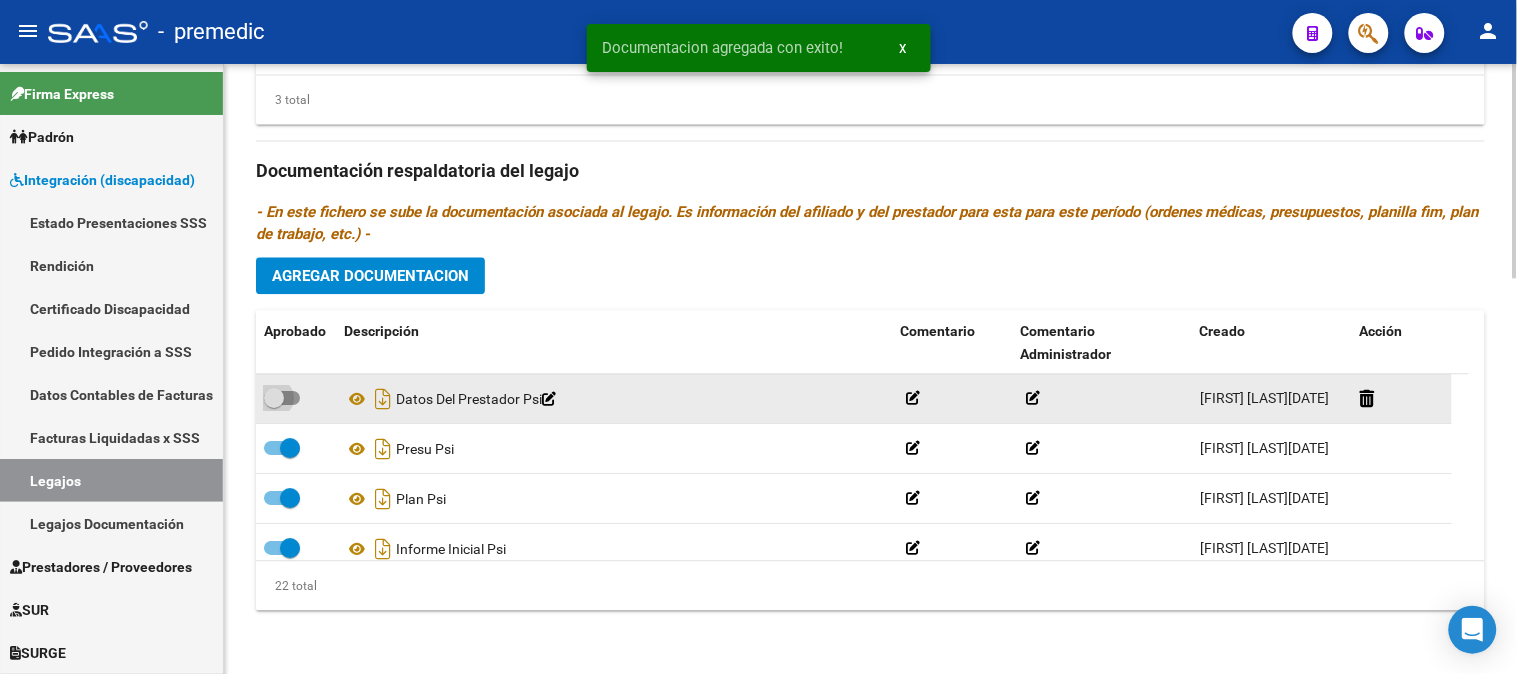 click at bounding box center (282, 398) 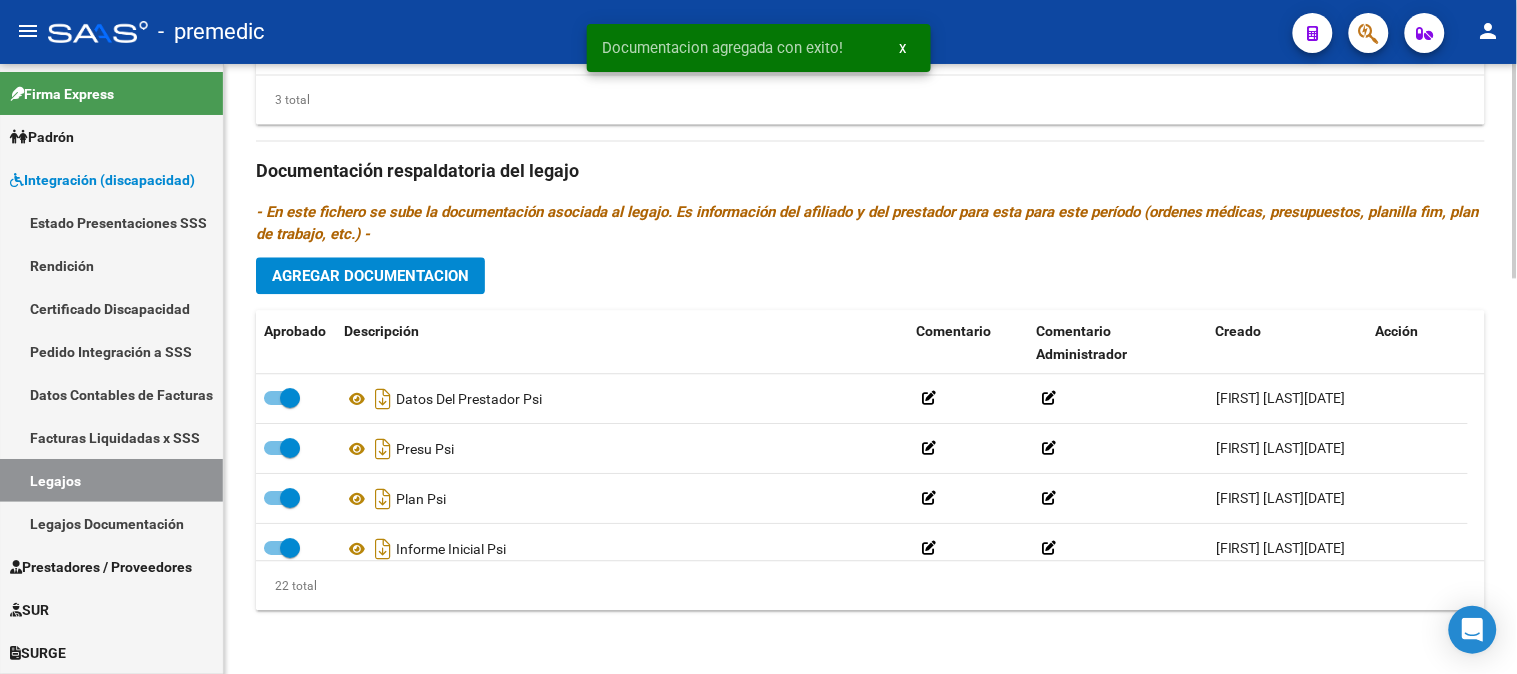 click on "Prestadores asociados al legajo Agregar Prestador Aprobado Prestador CUIT Comentario Presupuesto Periodo Desde Periodo Hasta Usuario Admite Dependencia   [LAST] [FIRST] [NUMBER]     $ 98.964,88  202507 202512 [FIRST] [LAST]   [DATE]      [LAST] [FIRST] [NUMBER]     $ 98.964,88  202507 202512 [FIRST] [LAST]   [DATE]      [FIRST] [LAST] [NUMBER]     $ 98.964,88  202507 202512 [FIRST] [LAST]   [DATE]    3 total Documentación respaldatoria del legajo - En este fichero se sube la documentación asociada al legajo. Es información del afiliado y del prestador para esta para este período (ordenes médicas, presupuestos, planilla fim, plan de trabajo, etc.) - Agregar Documentacion Aprobado Descripción Comentario Comentario Administrador Creado    Datos Del Prestador Psi        [FIRST] [LAST]   [DATE] [TIME]     Presu Psi        [FIRST] [LAST]   [DATE] [TIME]     Plan Psi        [FIRST] [LAST]" 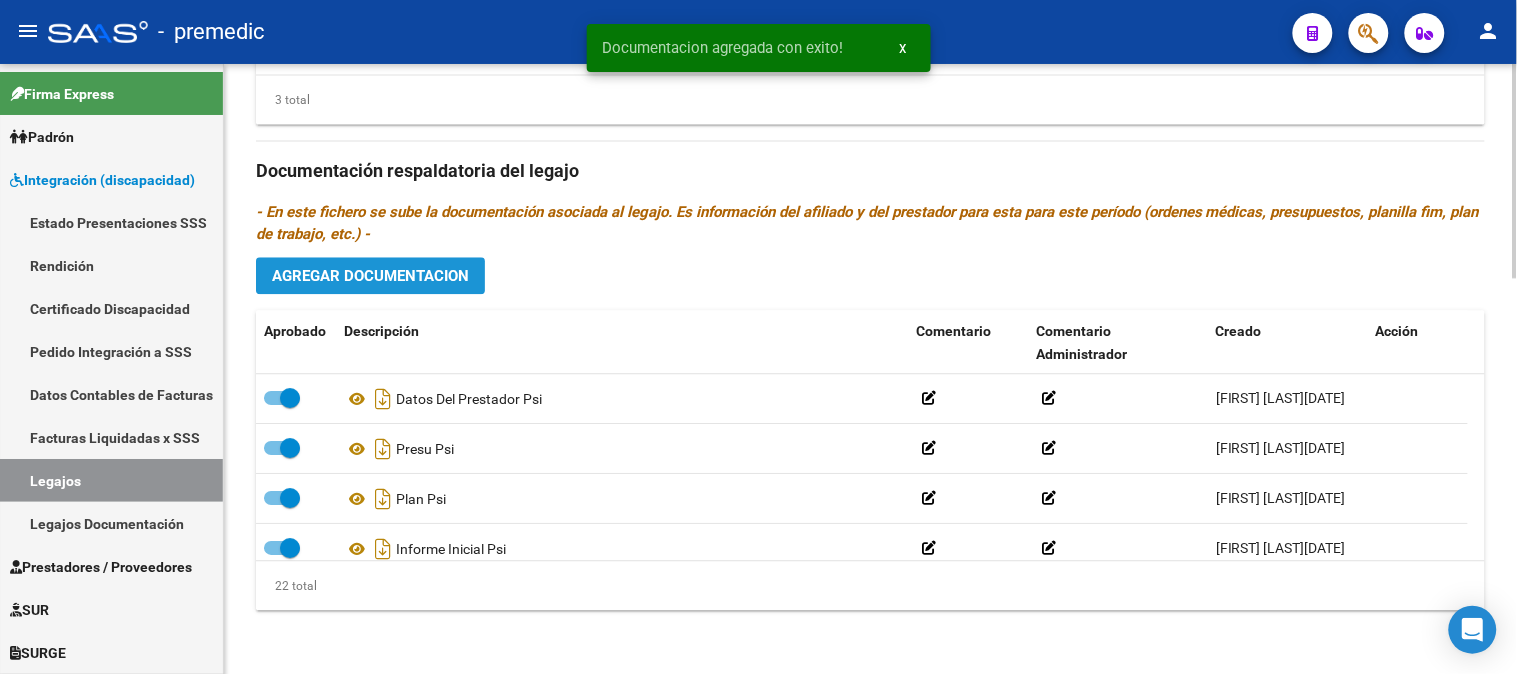 click on "Agregar Documentacion" 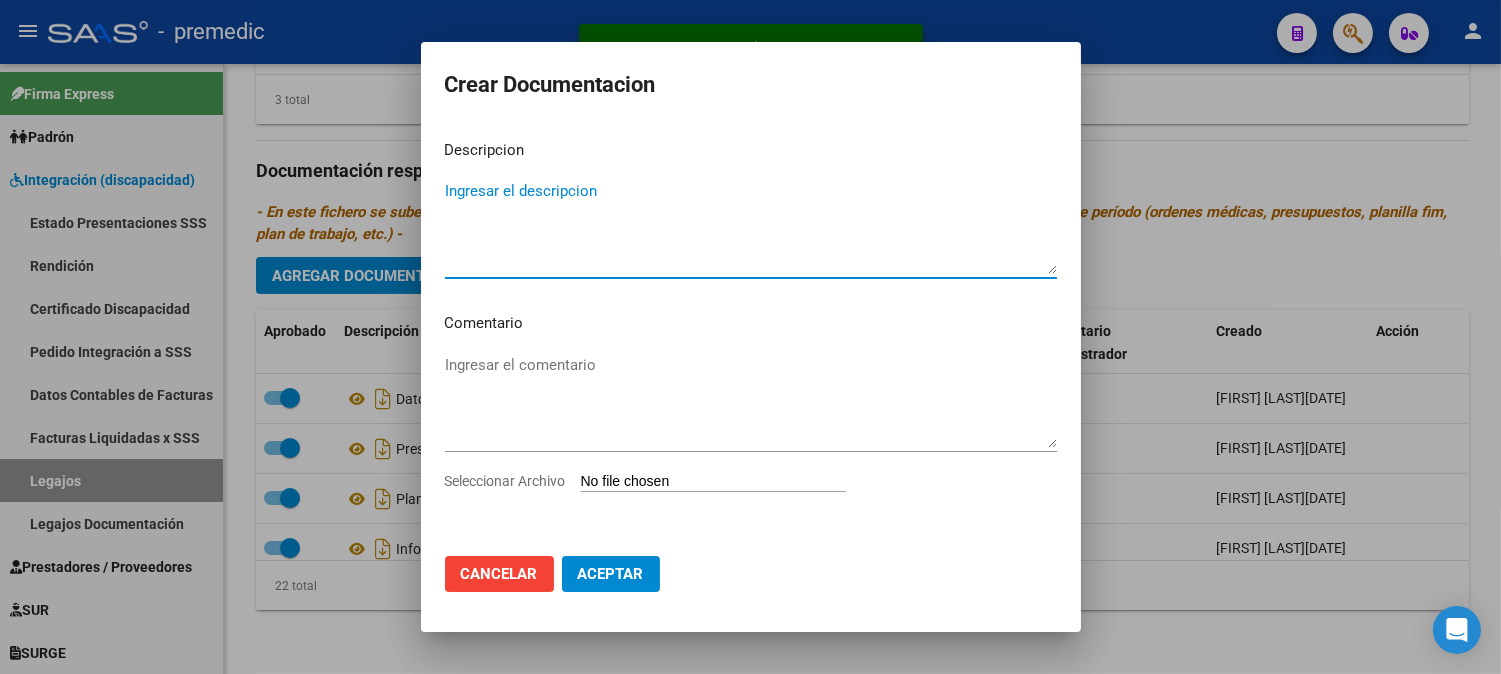 click on "Seleccionar Archivo" at bounding box center (713, 482) 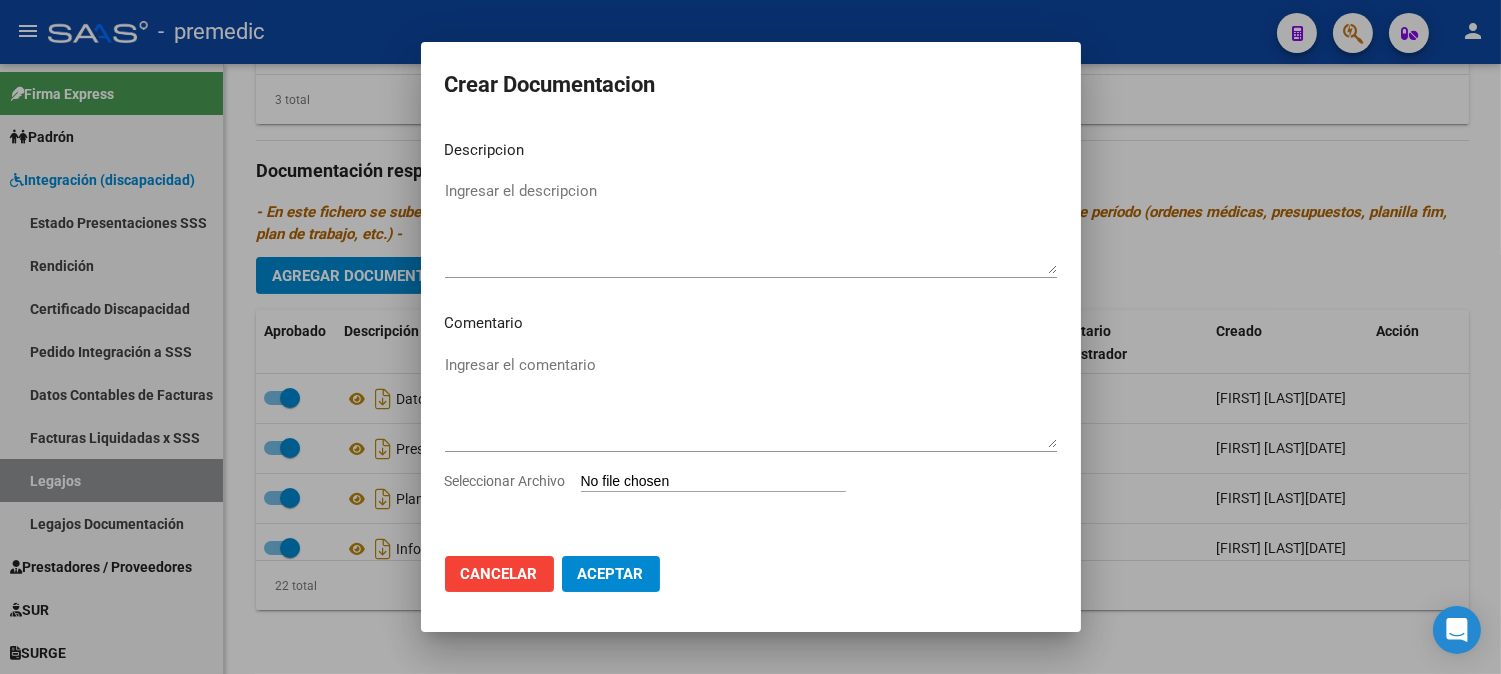 type on "C:\fakepath\5- CBU.pdf" 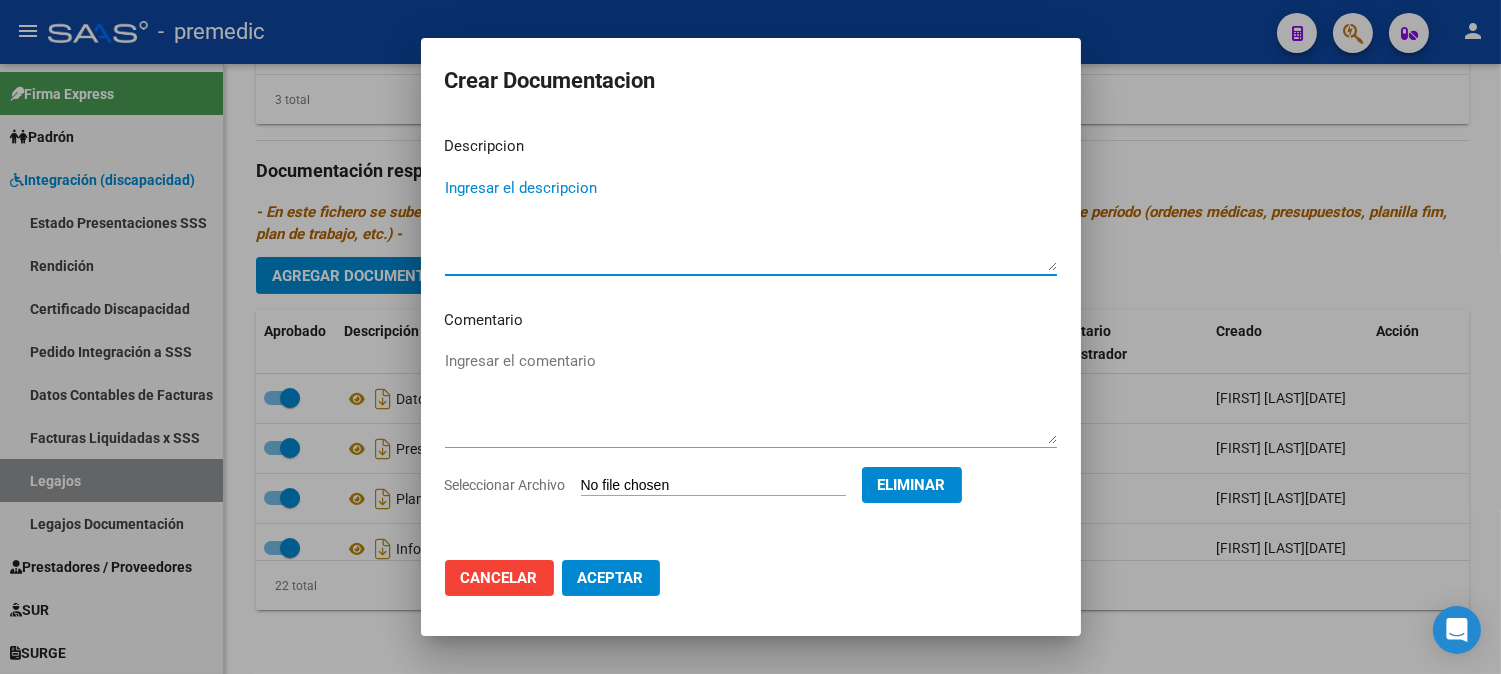 click on "Ingresar el descripcion" at bounding box center (751, 224) 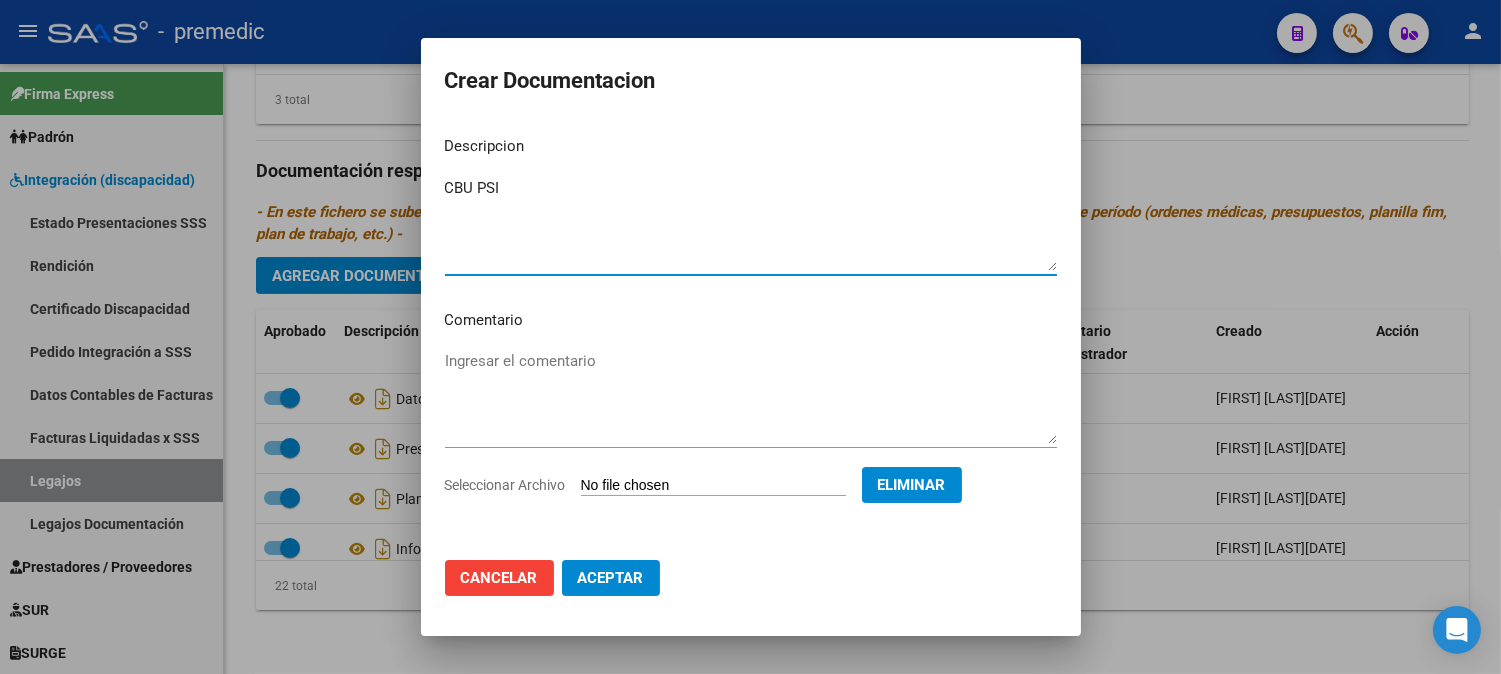 type on "CBU PSI" 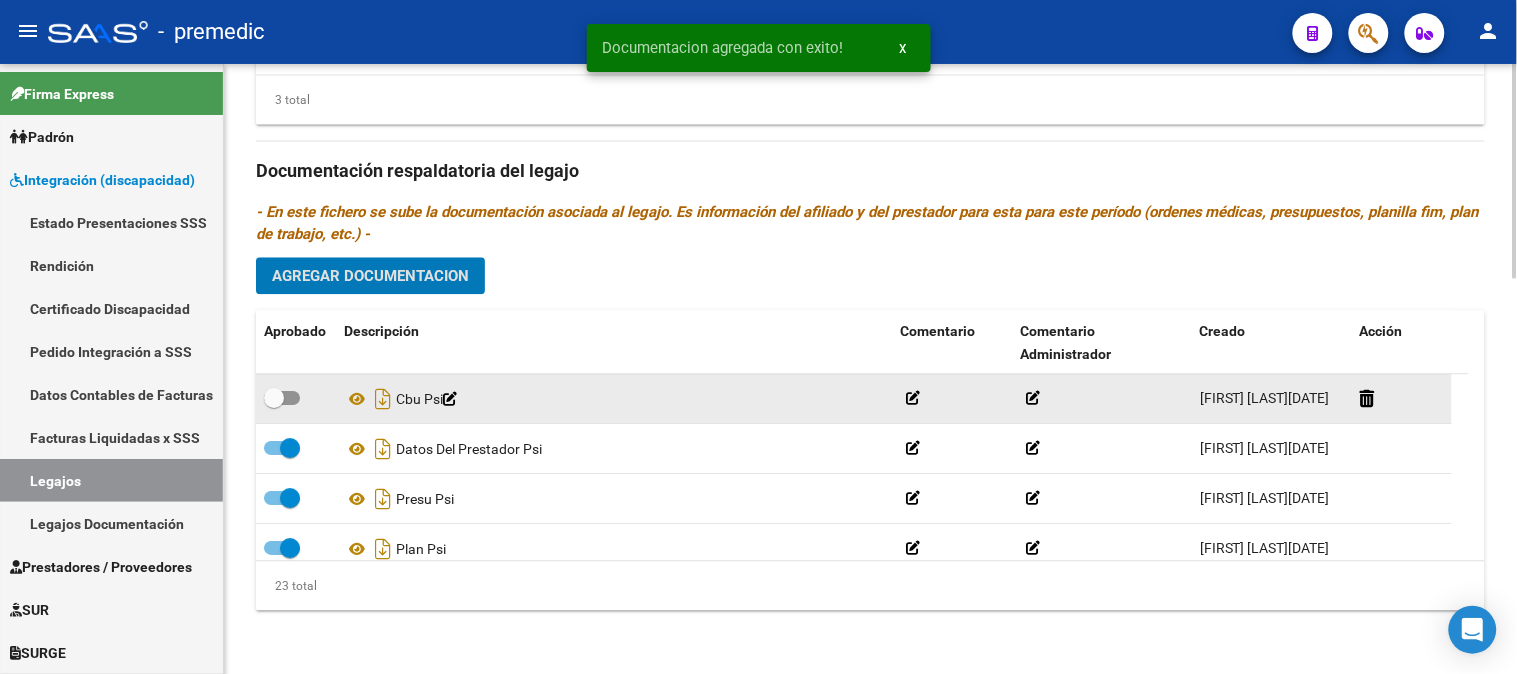 click at bounding box center [282, 398] 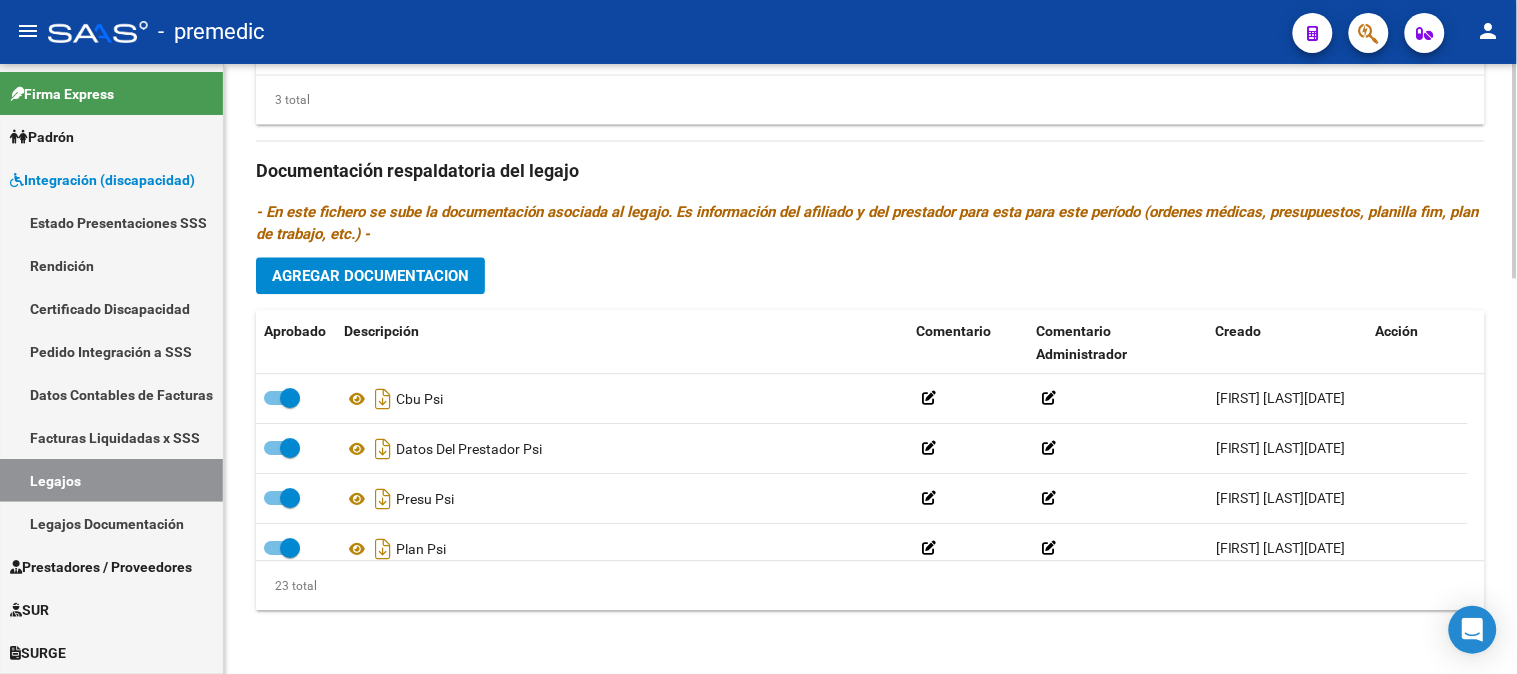 click 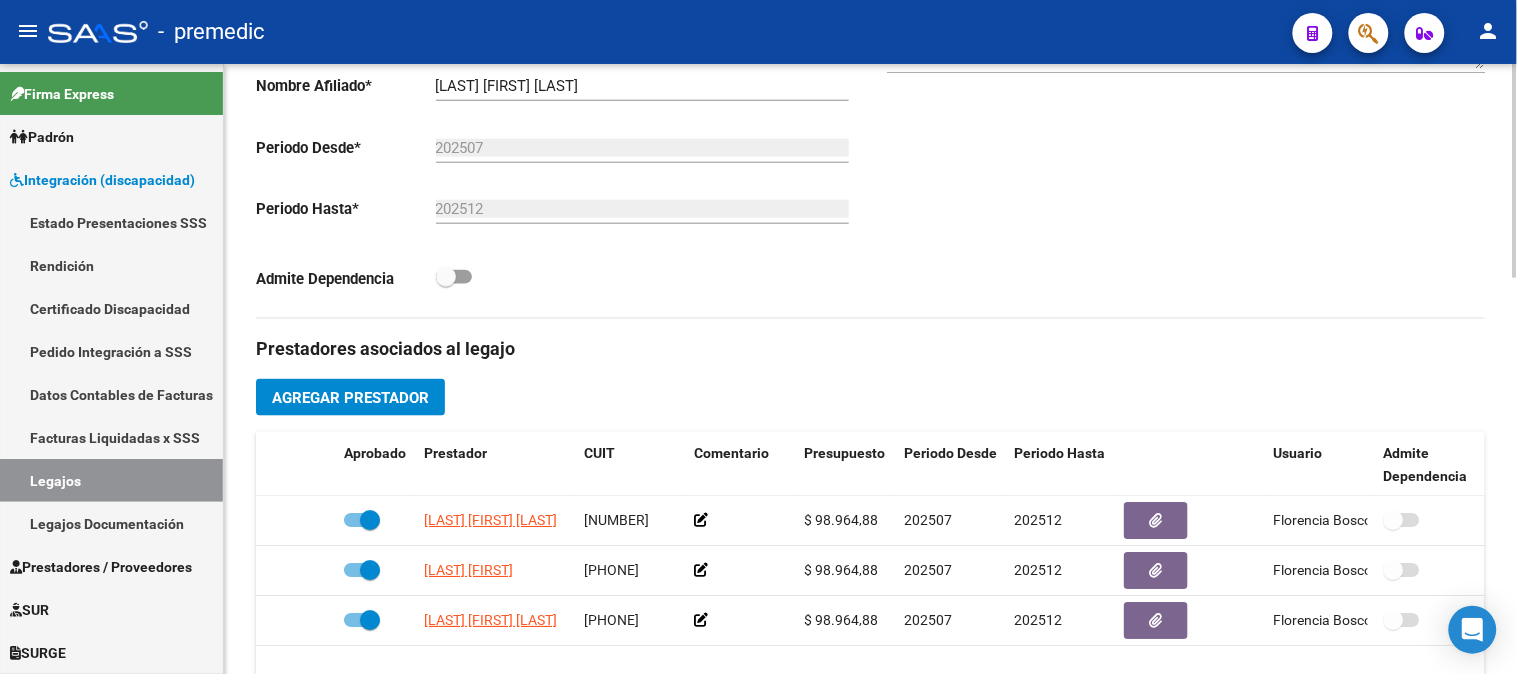 click on "Agregar Prestador" 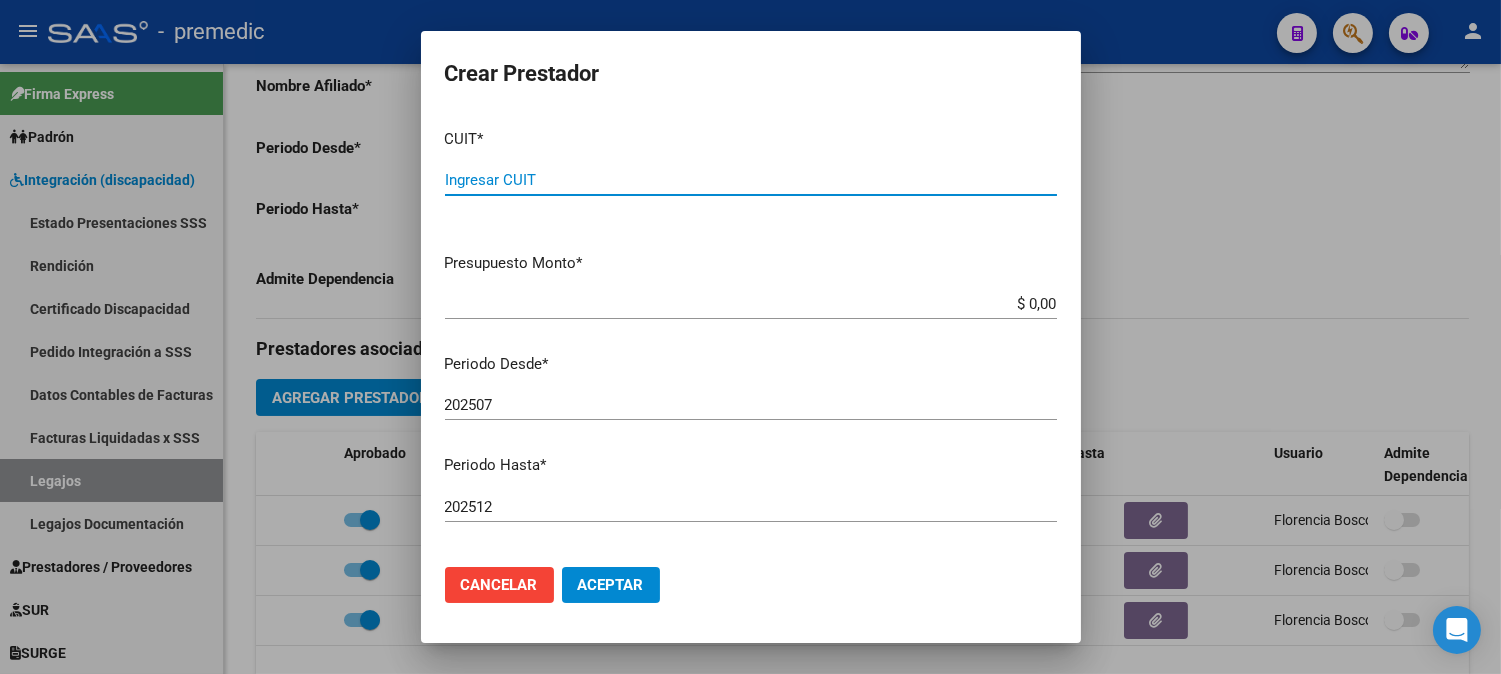 paste on "[CUIT]" 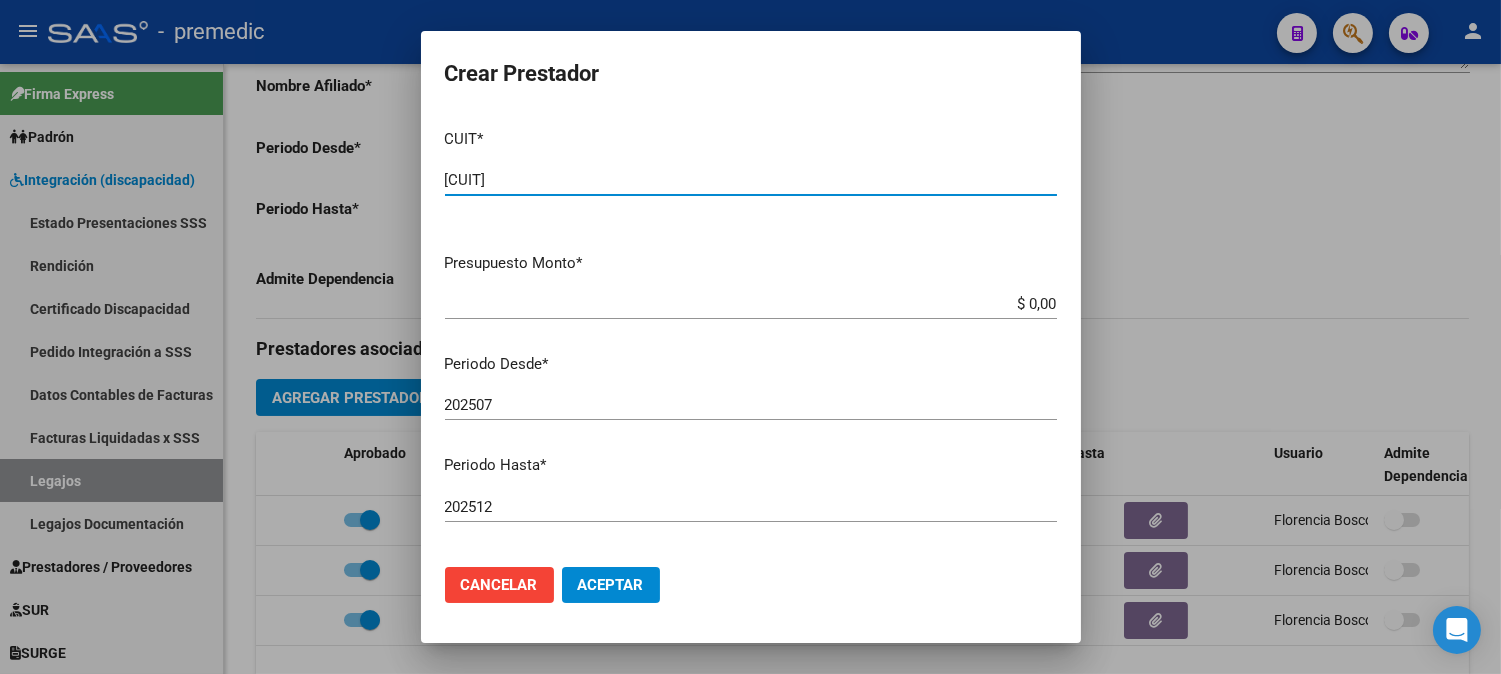 type on "[CUIT]" 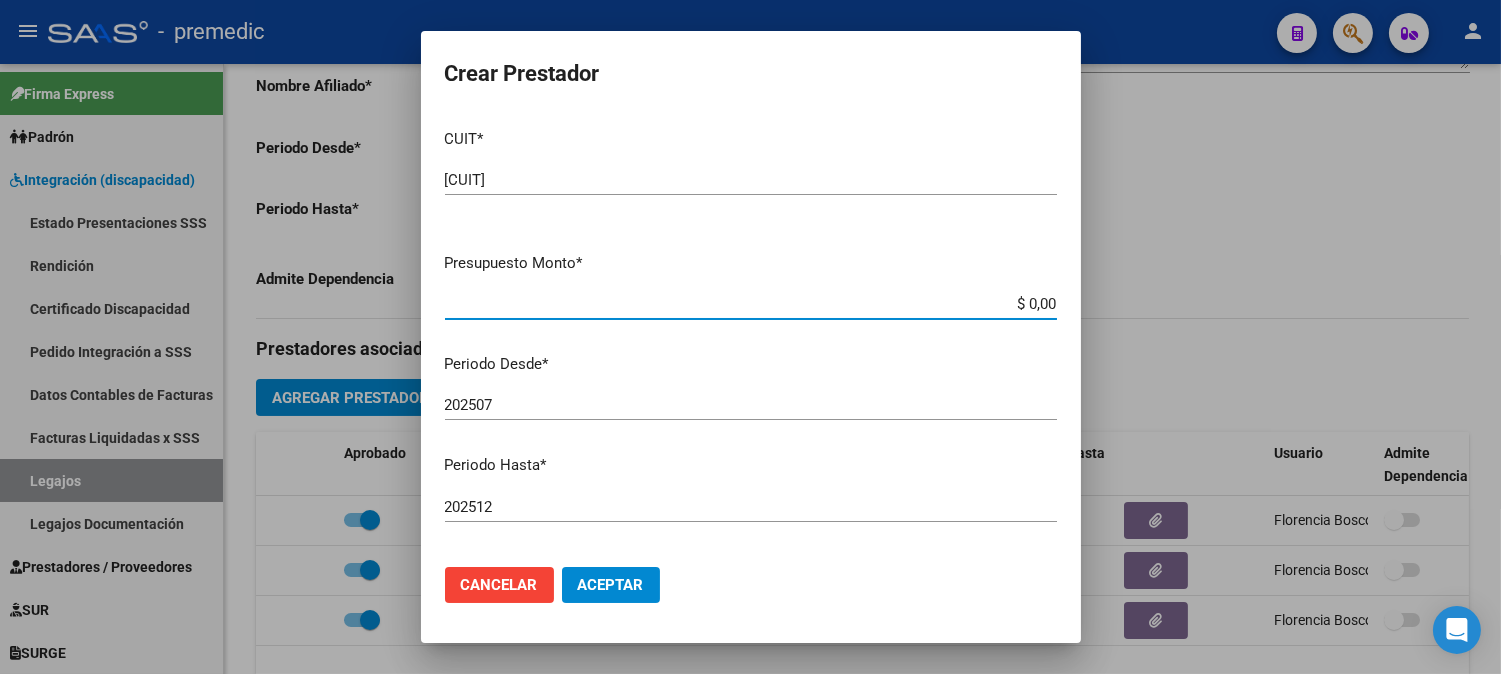 click on "$ 0,00" at bounding box center (751, 304) 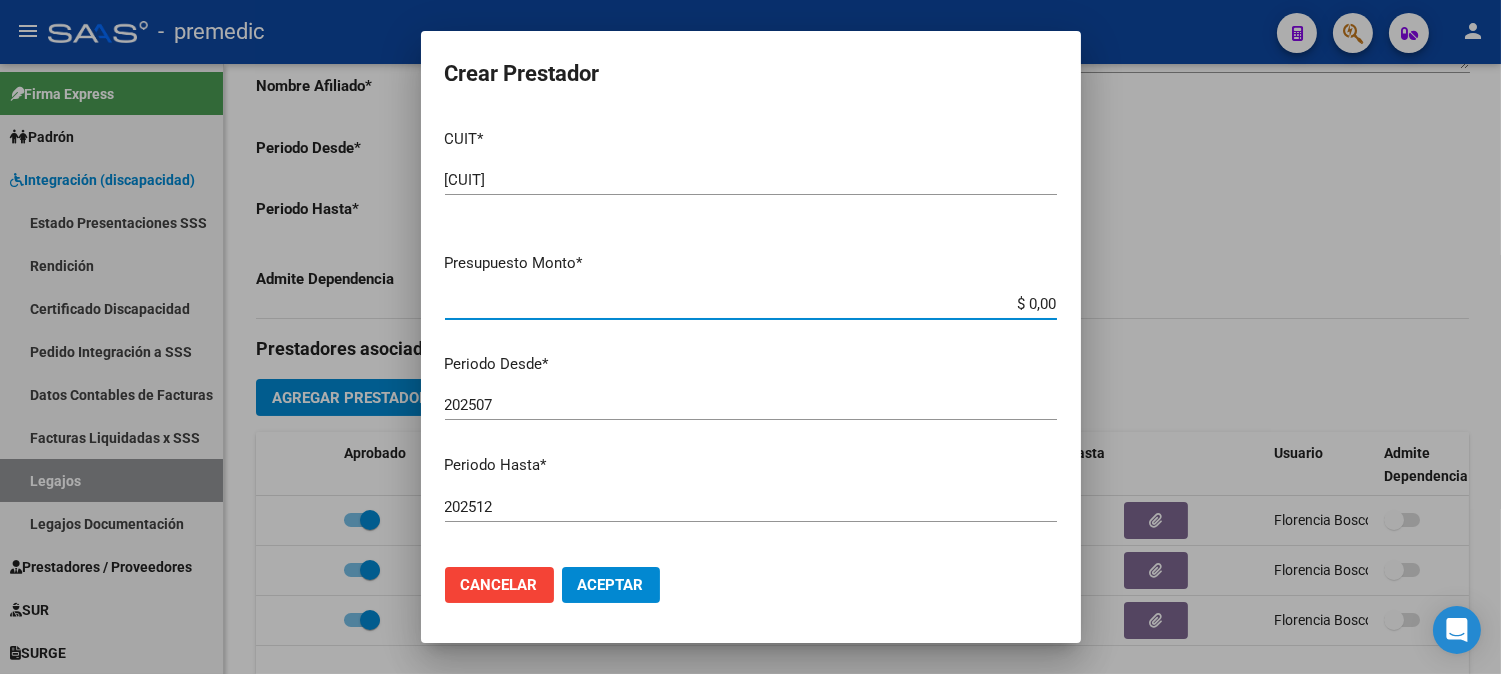 paste on "98964.88" 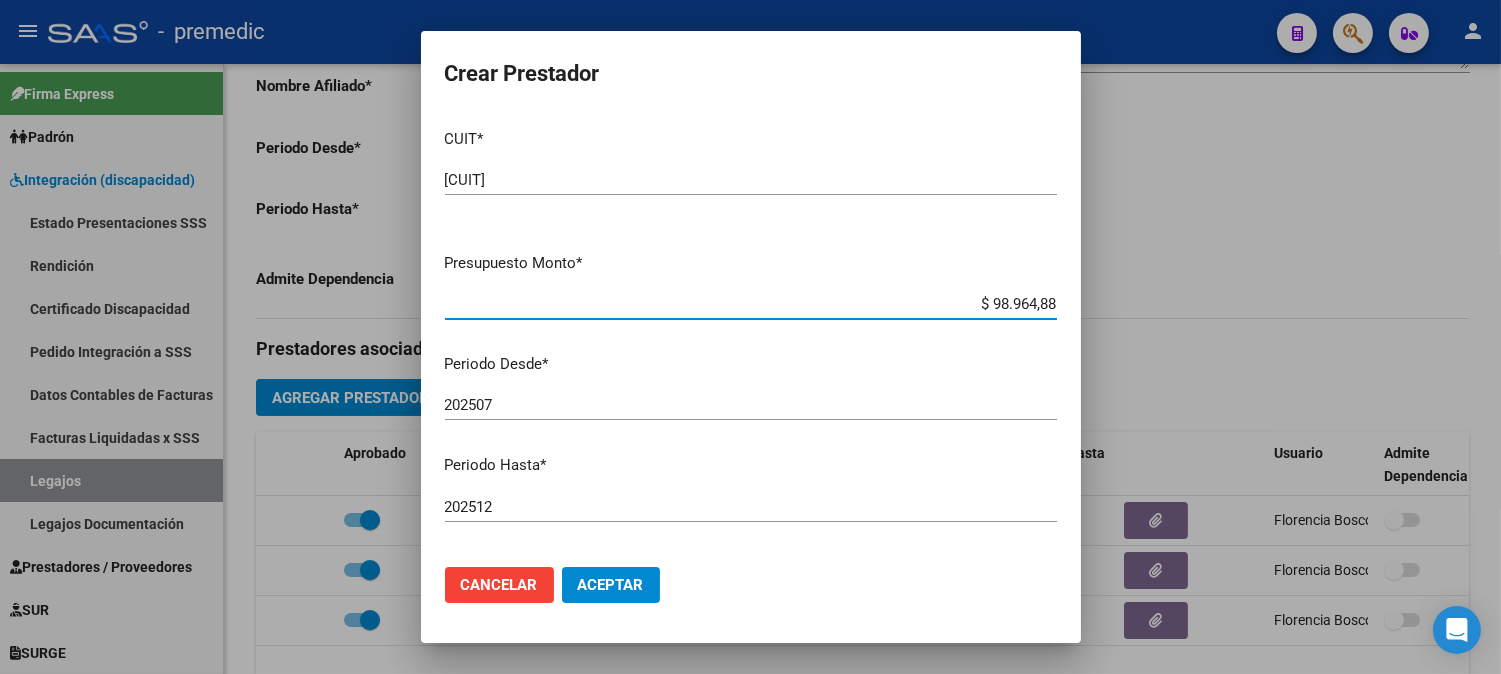 type on "$ 98.964,88" 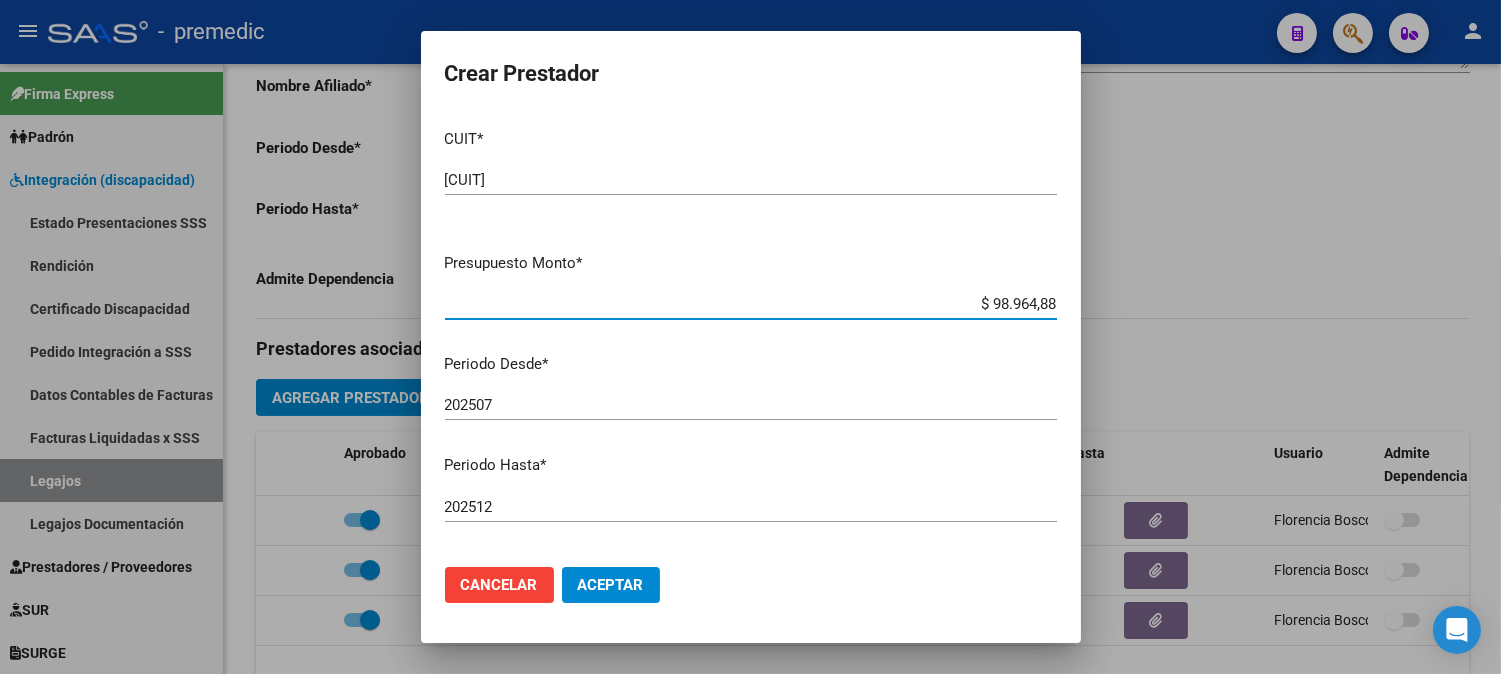 click on "Aceptar" 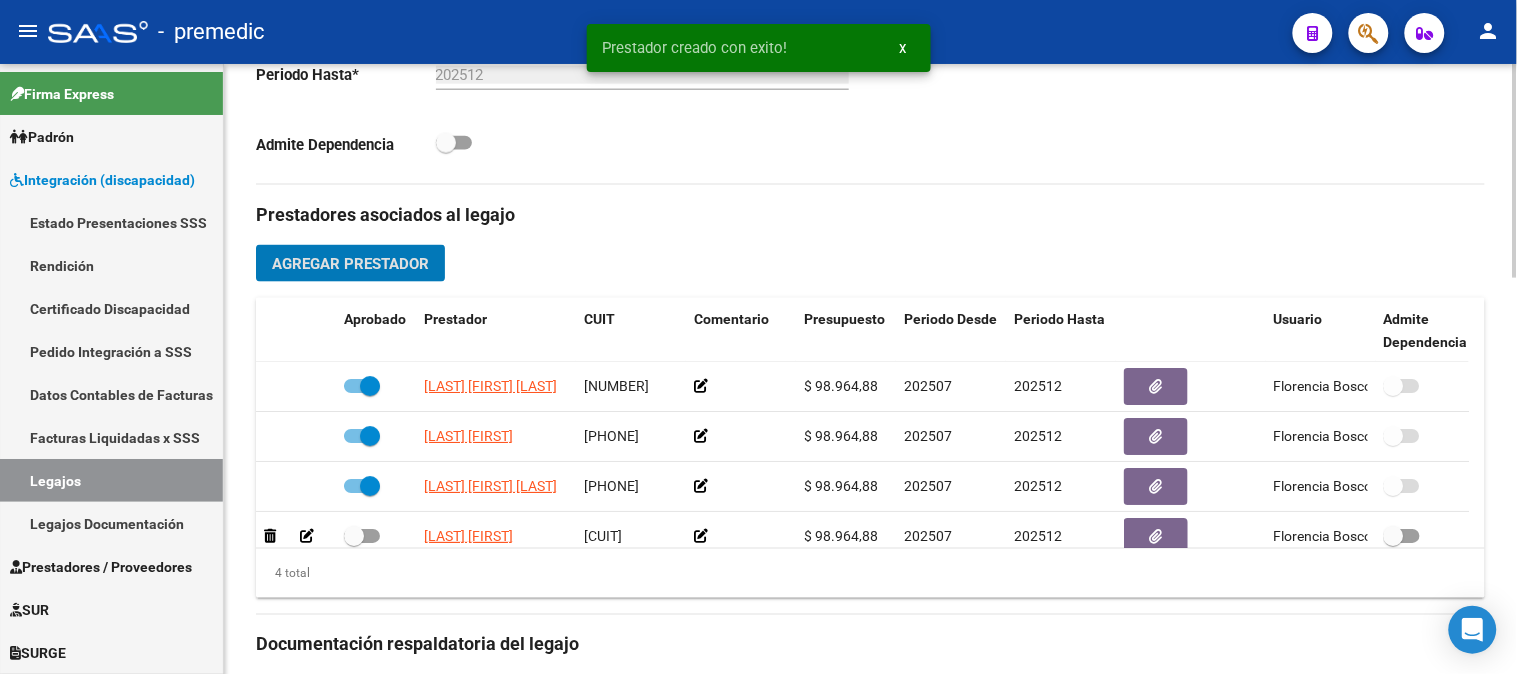 scroll, scrollTop: 654, scrollLeft: 0, axis: vertical 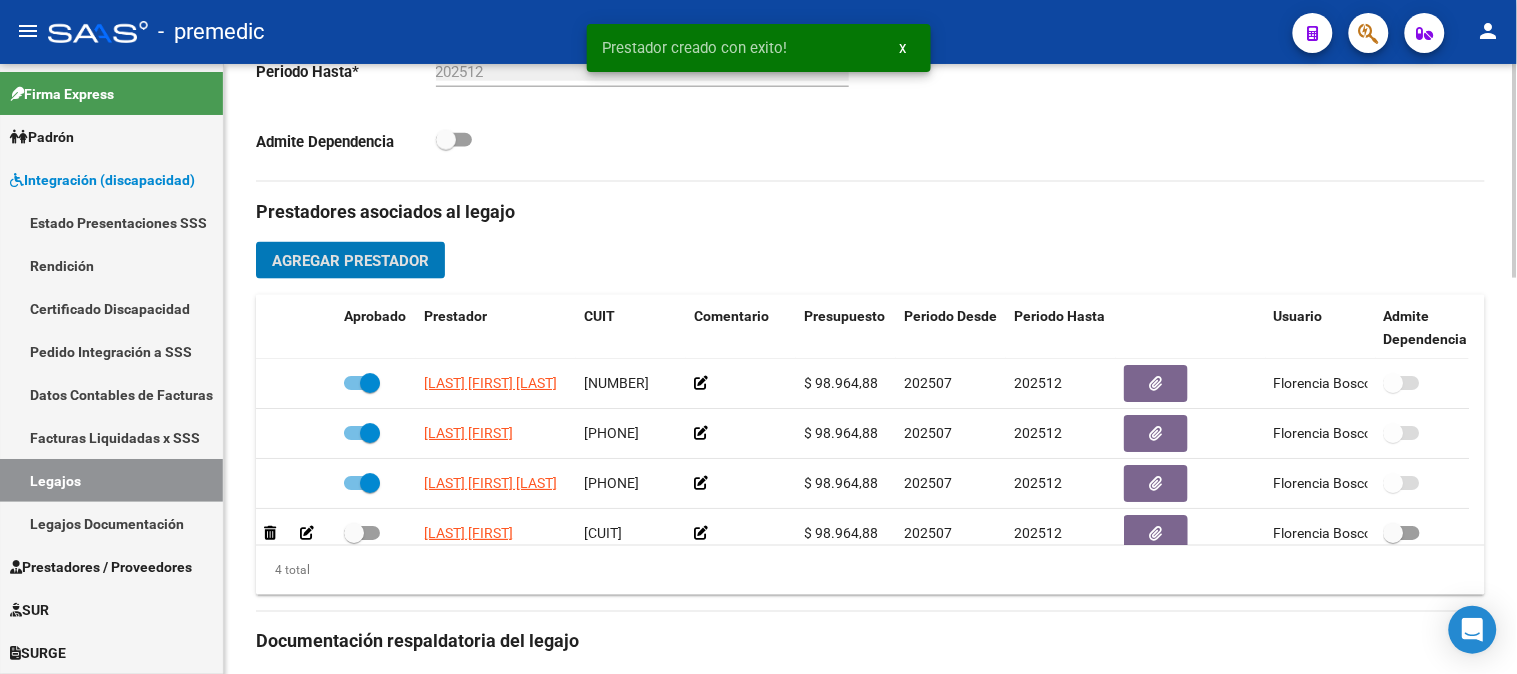 click 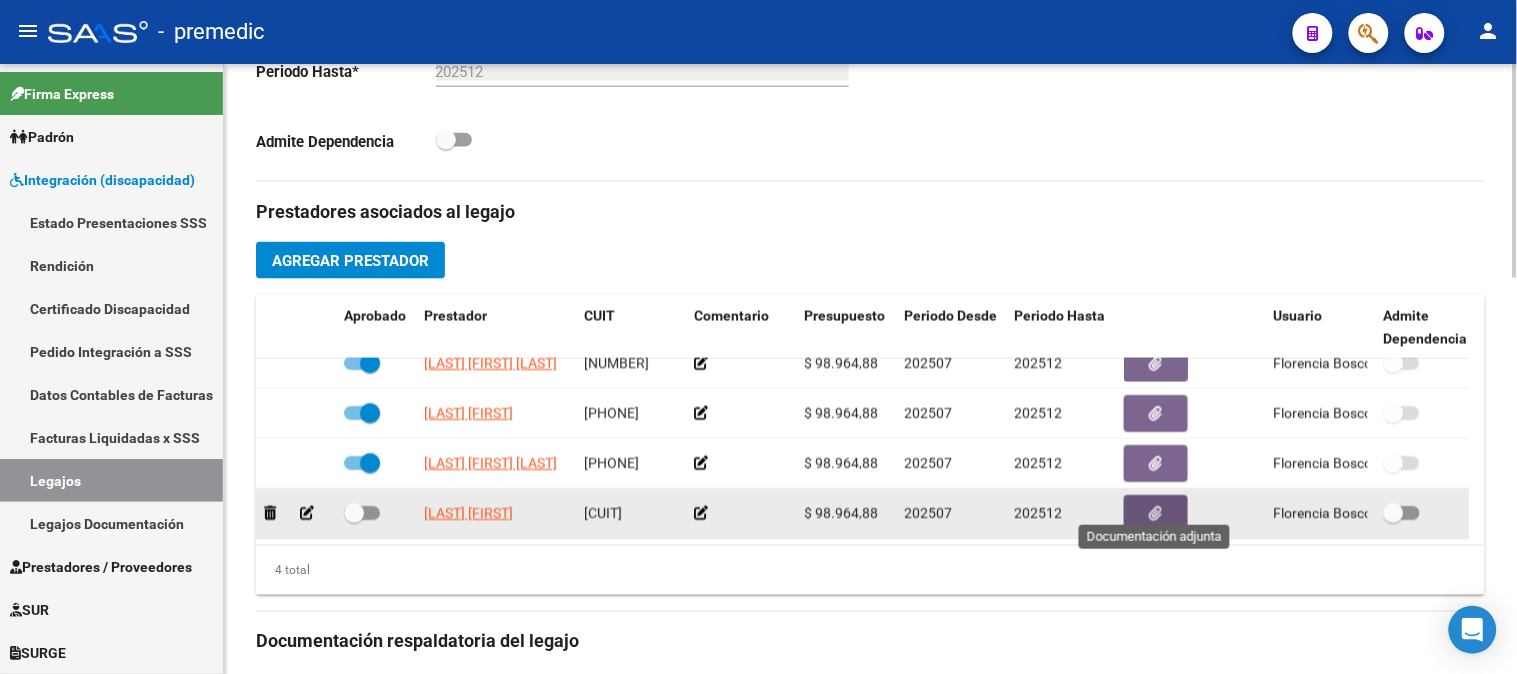click 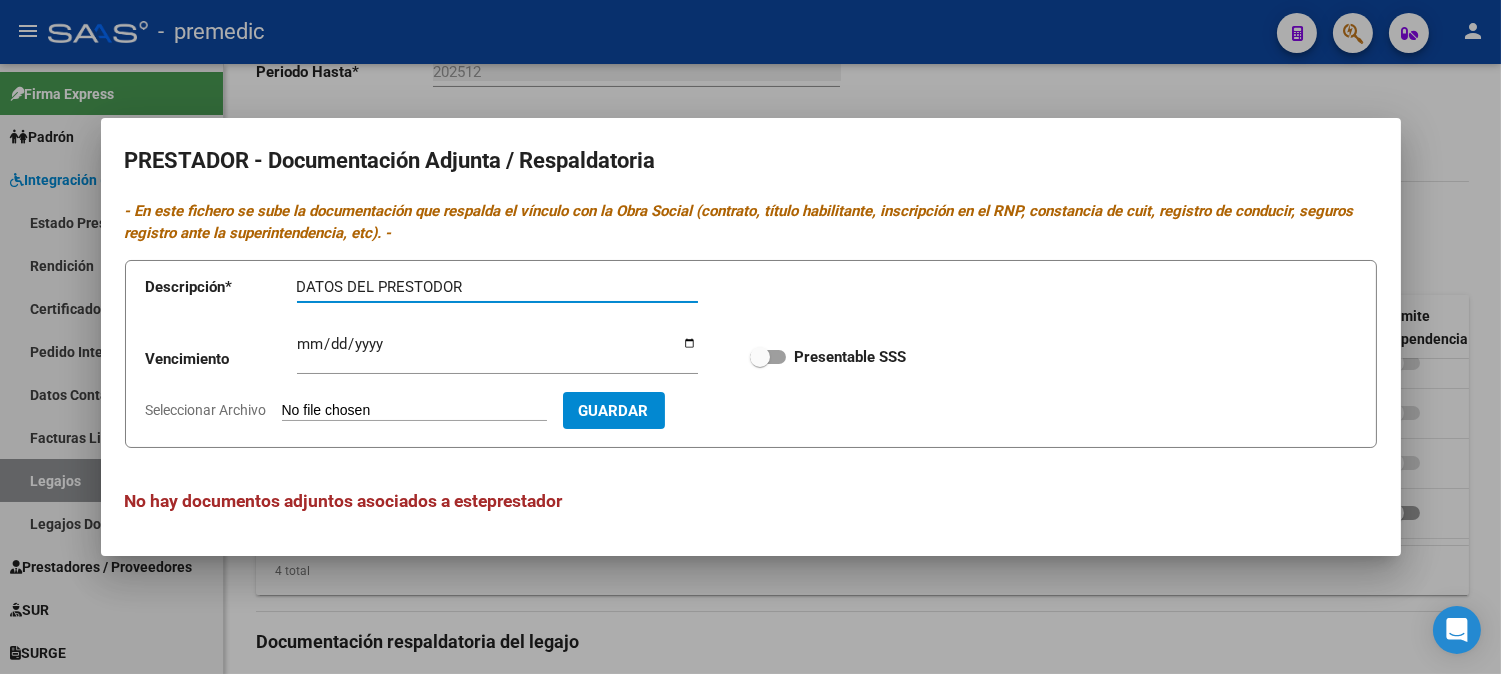 type on "DATOS DEL PRESTODOR" 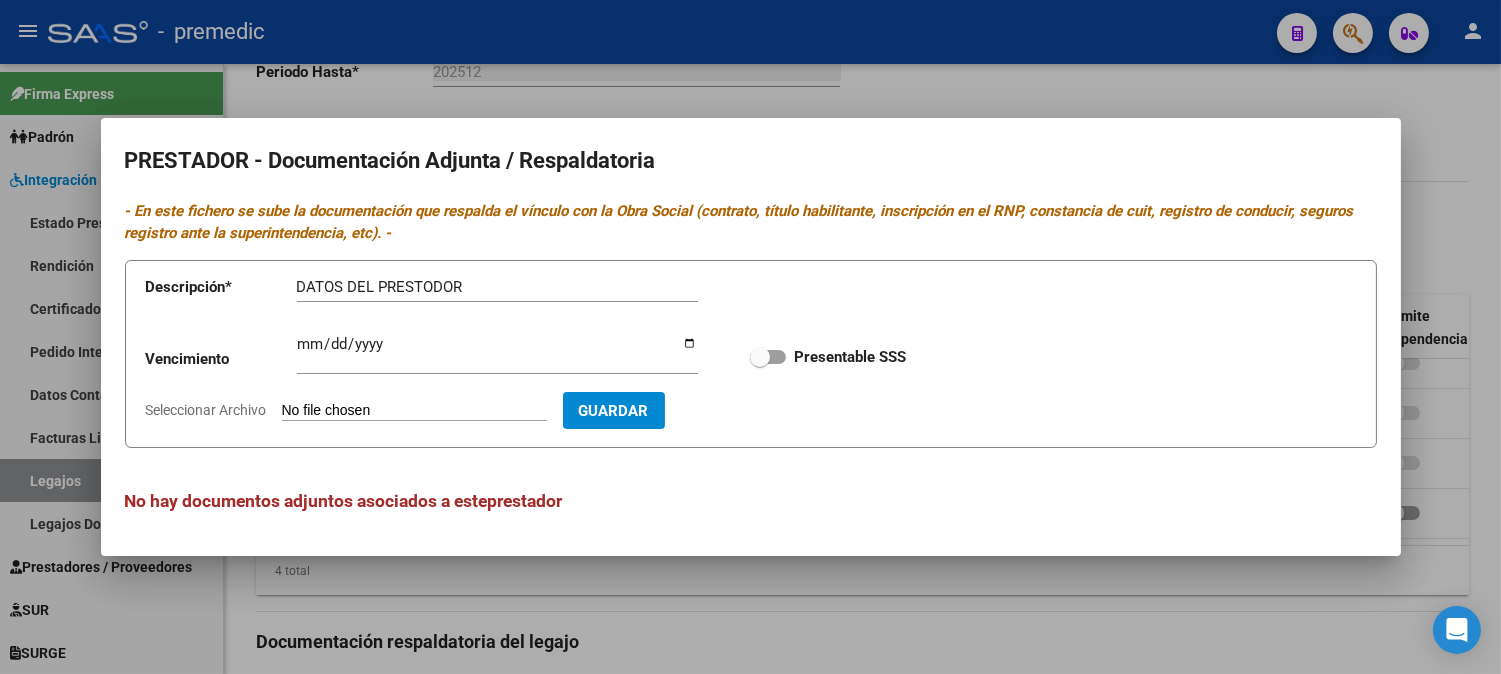 click on "Vencimiento" at bounding box center [221, 359] 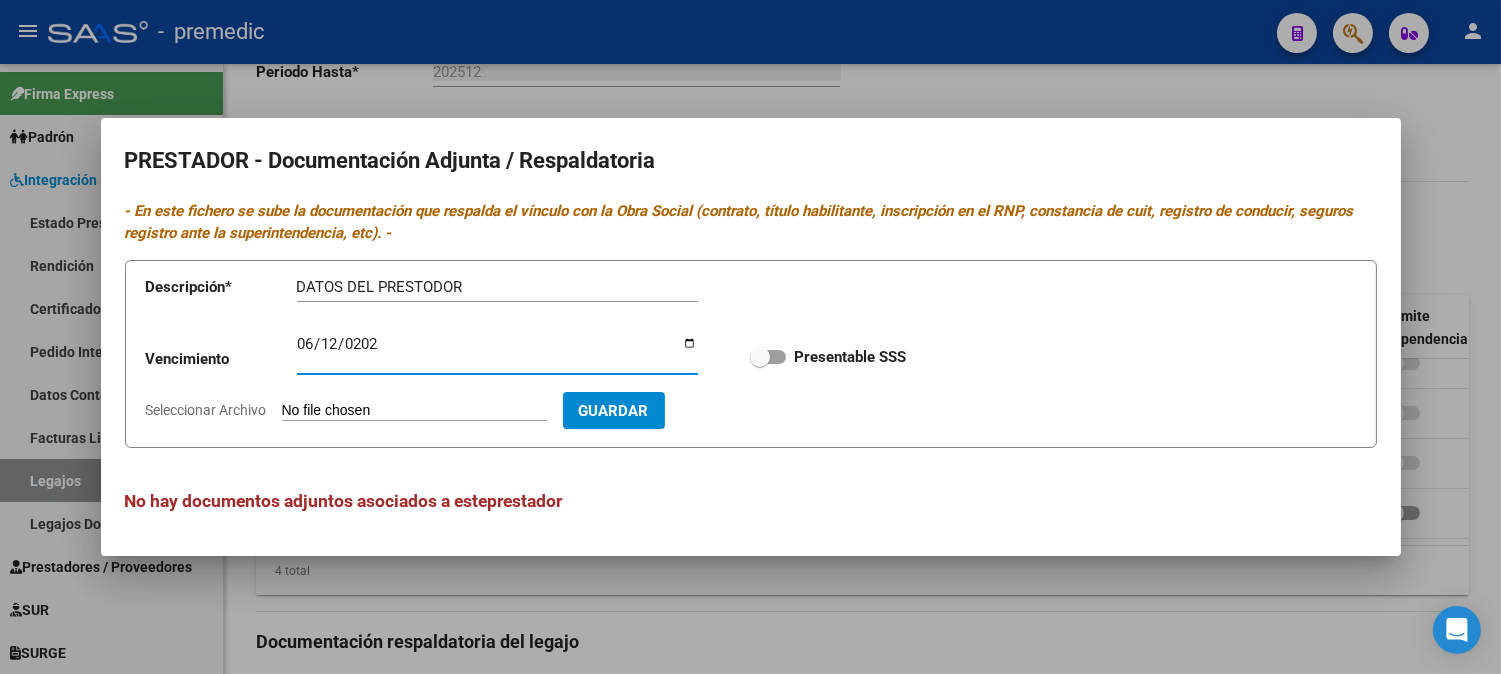 type on "[DATE]" 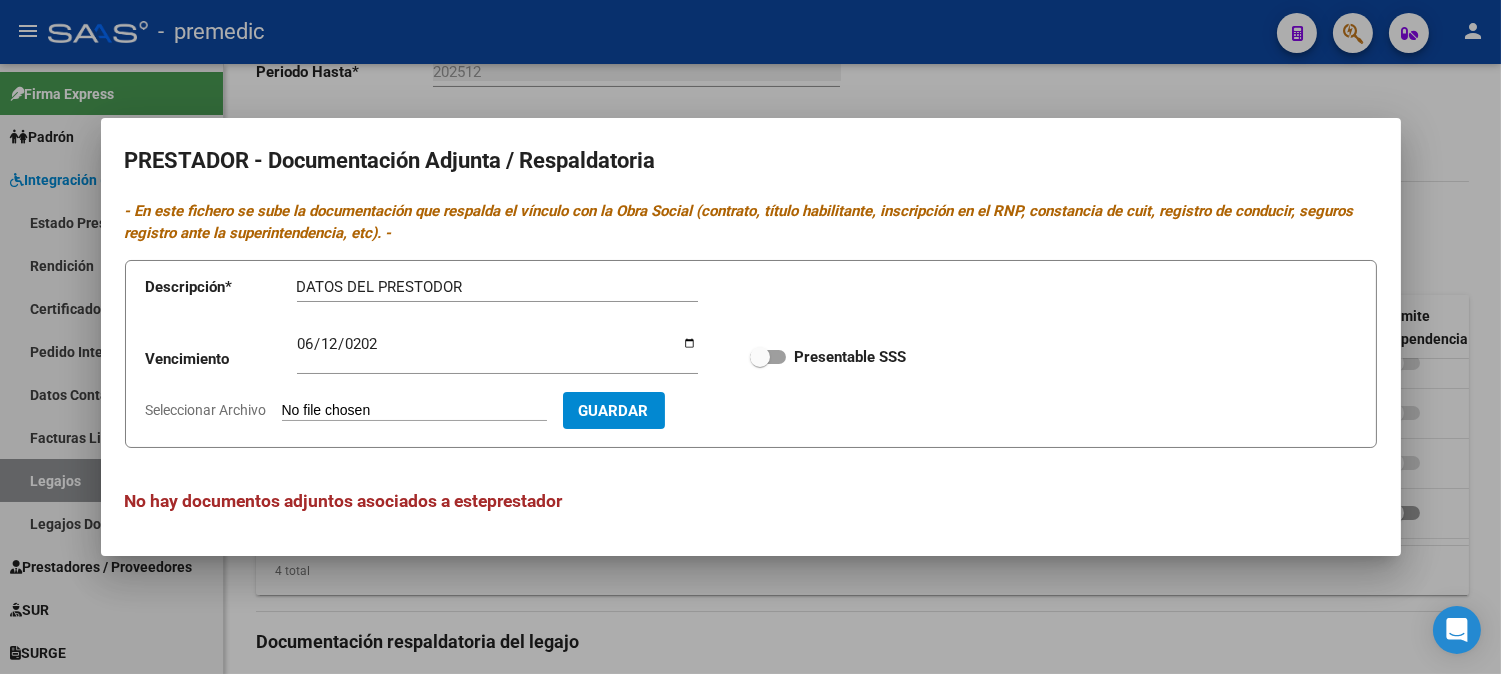 type on "C:\fakepath\4- DATOS DE PRESTADOR.pdf" 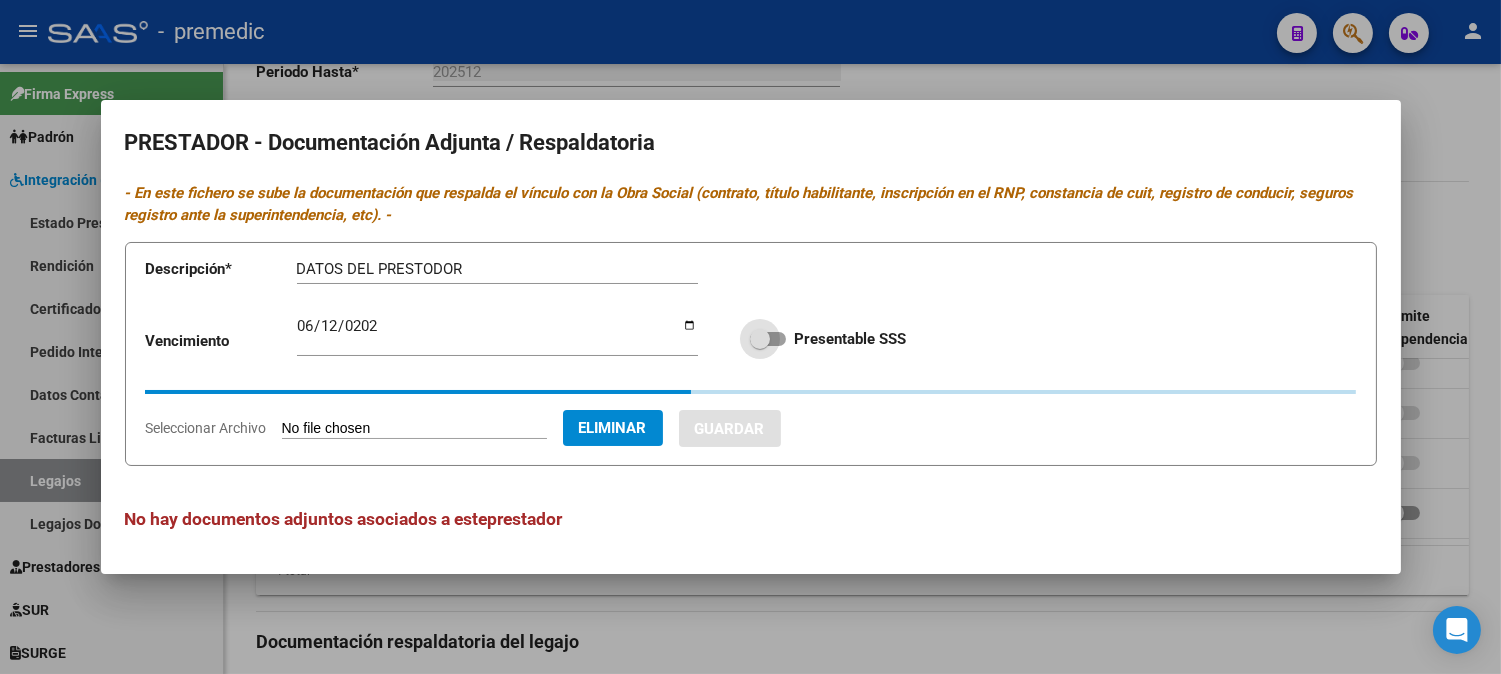 click at bounding box center [768, 339] 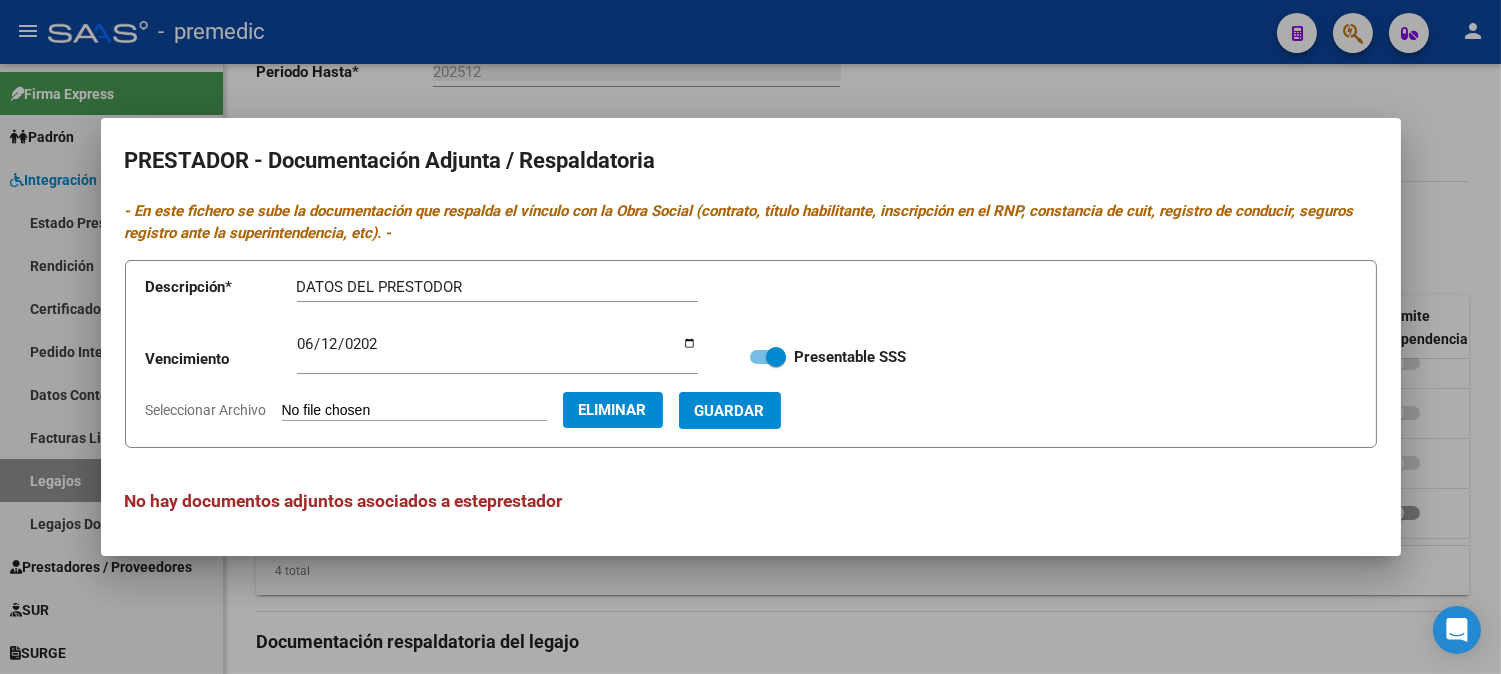 click on "Guardar" at bounding box center [730, 411] 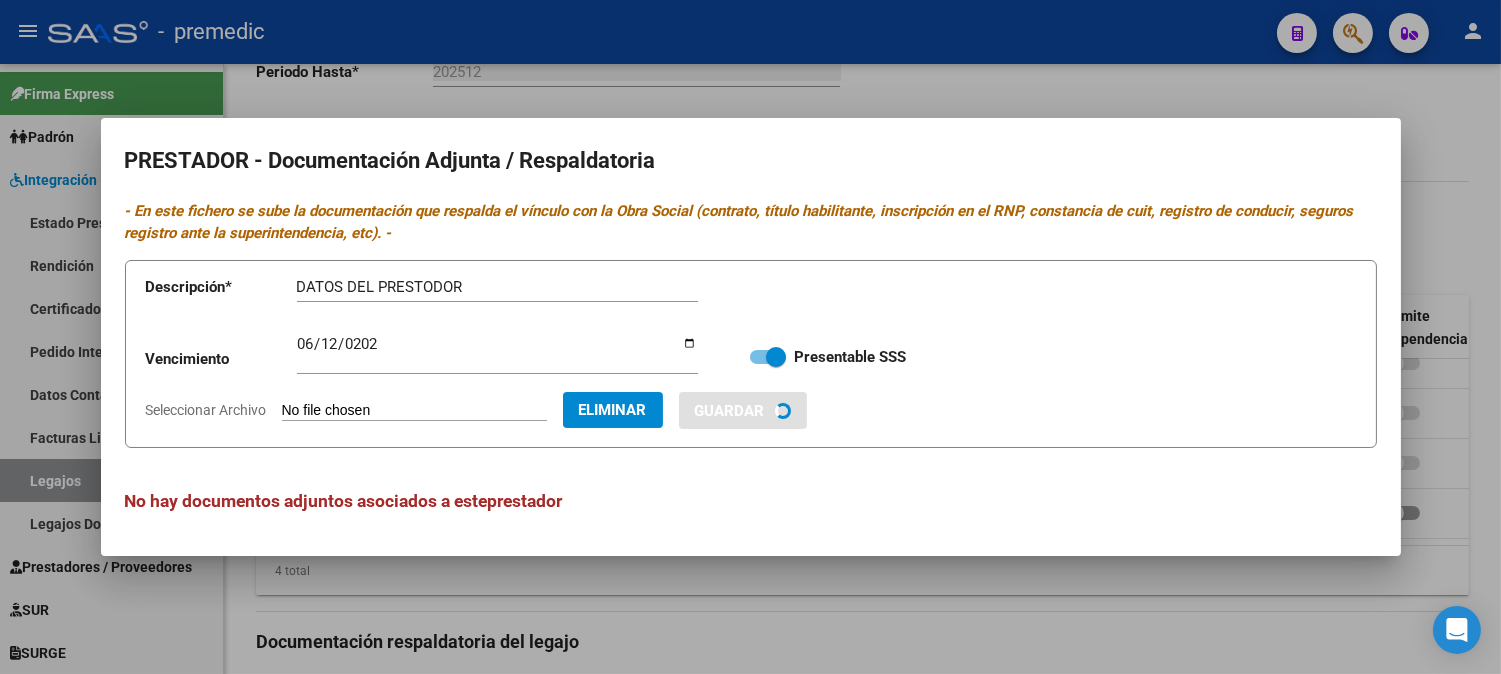 type 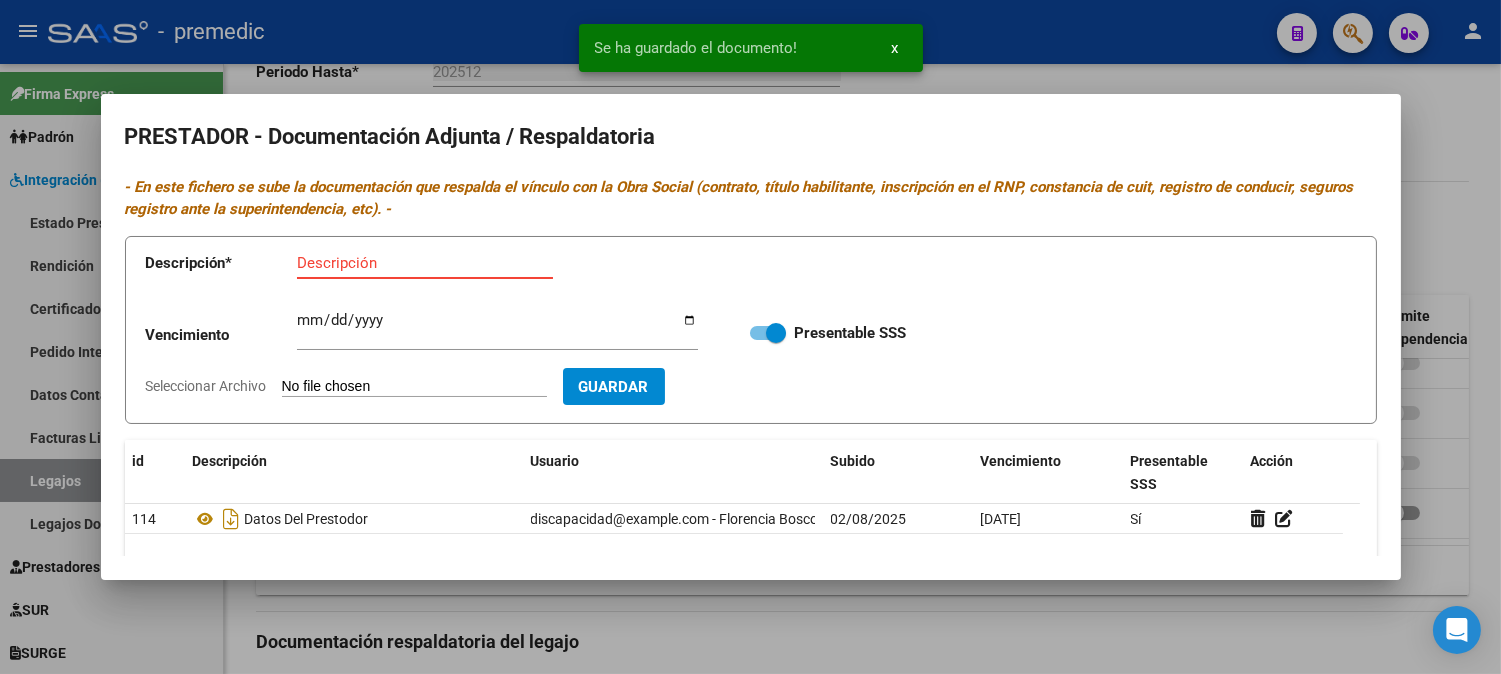 click on "Descripción" at bounding box center (425, 263) 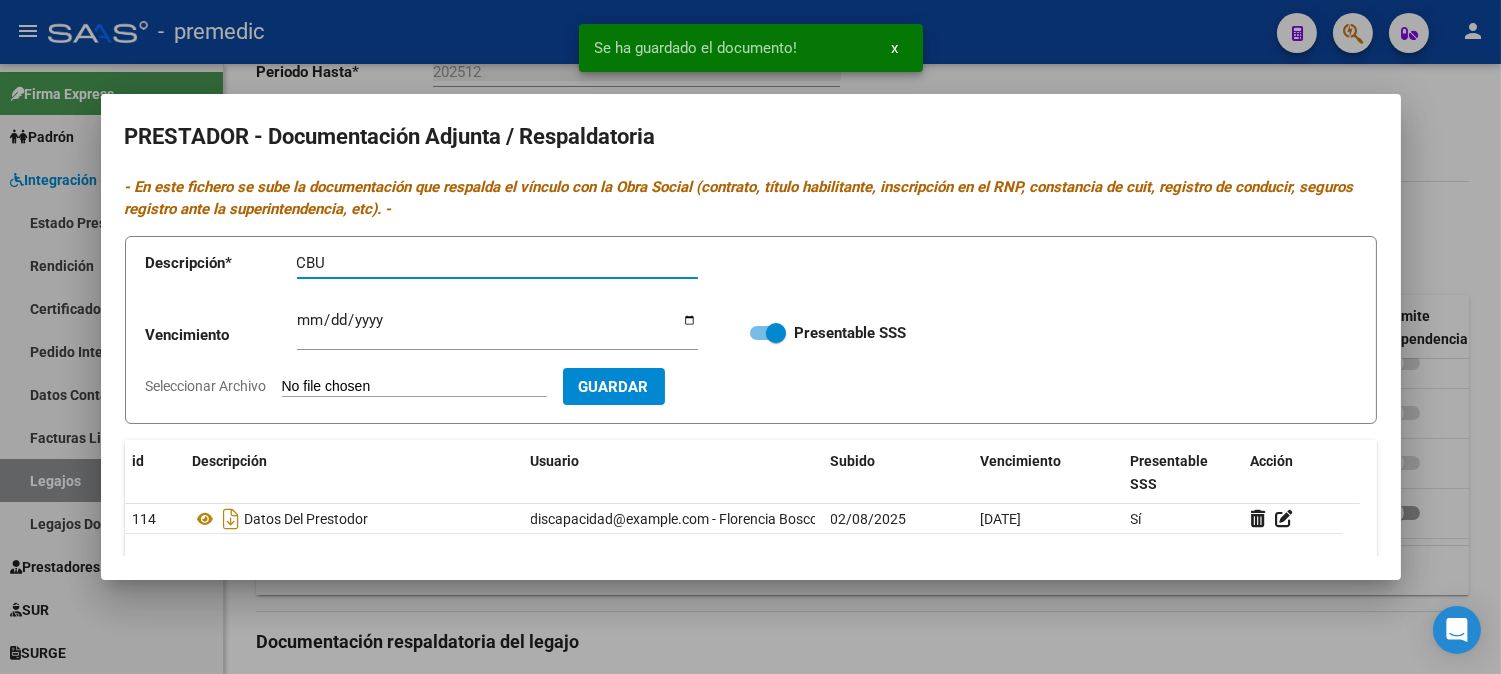 type on "CBU" 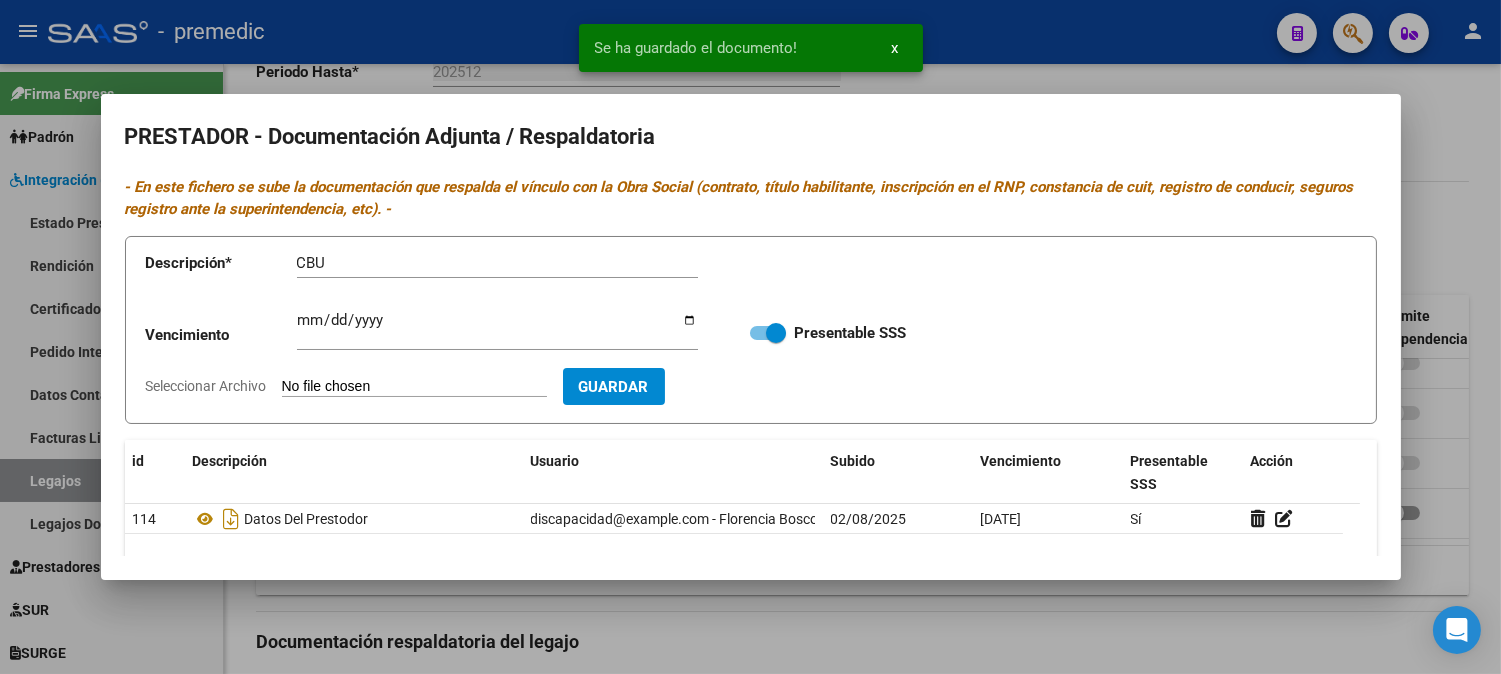 click on "Seleccionar Archivo" at bounding box center (414, 387) 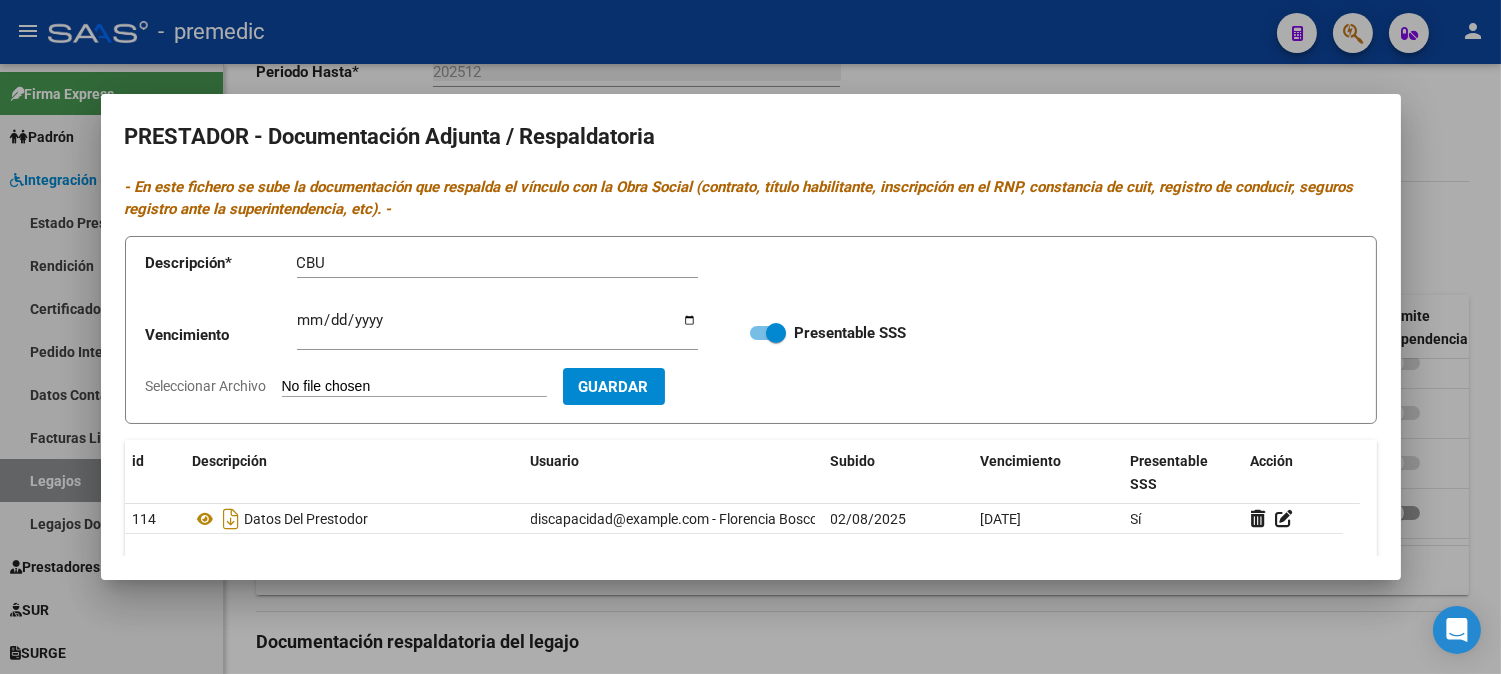type on "C:\fakepath\5- CBU.pdf" 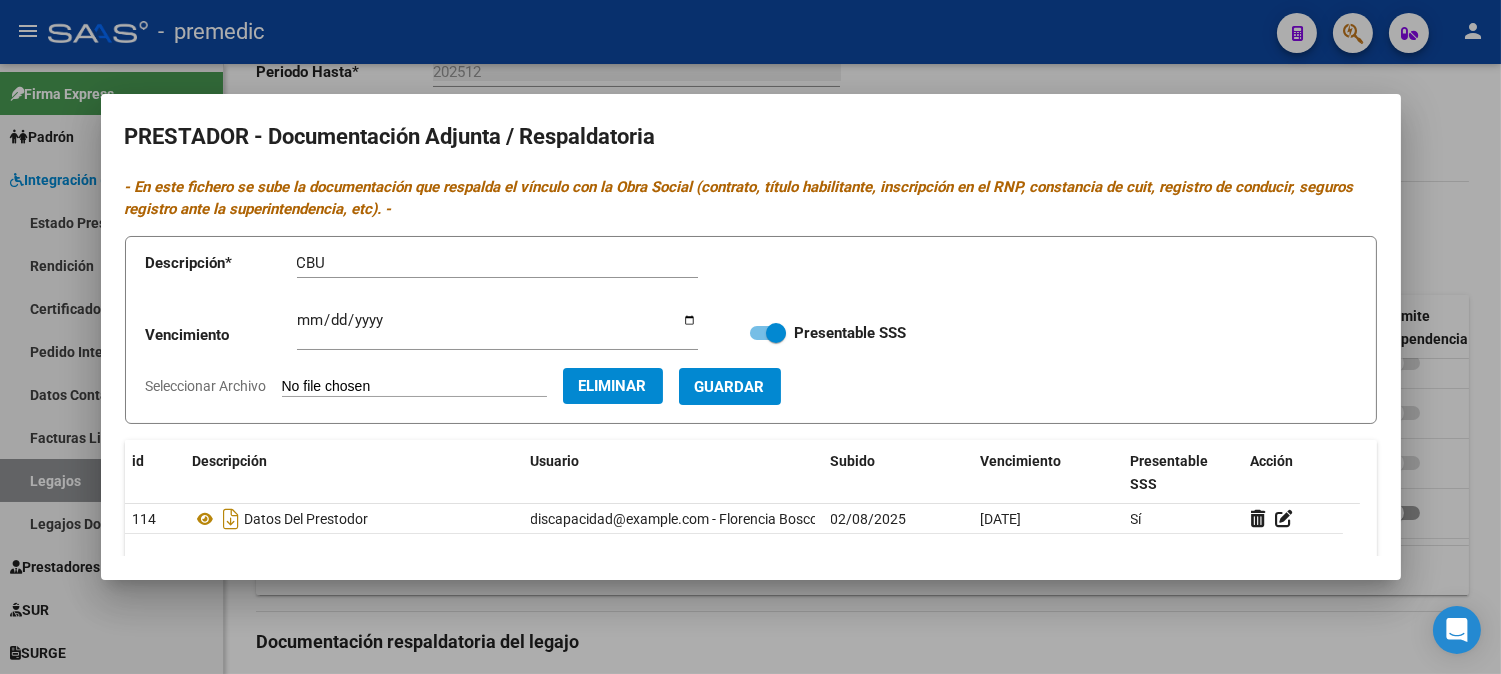 click on "Guardar" at bounding box center (730, 387) 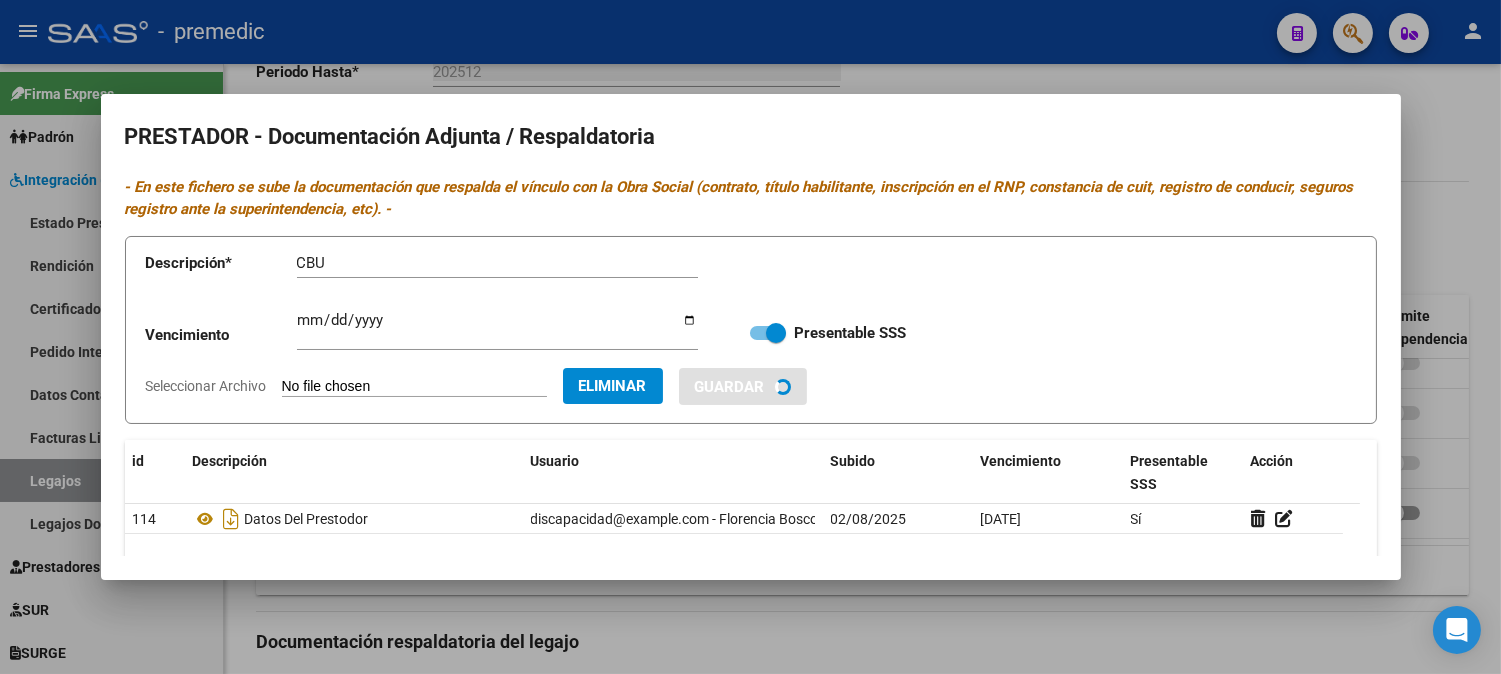 type 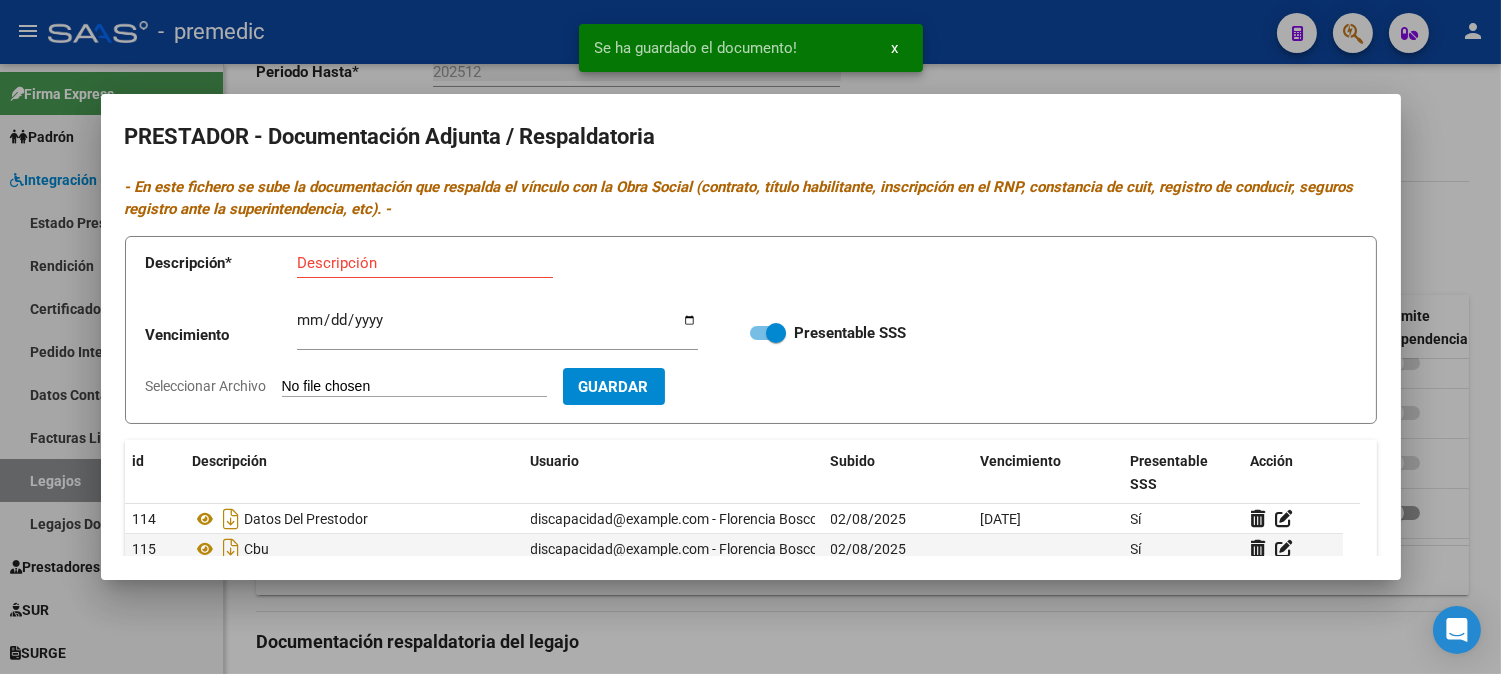 click at bounding box center [750, 337] 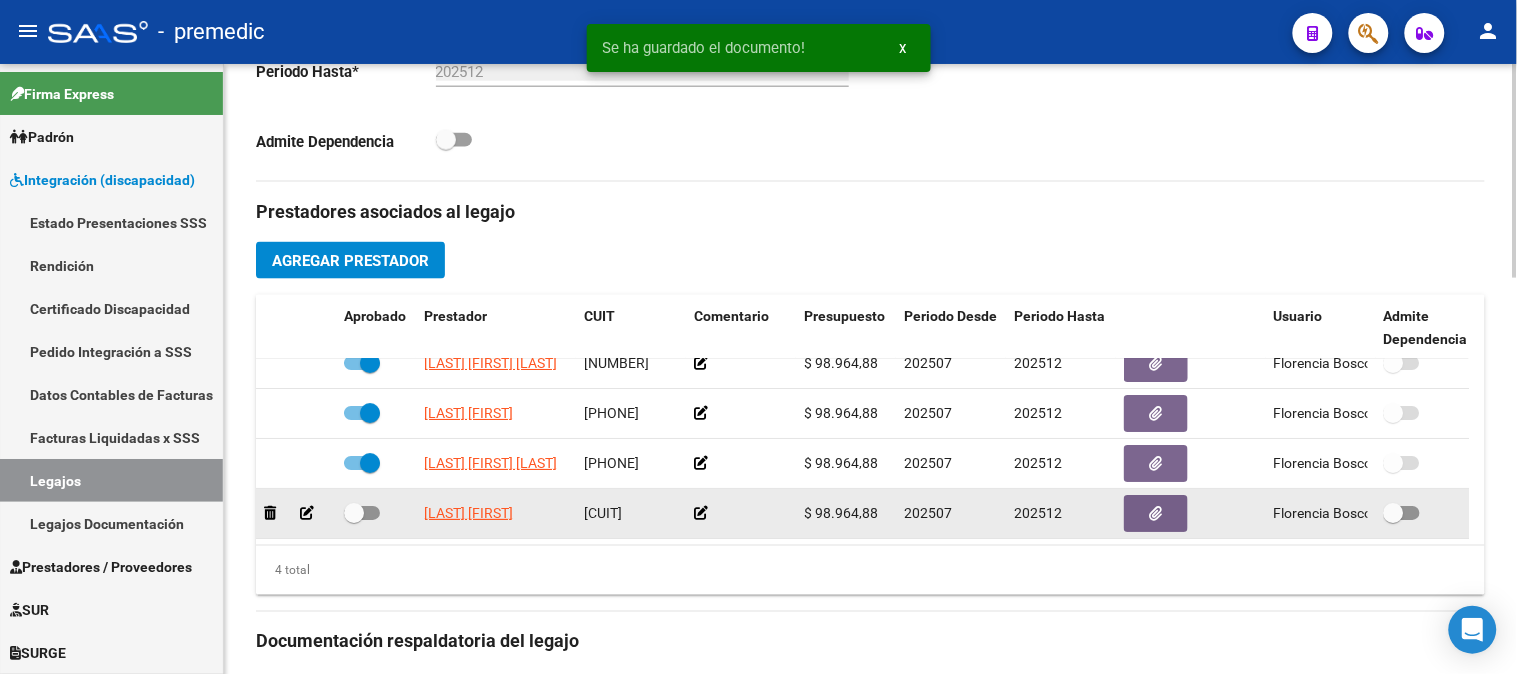 click at bounding box center [362, 513] 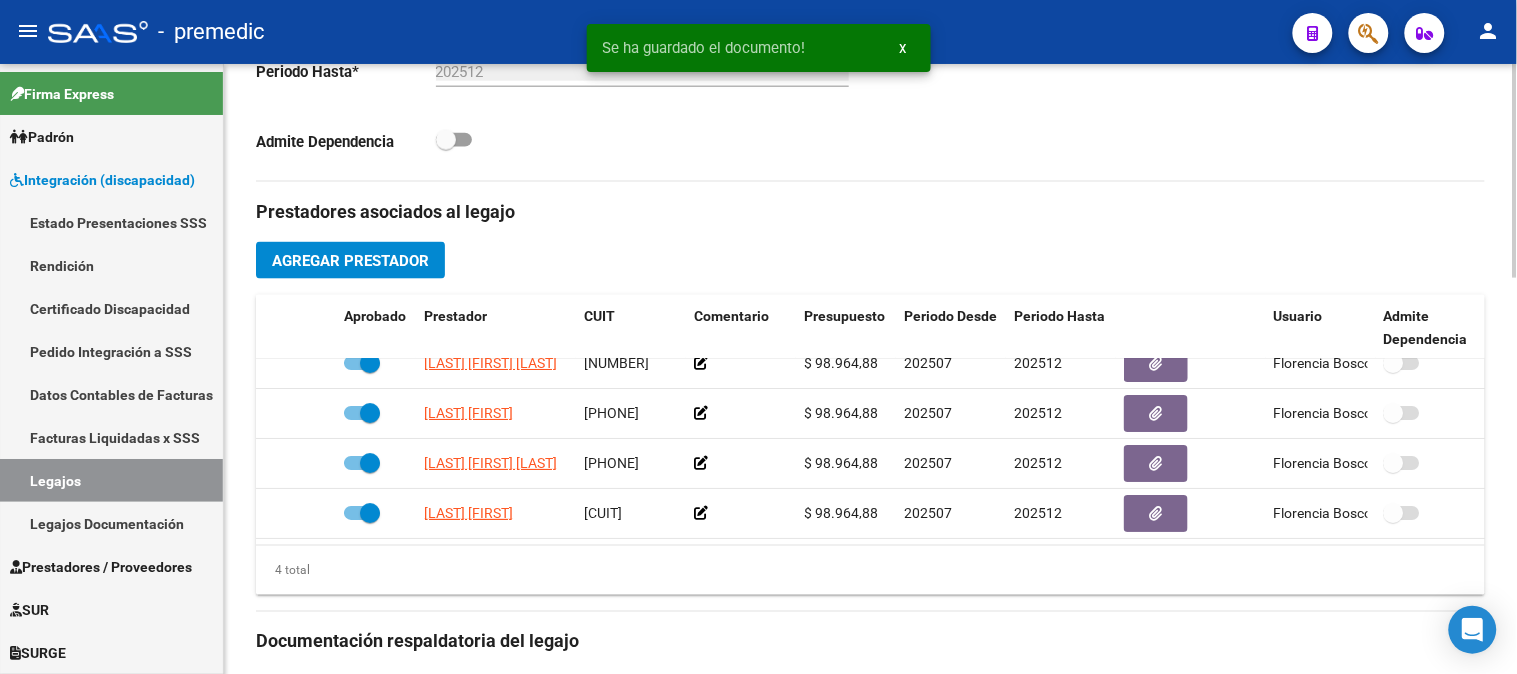 click 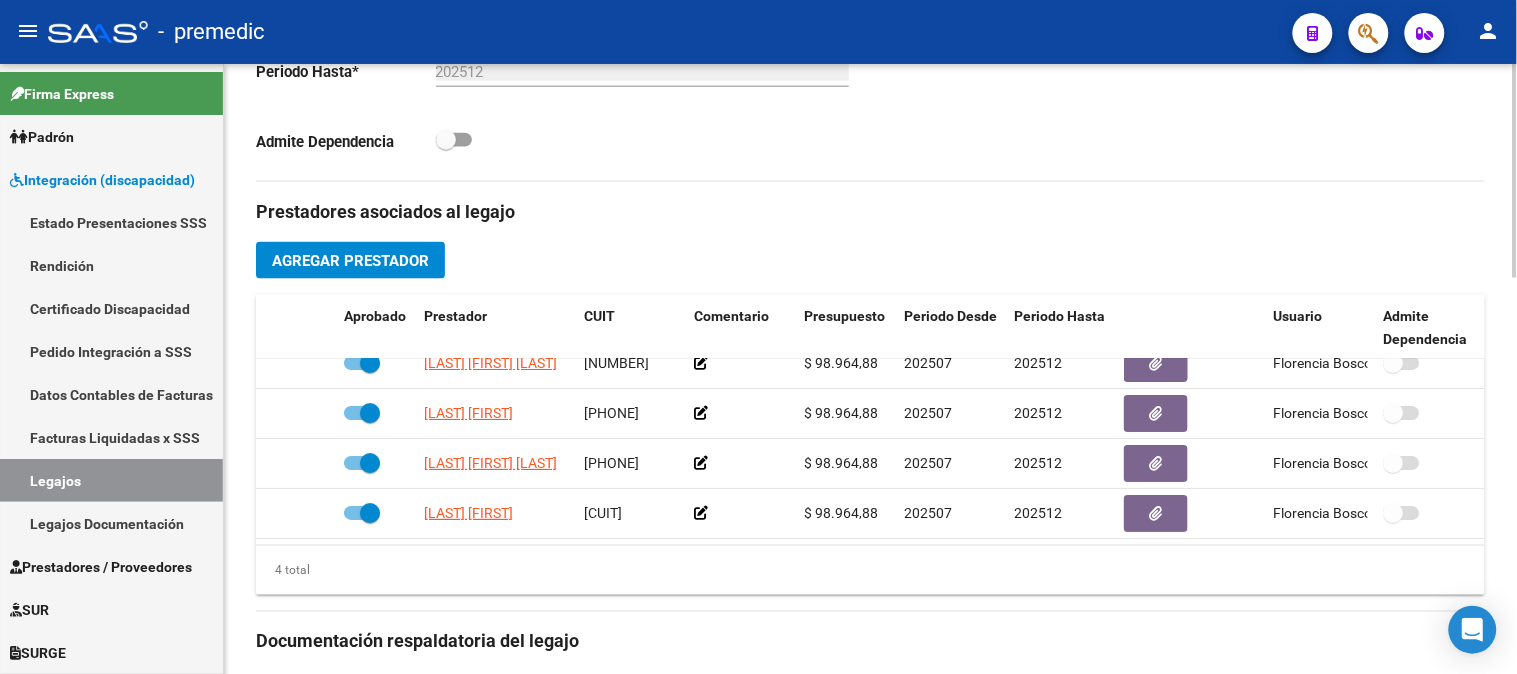 scroll, scrollTop: 1128, scrollLeft: 0, axis: vertical 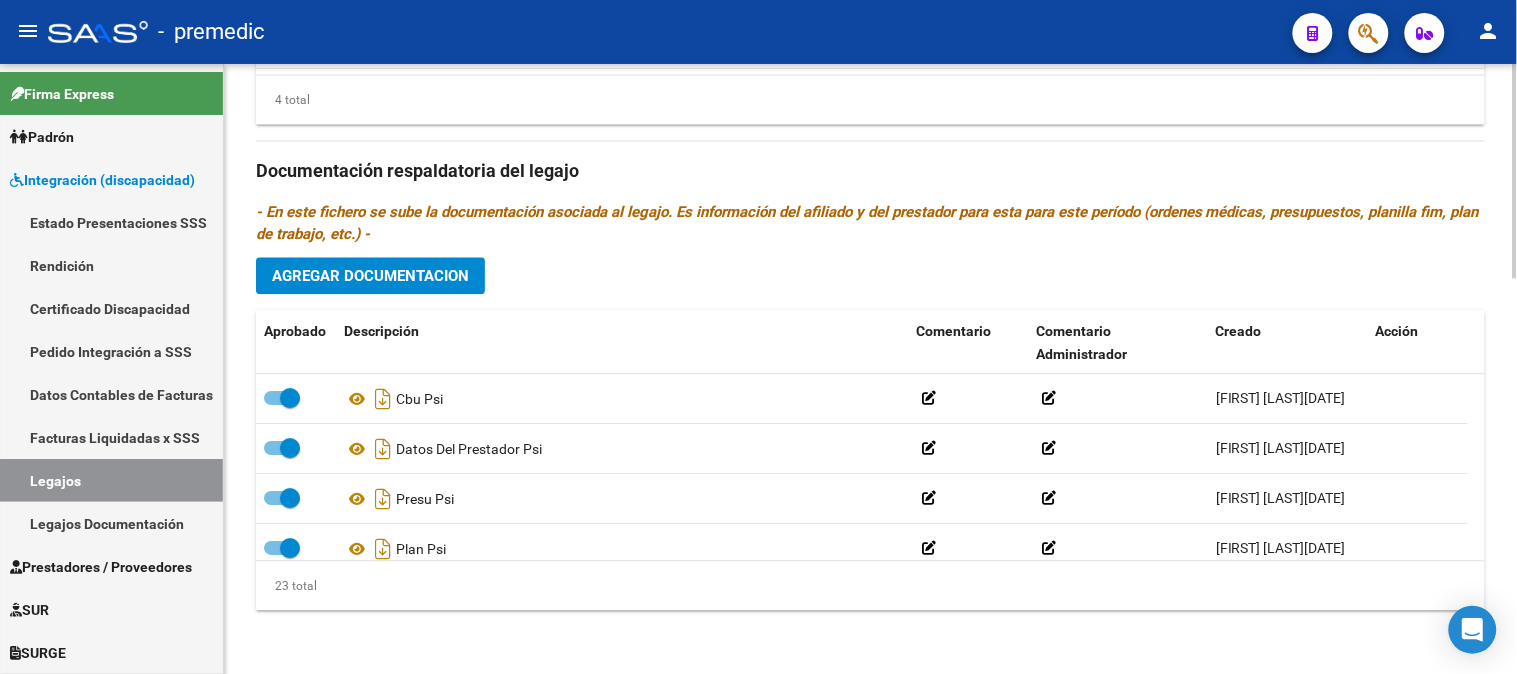 click on "Agregar Documentacion" 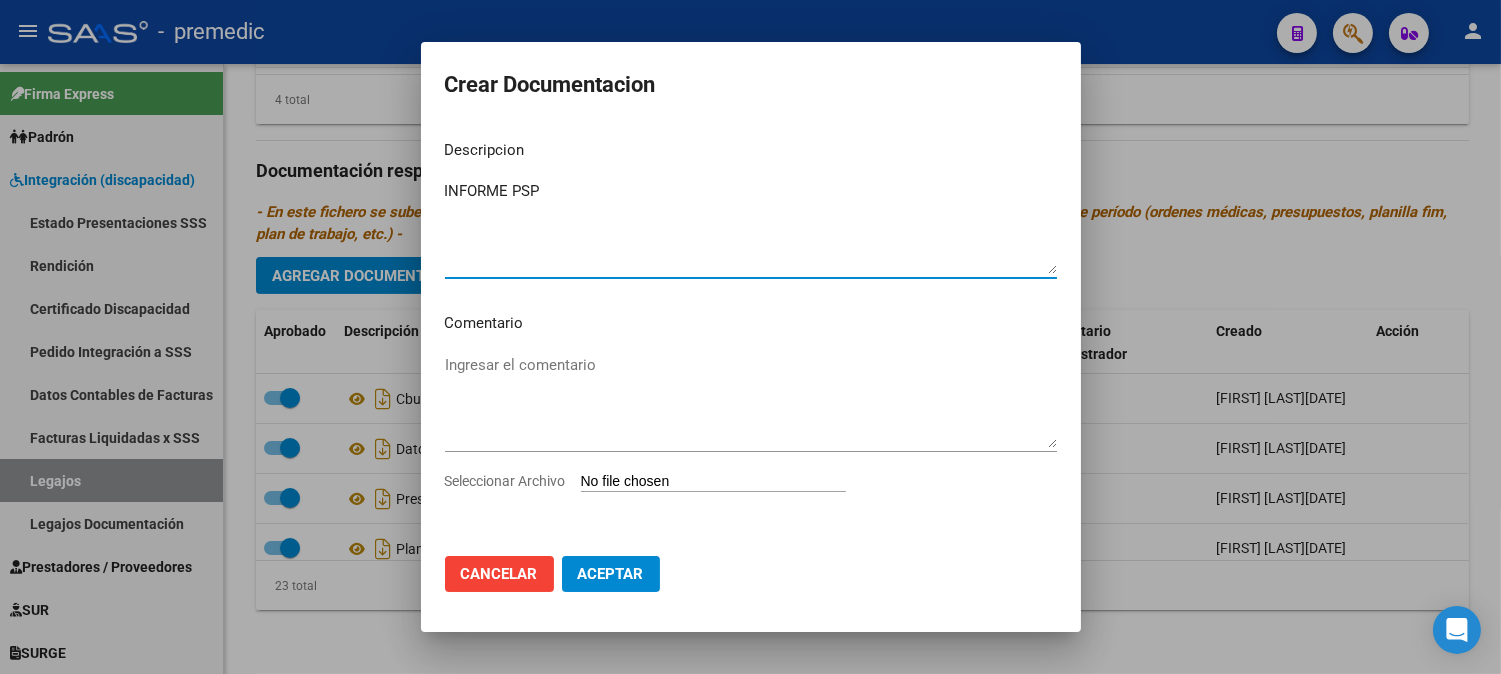 type on "INFORME PSP" 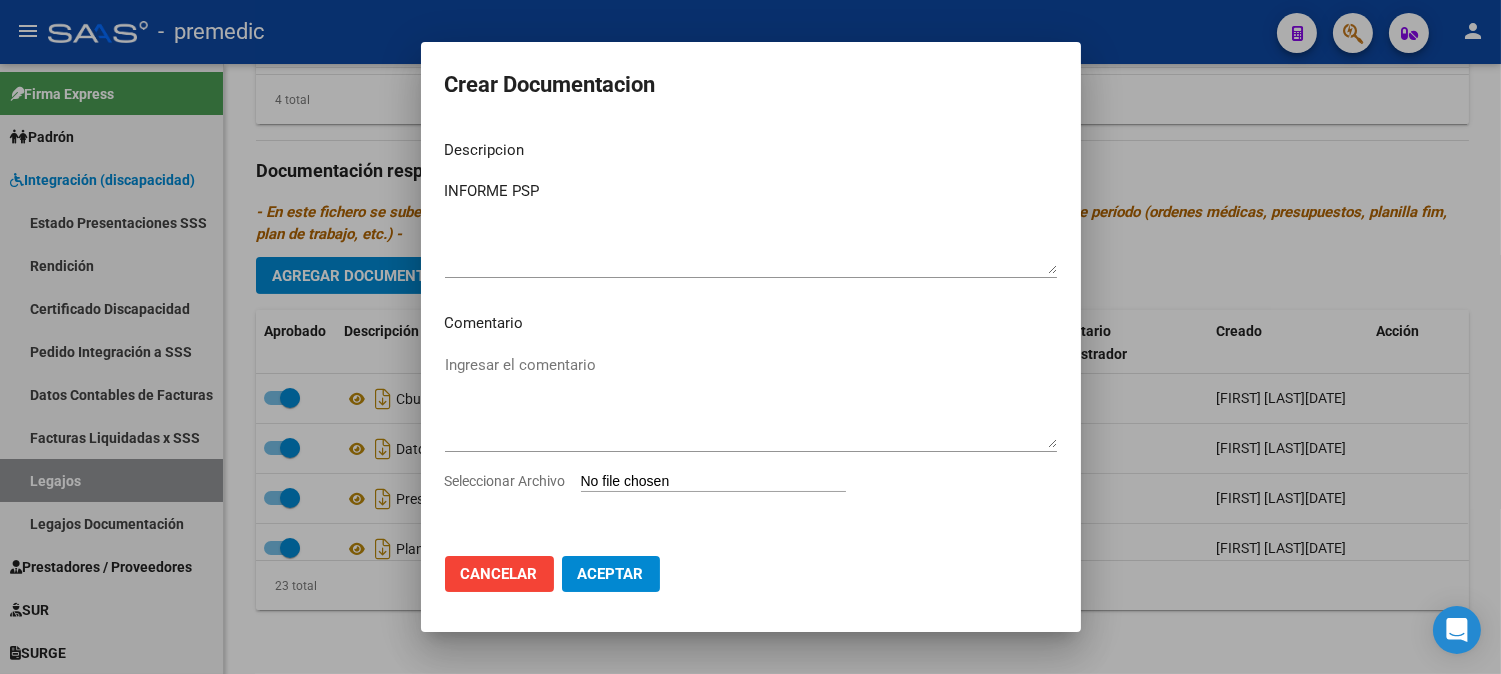 click on "Seleccionar Archivo" at bounding box center [713, 482] 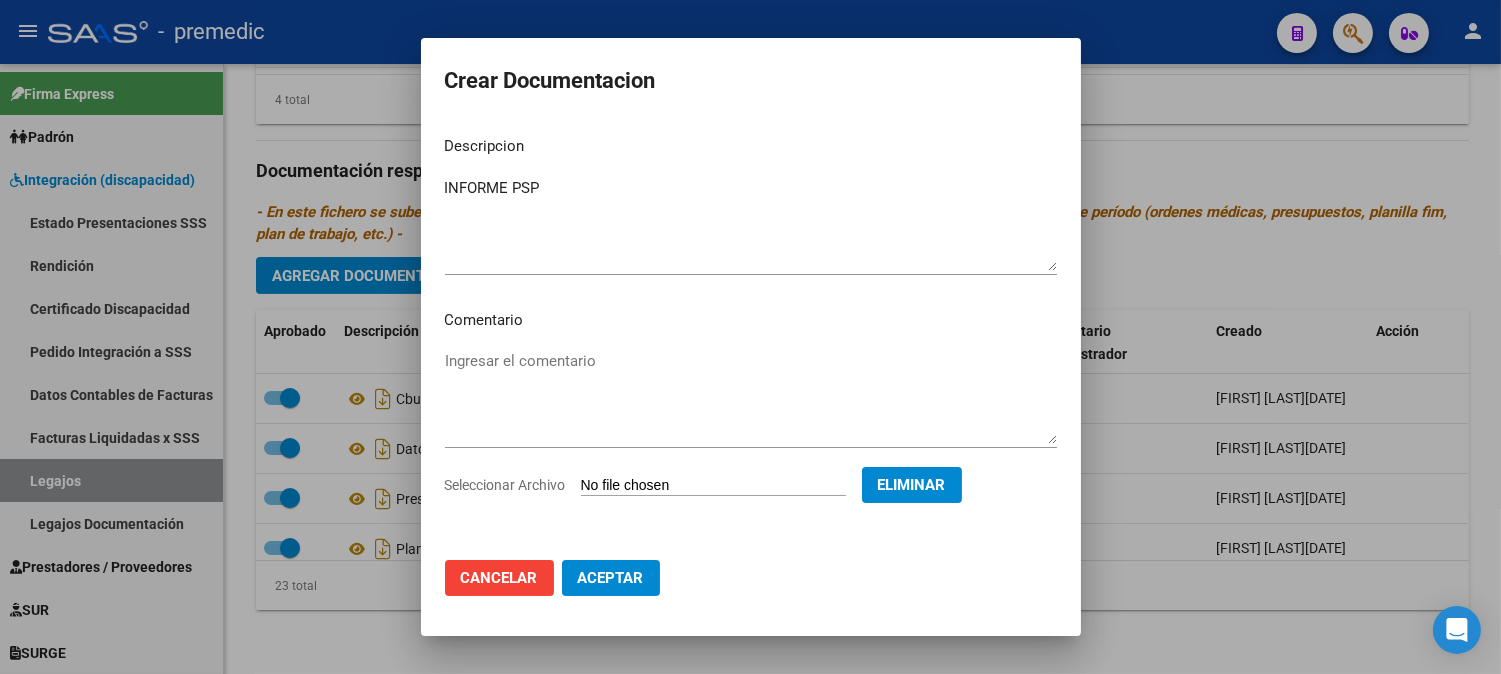 click on "Eliminar" at bounding box center [912, 485] 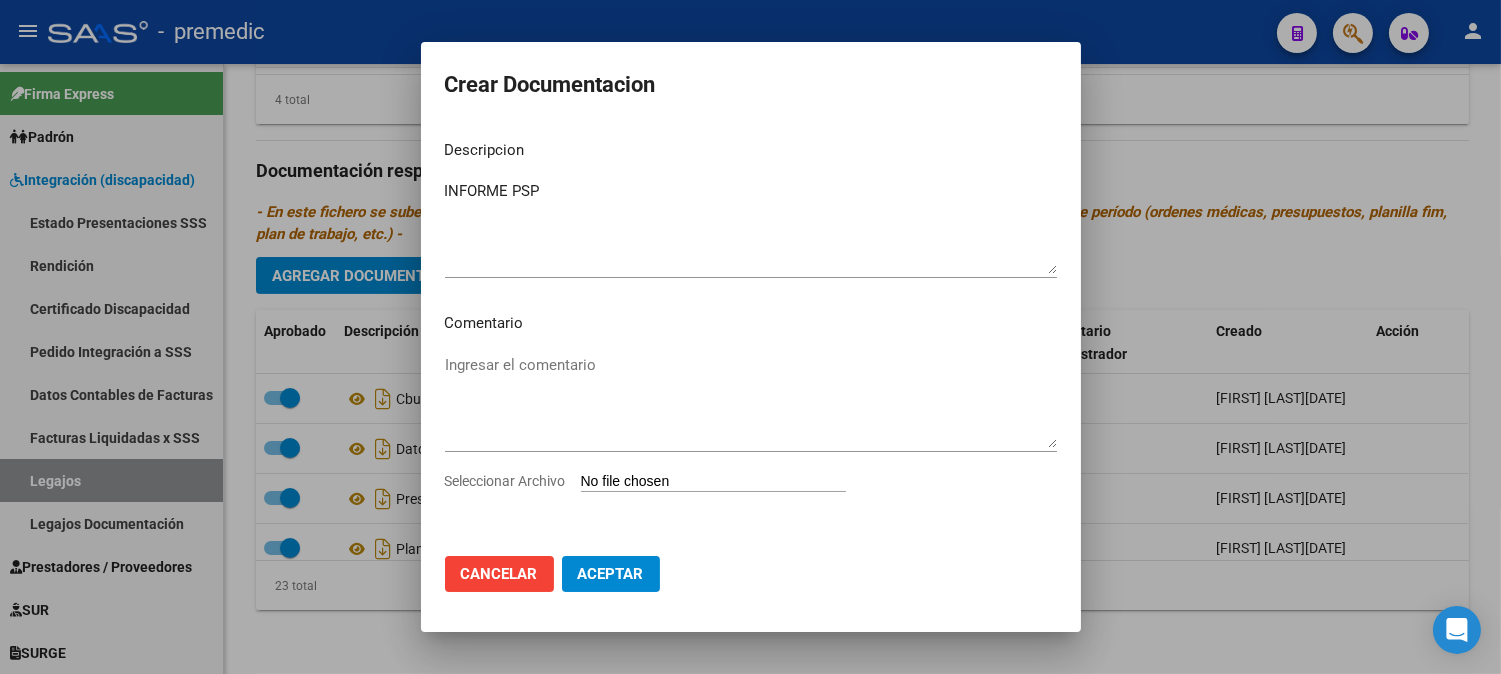 click on "Ingresar el comentario" at bounding box center [751, 410] 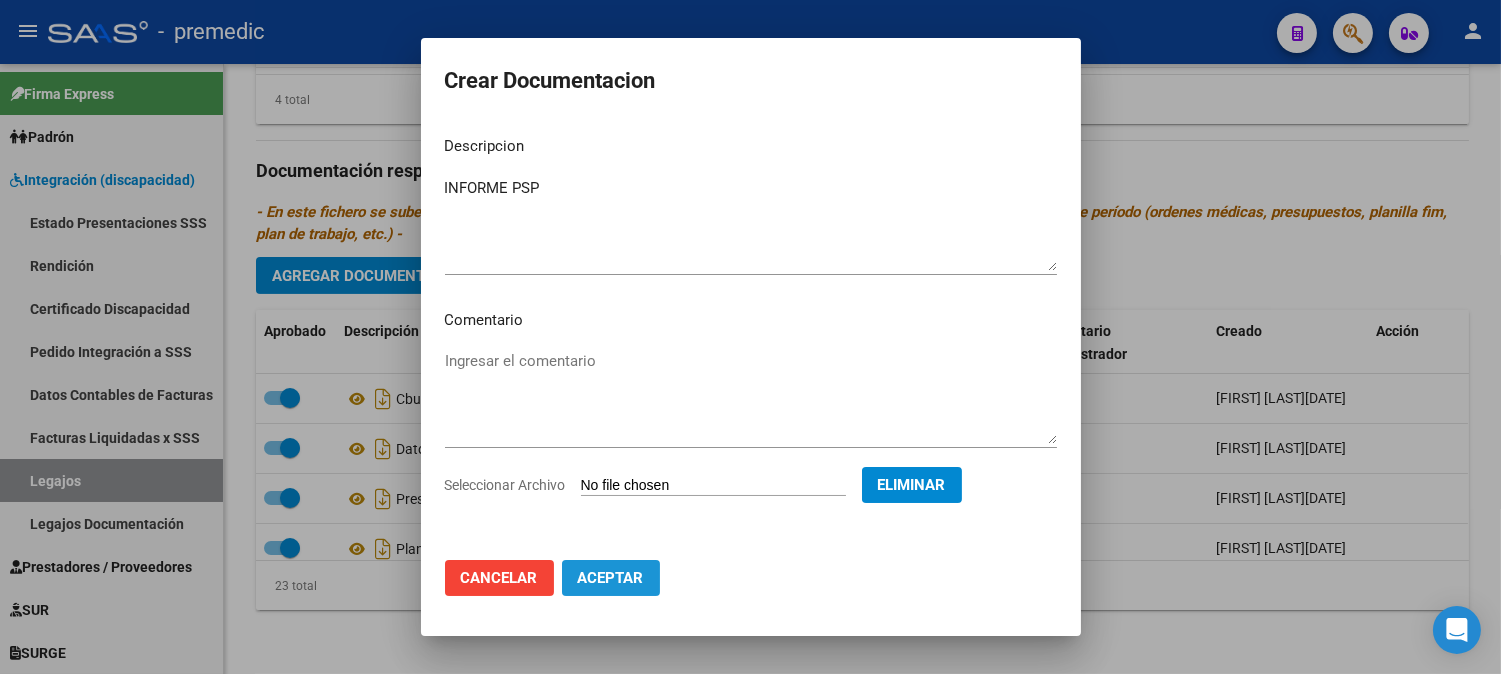 click on "Aceptar" 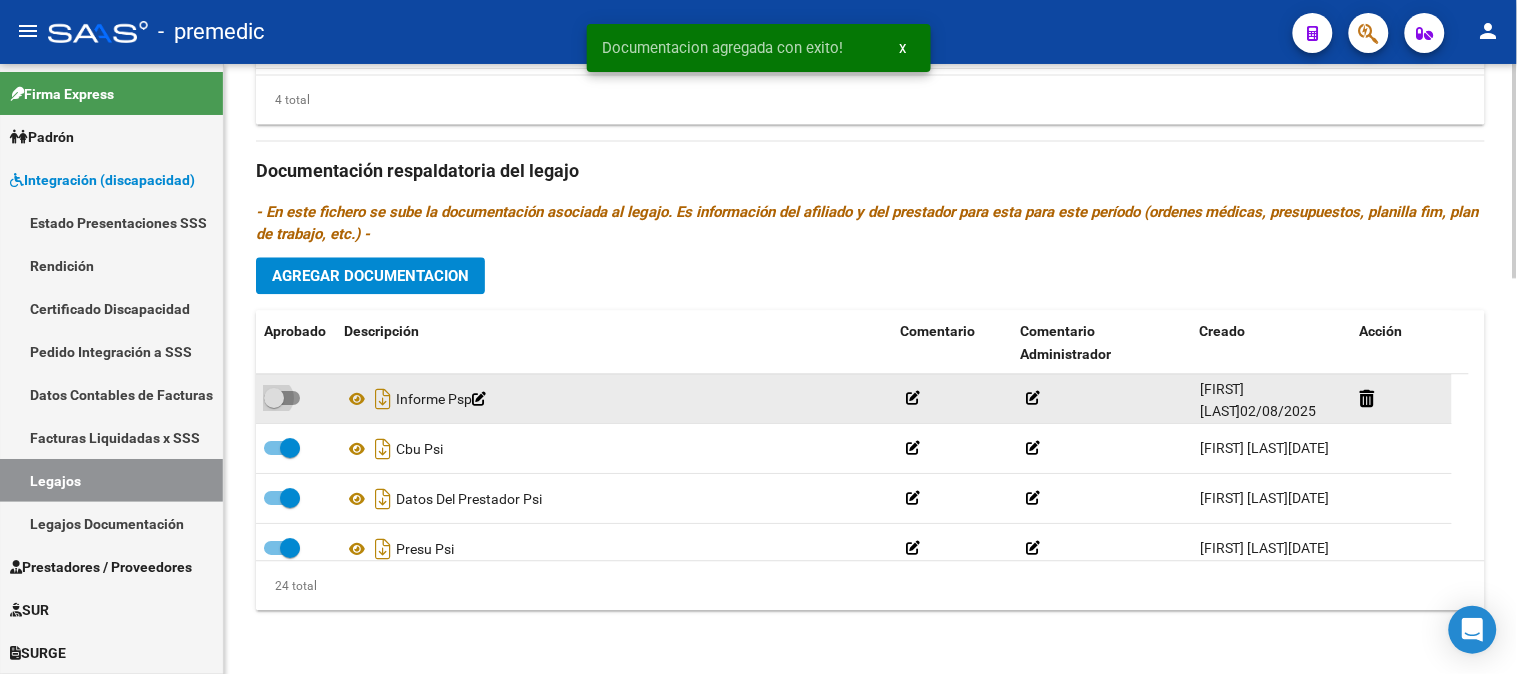 click at bounding box center (282, 398) 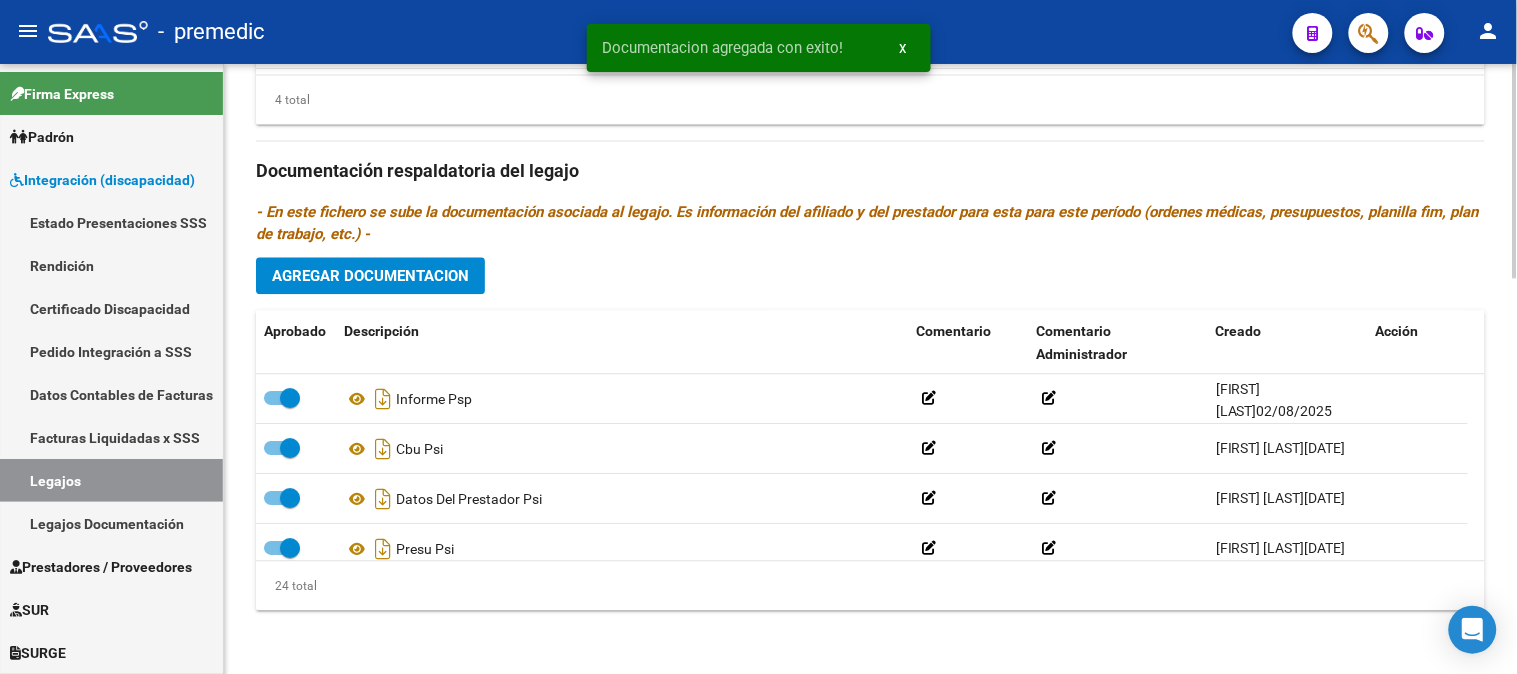 click on "Agregar Documentacion" 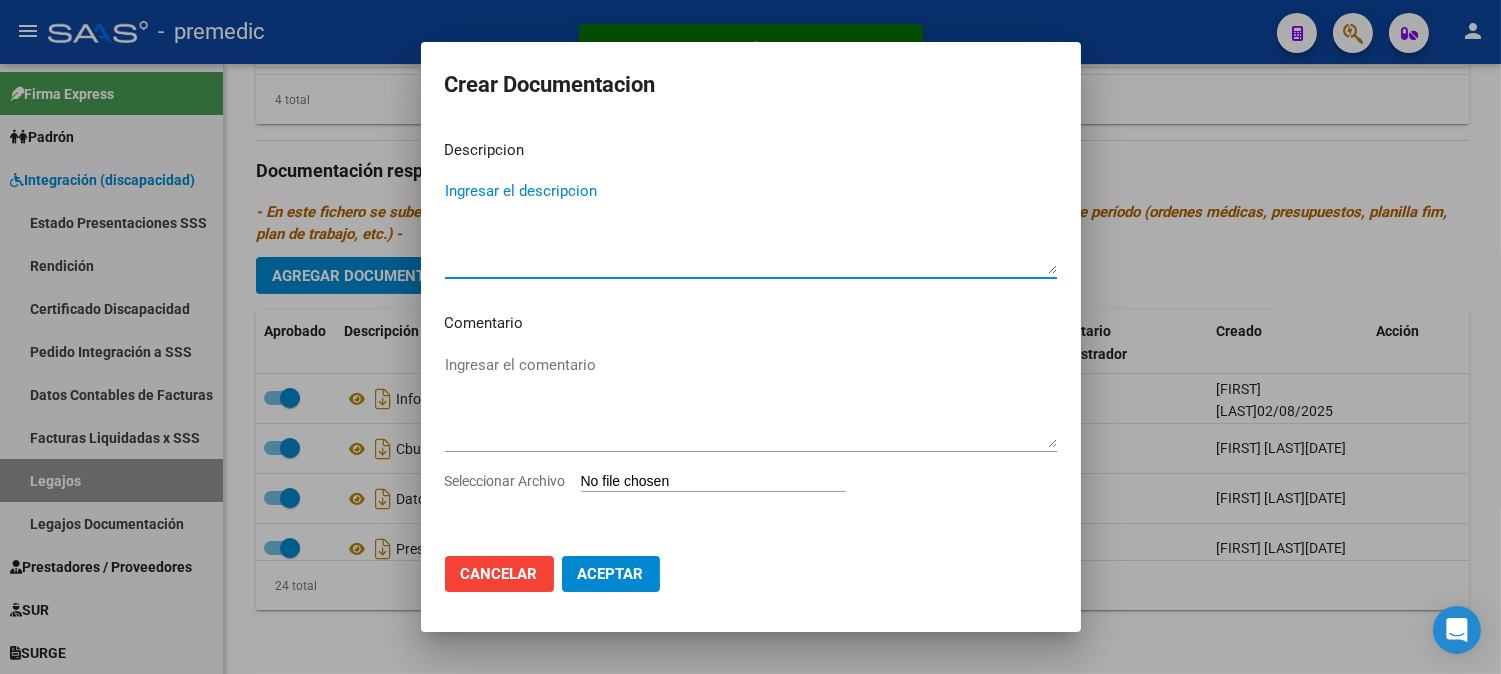 click on "Seleccionar Archivo" at bounding box center (713, 482) 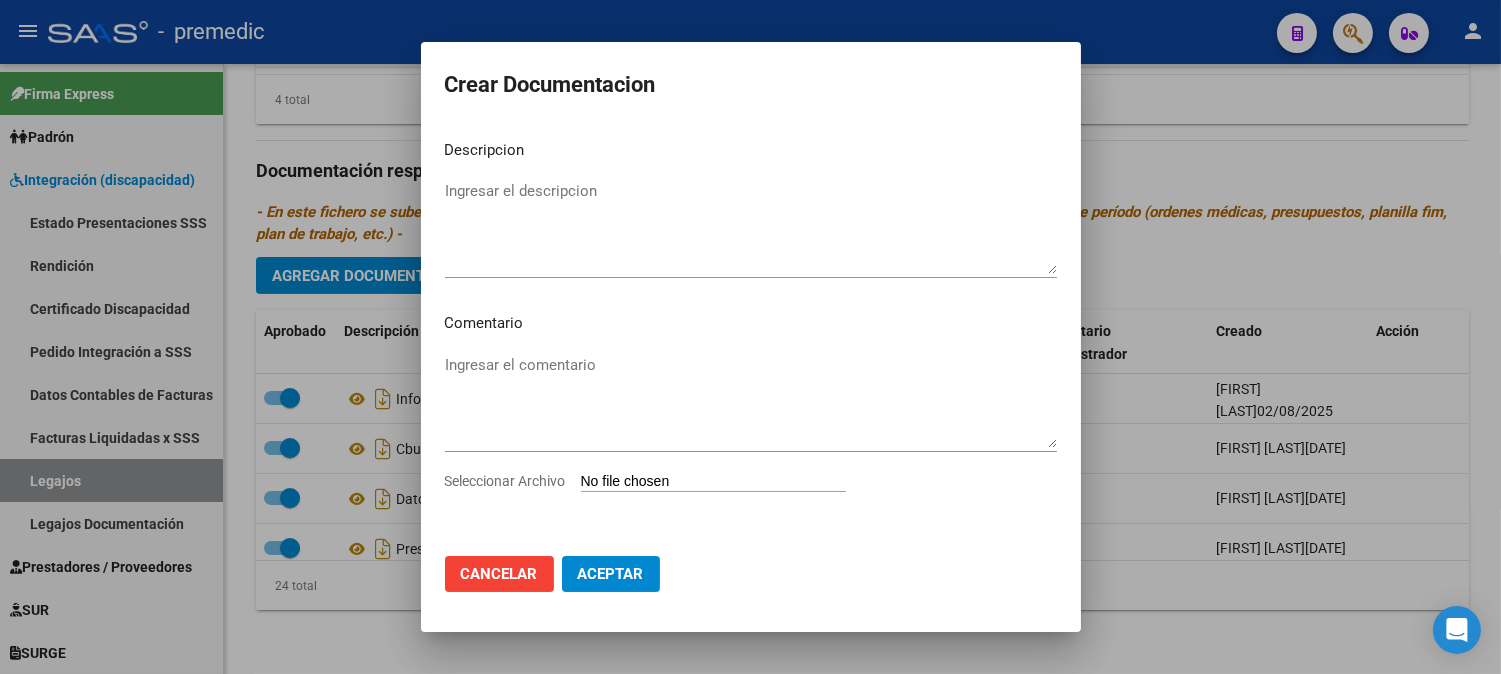 type on "C:\fakepath\2- PLAN.pdf" 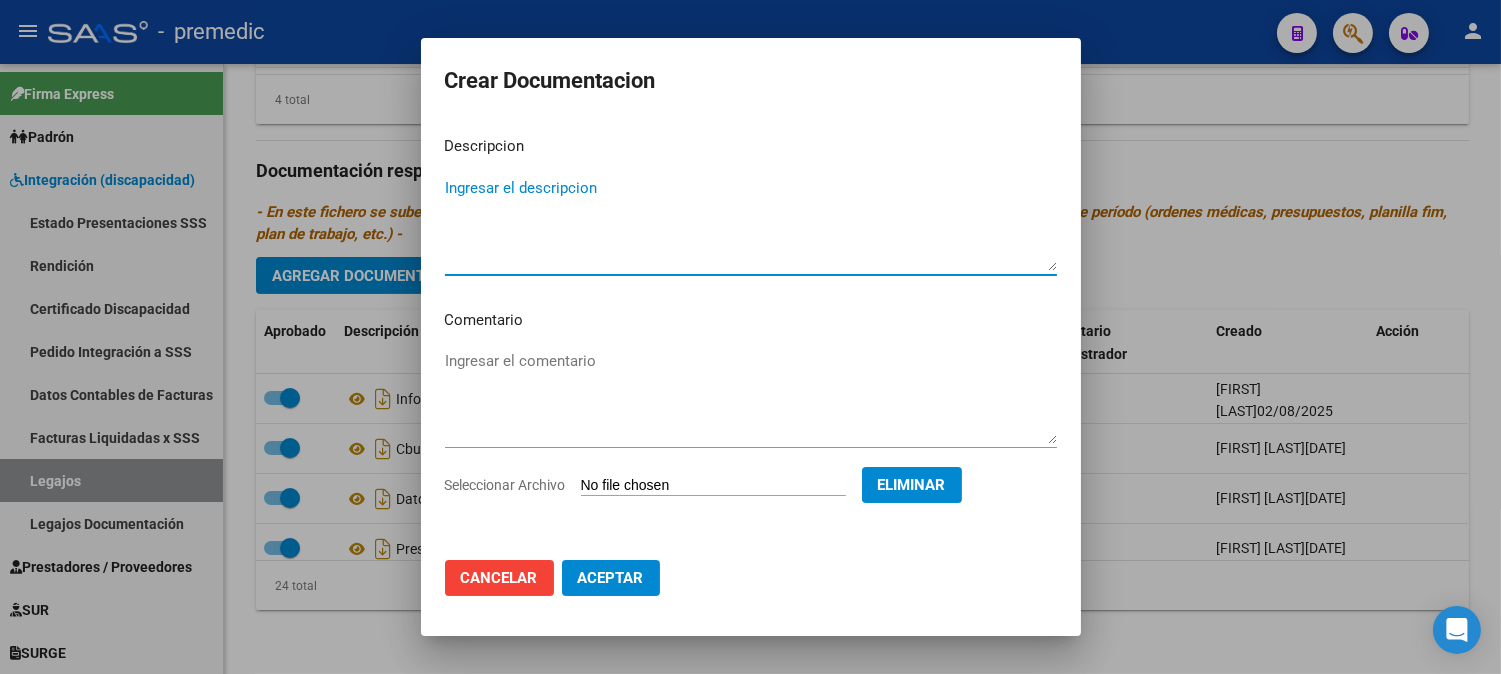 click on "Ingresar el descripcion" at bounding box center (751, 224) 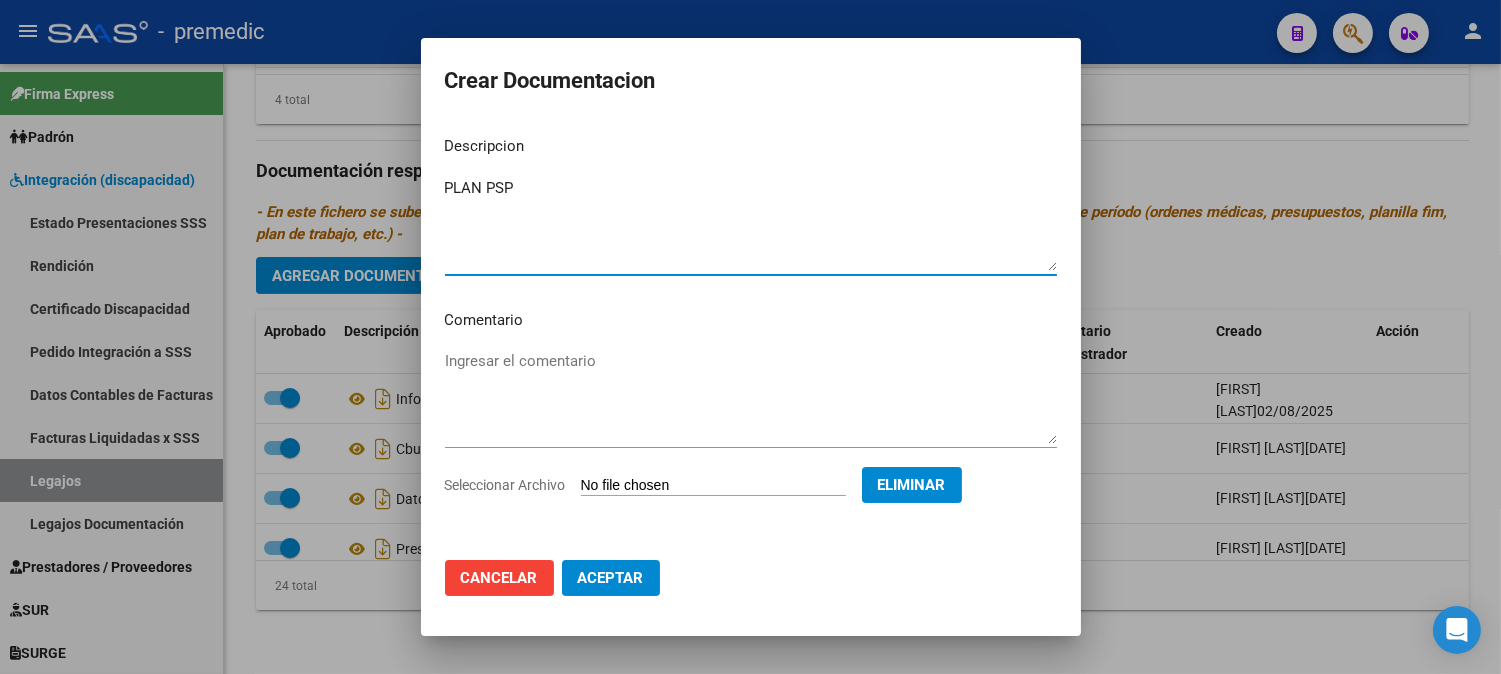 type on "PLAN PSP" 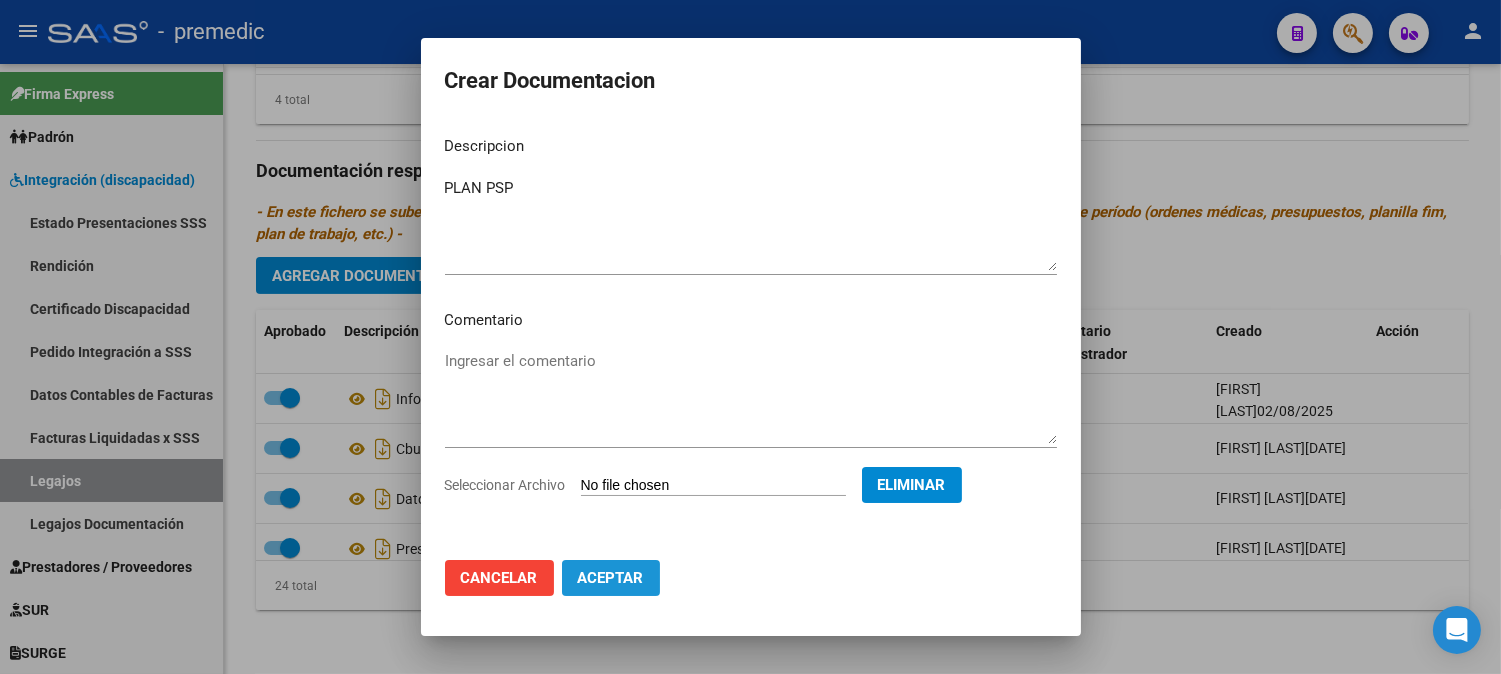 click on "Aceptar" 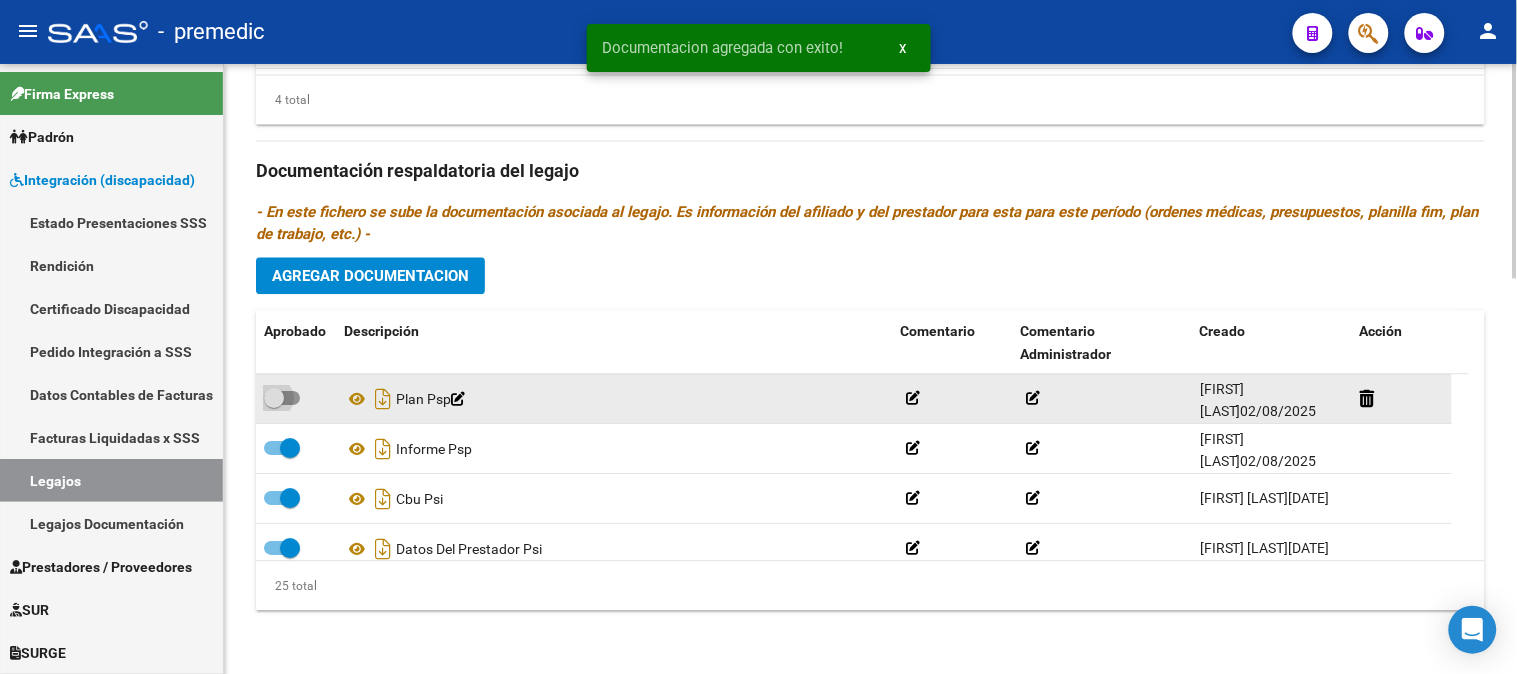 click at bounding box center (282, 398) 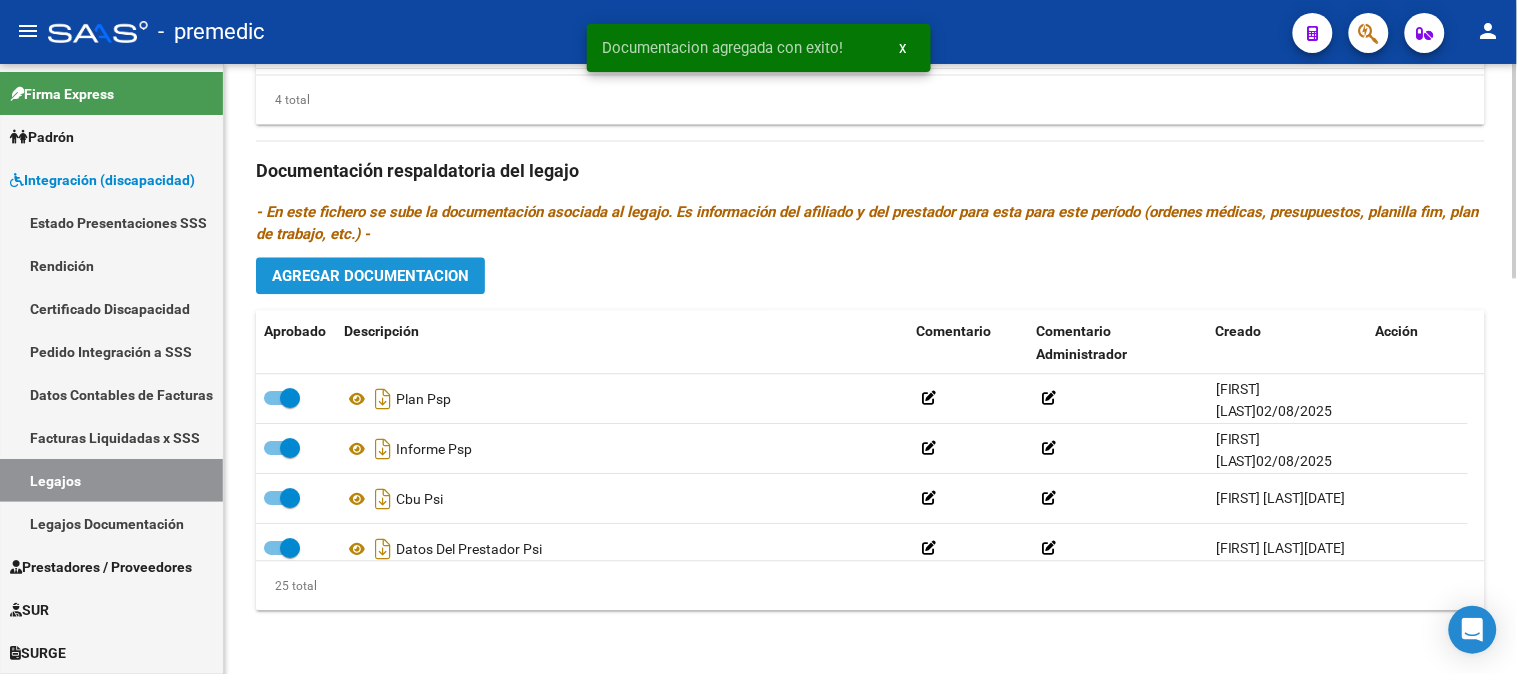 click on "Agregar Documentacion" 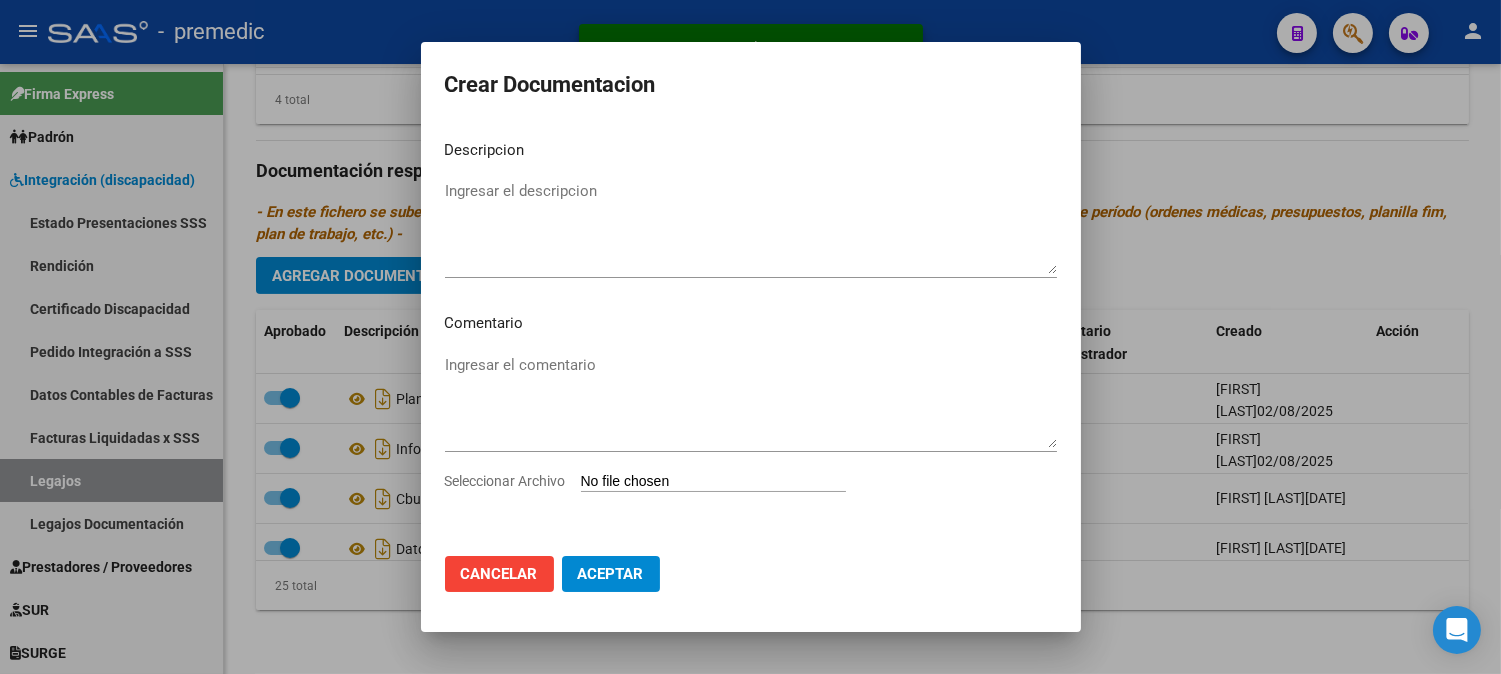 click on "Seleccionar Archivo" at bounding box center [713, 482] 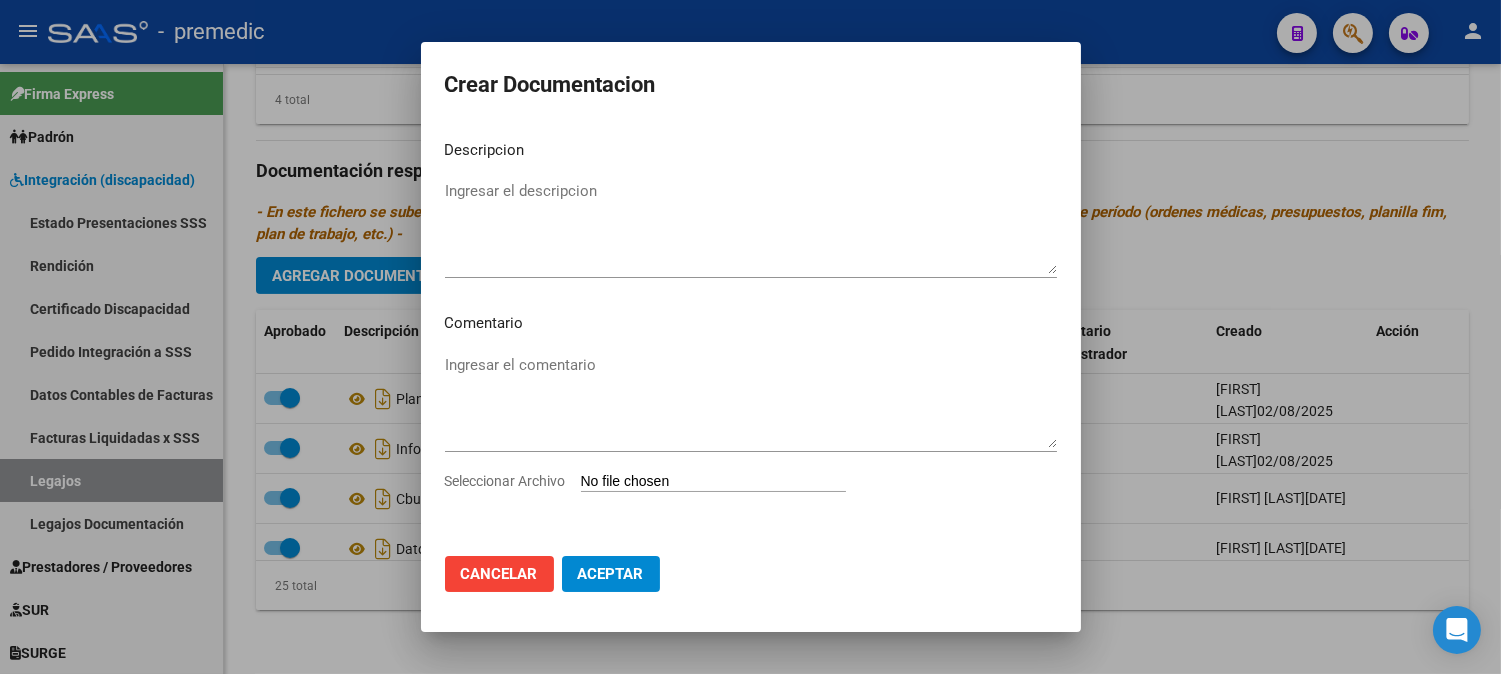type on "C:\fakepath\3- PRESUPUESTO.pdf" 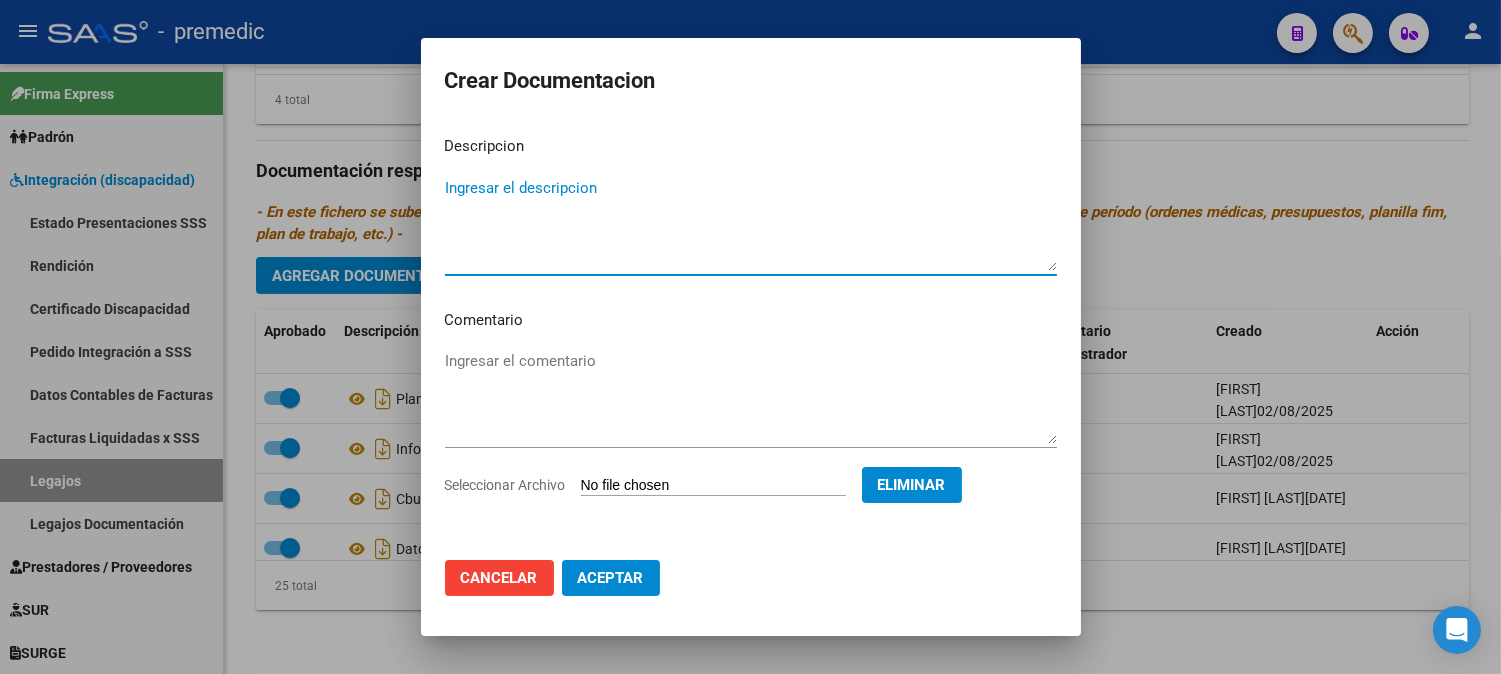 click on "Ingresar el descripcion" at bounding box center [751, 224] 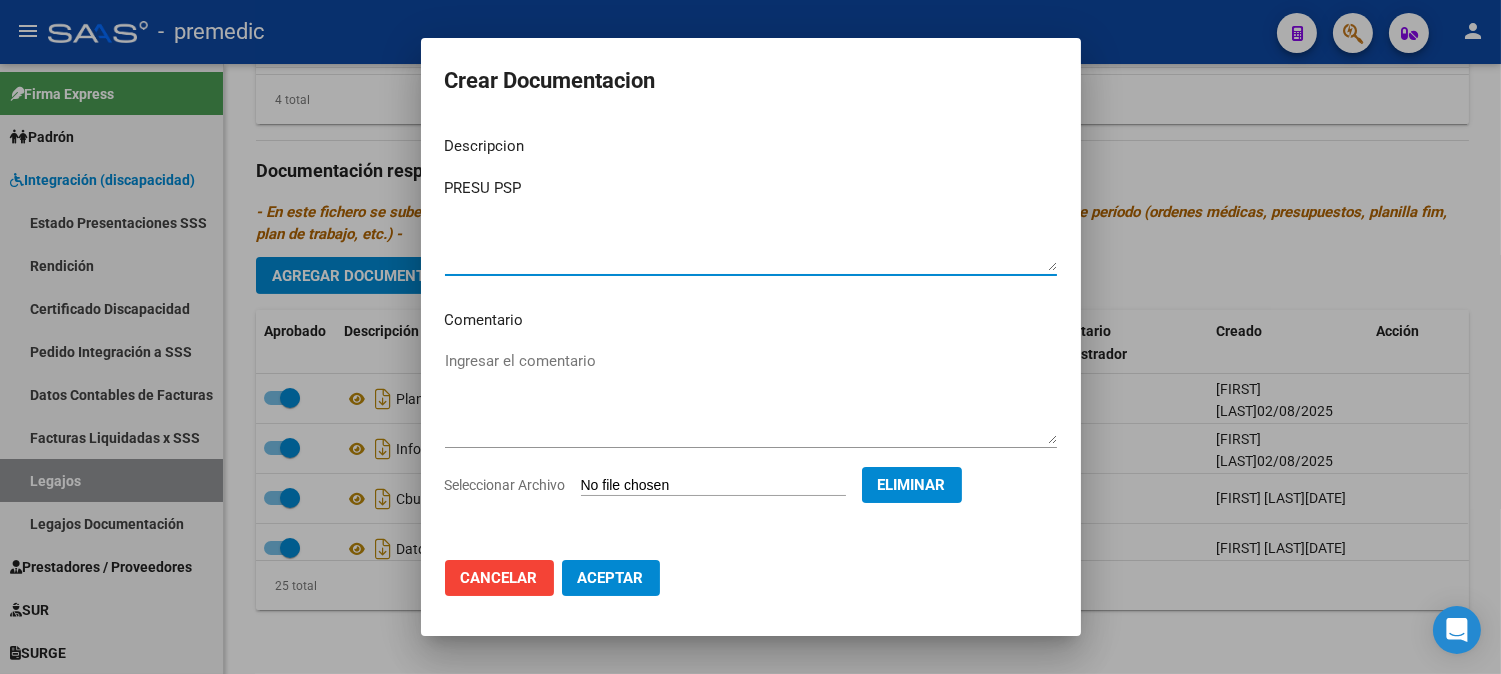 type on "PRESU PSP" 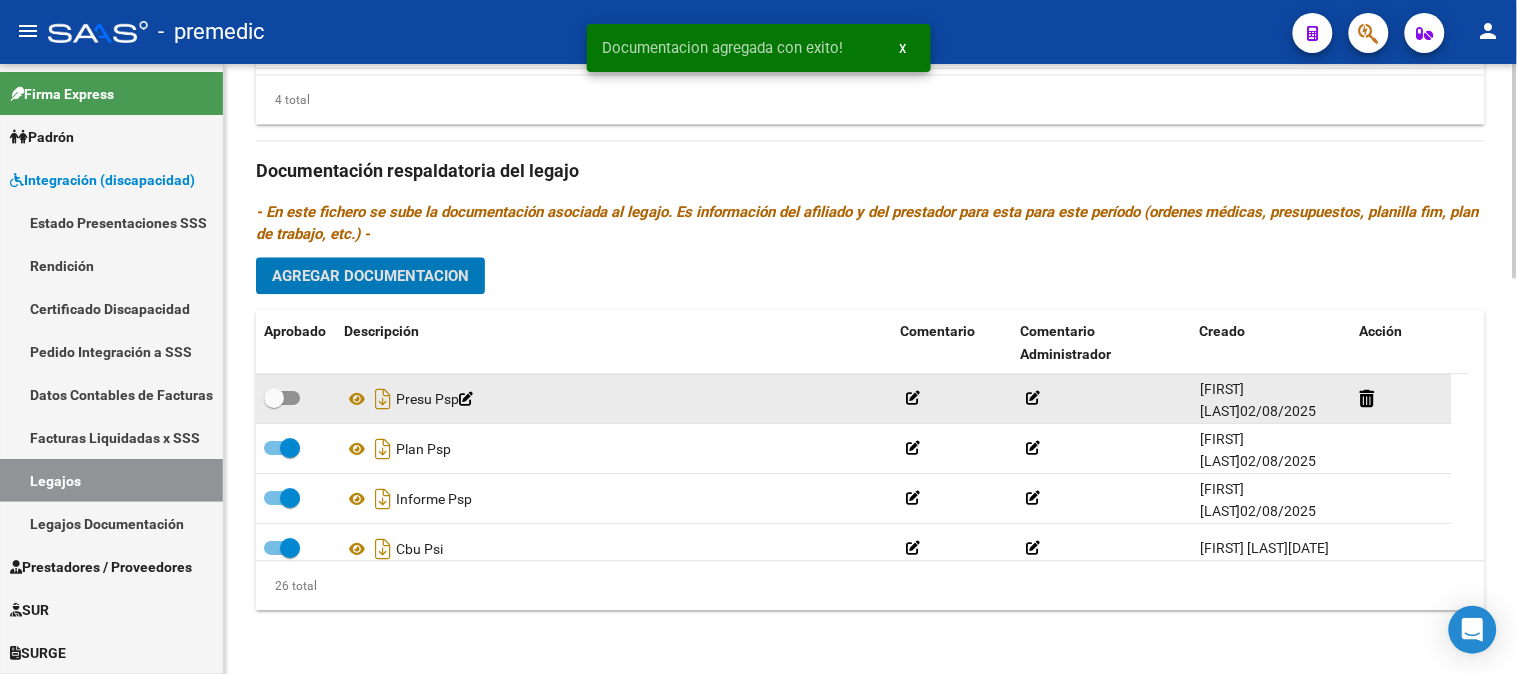 click at bounding box center [274, 398] 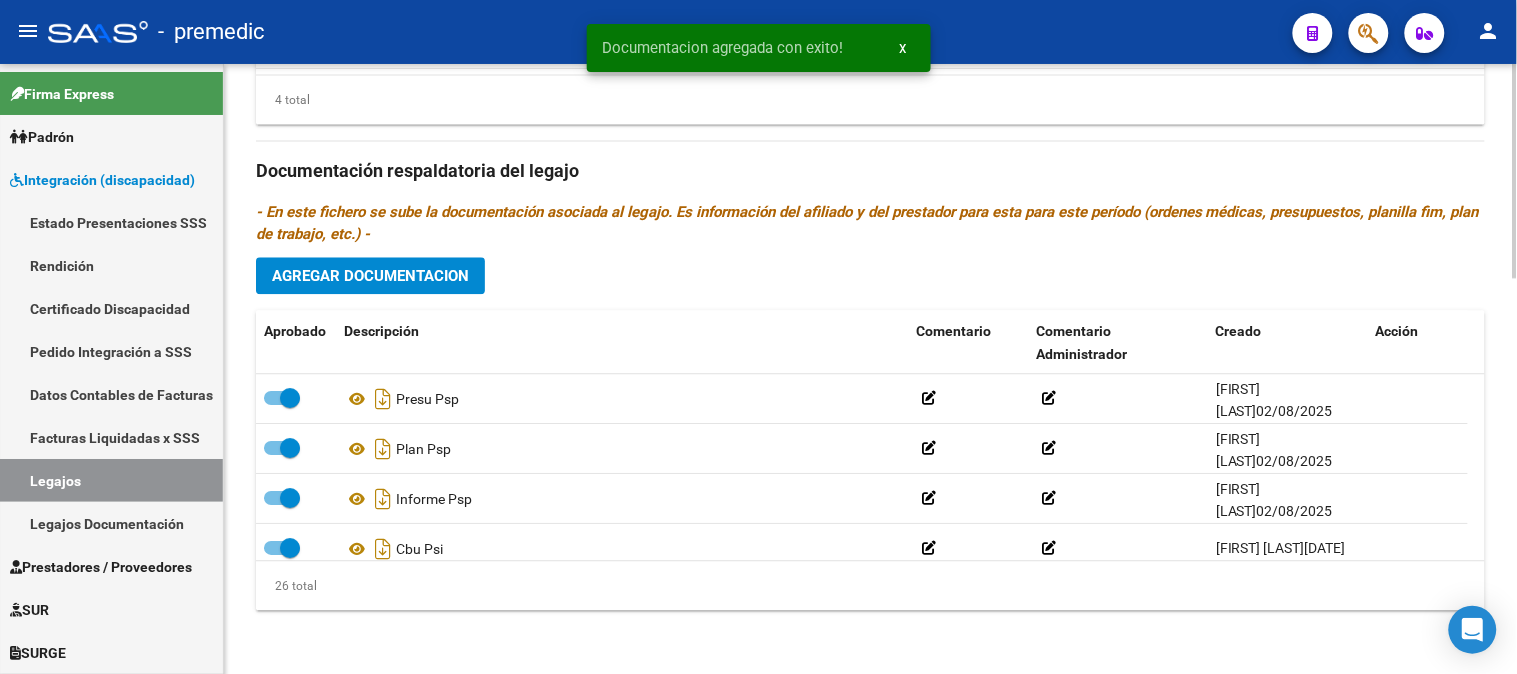click on "Prestadores asociados al legajo Agregar Prestador Aprobado Prestador CUIT Comentario Presupuesto Periodo Desde Periodo Hasta Usuario Admite Dependencia   LASTRA VALERIA AGUSTINA [CUIT]      $ 98.964,88  202507 202512 Florencia Bosco   [DATE]      PERALTA LAURA ISABEL [CUIT]      $ 98.964,88  202507 202512 Florencia Bosco   [DATE]      GOMEZ FERNANDO JESUS [PHONE]      $ 98.964,88  202507 202512 Florencia Bosco   [DATE]      SLIFKIN VANINA [CUIT]      $ 98.964,88  202507 202512 Florencia Bosco   [DATE]    4 total Documentación respaldatoria del legajo - En este fichero se sube la documentación asociada al legajo. Es información del afiliado y del prestador para esta para este período (ordenes médicas, presupuestos, planilla fim, plan de trabajo, etc.) - Agregar Documentacion Aprobado Descripción Comentario Comentario Administrador Creado Acción    Presu Psp              Florencia Bosco   [DATE]     Plan Psp" 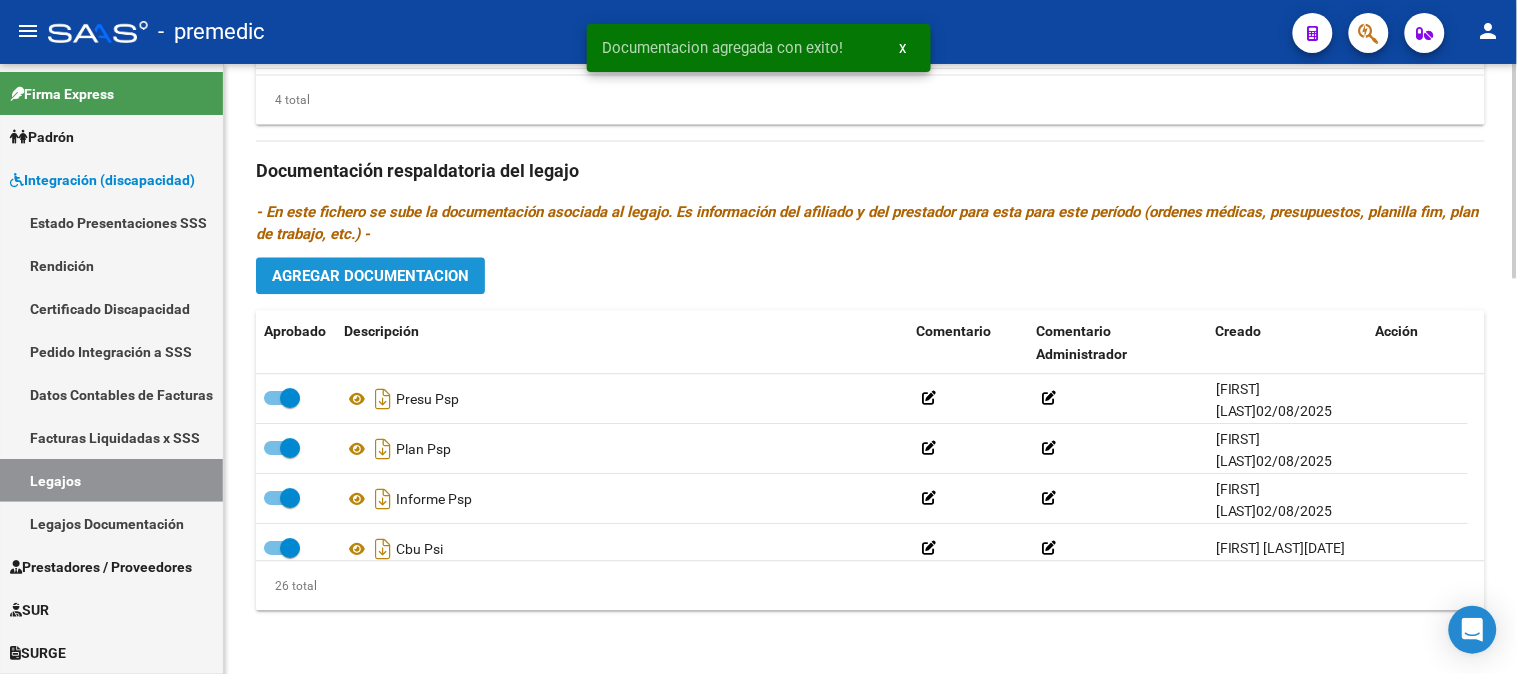 click on "Agregar Documentacion" 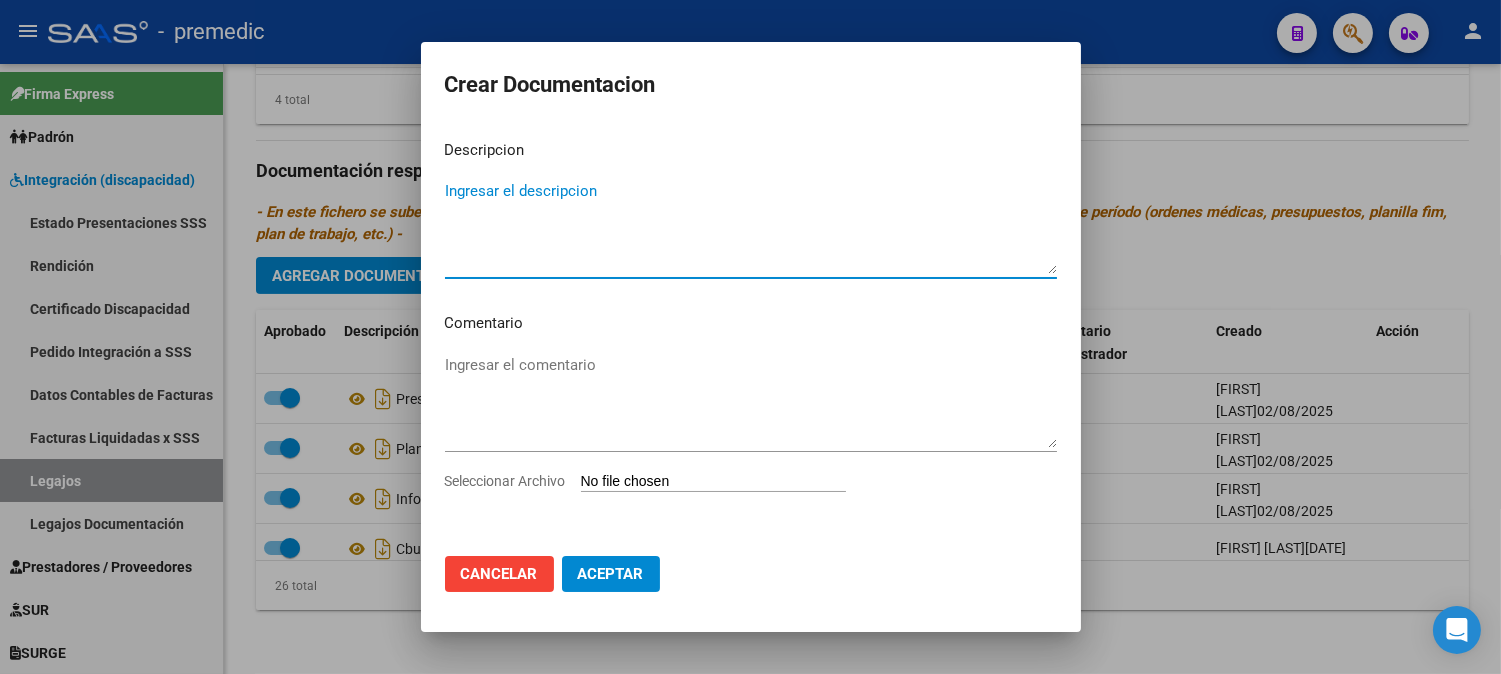 click on "Ingresar el comentario" at bounding box center (751, 410) 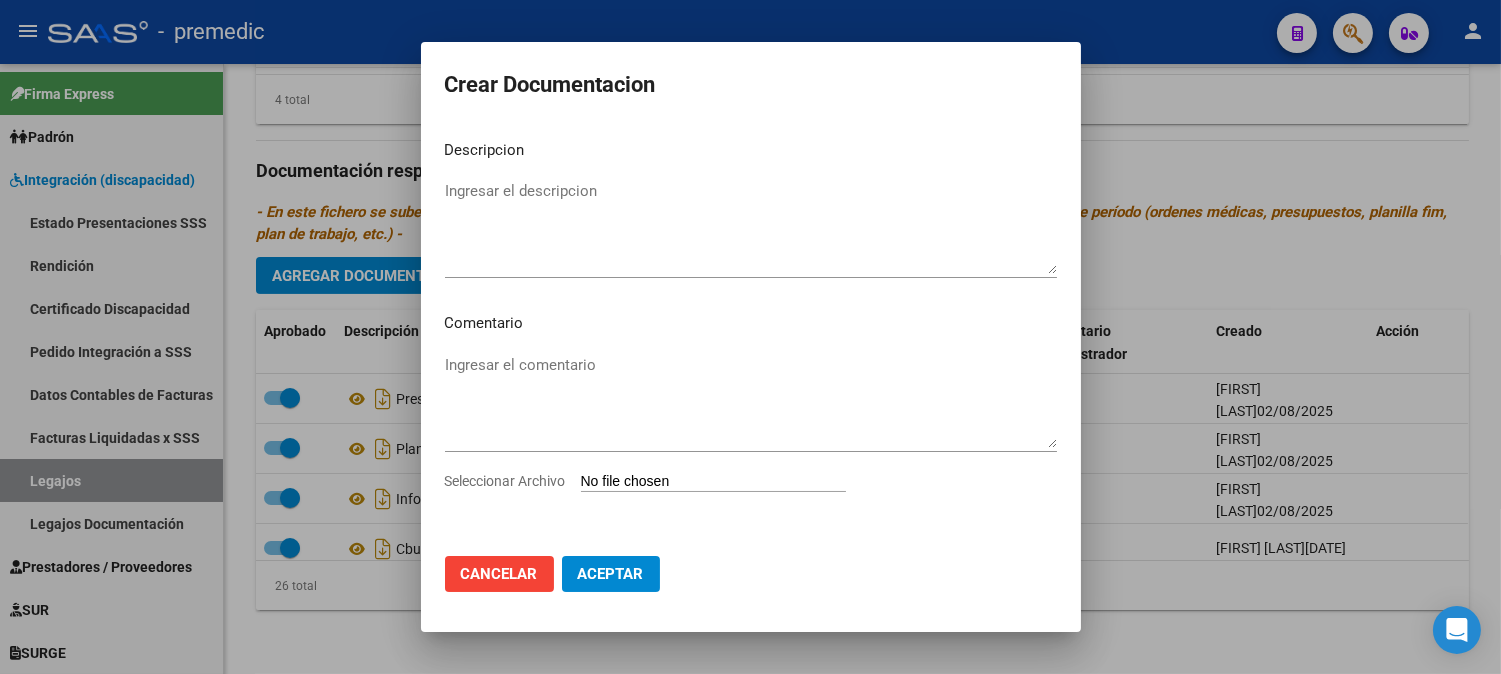 click on "Seleccionar Archivo" at bounding box center [713, 482] 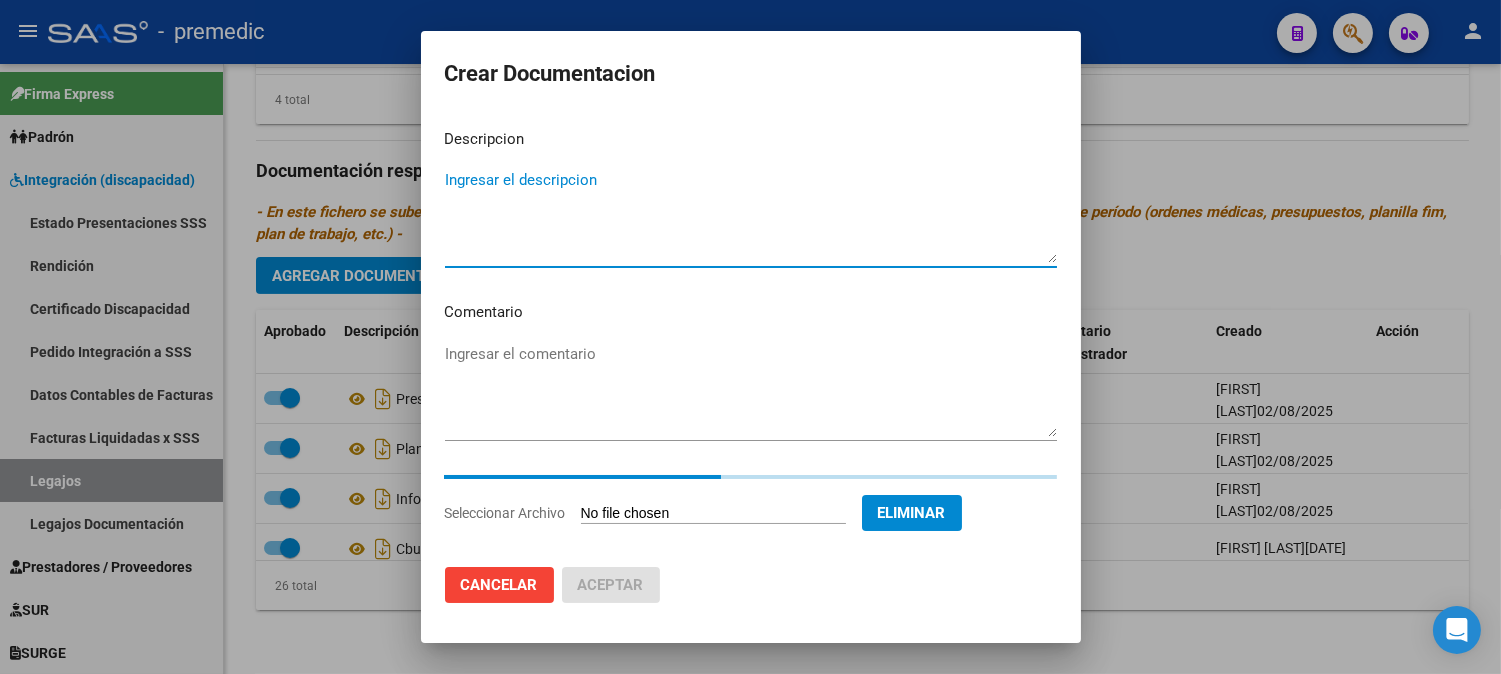 click on "Ingresar el descripcion" at bounding box center [751, 216] 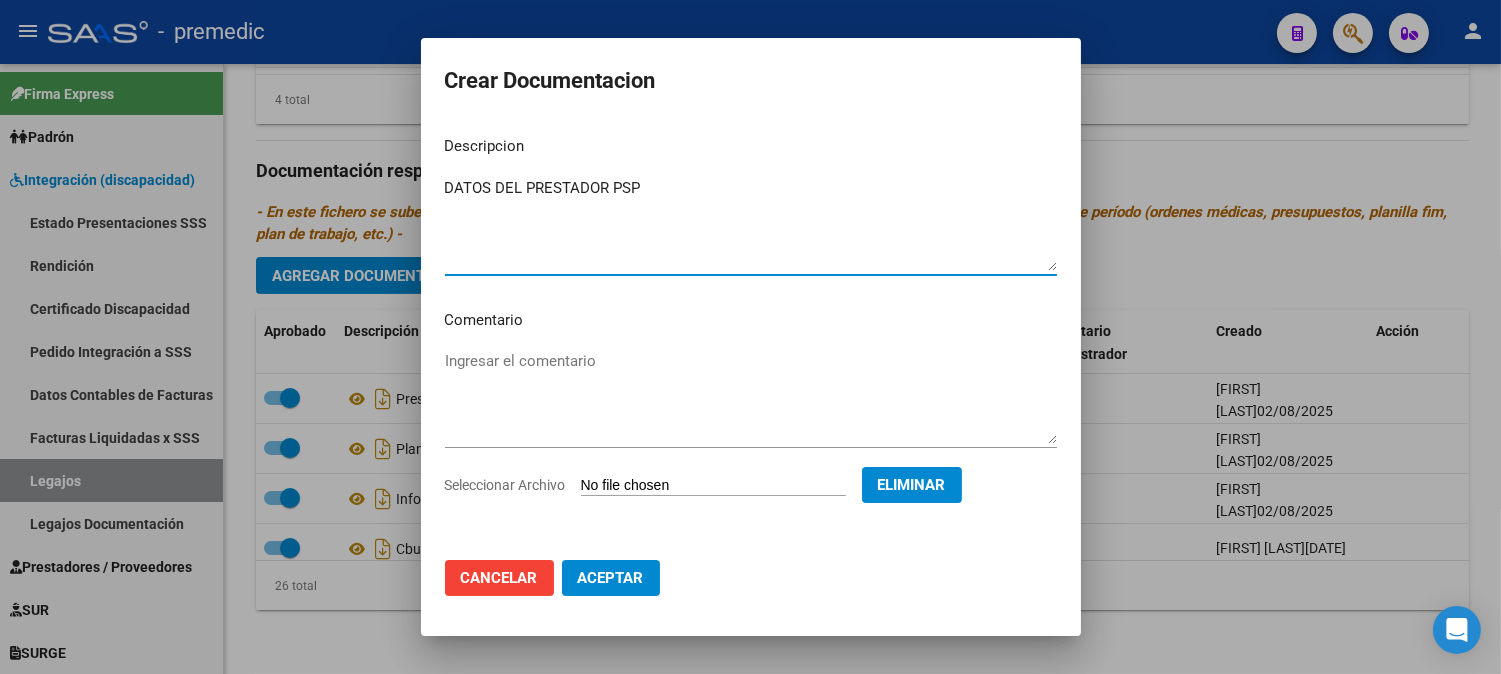 type 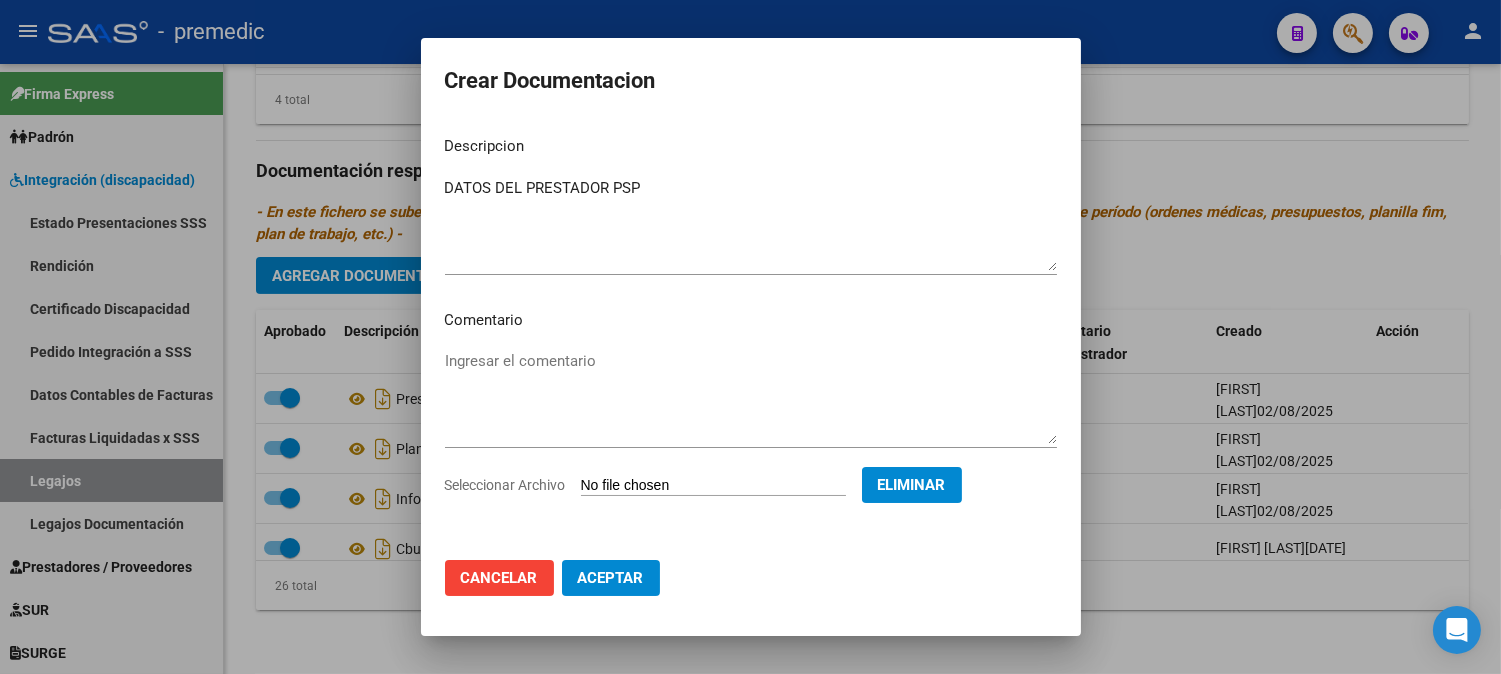 click on "Cancelar Aceptar" 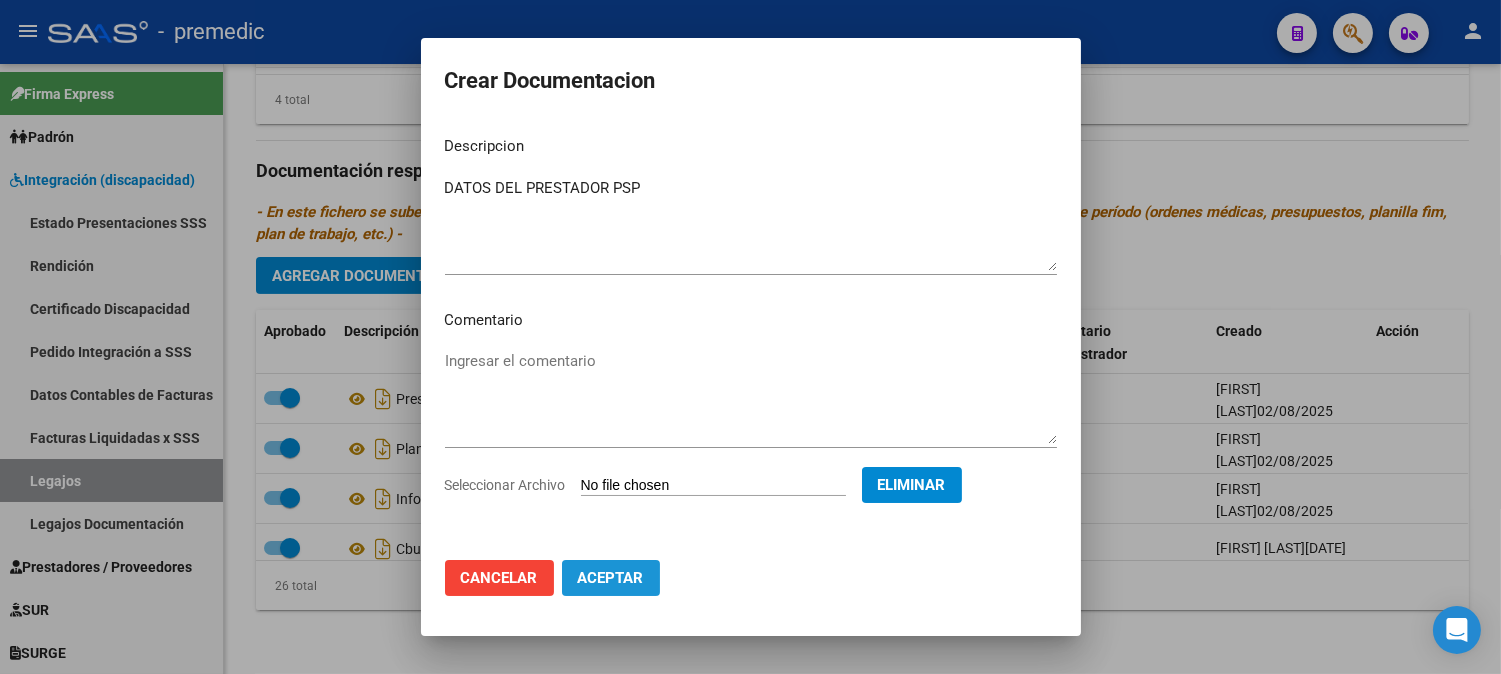 click on "Aceptar" 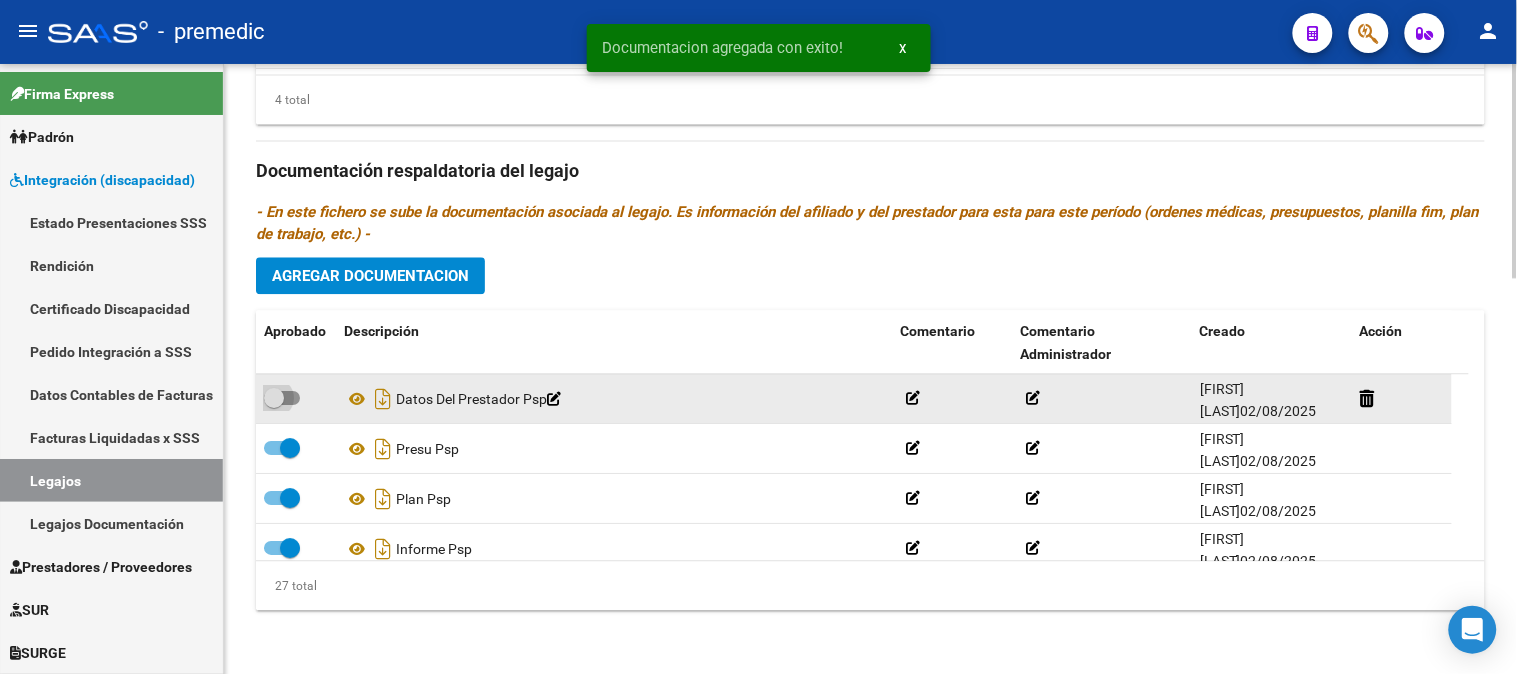 click at bounding box center (282, 398) 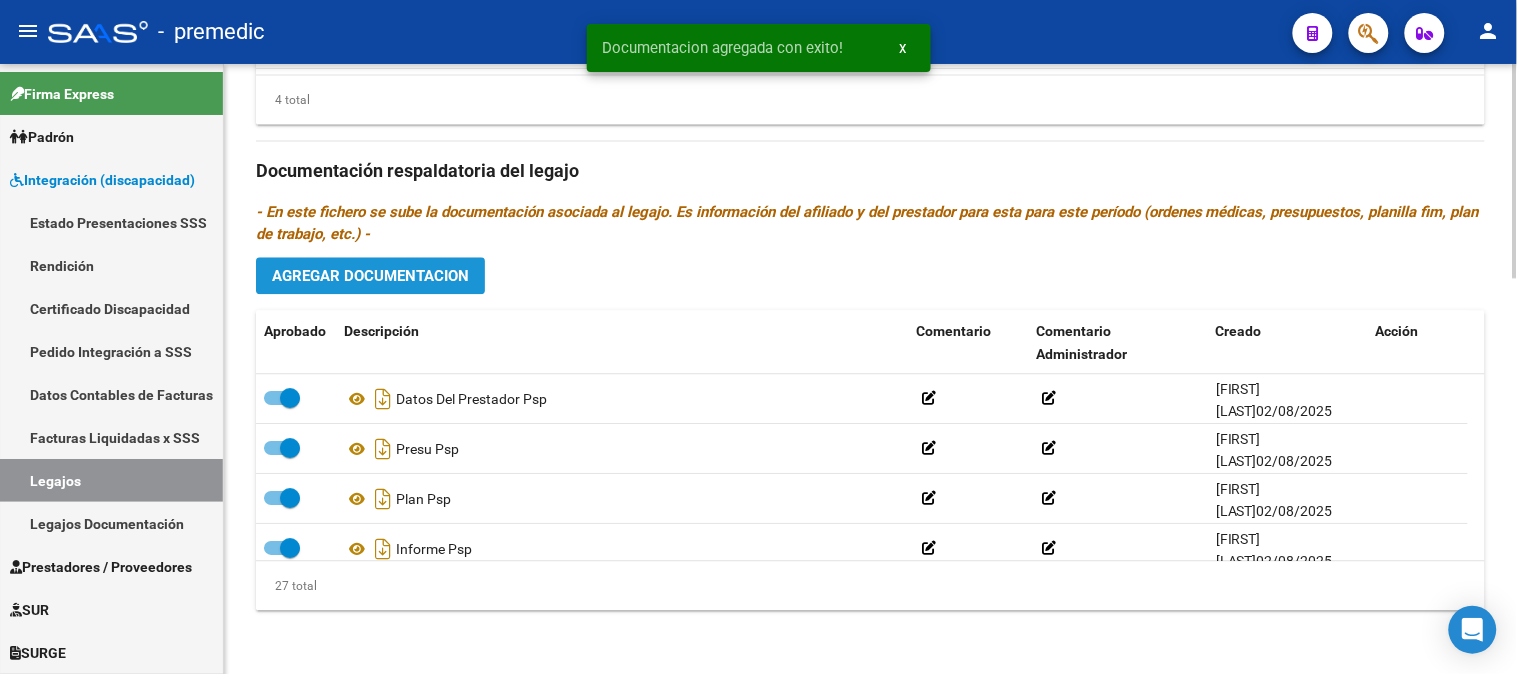 click on "Agregar Documentacion" 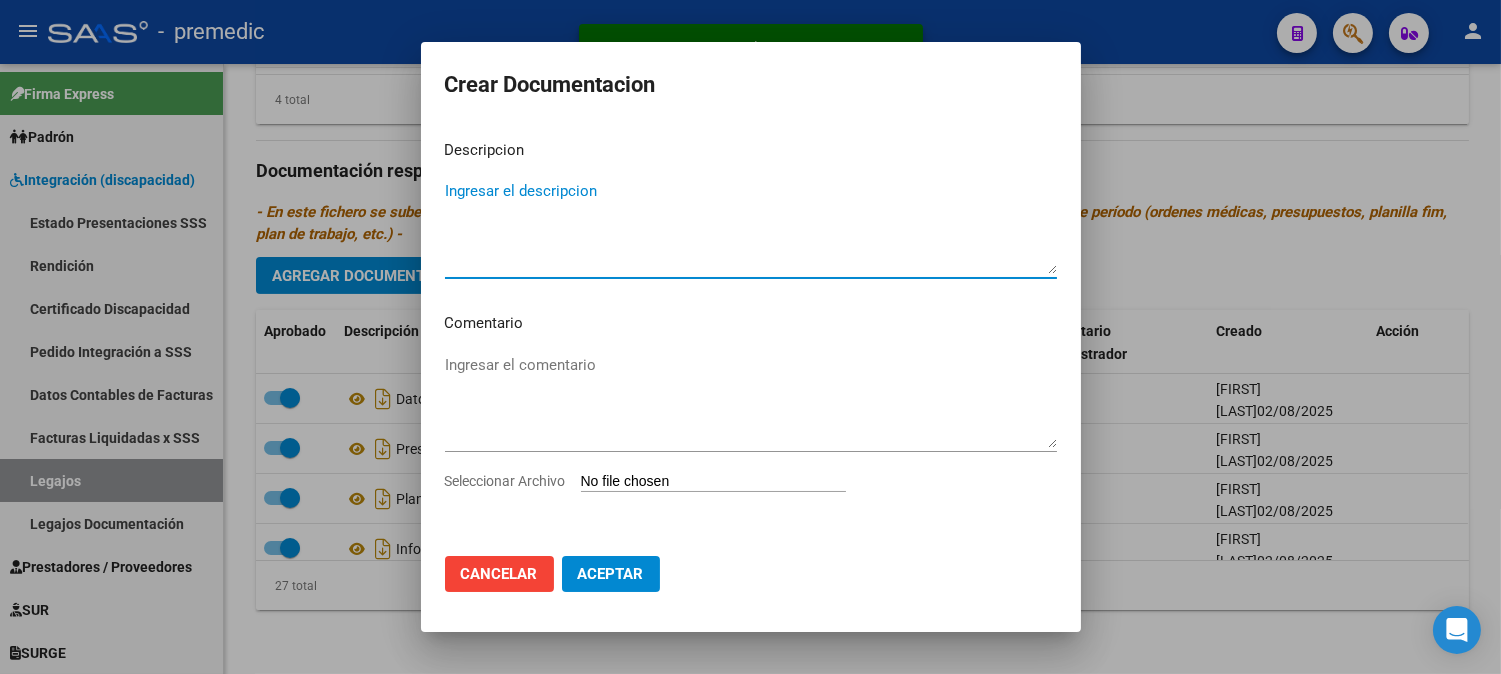 click on "Seleccionar Archivo" at bounding box center (713, 482) 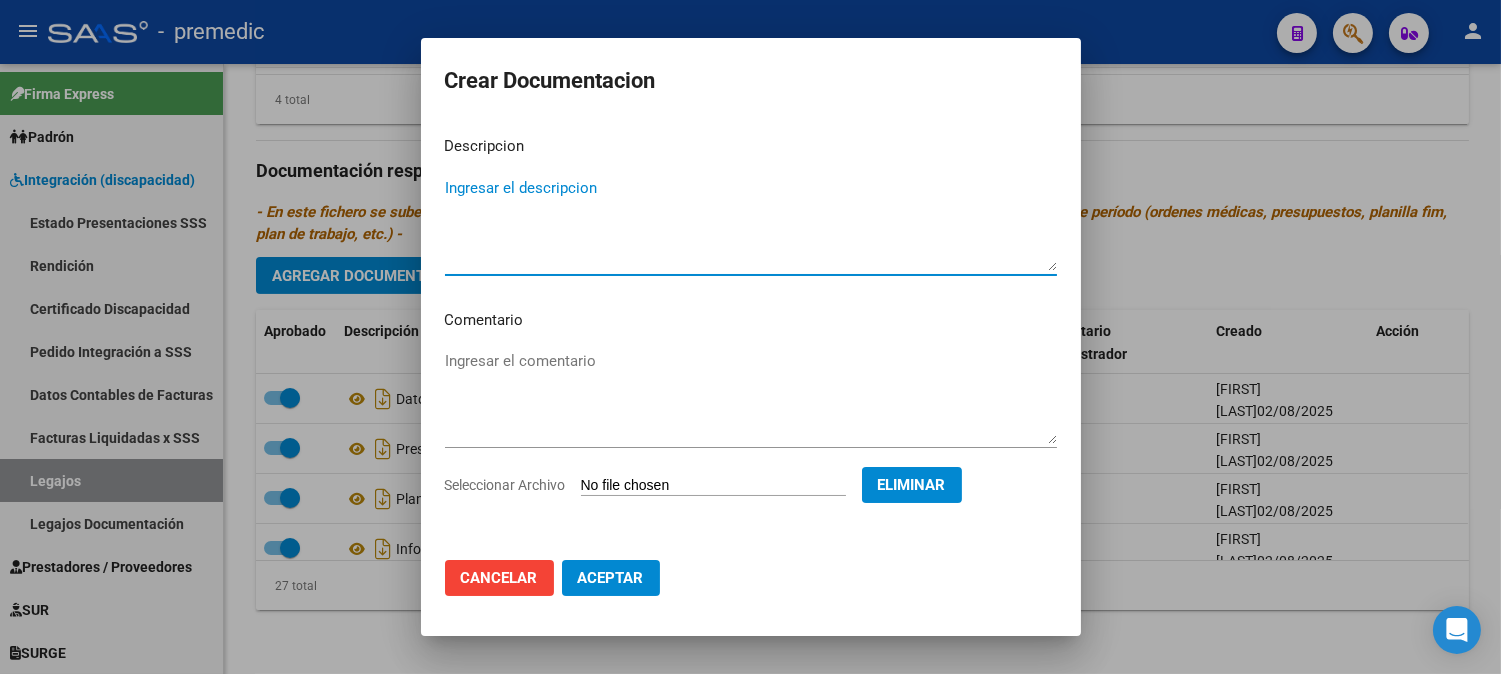 click on "Ingresar el descripcion" at bounding box center (751, 224) 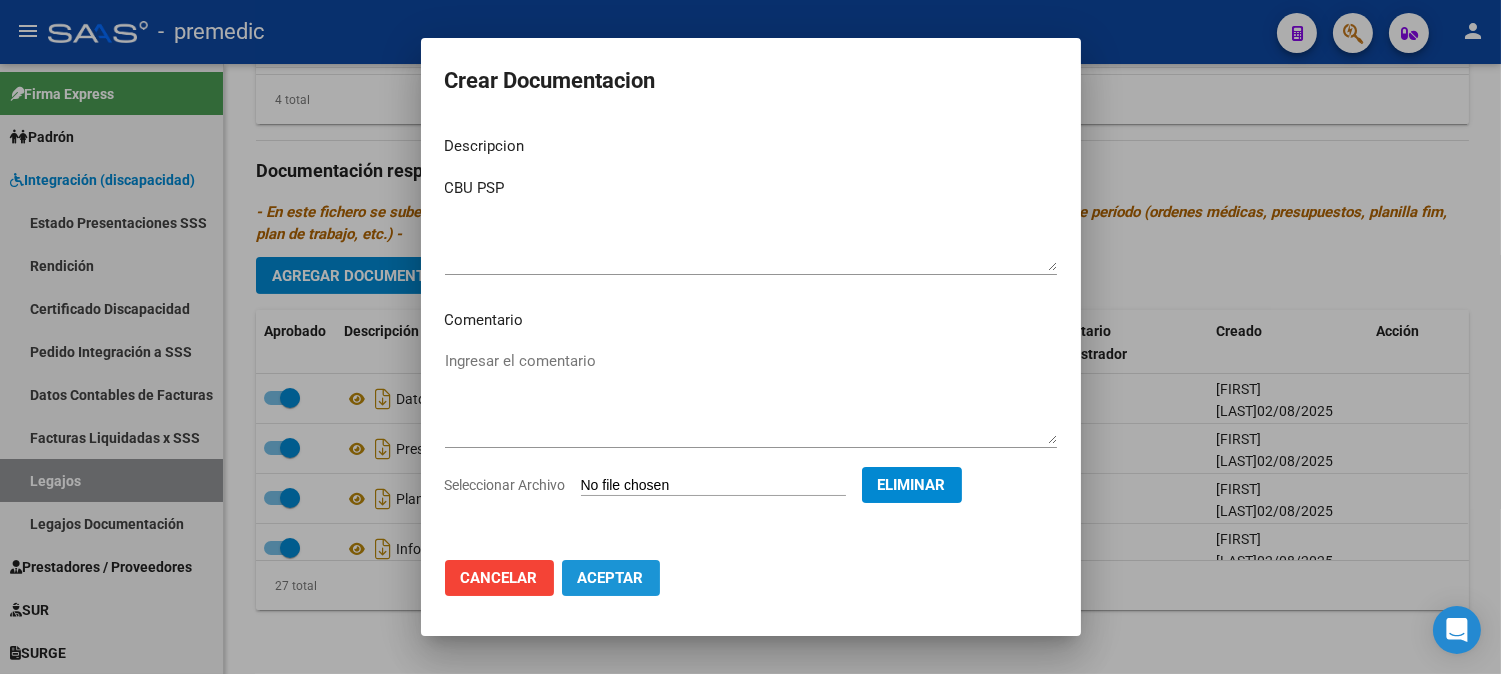 click on "Aceptar" 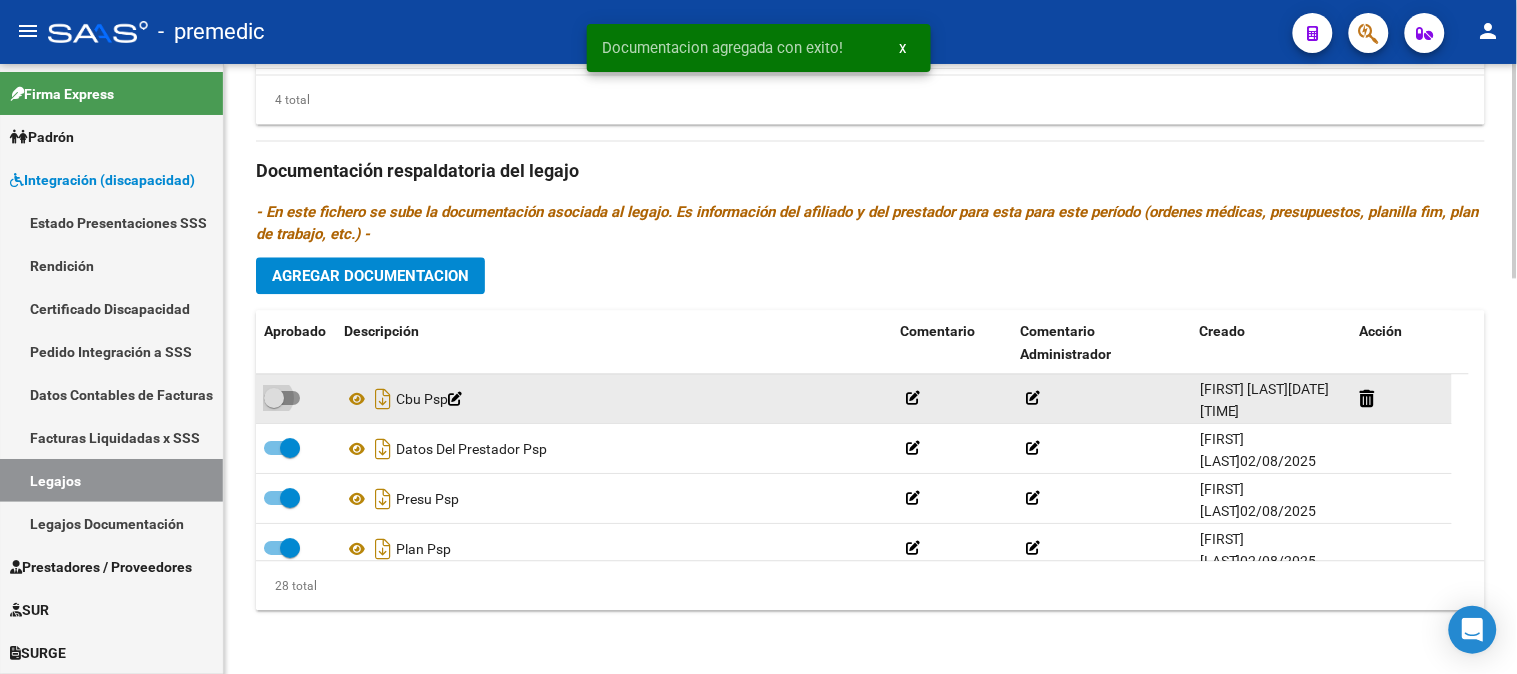 click at bounding box center (282, 398) 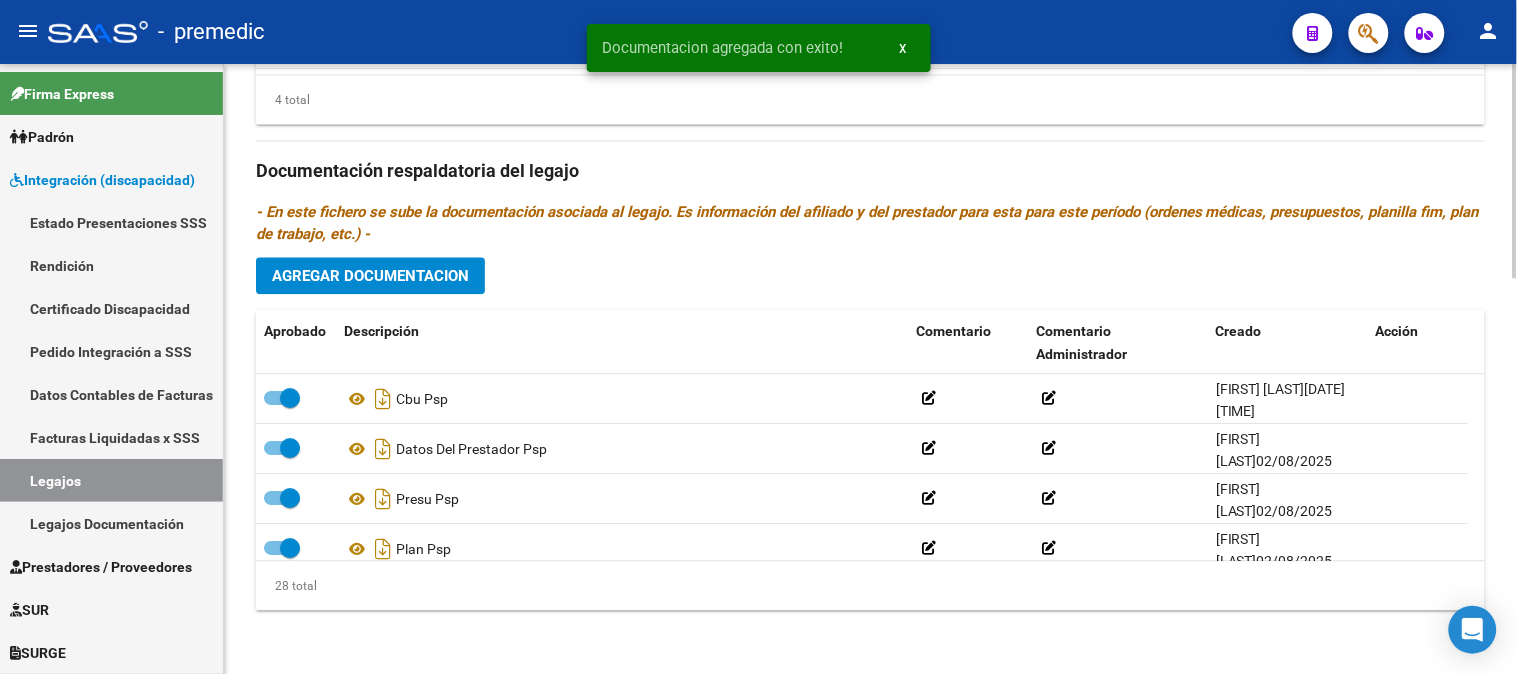 click 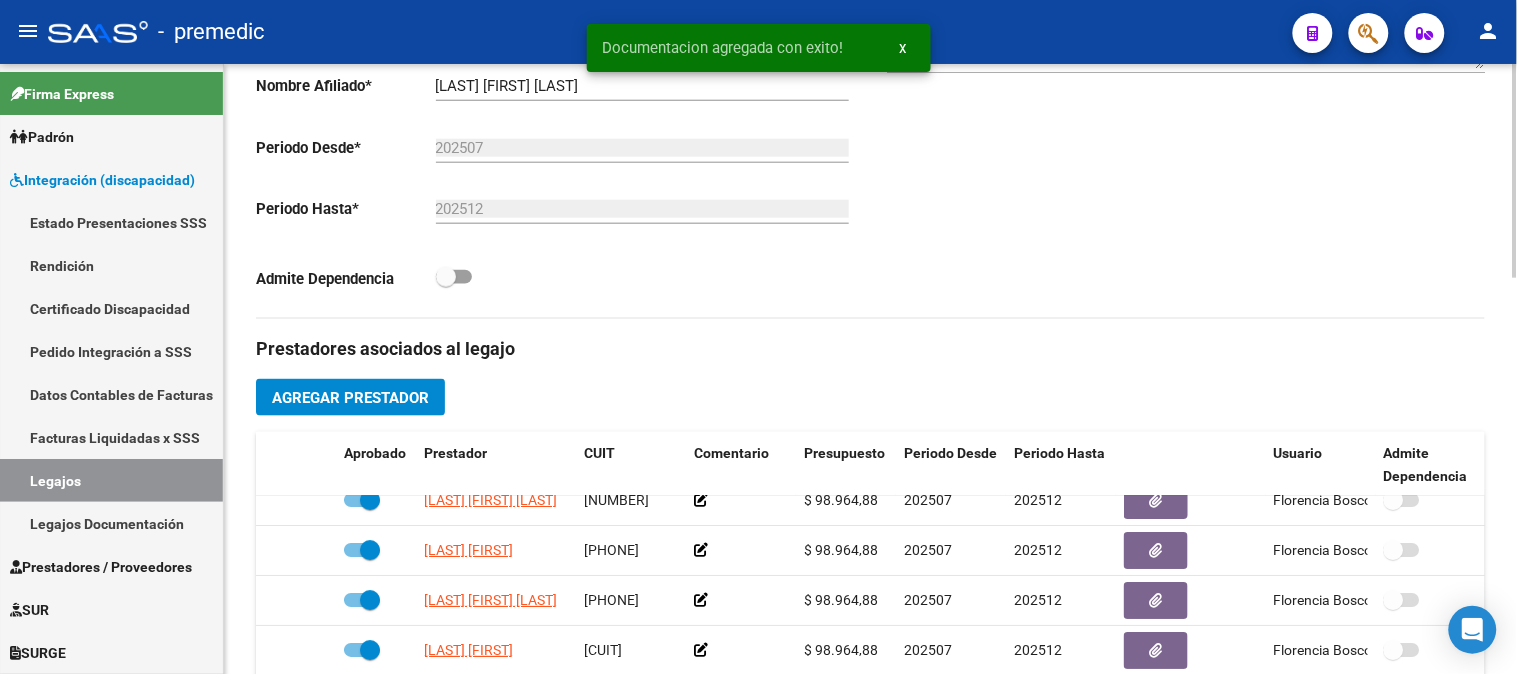 click 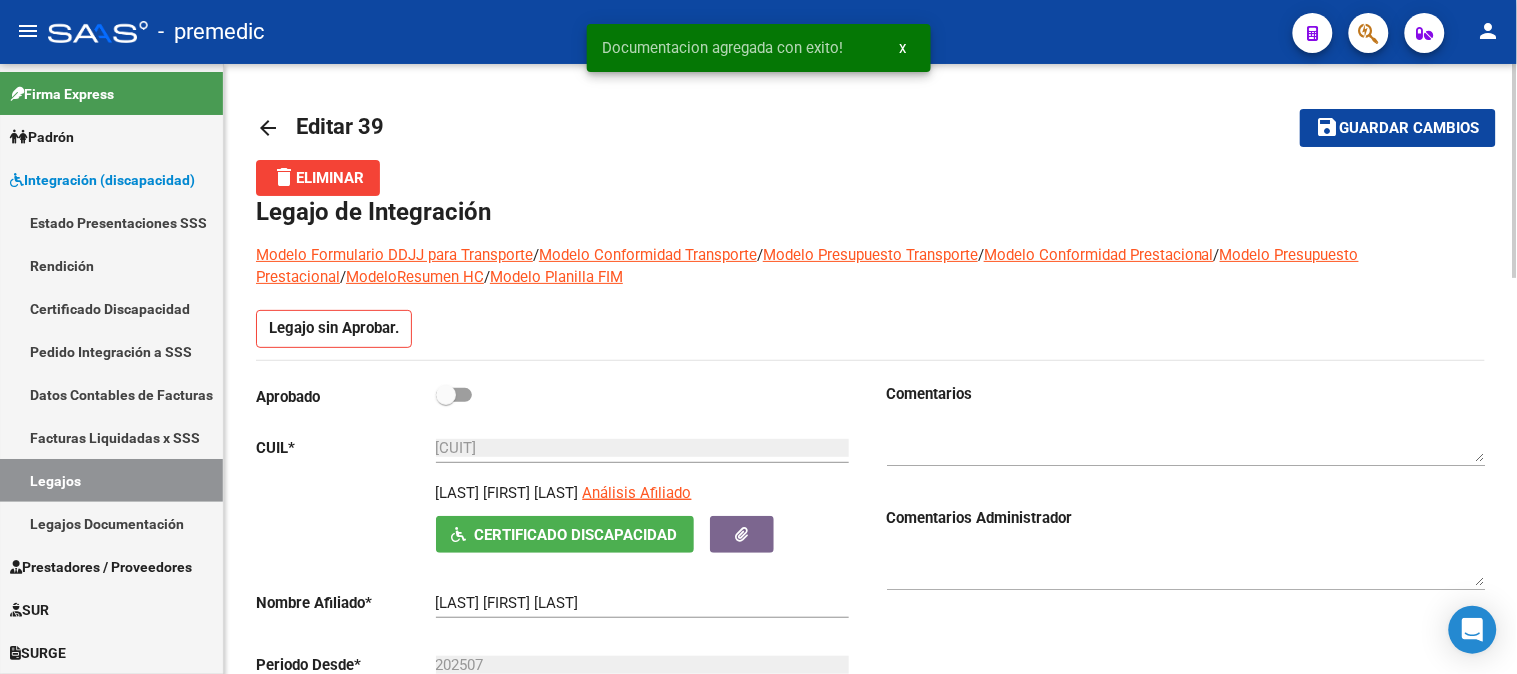 click 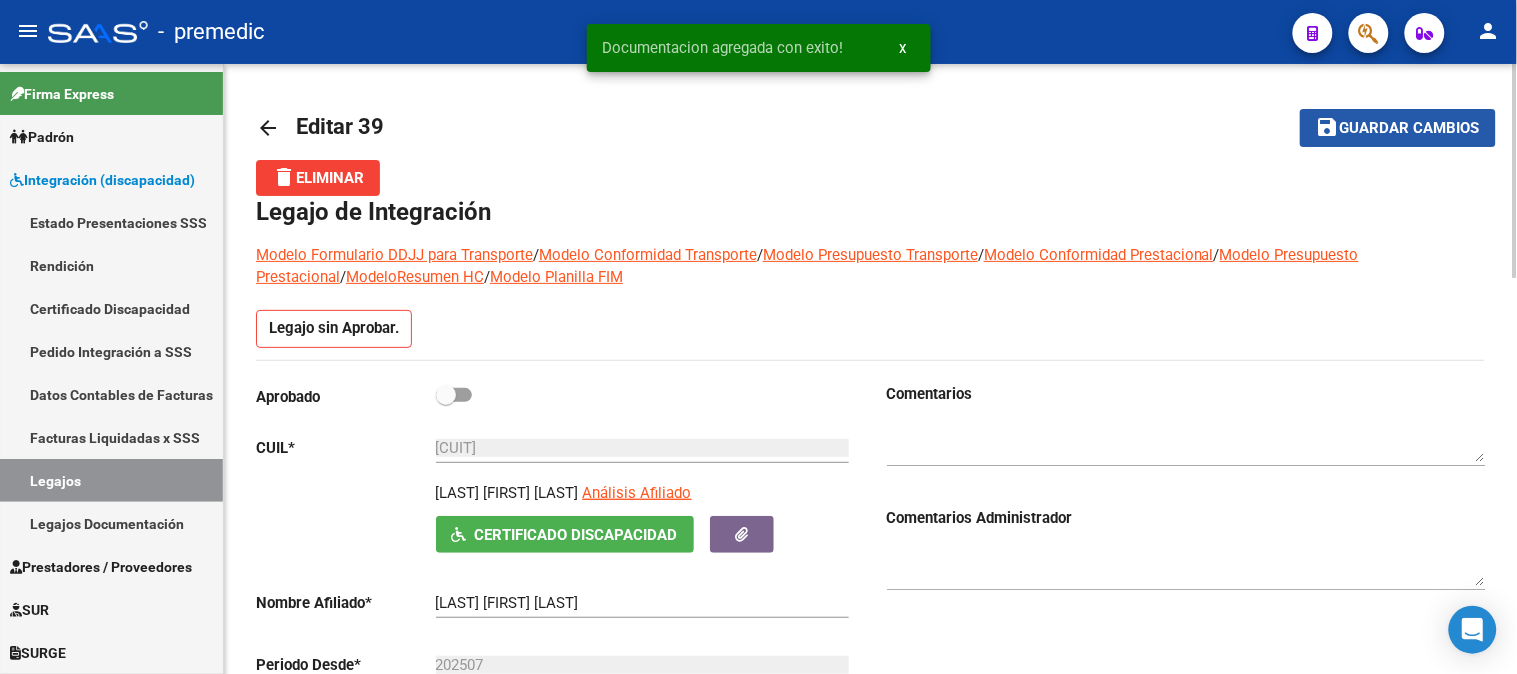 click on "Guardar cambios" 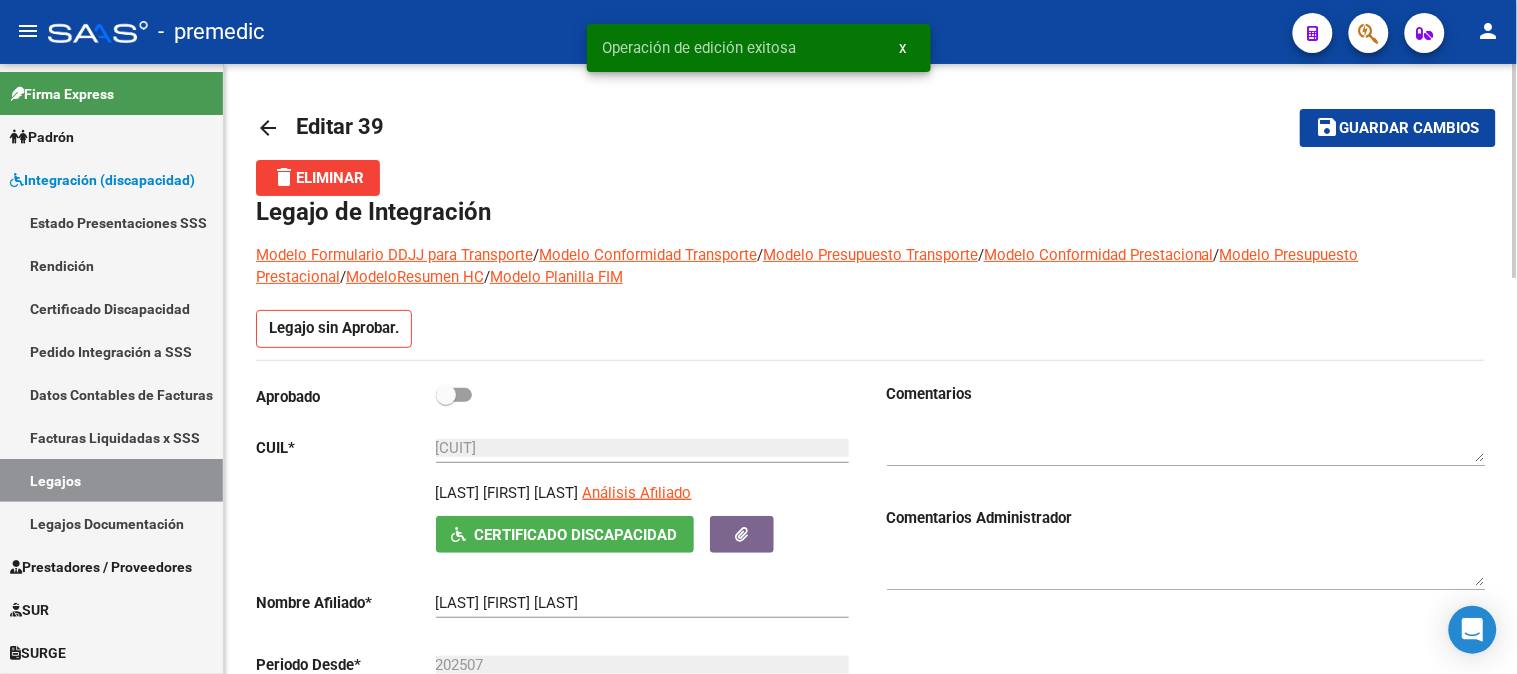 click at bounding box center [454, 395] 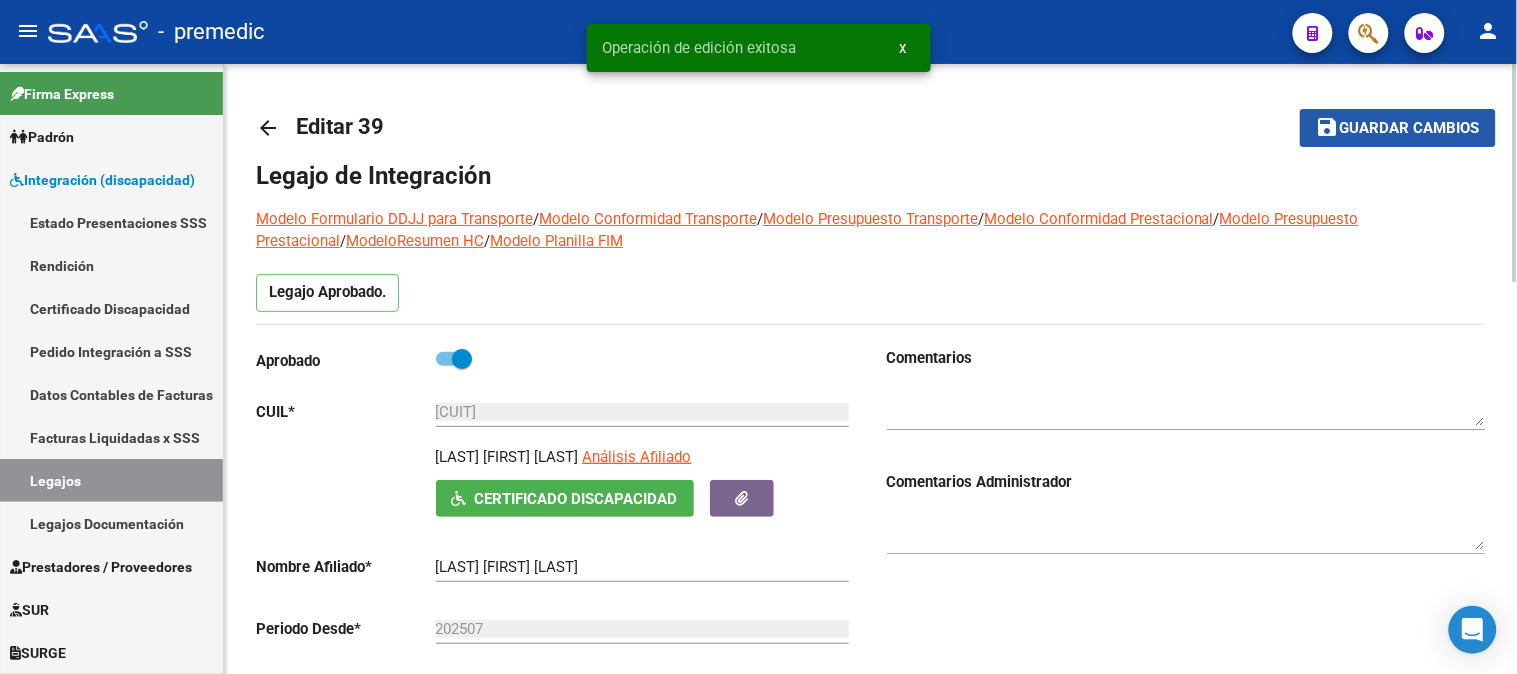 click on "save Guardar cambios" 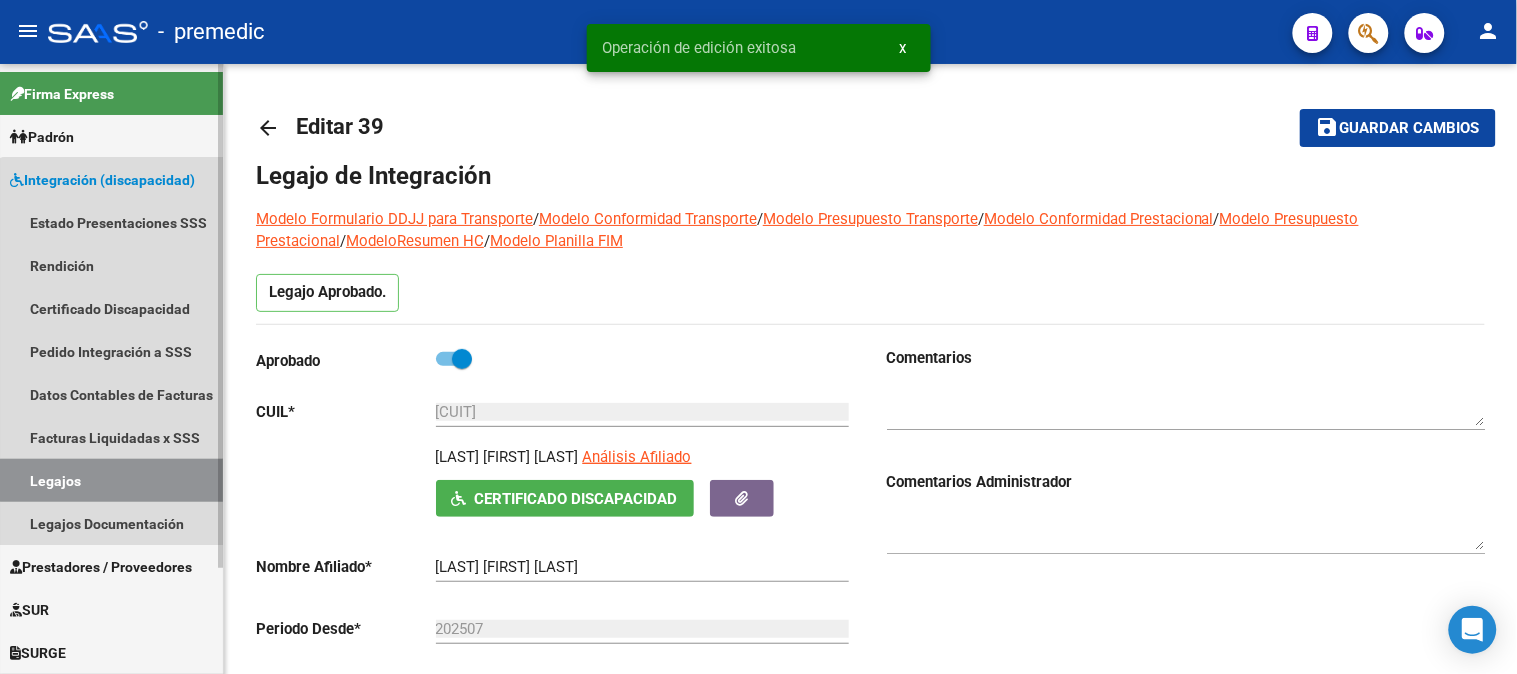click on "Legajos" at bounding box center (111, 480) 